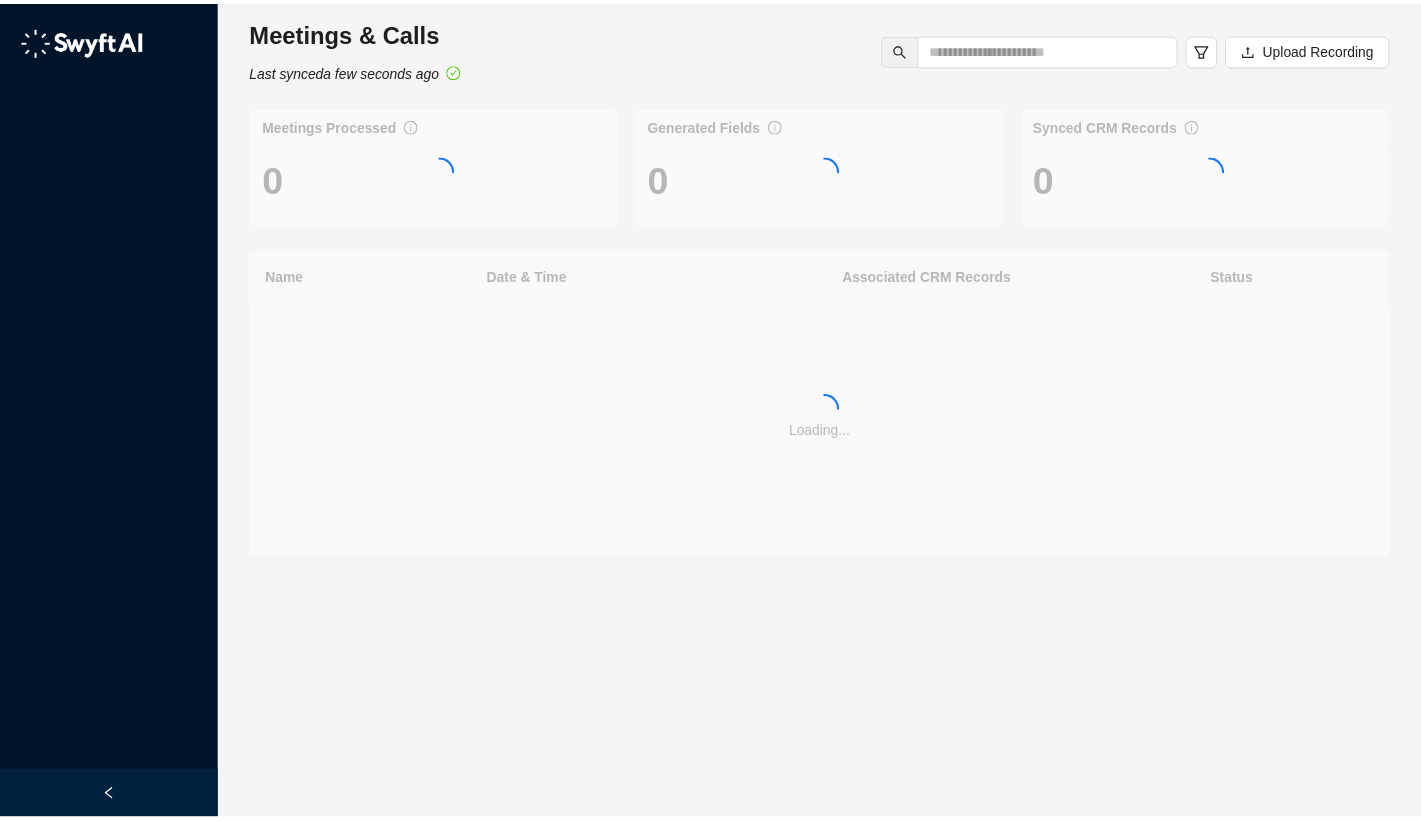 scroll, scrollTop: 0, scrollLeft: 0, axis: both 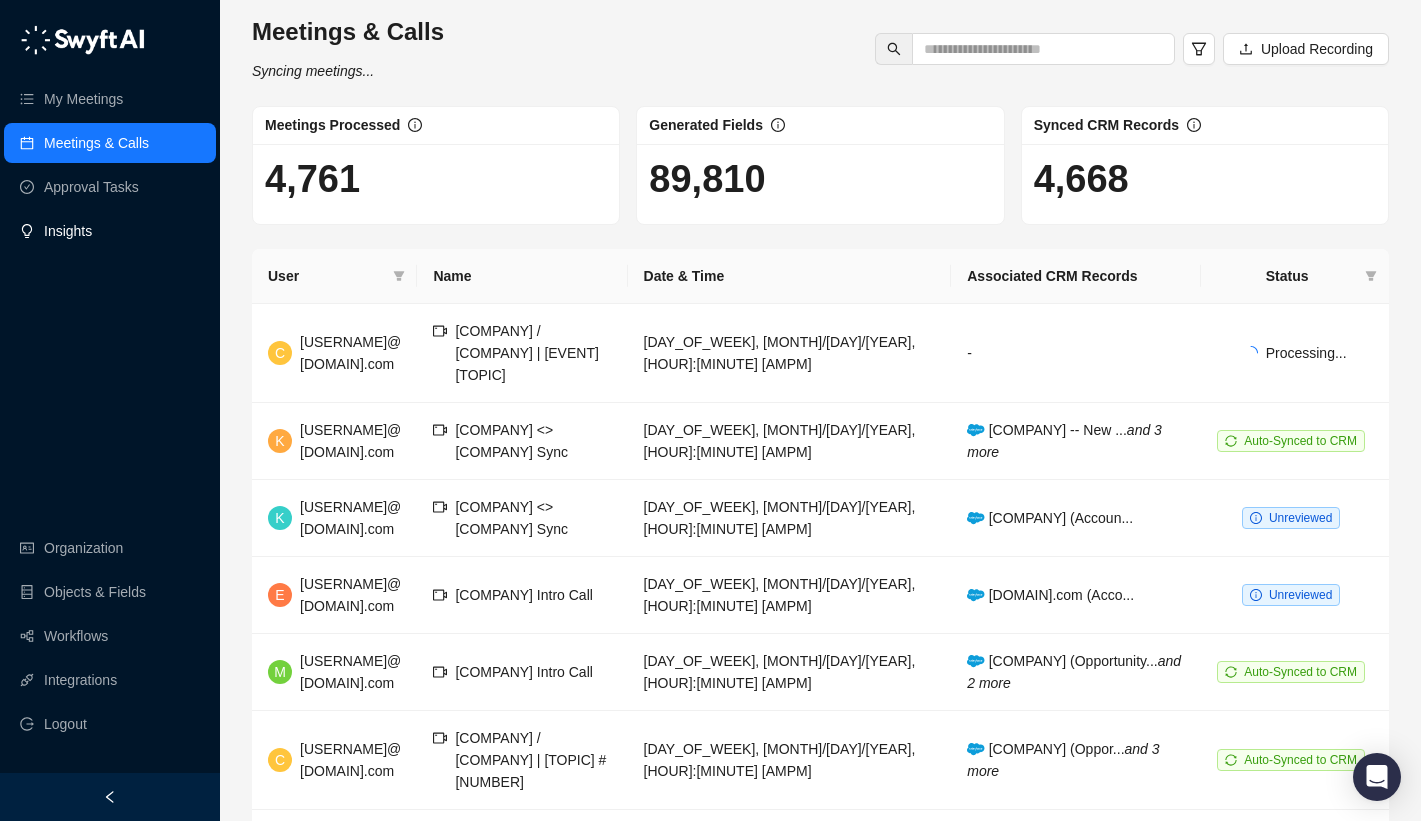 click on "Insights" at bounding box center (68, 231) 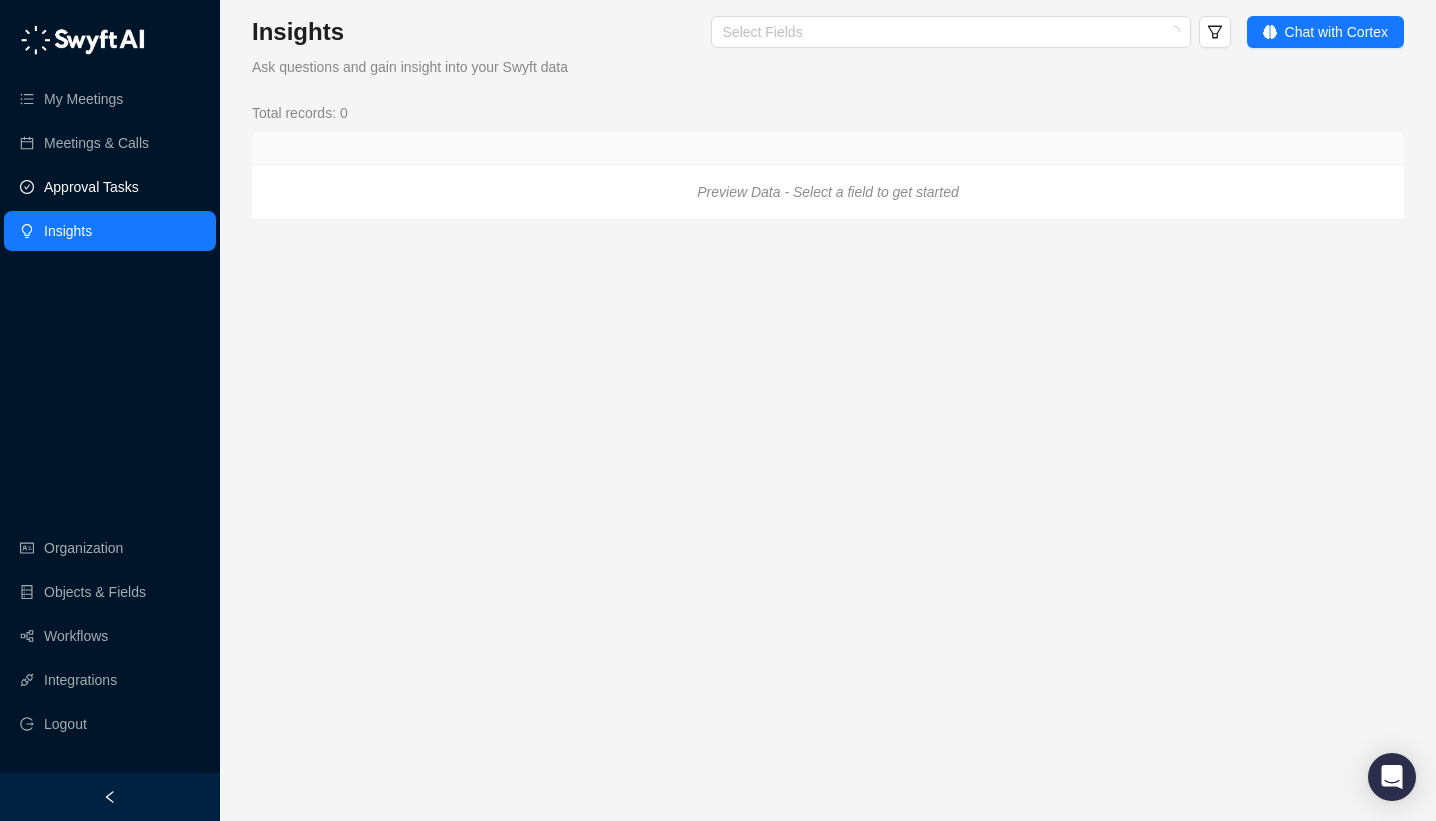click on "Approval Tasks" at bounding box center [91, 187] 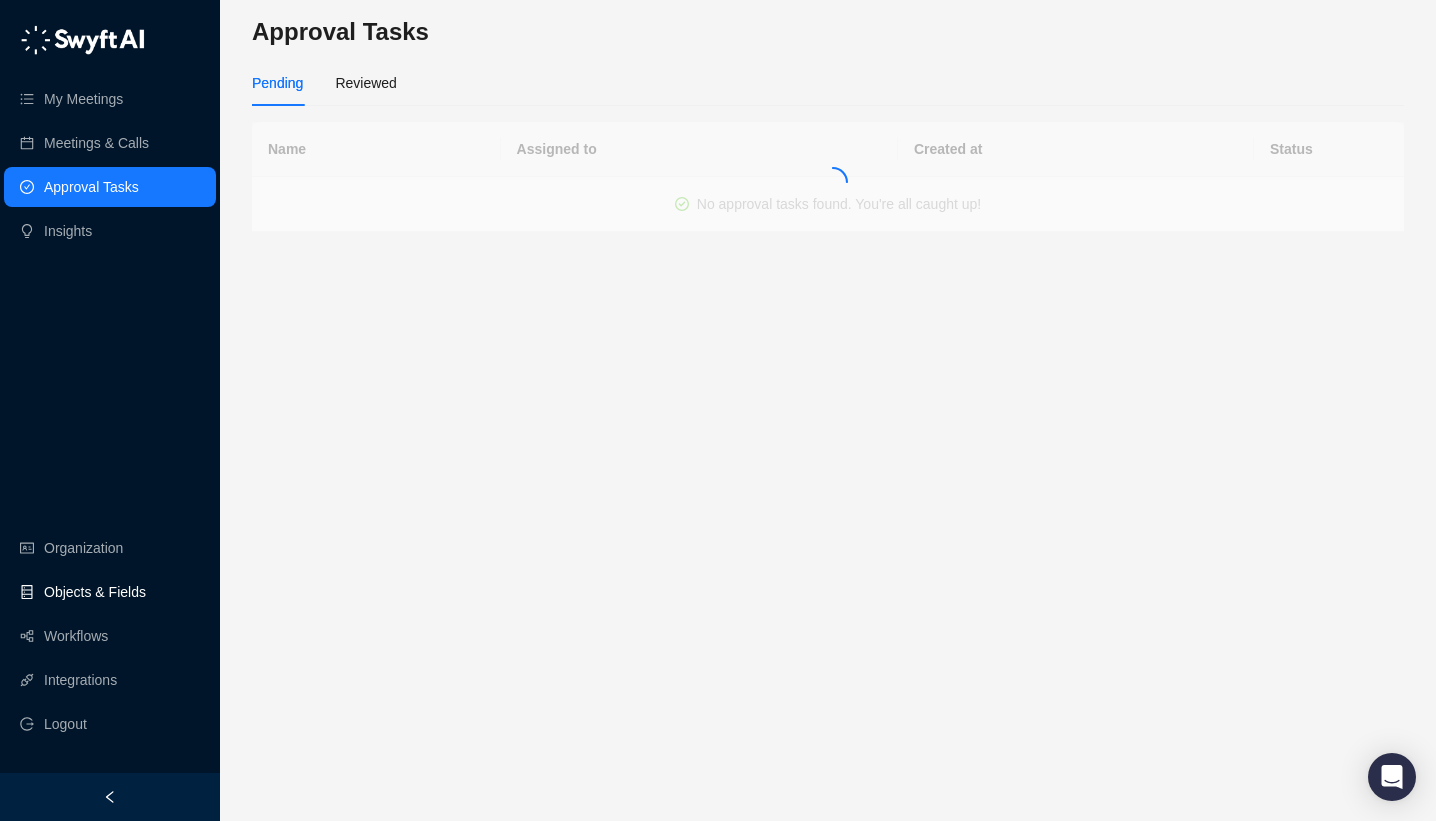 click on "Objects & Fields" at bounding box center [95, 592] 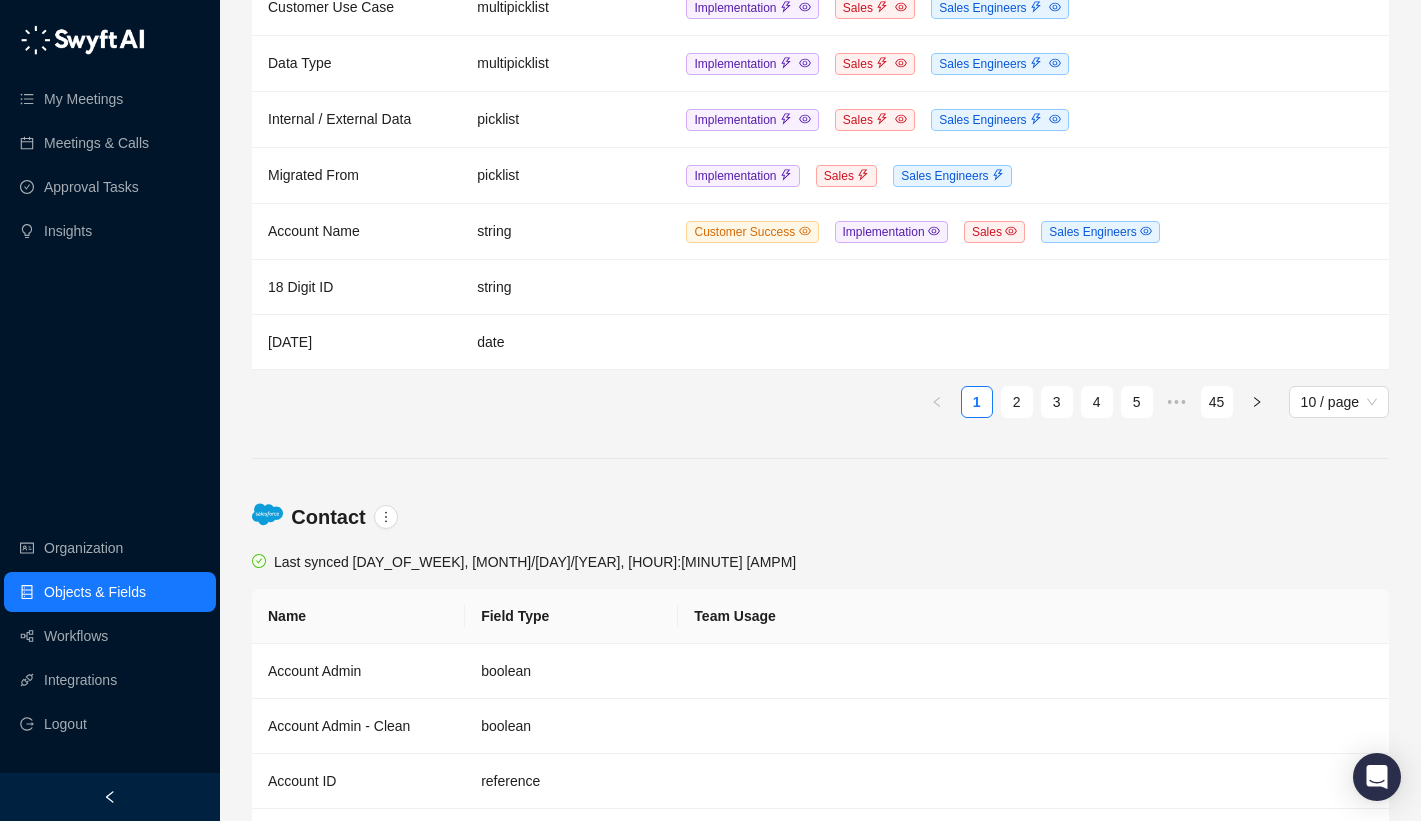 scroll, scrollTop: 409, scrollLeft: 0, axis: vertical 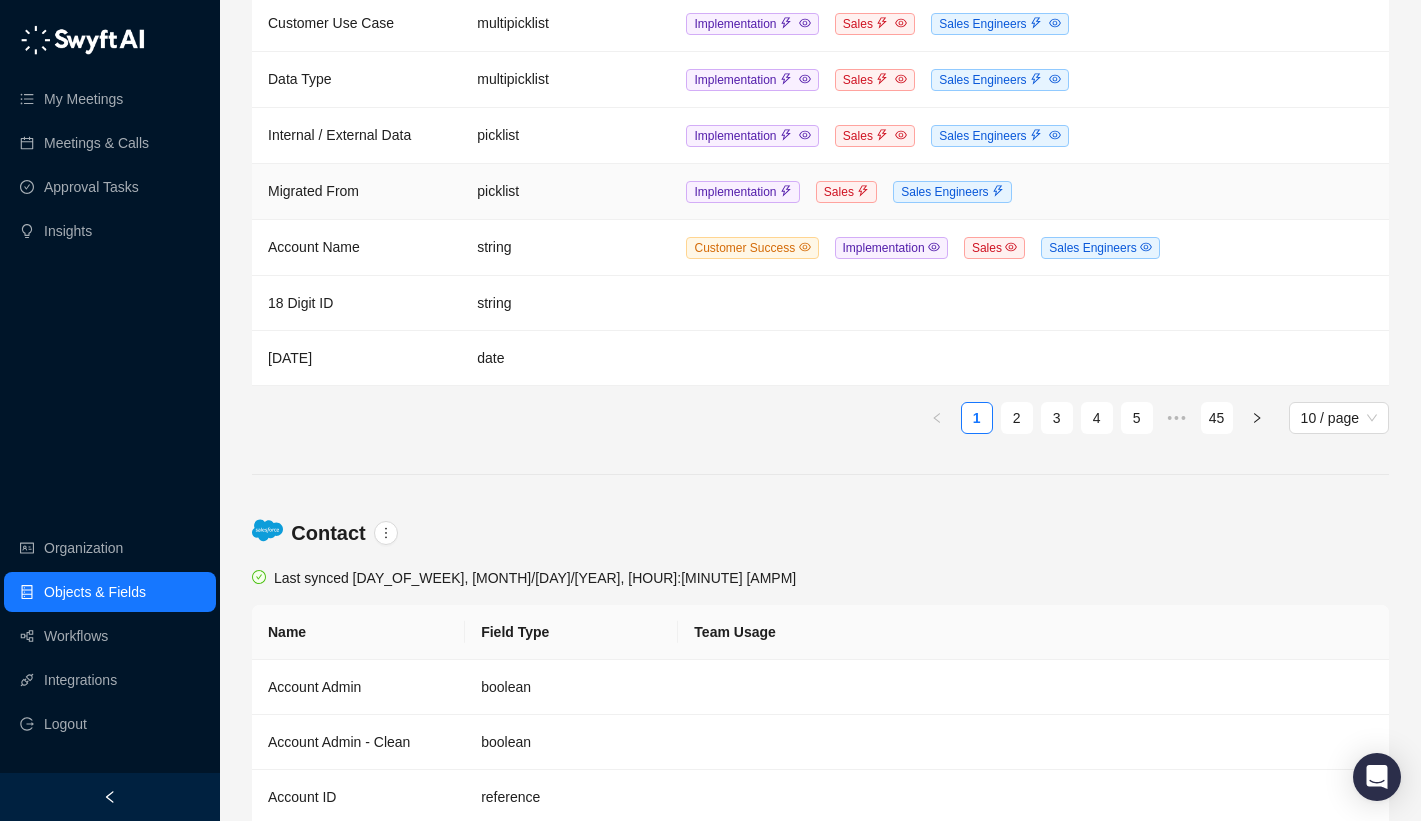 click on "Migrated From" at bounding box center (356, 192) 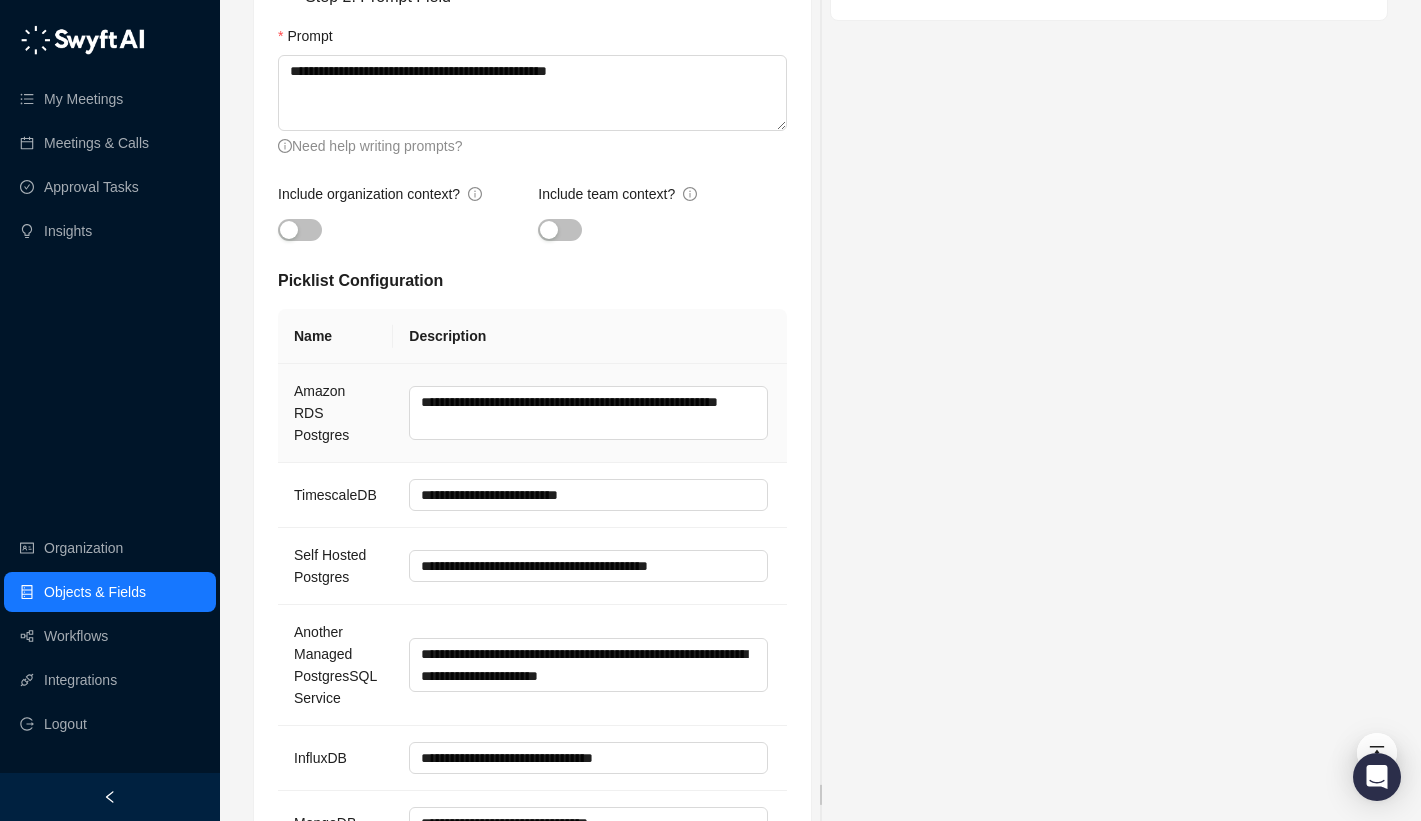 scroll, scrollTop: 936, scrollLeft: 0, axis: vertical 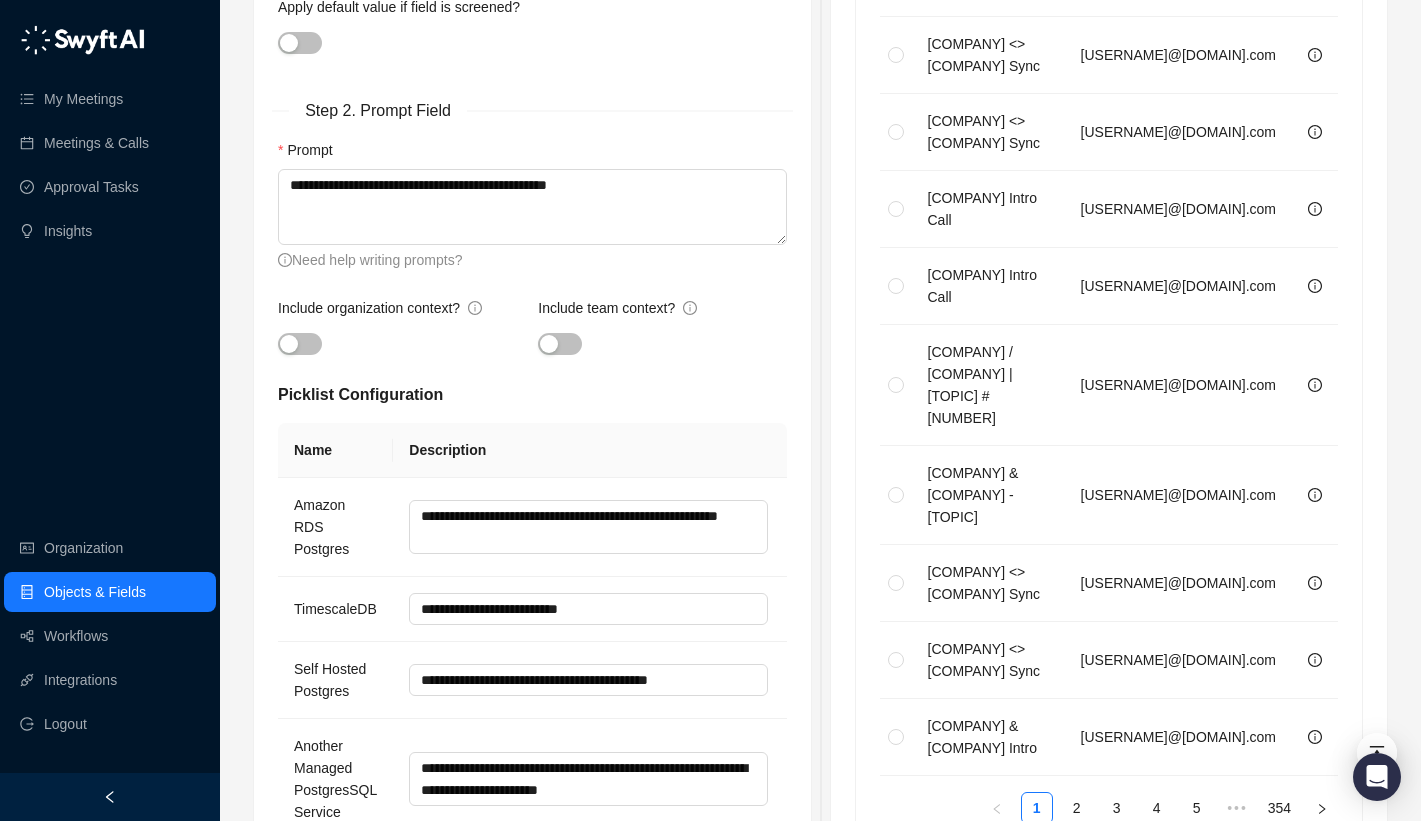 click on "Objects & Fields" at bounding box center (95, 592) 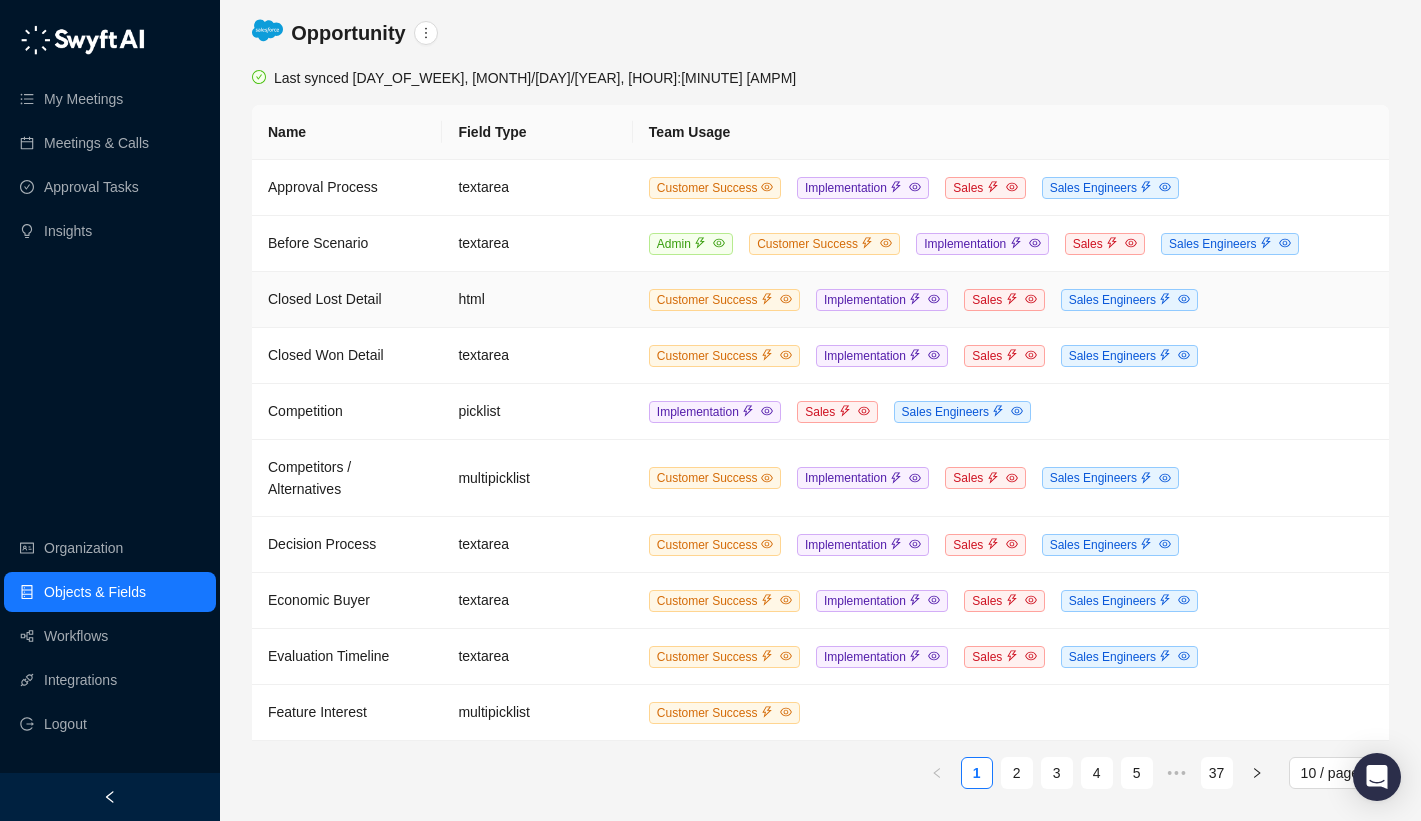 scroll, scrollTop: 4209, scrollLeft: 0, axis: vertical 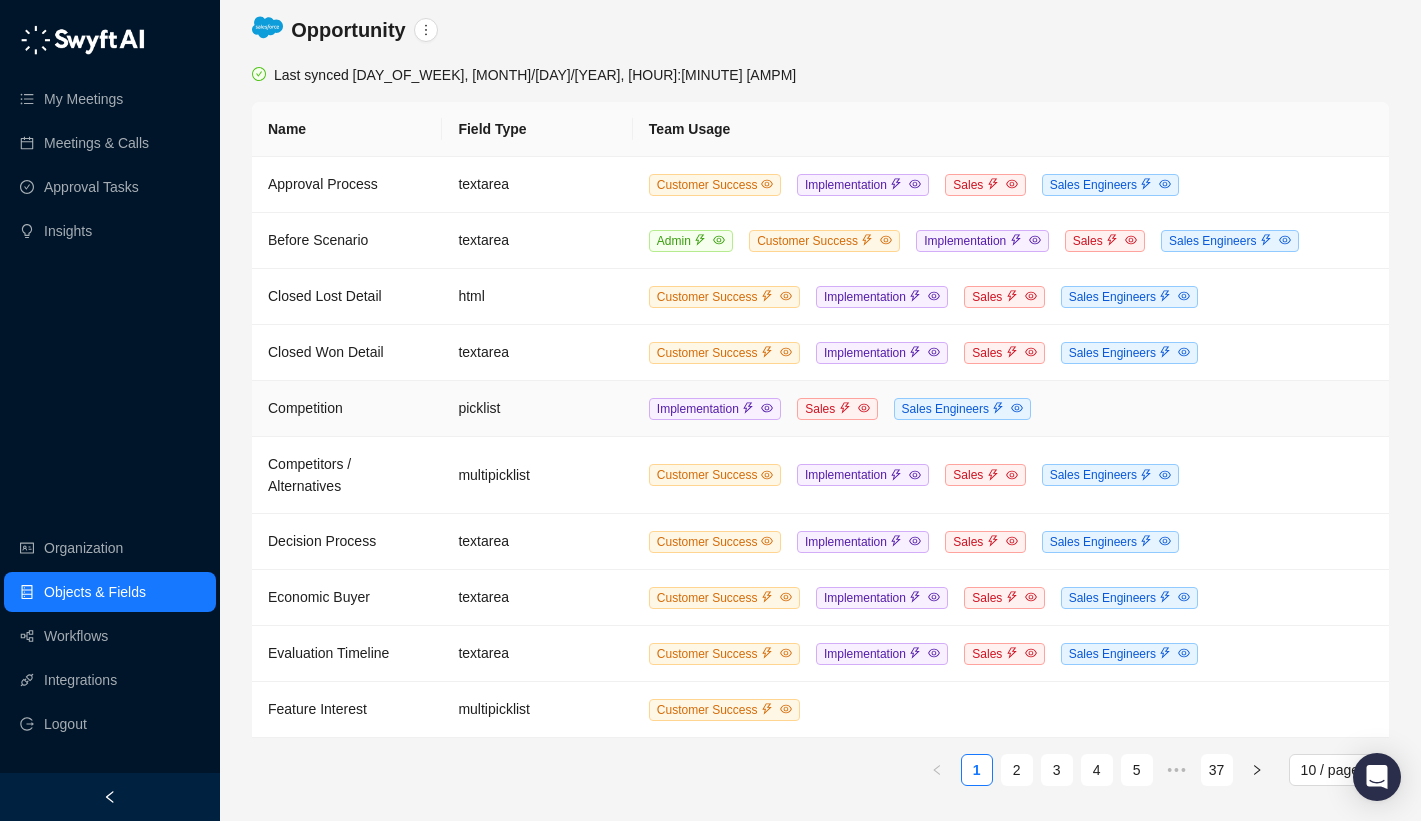 click on "Competition" at bounding box center [347, 409] 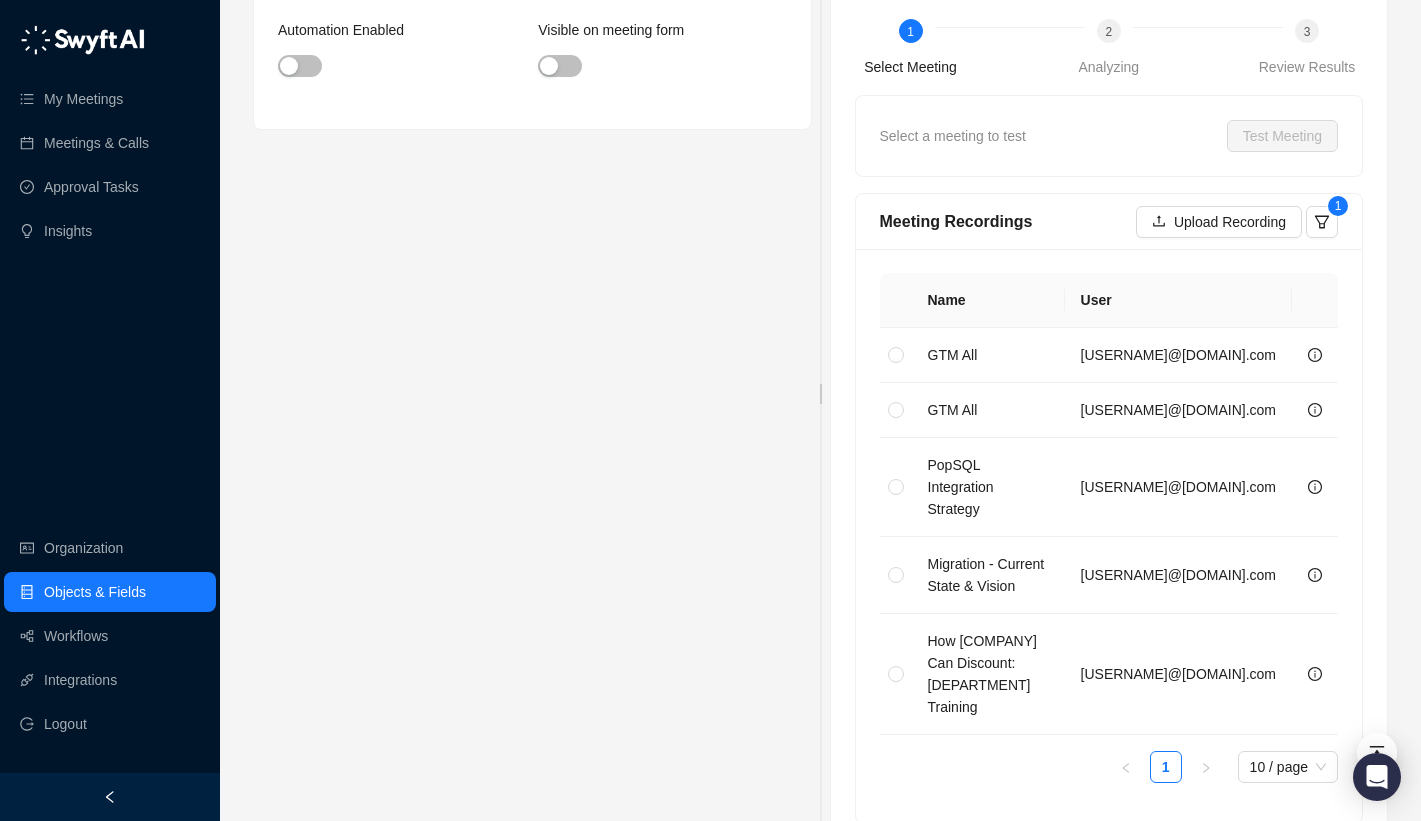 scroll, scrollTop: 0, scrollLeft: 0, axis: both 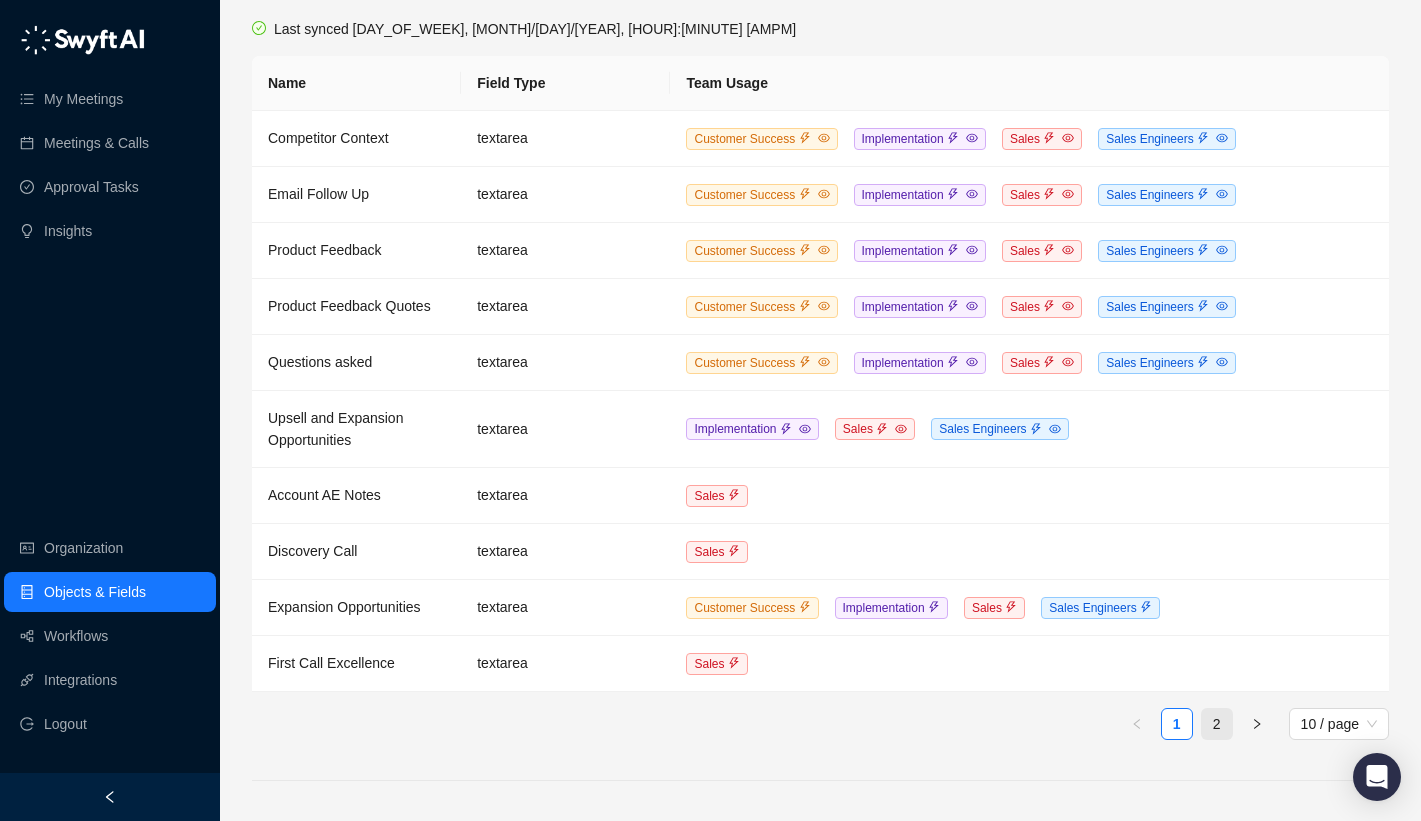 click on "2" at bounding box center [1217, 724] 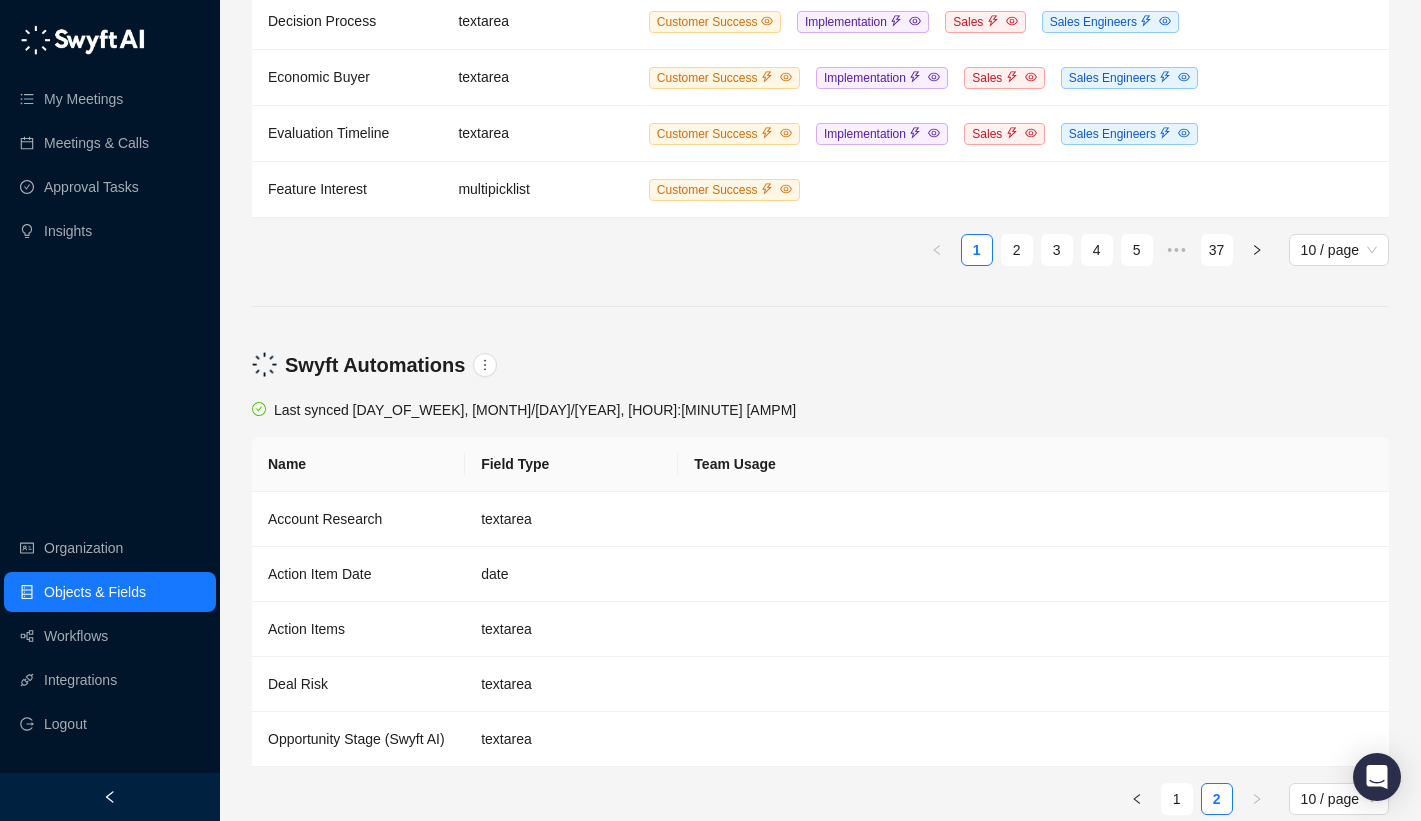 scroll, scrollTop: 4356, scrollLeft: 0, axis: vertical 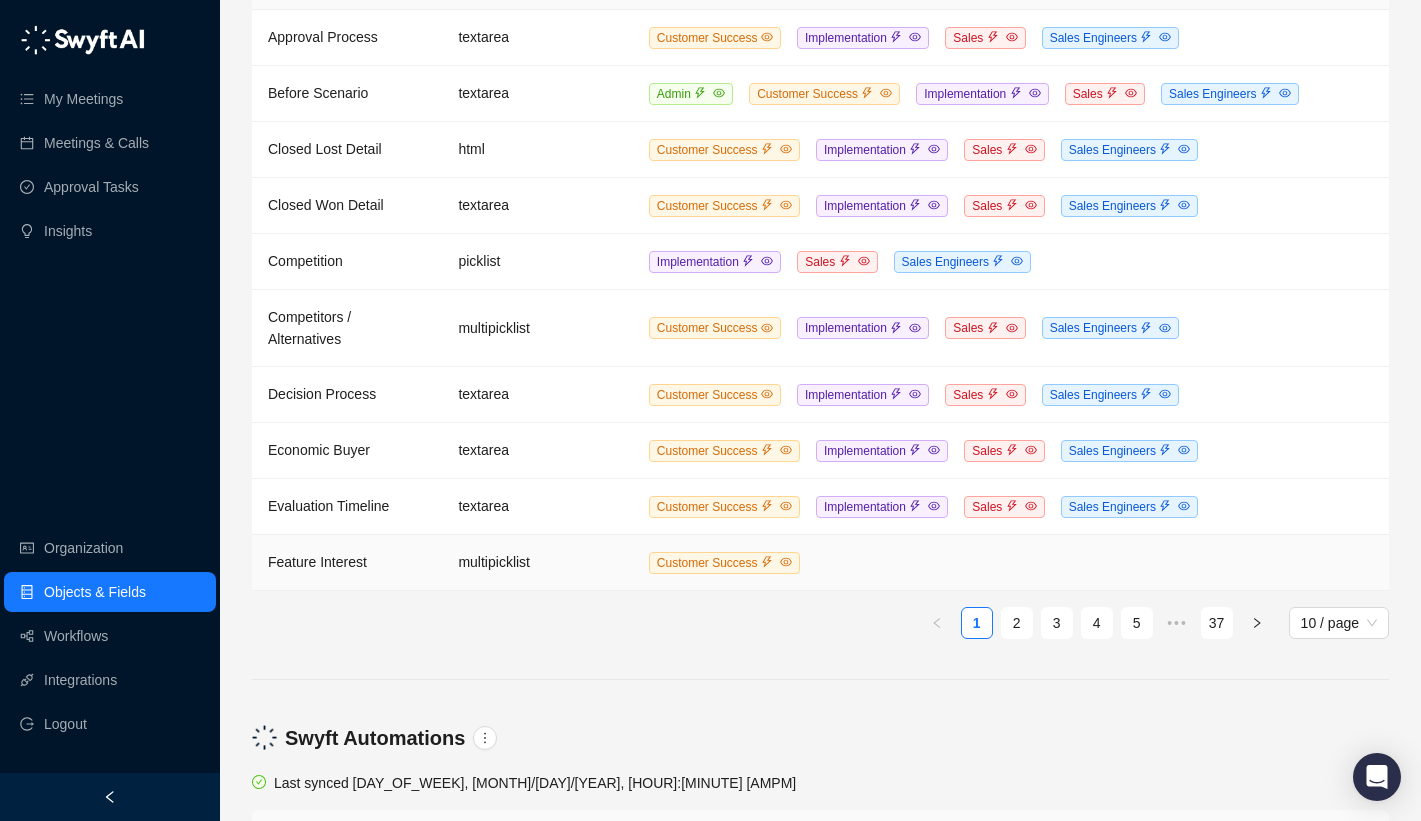 click on "Feature Interest" at bounding box center (347, 563) 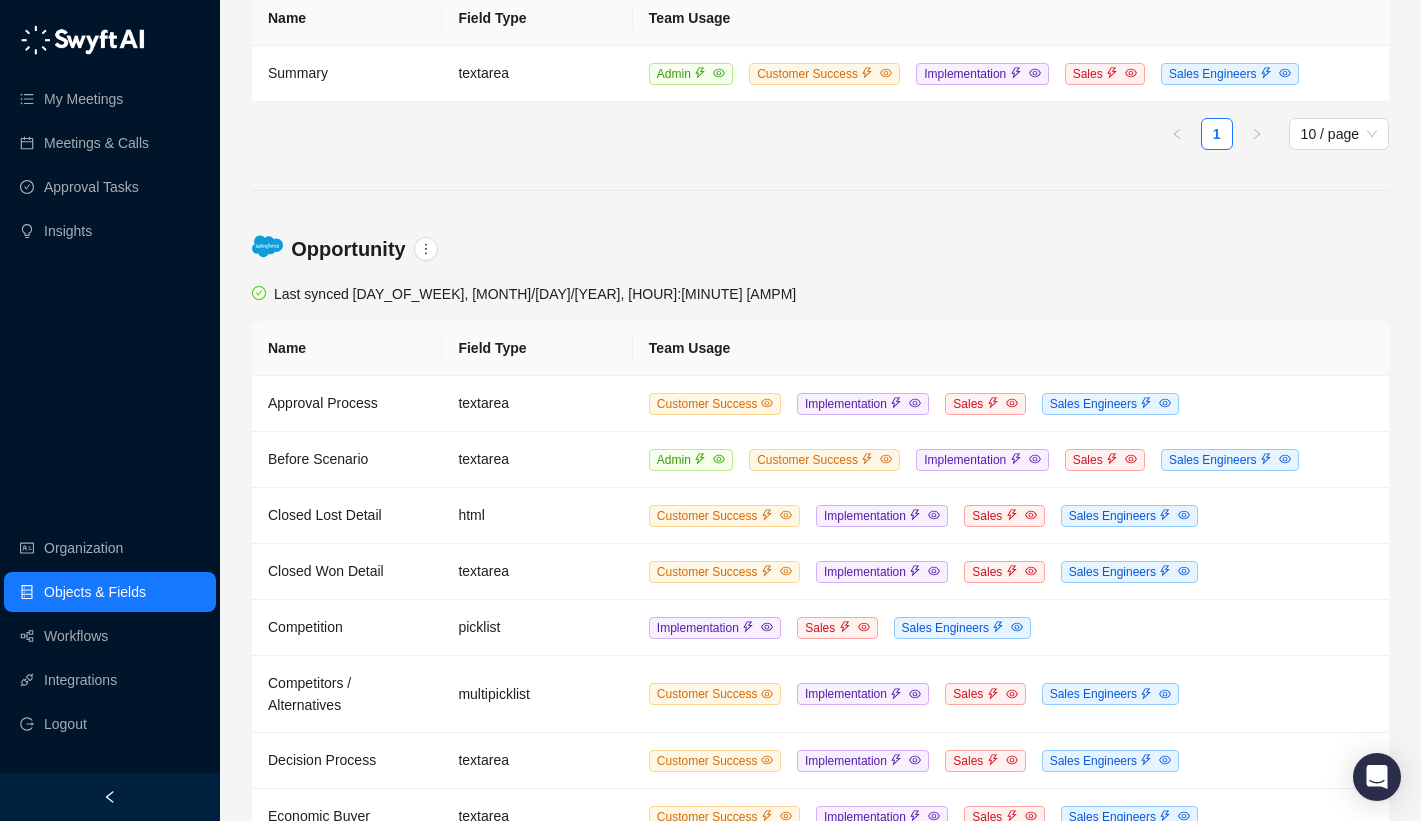scroll, scrollTop: 4043, scrollLeft: 0, axis: vertical 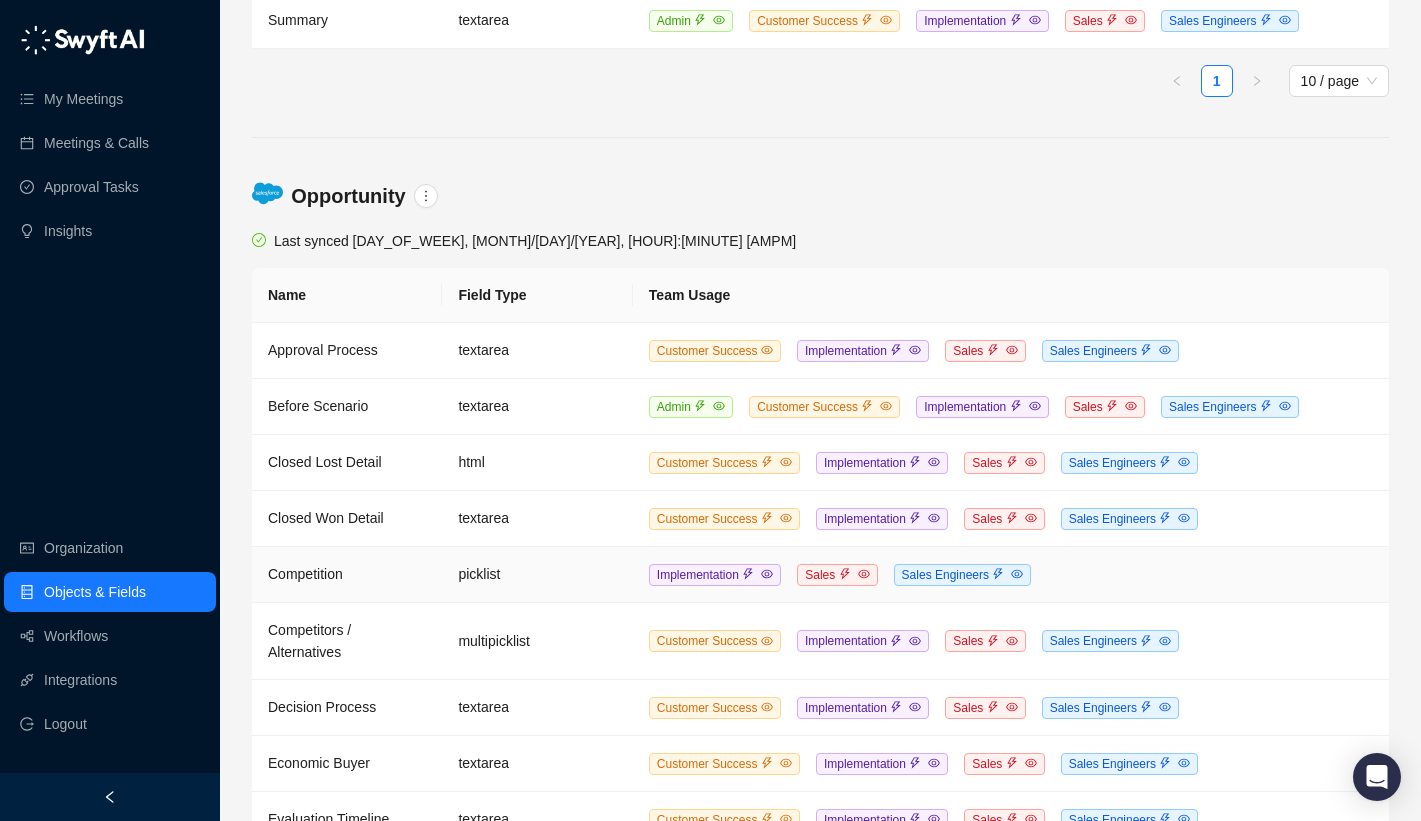 click on "Competition" at bounding box center (347, 575) 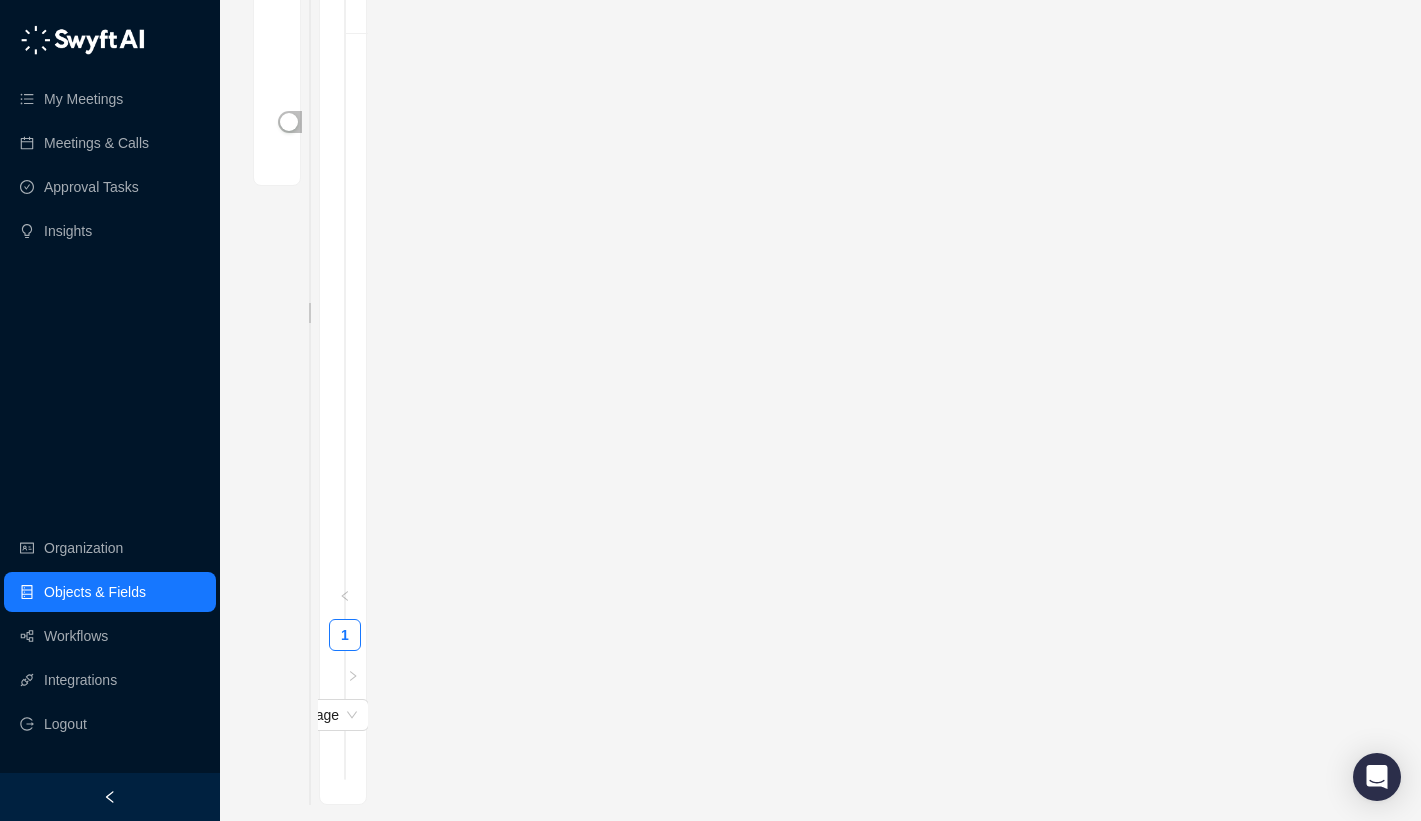 scroll, scrollTop: 0, scrollLeft: 0, axis: both 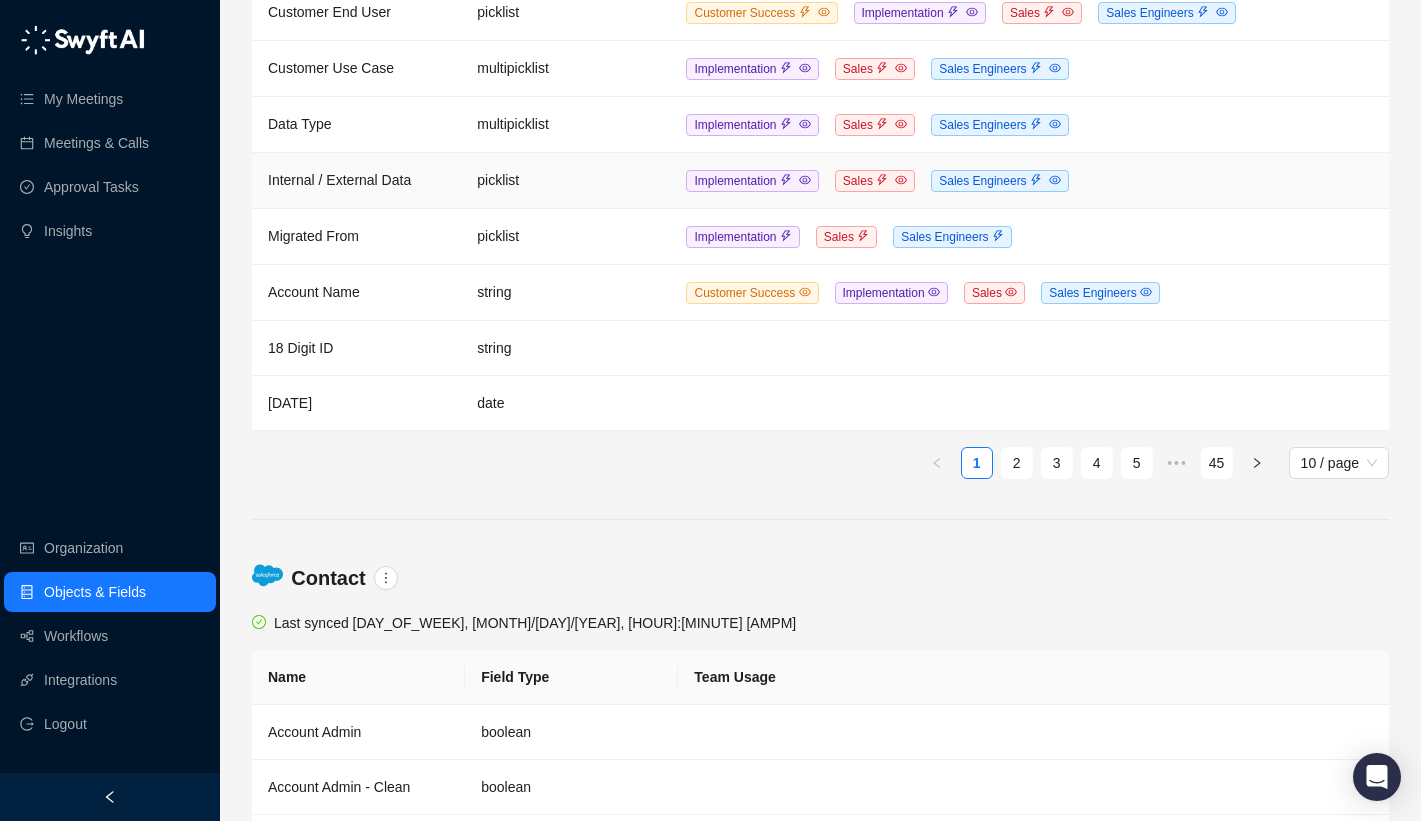 click on "Internal / External Data" at bounding box center [356, 181] 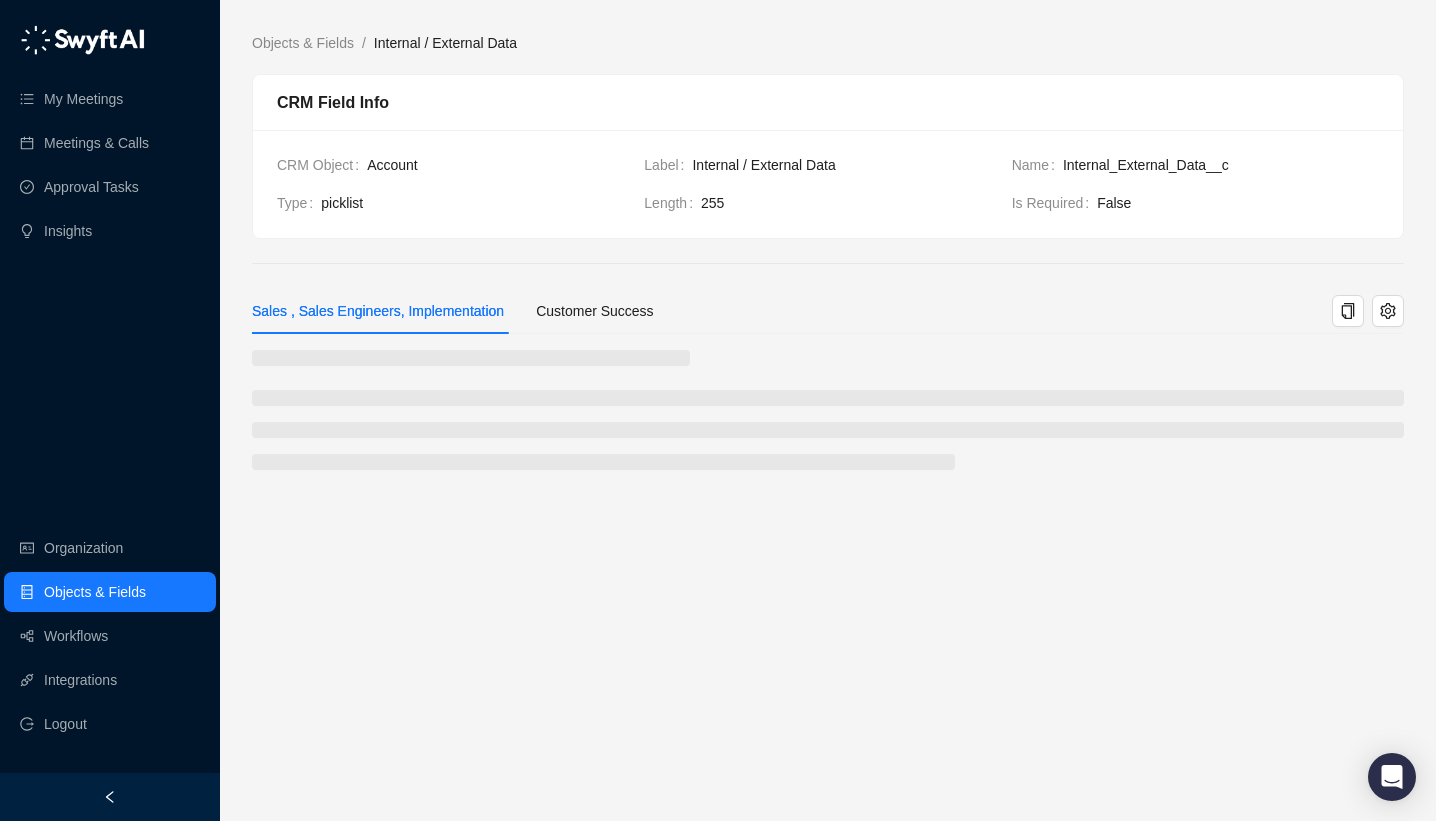 type 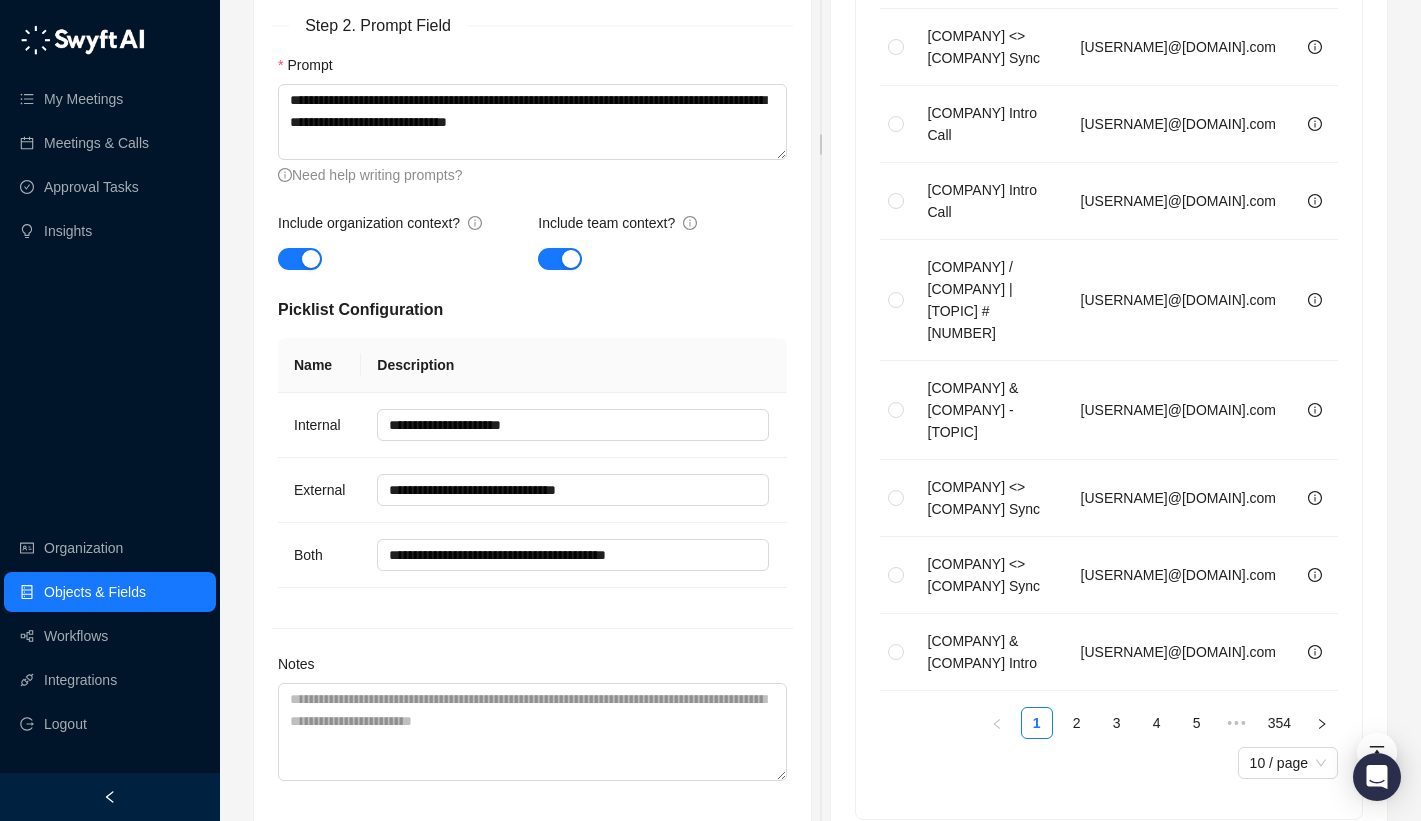 scroll, scrollTop: 895, scrollLeft: 0, axis: vertical 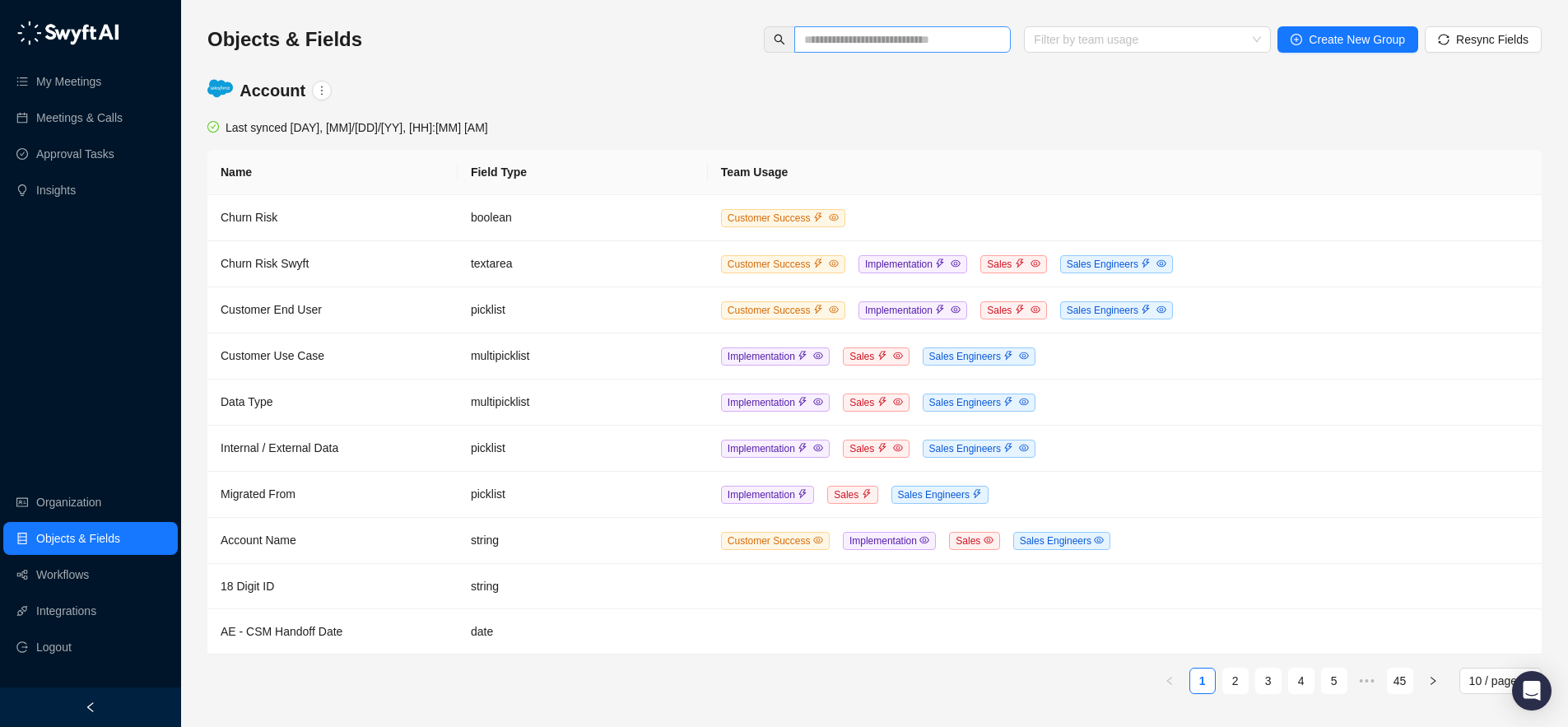 click at bounding box center (902, 40) 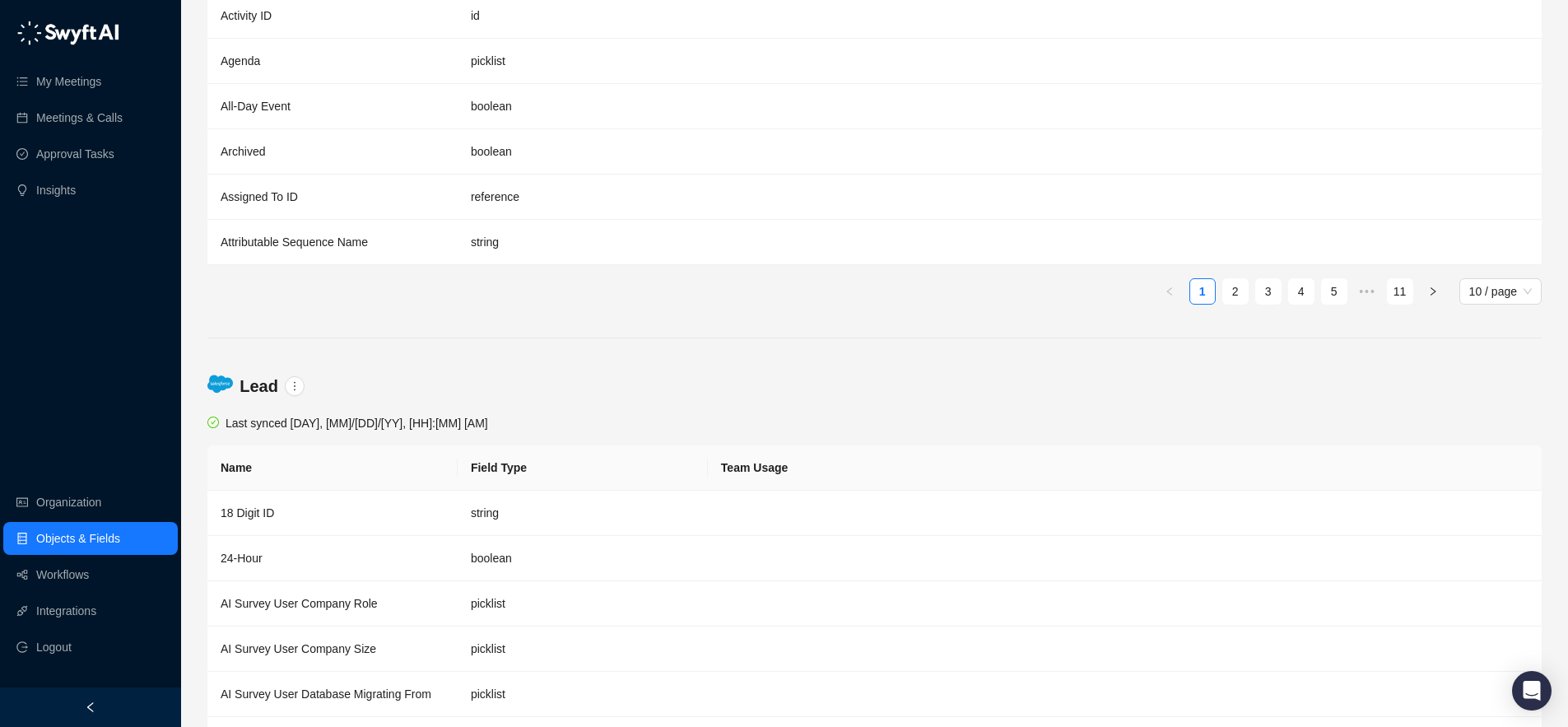 scroll, scrollTop: 2077, scrollLeft: 0, axis: vertical 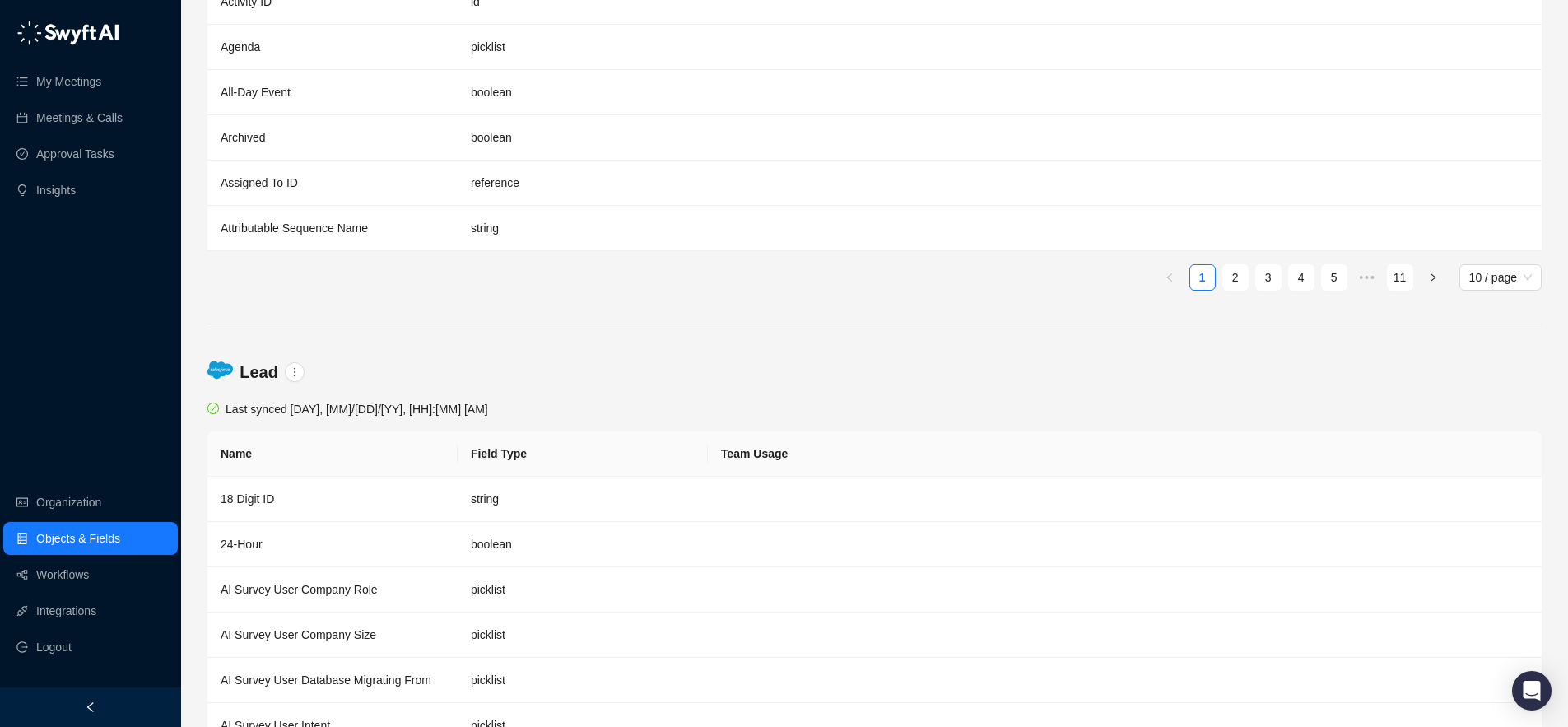 click on "Team Usage" at bounding box center [1124, 454] 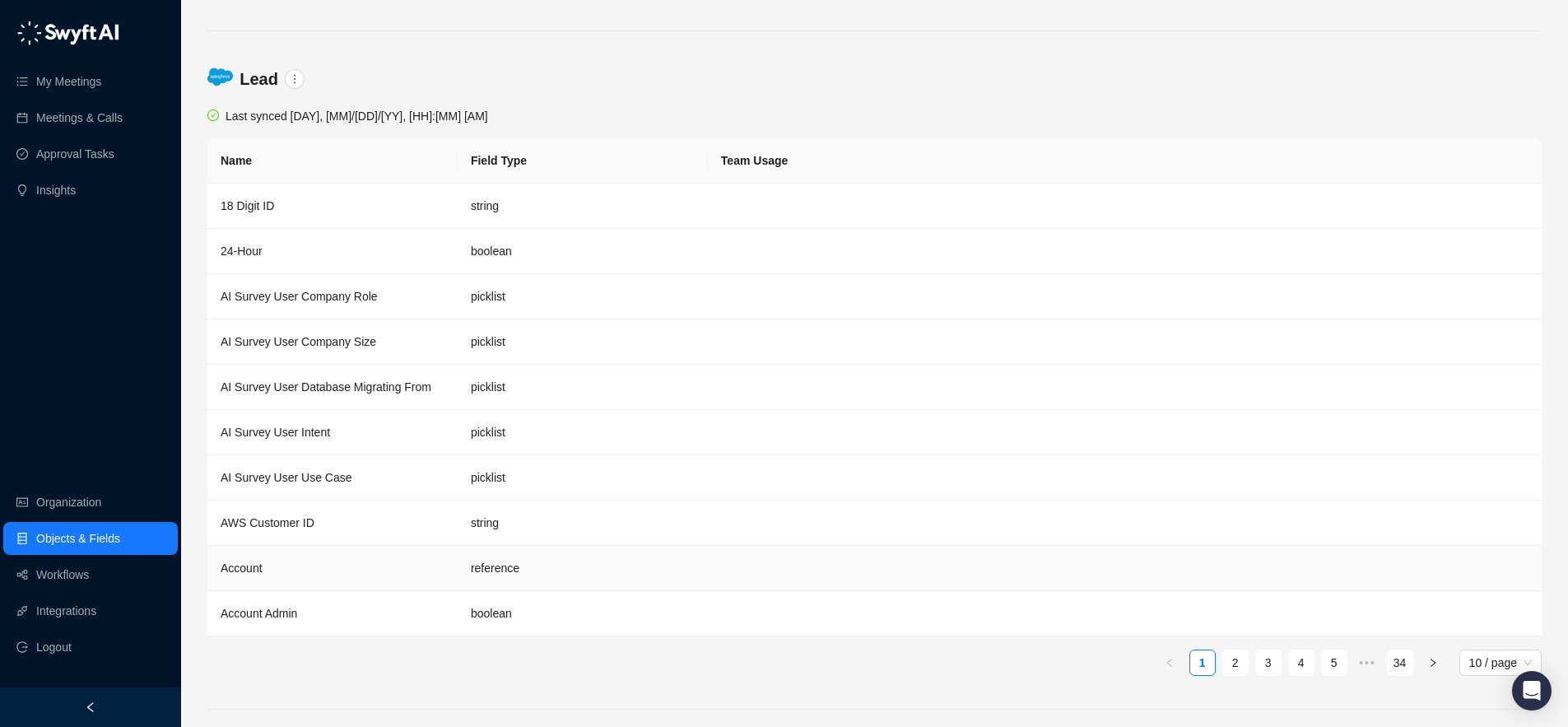 scroll, scrollTop: 2916, scrollLeft: 0, axis: vertical 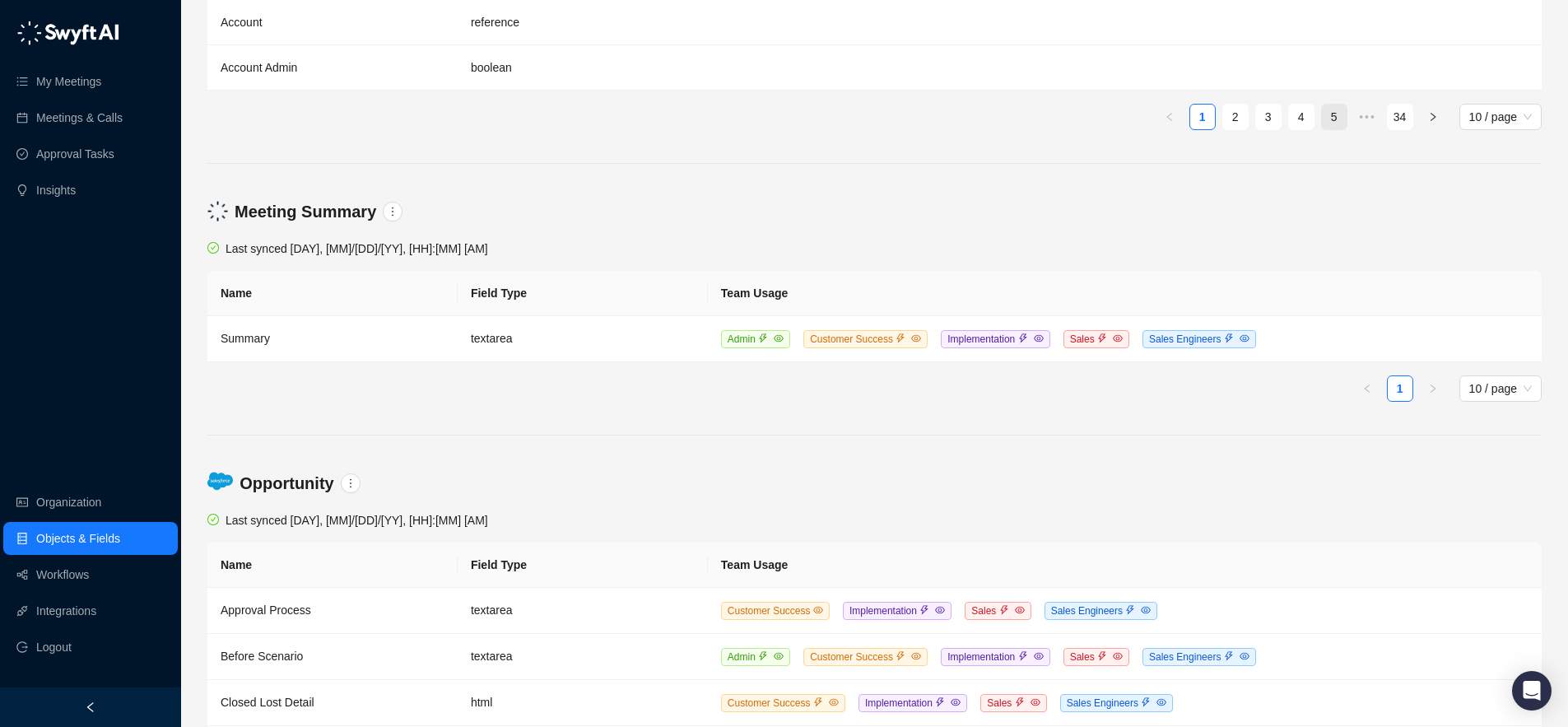 click on "5" at bounding box center [1334, 117] 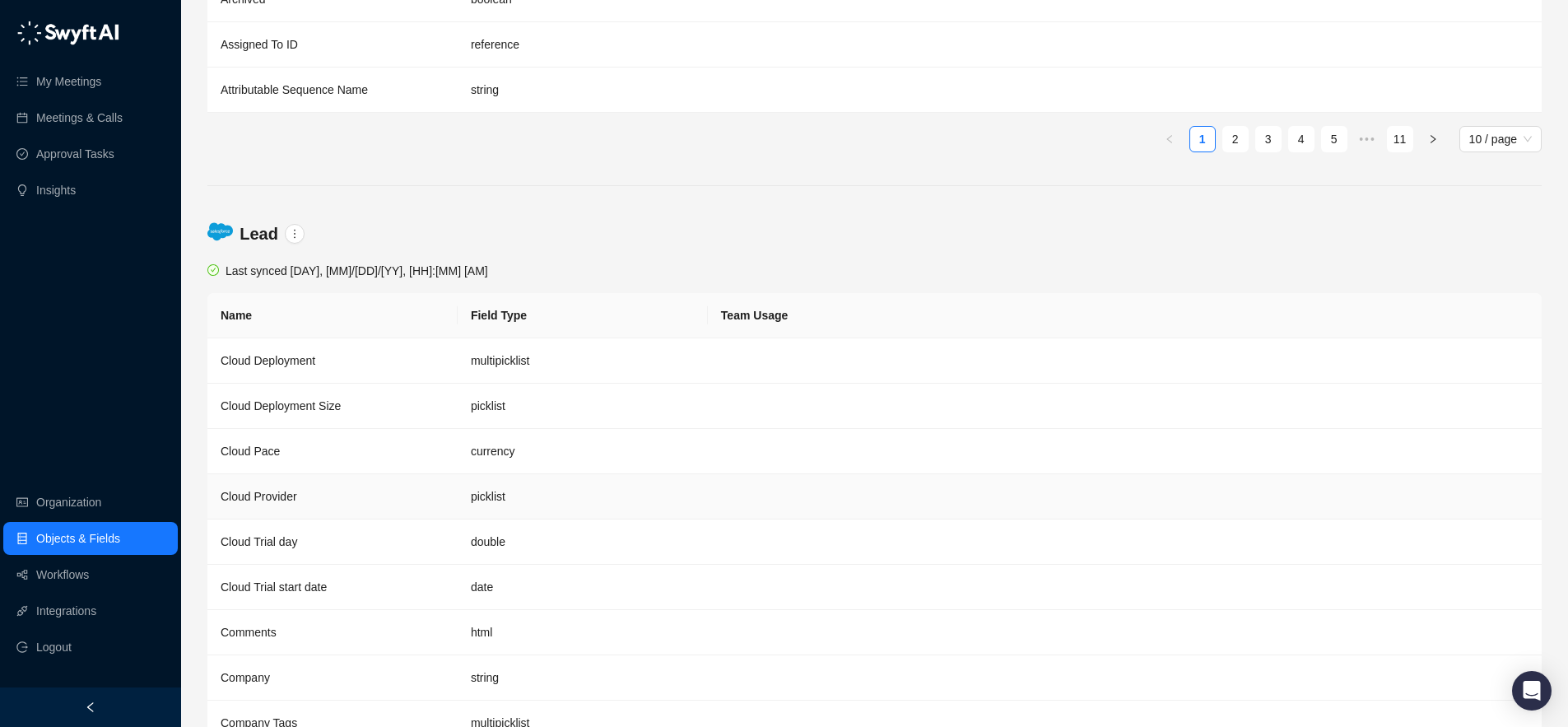 scroll, scrollTop: 2600, scrollLeft: 0, axis: vertical 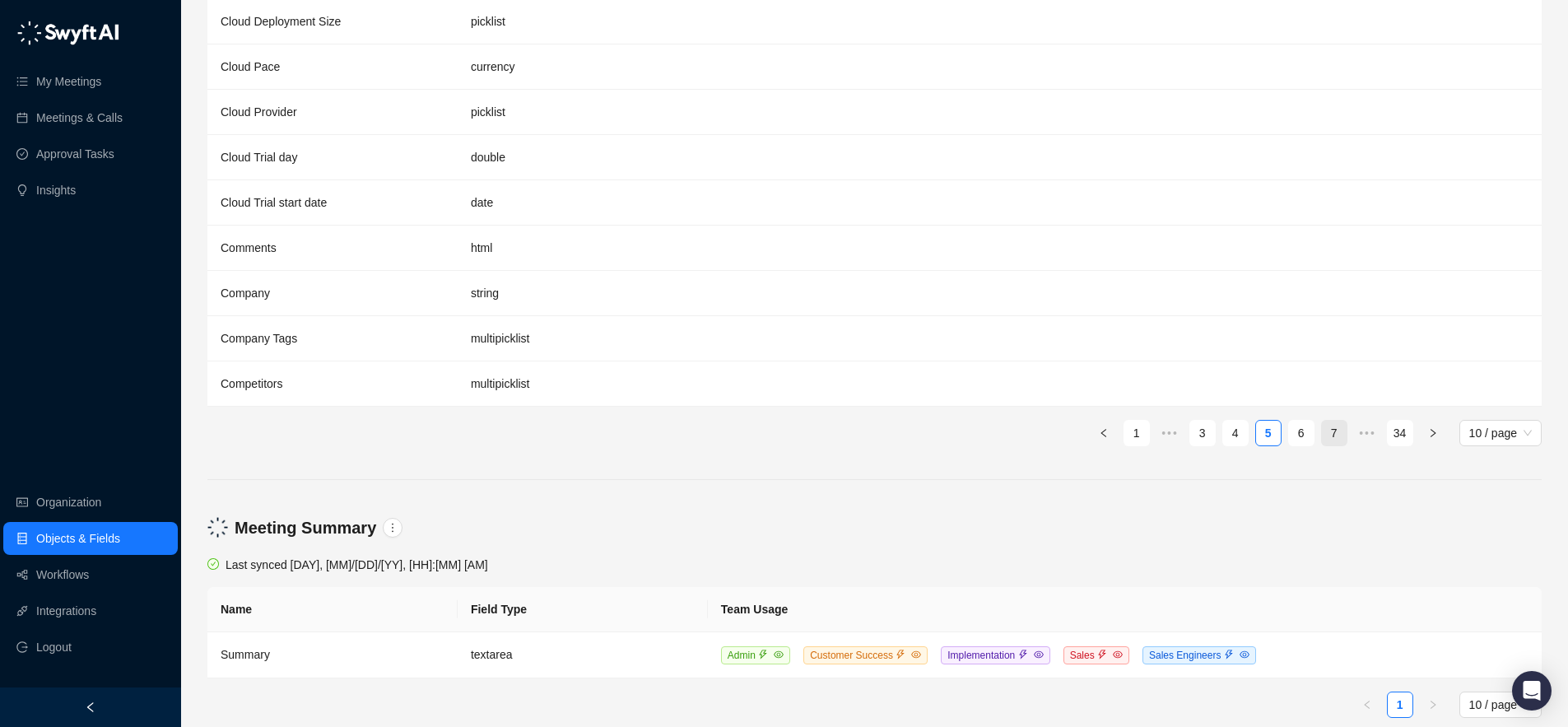 click on "7" at bounding box center [1334, 433] 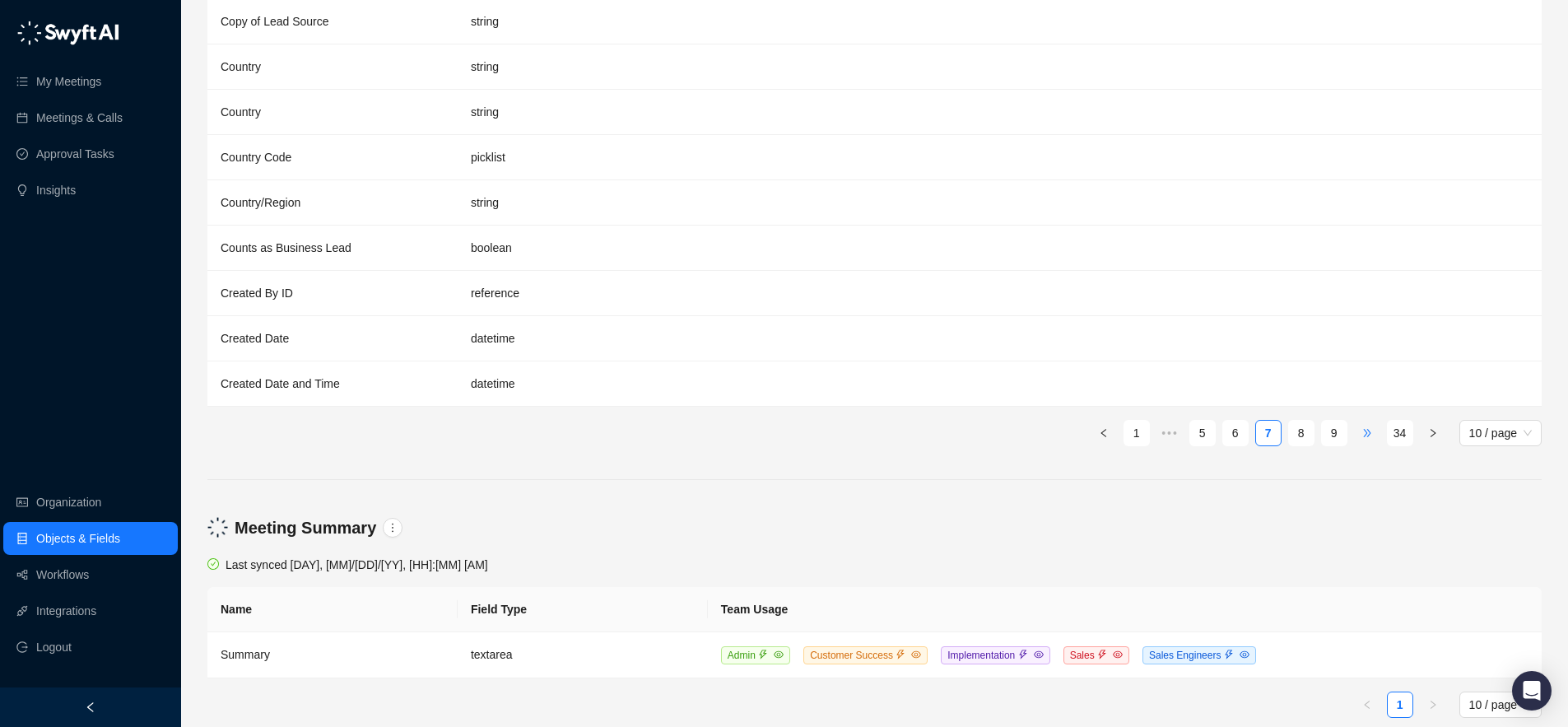 click on "•••" at bounding box center [1367, 433] 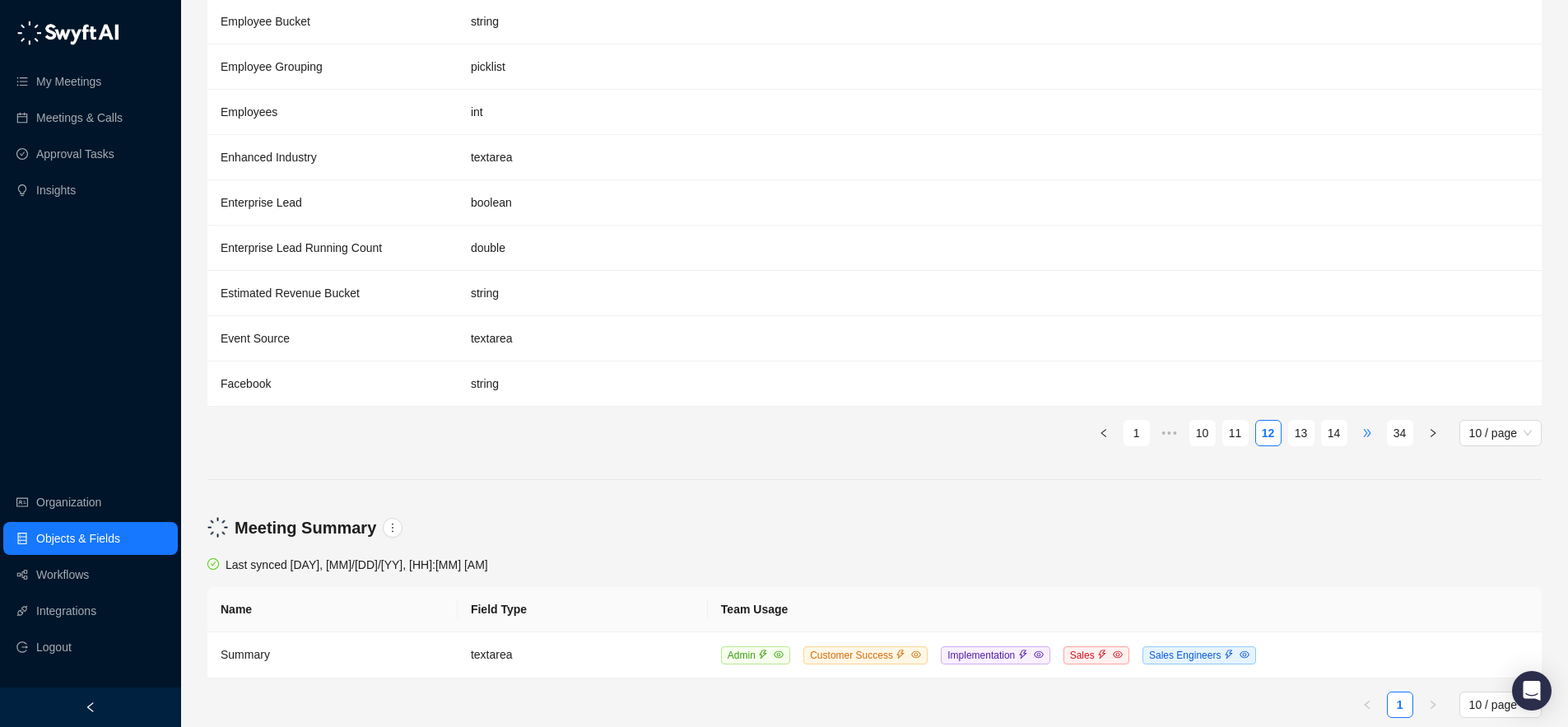 click on "•••" at bounding box center (1367, 433) 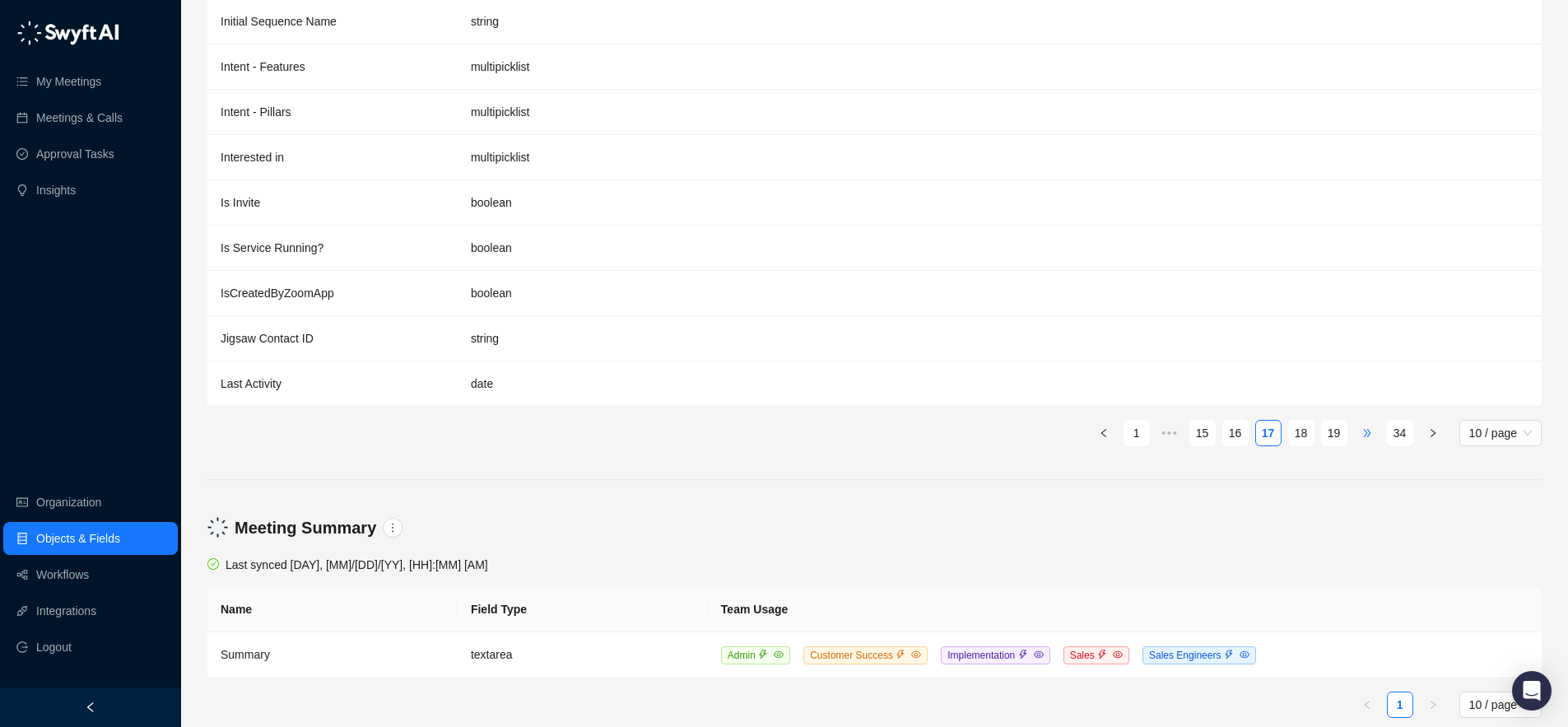 click on "•••" at bounding box center (1367, 433) 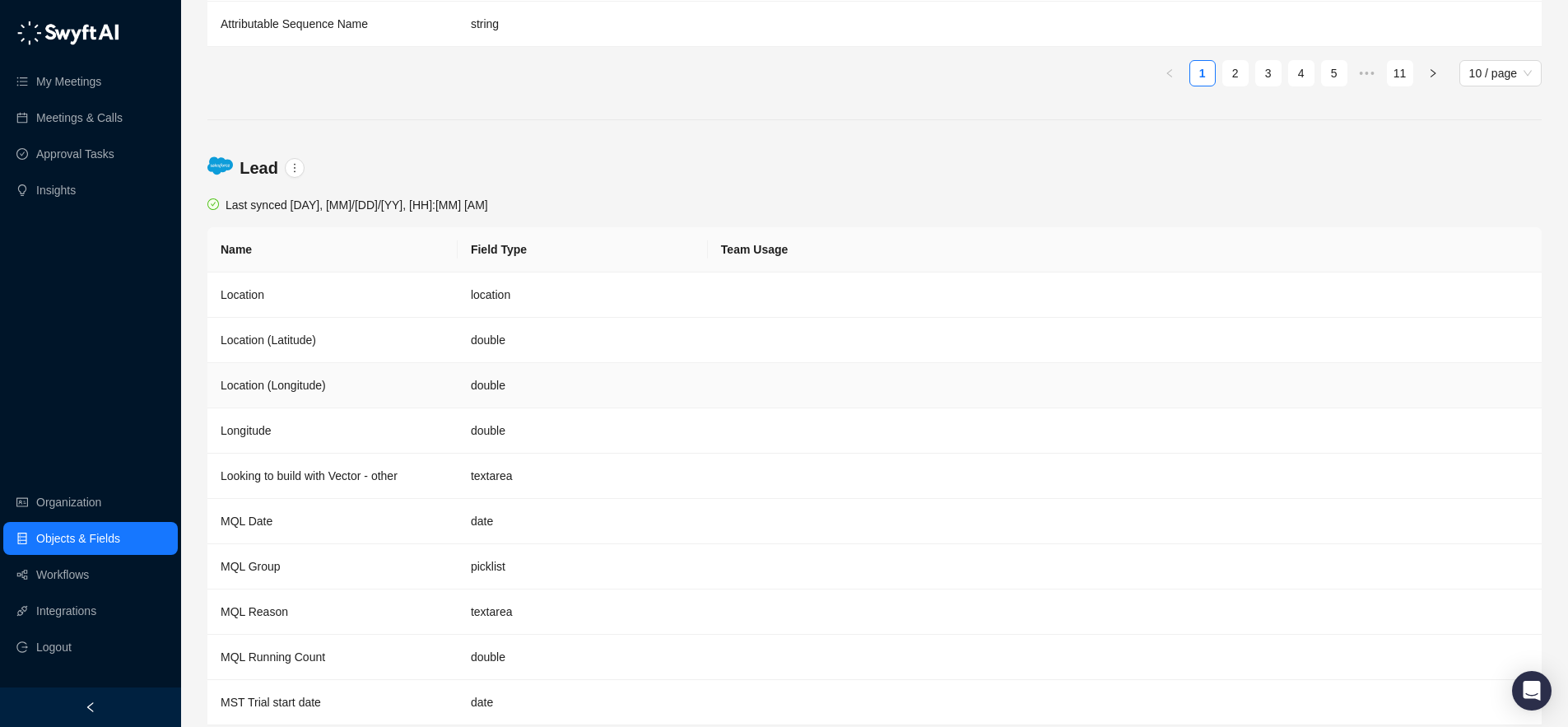 scroll, scrollTop: 2677, scrollLeft: 0, axis: vertical 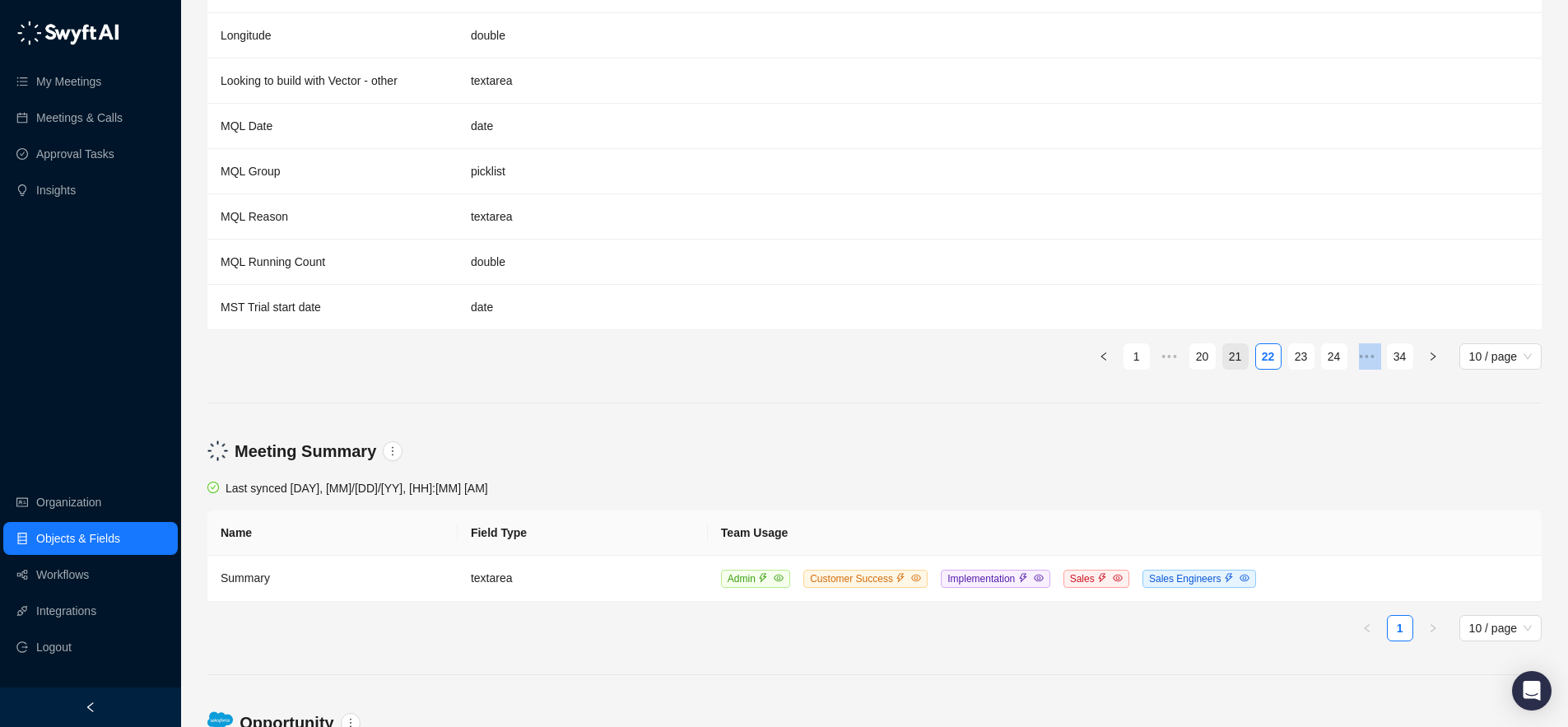 click on "21" at bounding box center [1235, 357] 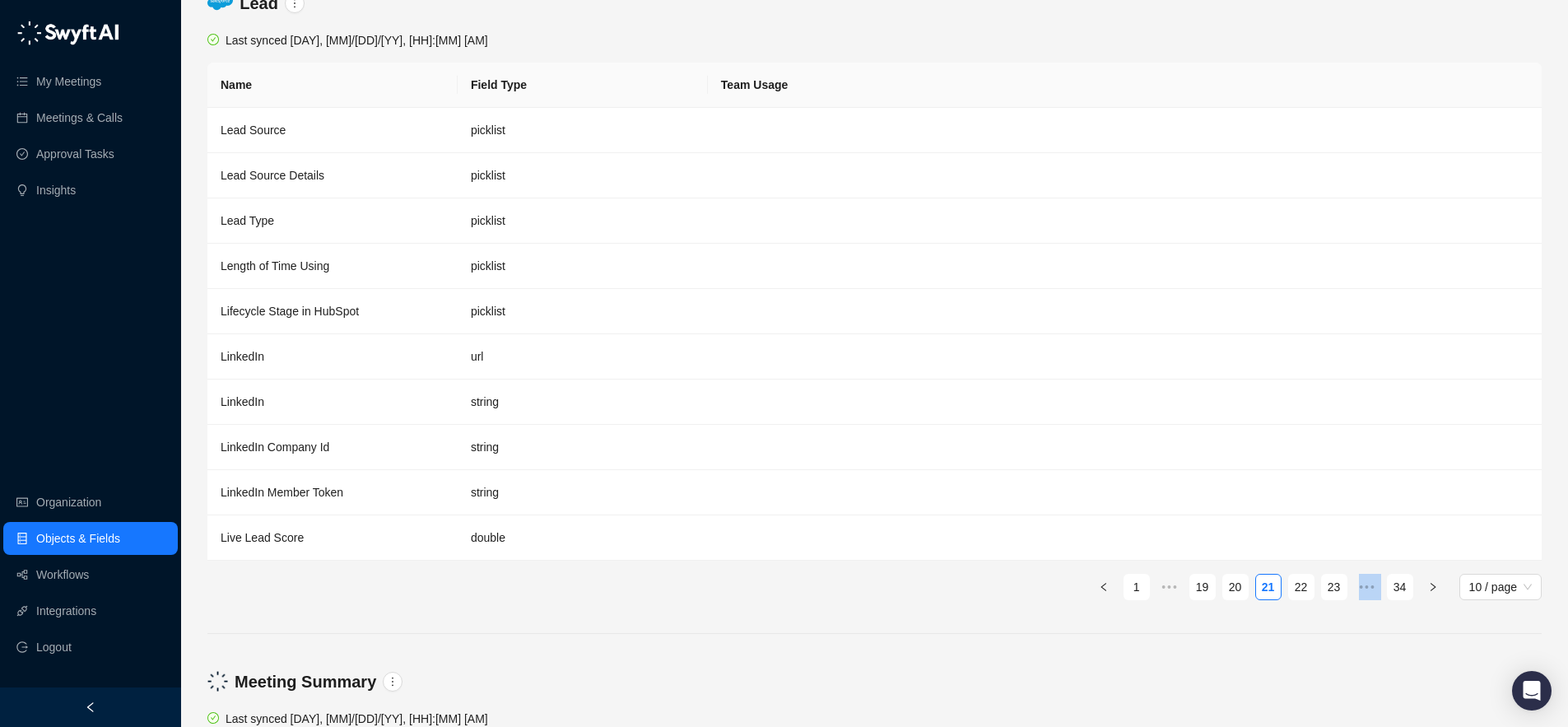 scroll, scrollTop: 2424, scrollLeft: 0, axis: vertical 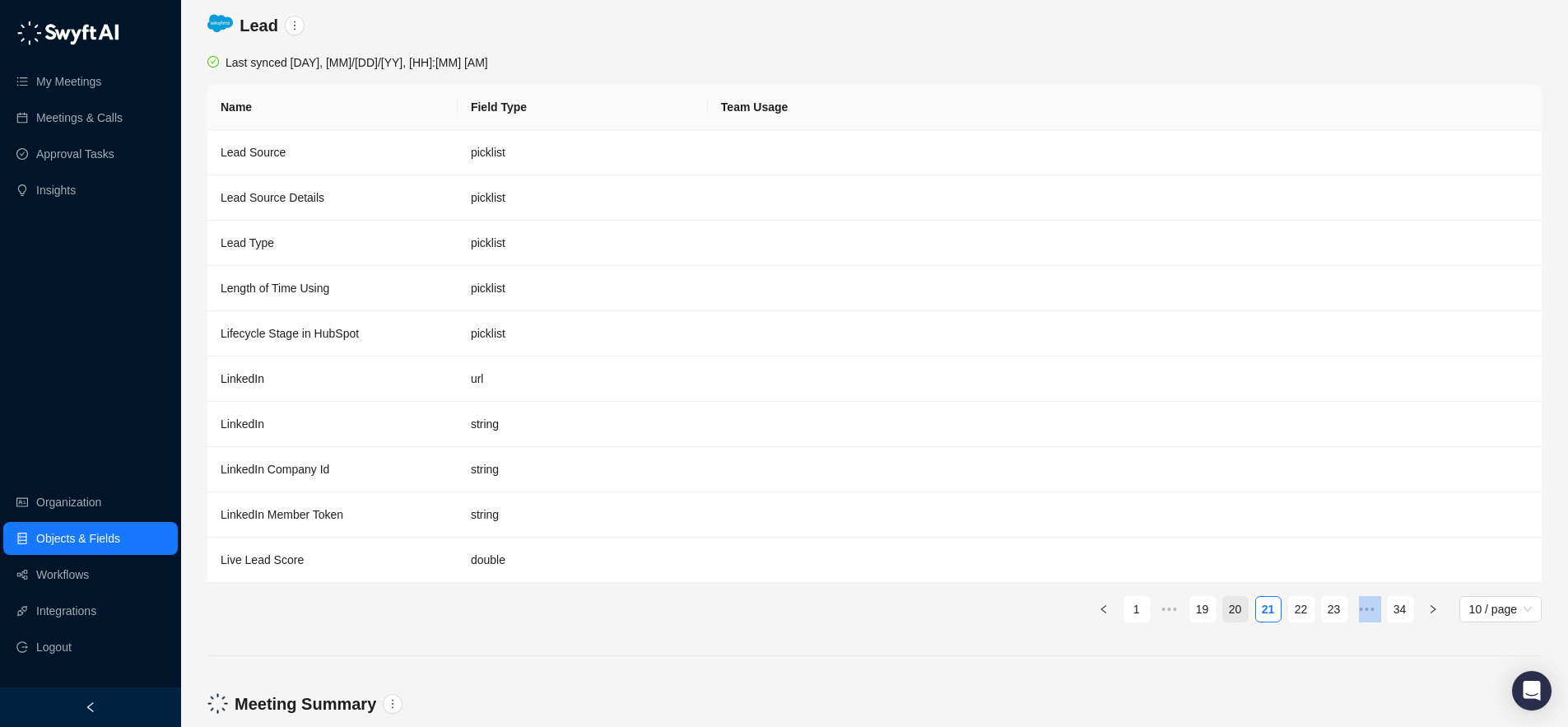 click on "20" at bounding box center [1235, 609] 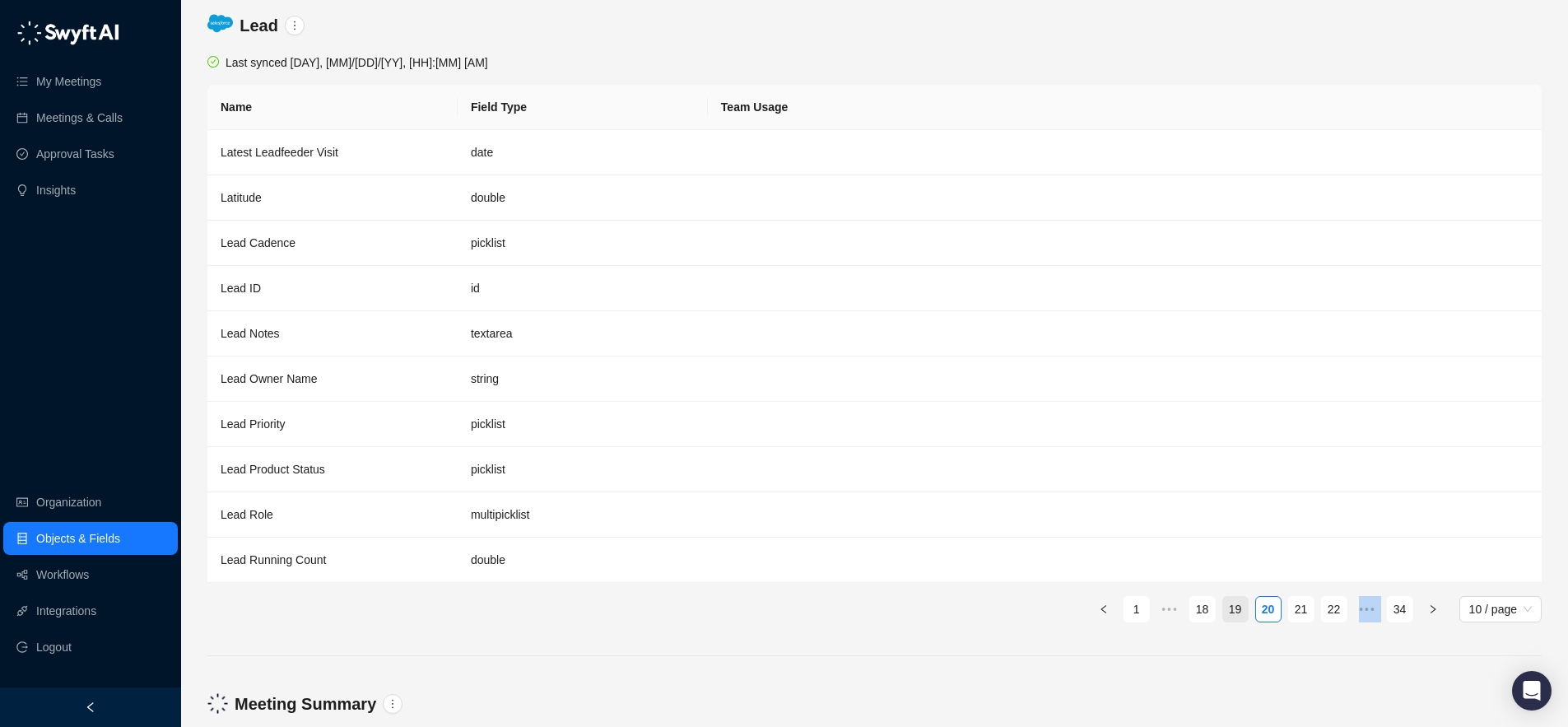 click on "19" at bounding box center (1235, 609) 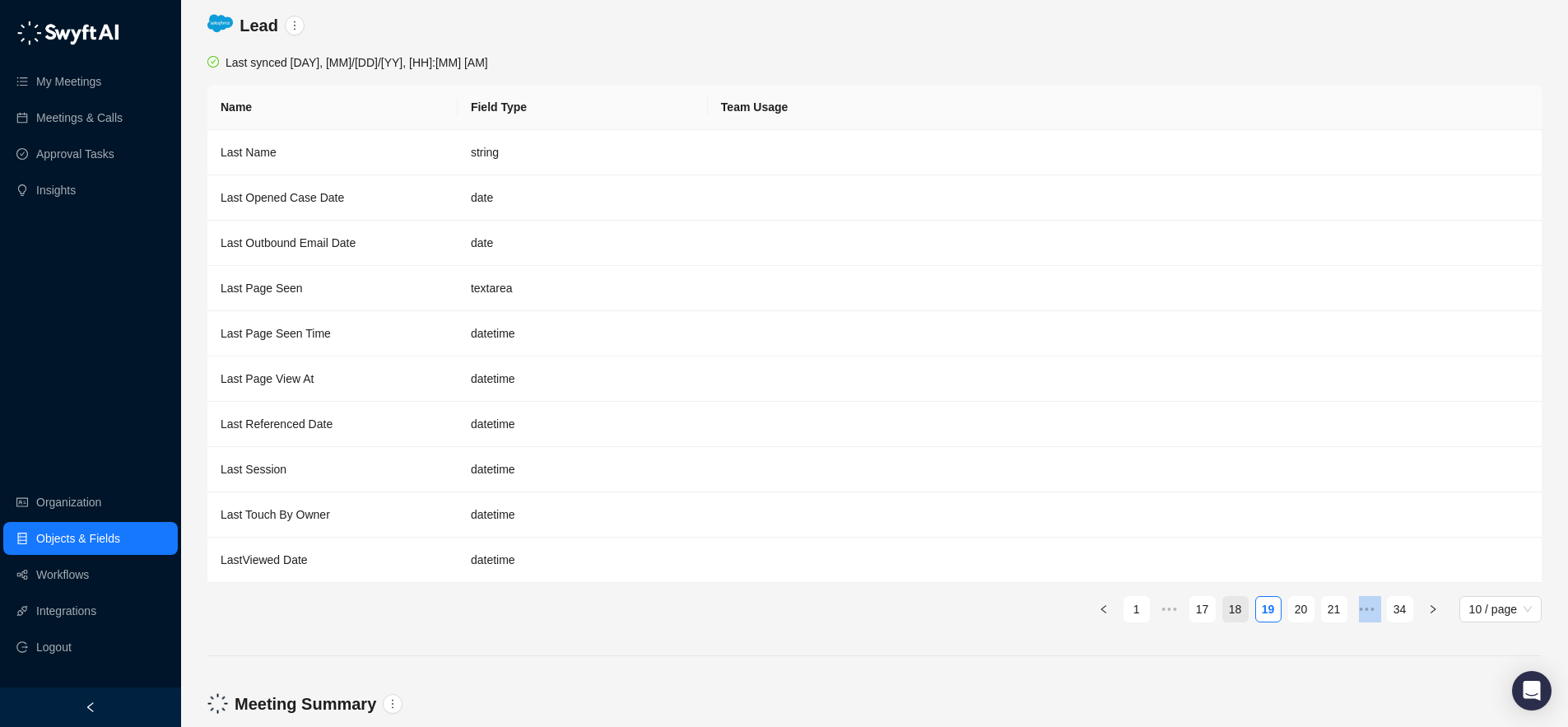 click on "18" at bounding box center [1235, 609] 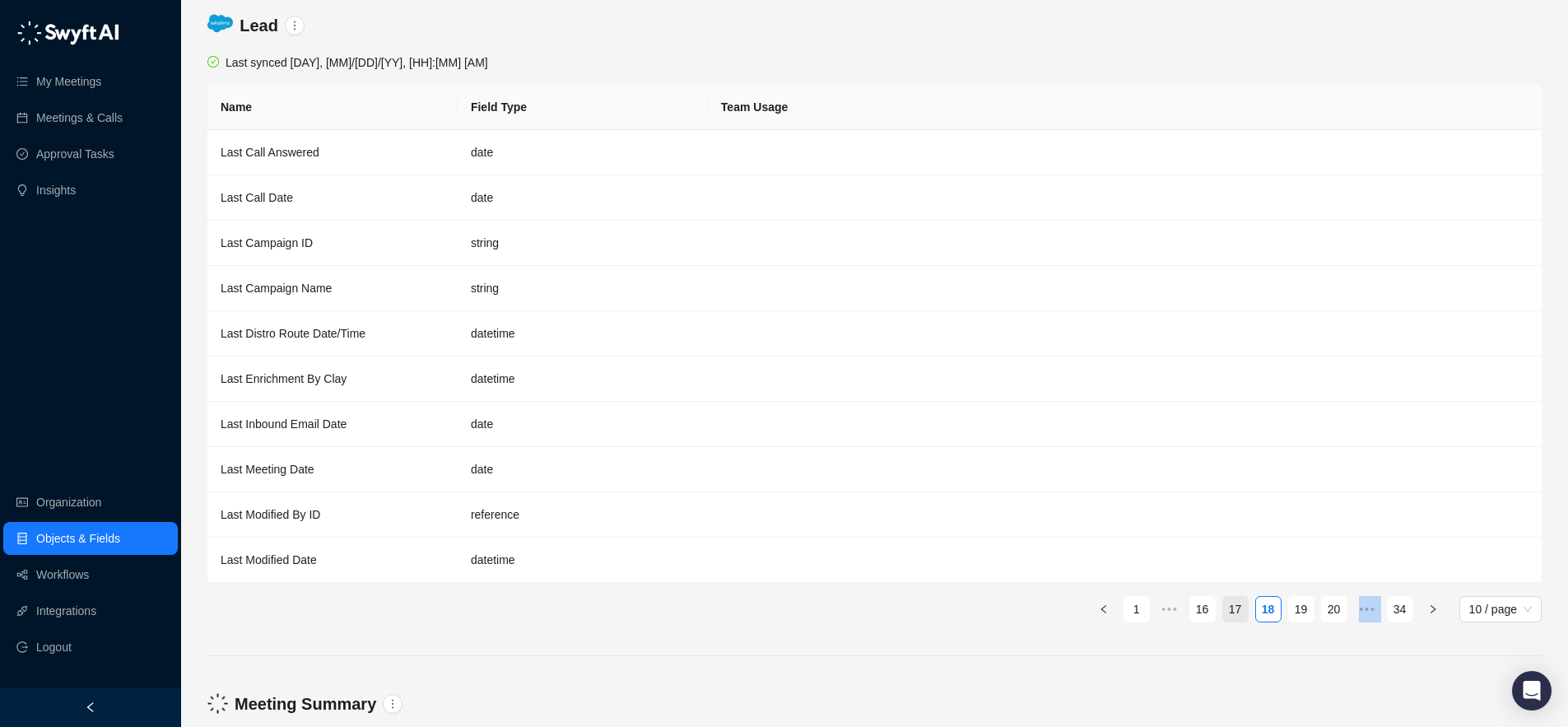 click on "17" at bounding box center (1235, 609) 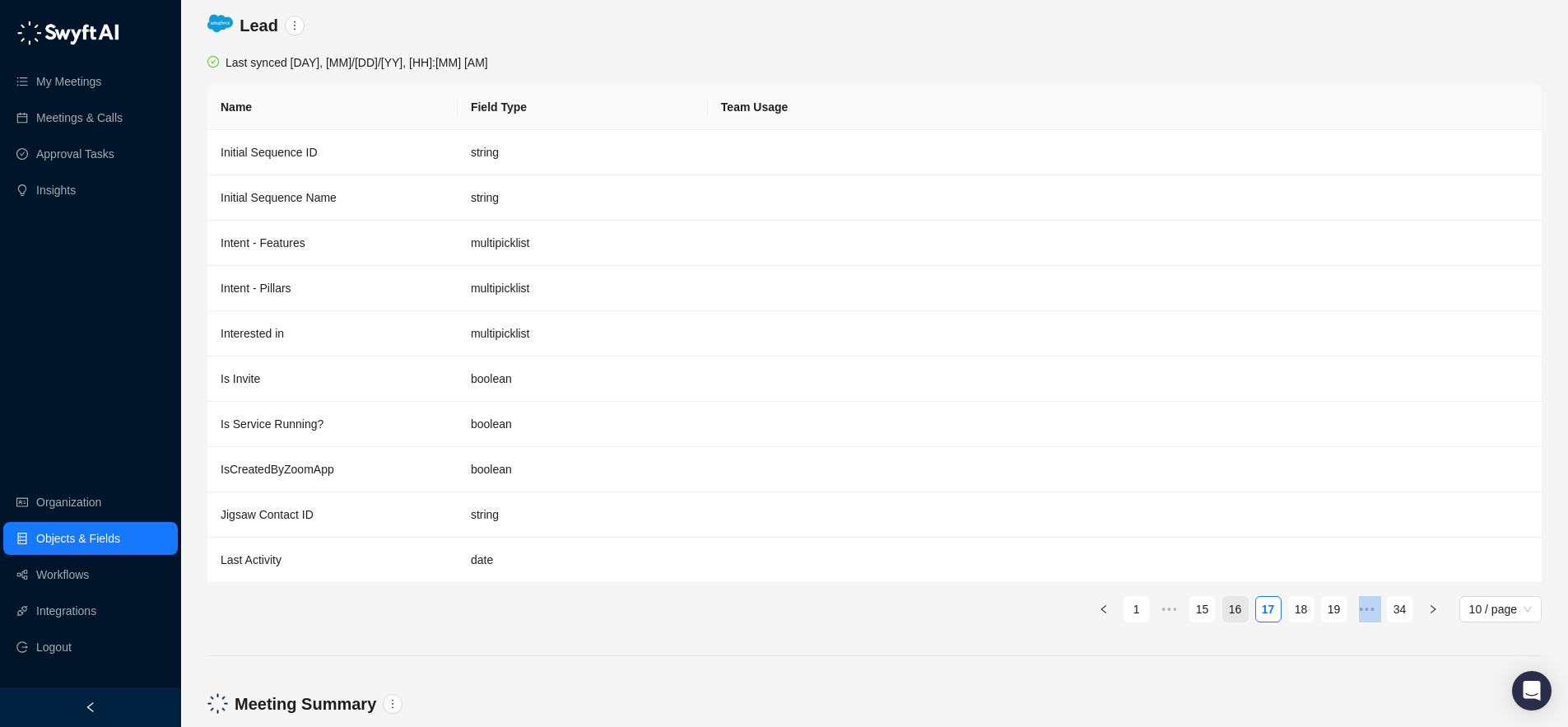 click on "16" at bounding box center (1235, 609) 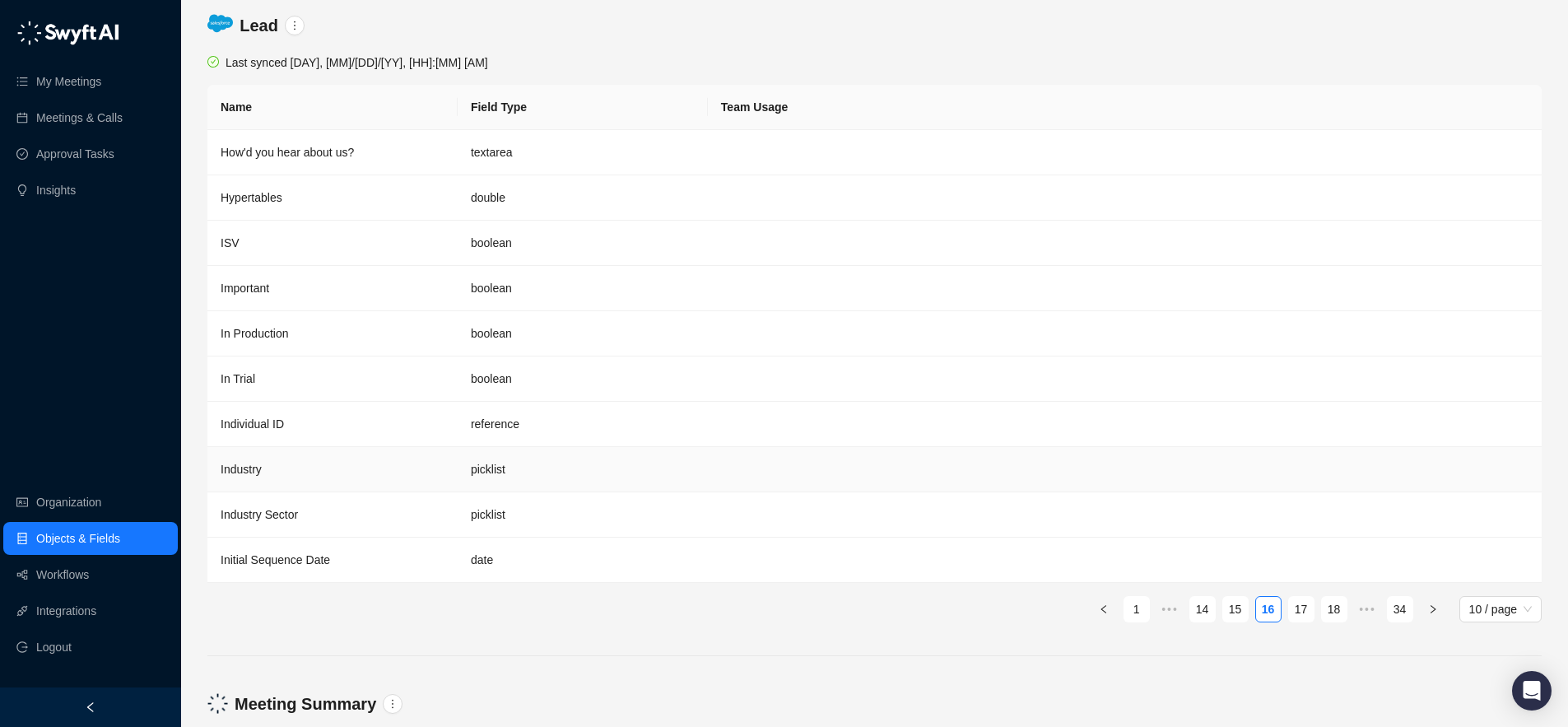click on "picklist" at bounding box center [583, 469] 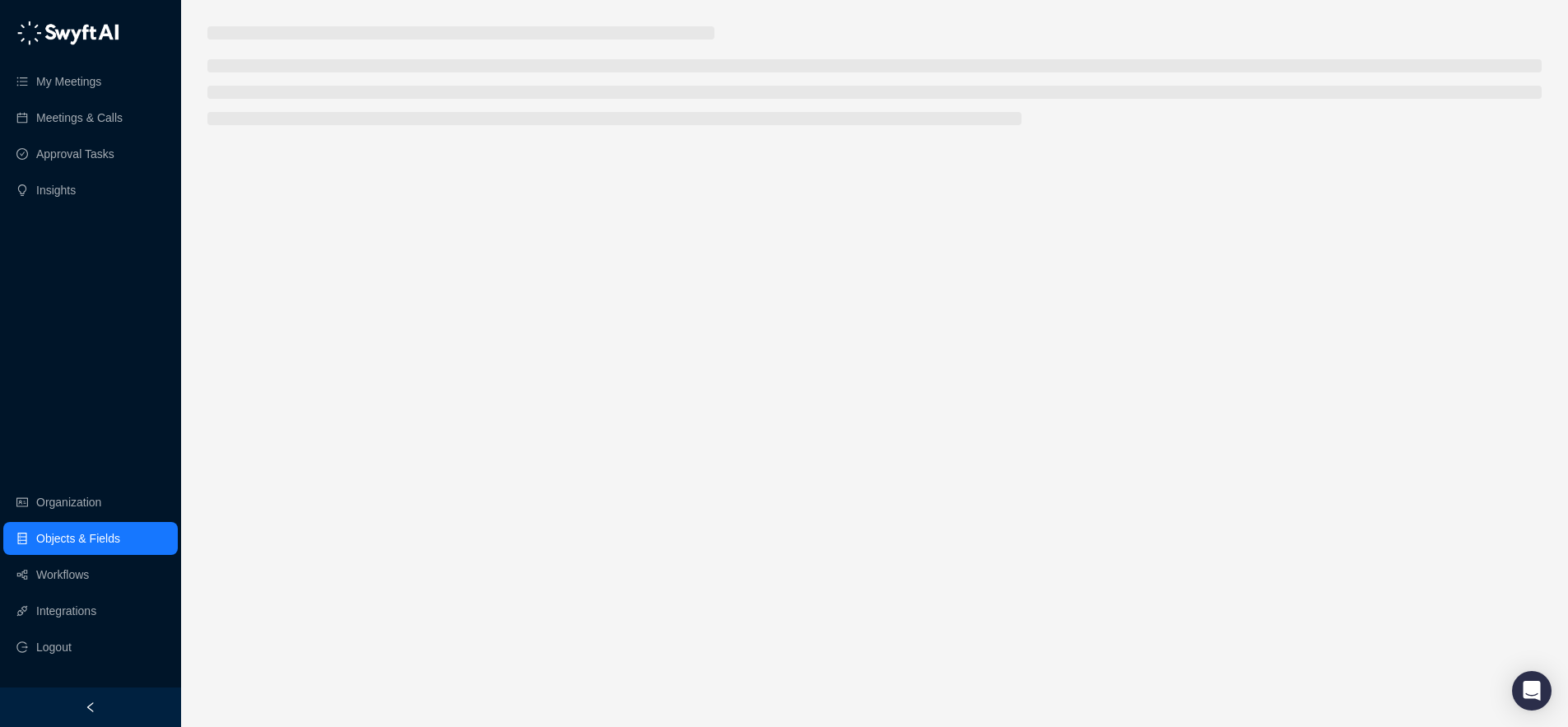 scroll, scrollTop: 0, scrollLeft: 0, axis: both 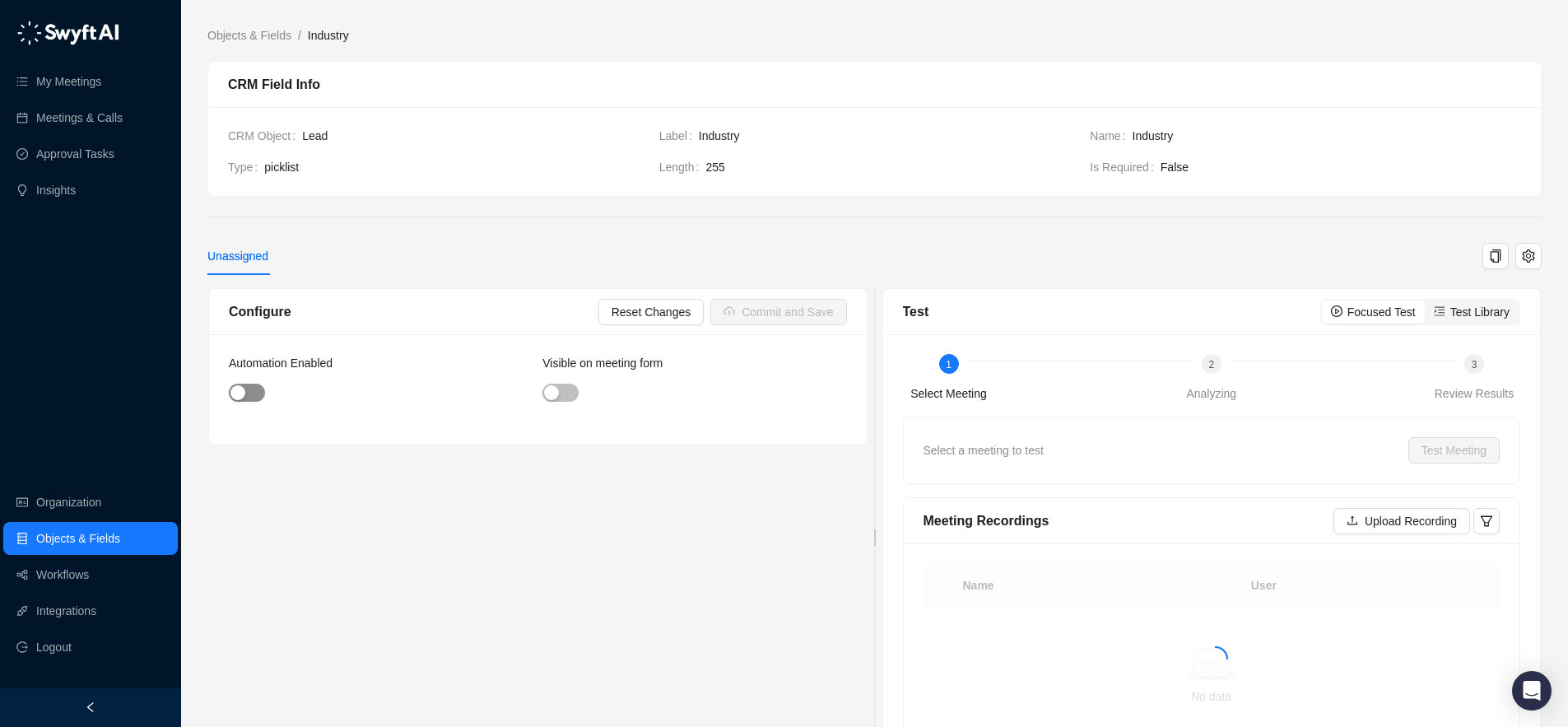 click at bounding box center [247, 393] 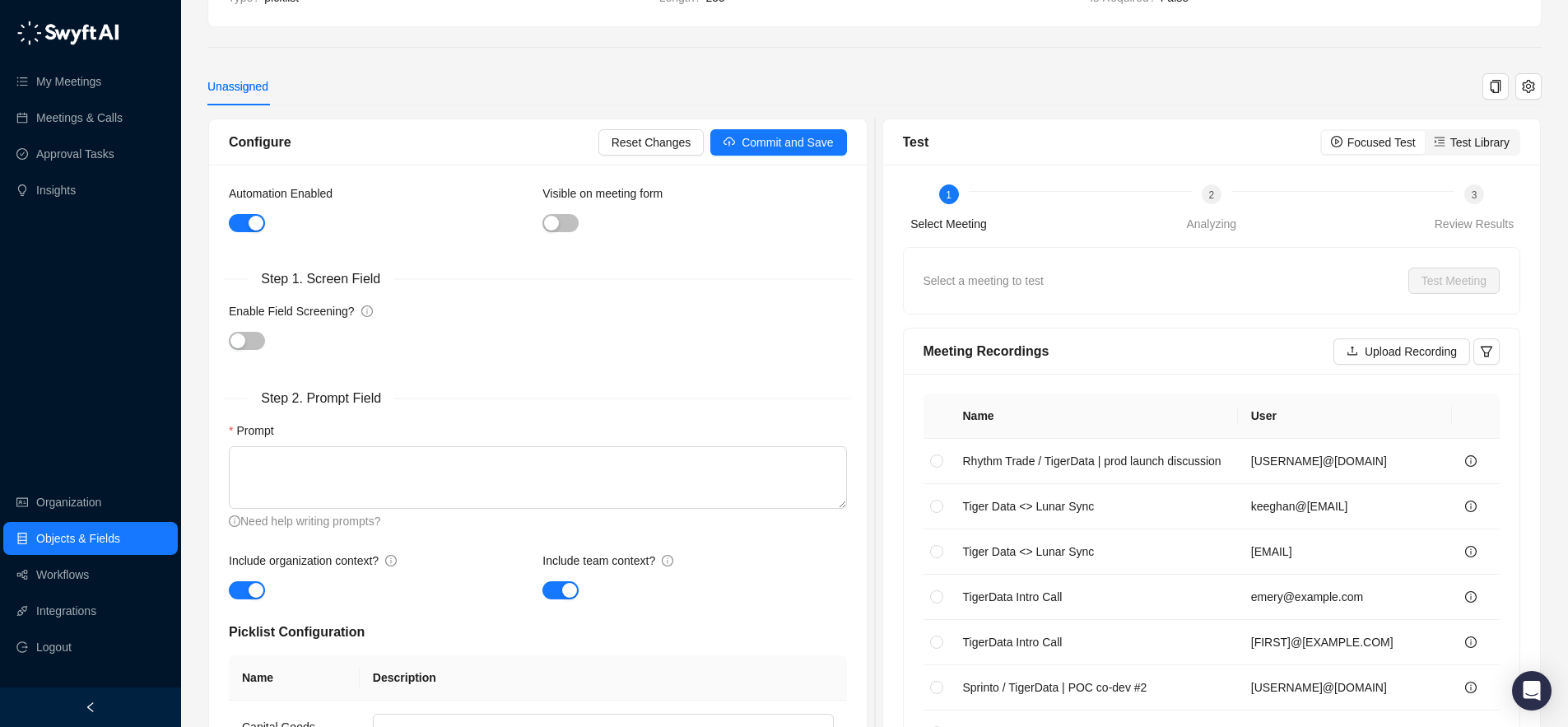 scroll, scrollTop: 180, scrollLeft: 0, axis: vertical 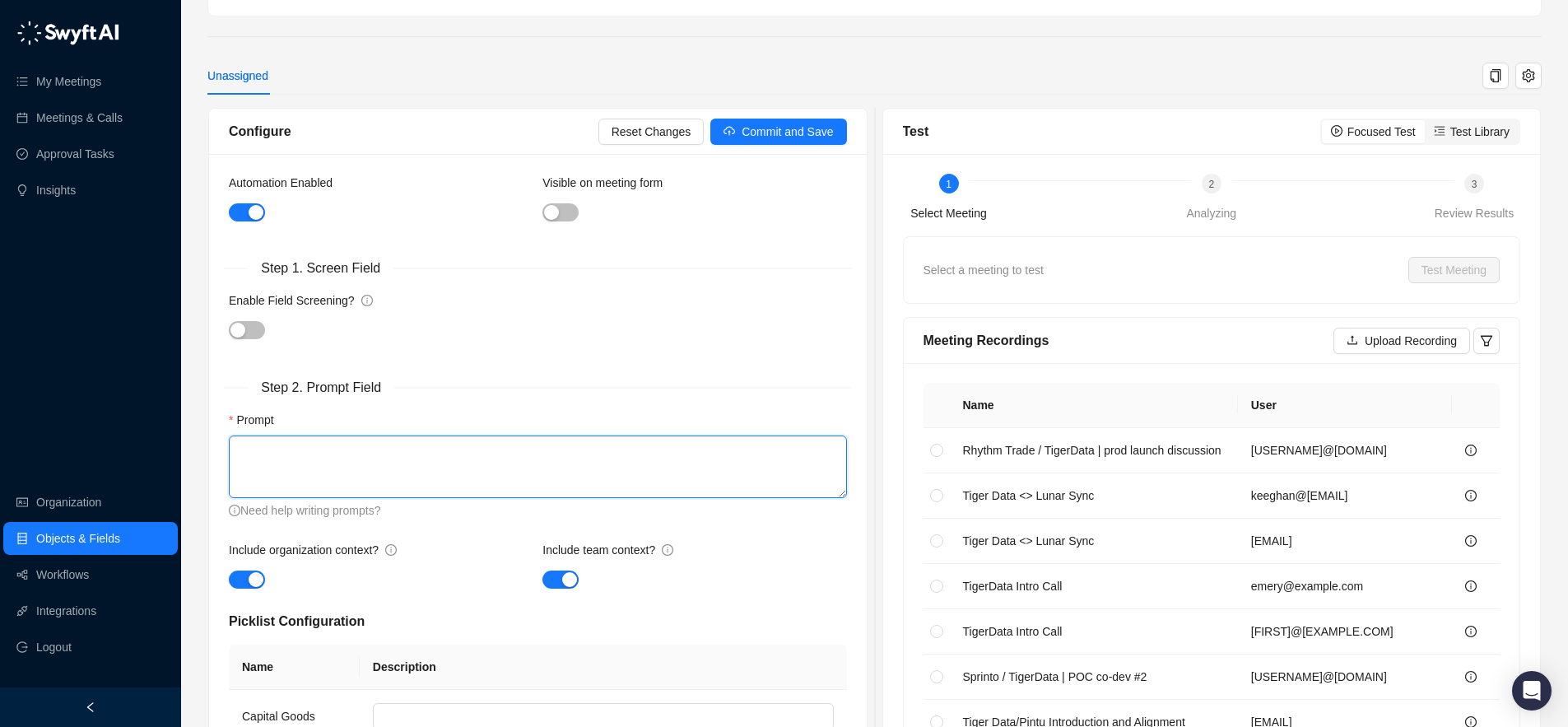 click on "Prompt" at bounding box center [537, 467] 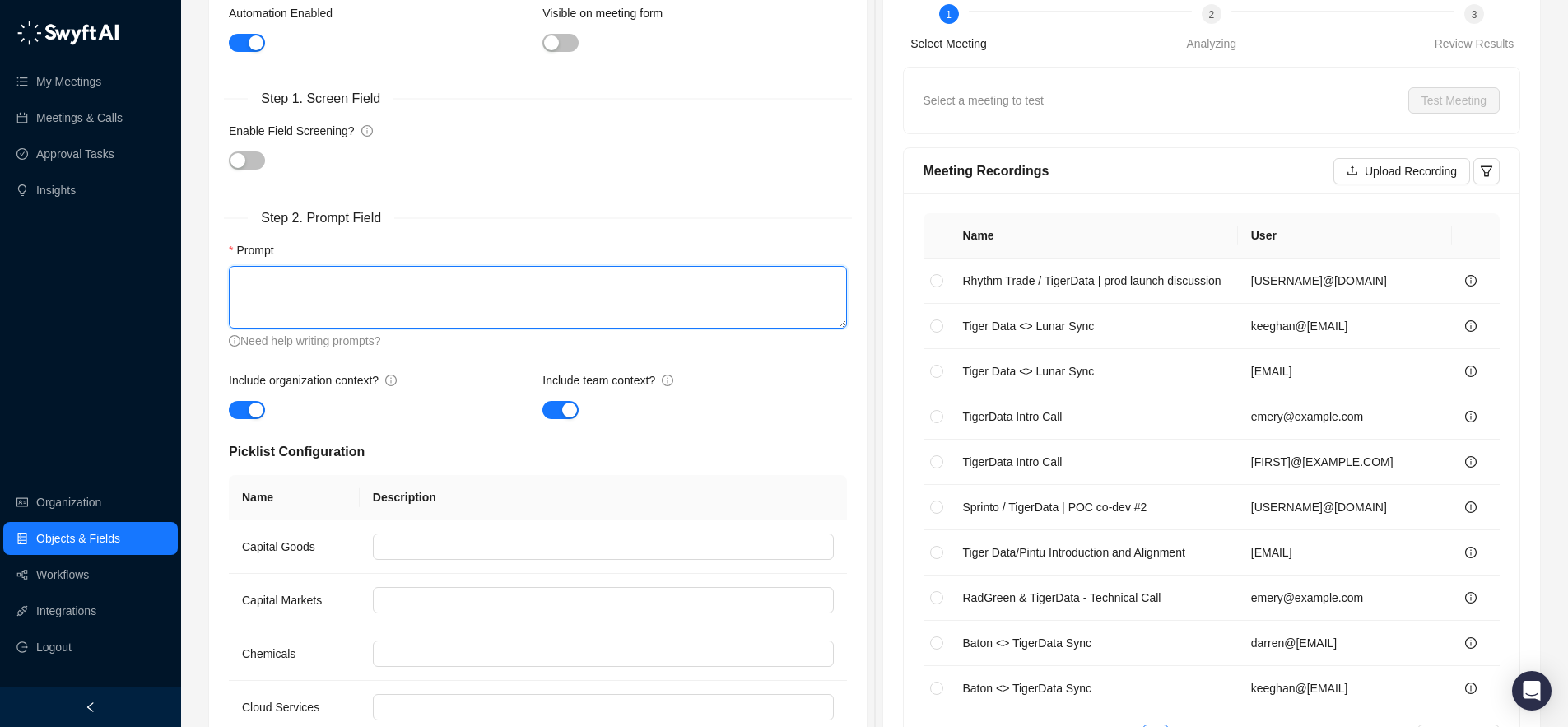 scroll, scrollTop: 351, scrollLeft: 0, axis: vertical 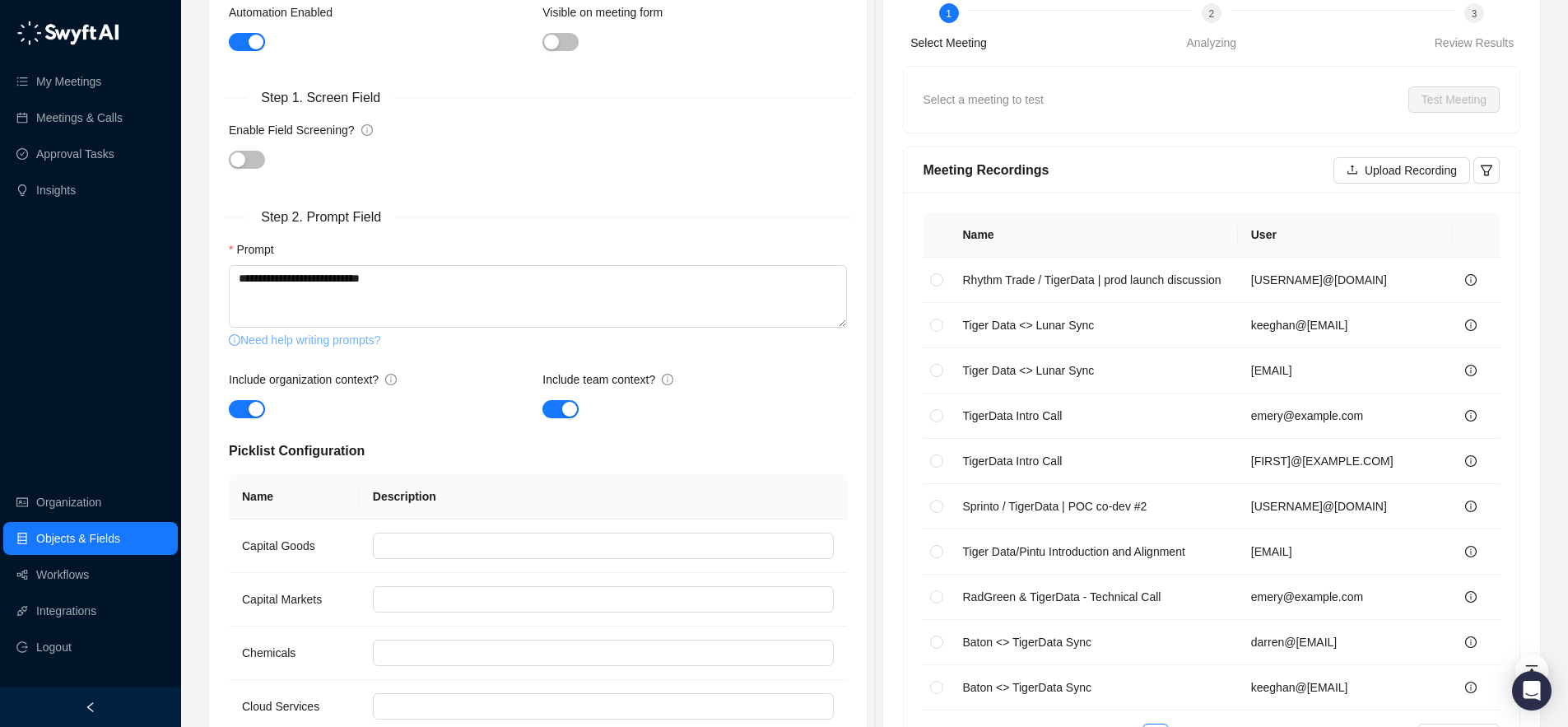 click on "Need help writing prompts?" at bounding box center (305, 340) 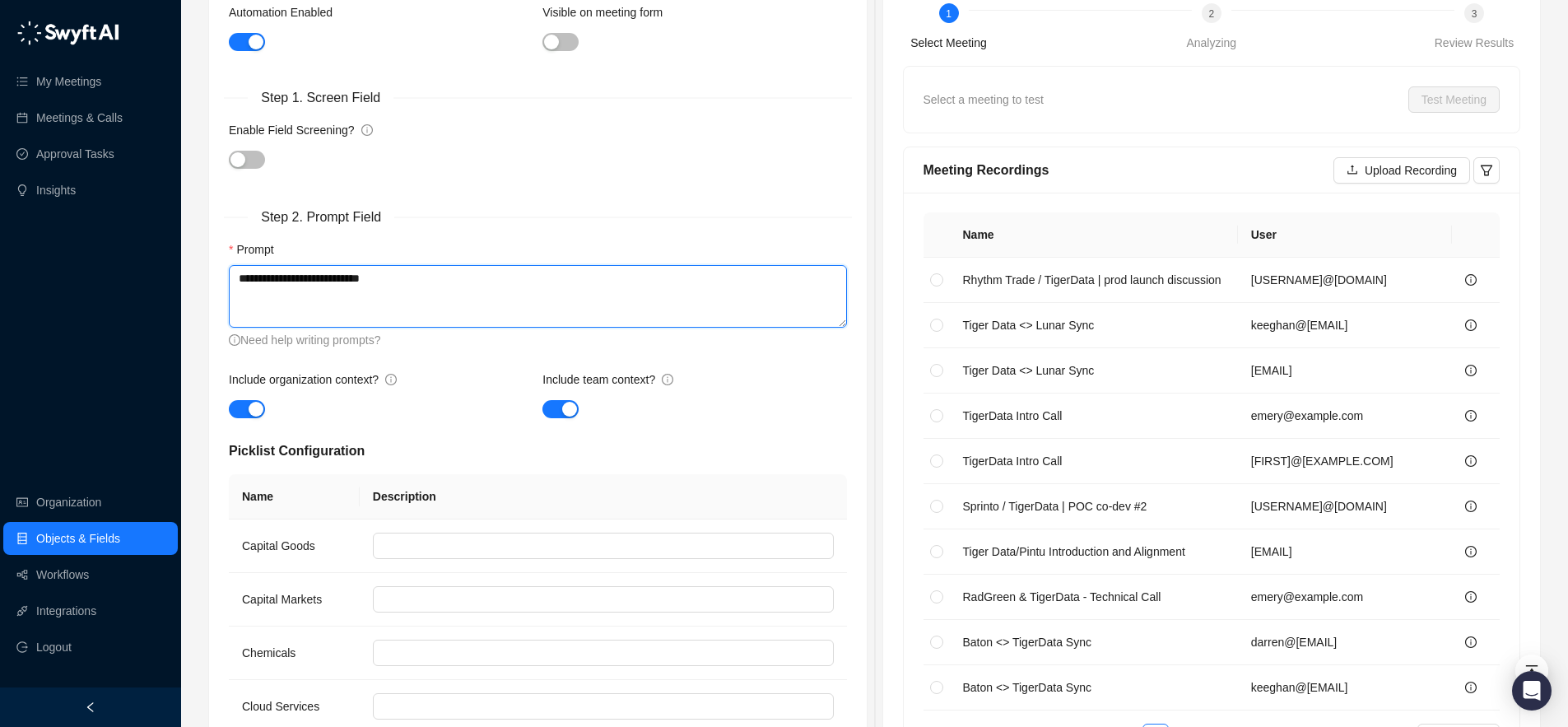 drag, startPoint x: 416, startPoint y: 283, endPoint x: 147, endPoint y: 283, distance: 269 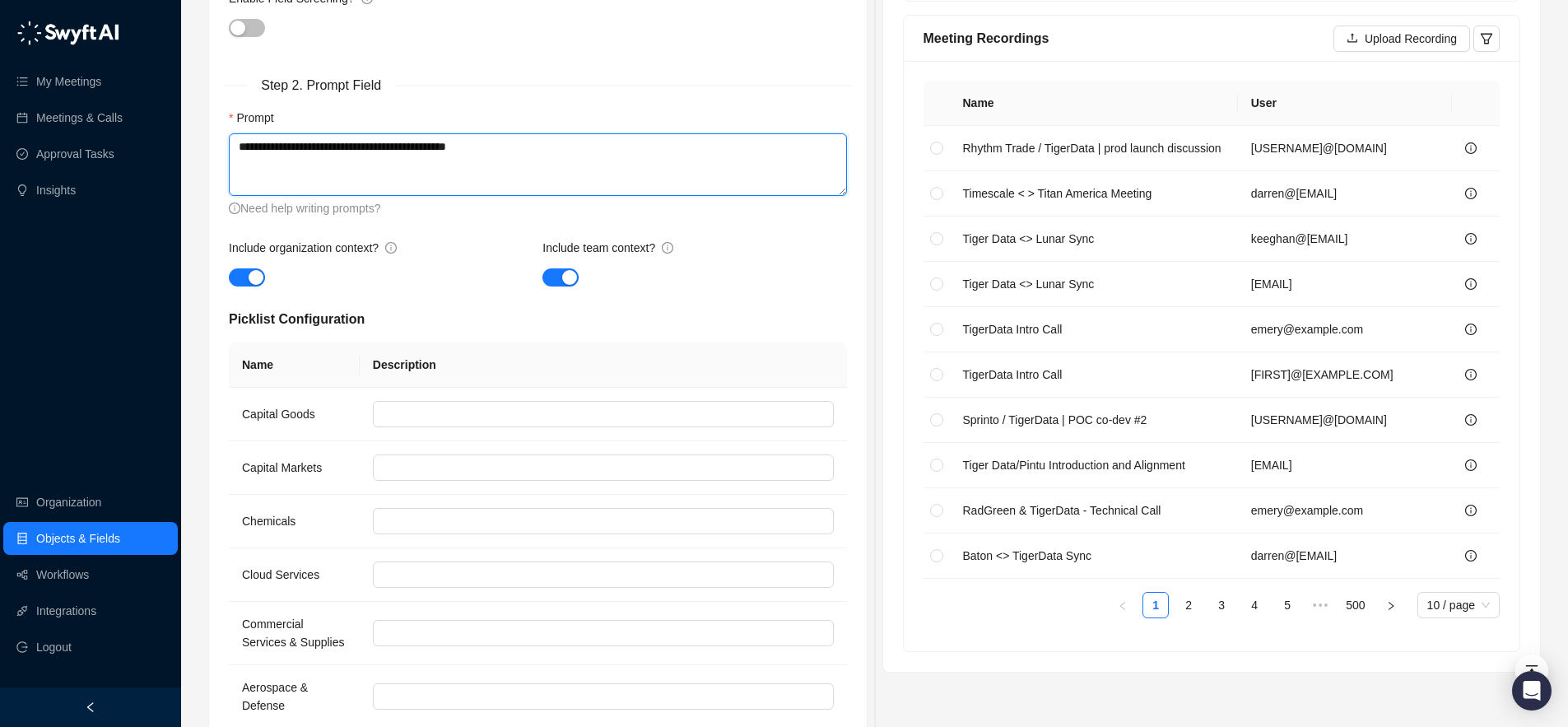 scroll, scrollTop: 517, scrollLeft: 0, axis: vertical 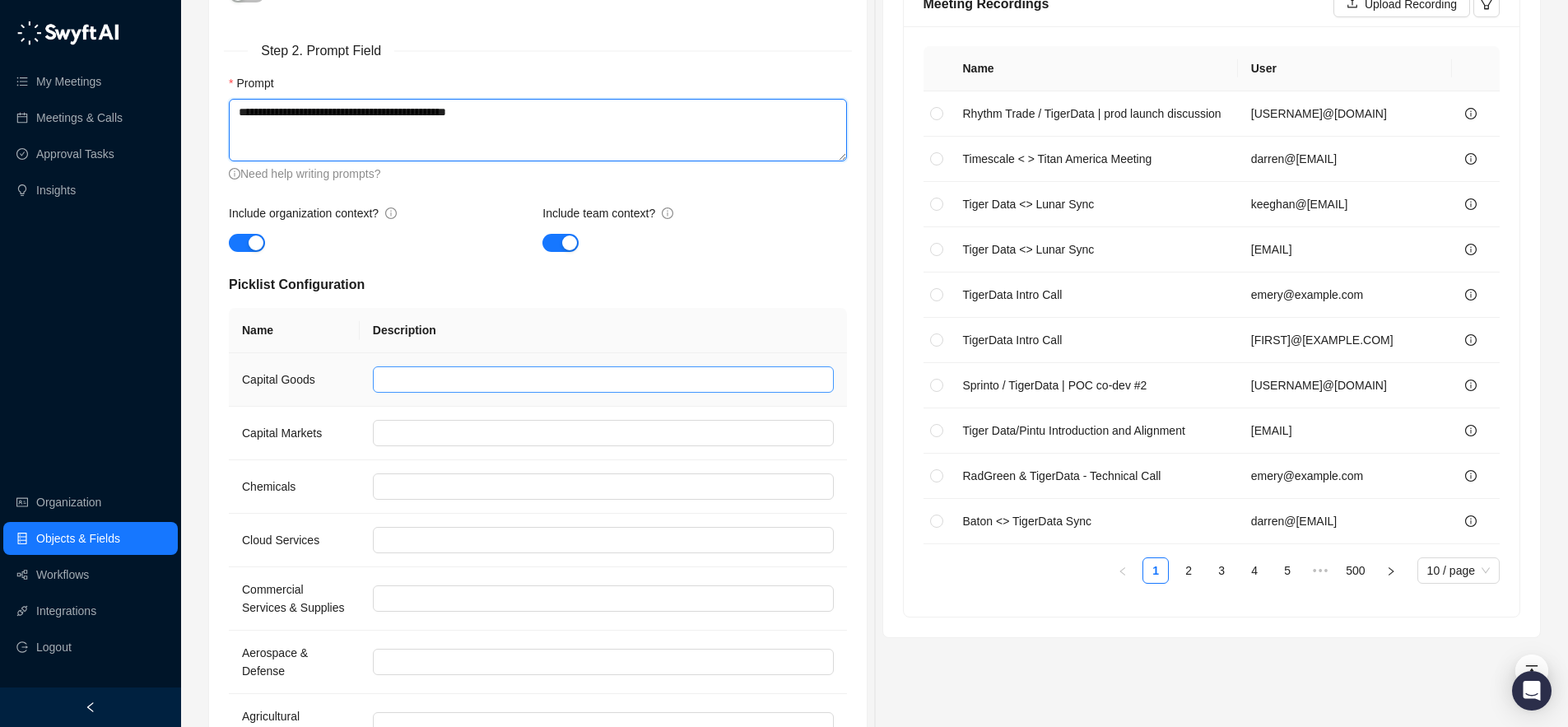 type on "**********" 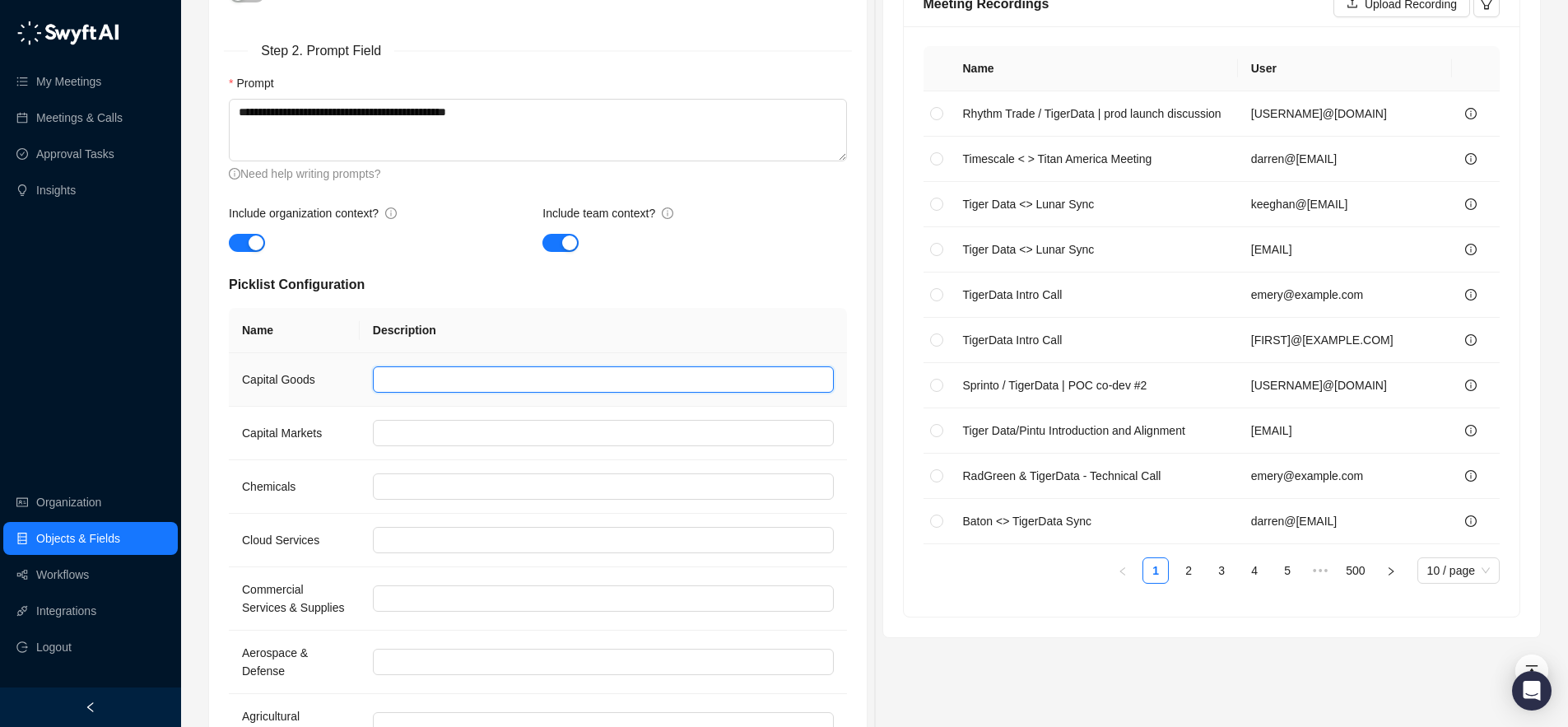 click at bounding box center [603, 380] 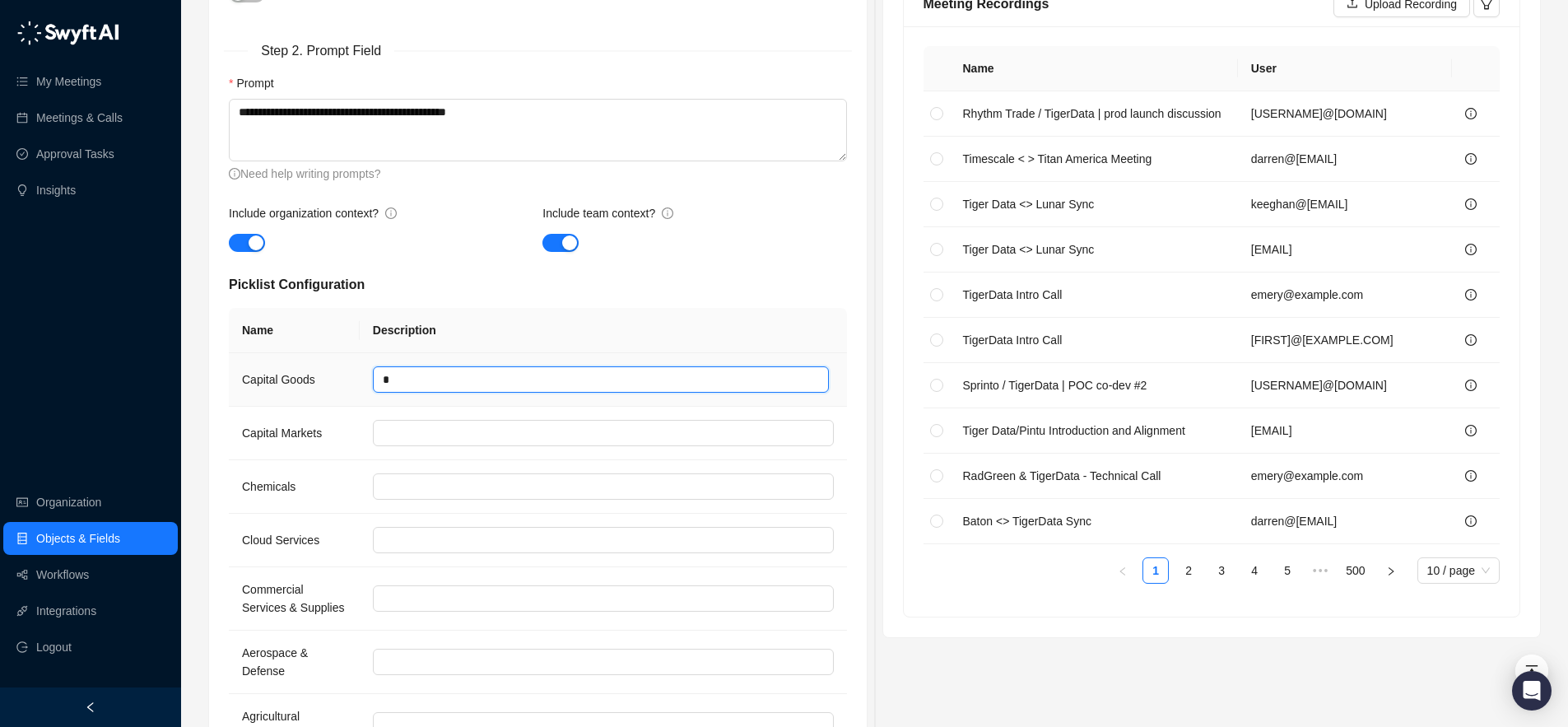 type 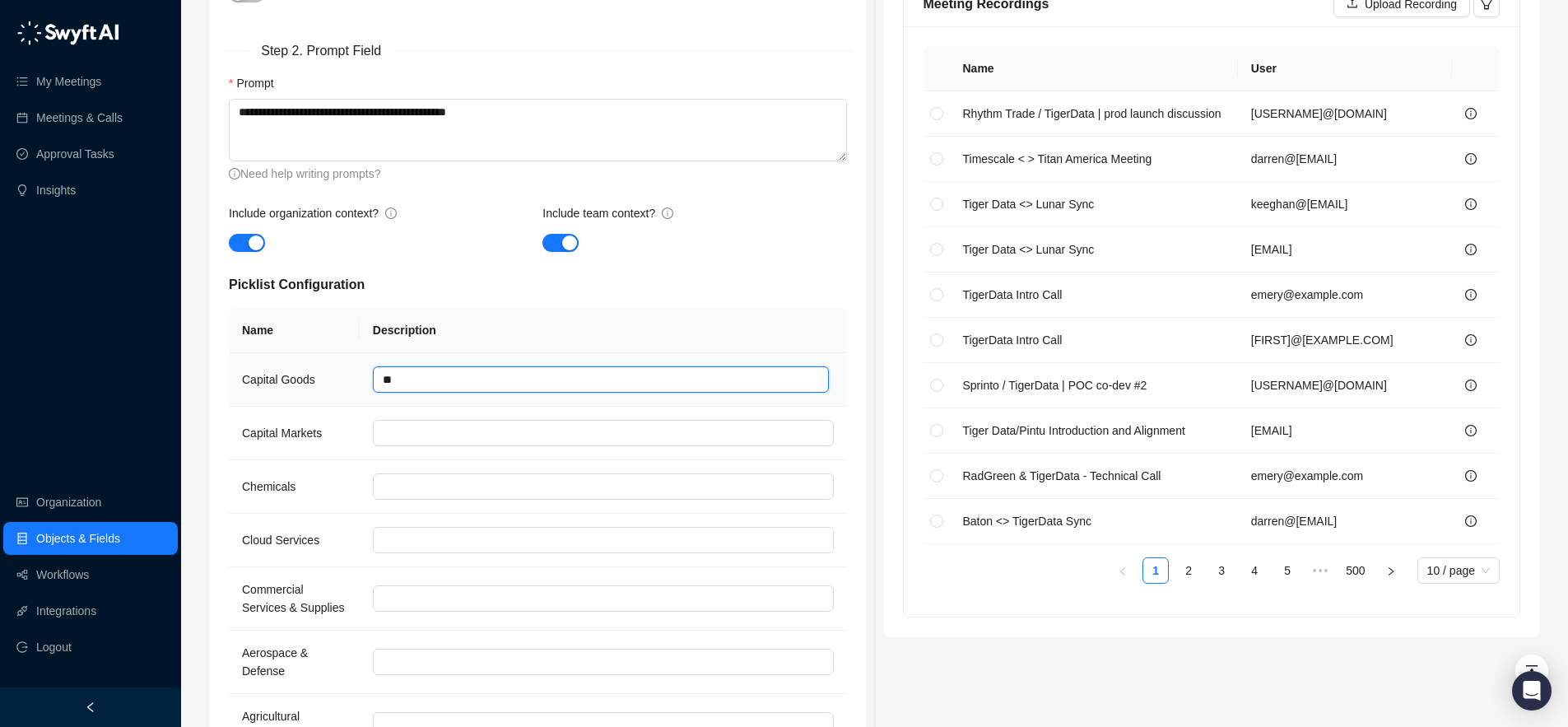 type 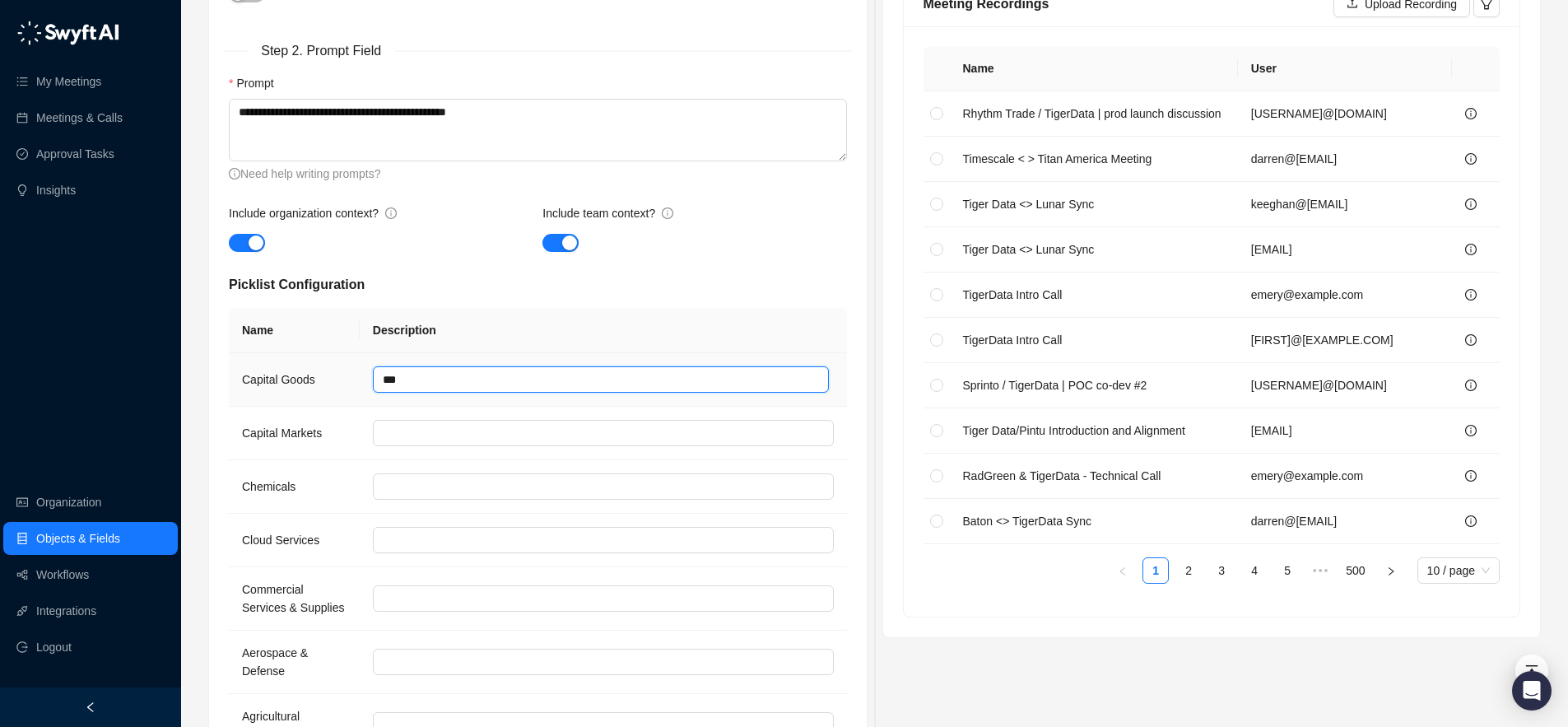 type 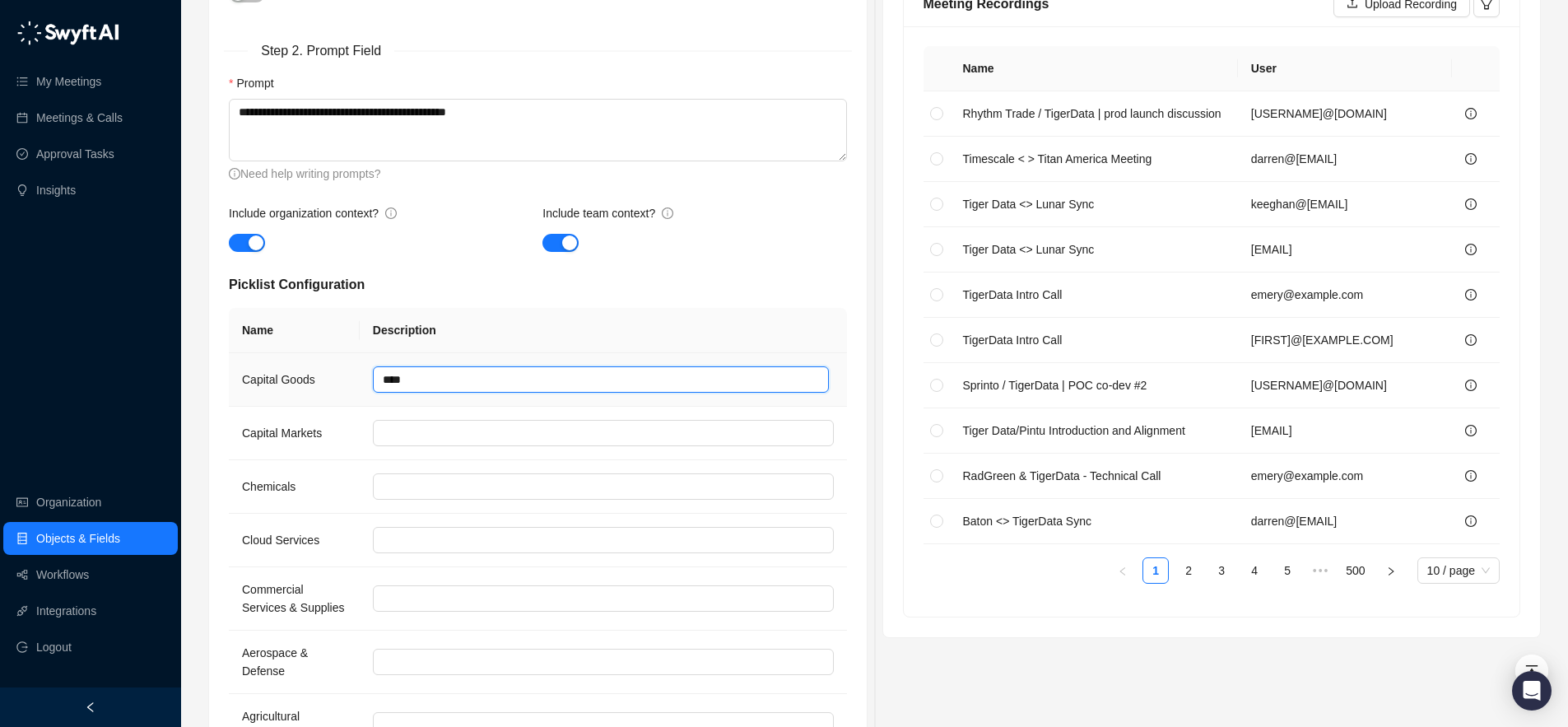 type 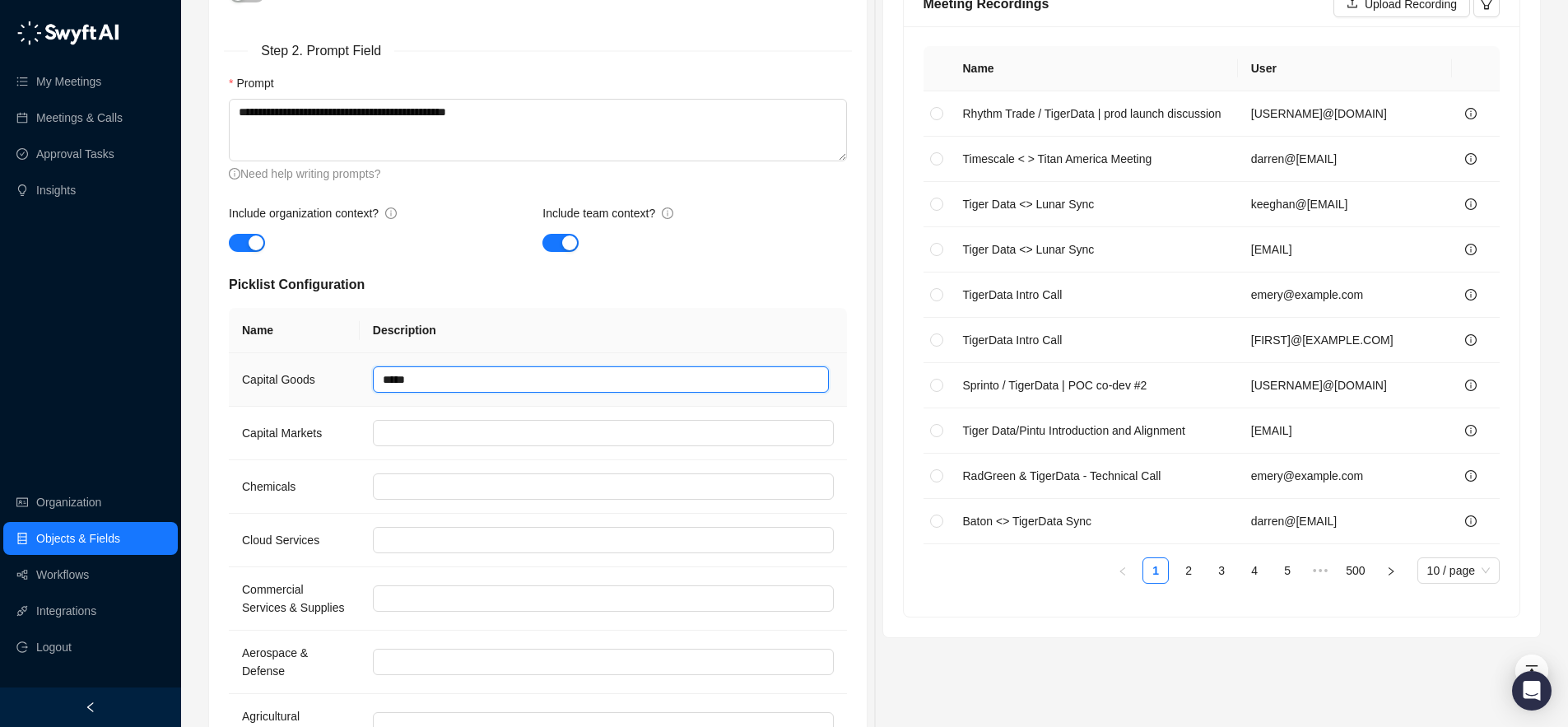 type 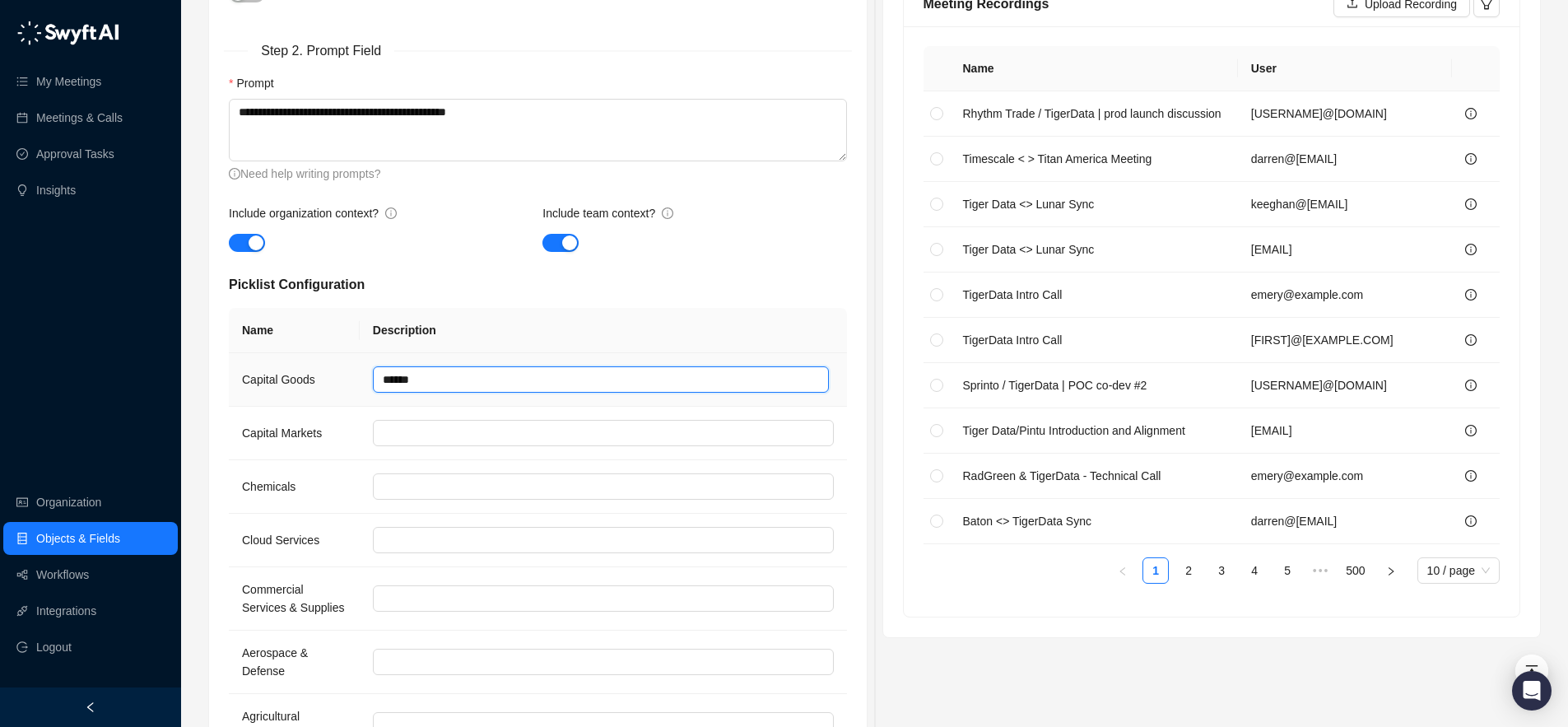 type 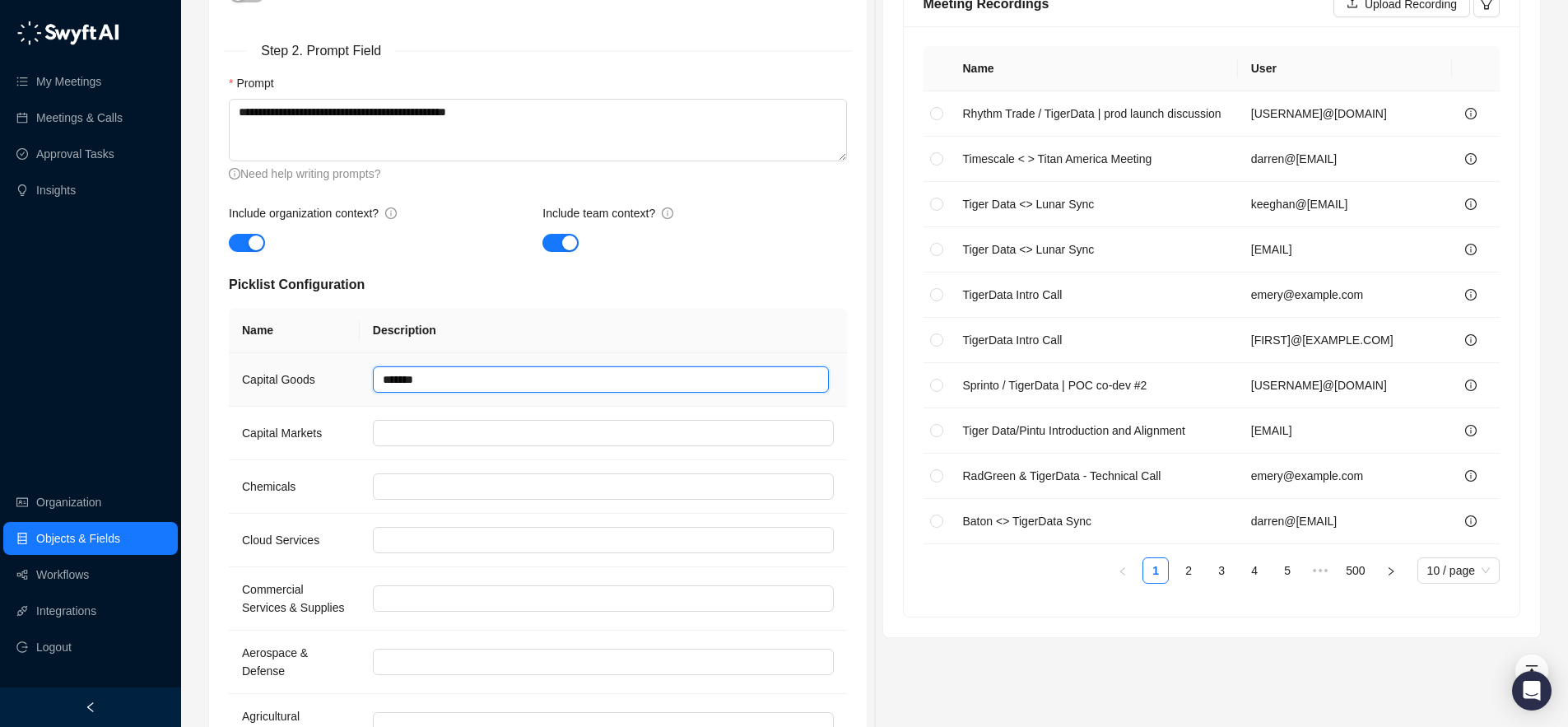 type 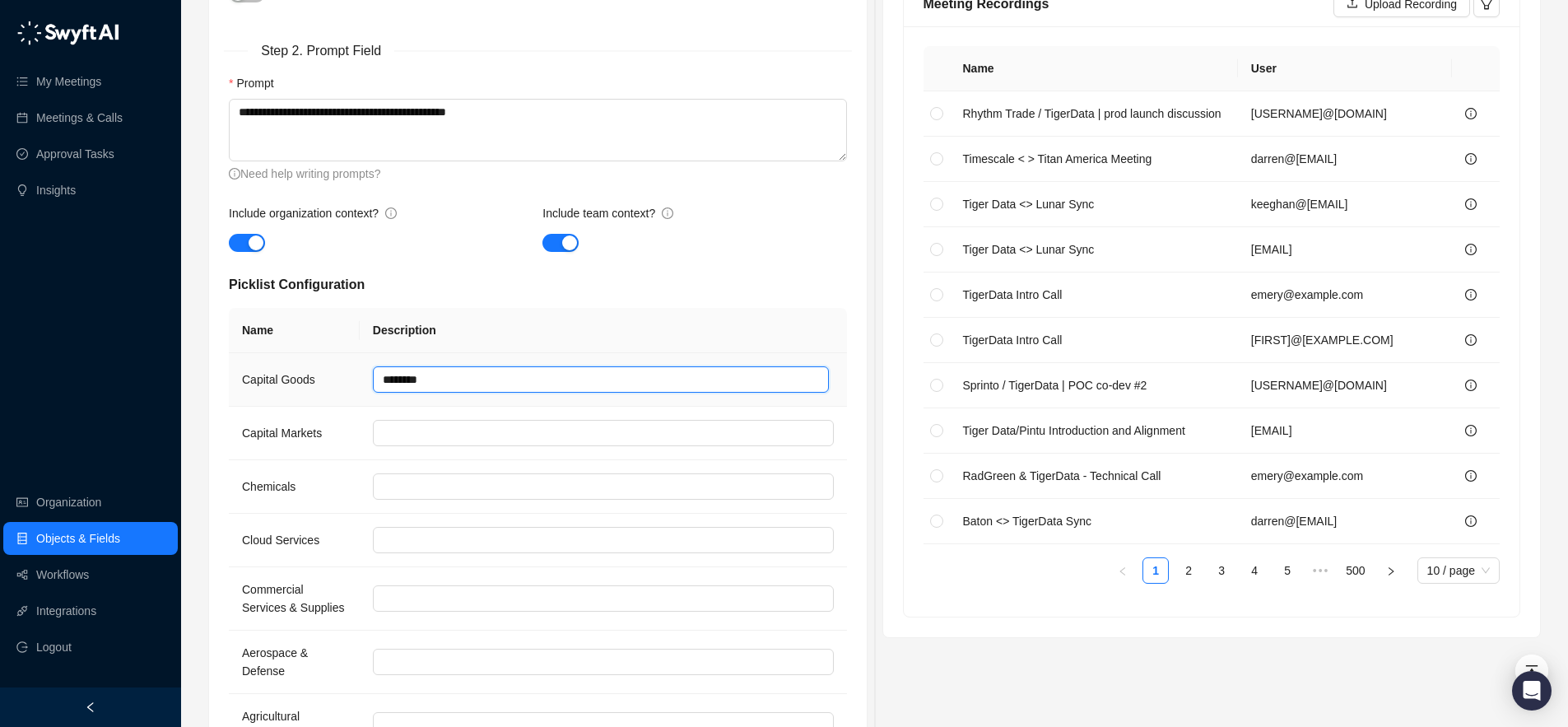 type 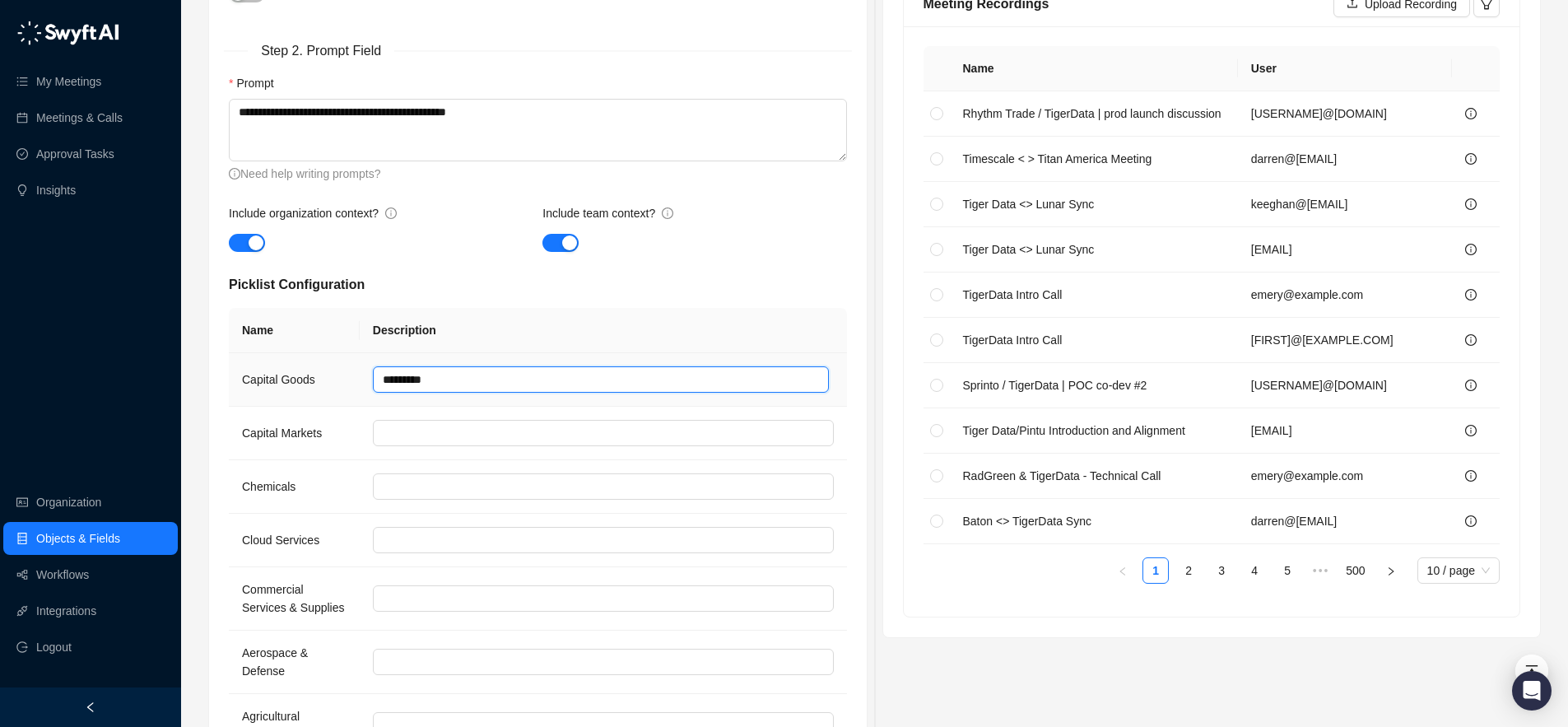 type 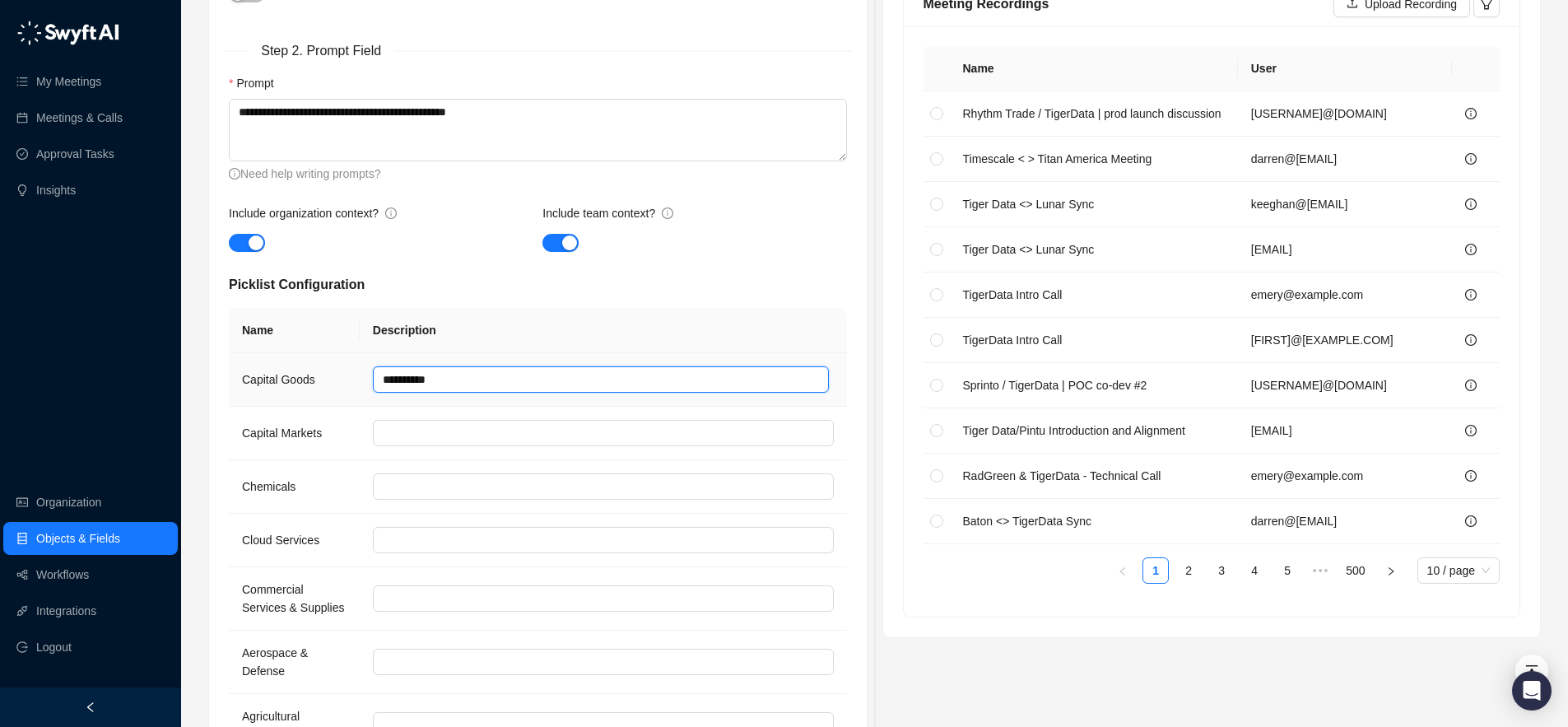 type 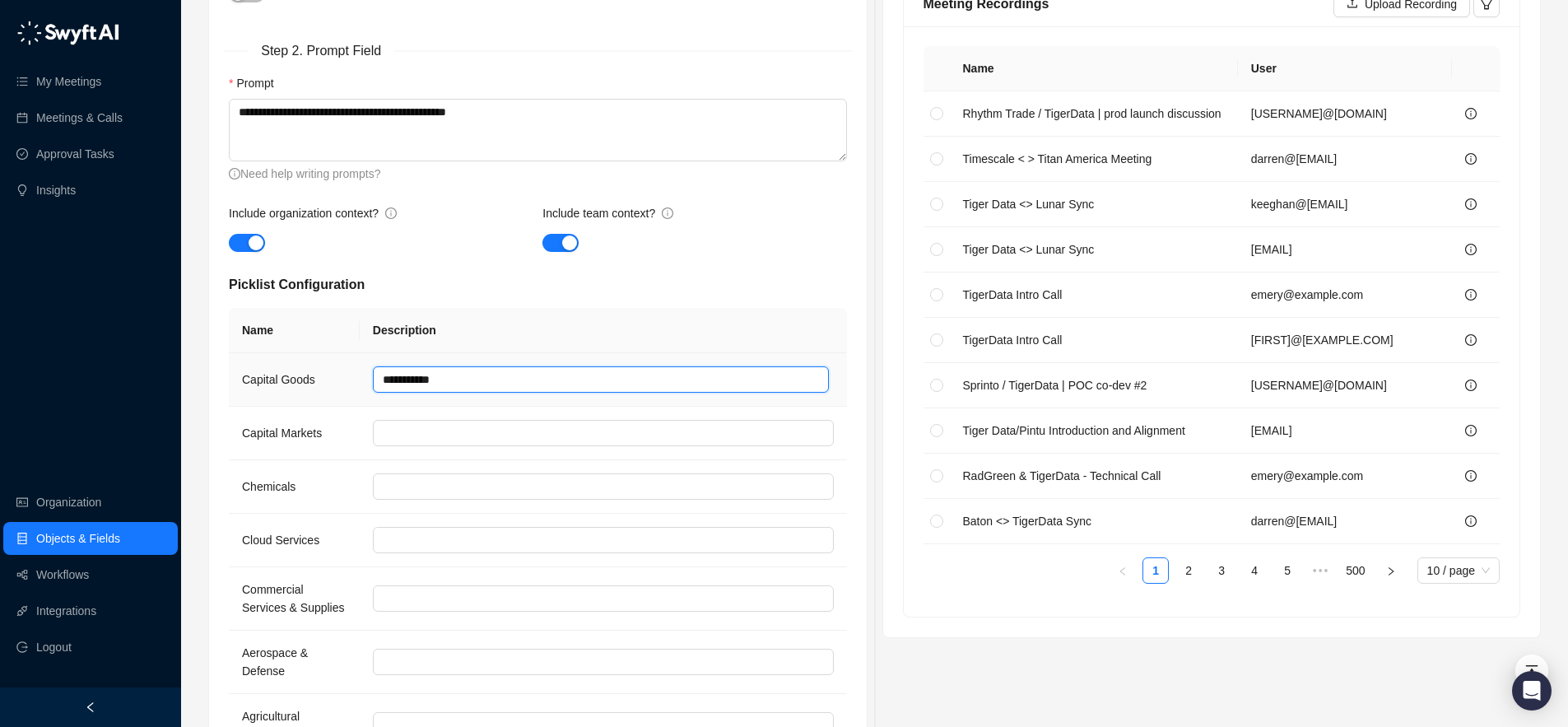 type 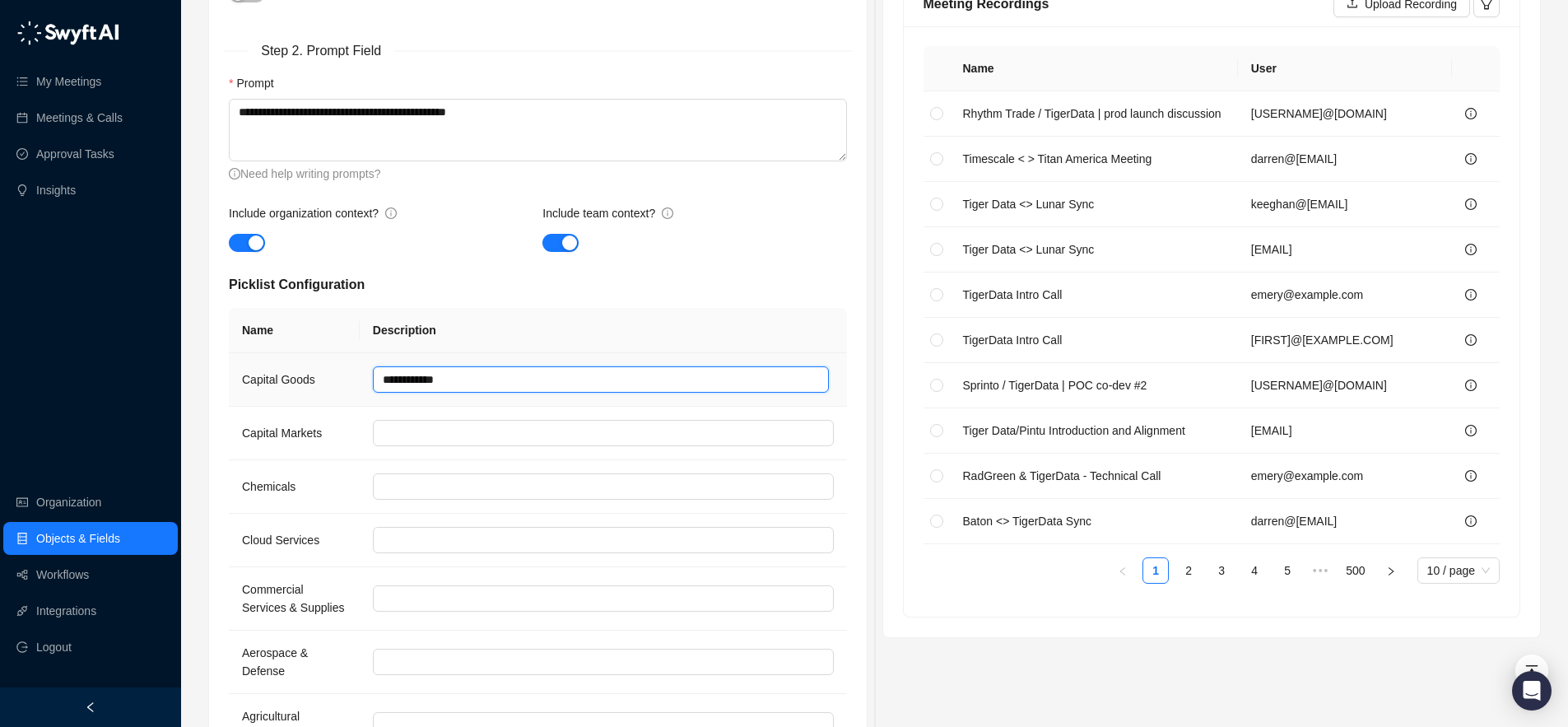 type 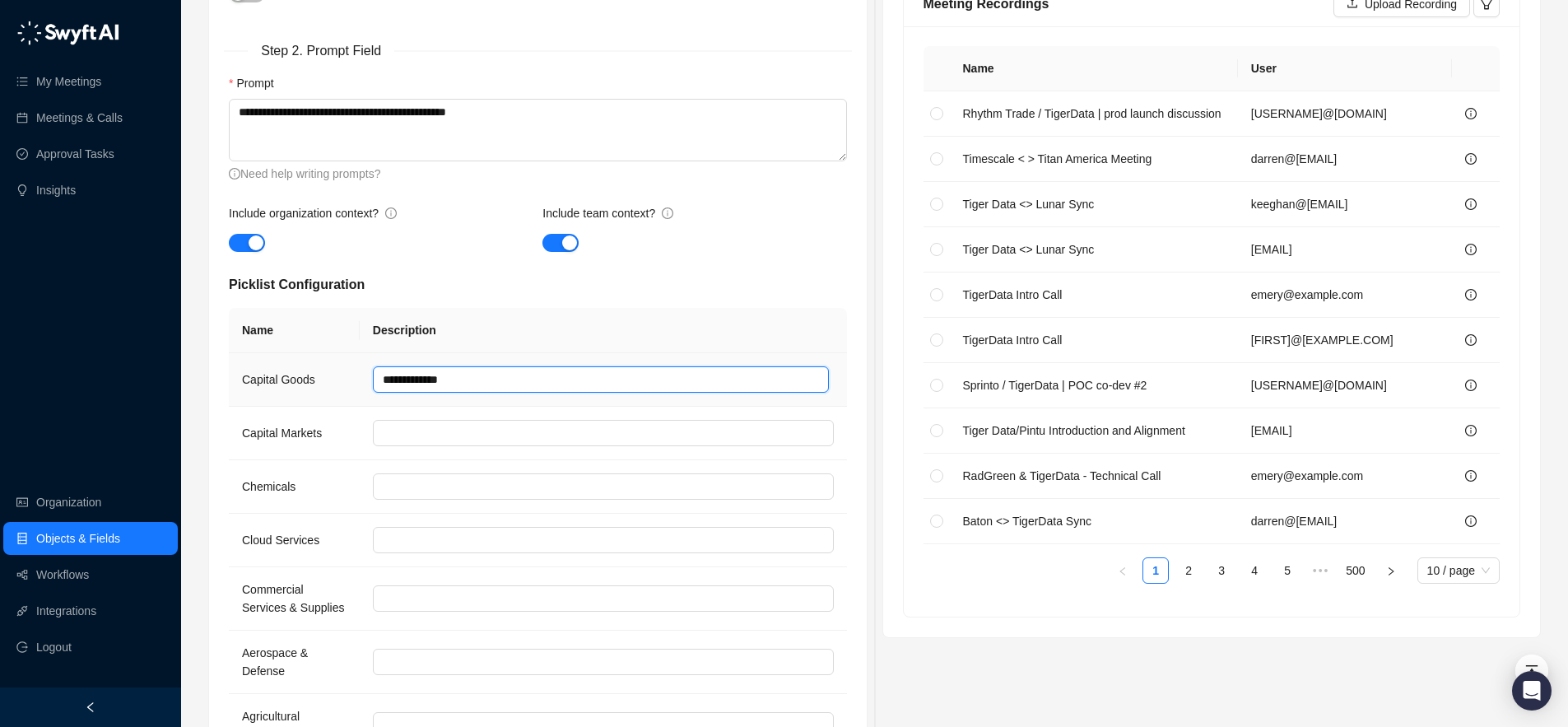 type 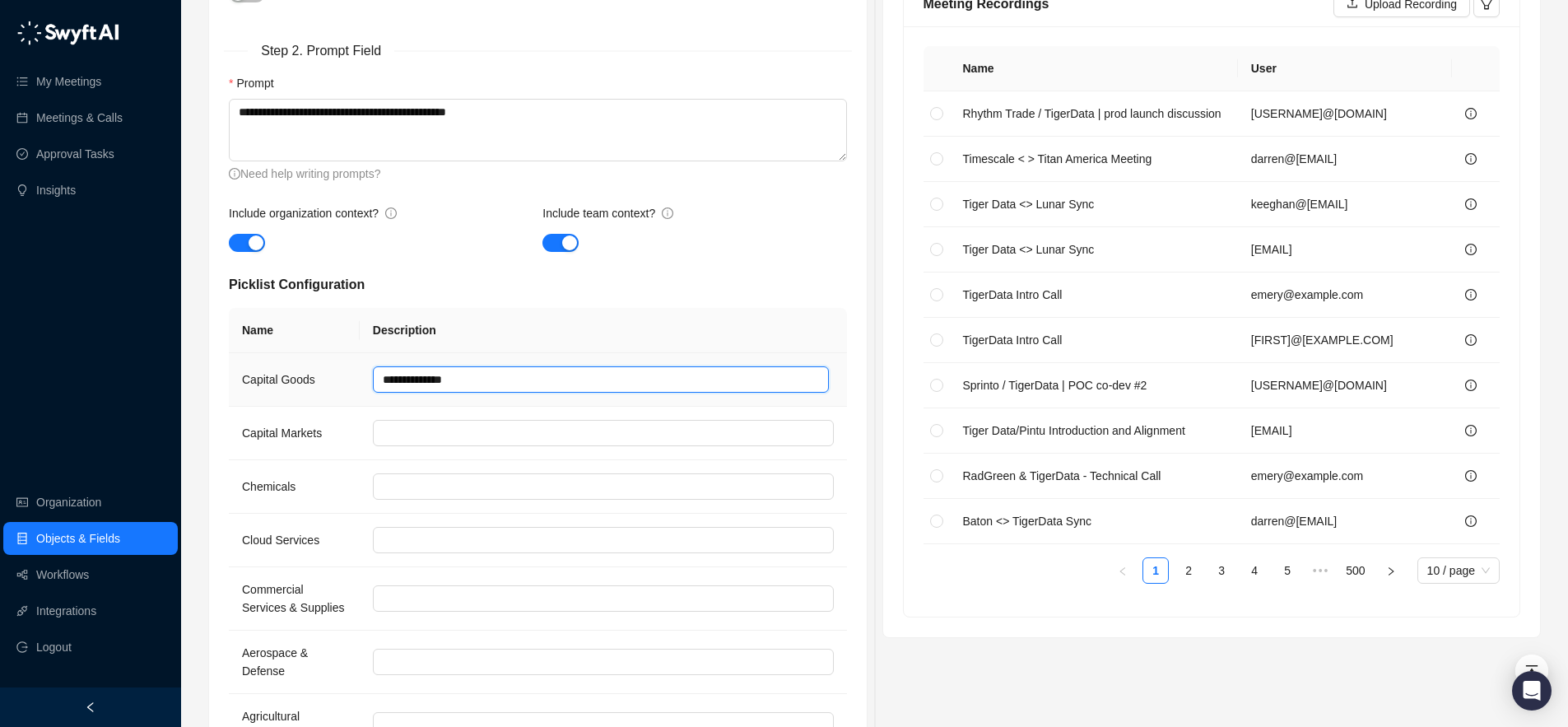 type 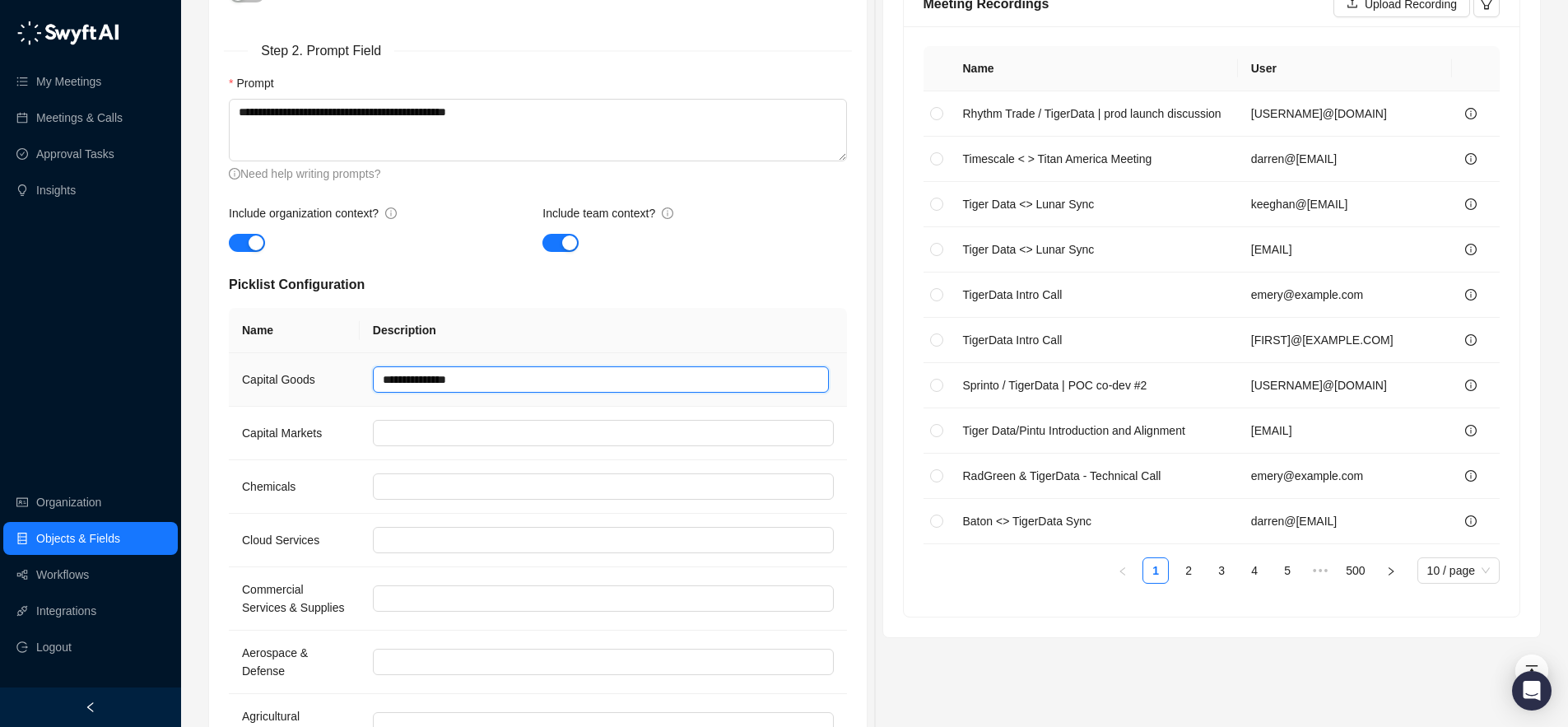 type on "**********" 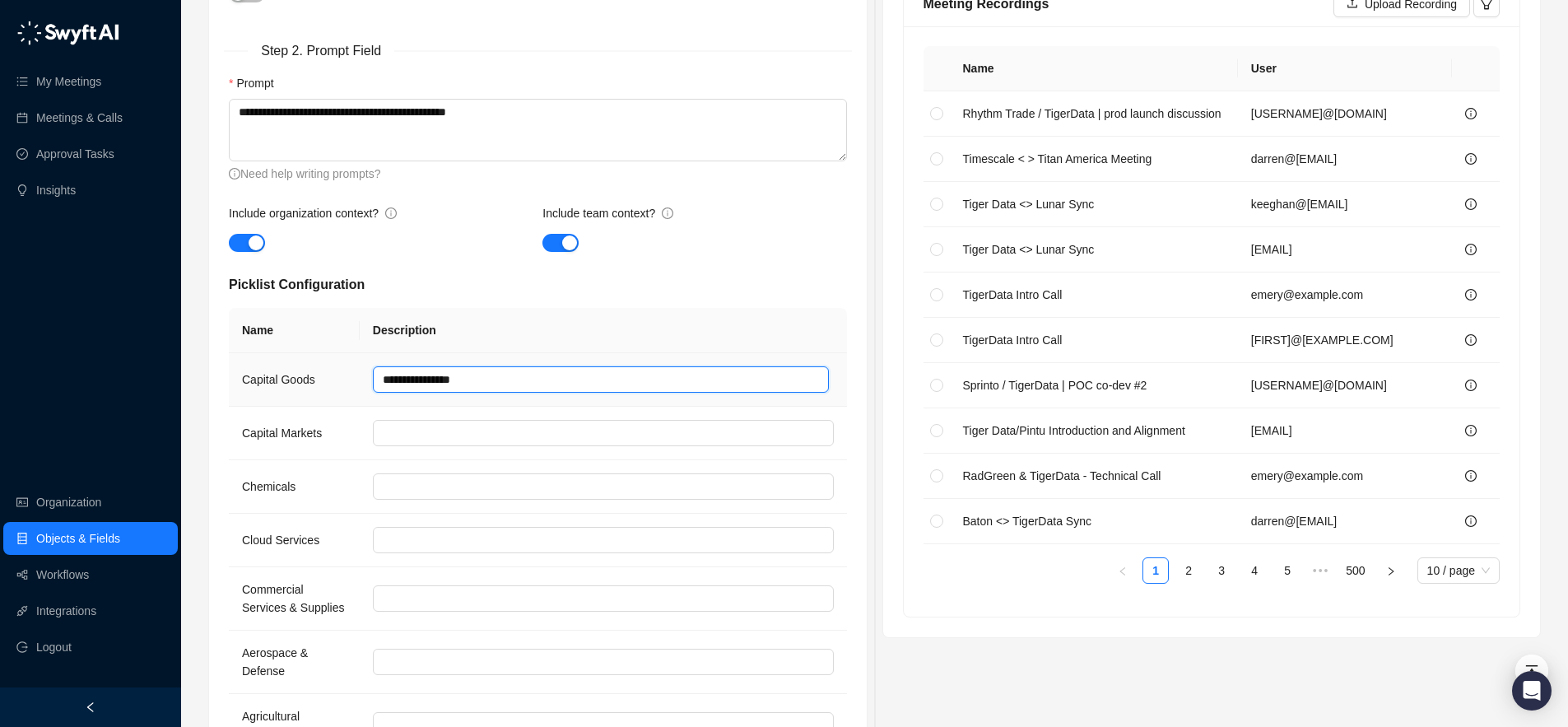 type 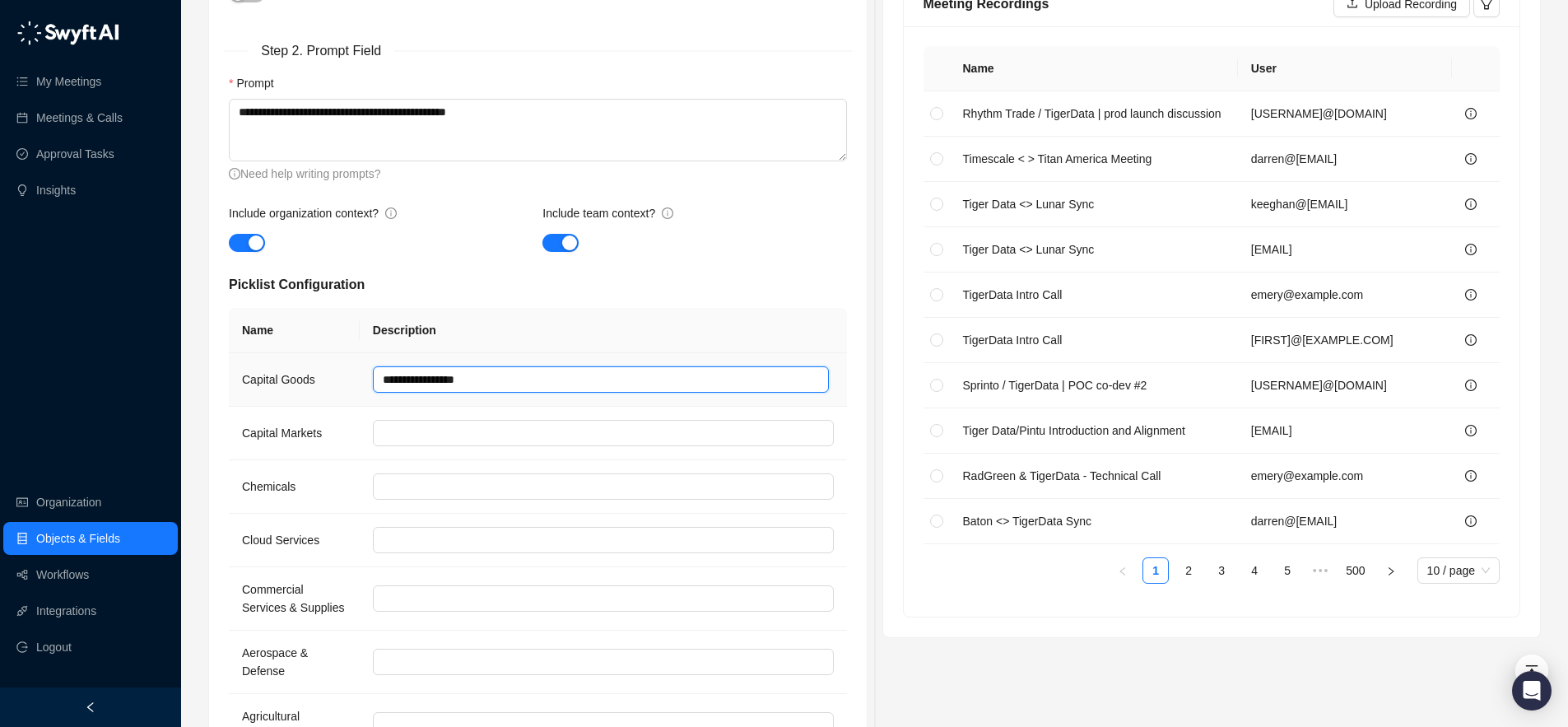 type 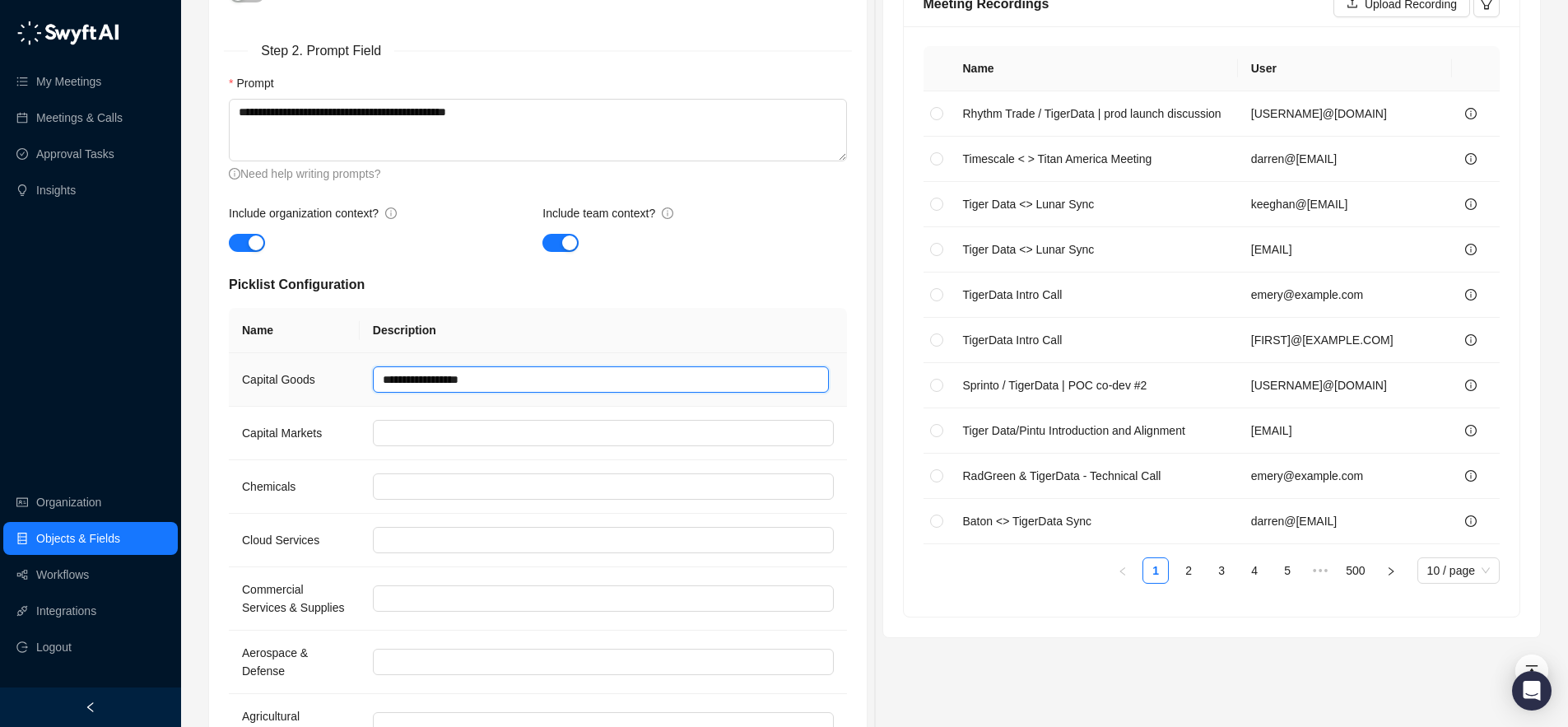 type on "**********" 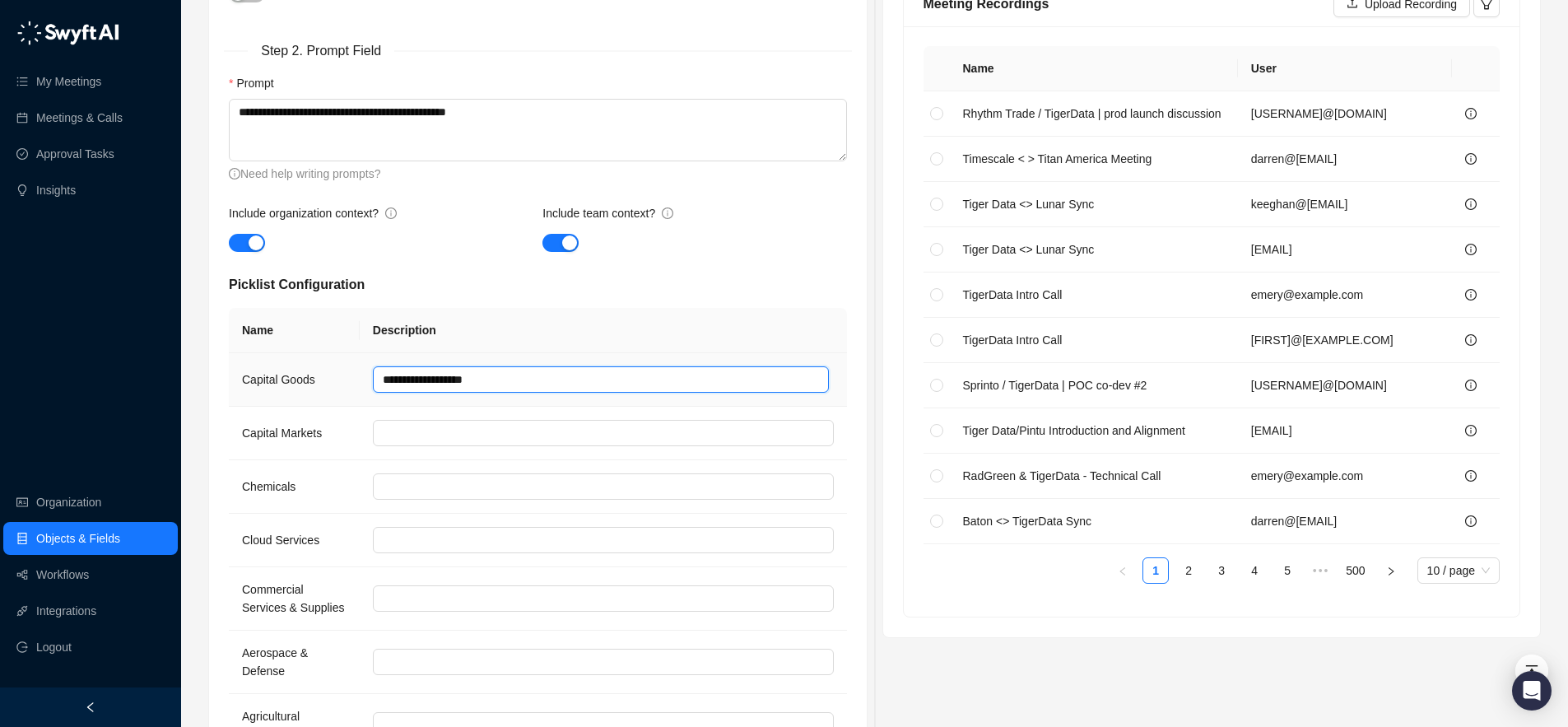type 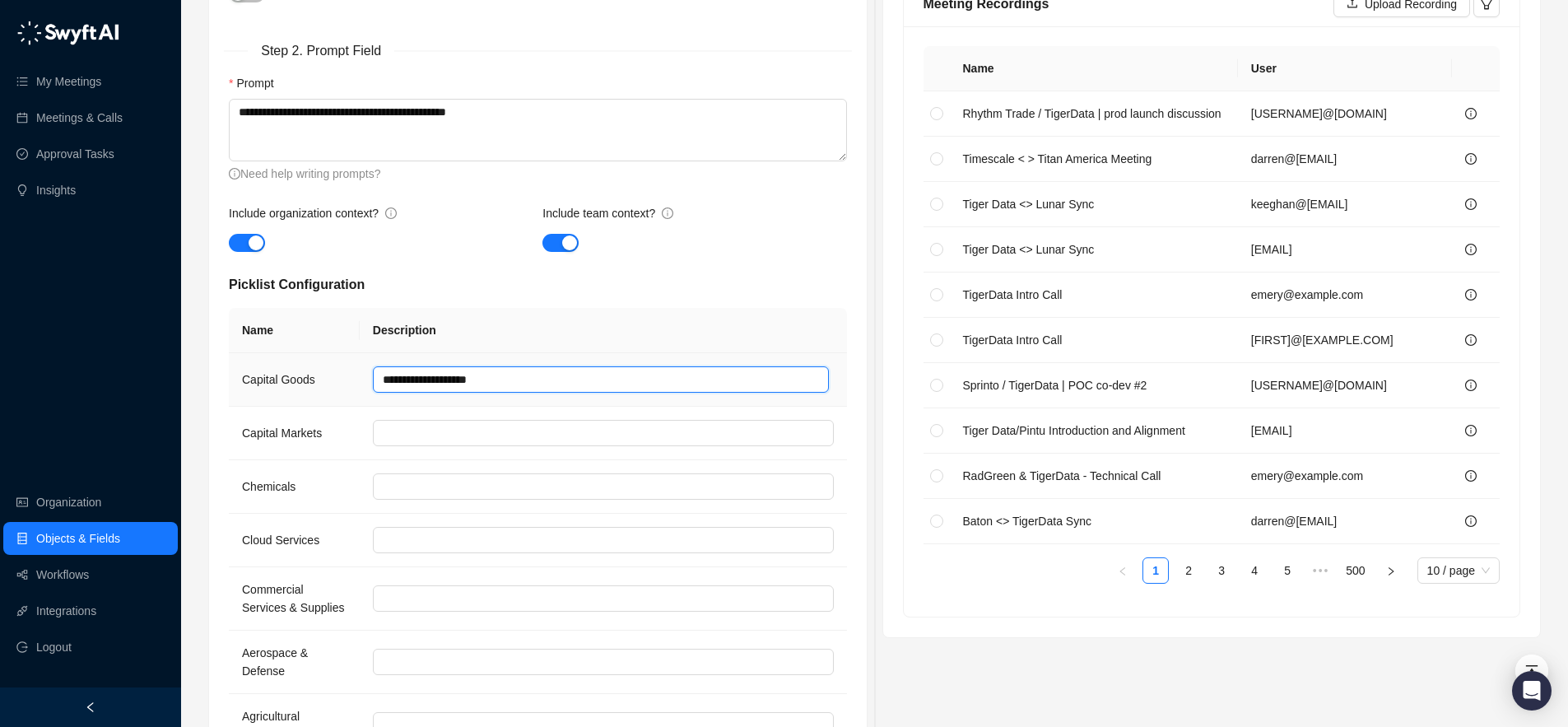 type 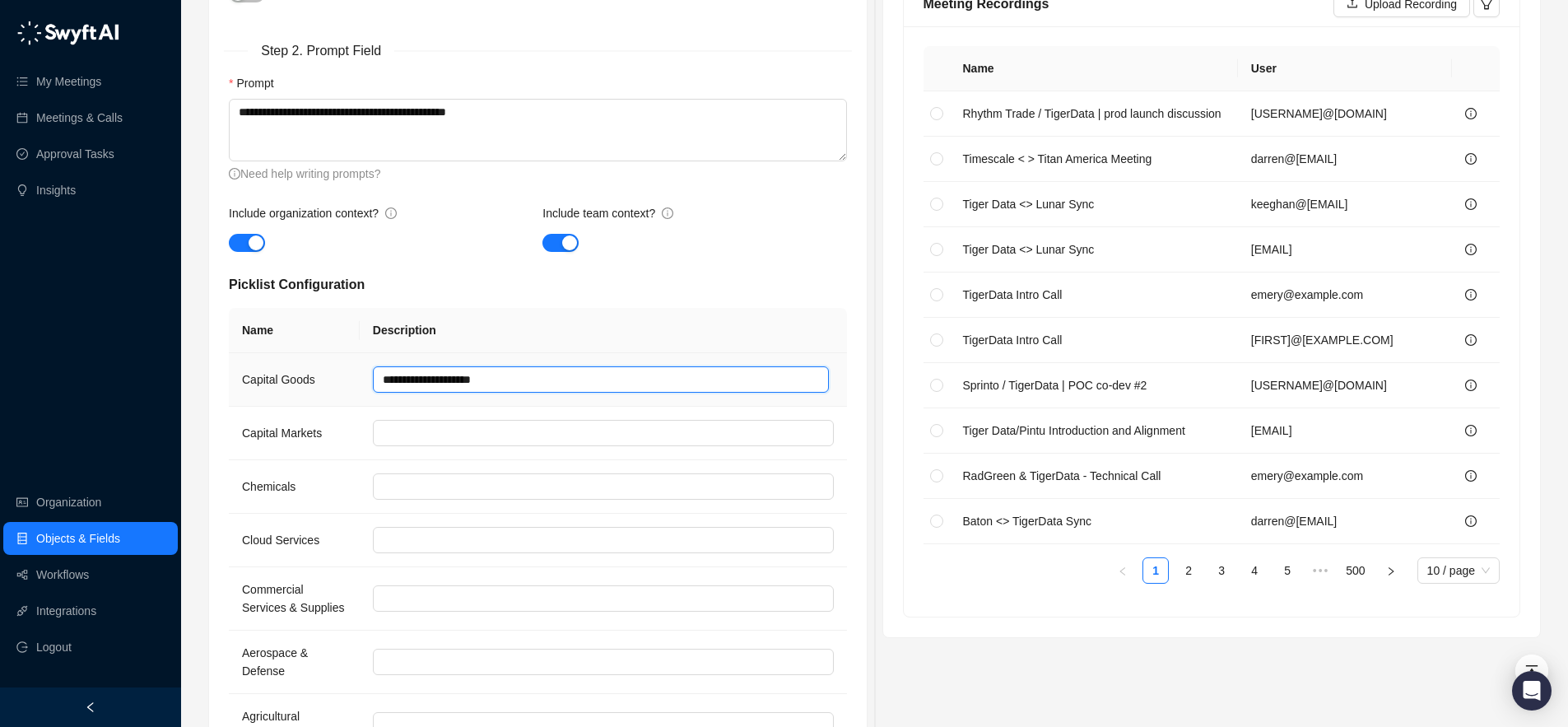 type 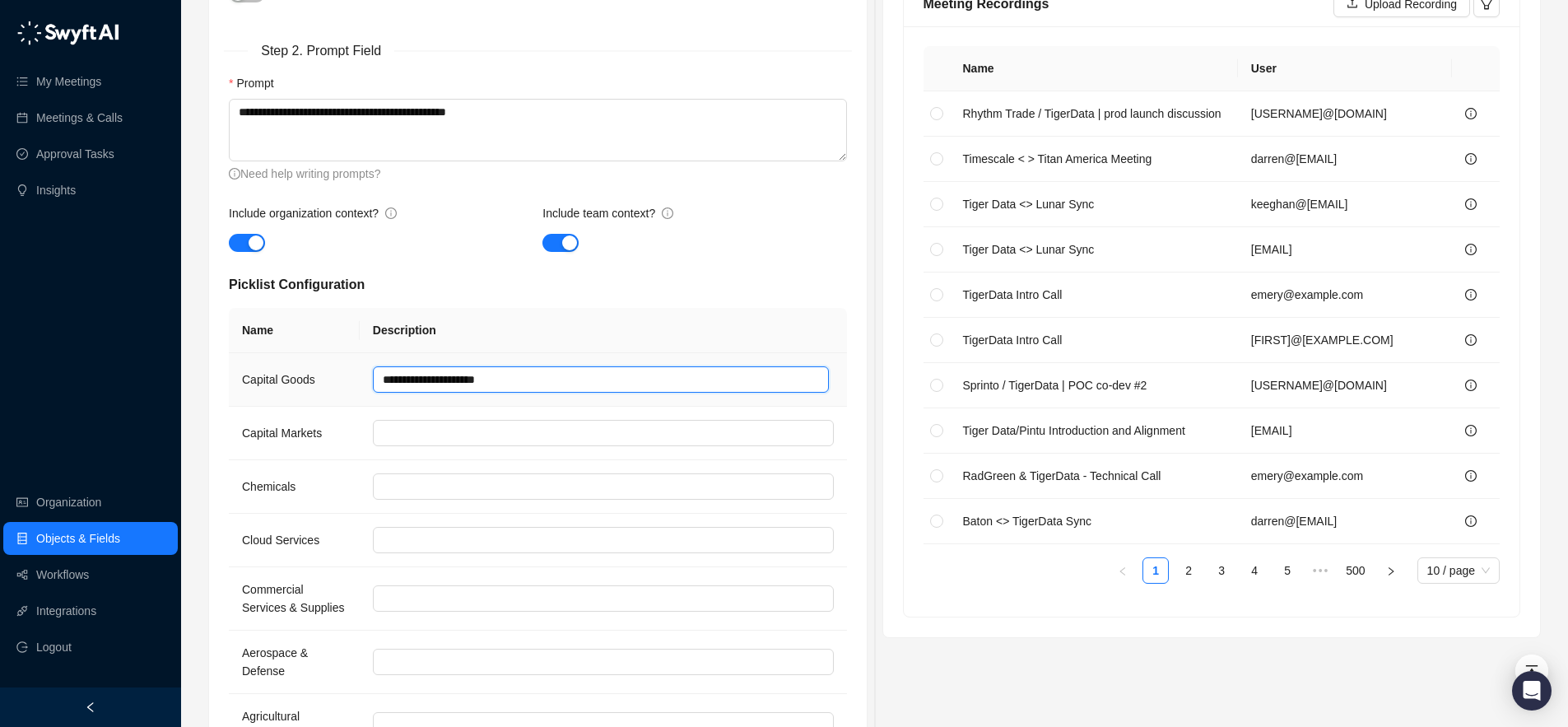 type 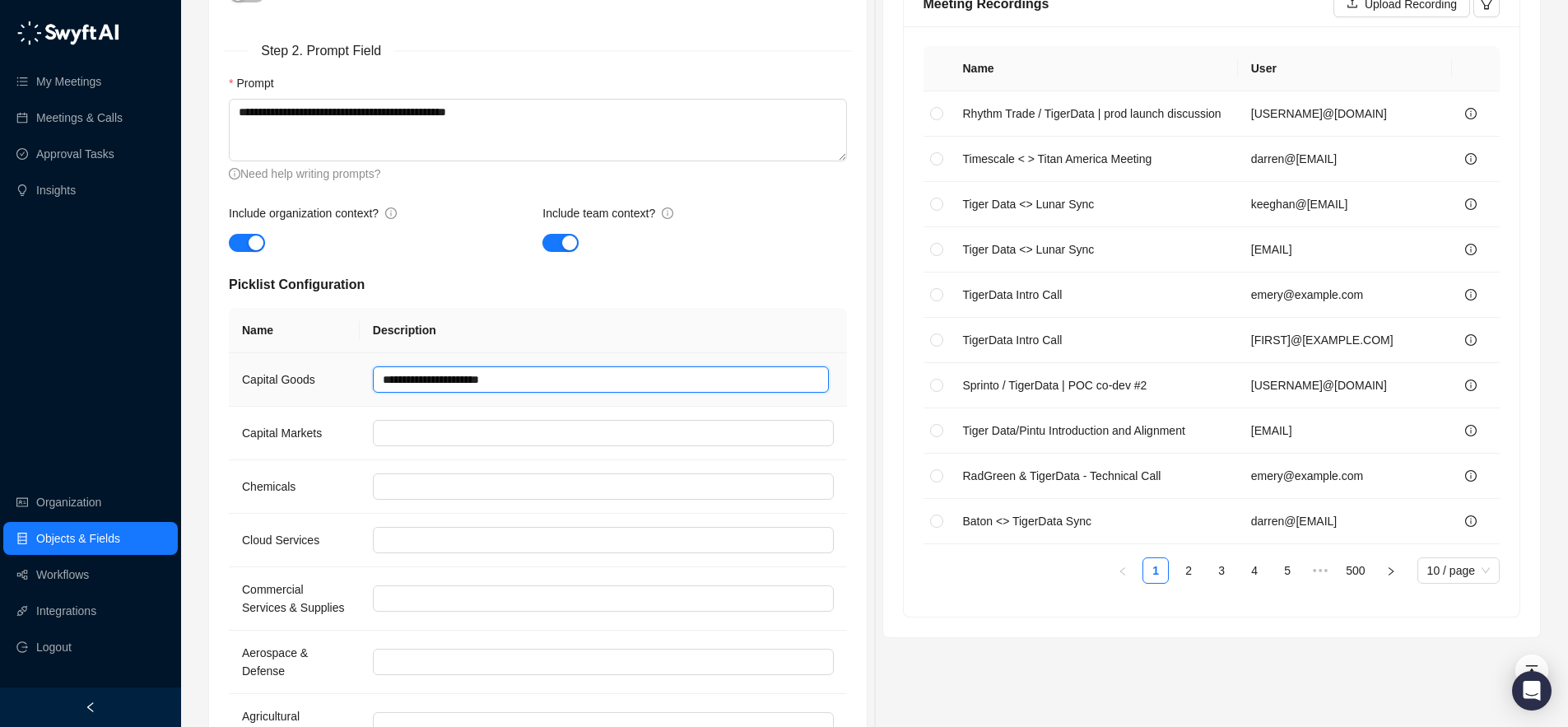 type 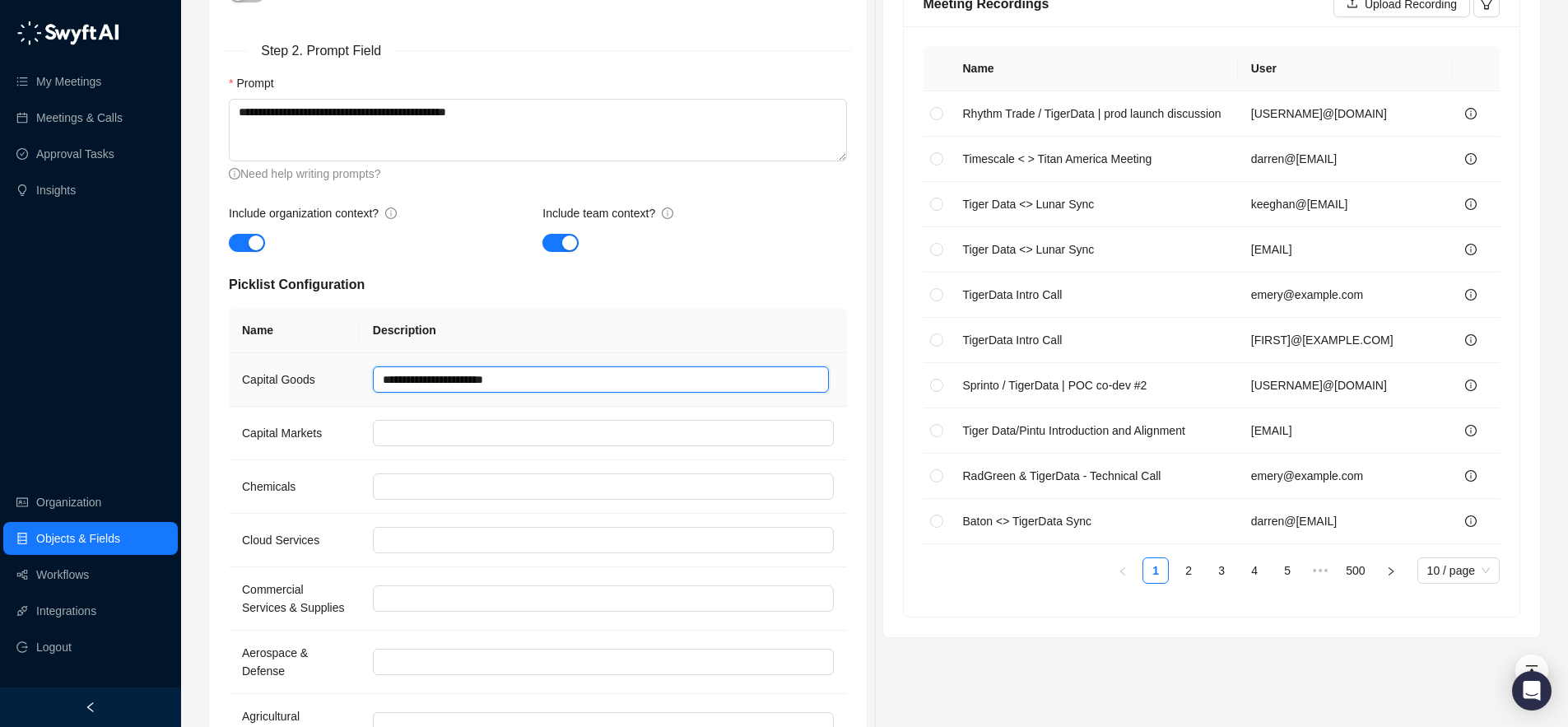 type 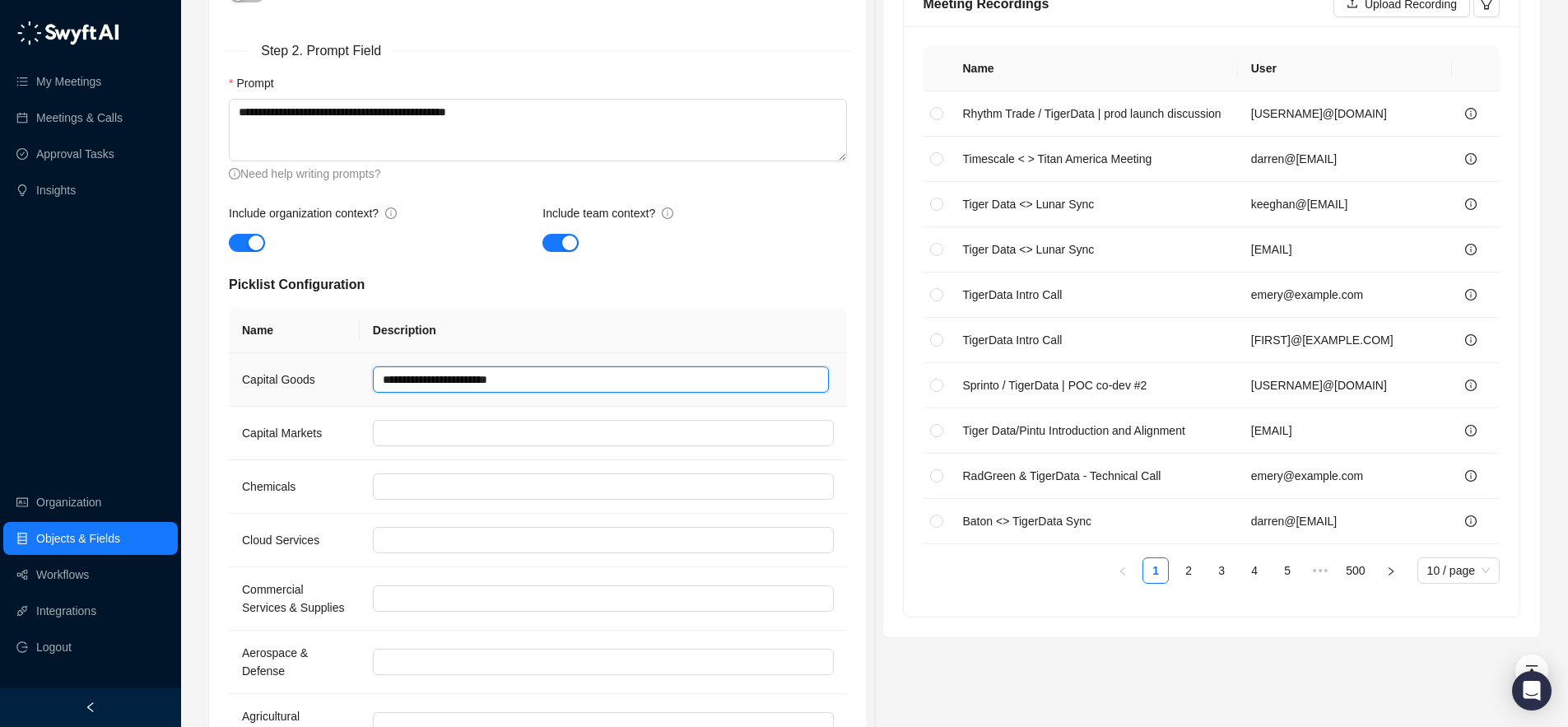 type 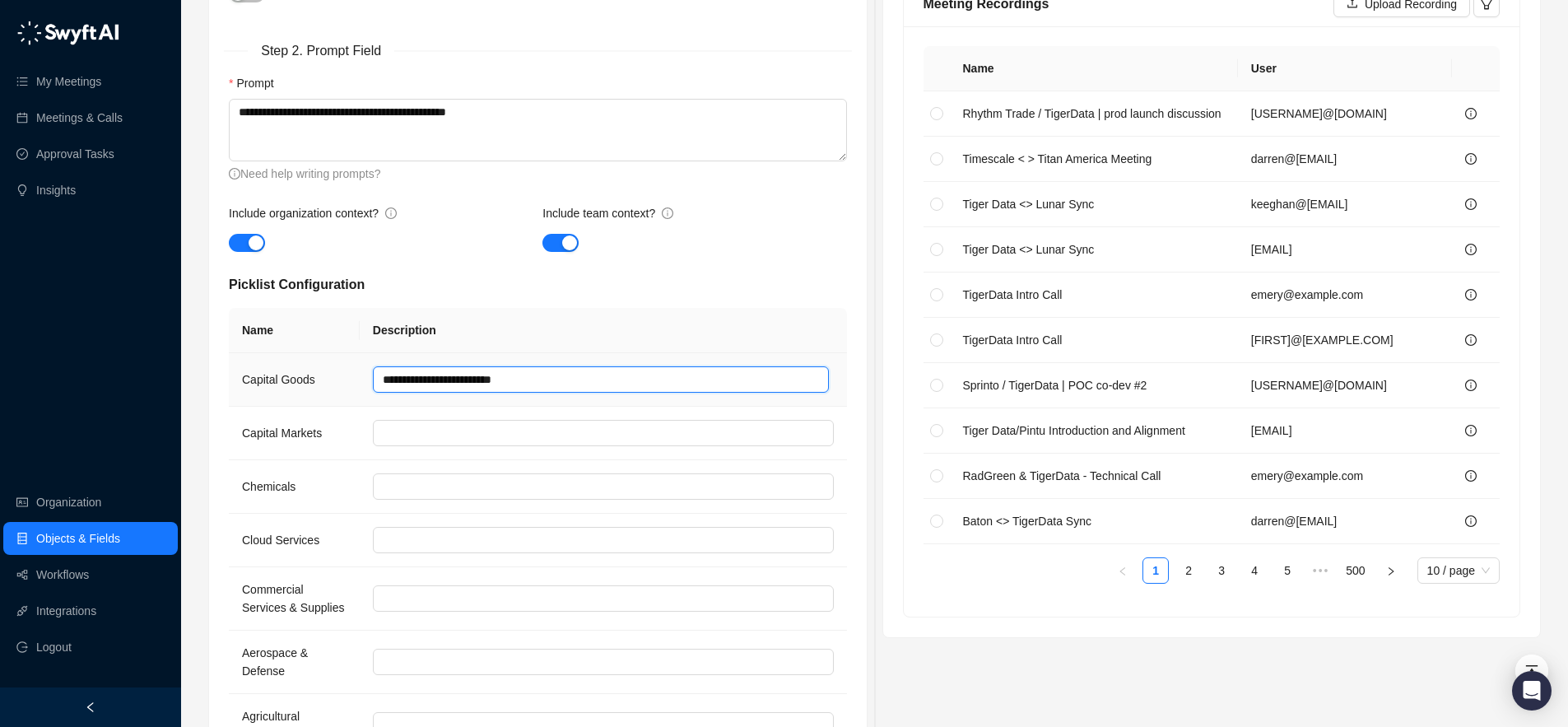 drag, startPoint x: 455, startPoint y: 381, endPoint x: 385, endPoint y: 382, distance: 70.00714 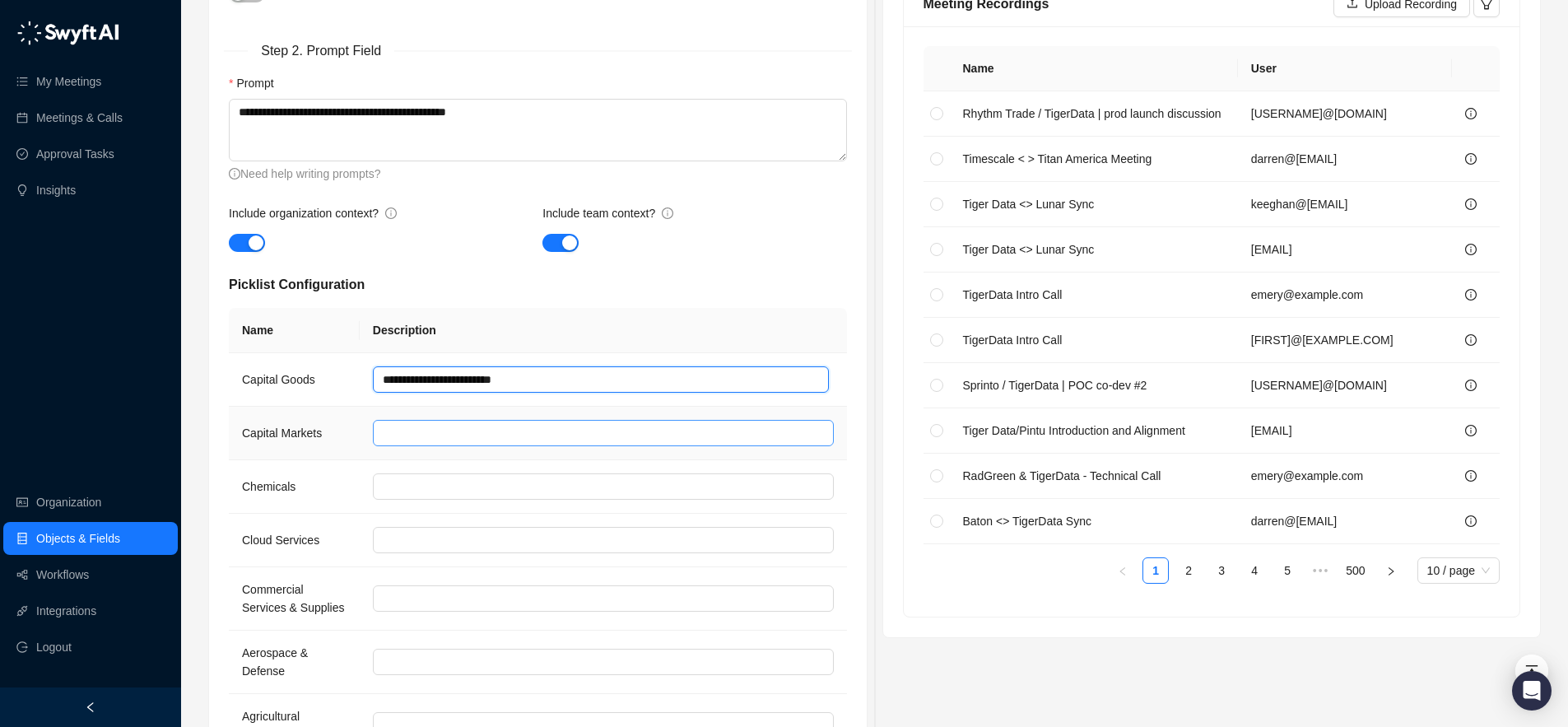 type on "**********" 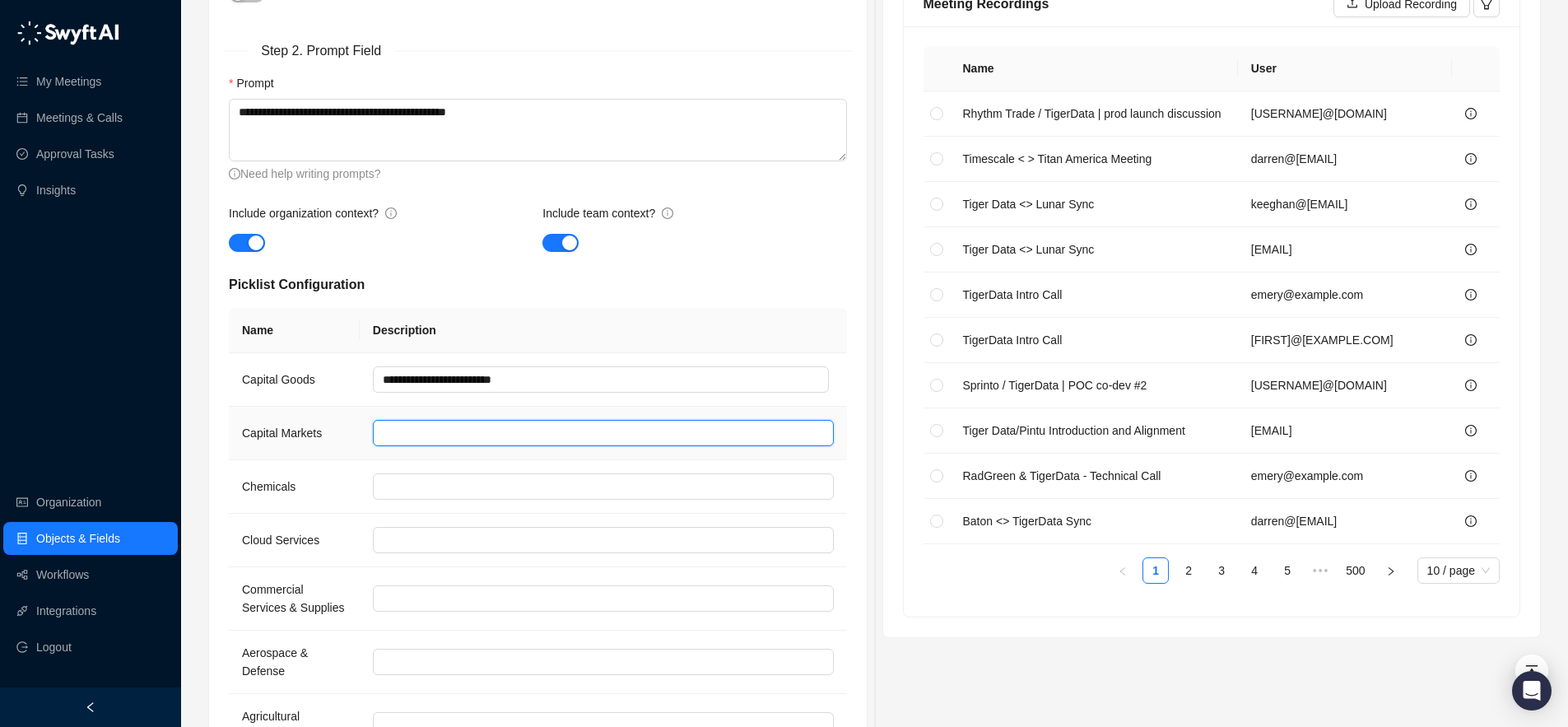 click at bounding box center (603, 433) 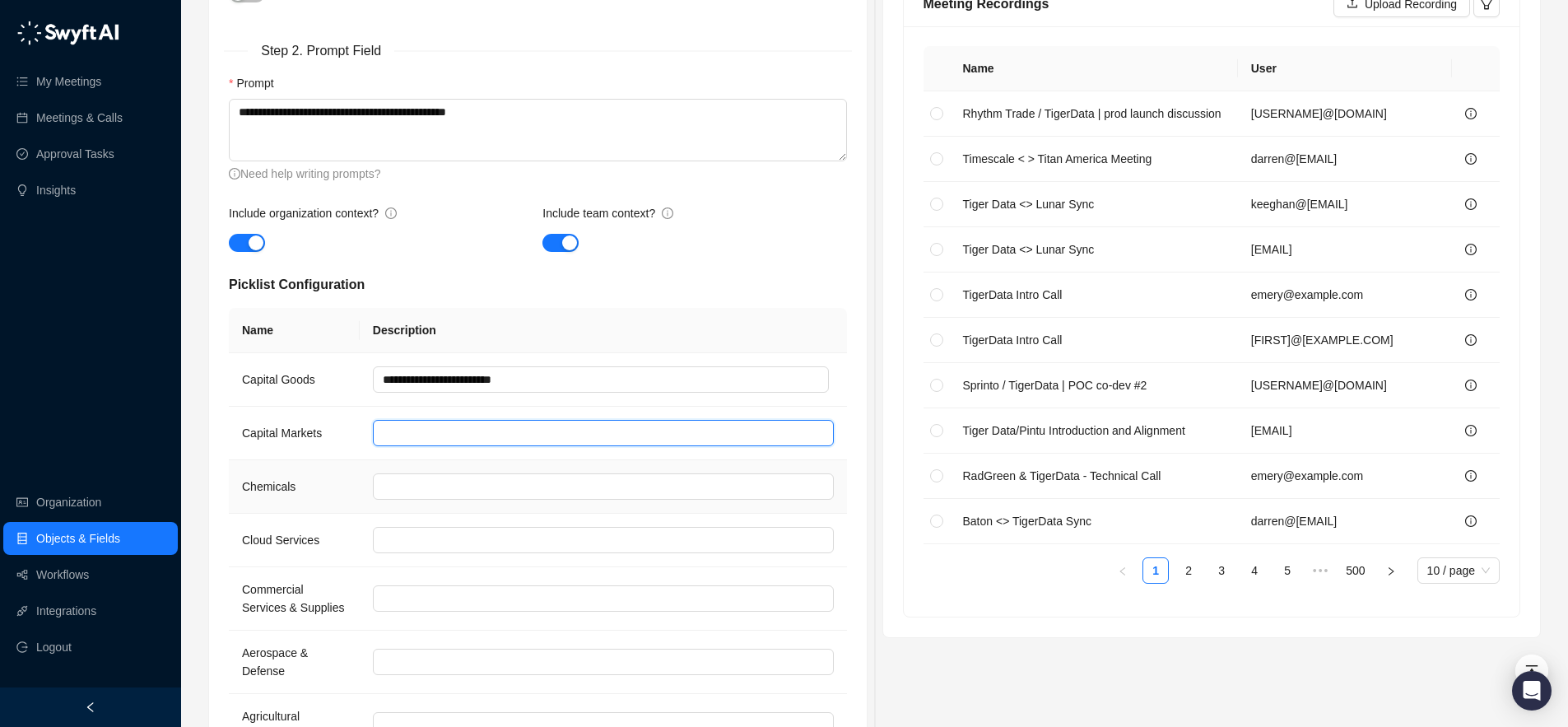 paste on "**********" 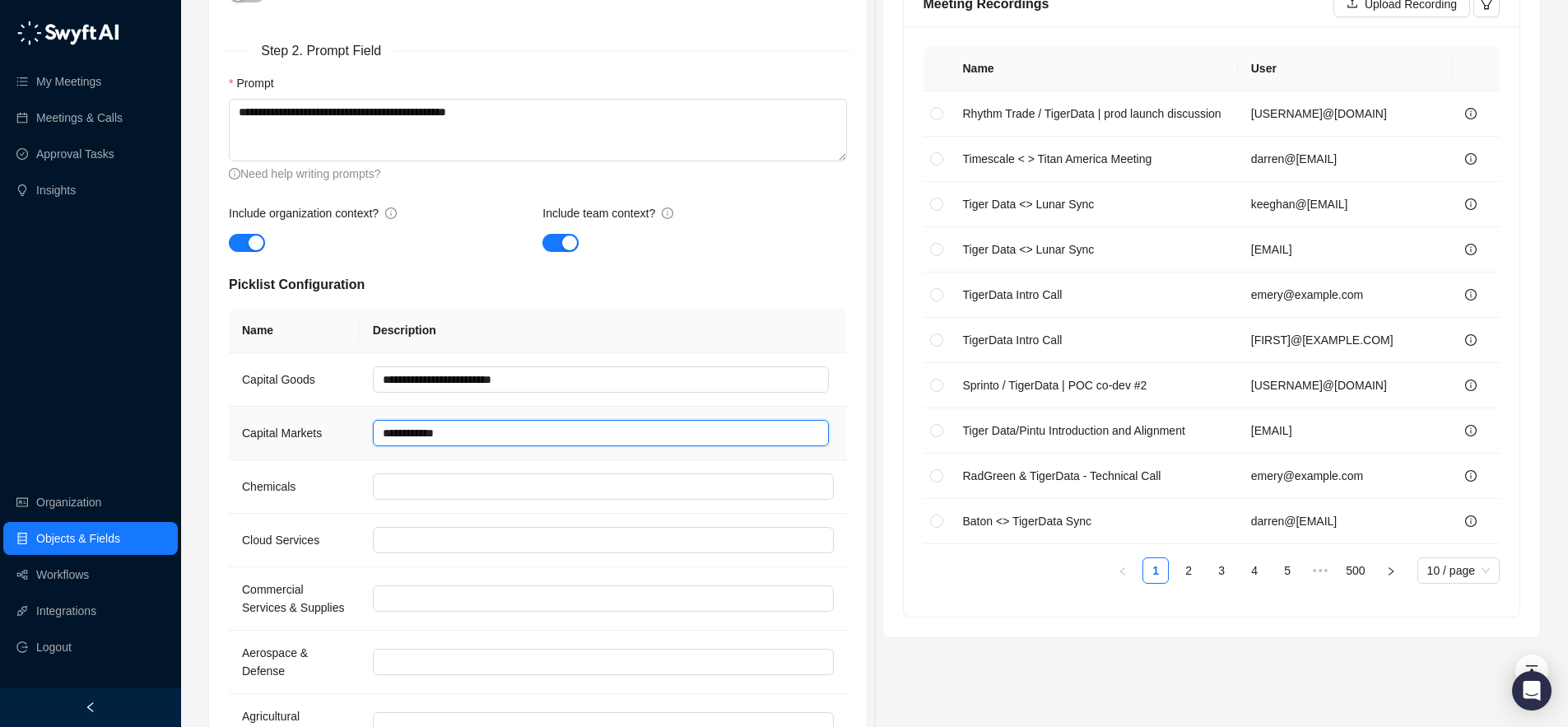 type 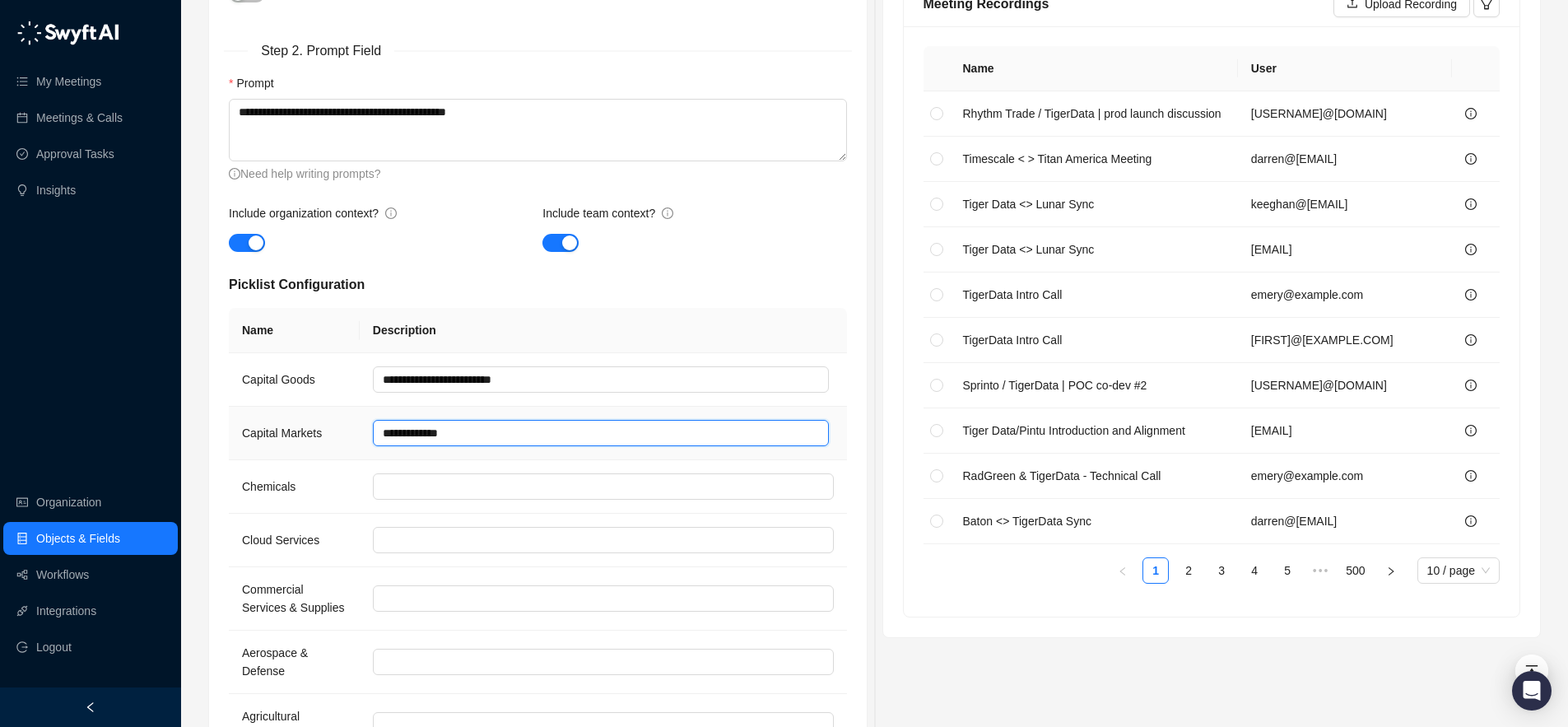 type 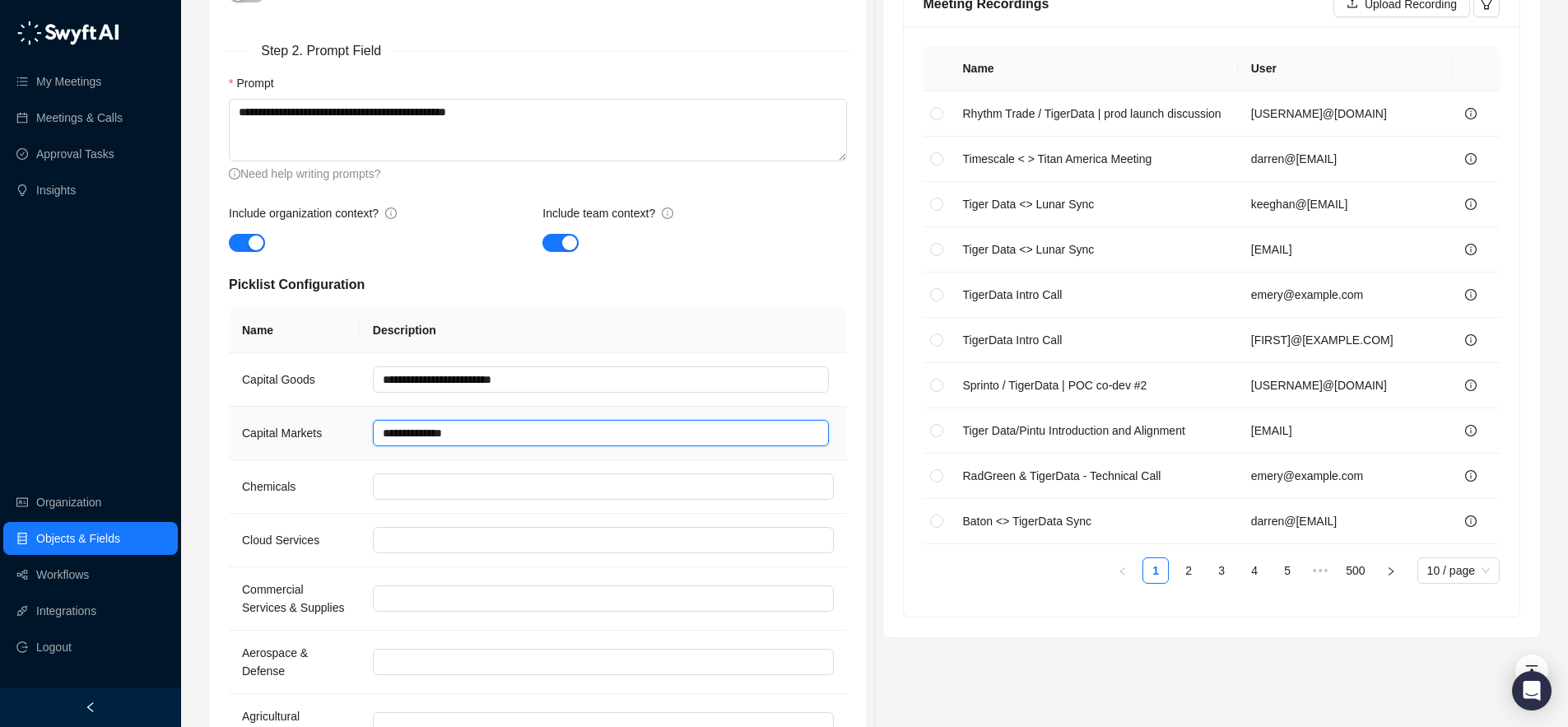 type on "**********" 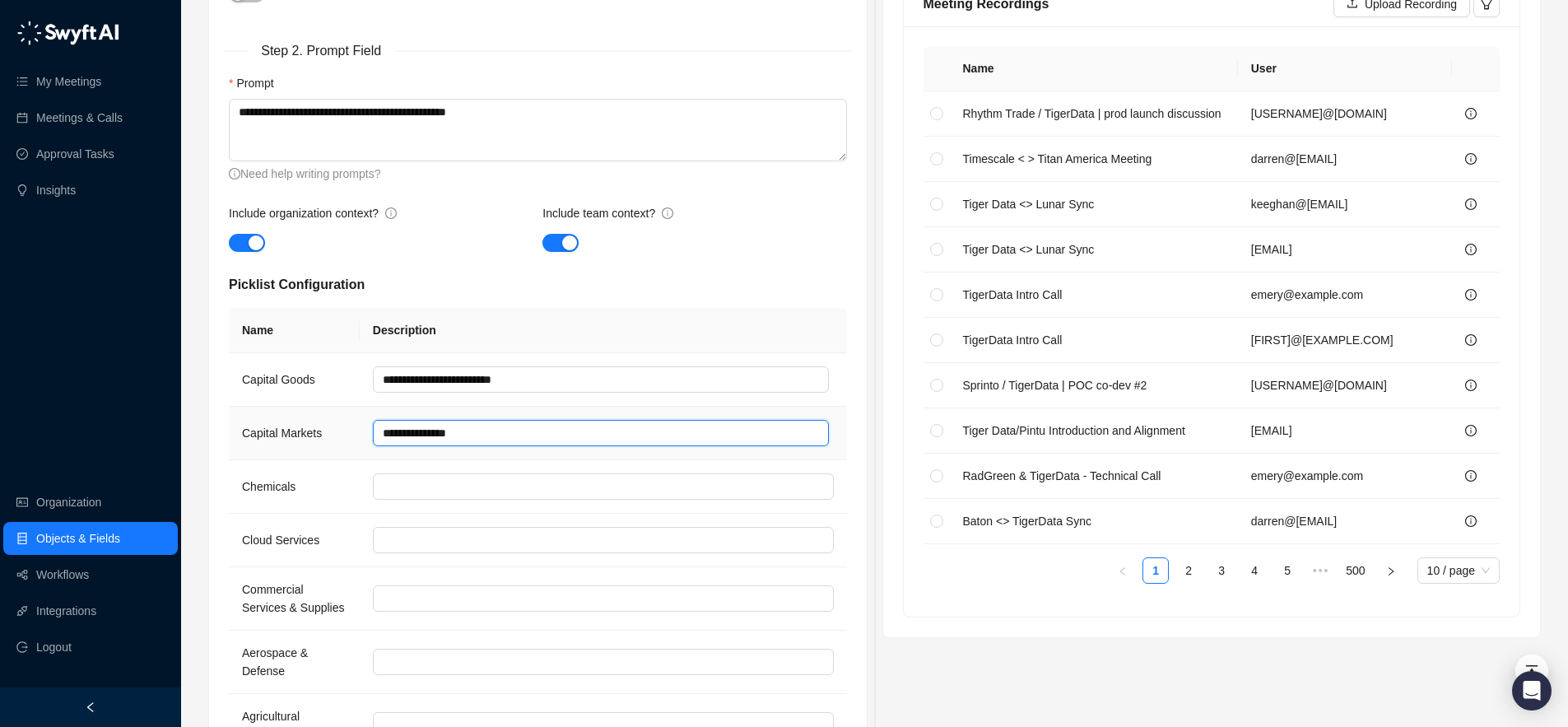 type 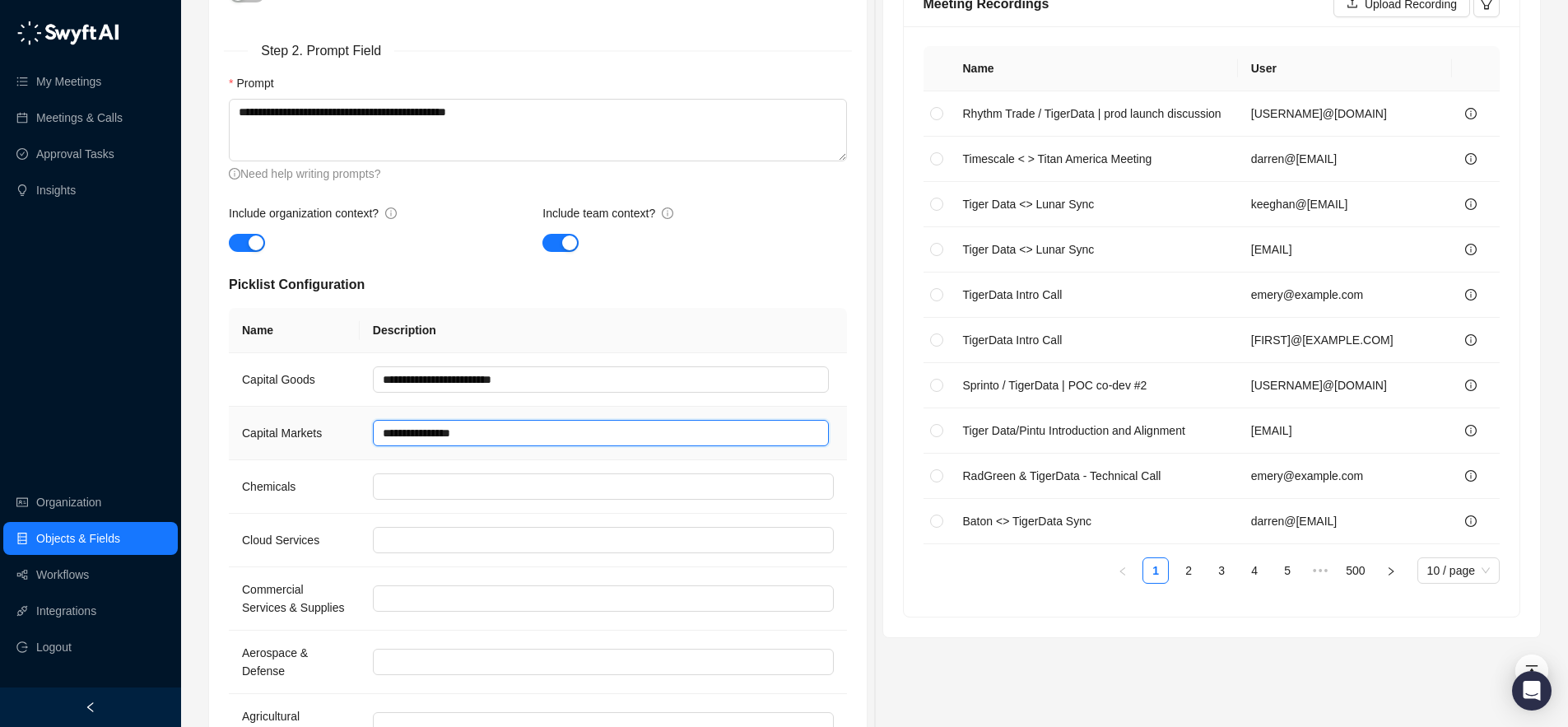 type 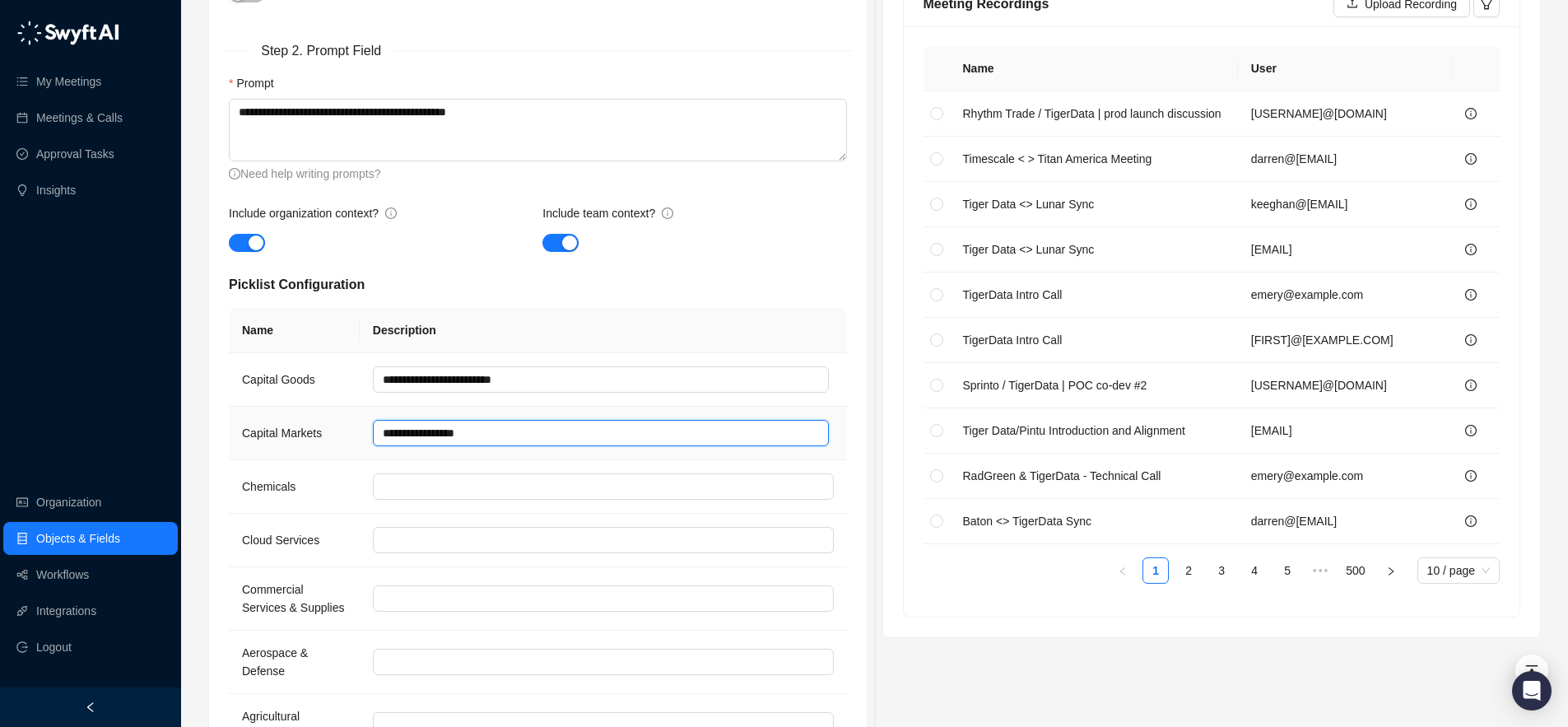 type on "**********" 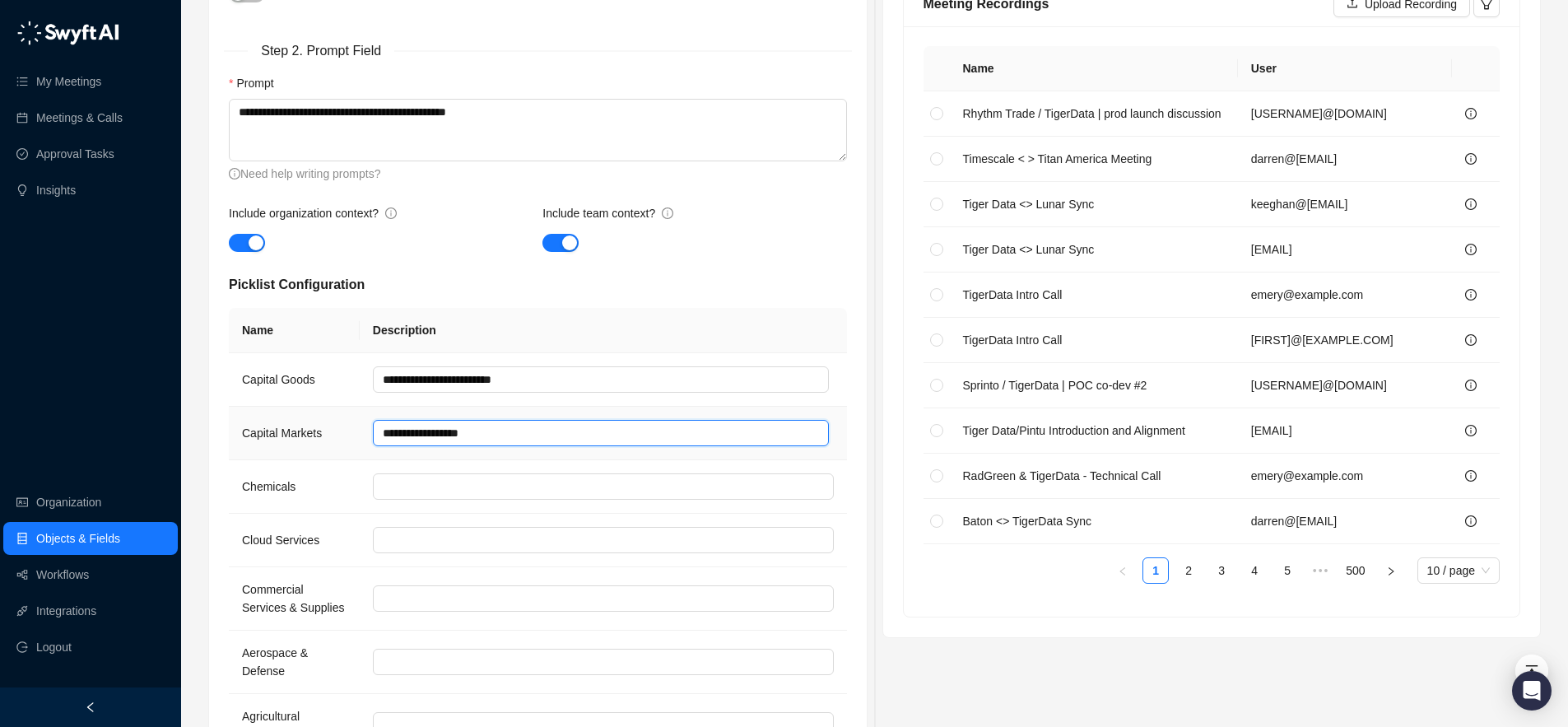 type 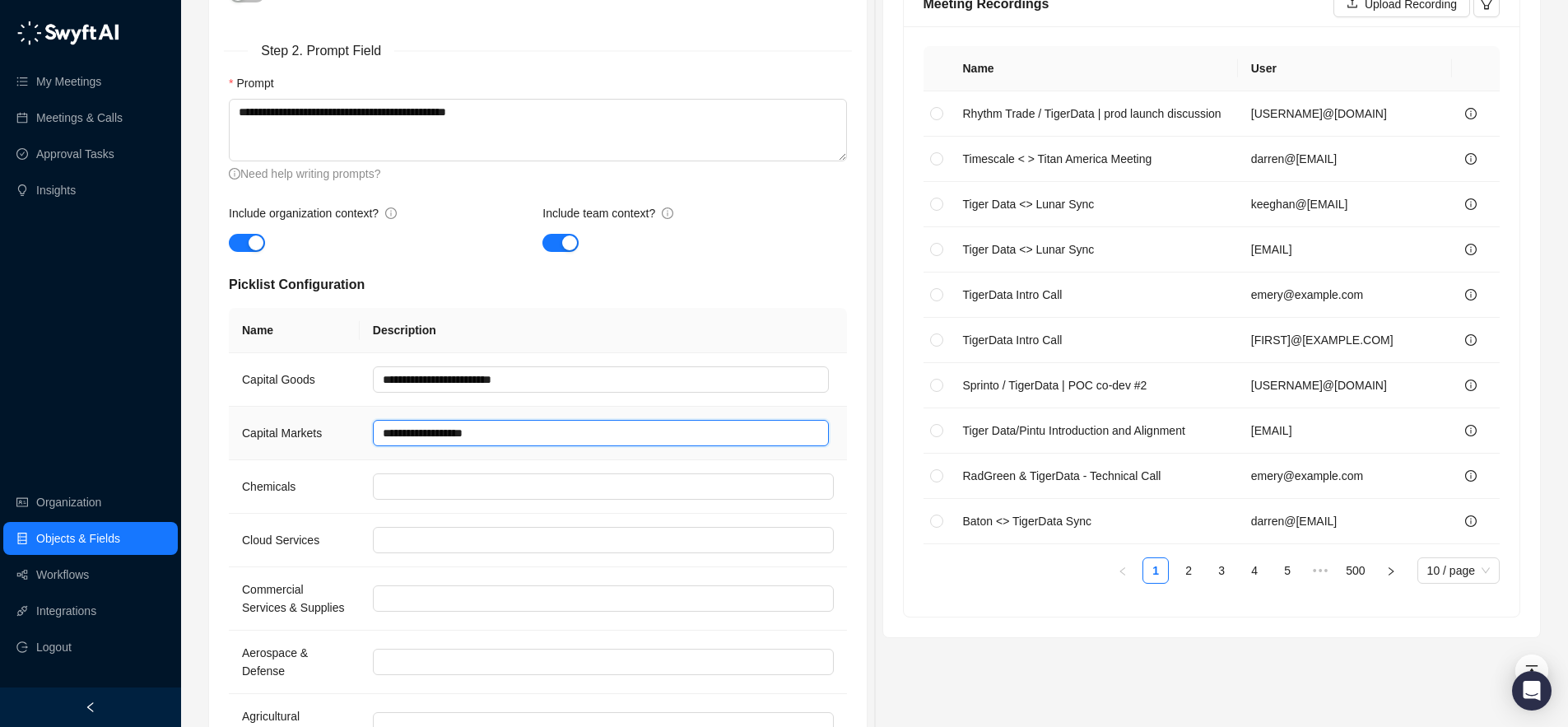 type 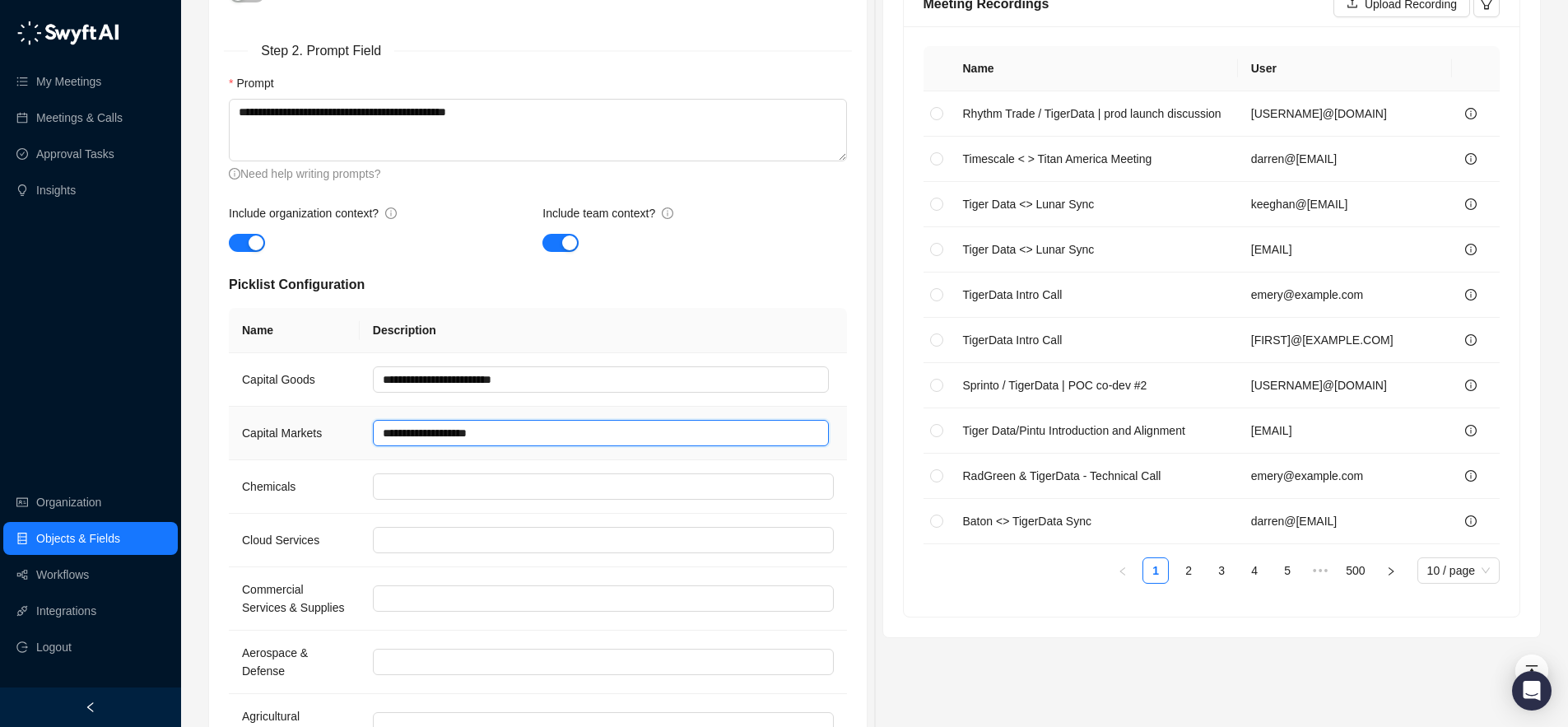 type 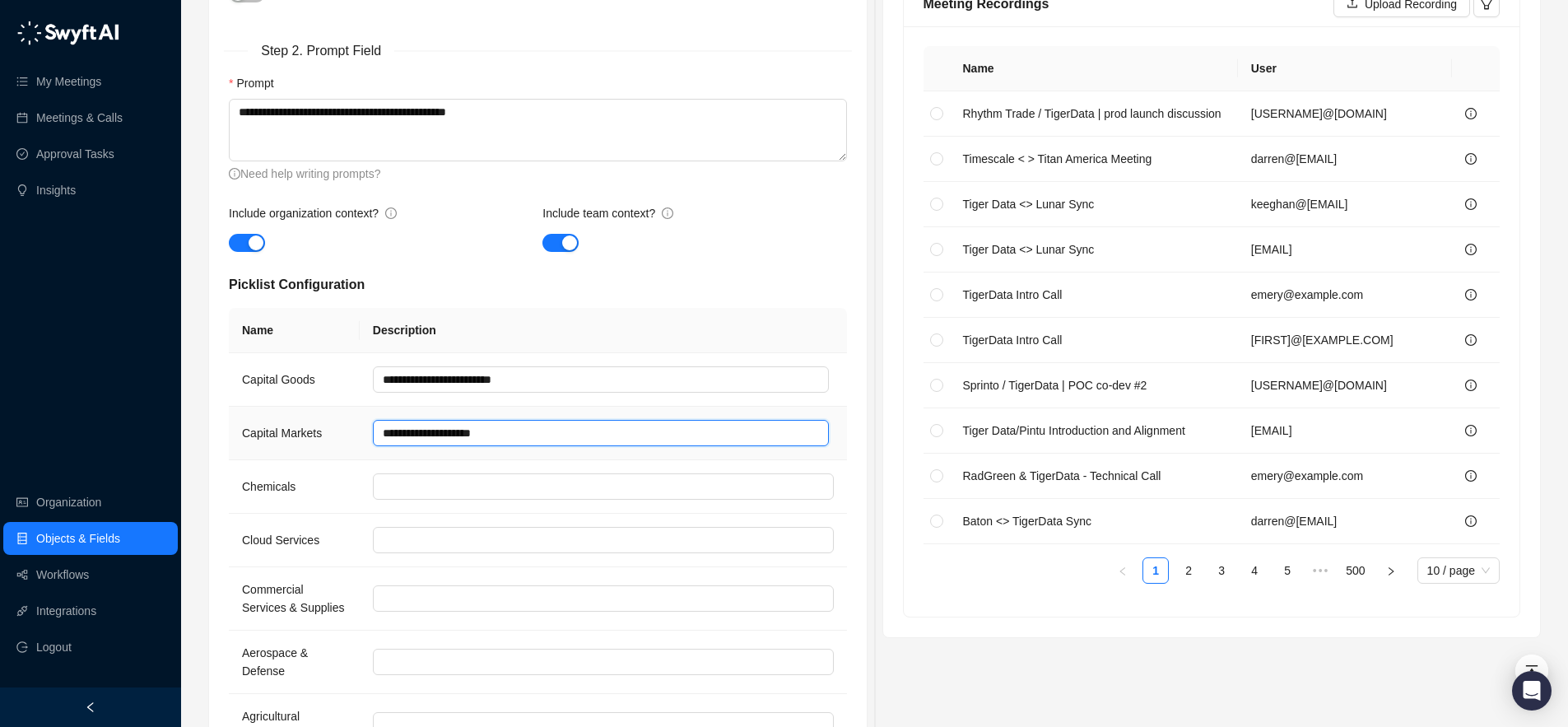 type on "**********" 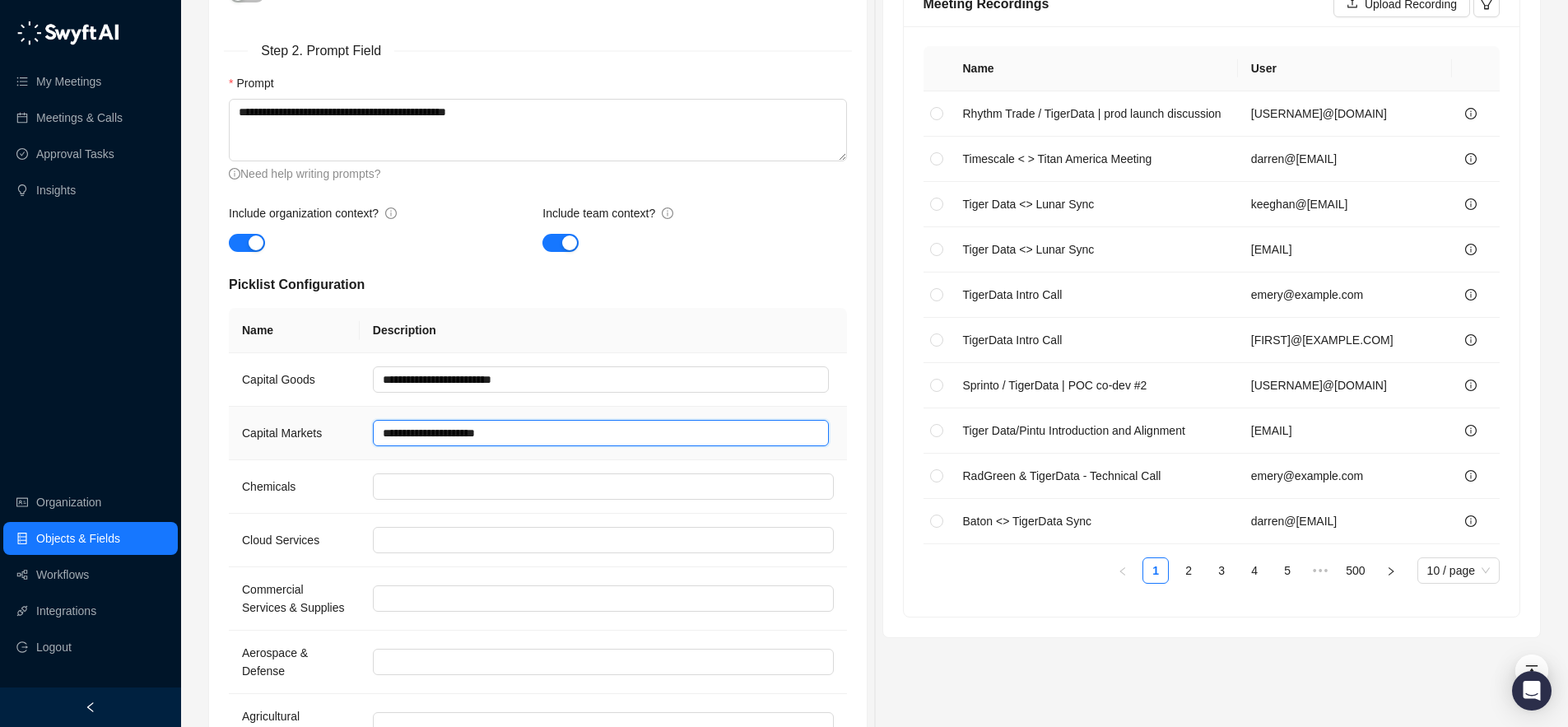 type 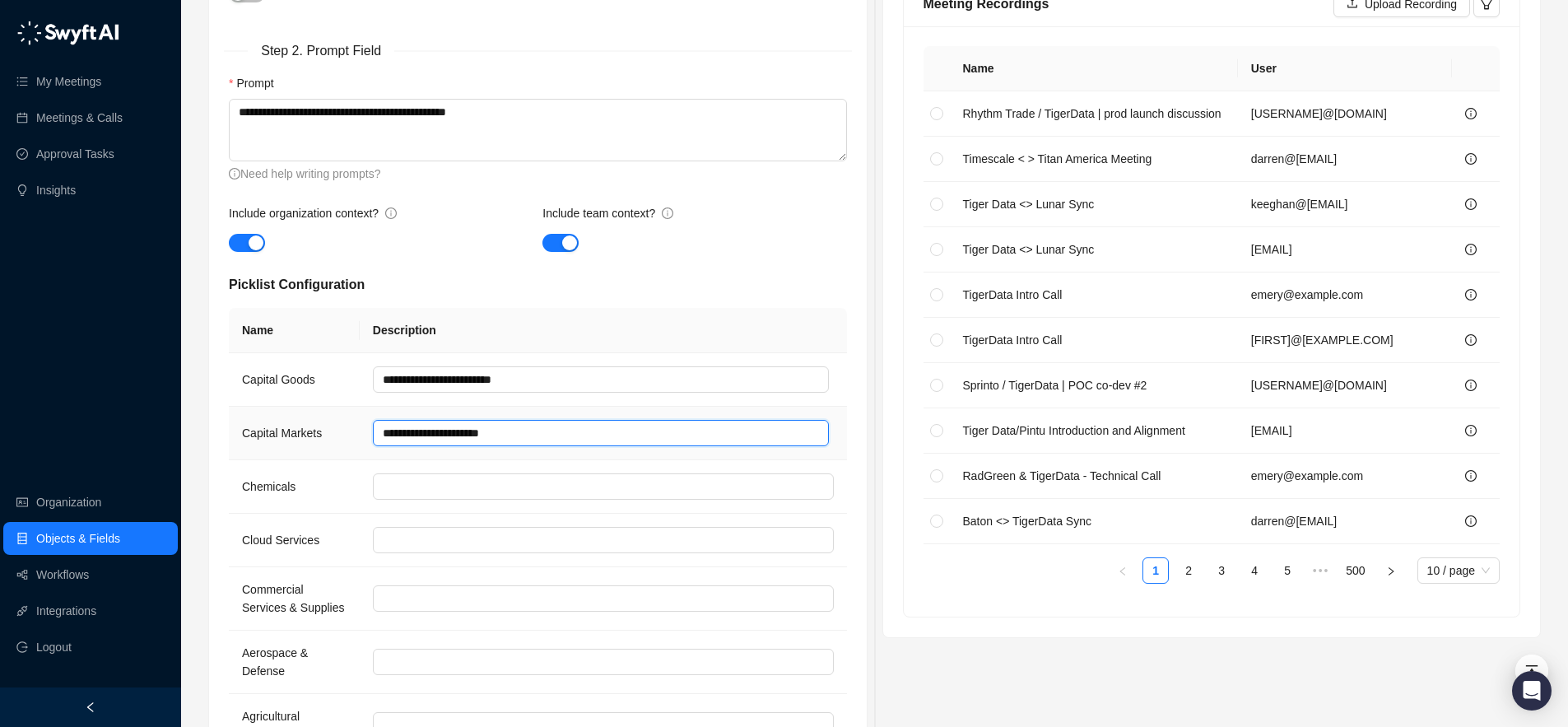 type on "**********" 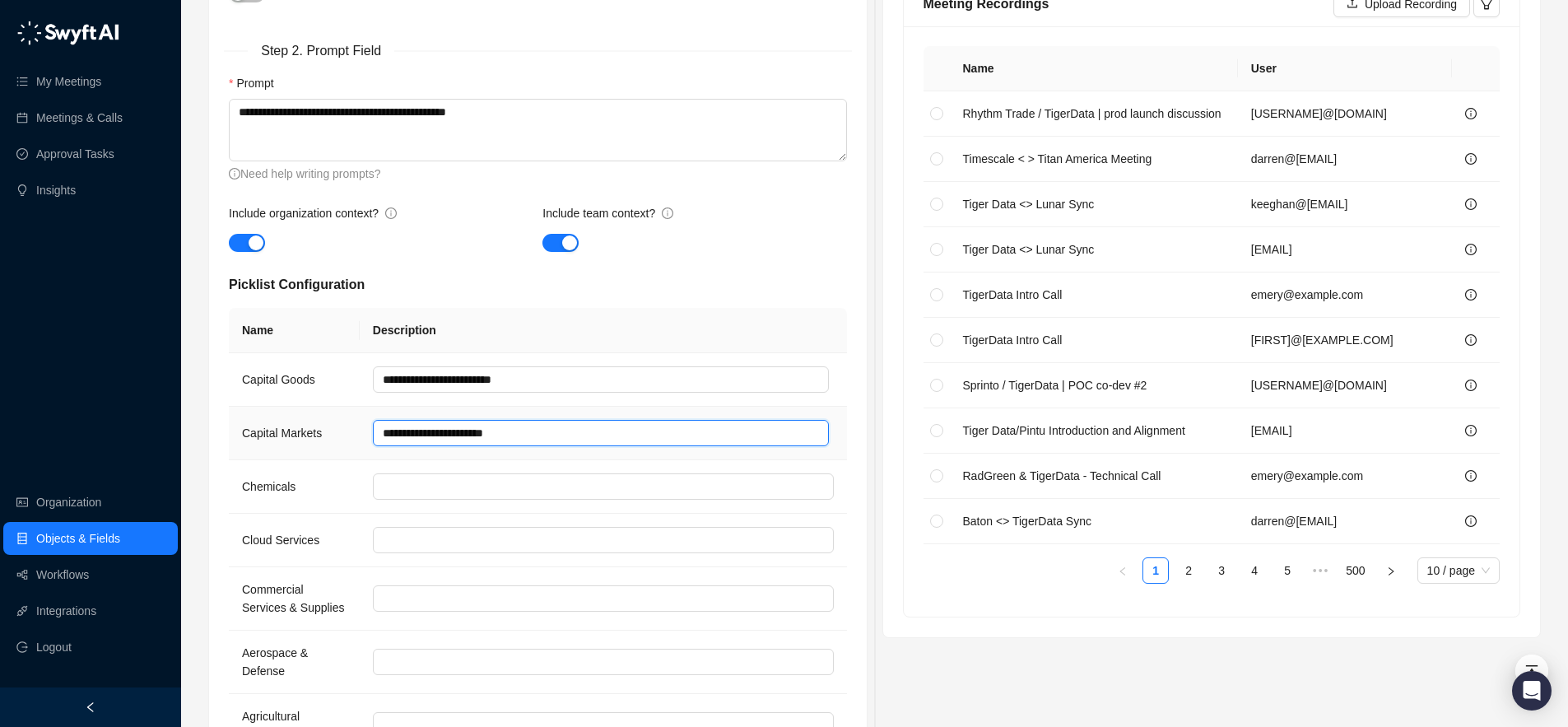 type 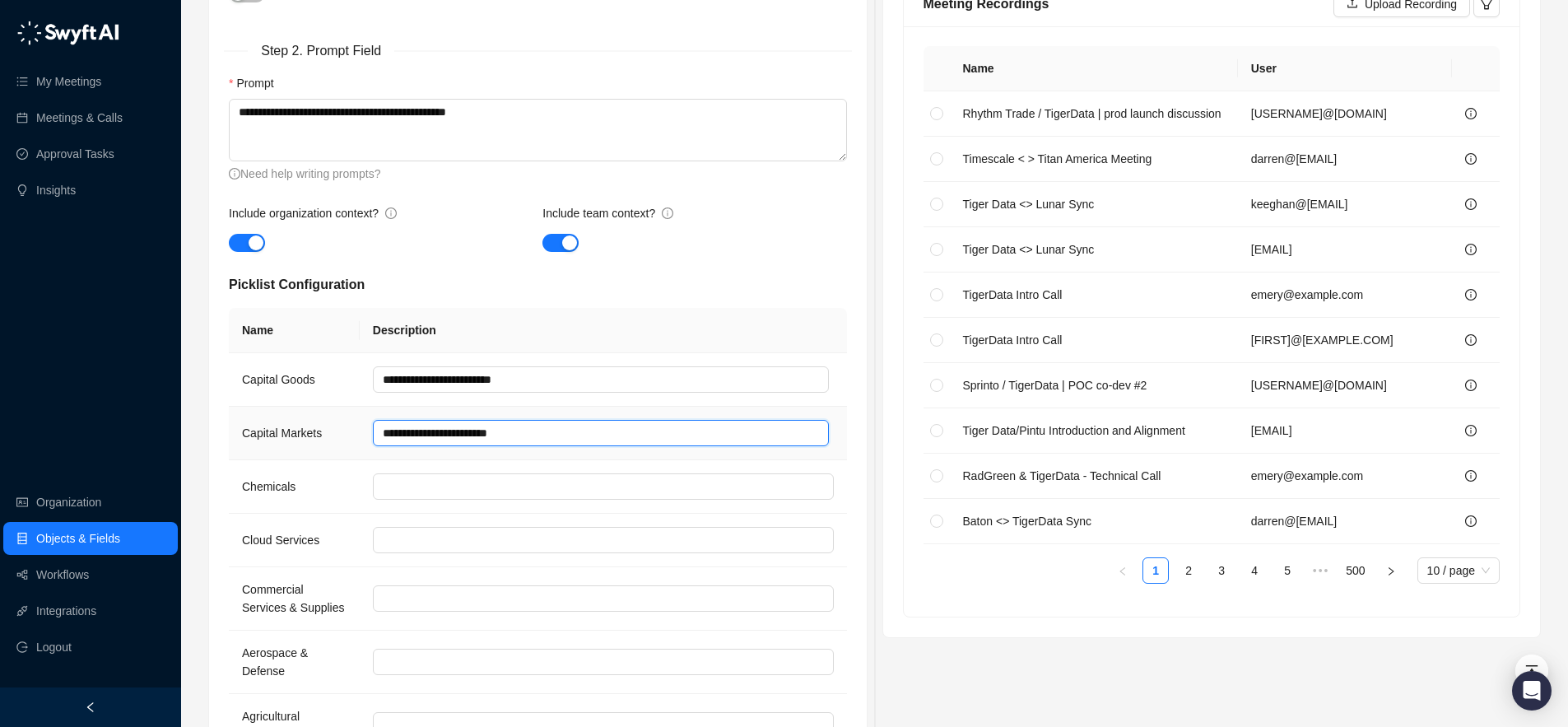 type 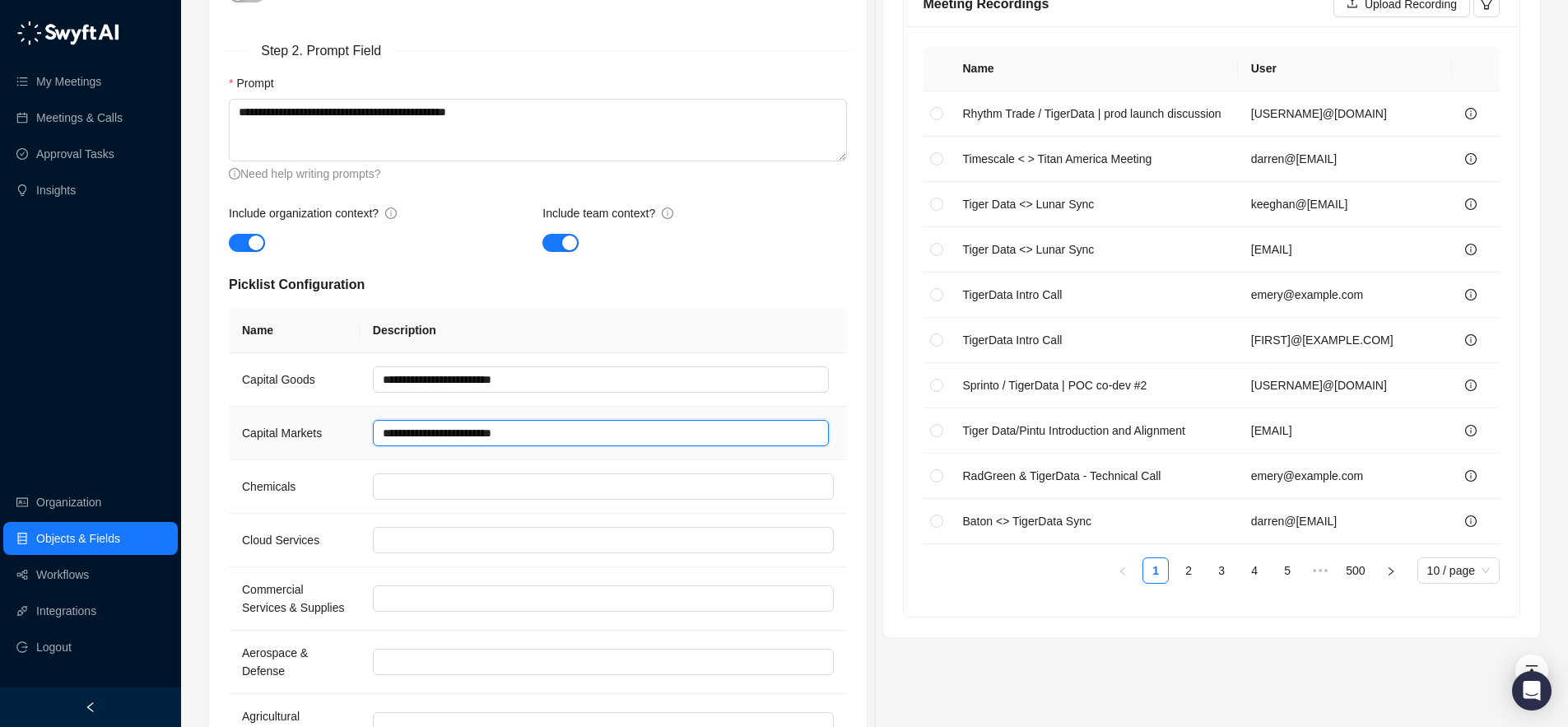 type on "**********" 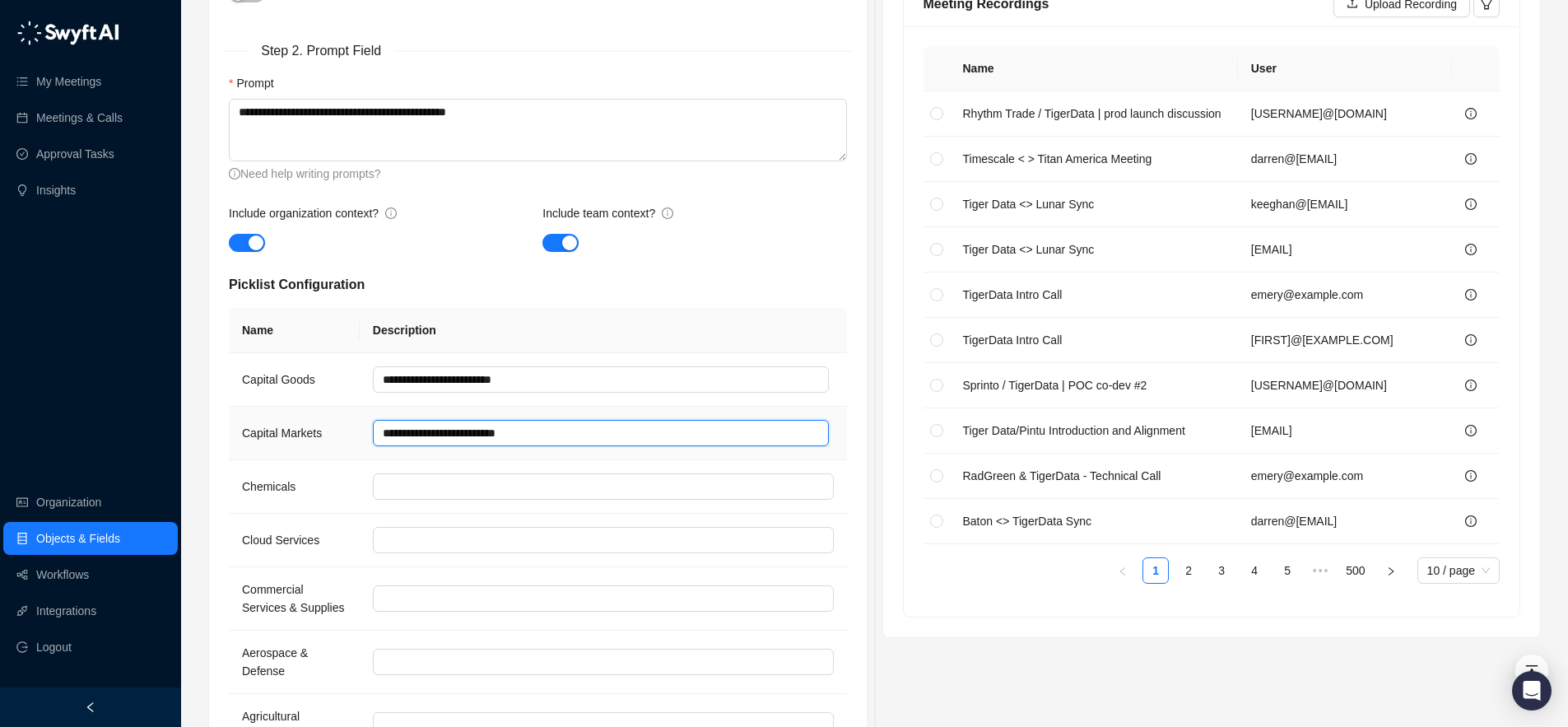 type 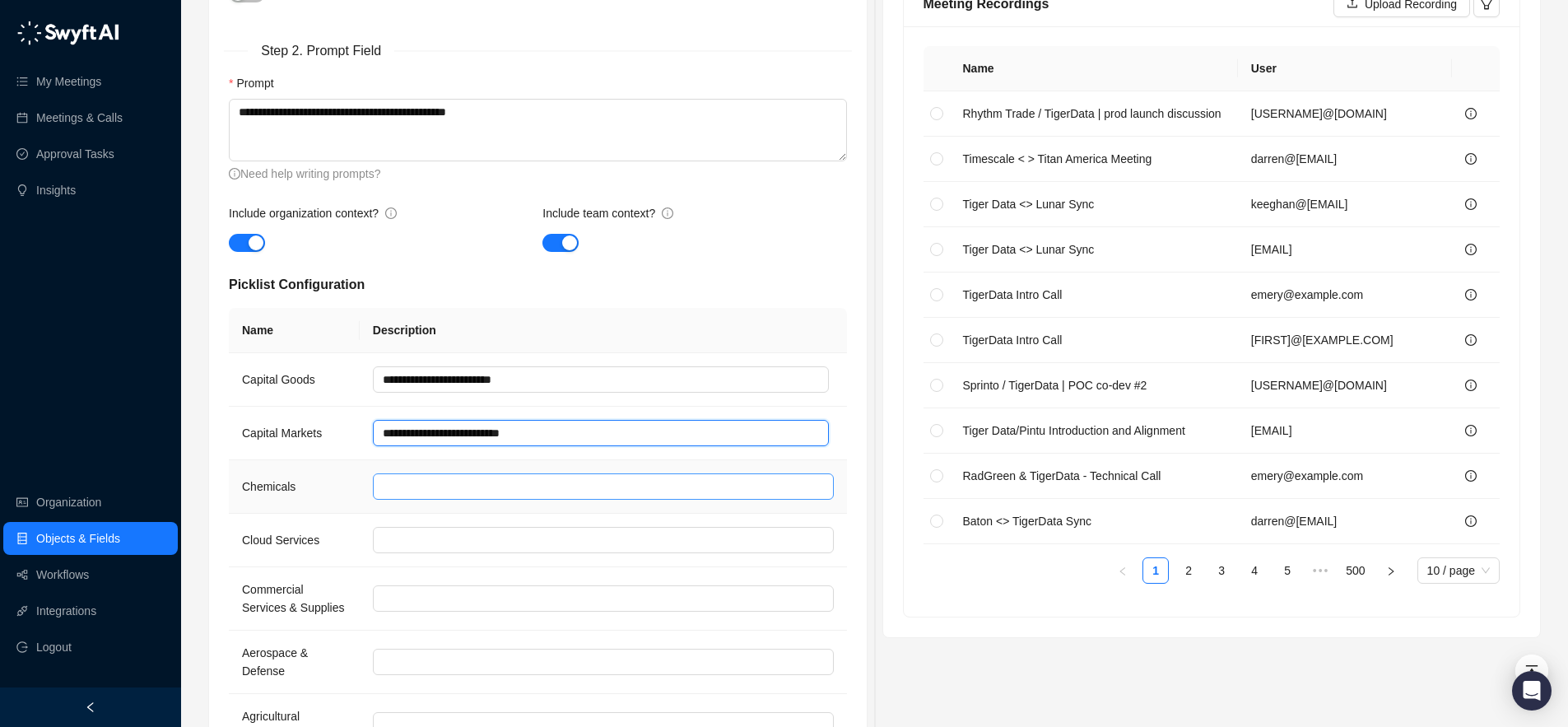 type on "**********" 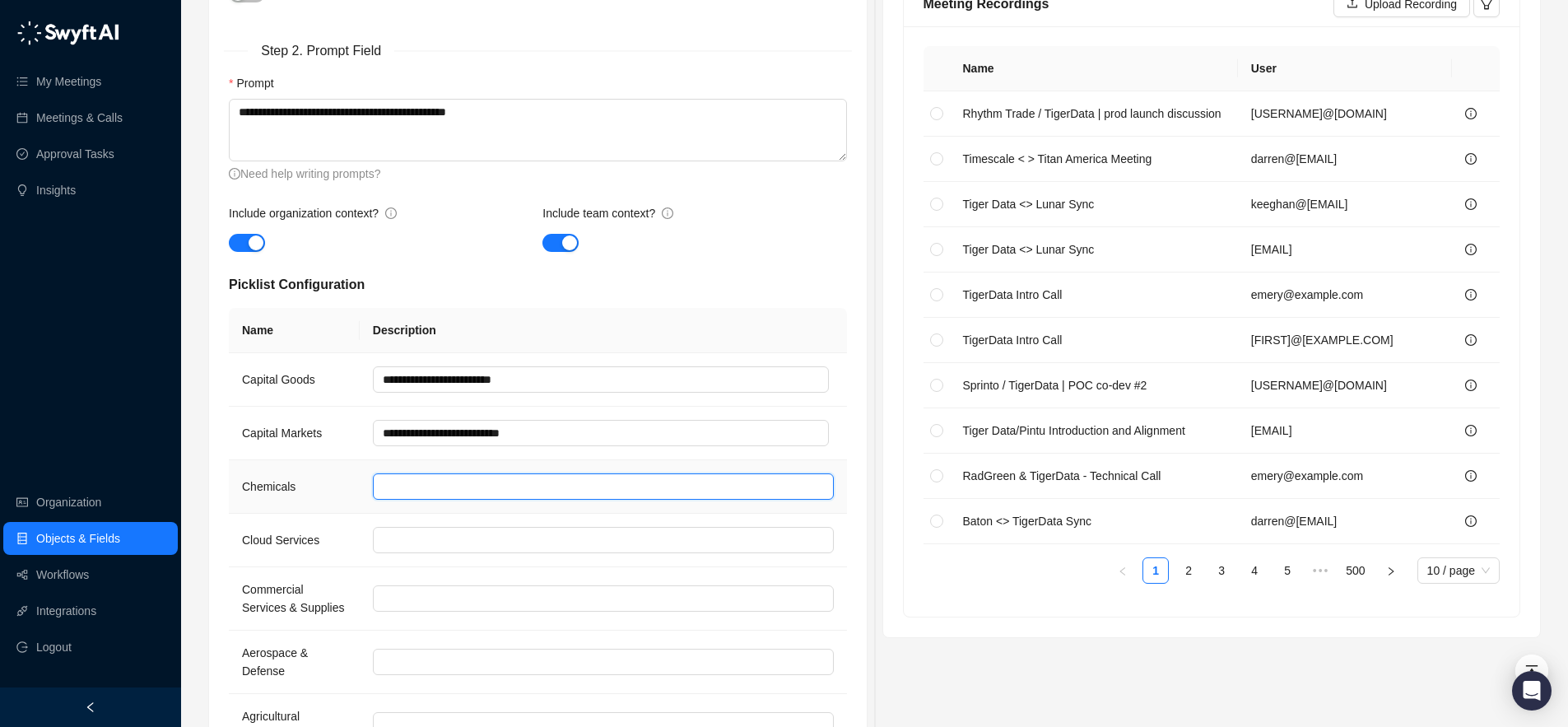 click at bounding box center [603, 487] 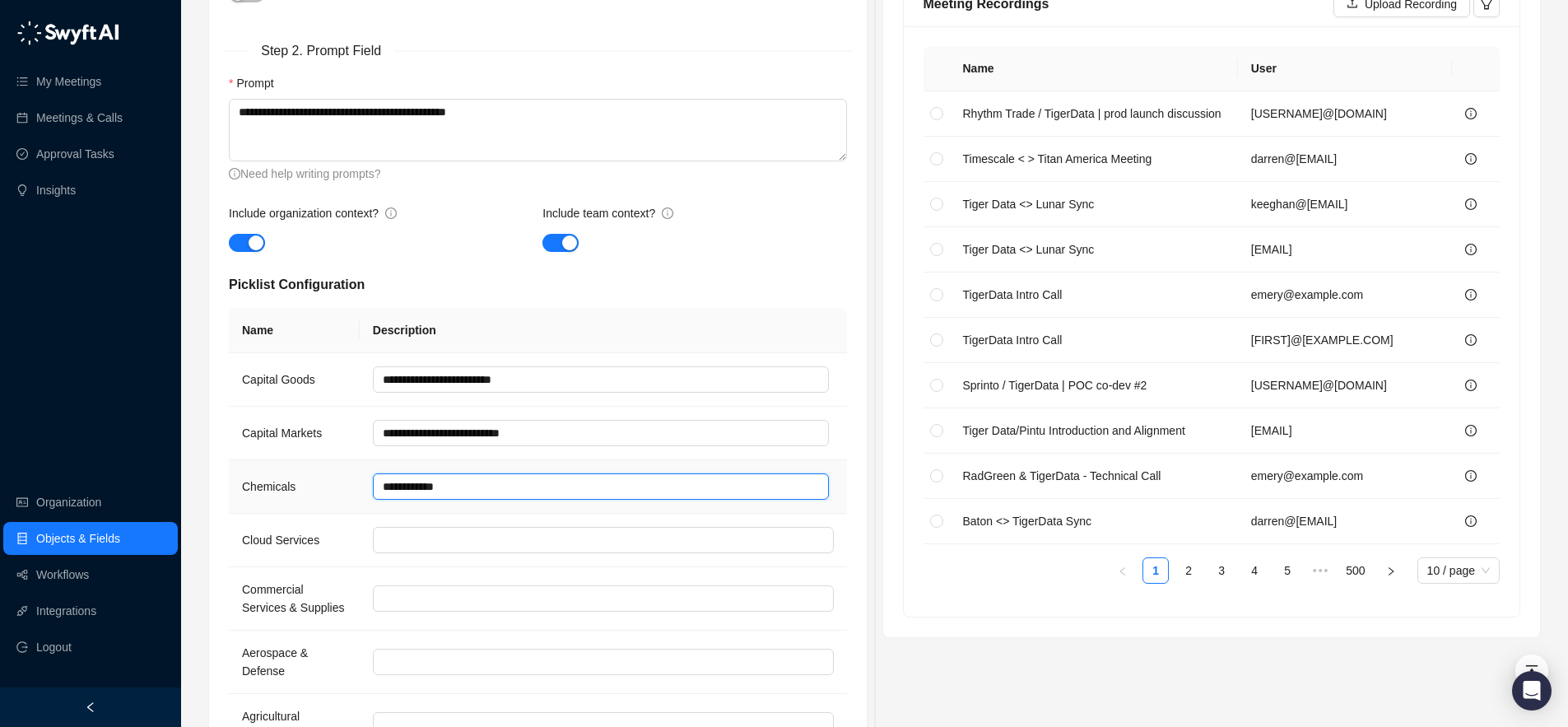 type 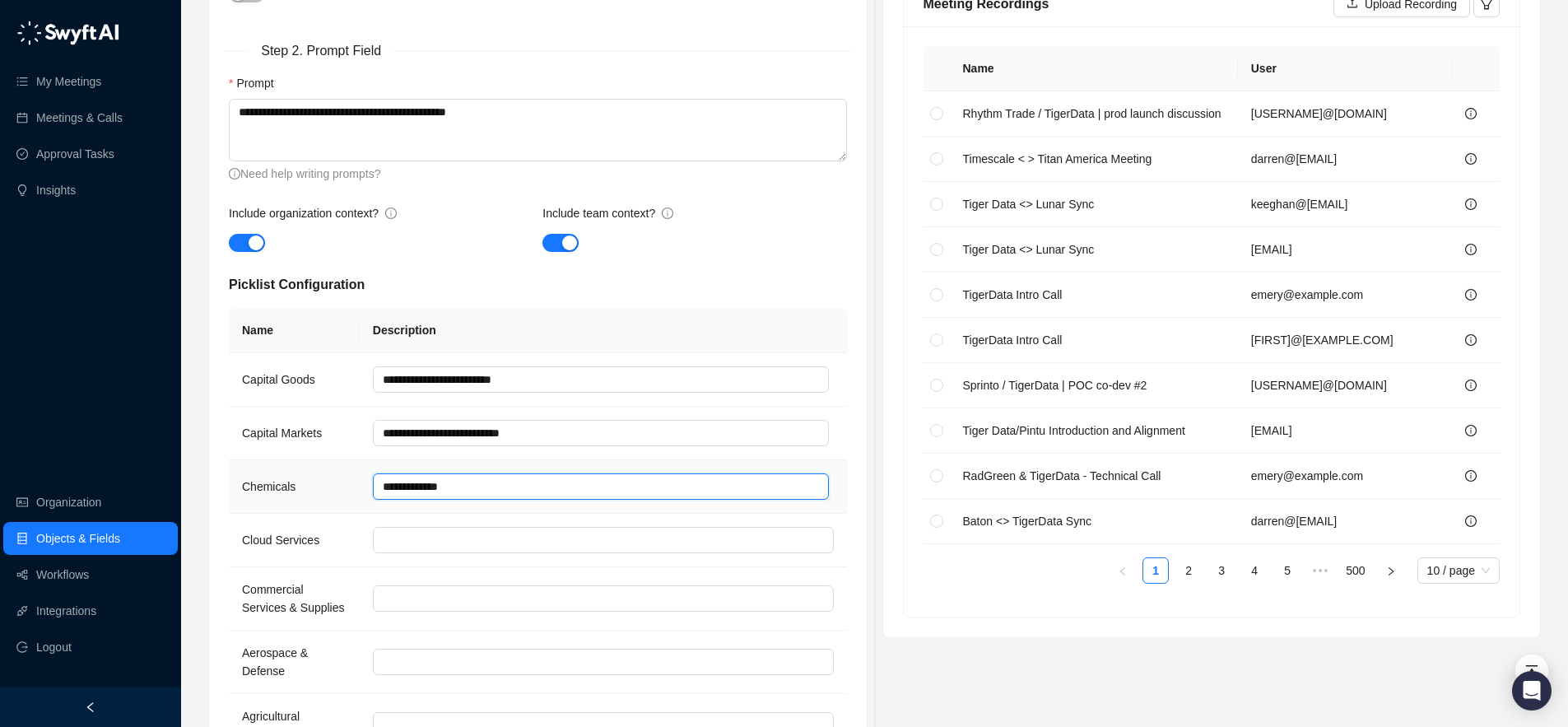 type 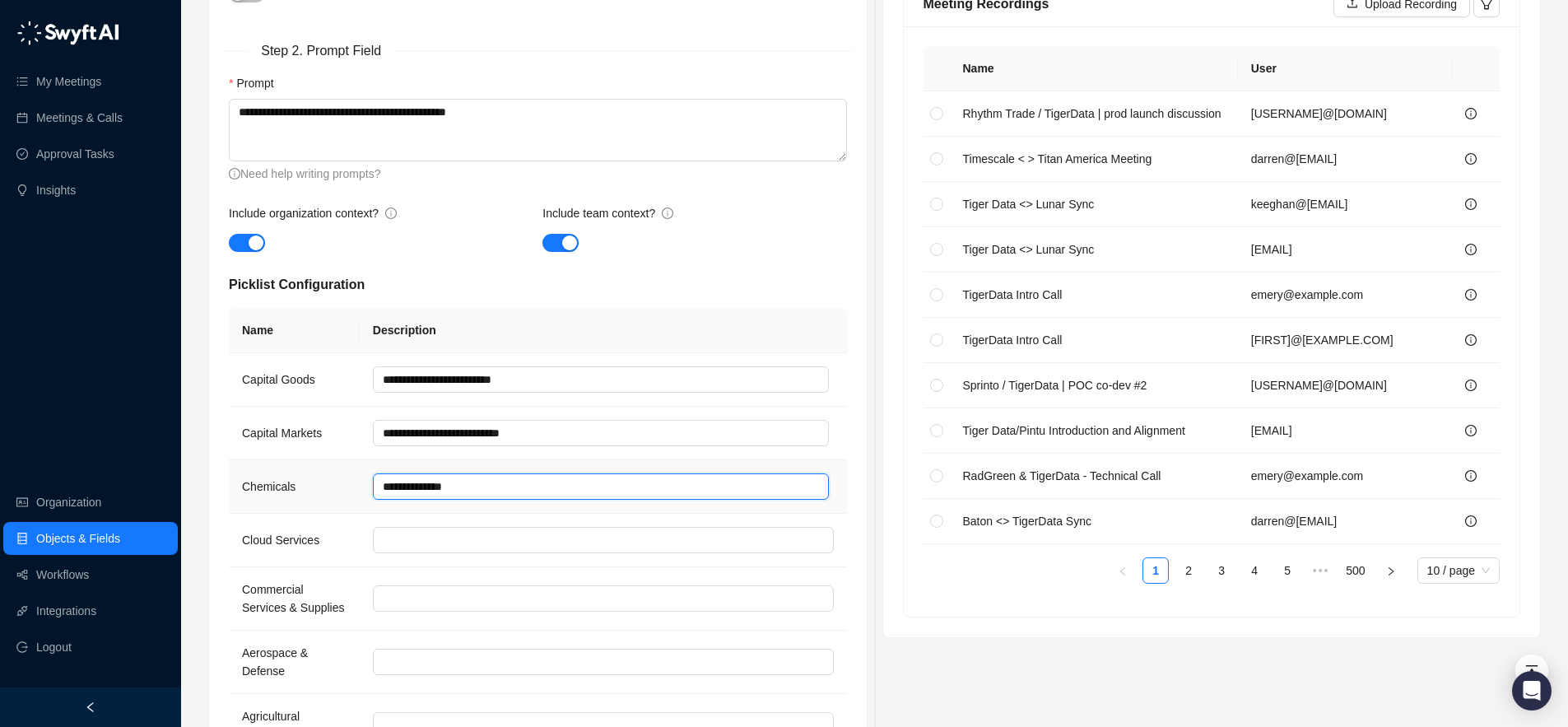 type 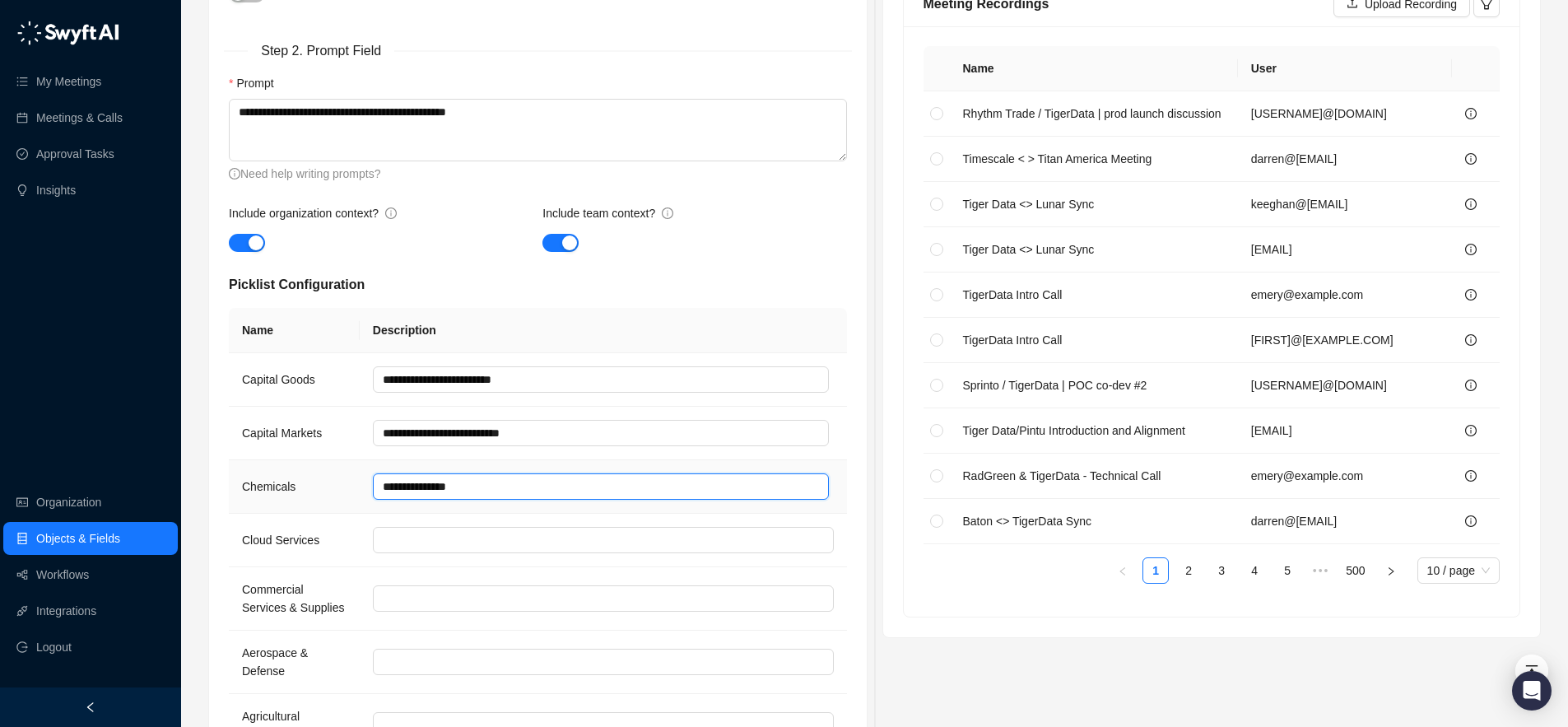 type 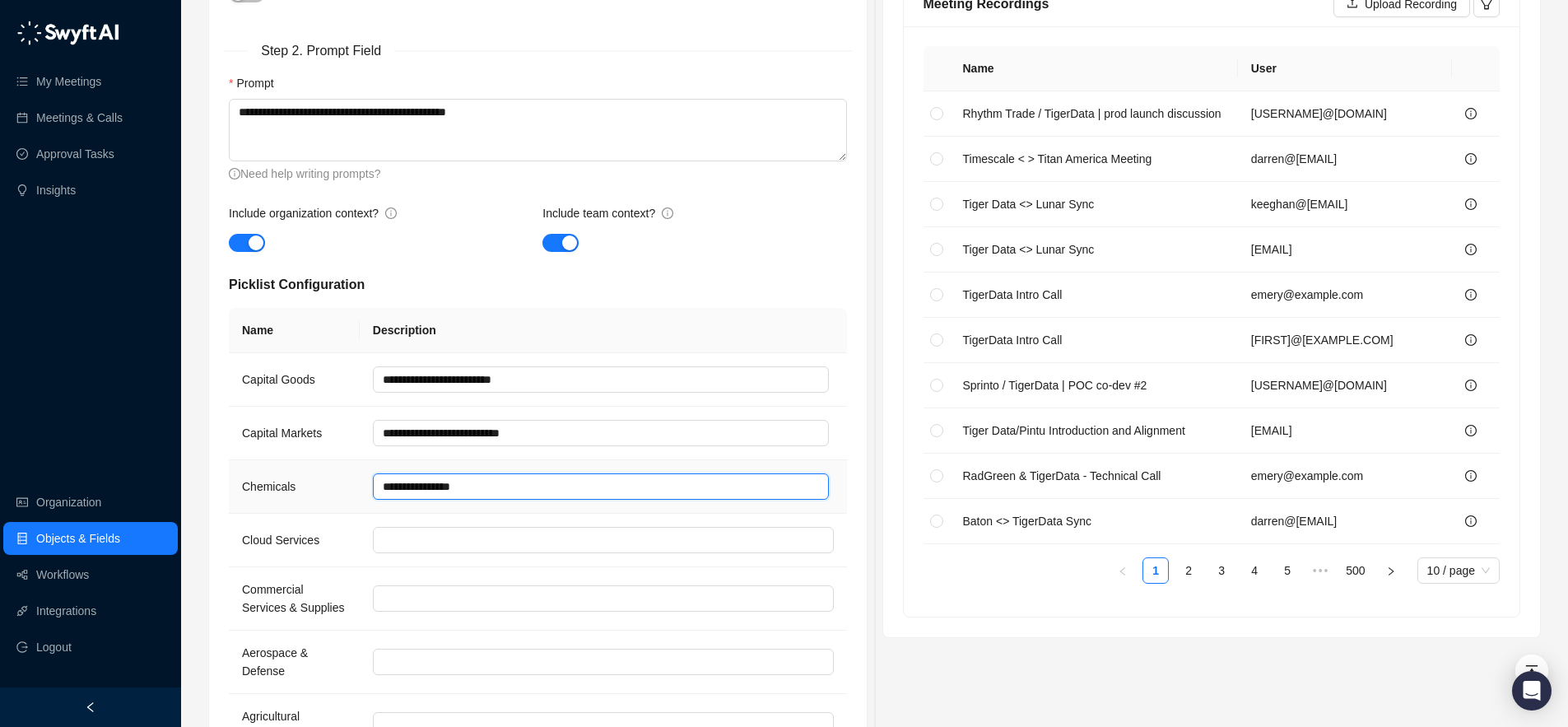 type 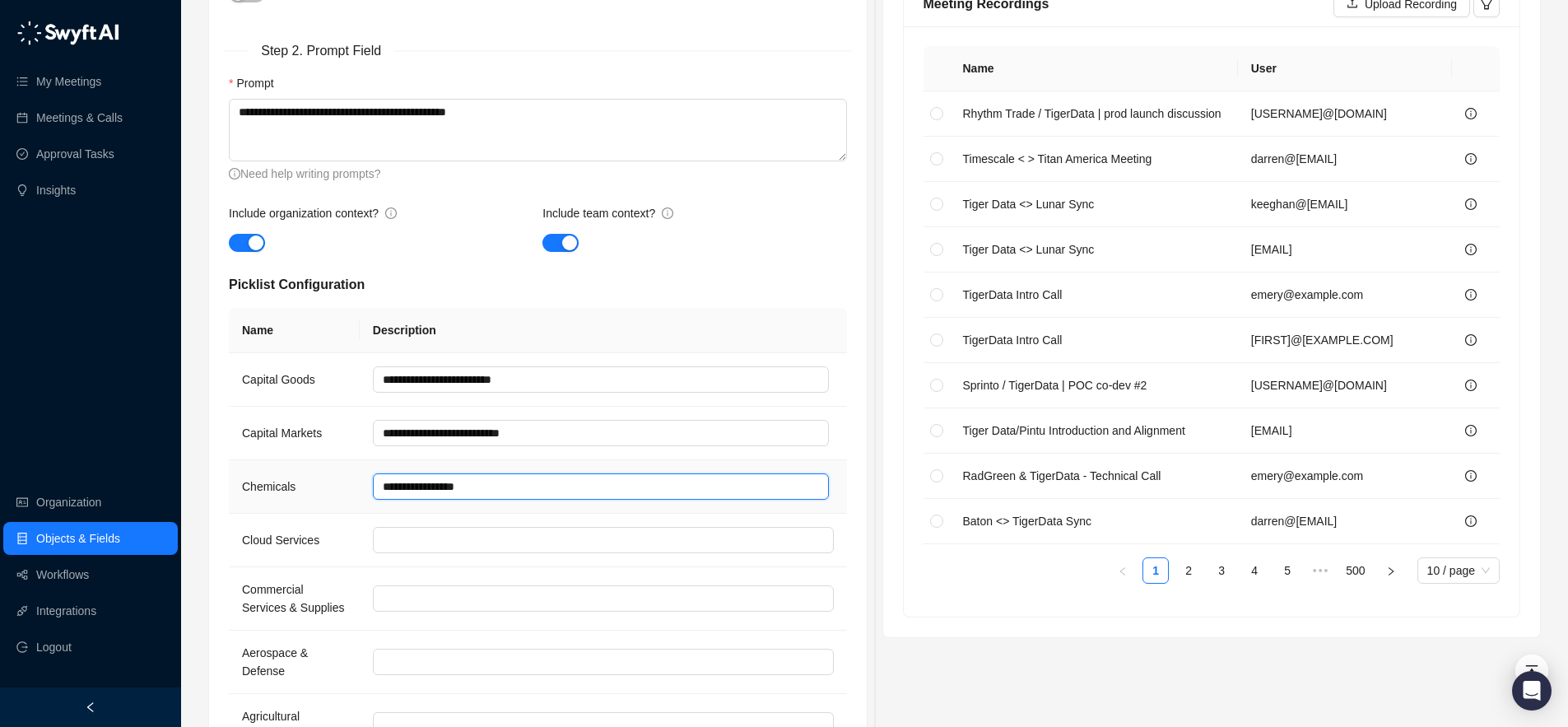 type 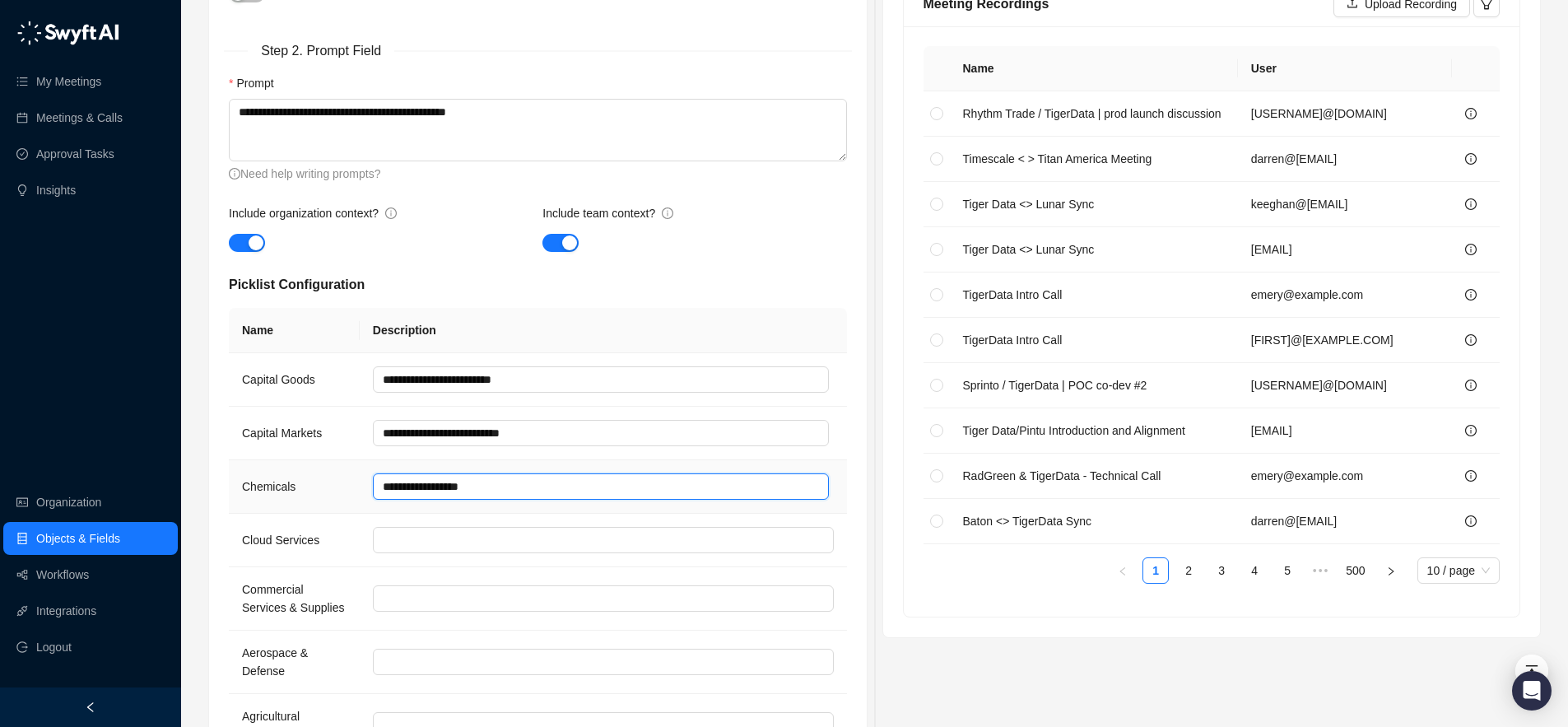 type on "**********" 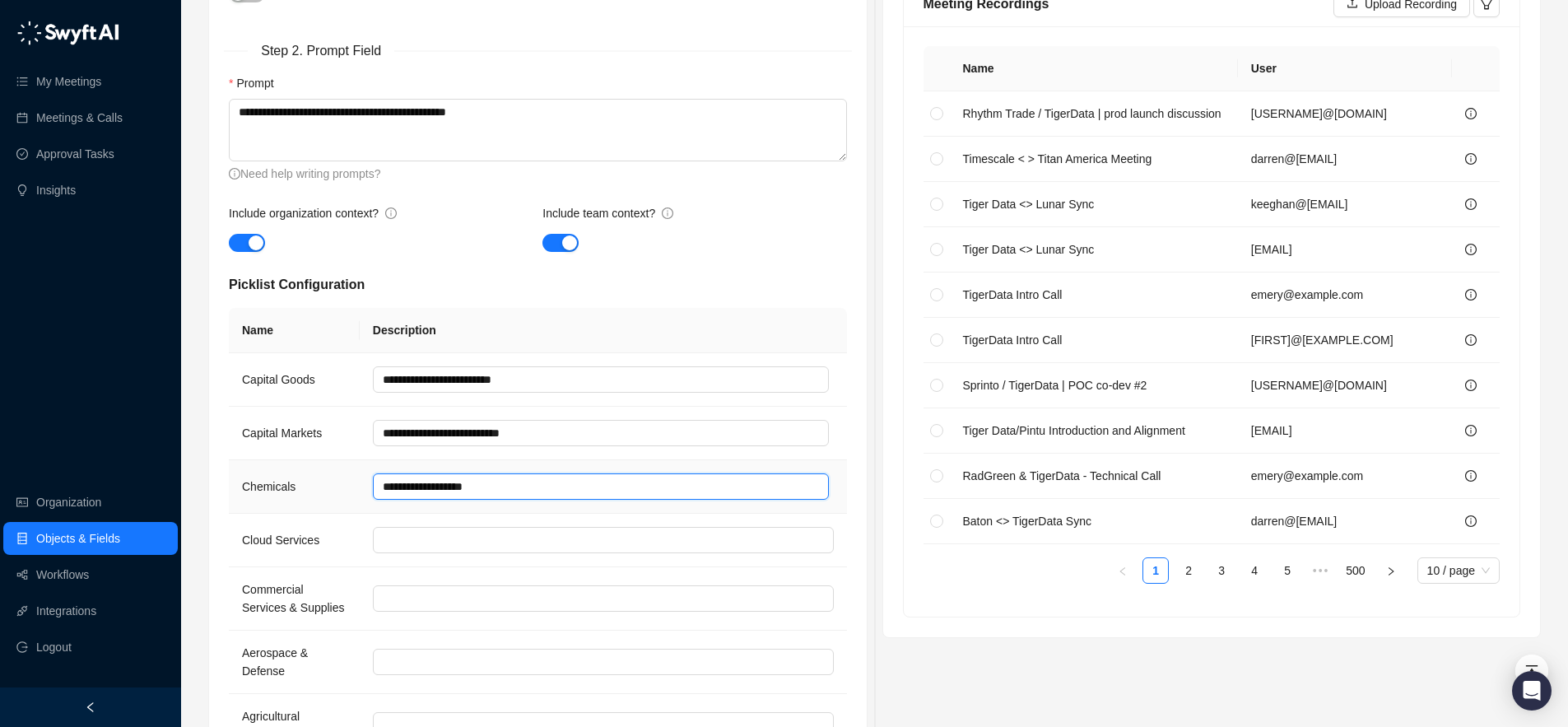 type 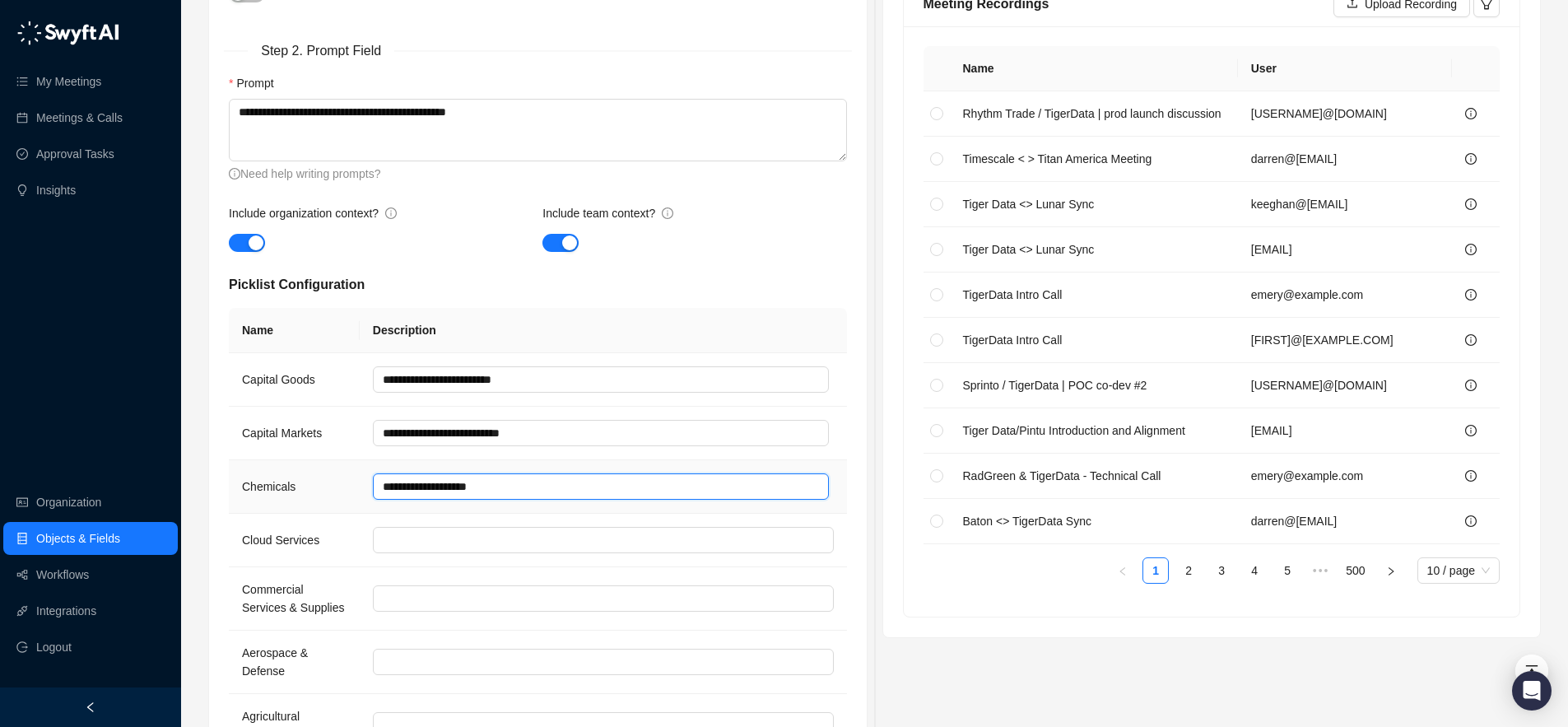 type 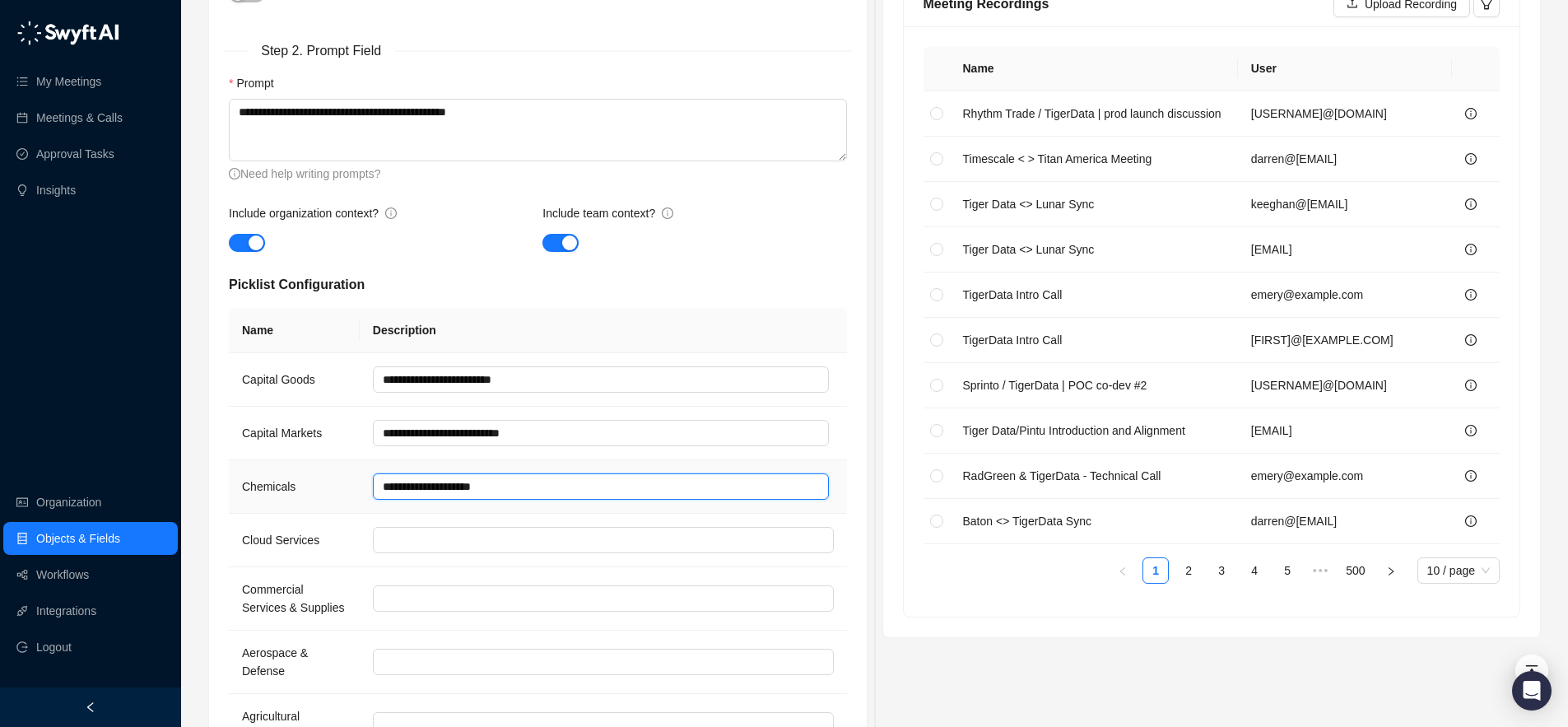 type 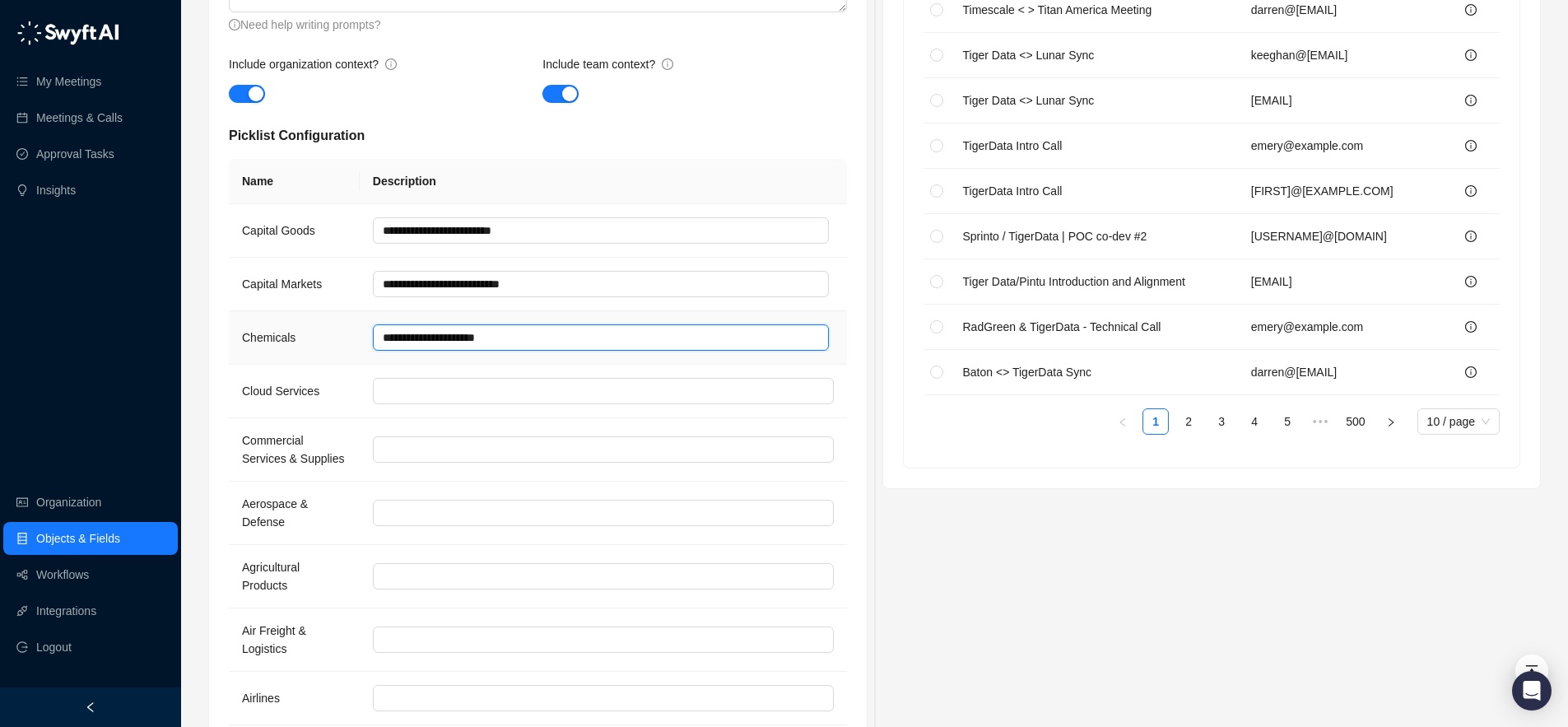 scroll, scrollTop: 667, scrollLeft: 0, axis: vertical 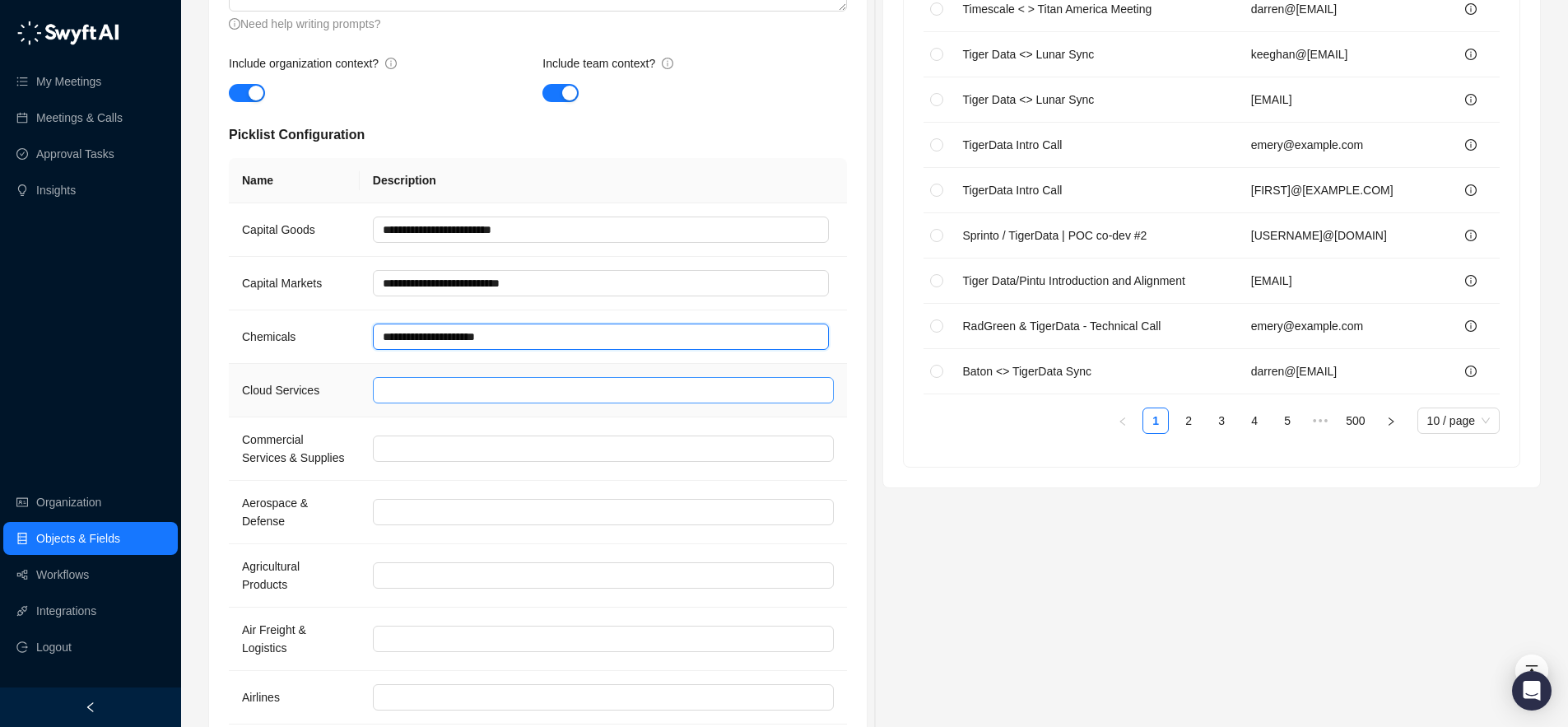 type on "**********" 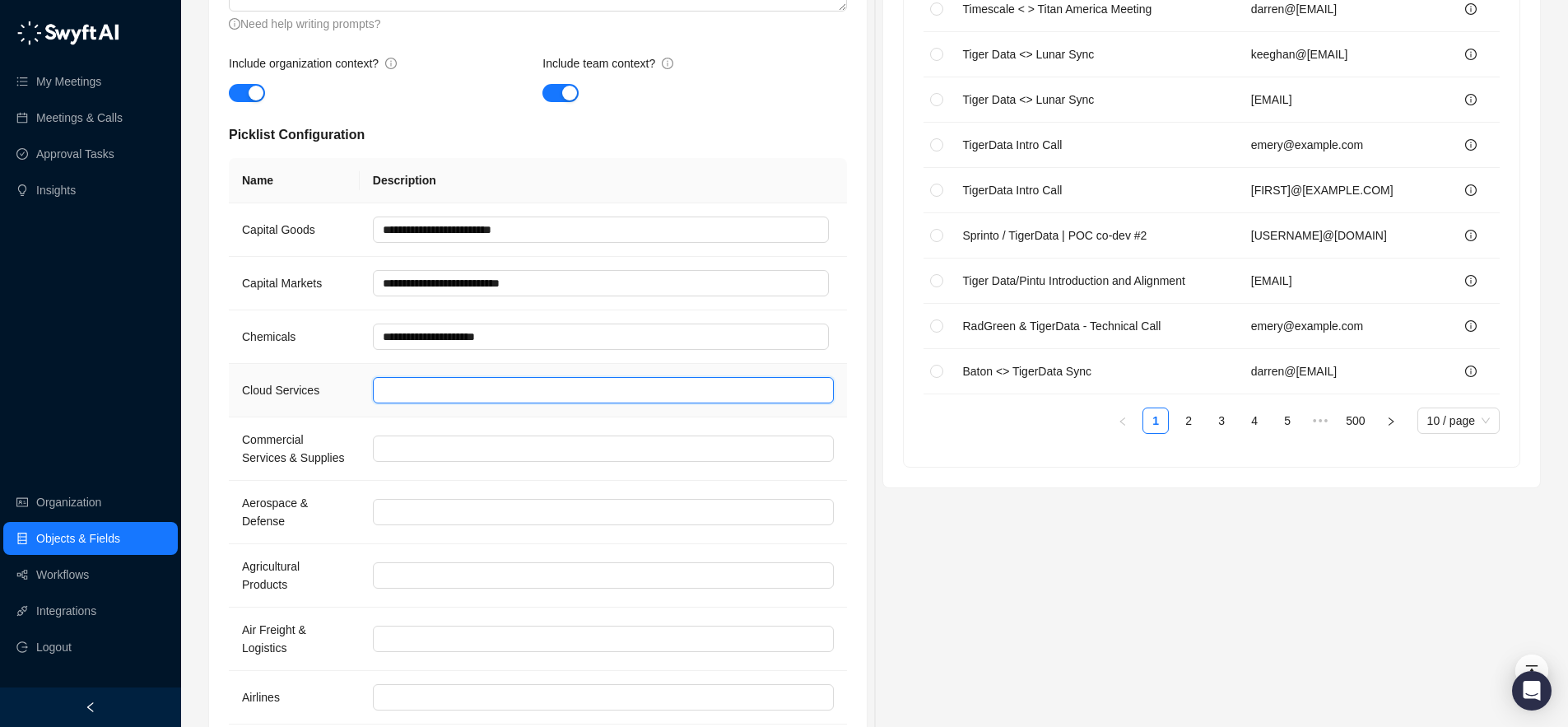 click at bounding box center [603, 390] 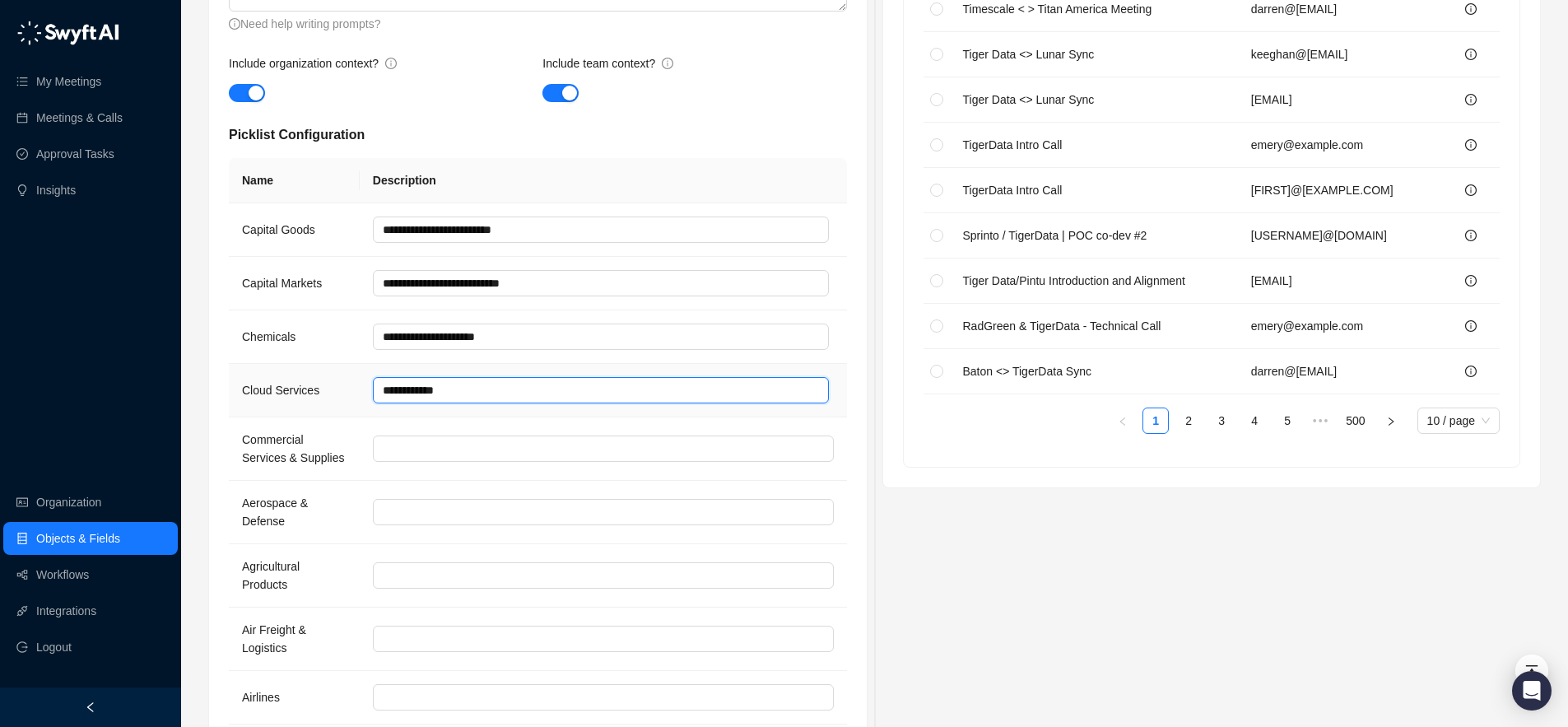 type 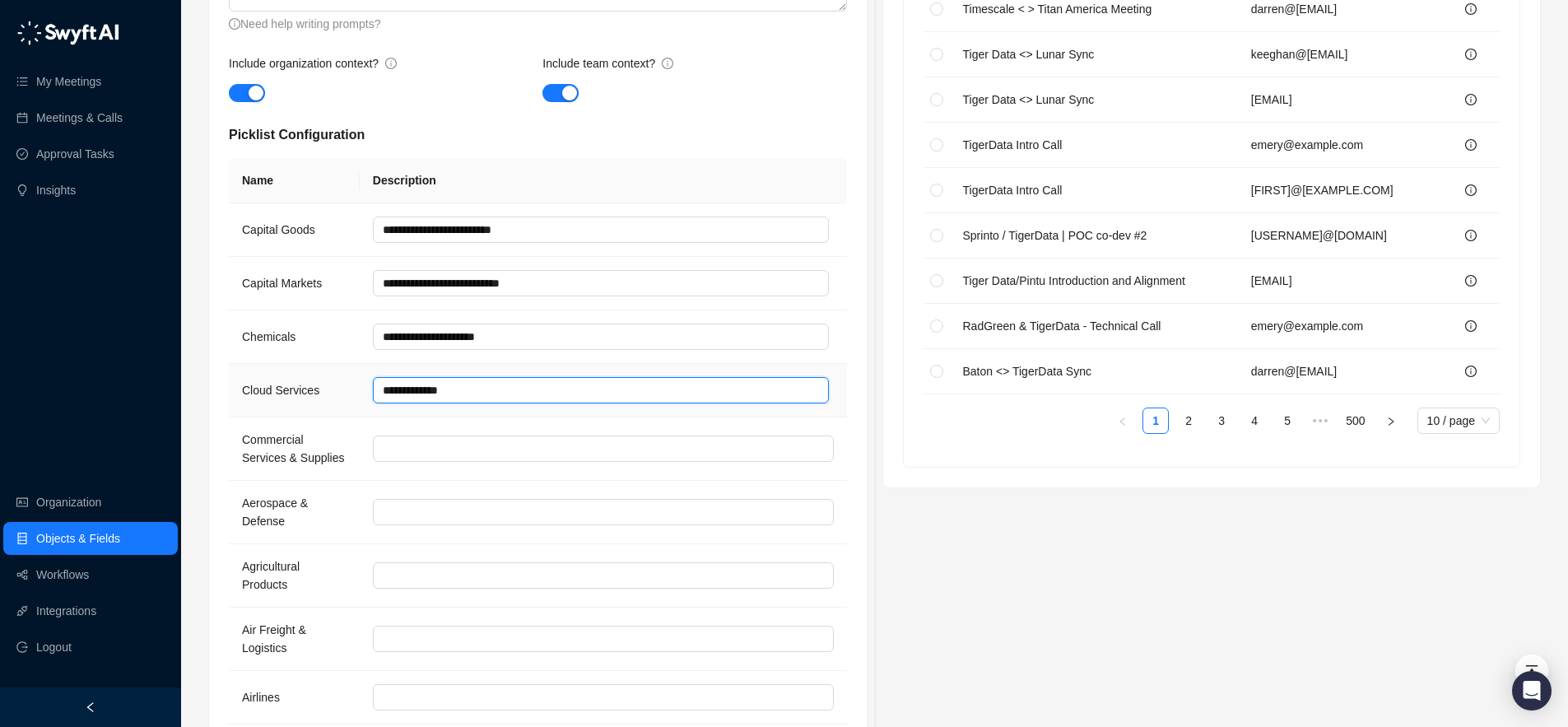 type 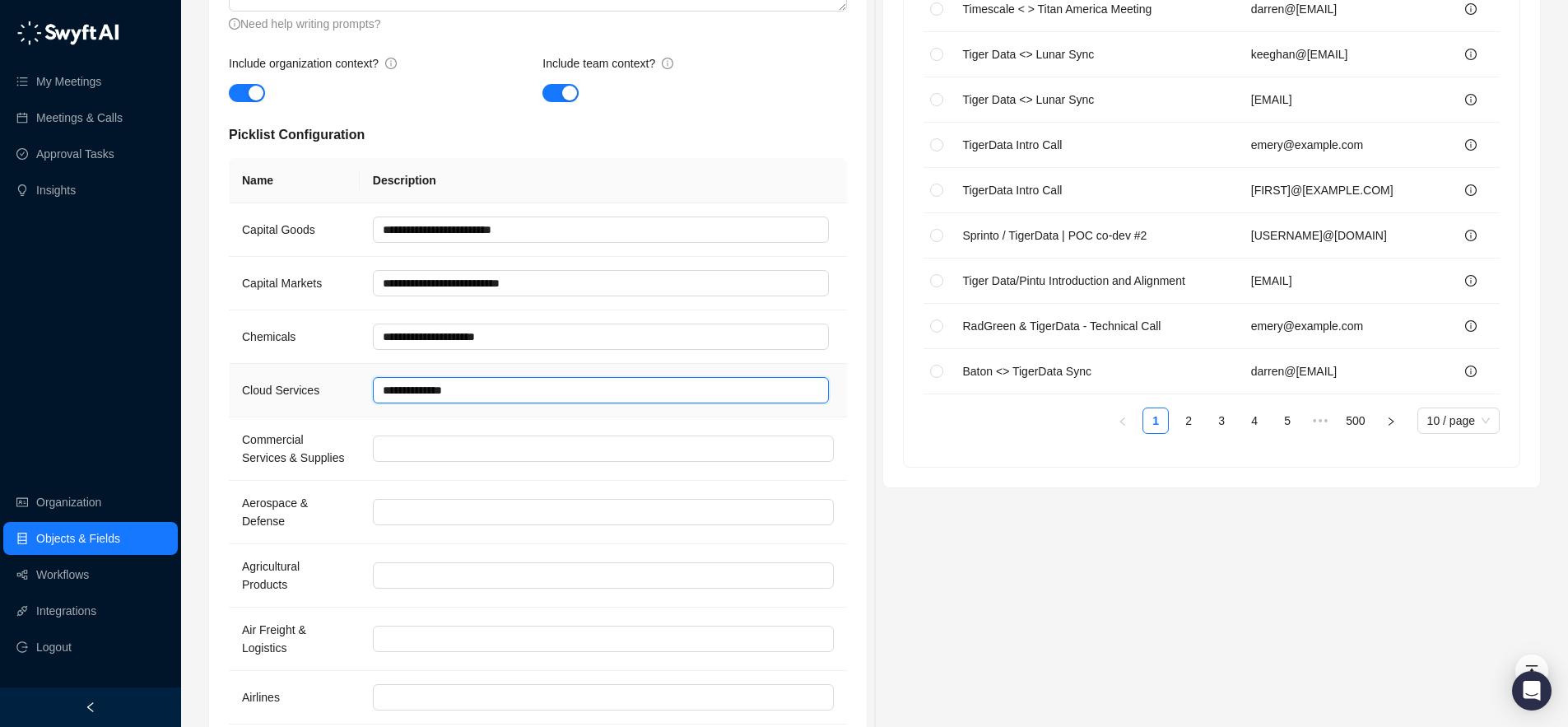 type 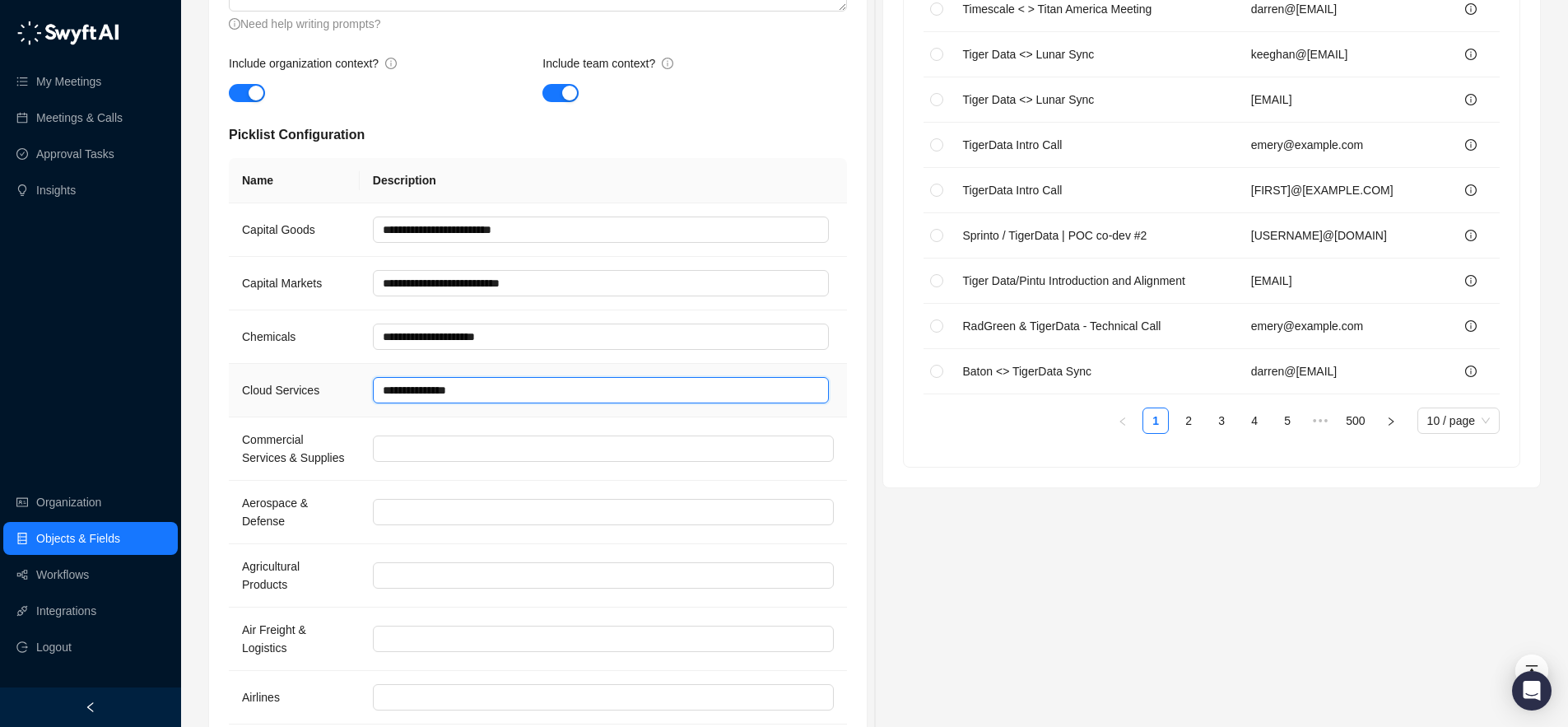 type 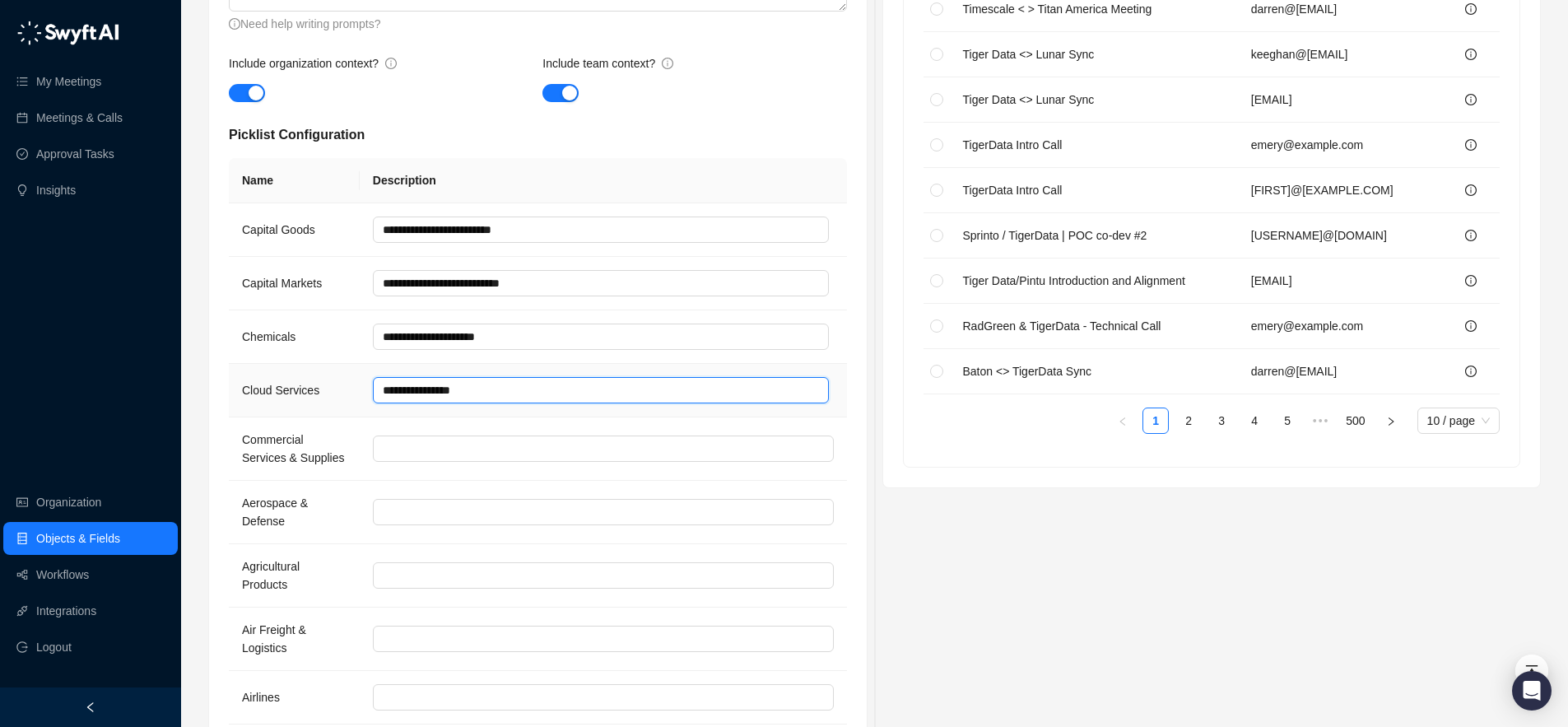 type on "**********" 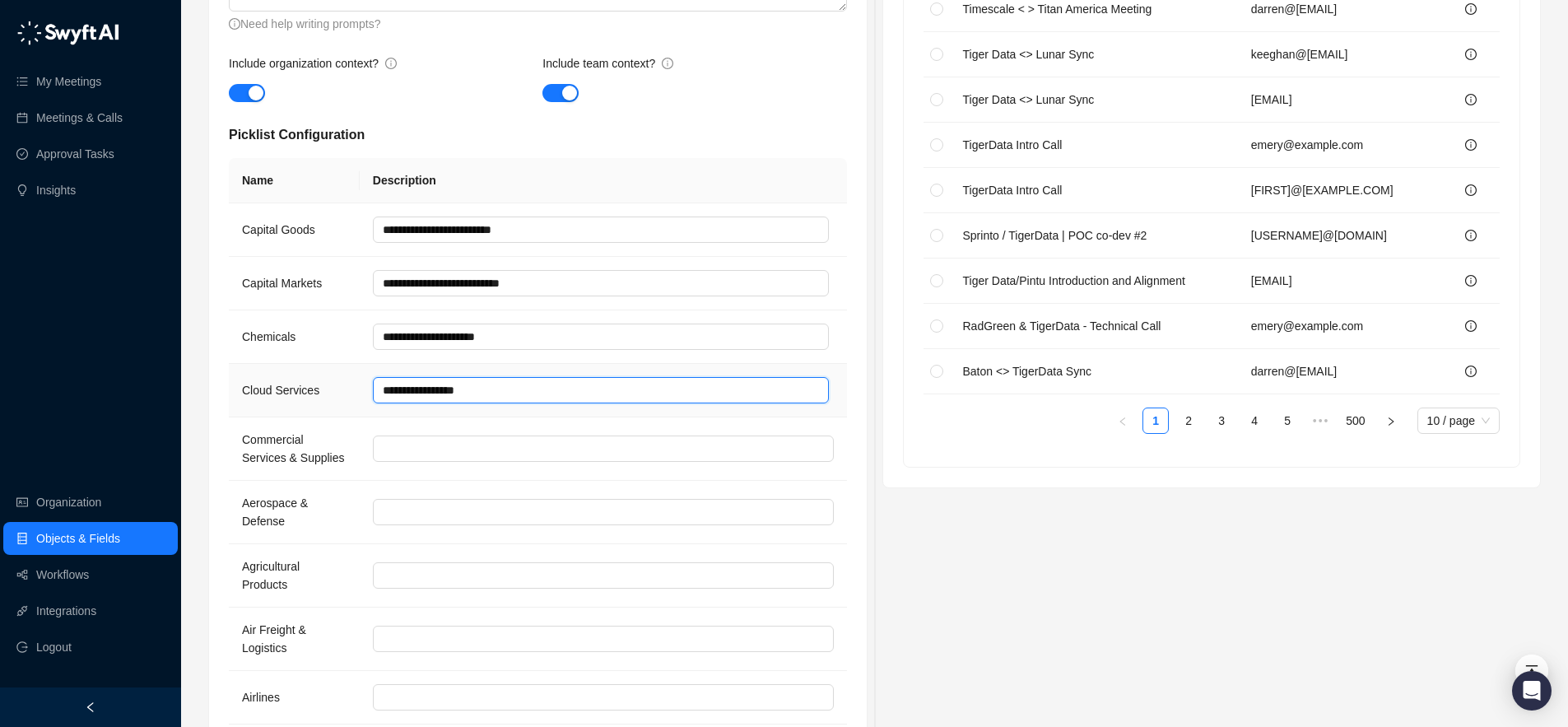 type 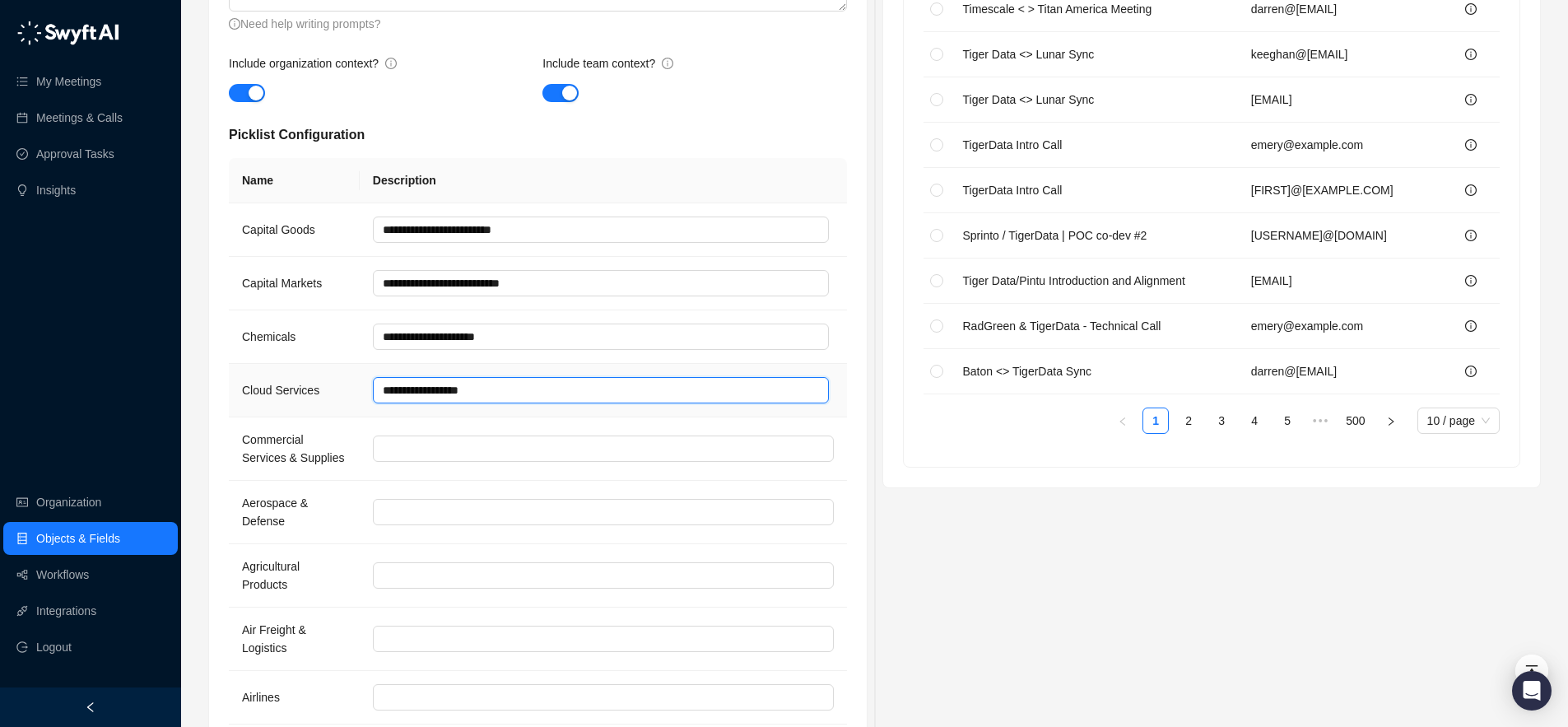 type 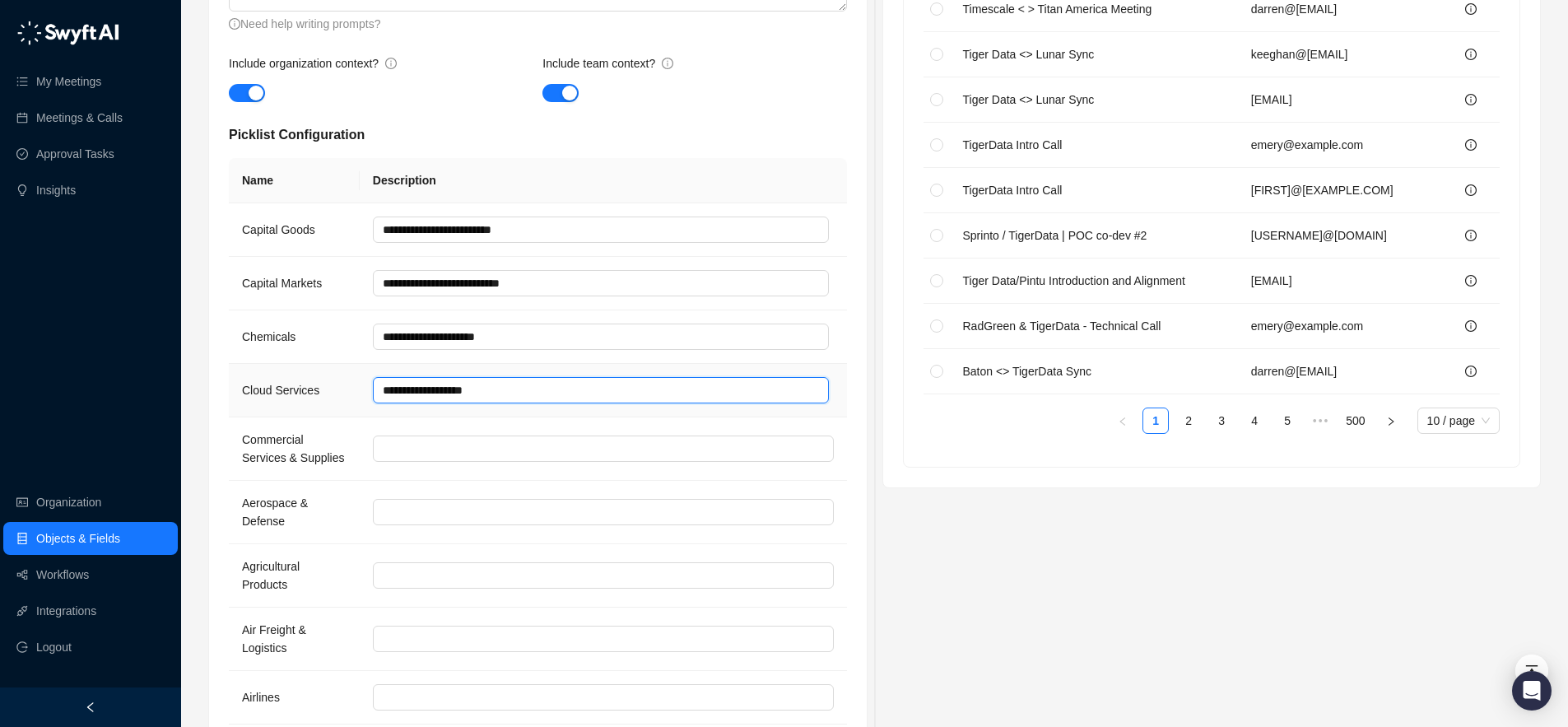 type 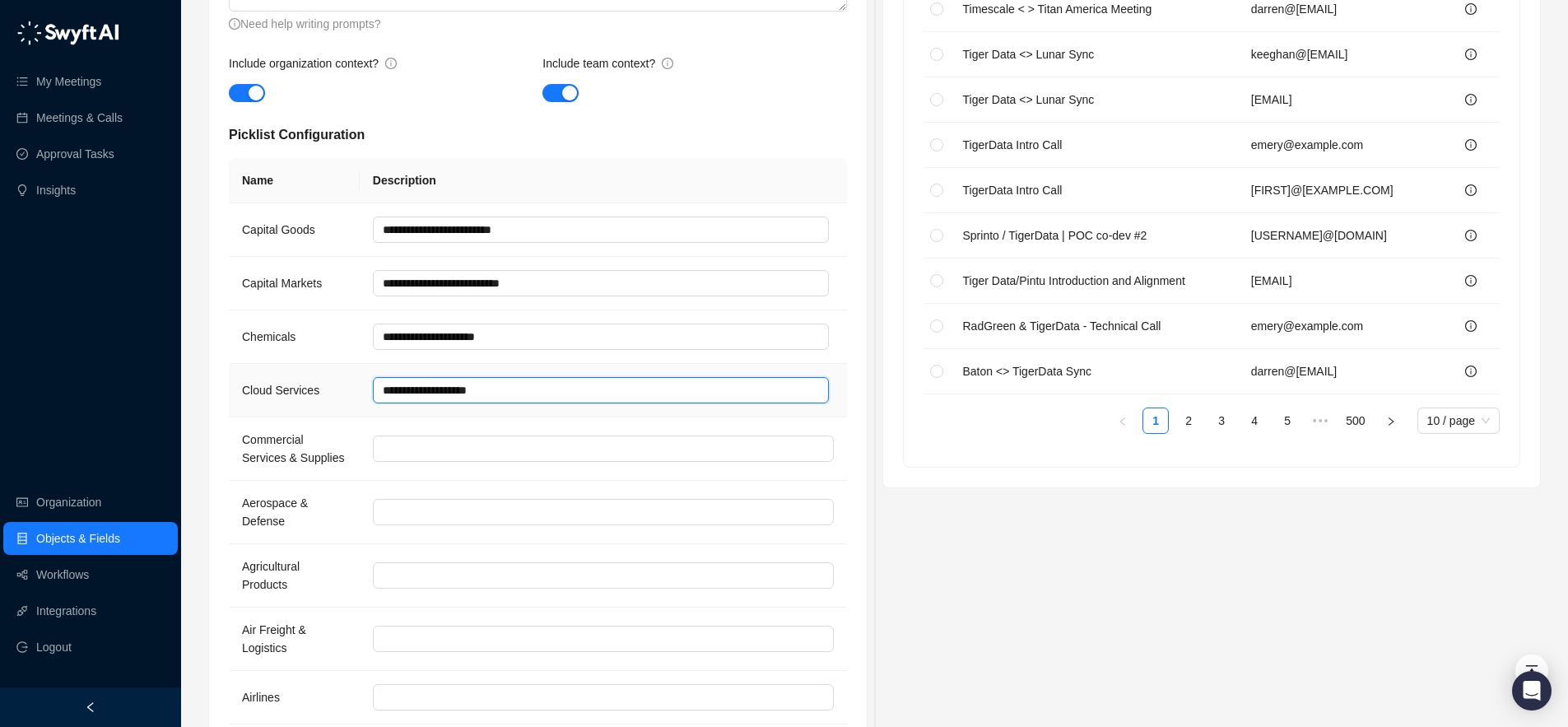 type 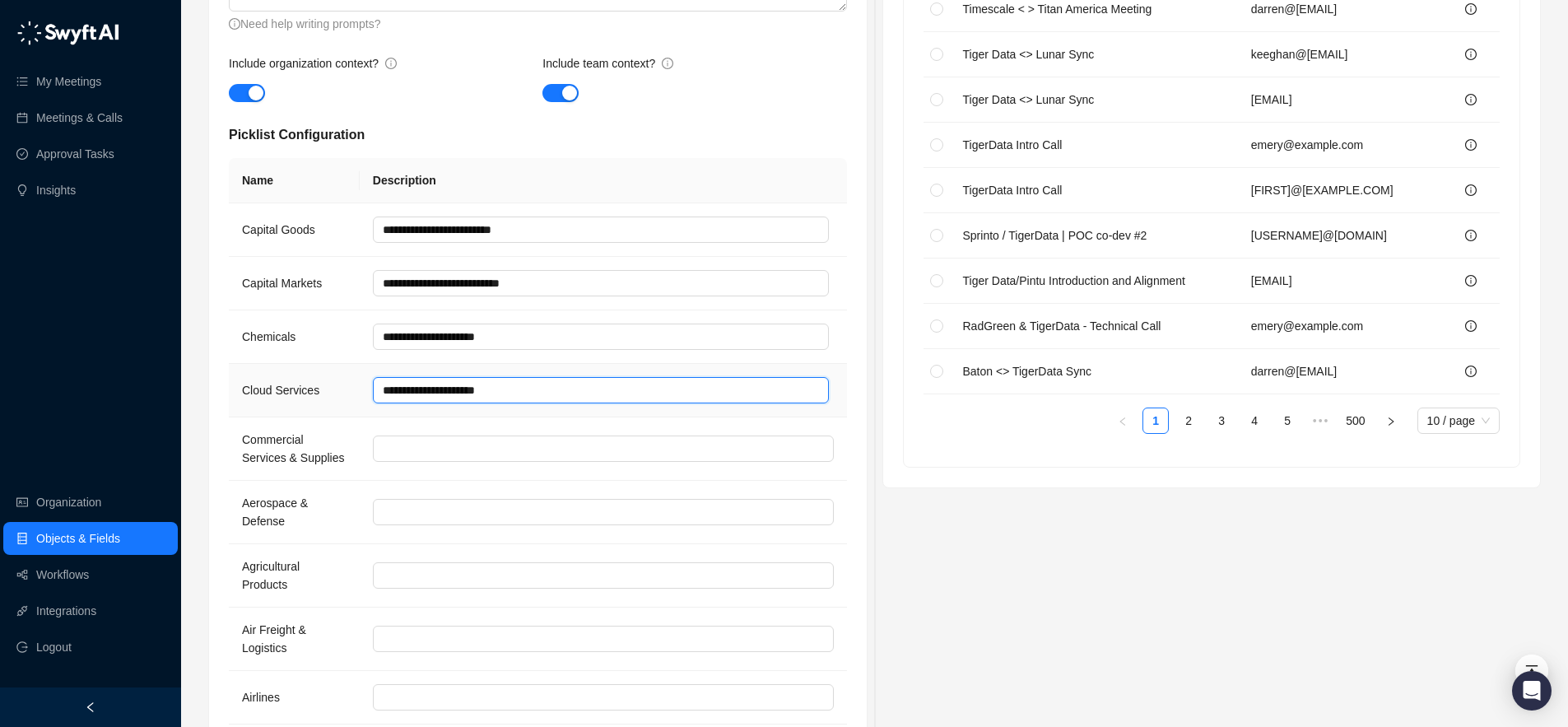 type on "**********" 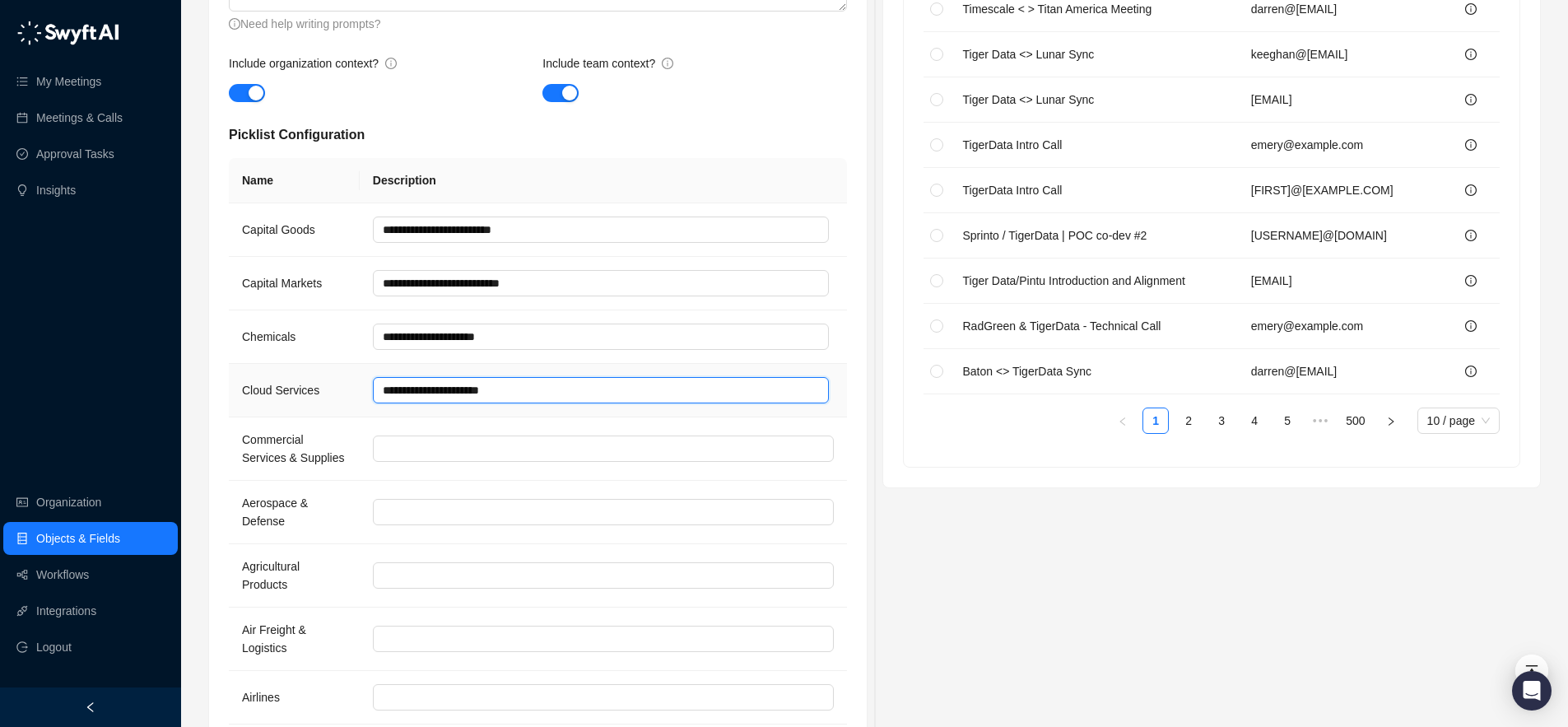 type 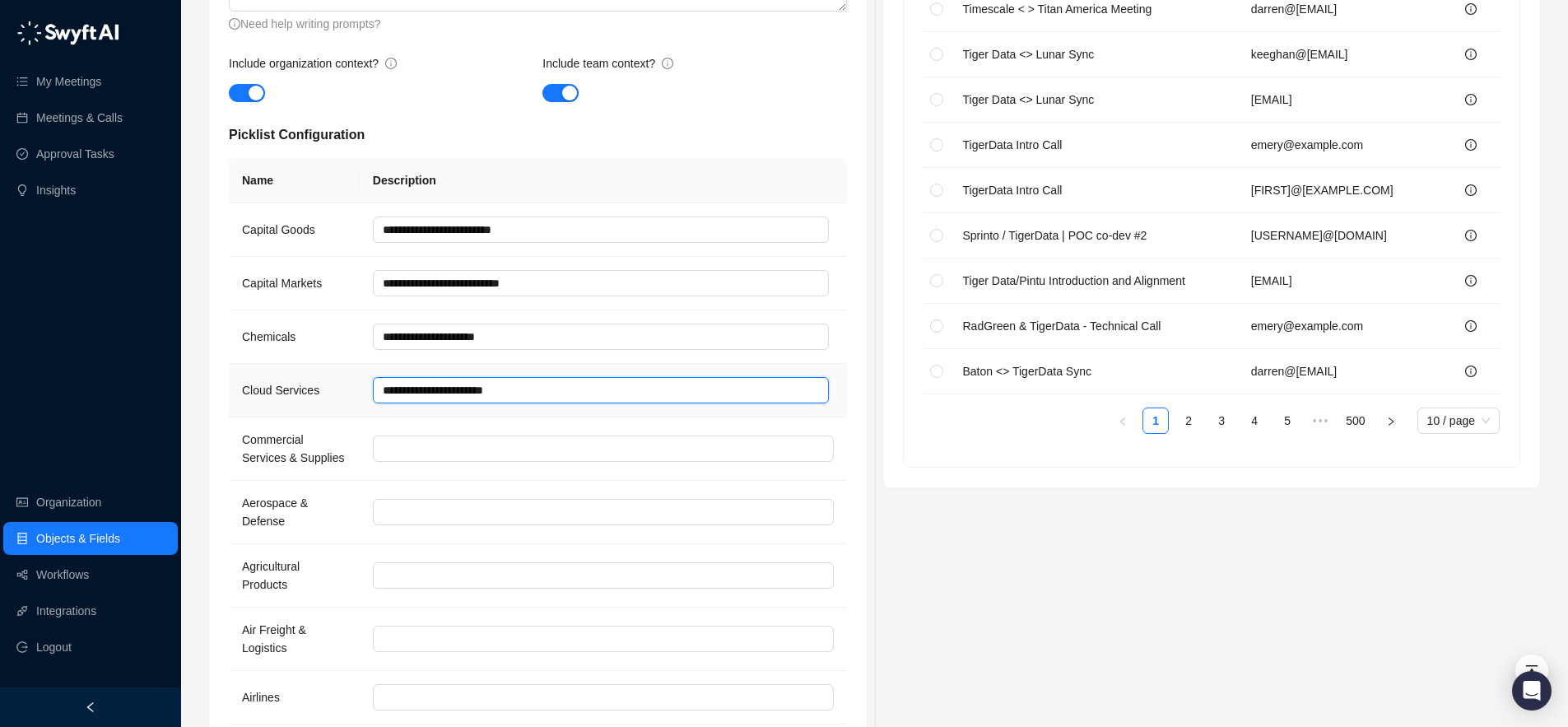 type 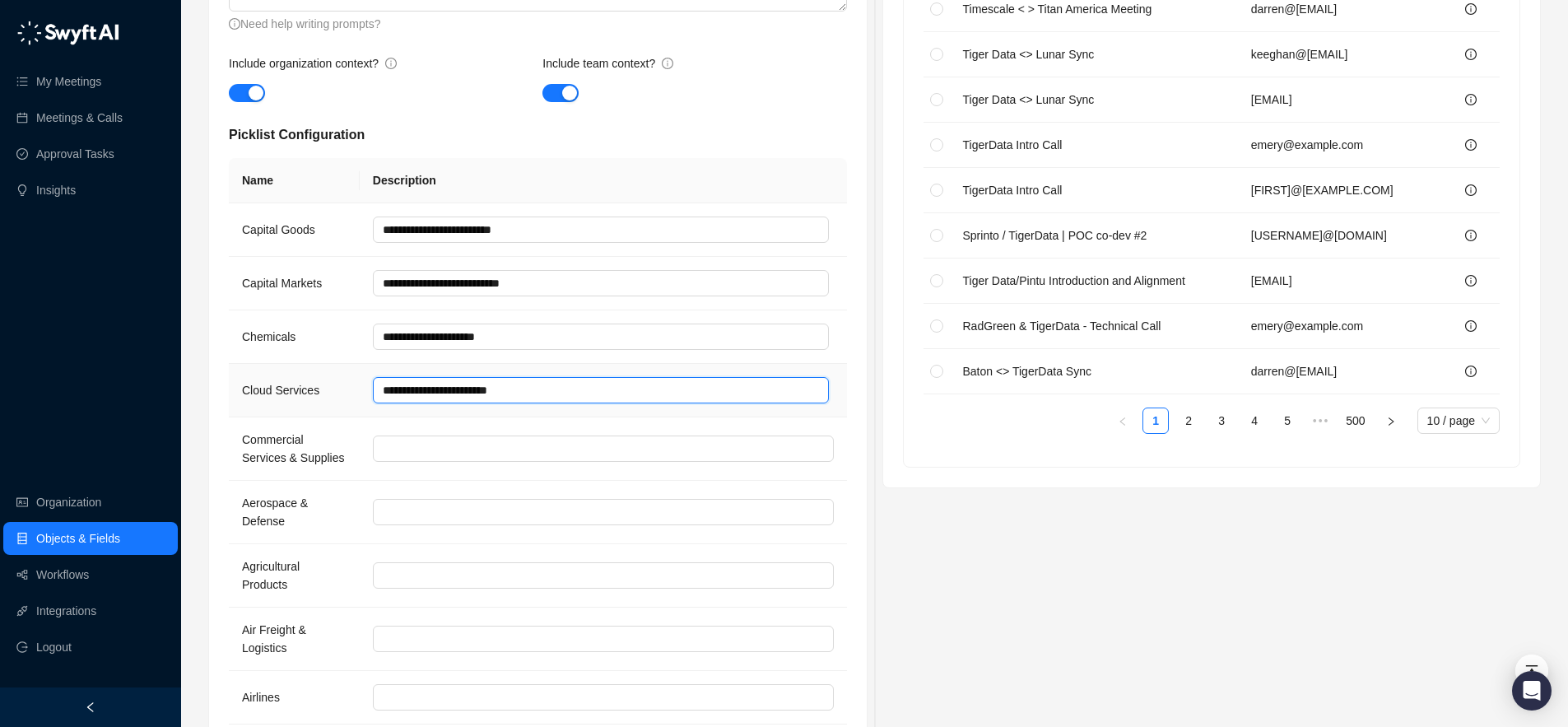 type 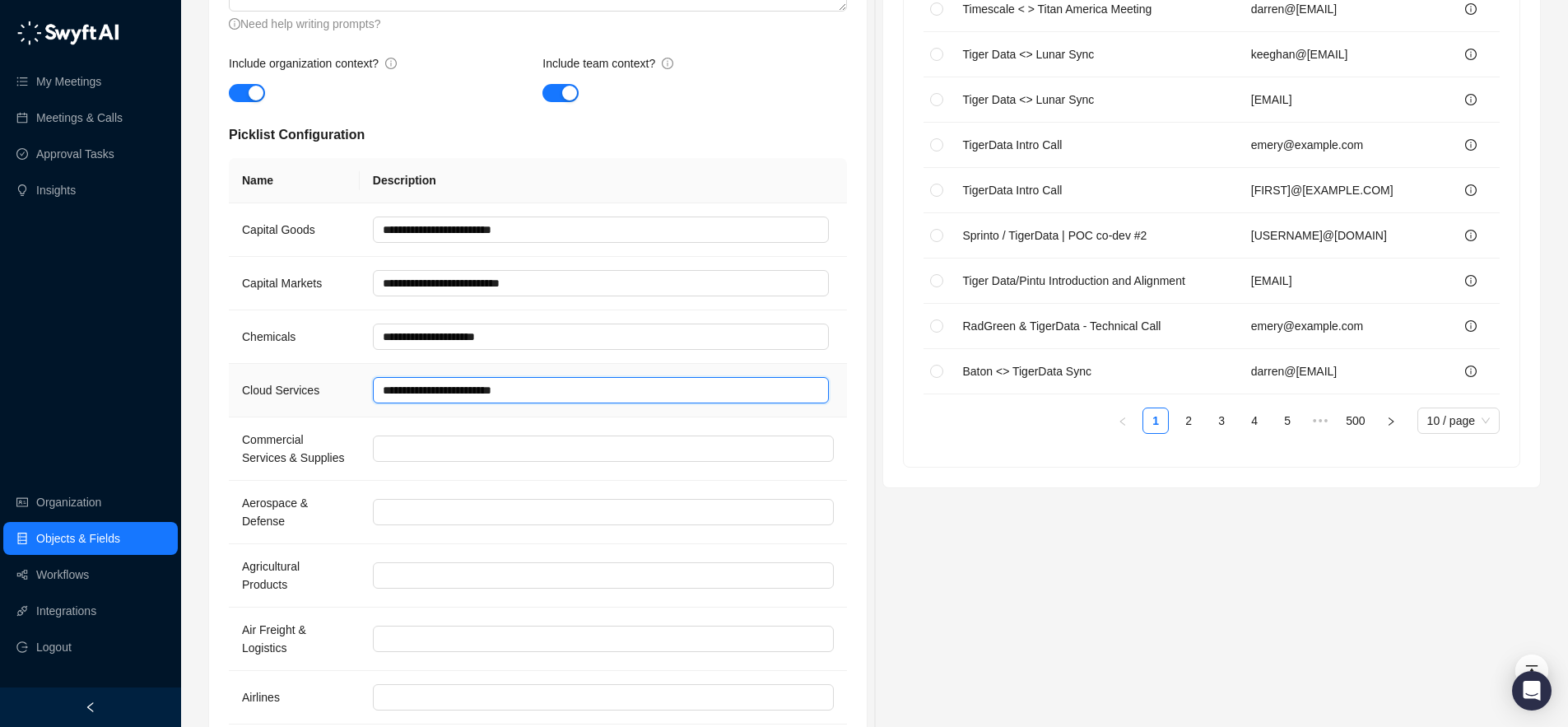 type on "**********" 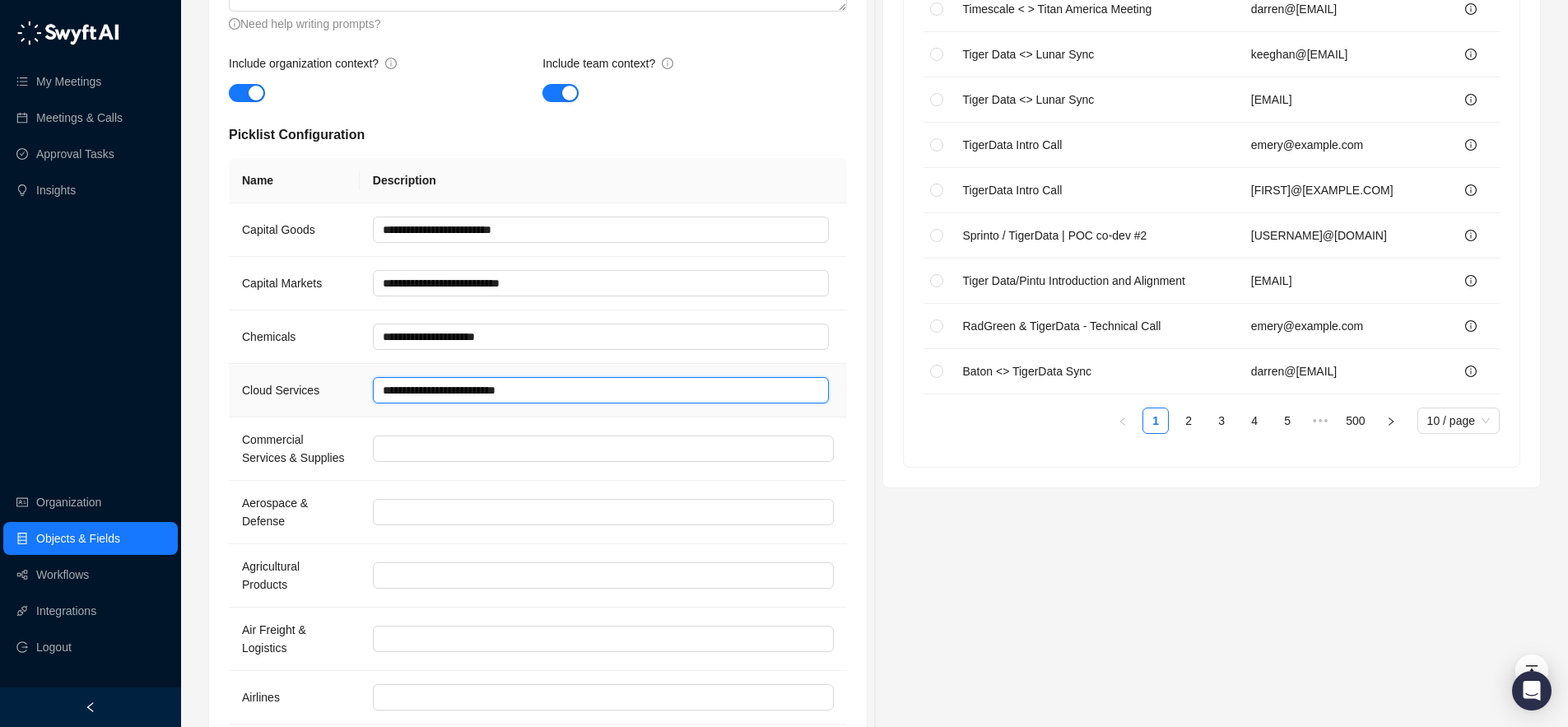type 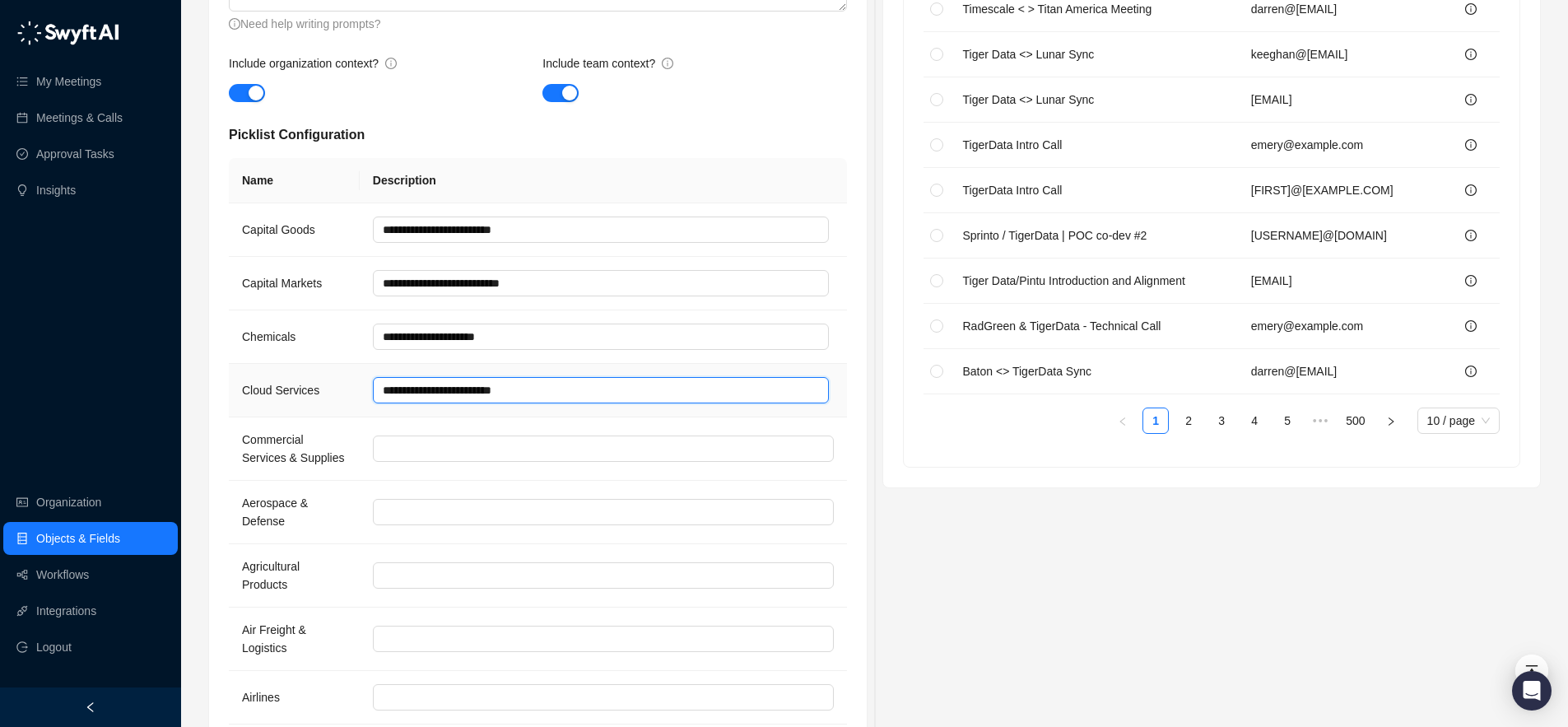type 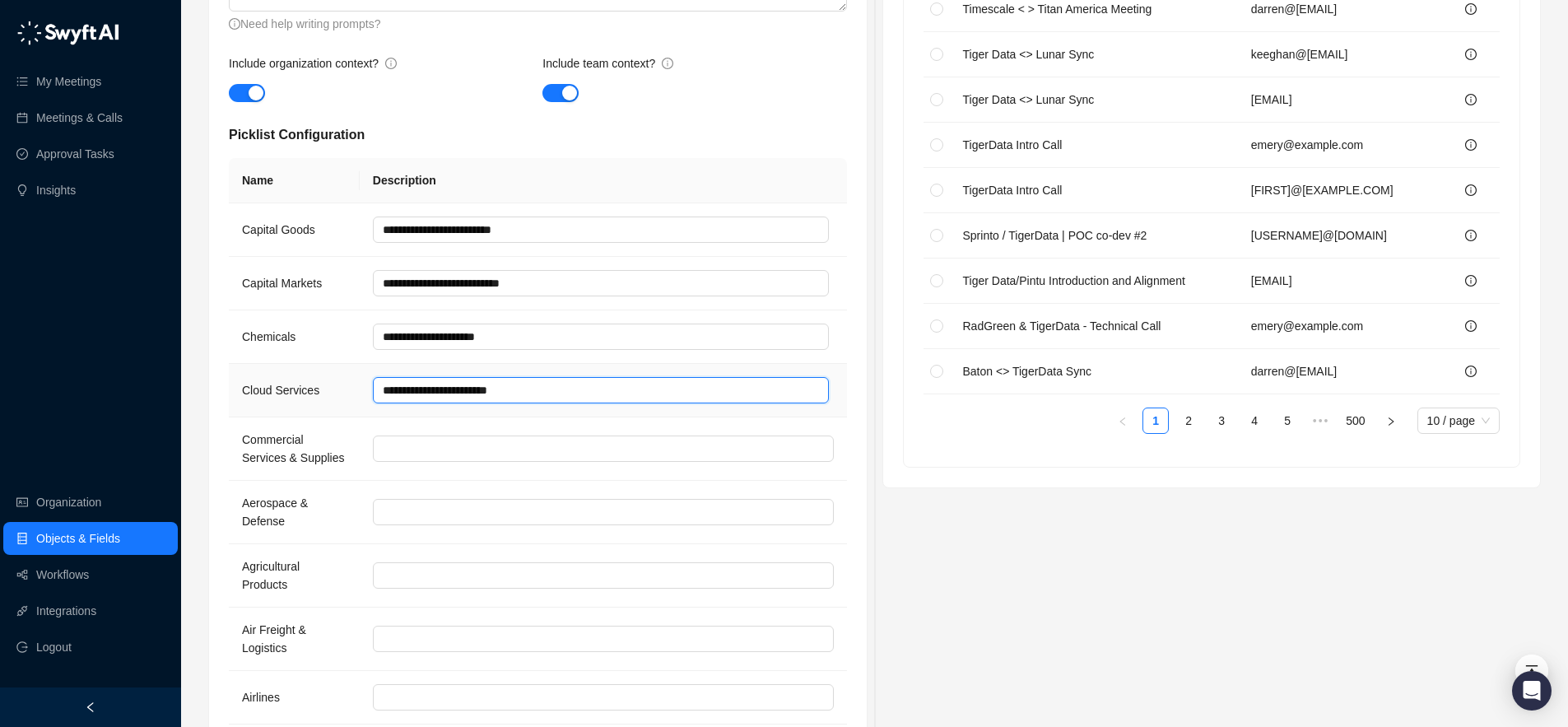type 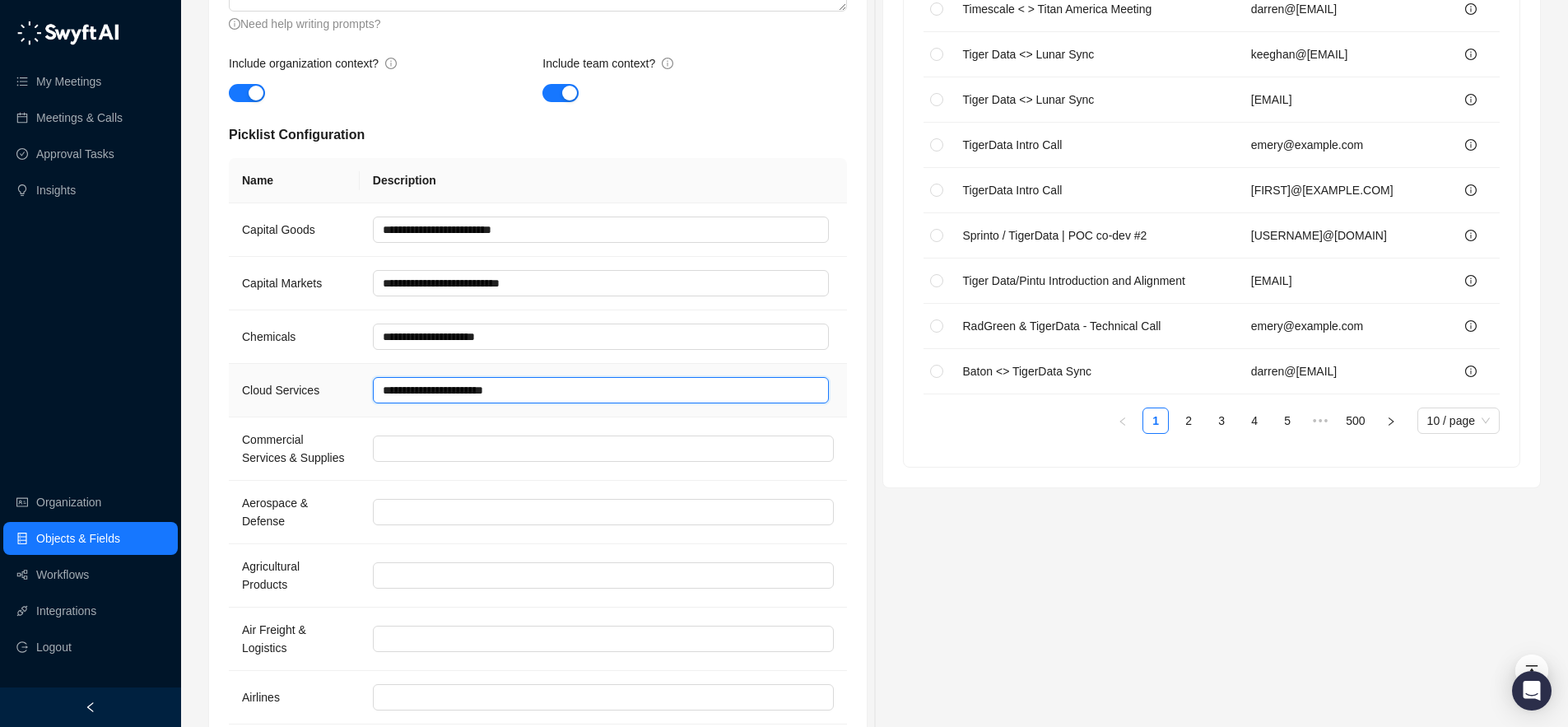 type on "**********" 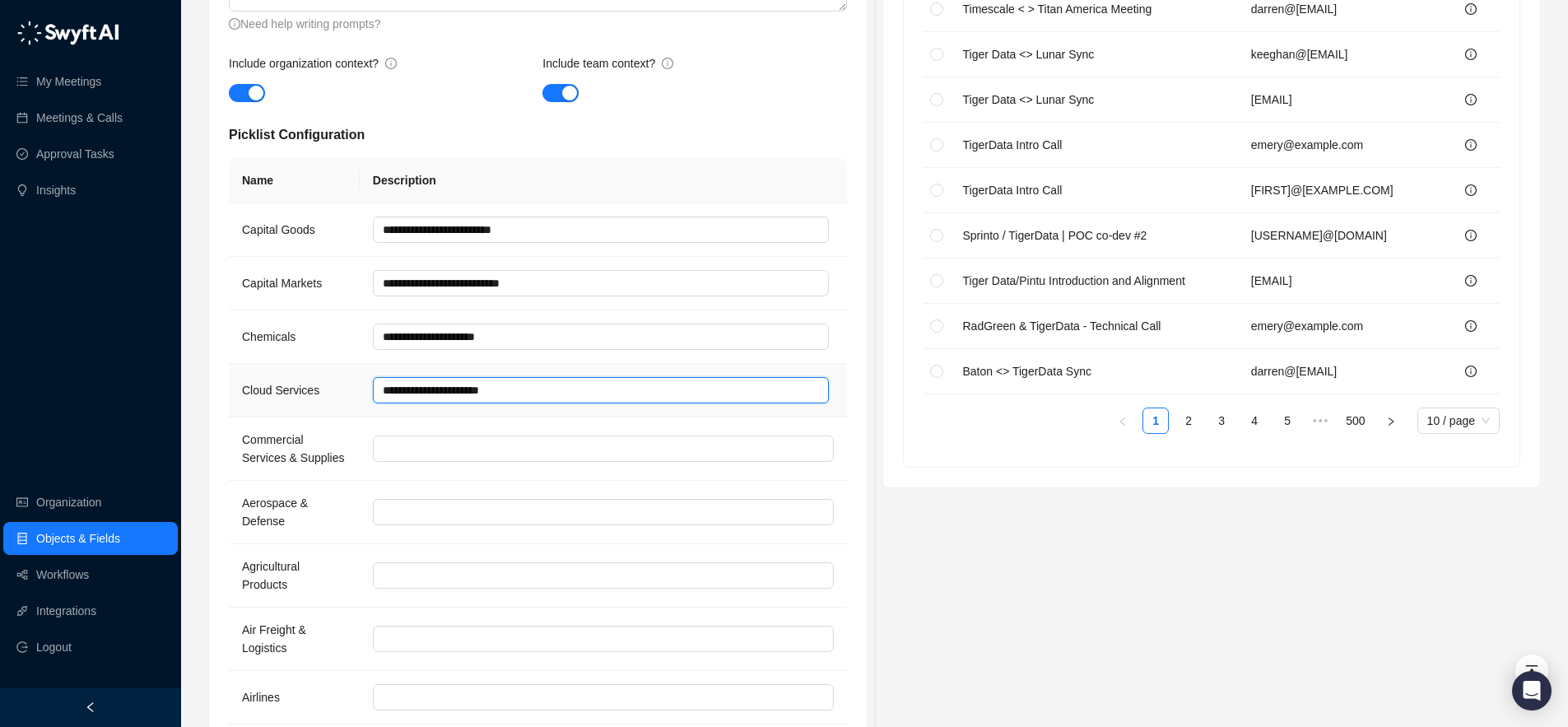 type 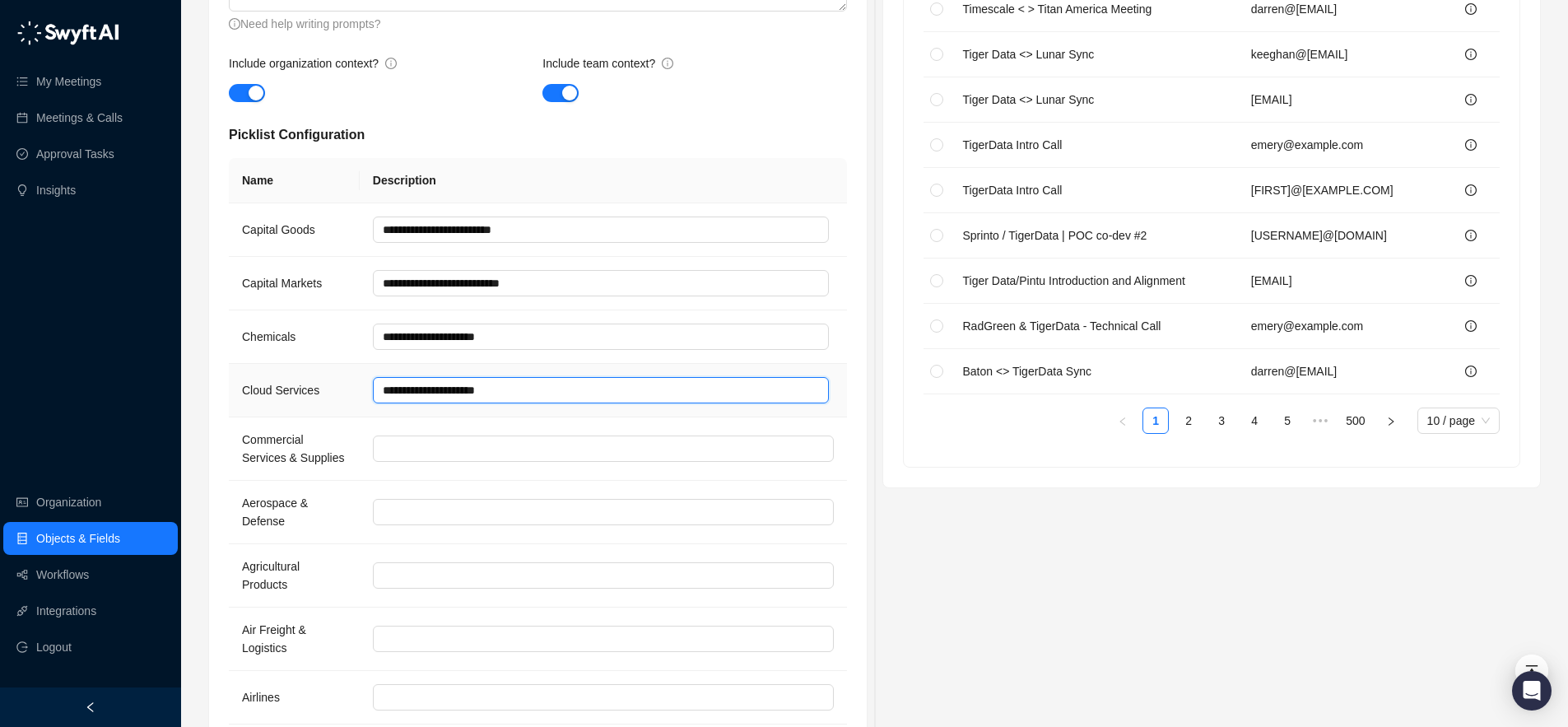 type 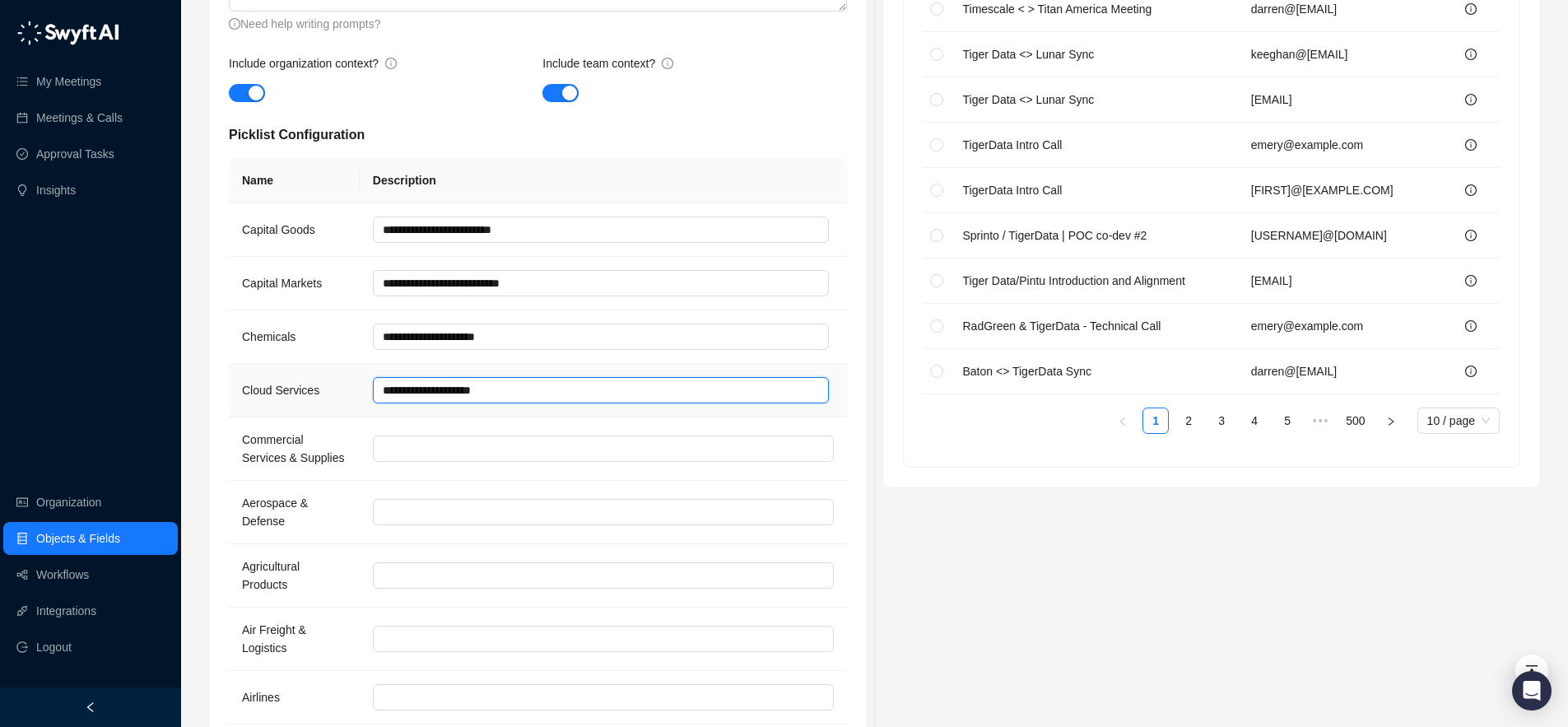 type 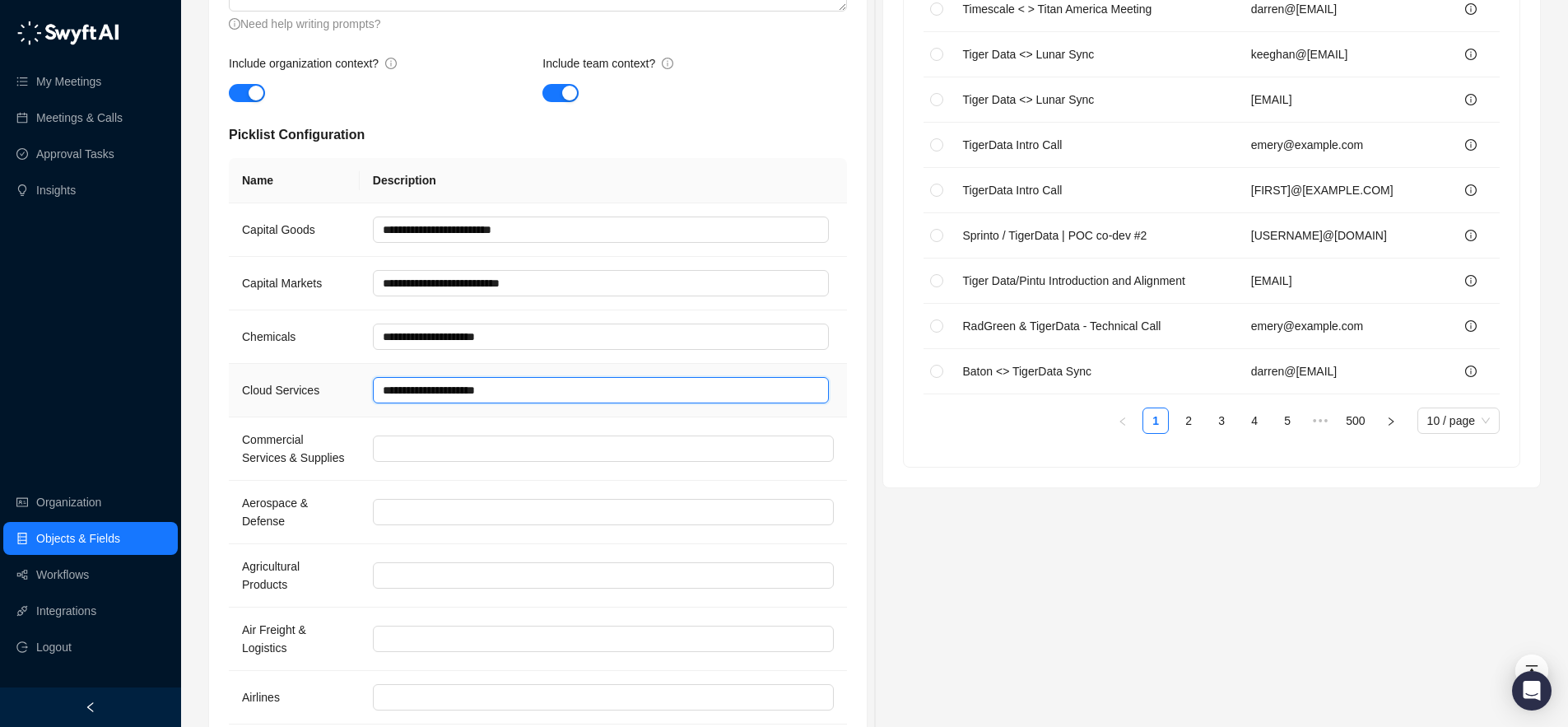 type 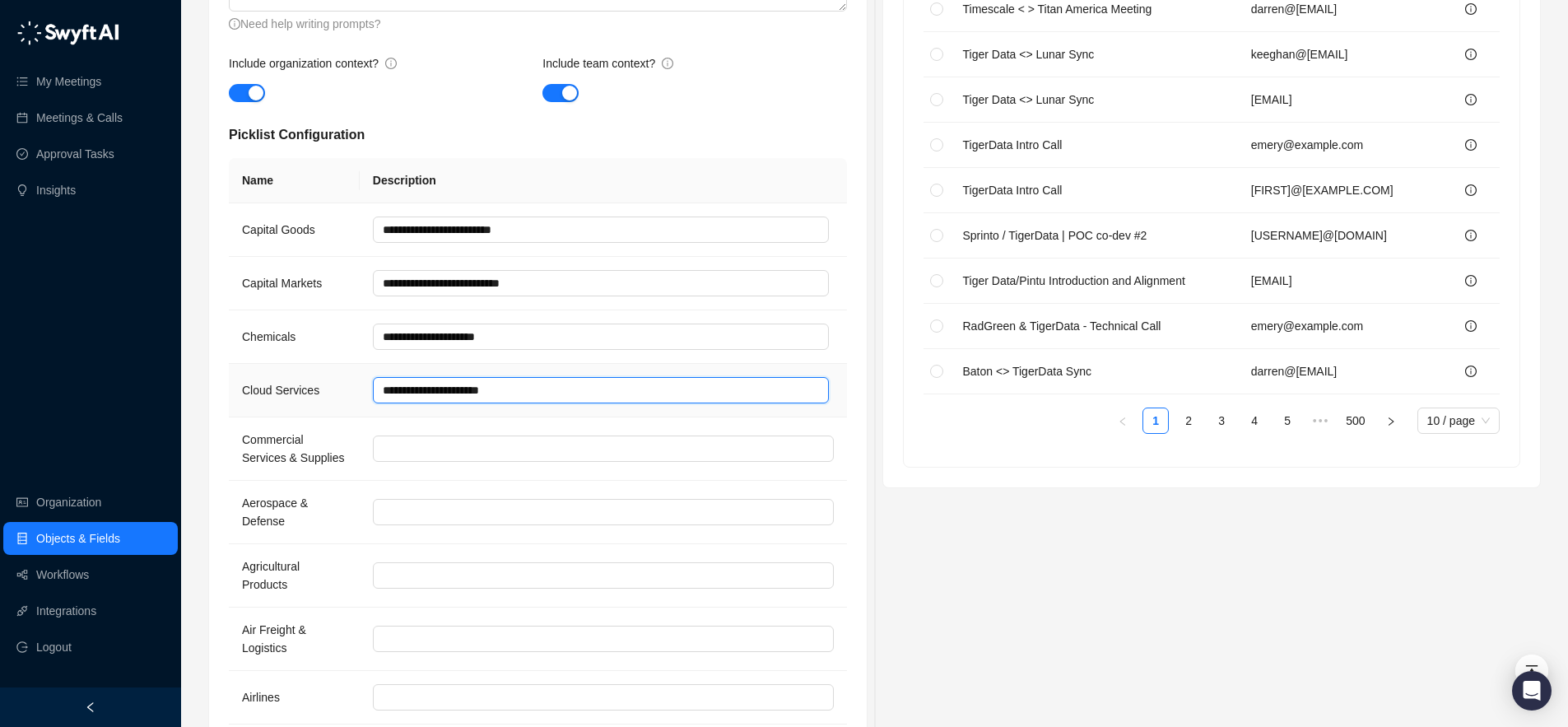 type on "**********" 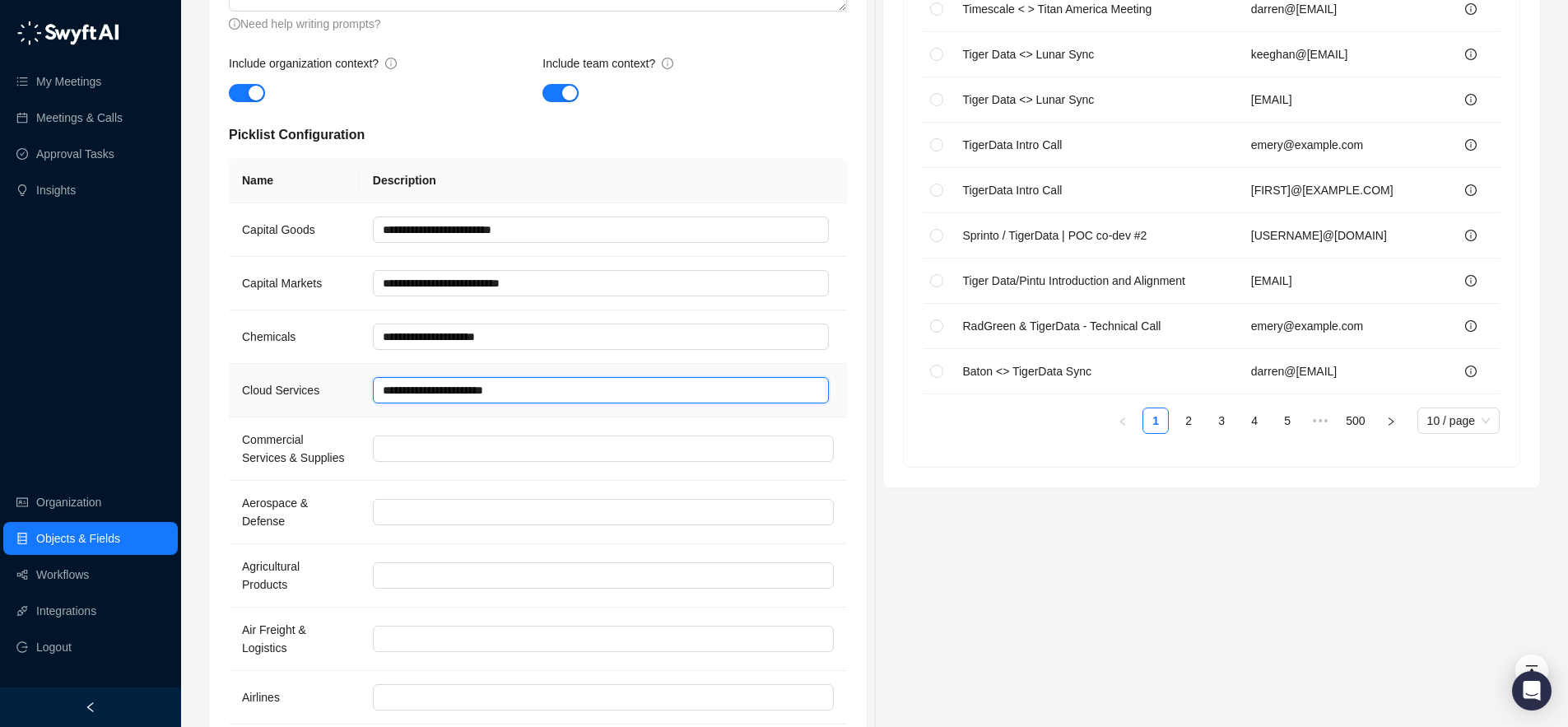 type 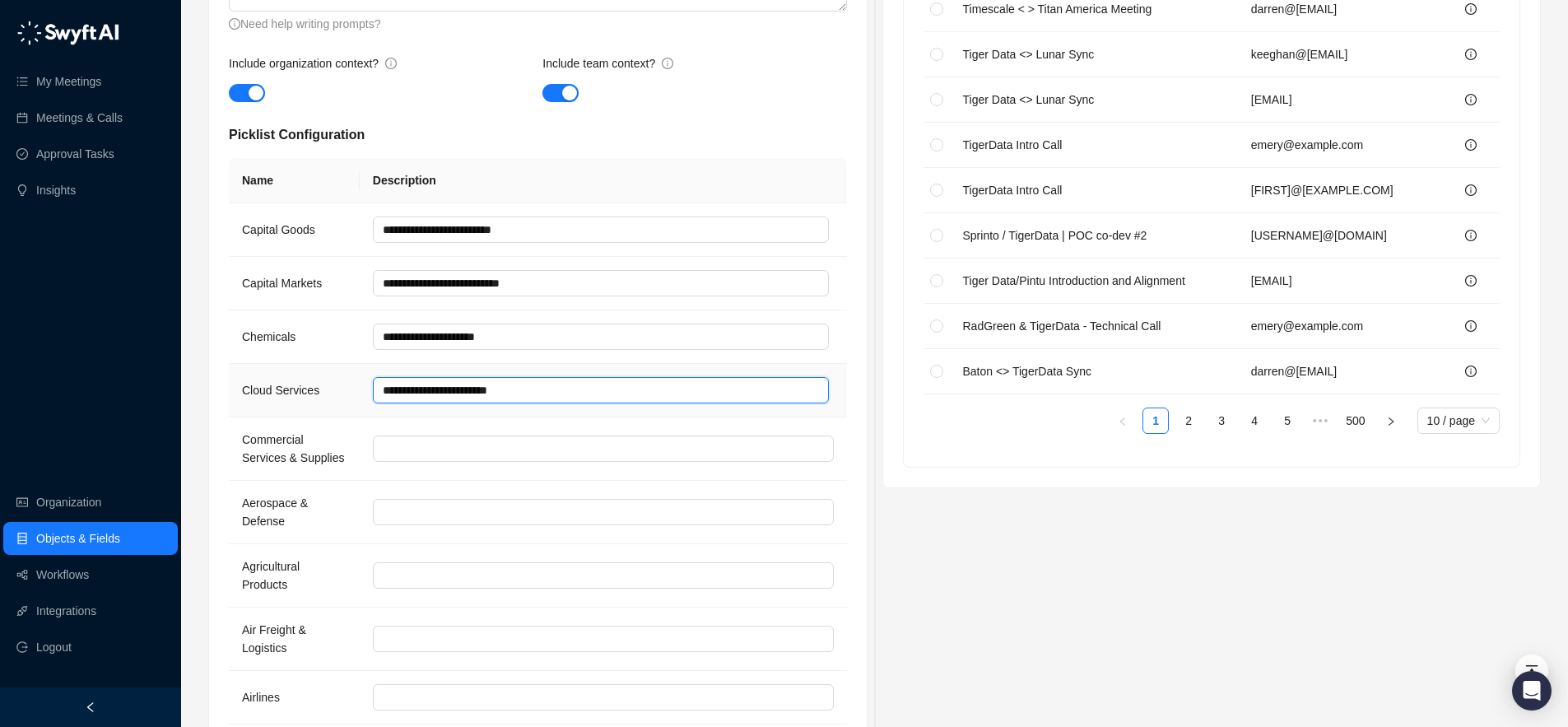 type on "**********" 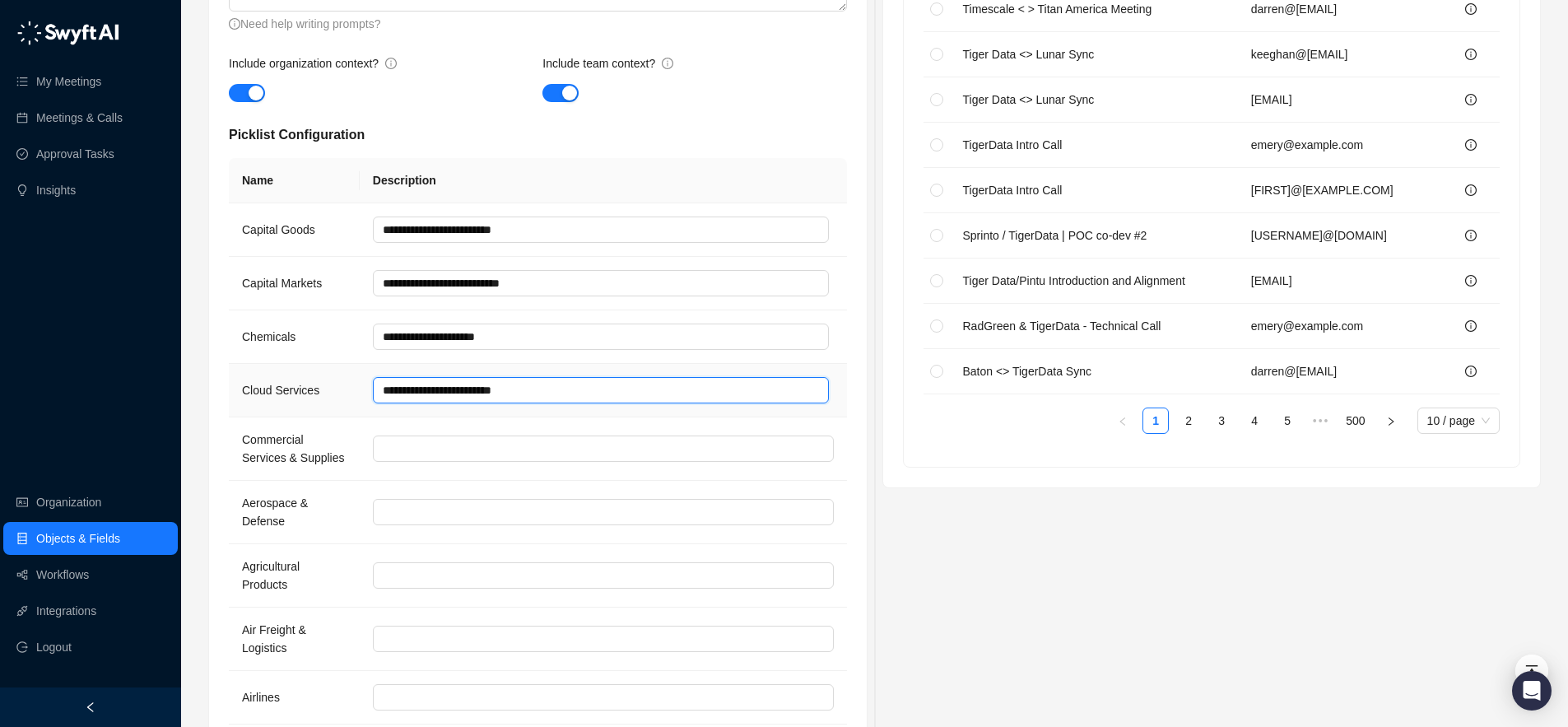 type 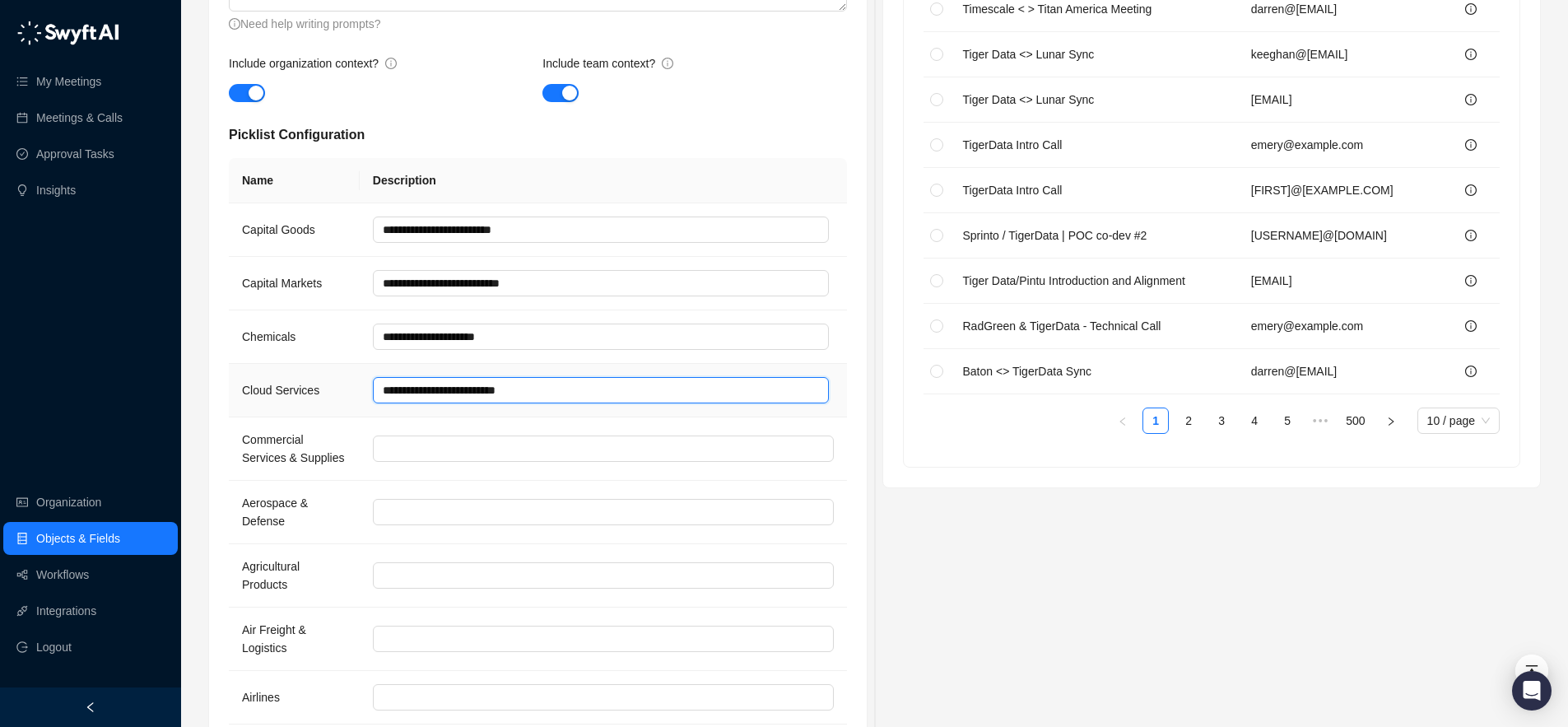 type on "**********" 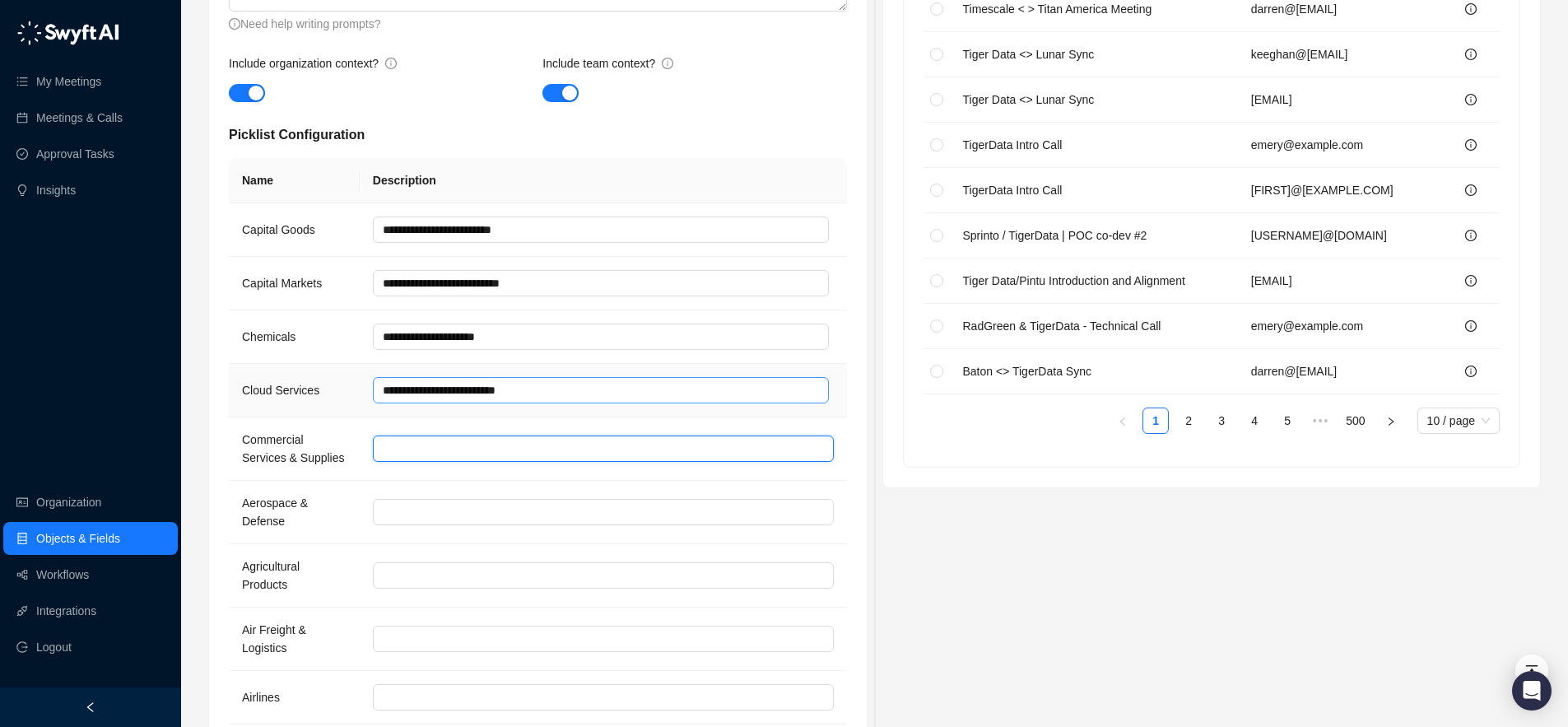 paste on "**********" 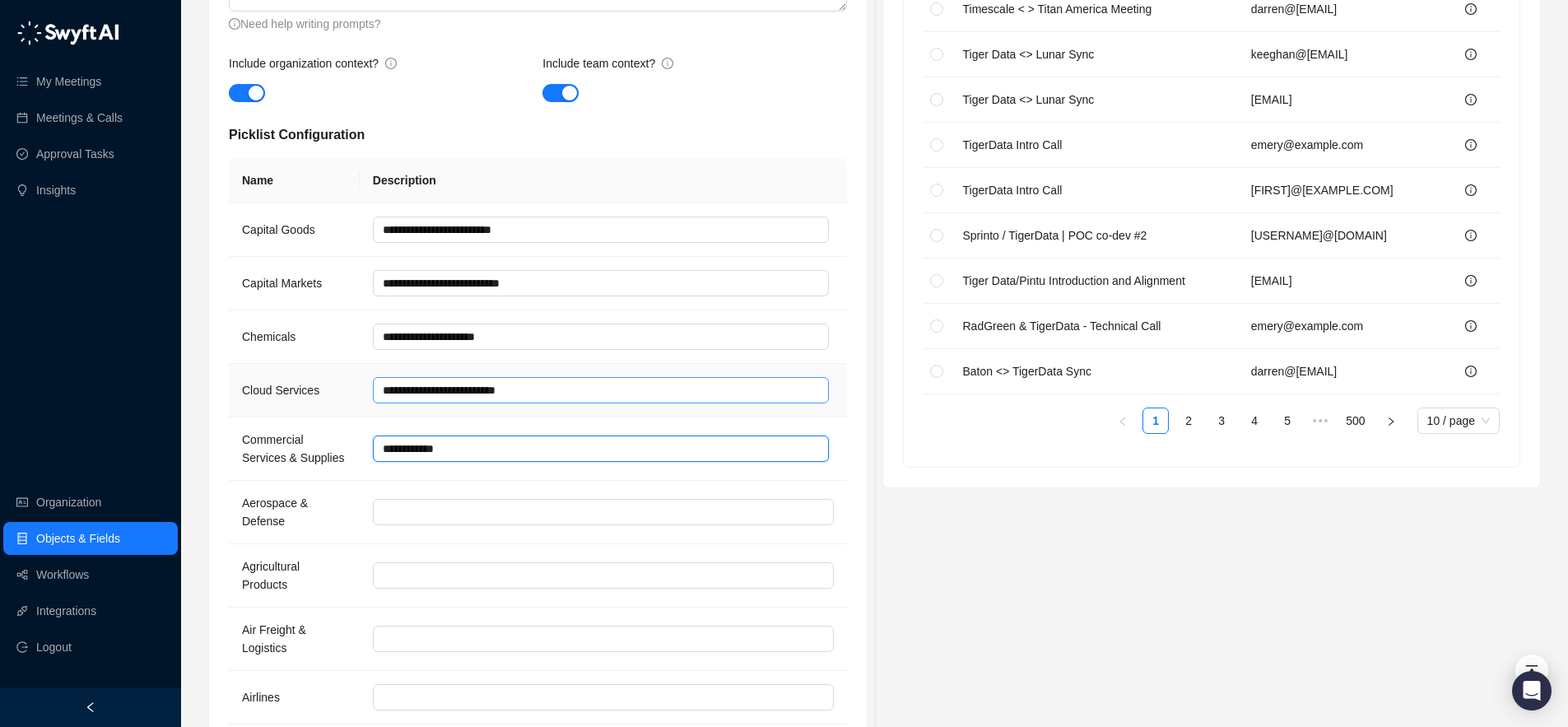 type 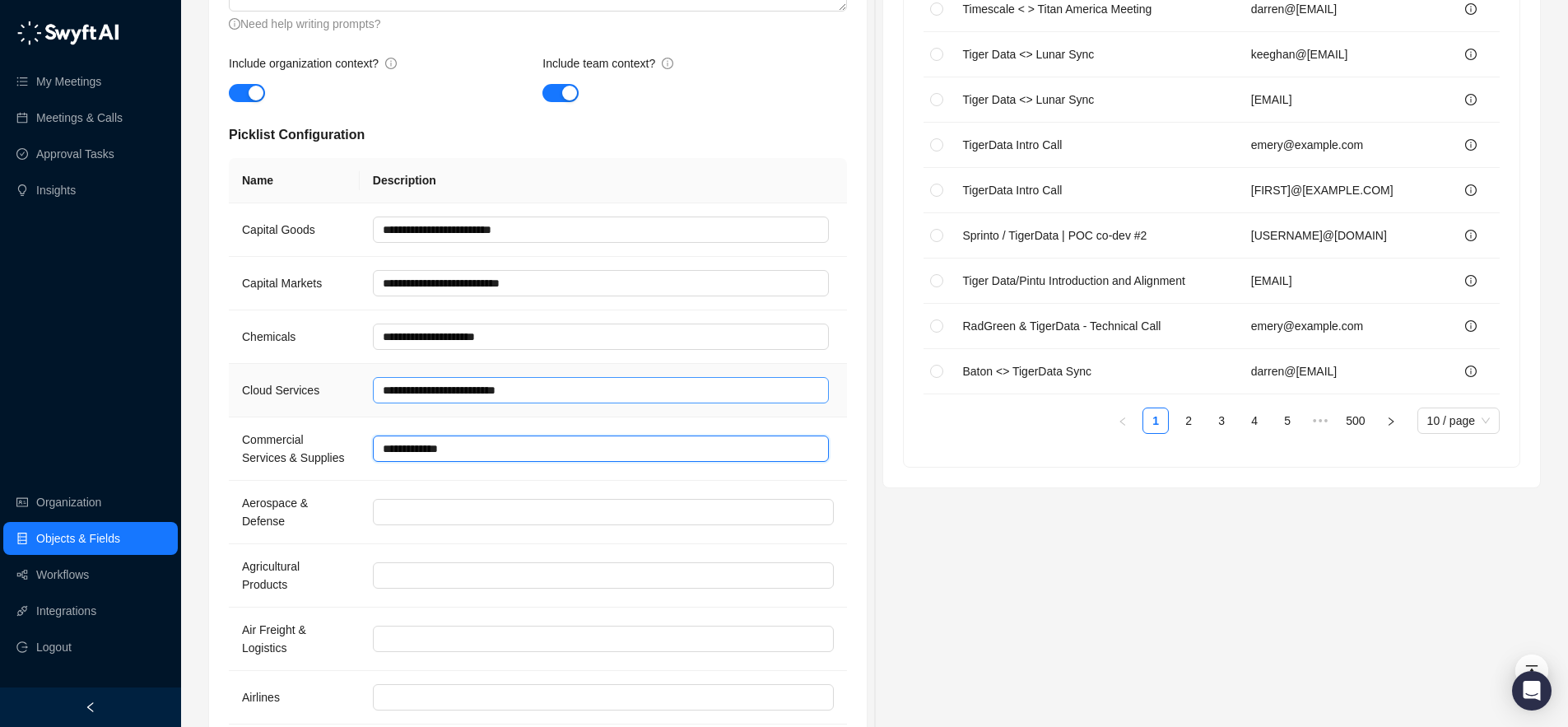 type 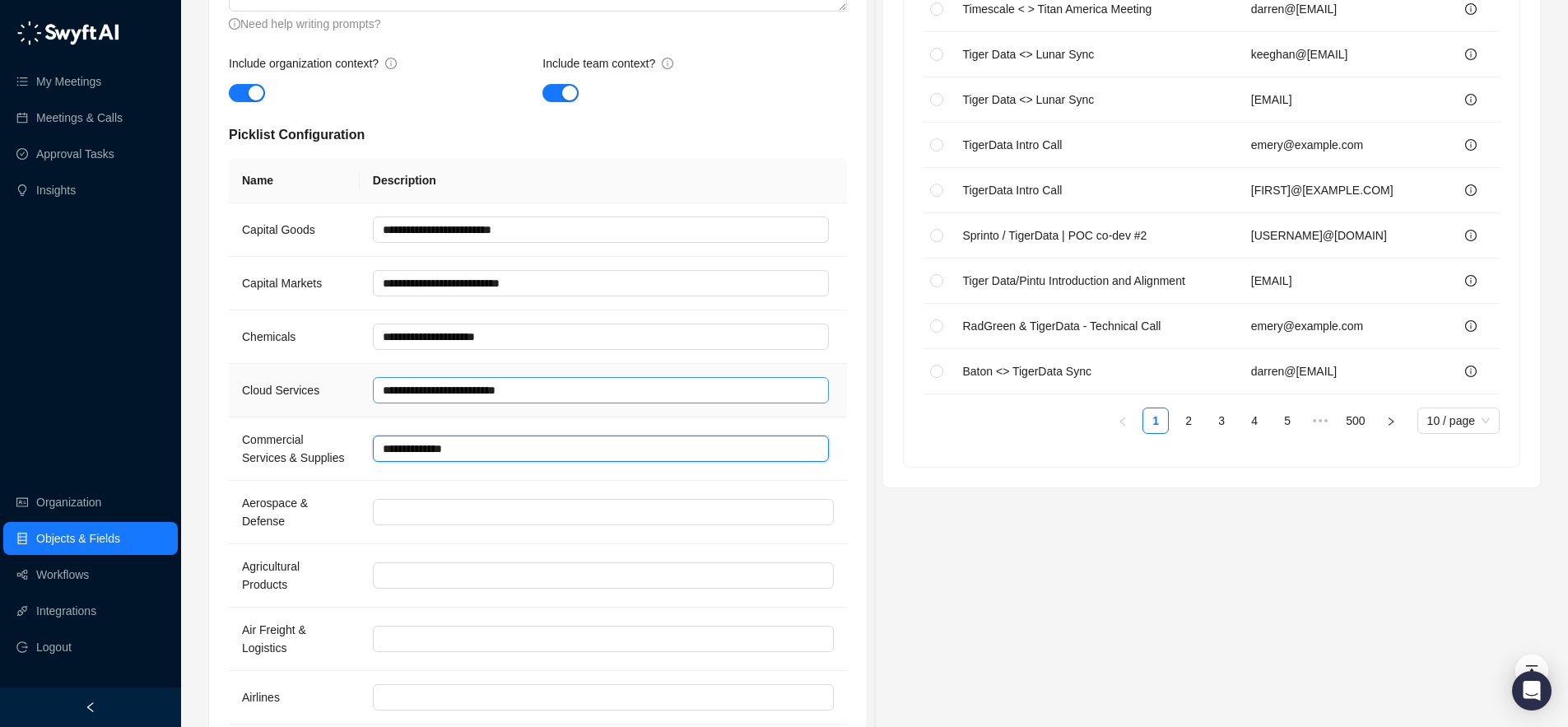 type 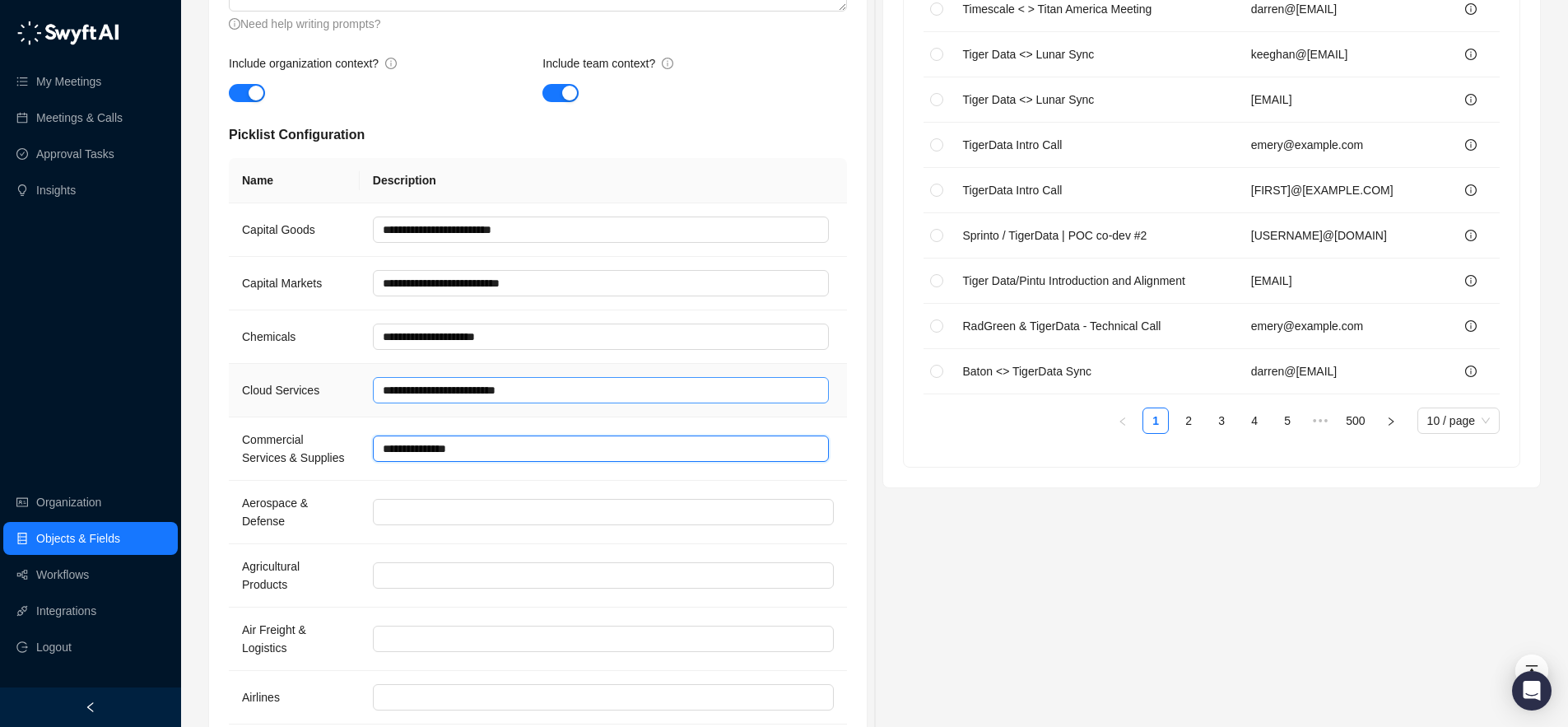 type 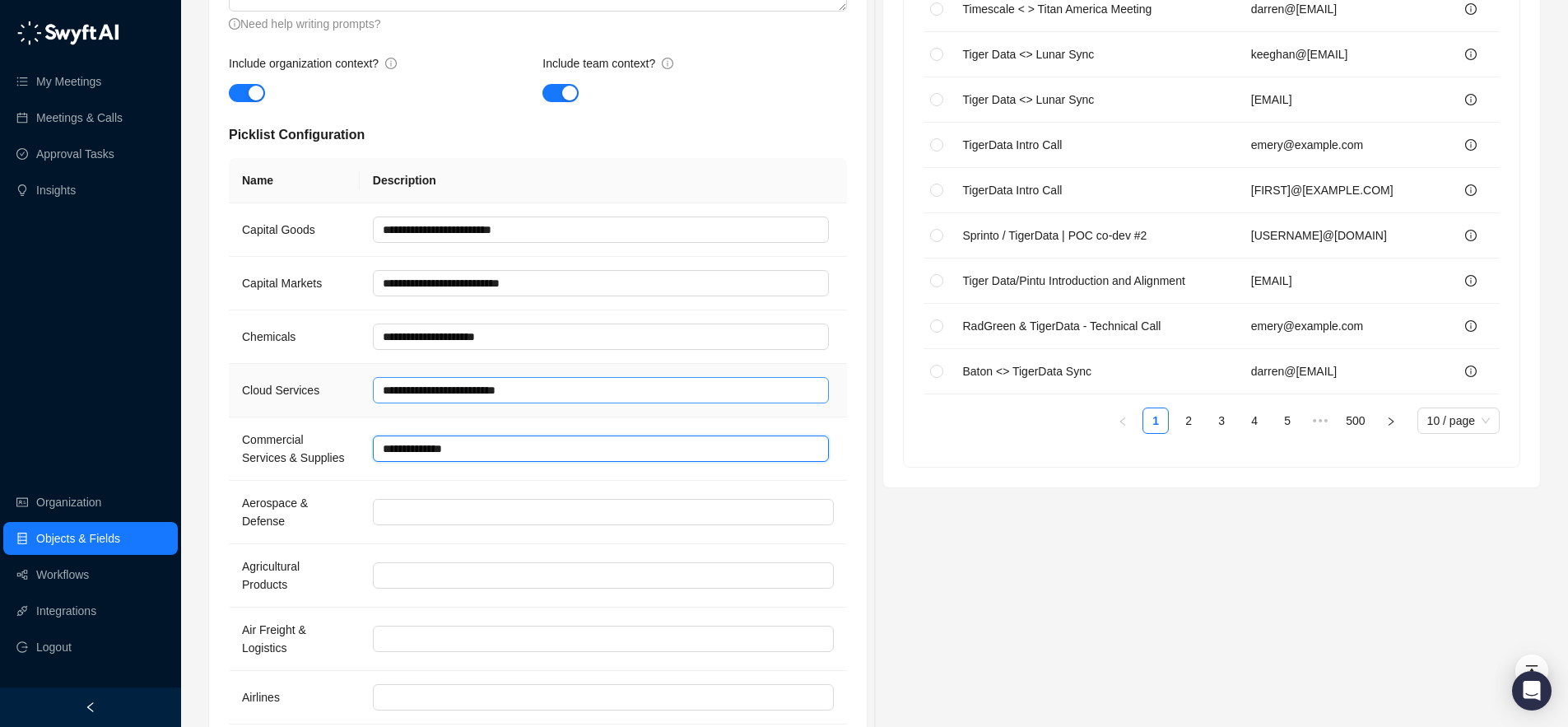 type 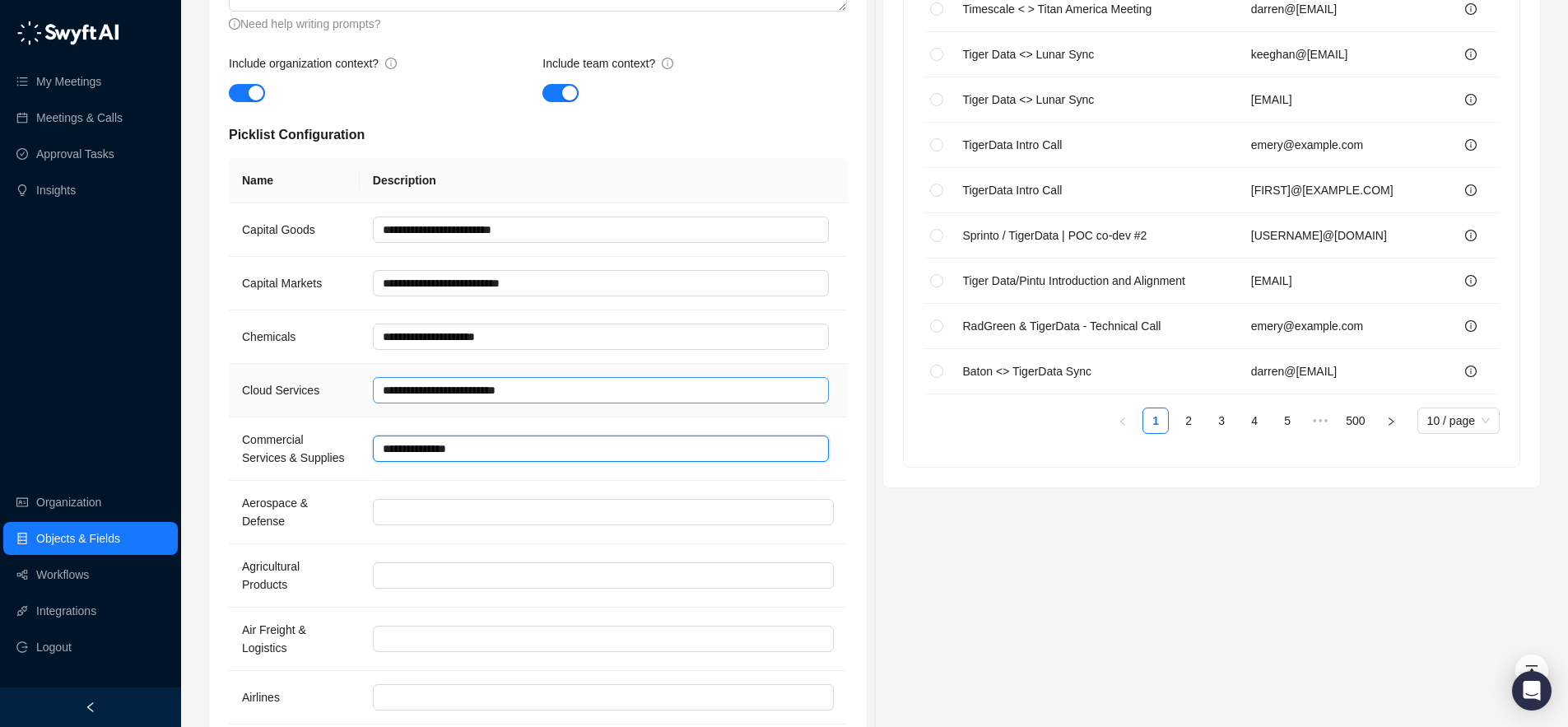 type on "**********" 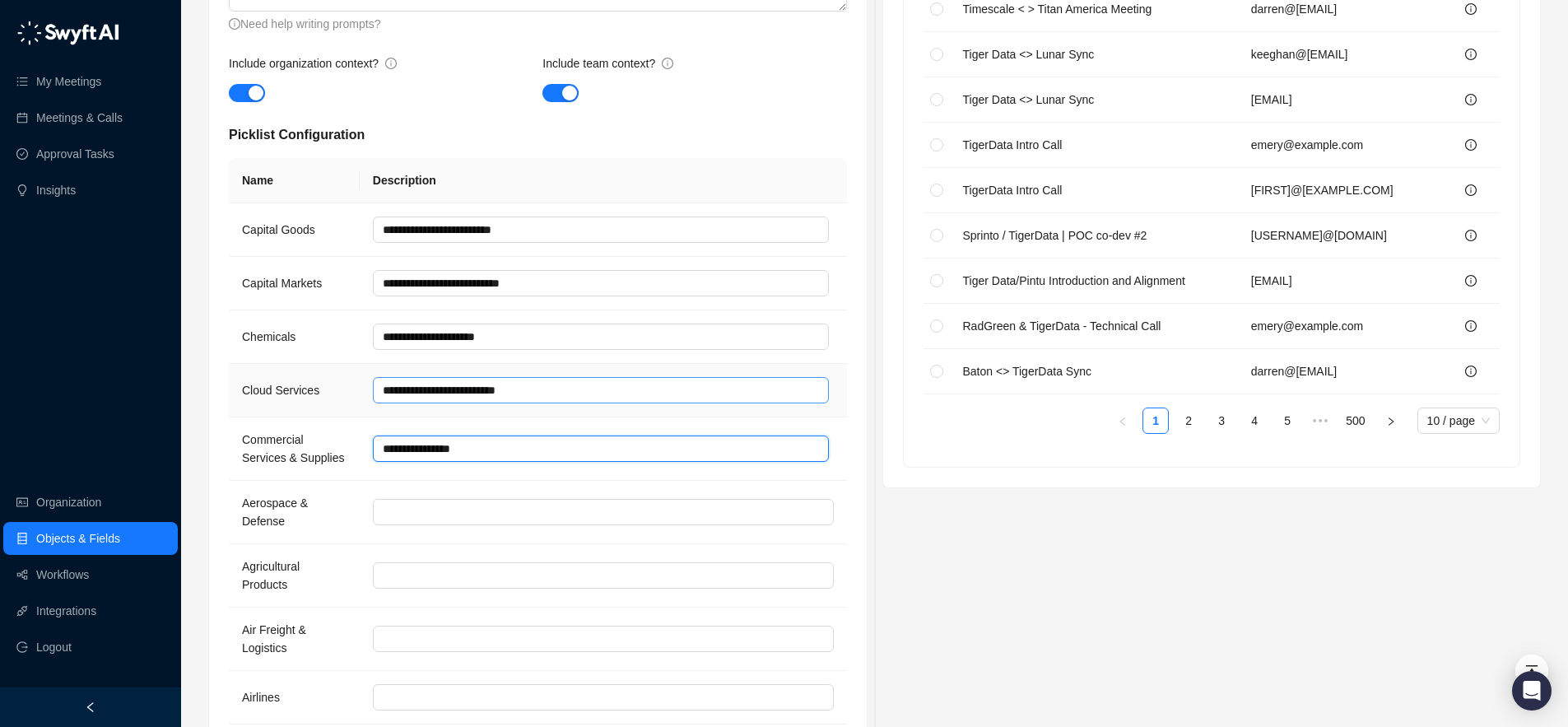 type 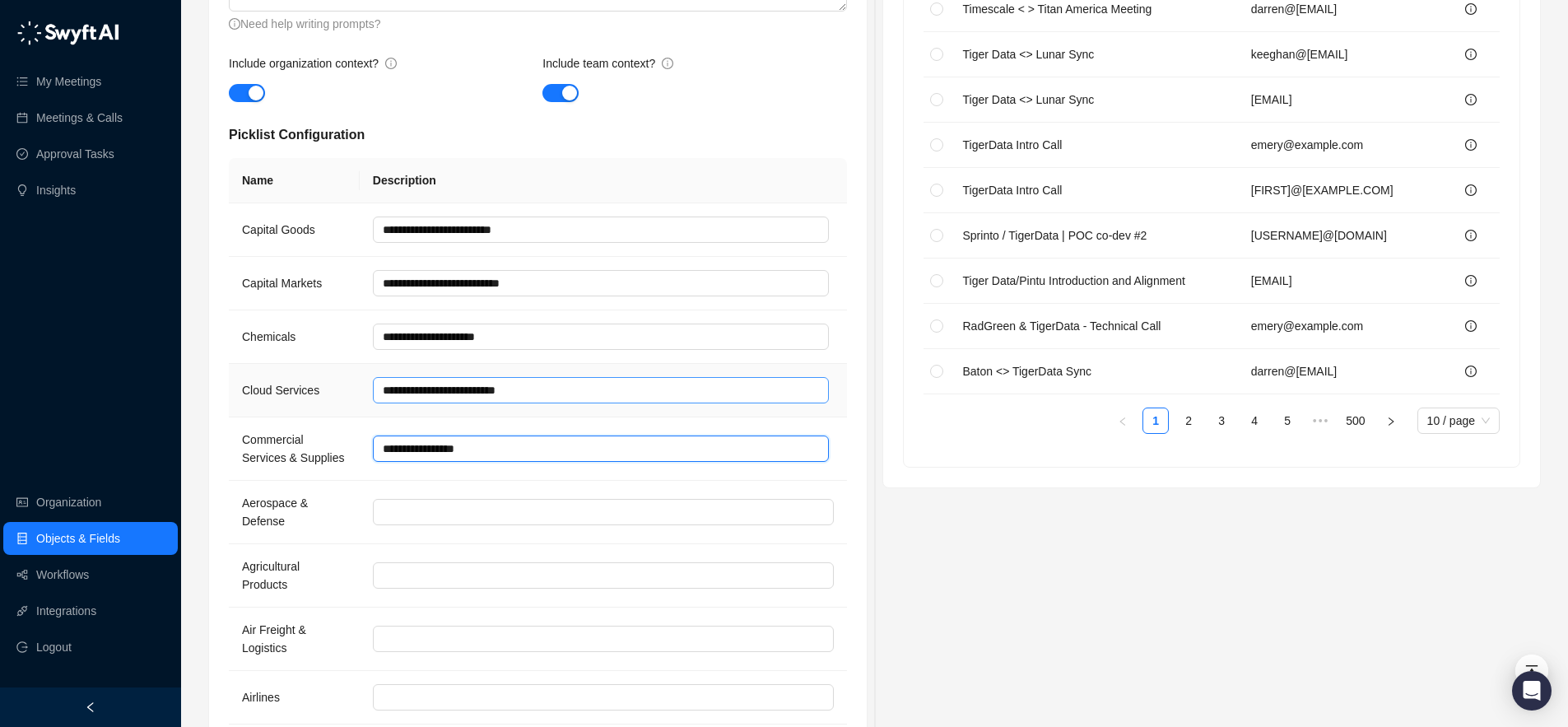 type 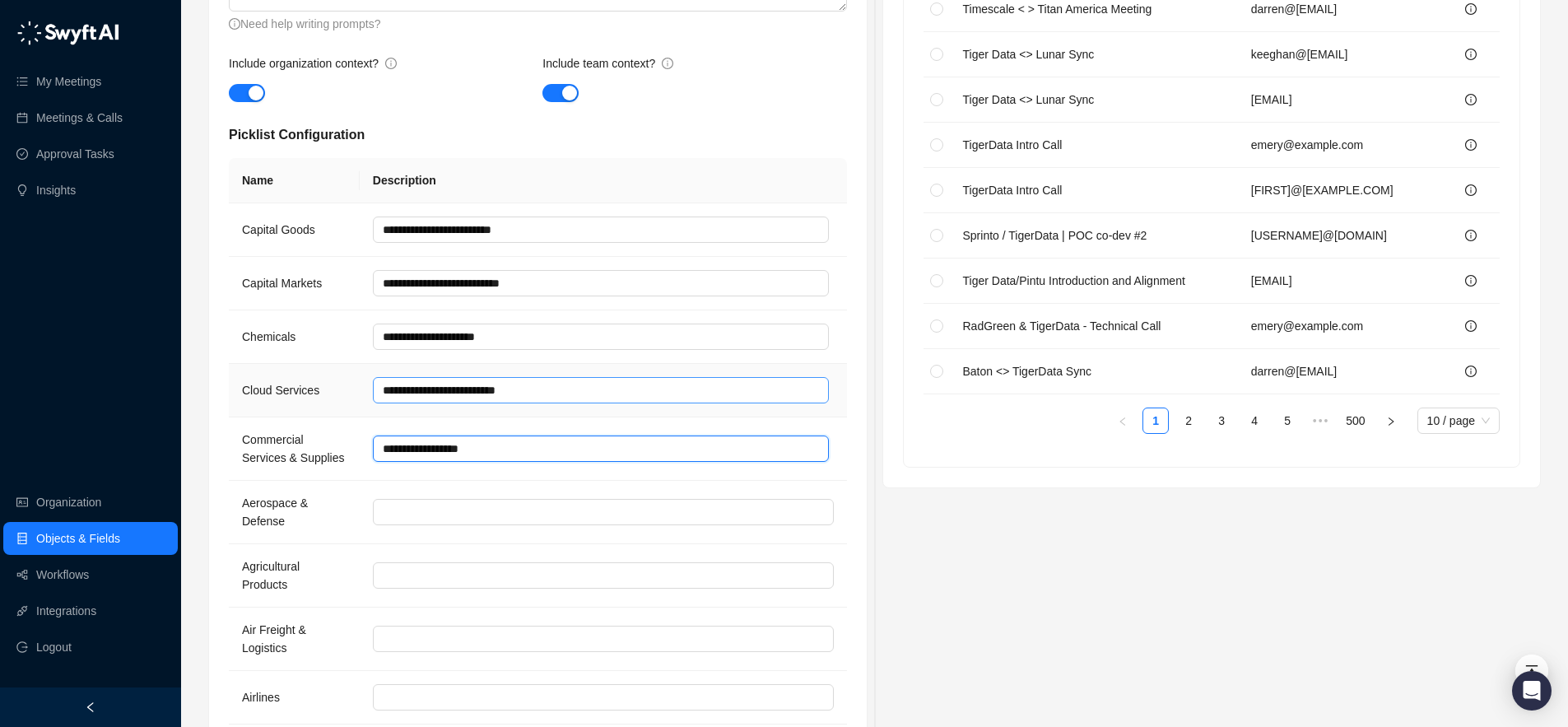 type 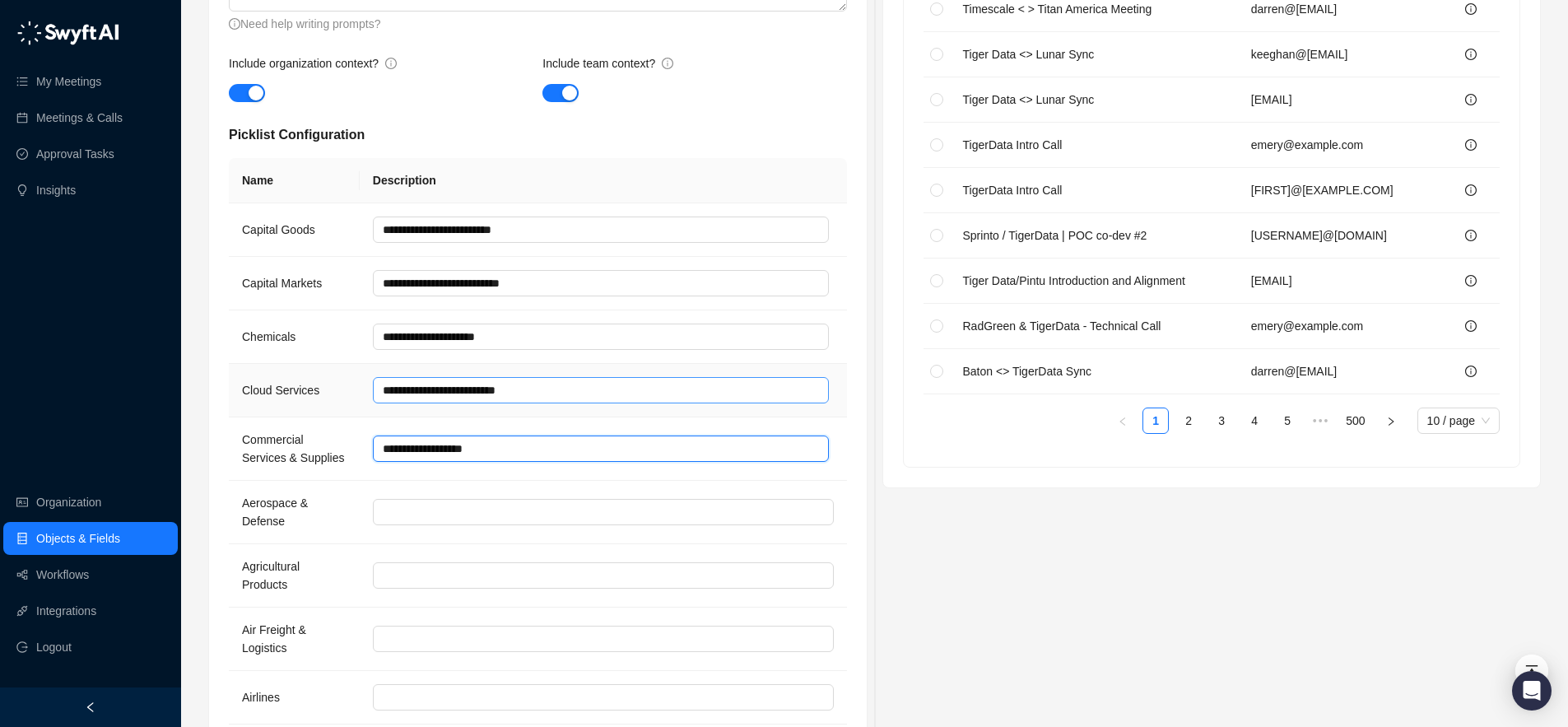 type 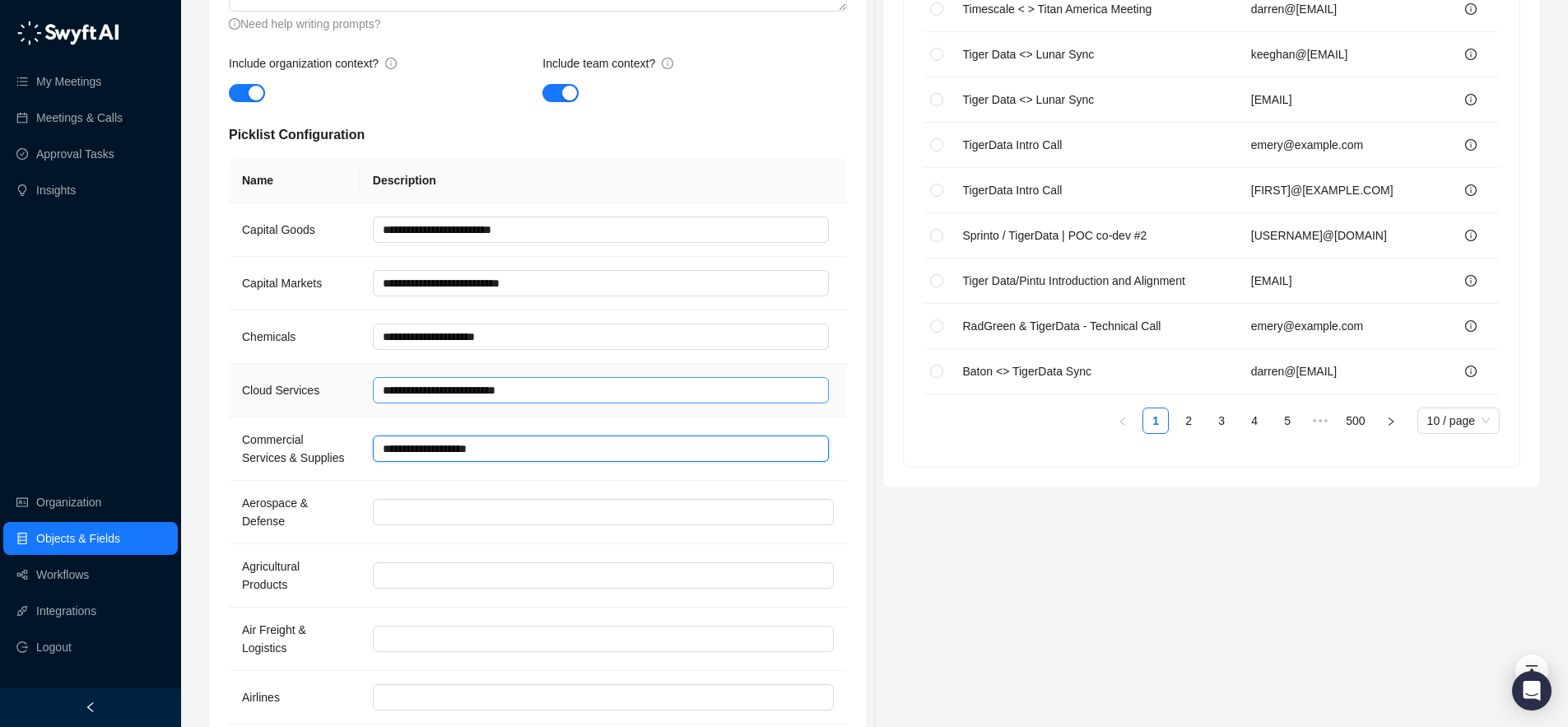type 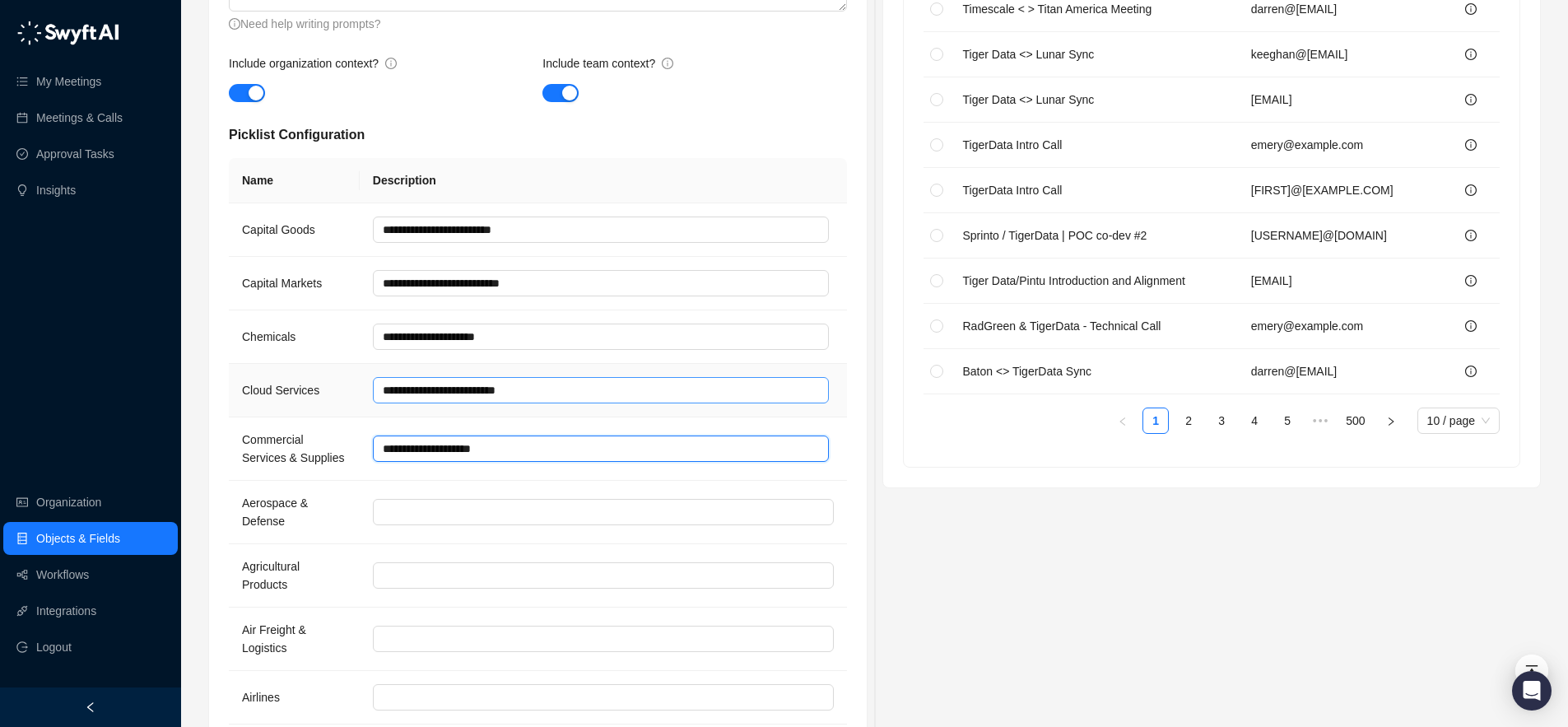 type on "**********" 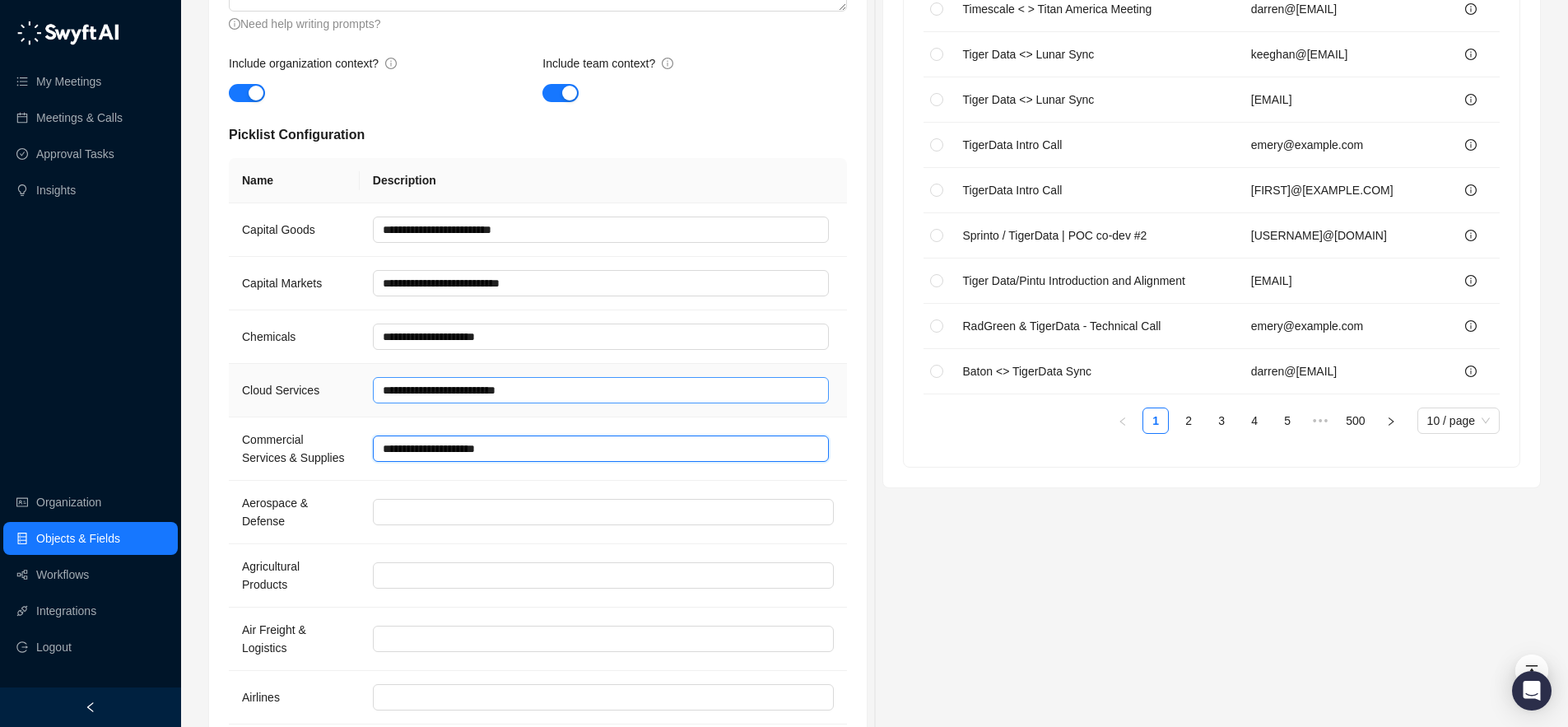 type 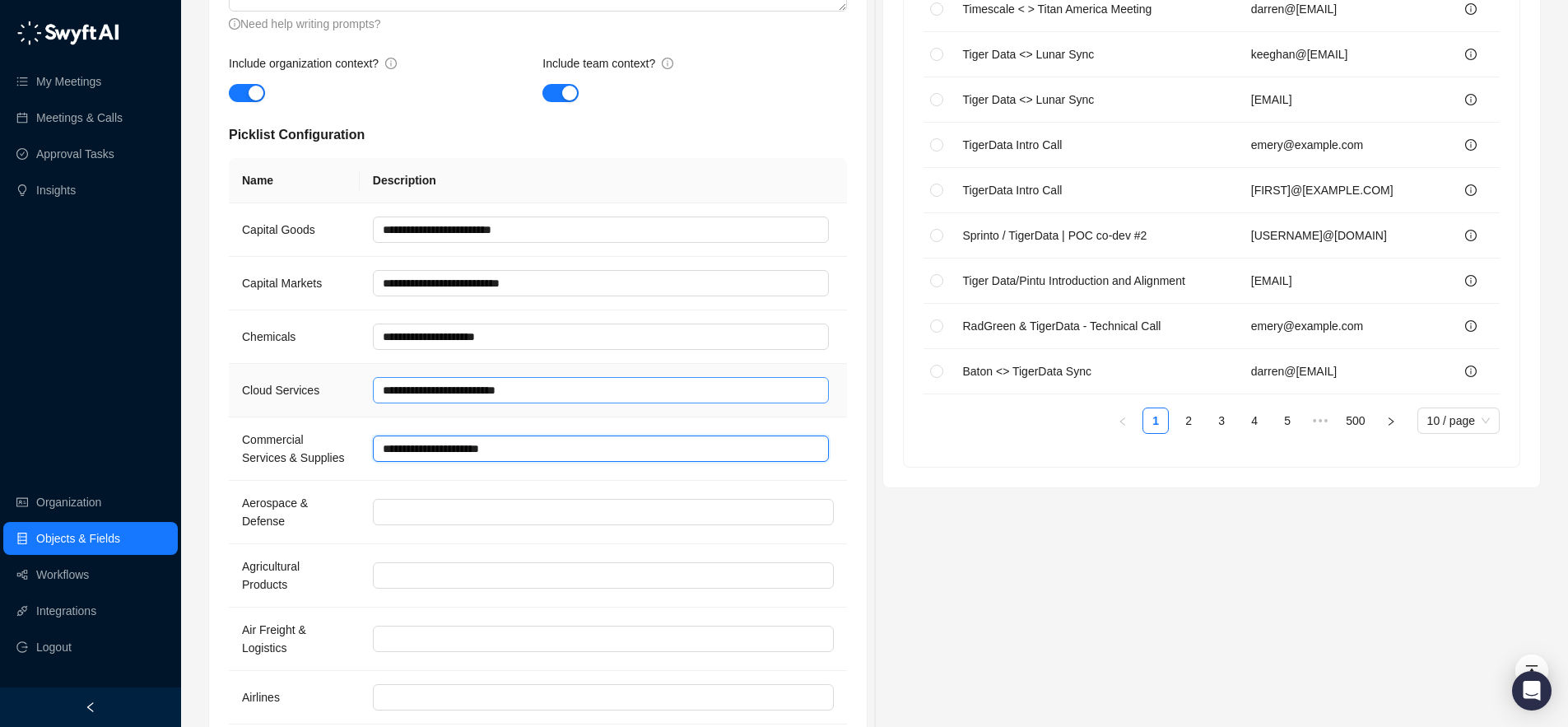 type 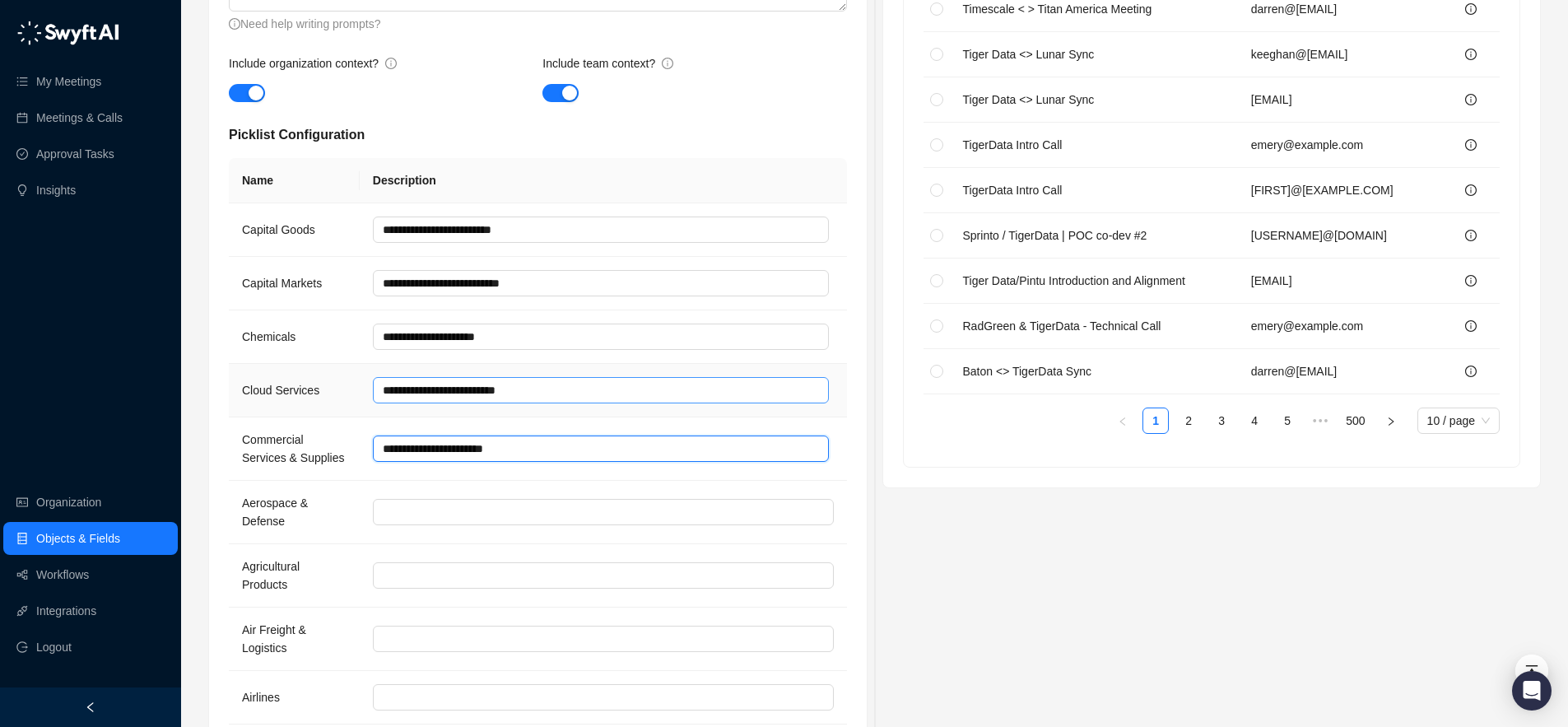 type 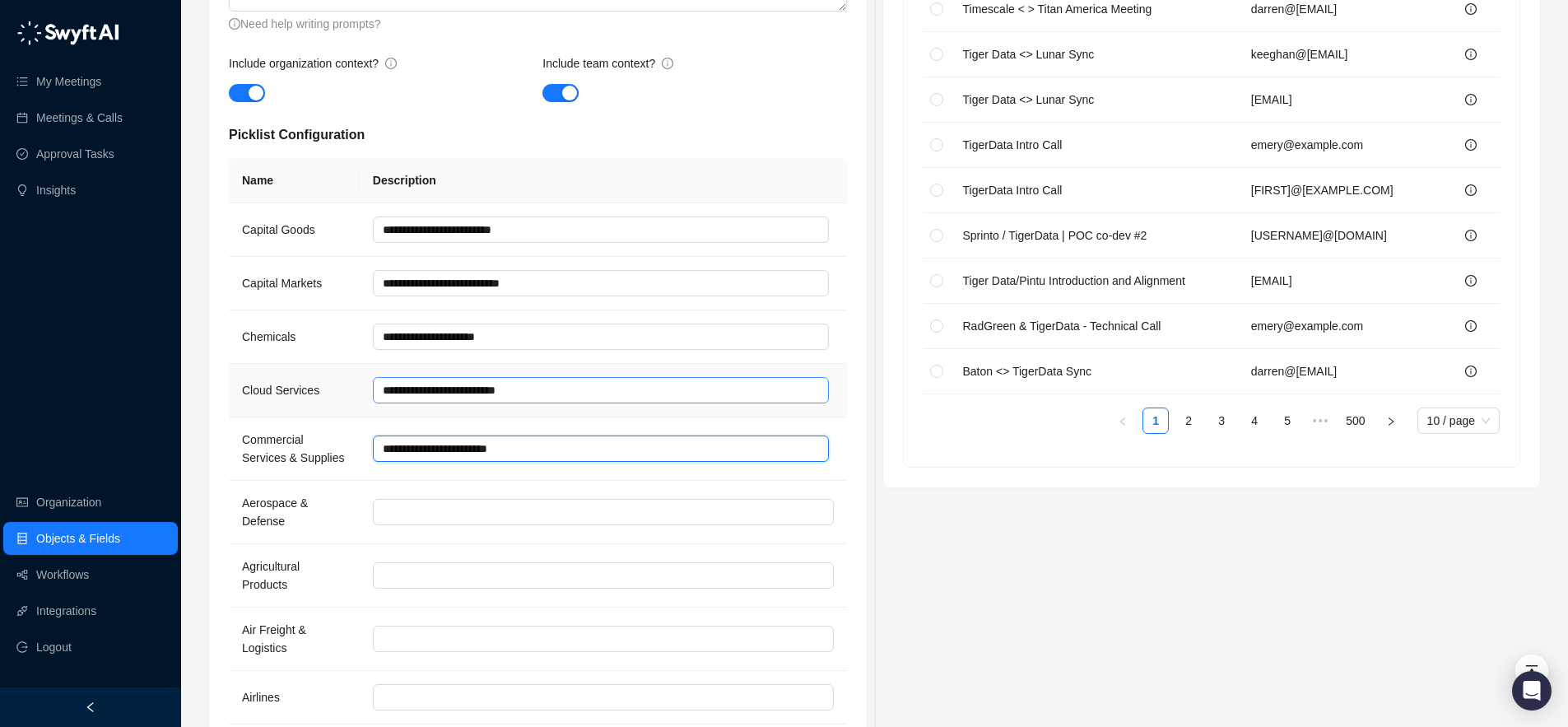 type on "**********" 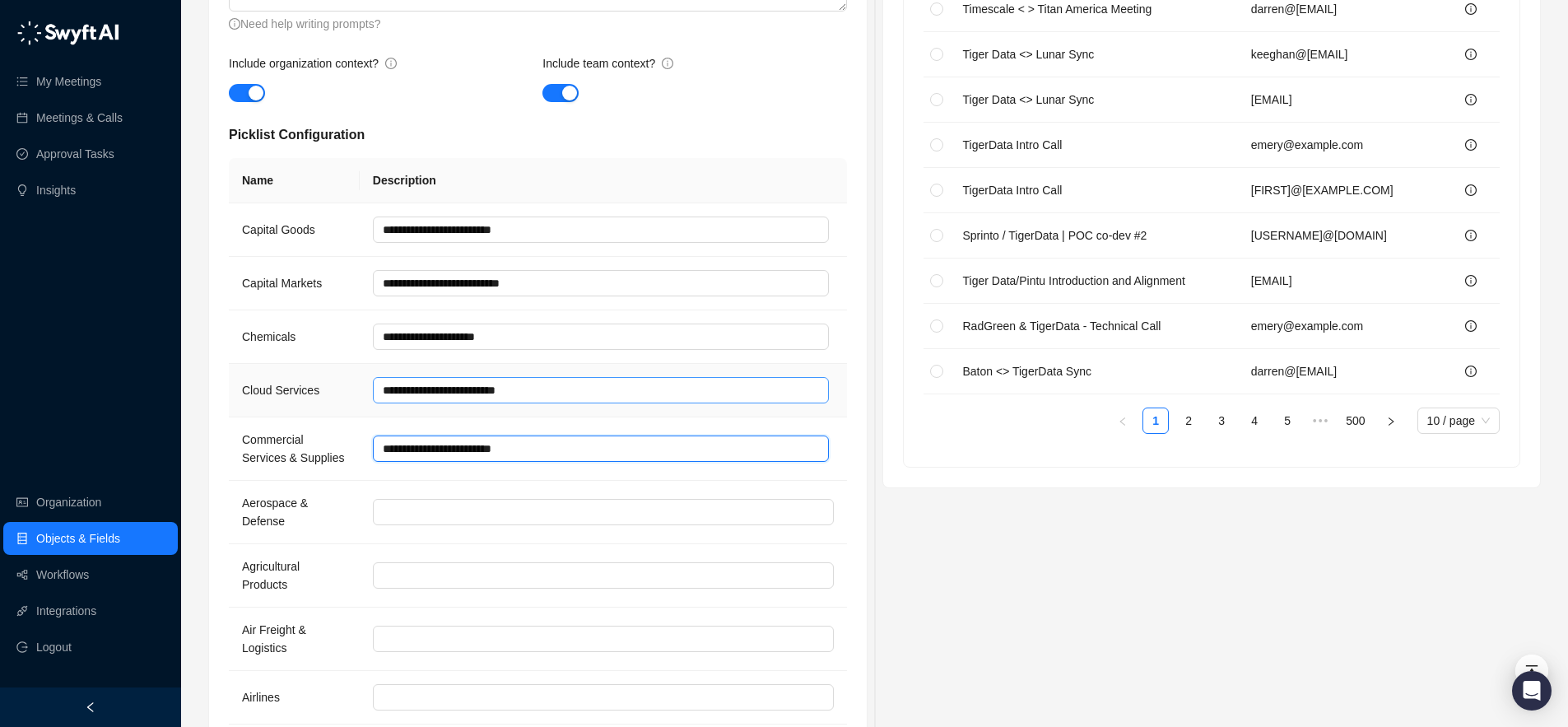 type 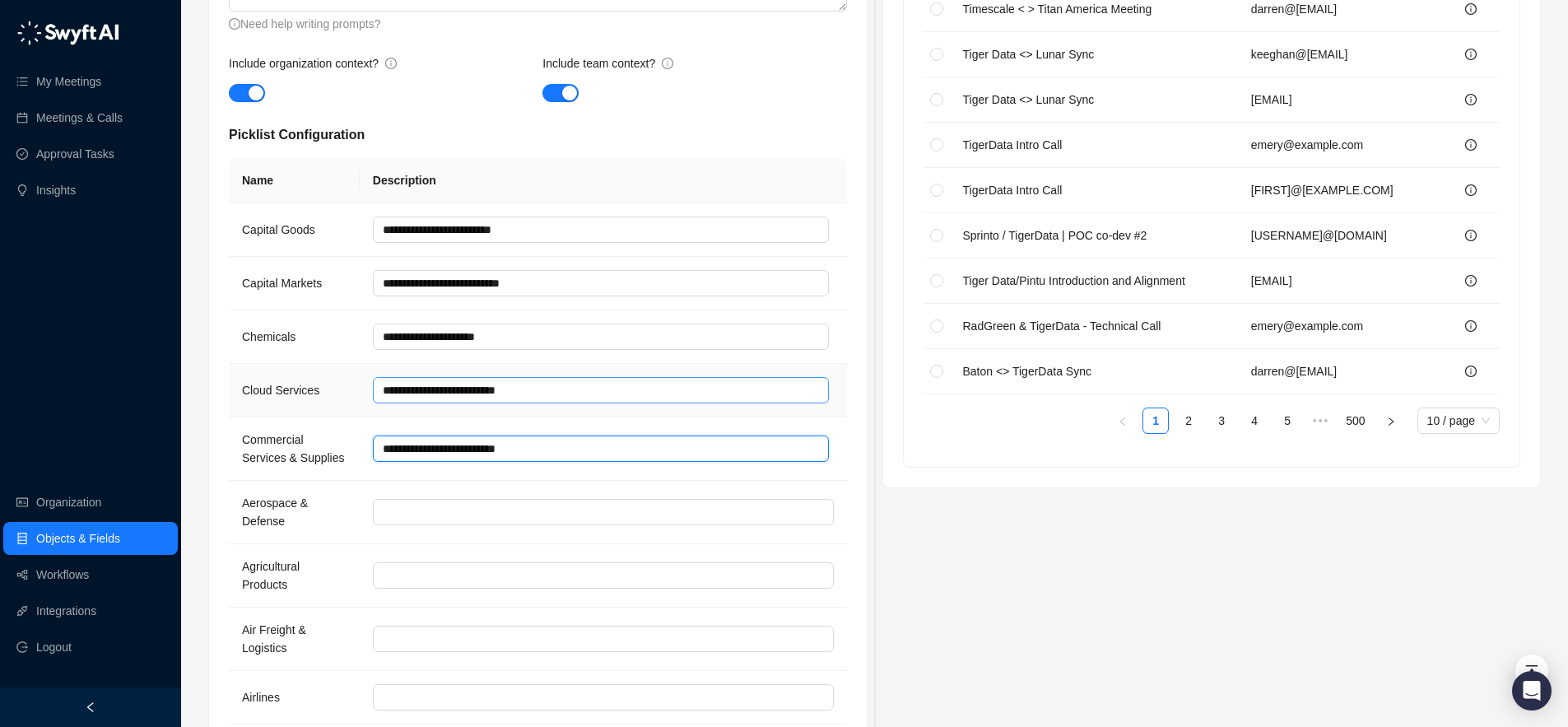 type 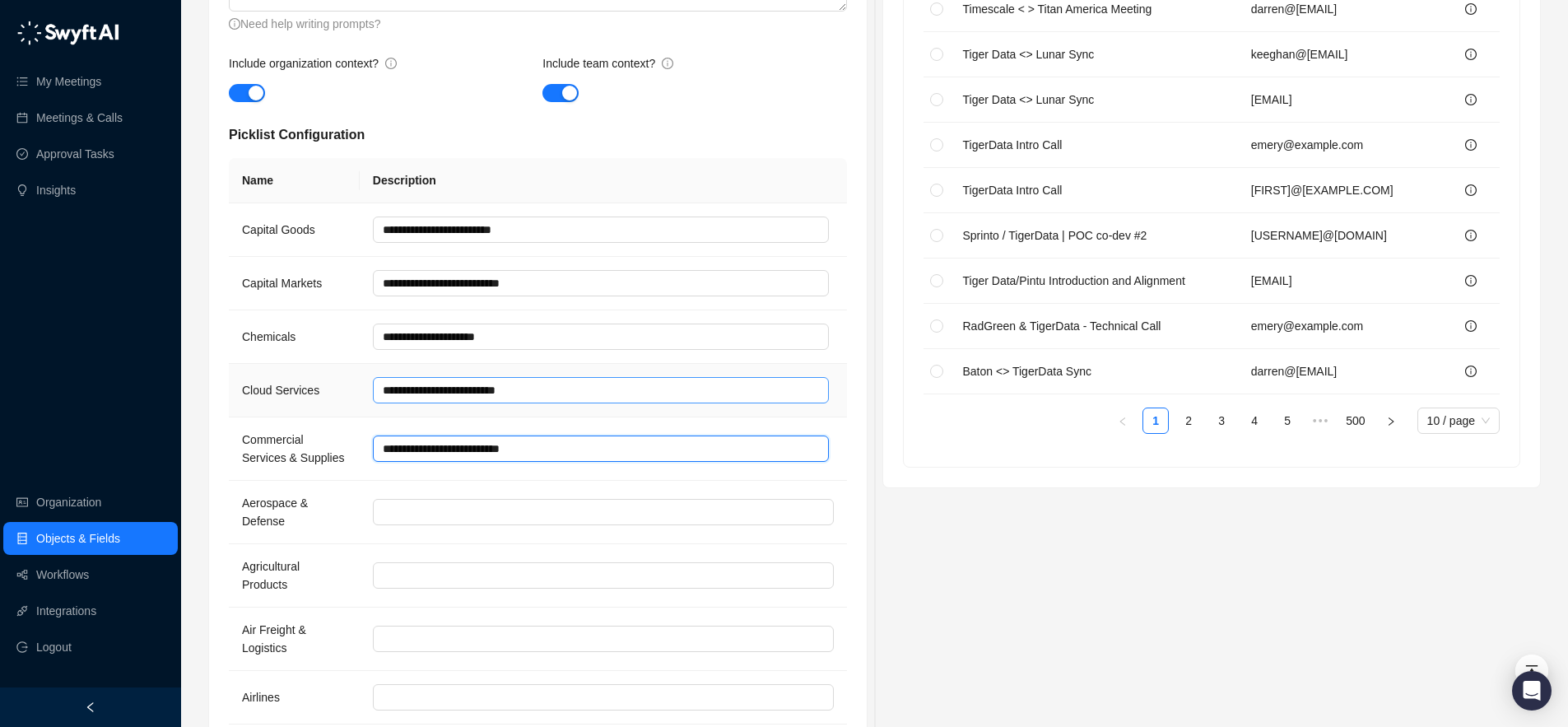 type 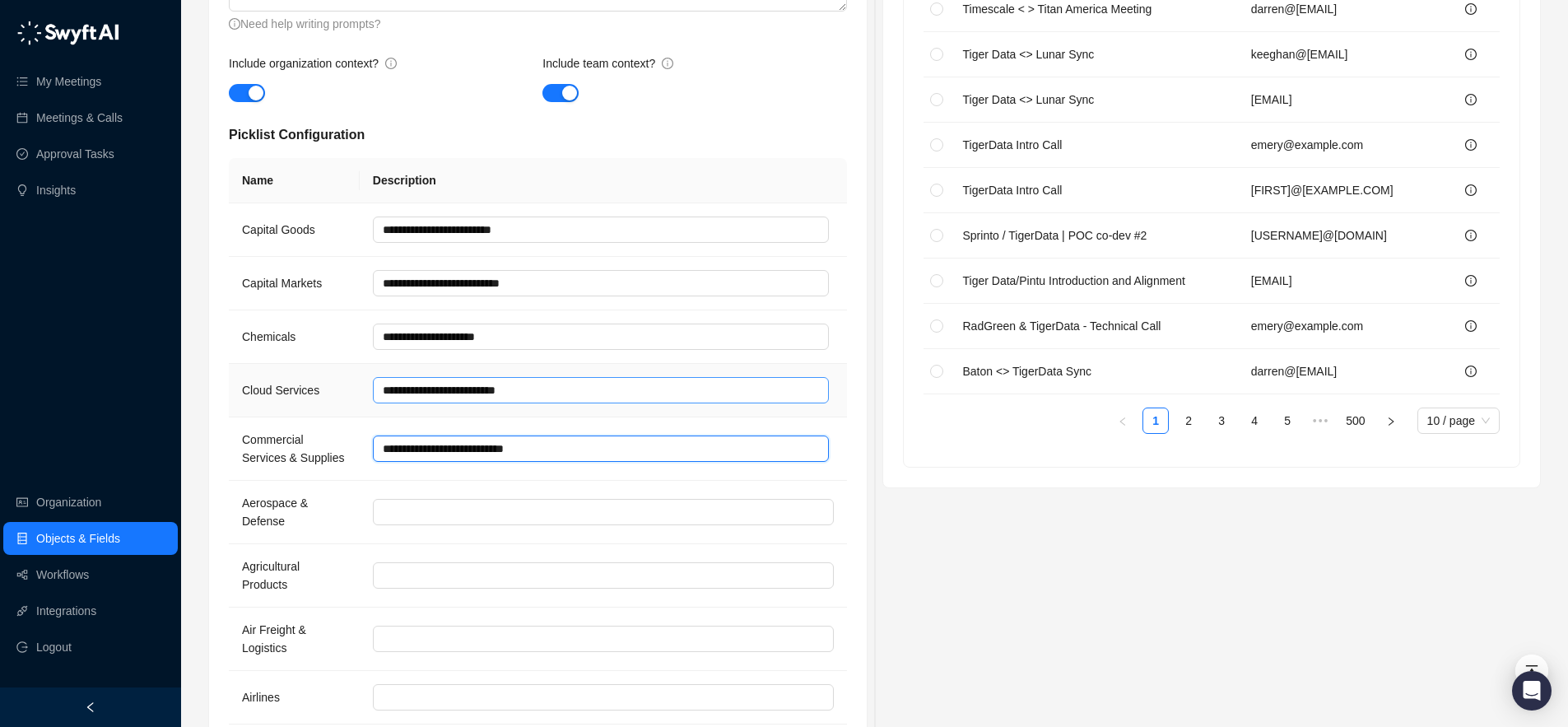 type on "**********" 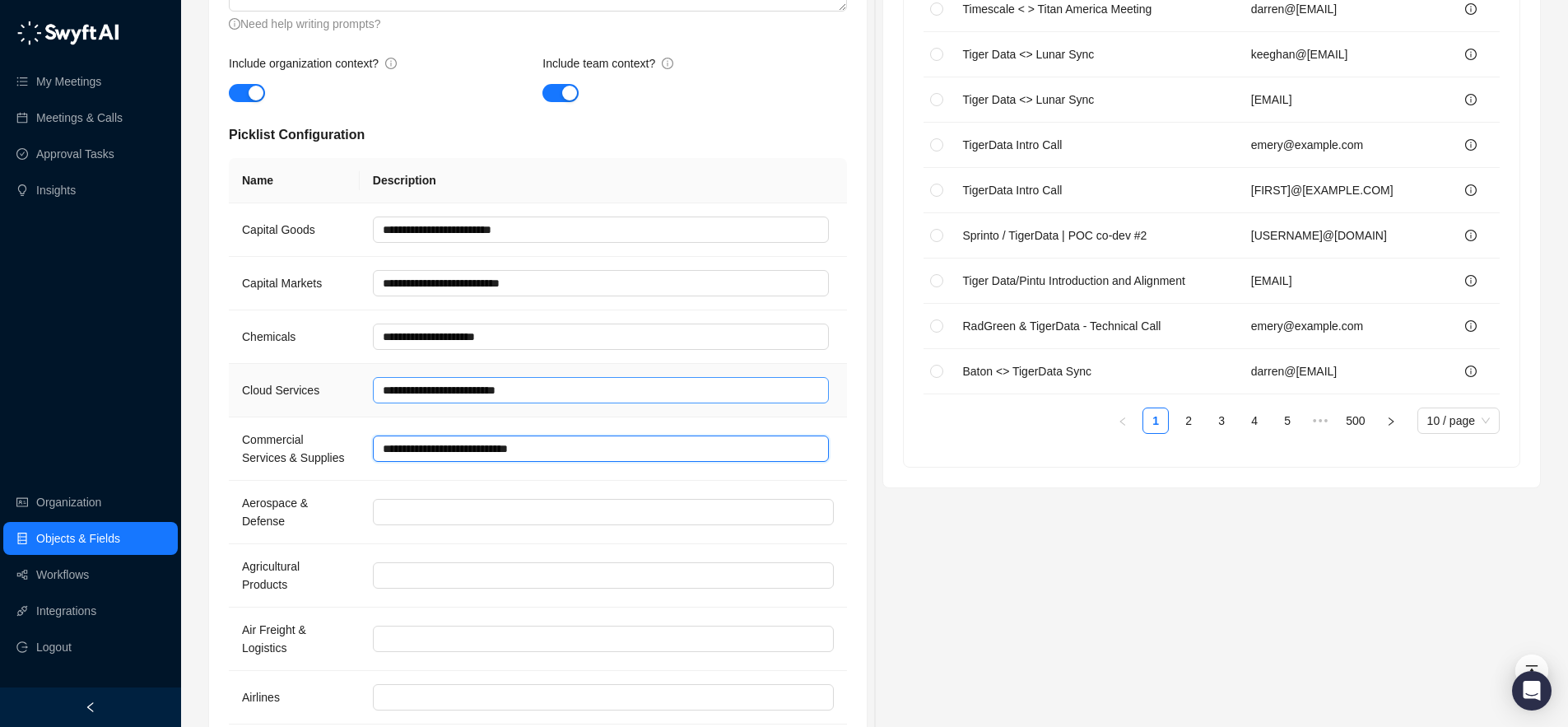 type 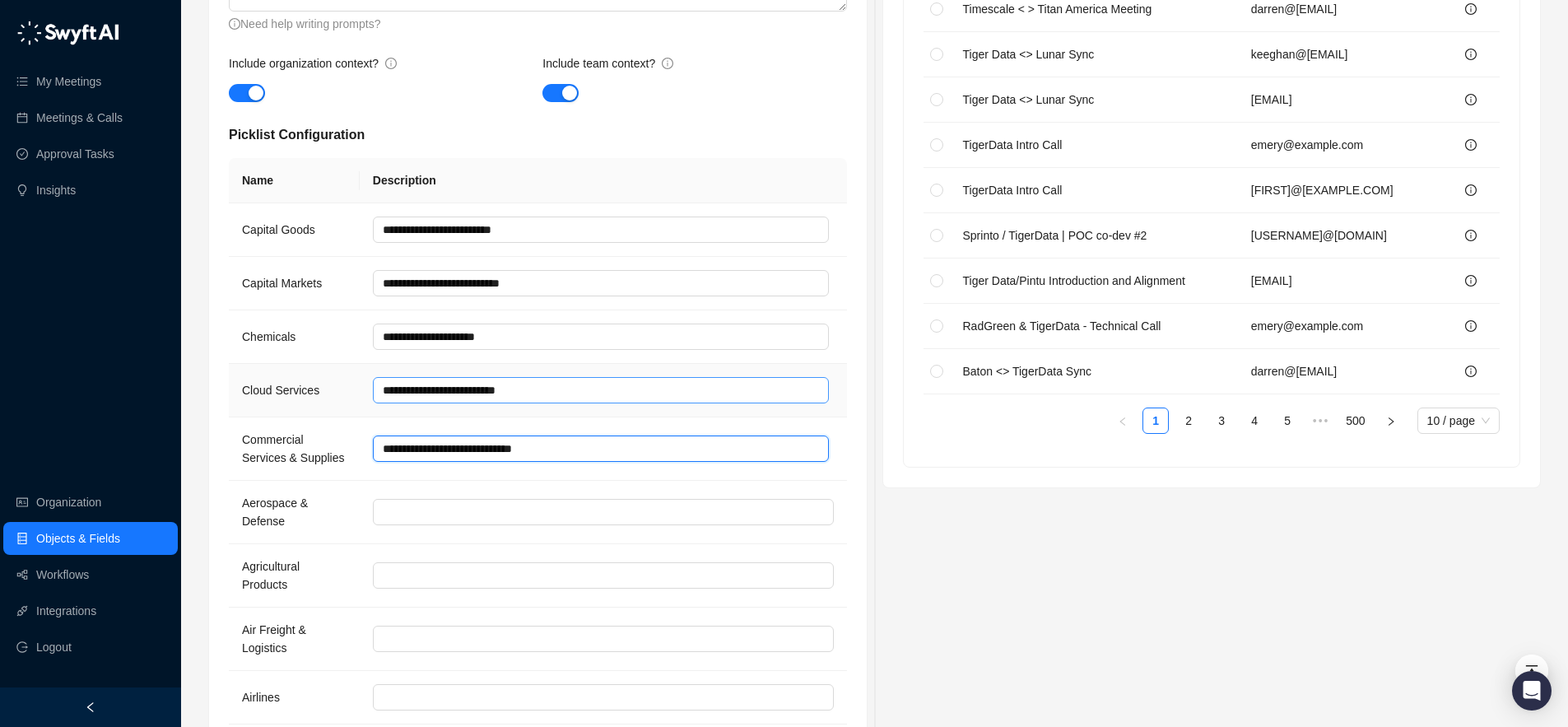 type 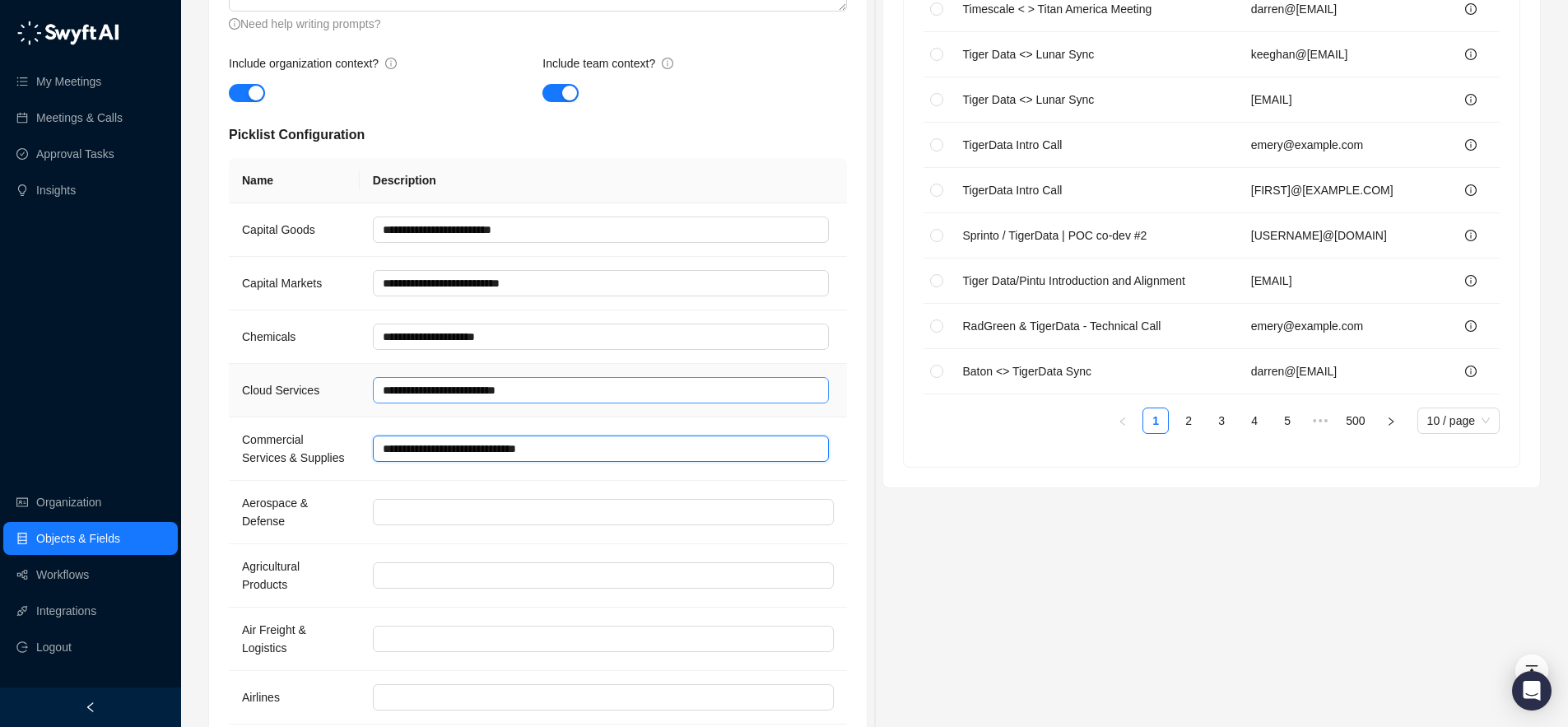 type on "**********" 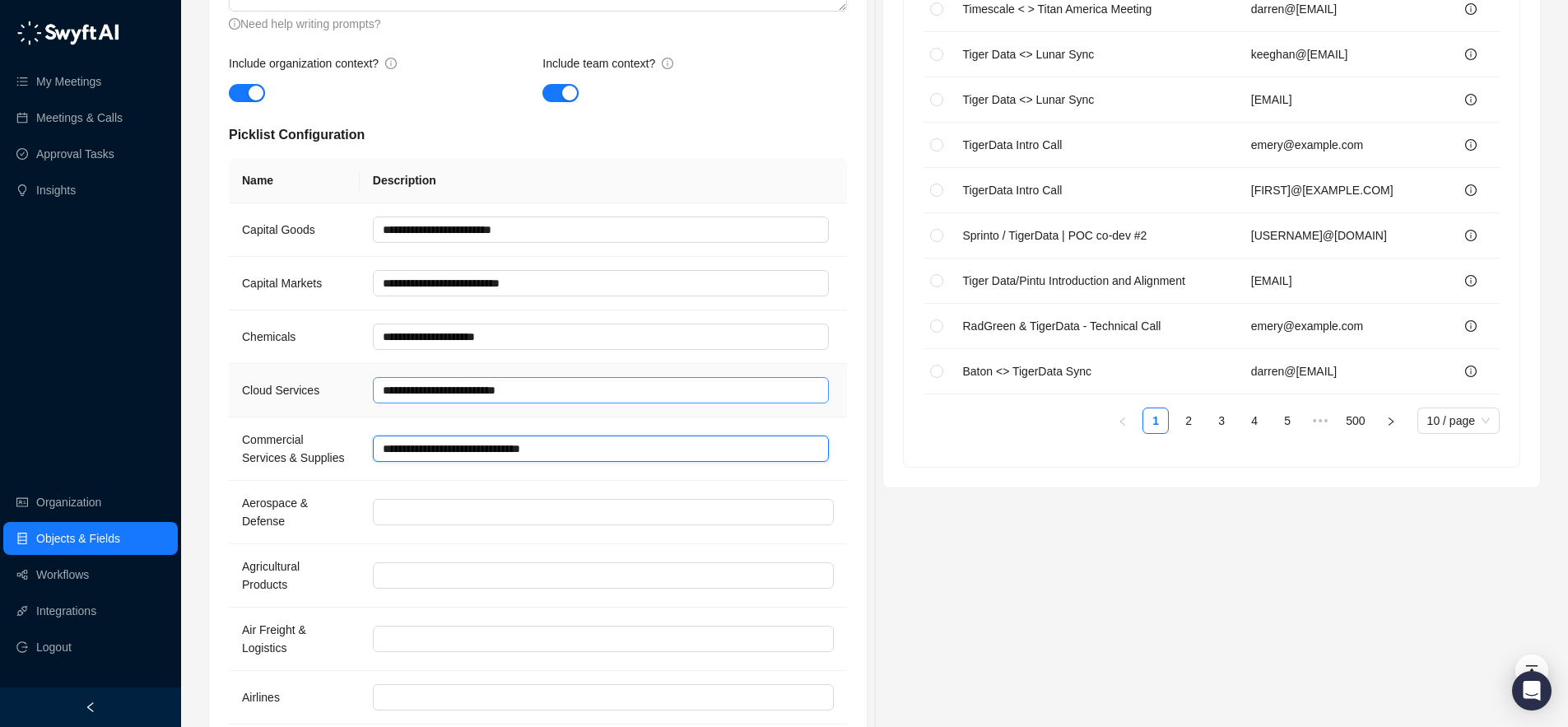 type 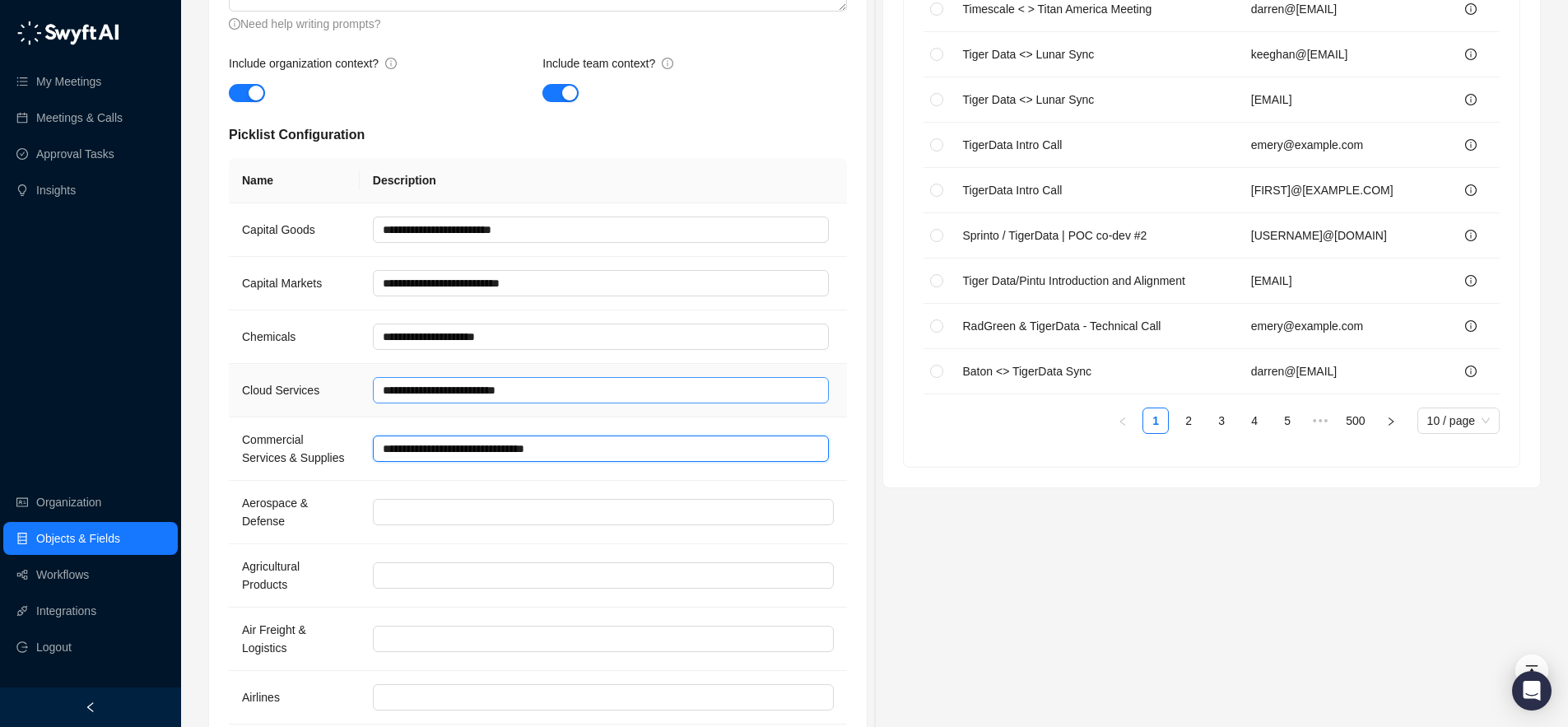 type 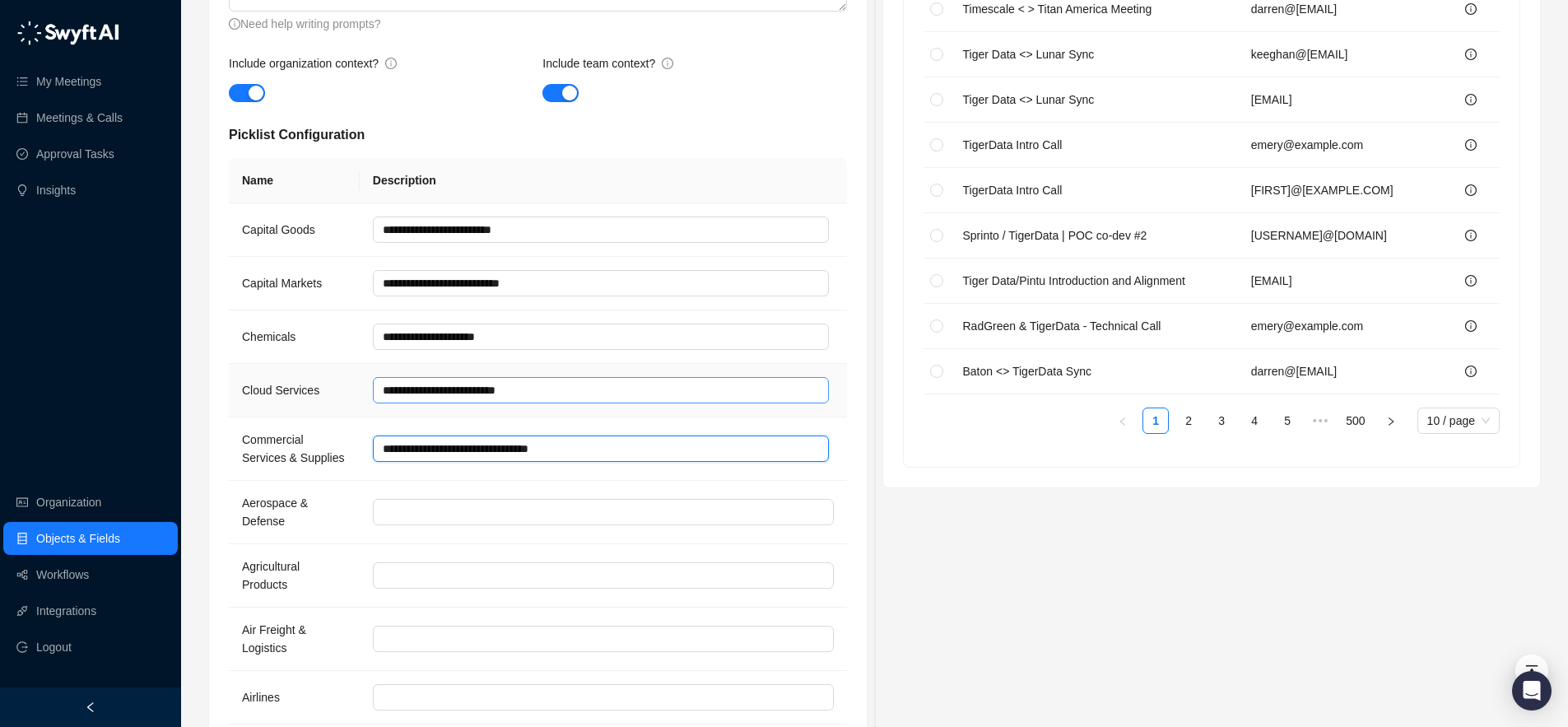 type 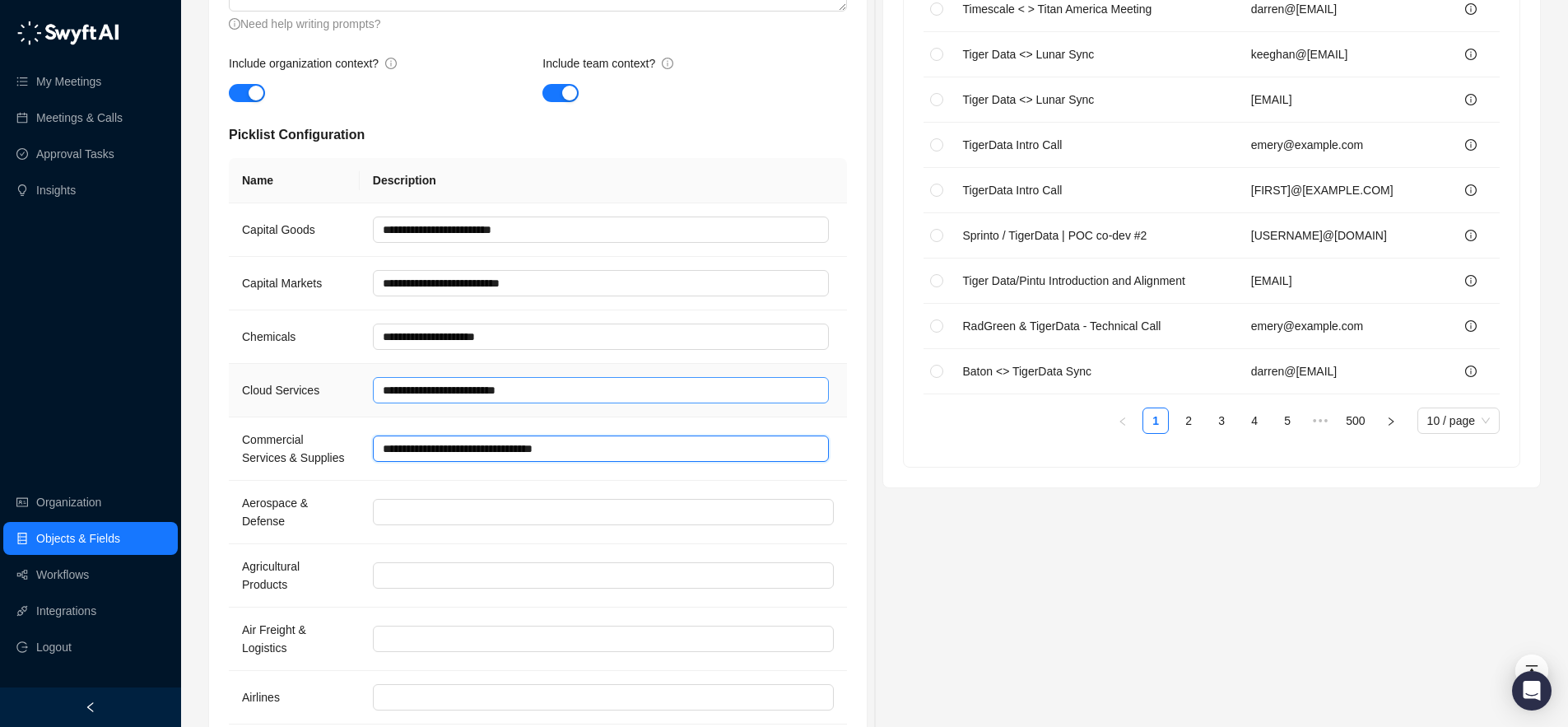 type 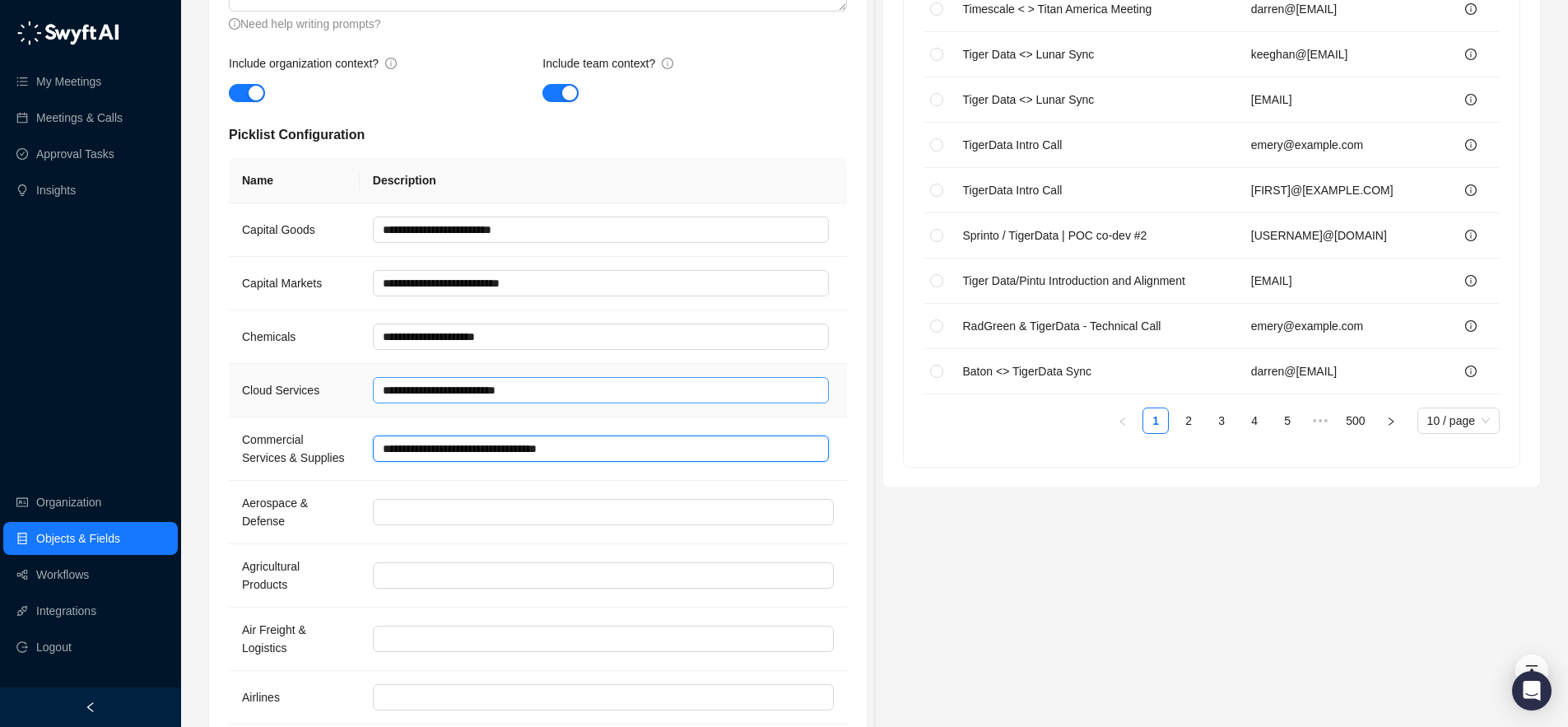 type 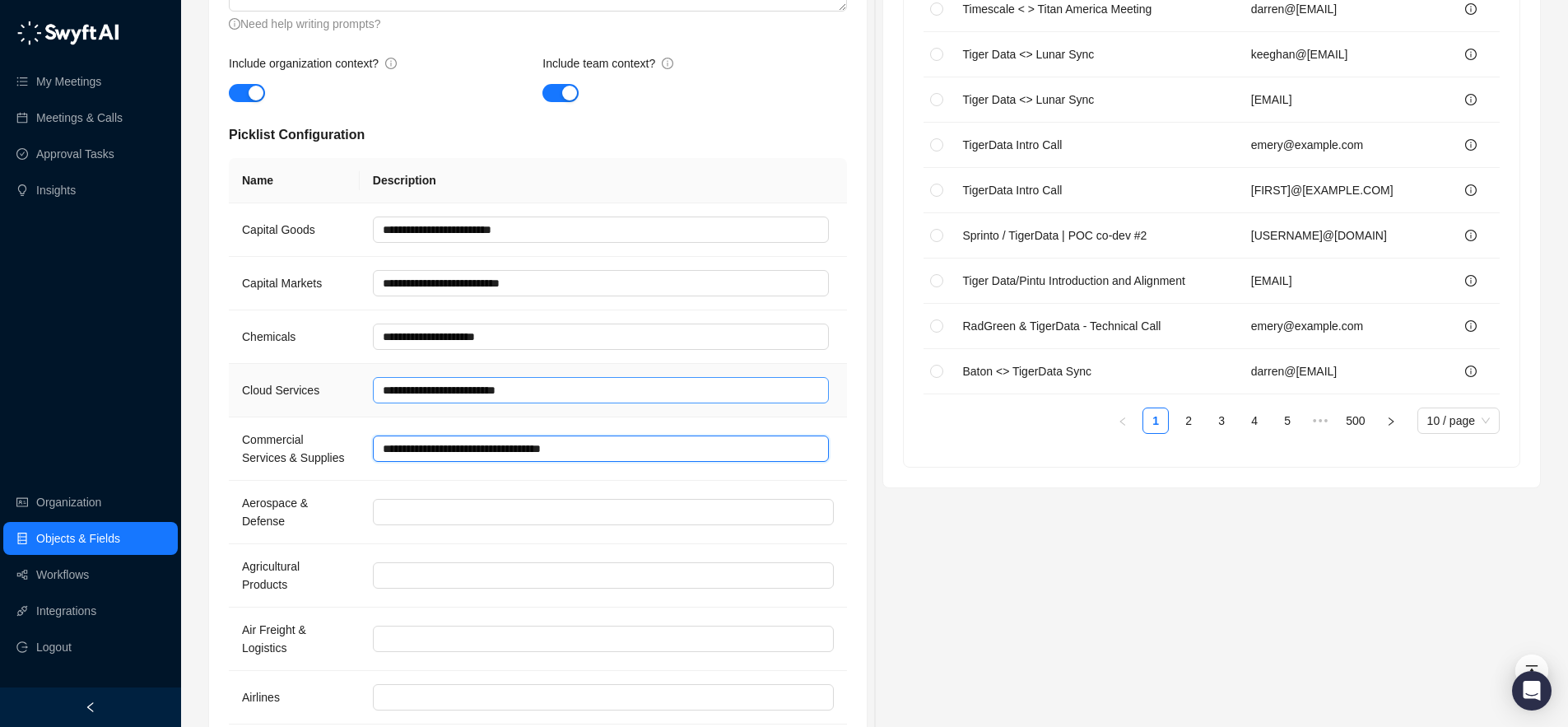 type on "**********" 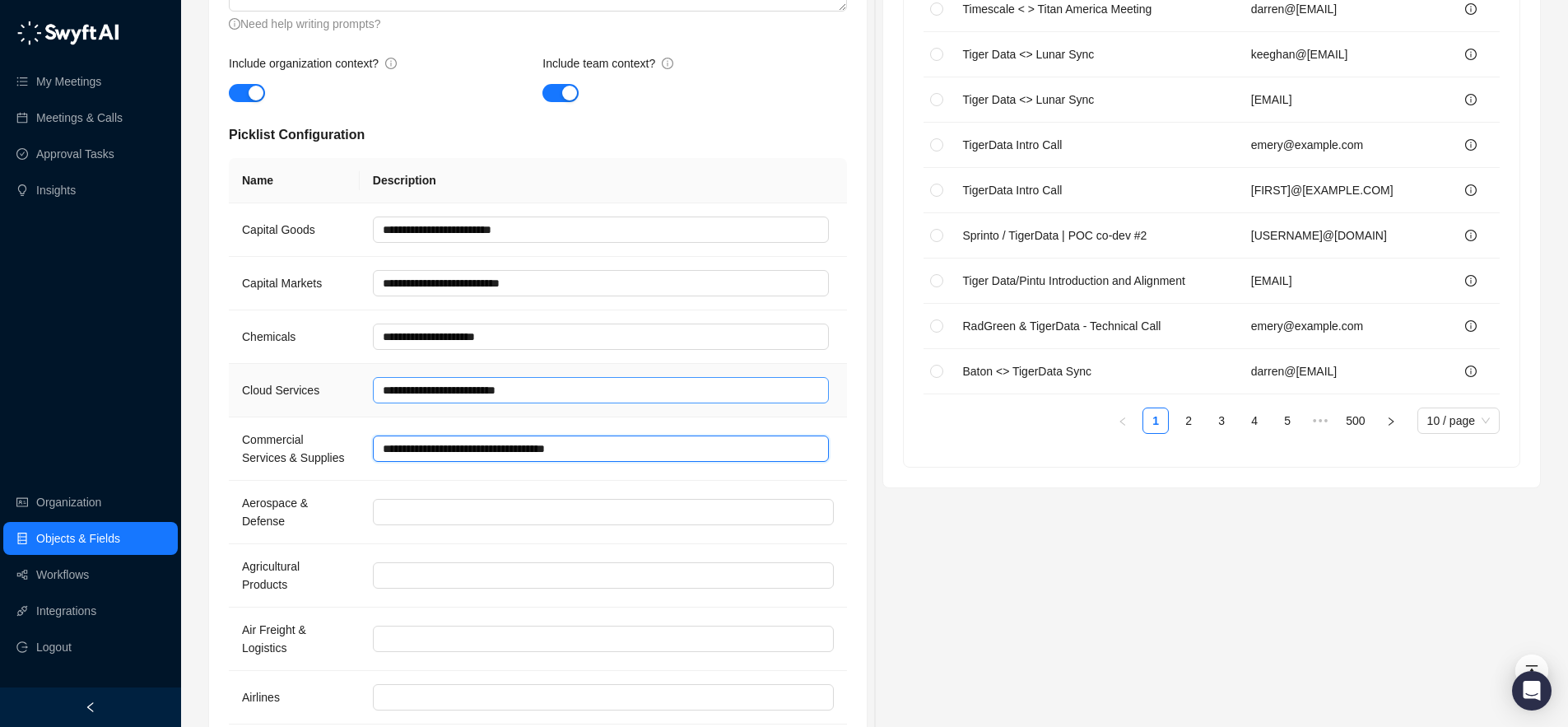 type 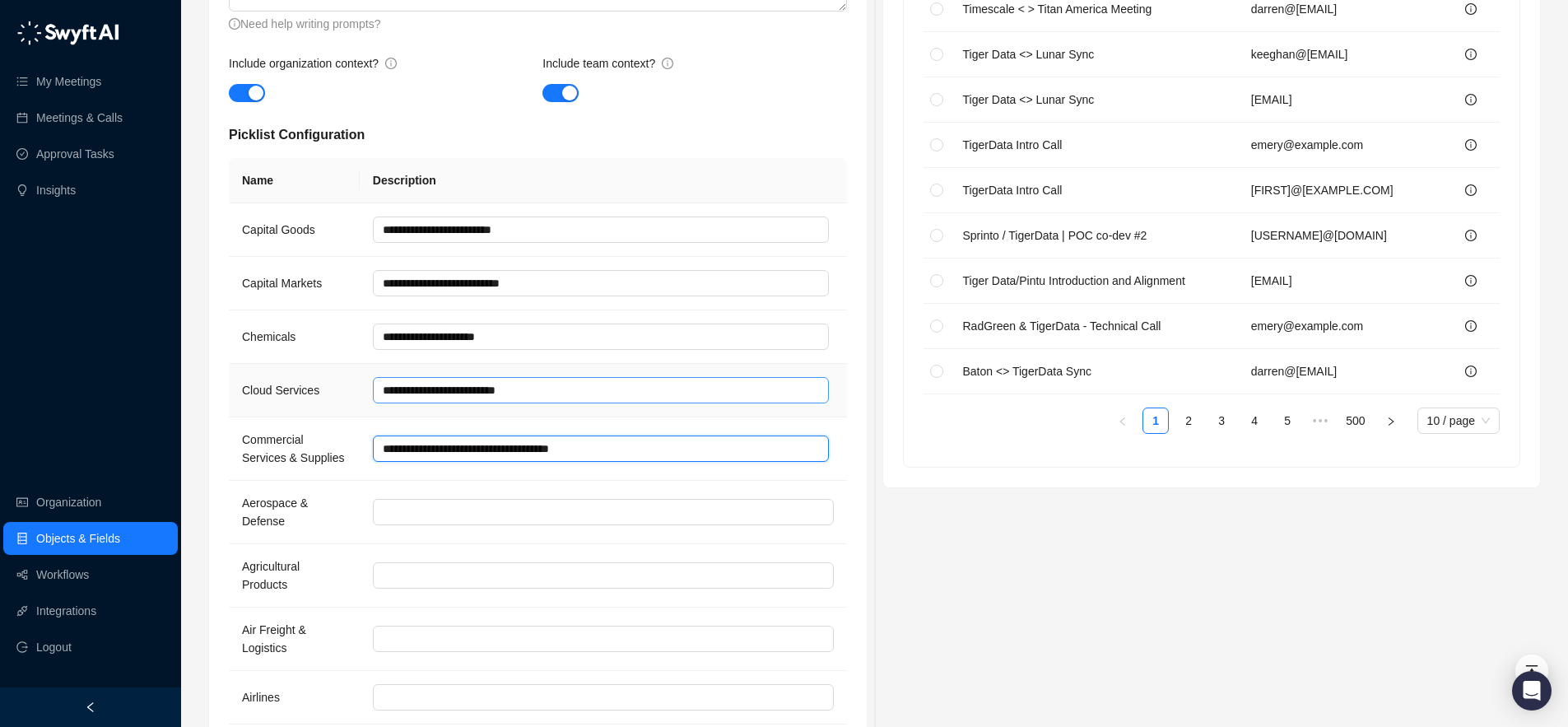 type 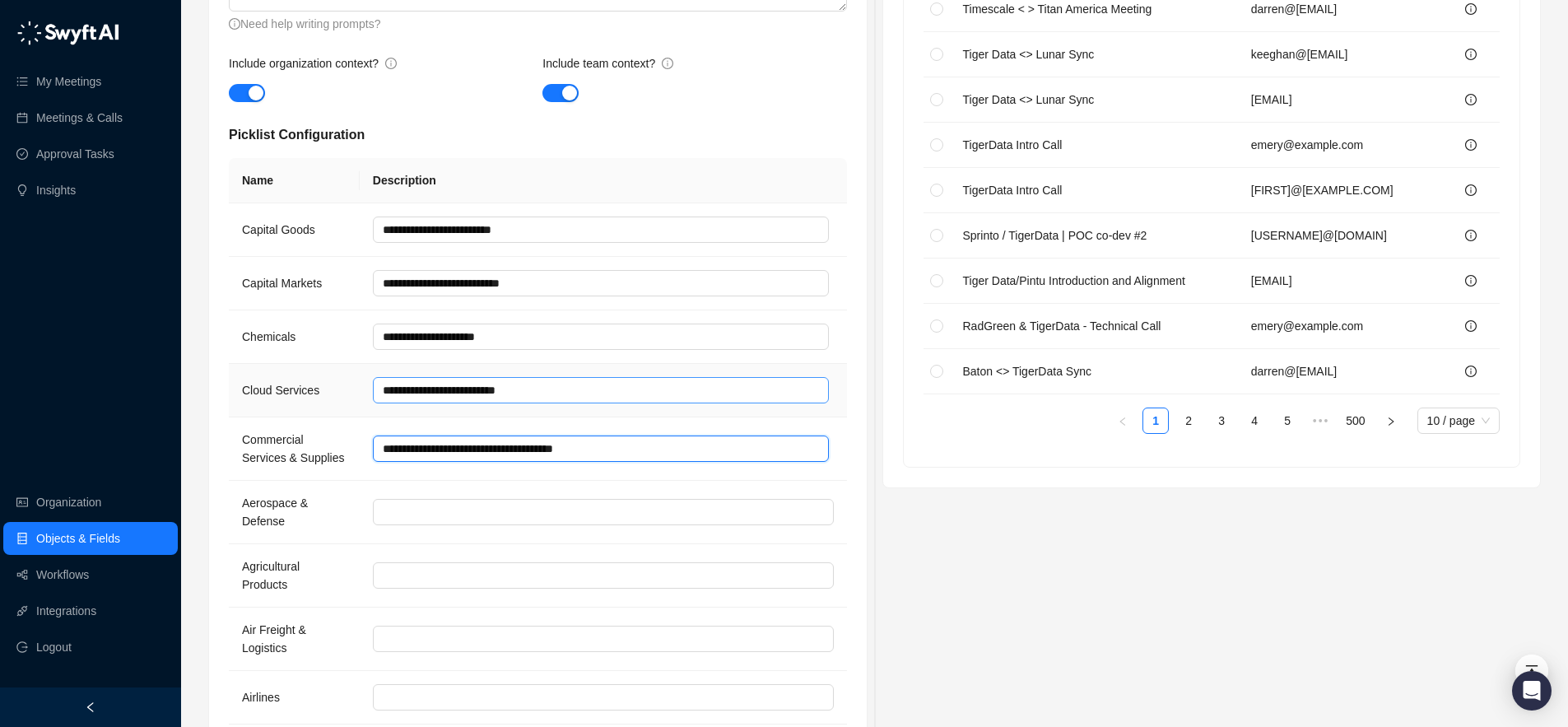 type 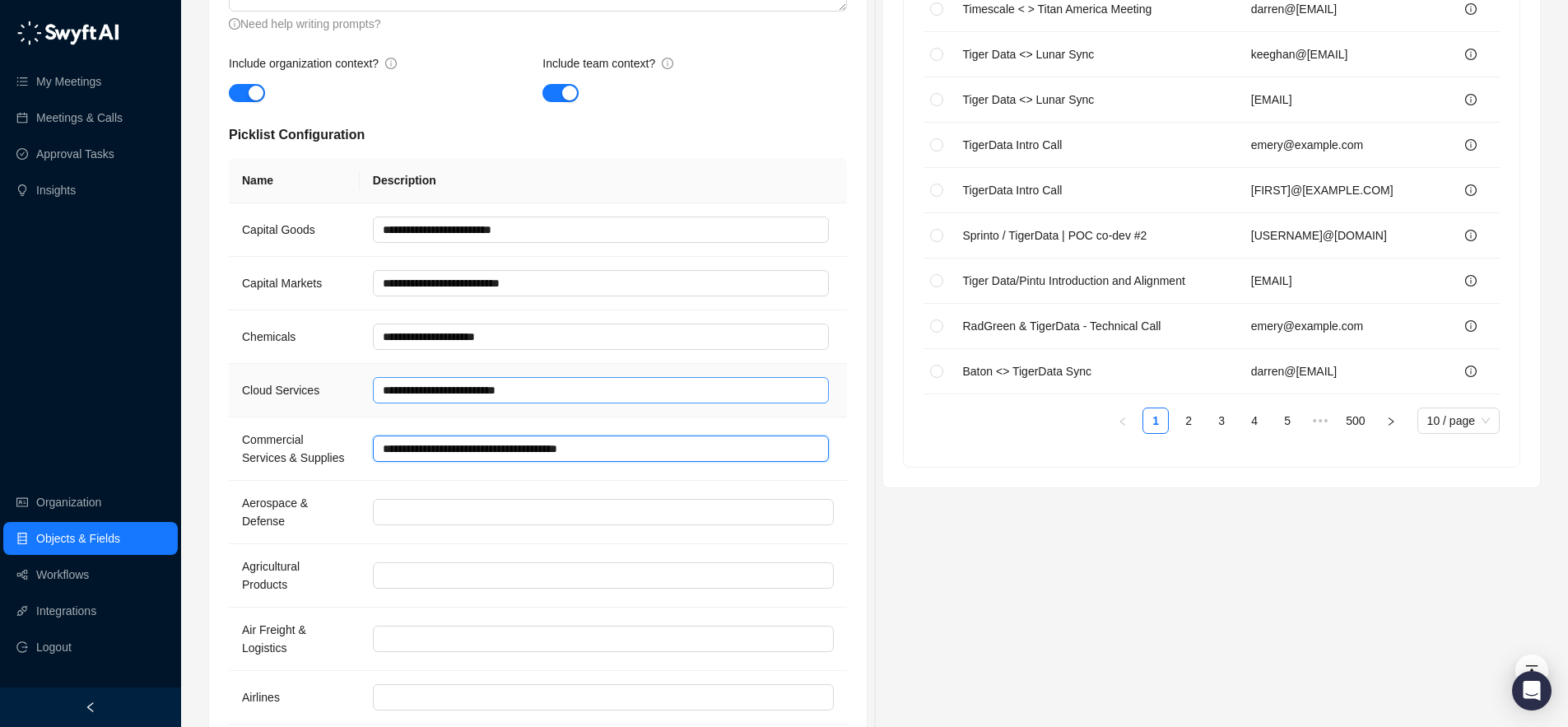 type 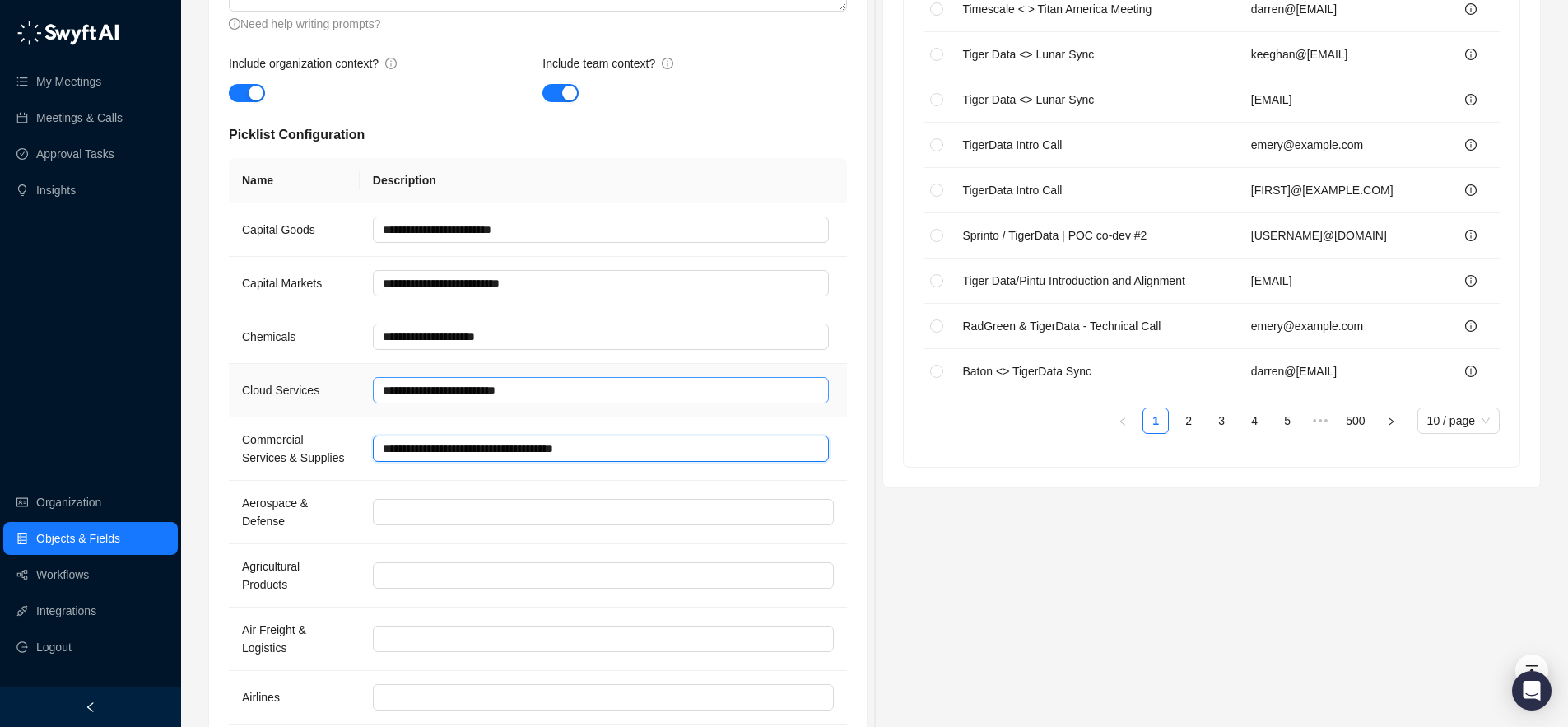 type 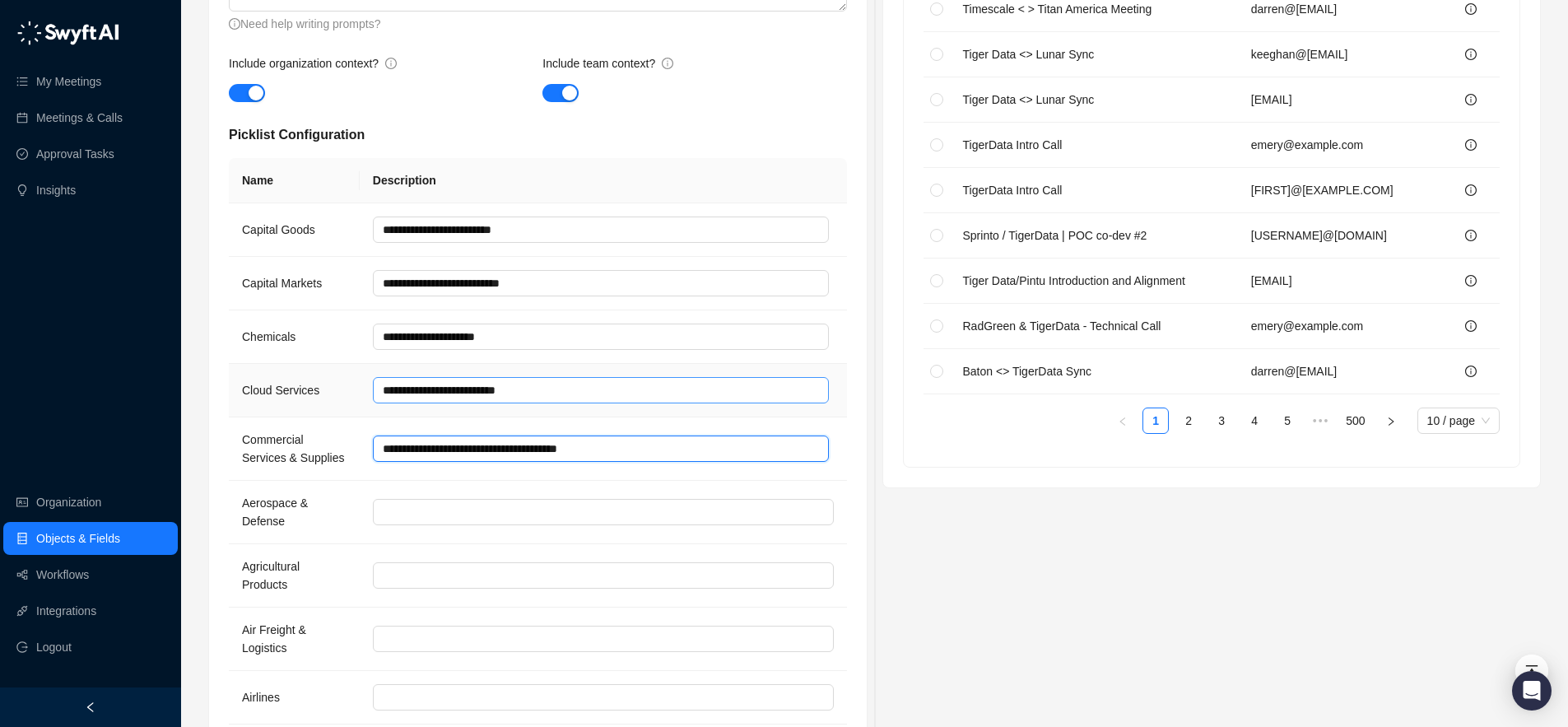 type 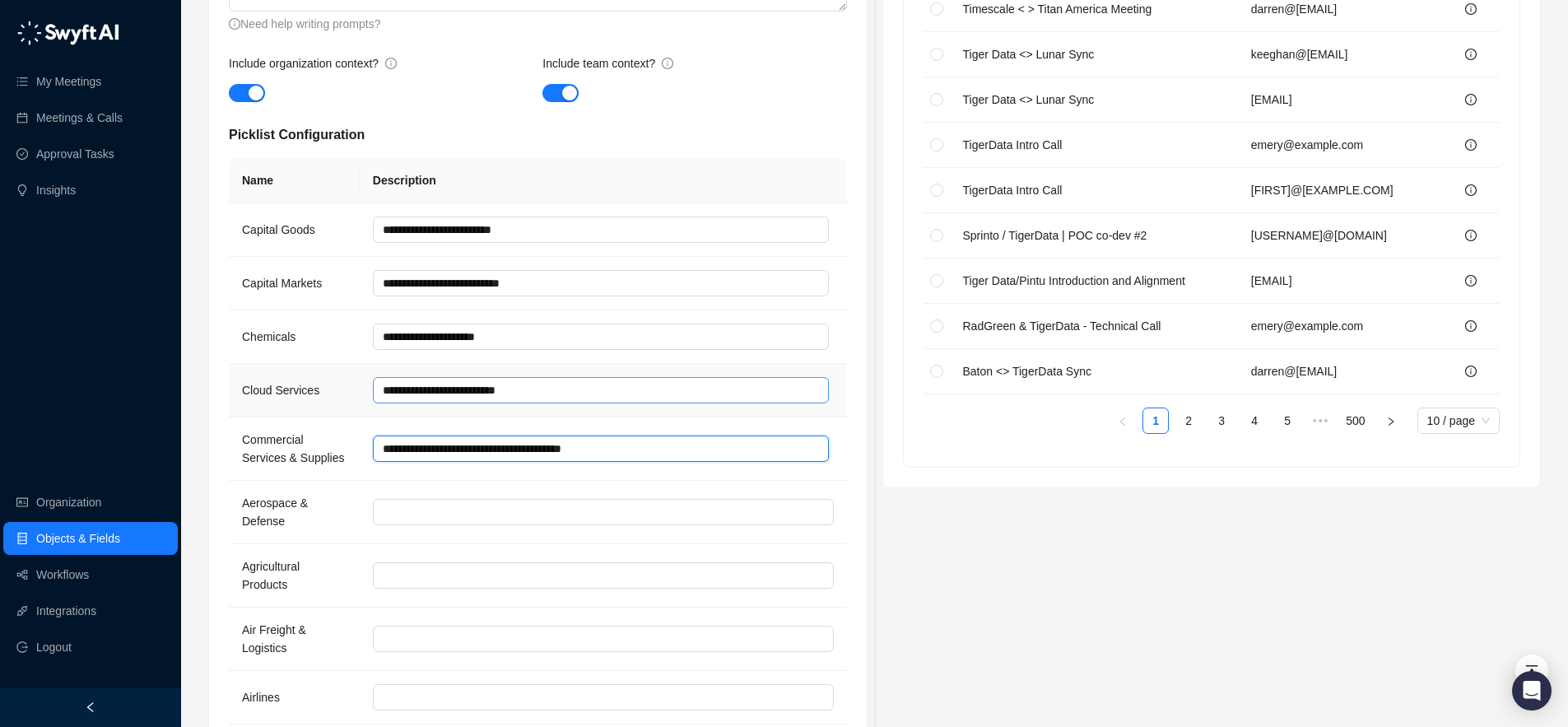 type 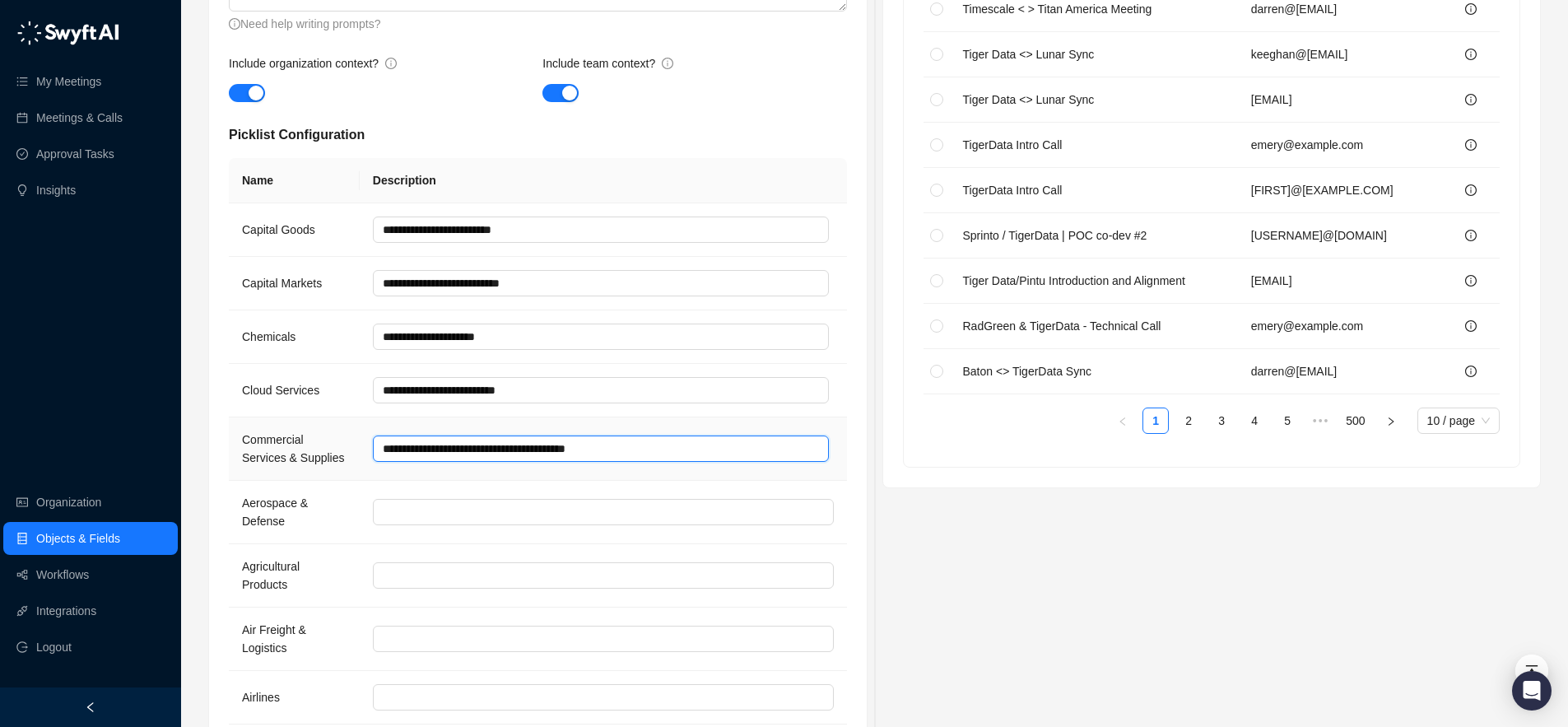 type 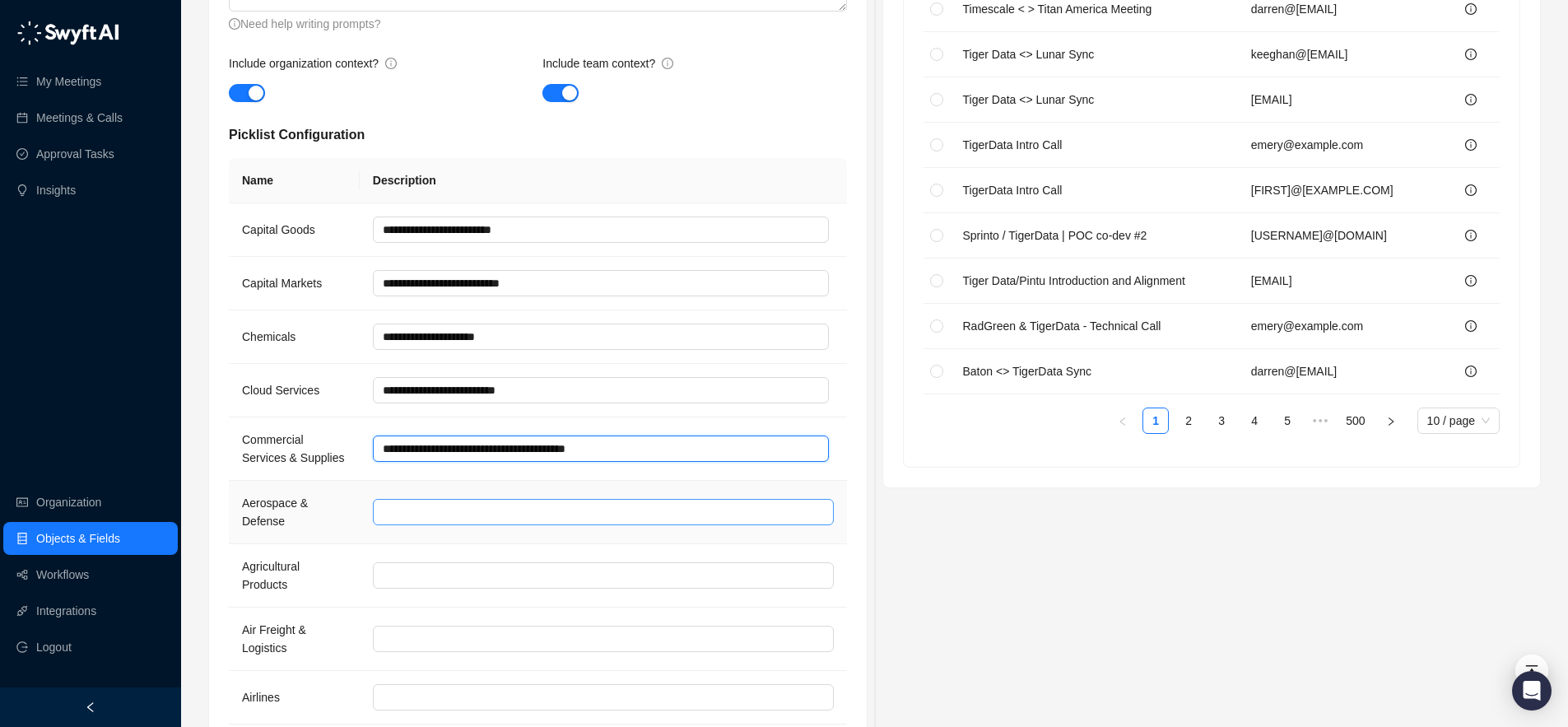paste on "**********" 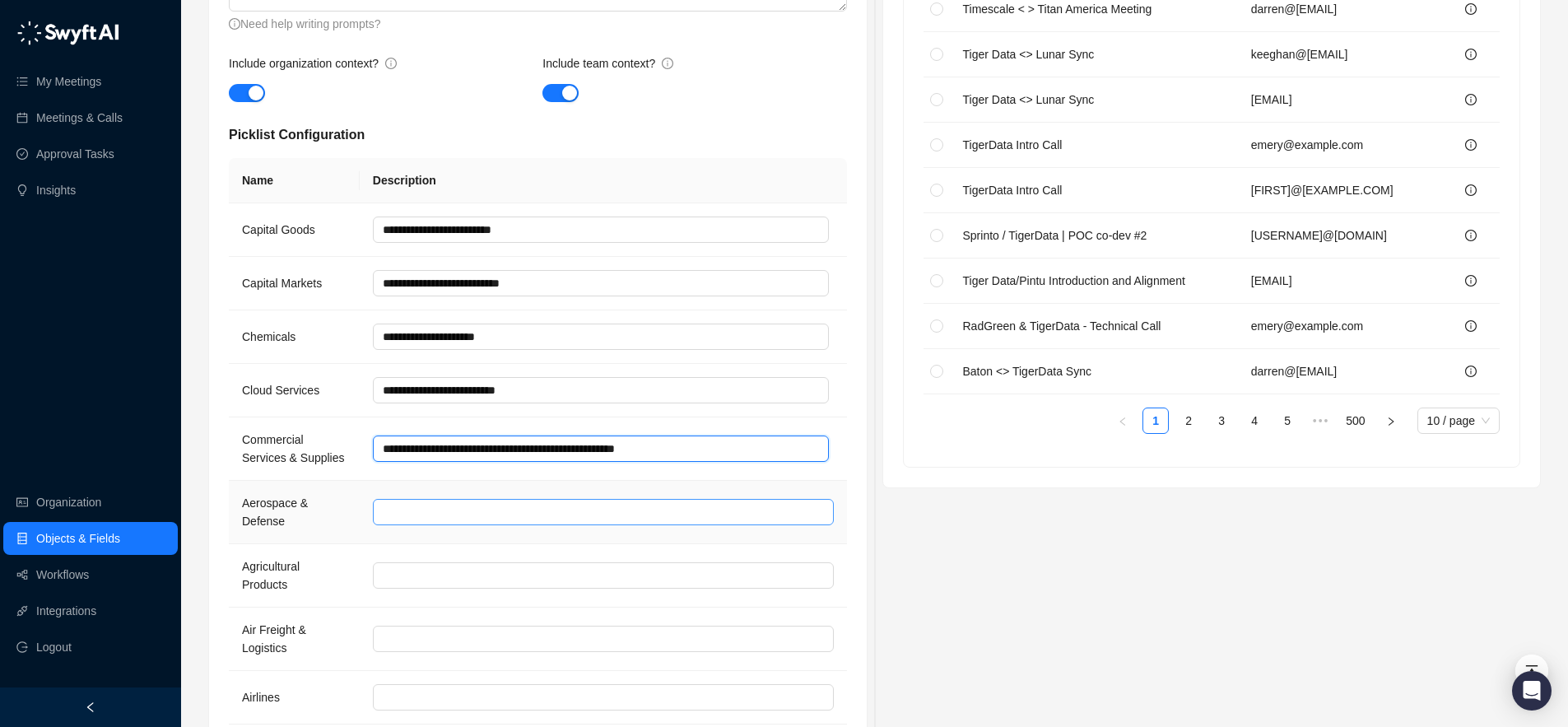 type on "**********" 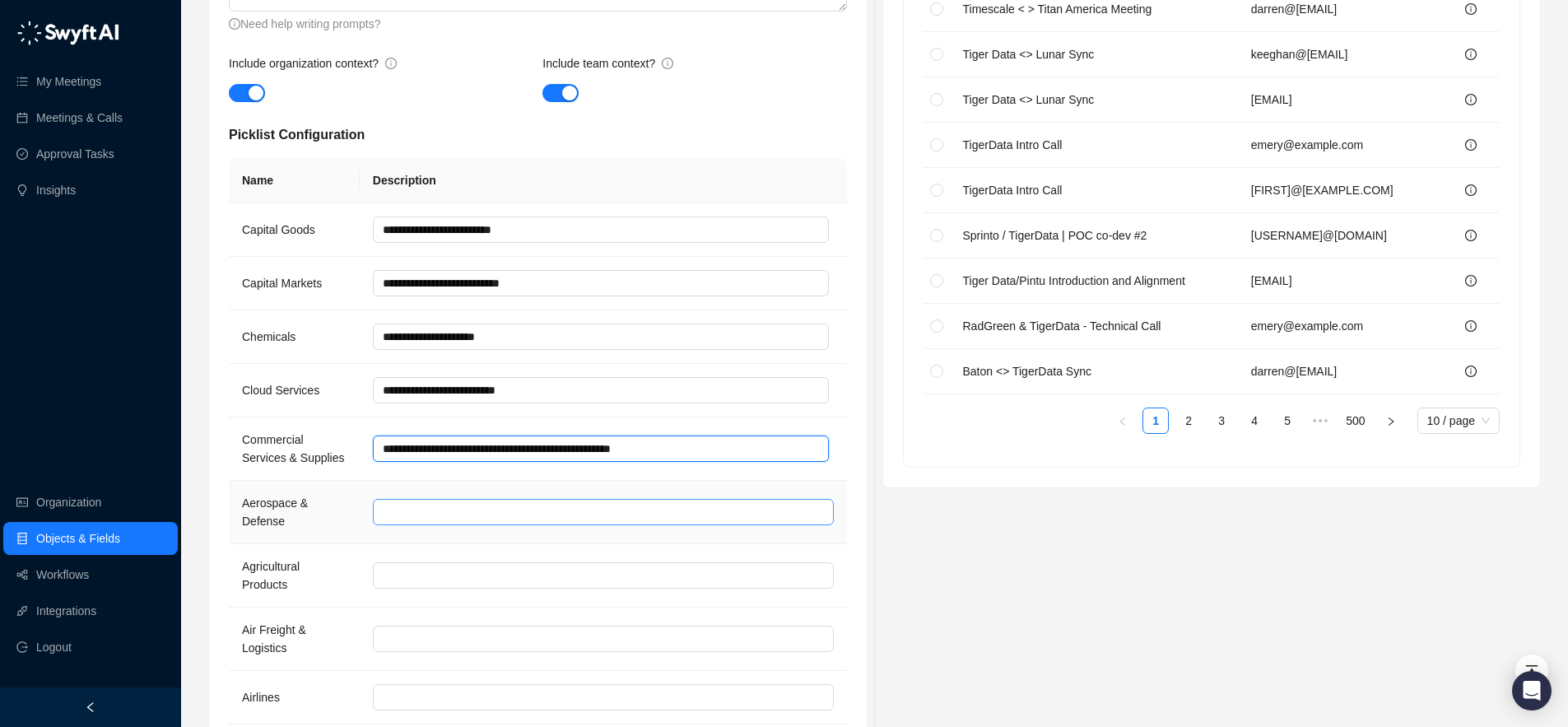 type 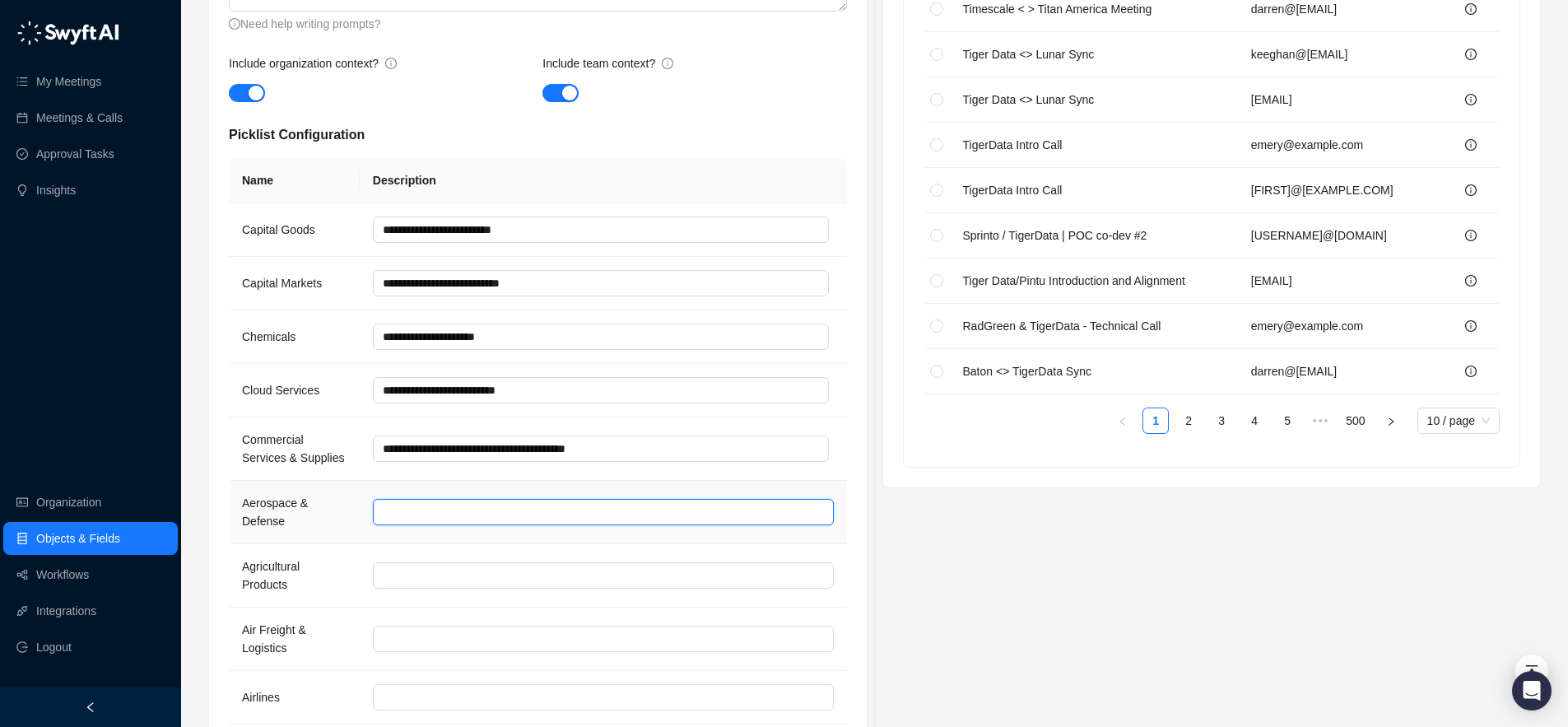 paste on "**********" 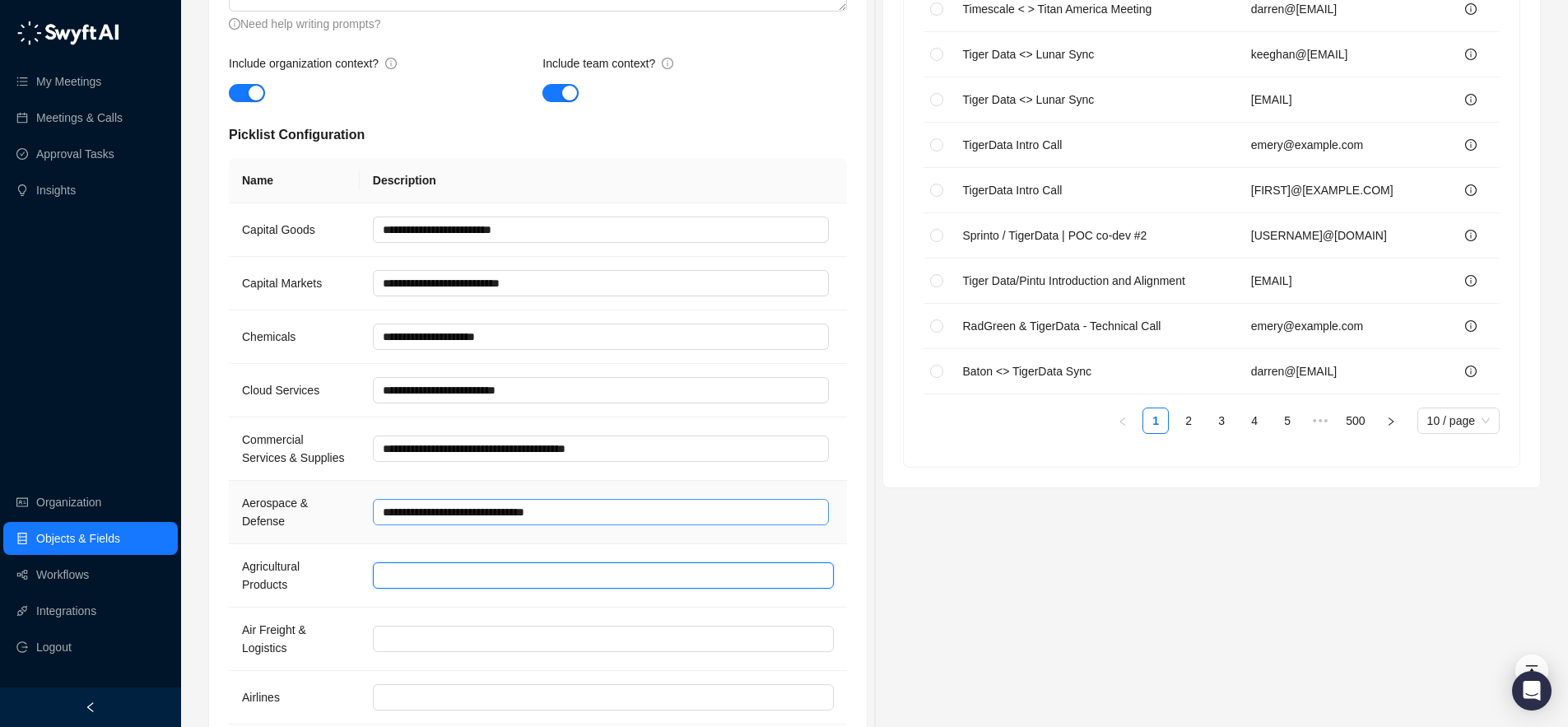 paste on "**********" 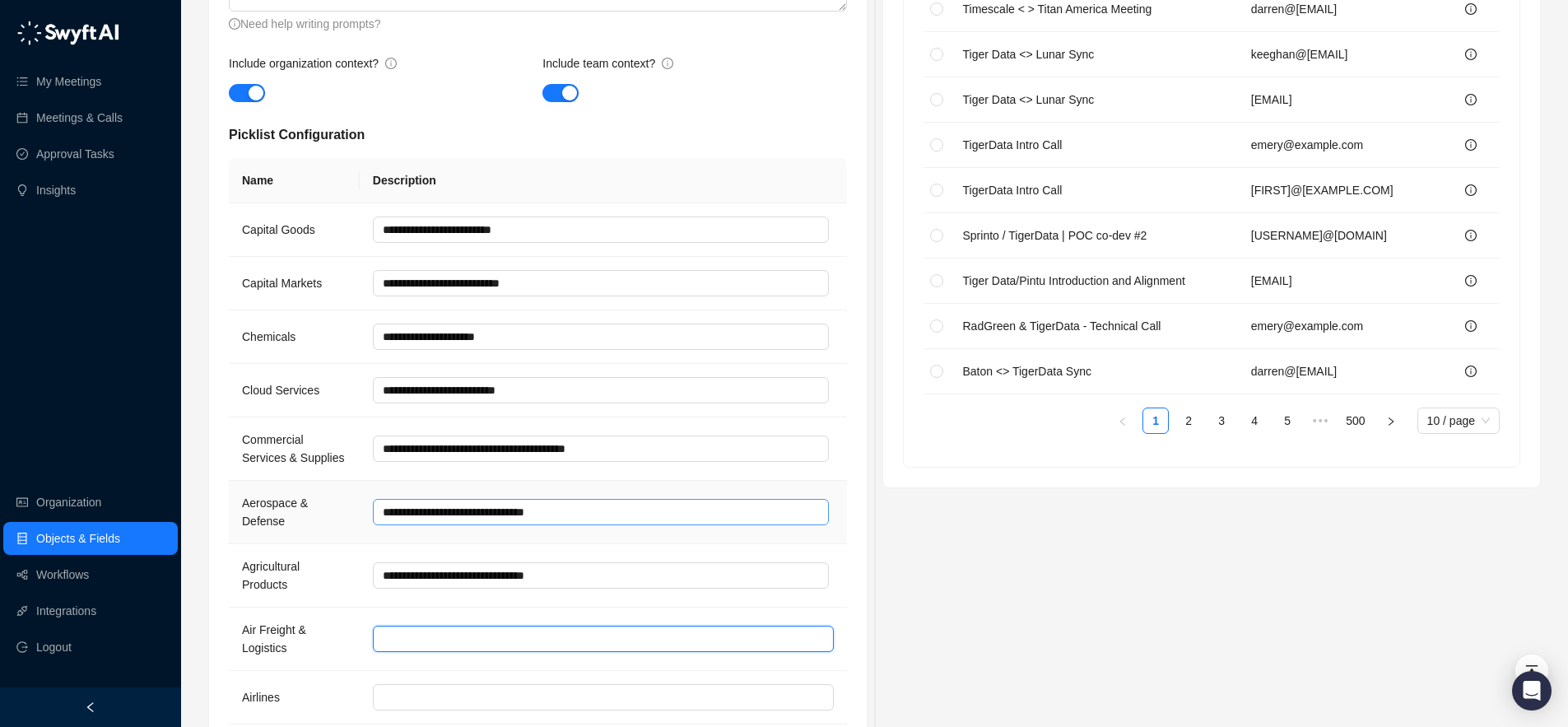 paste on "**********" 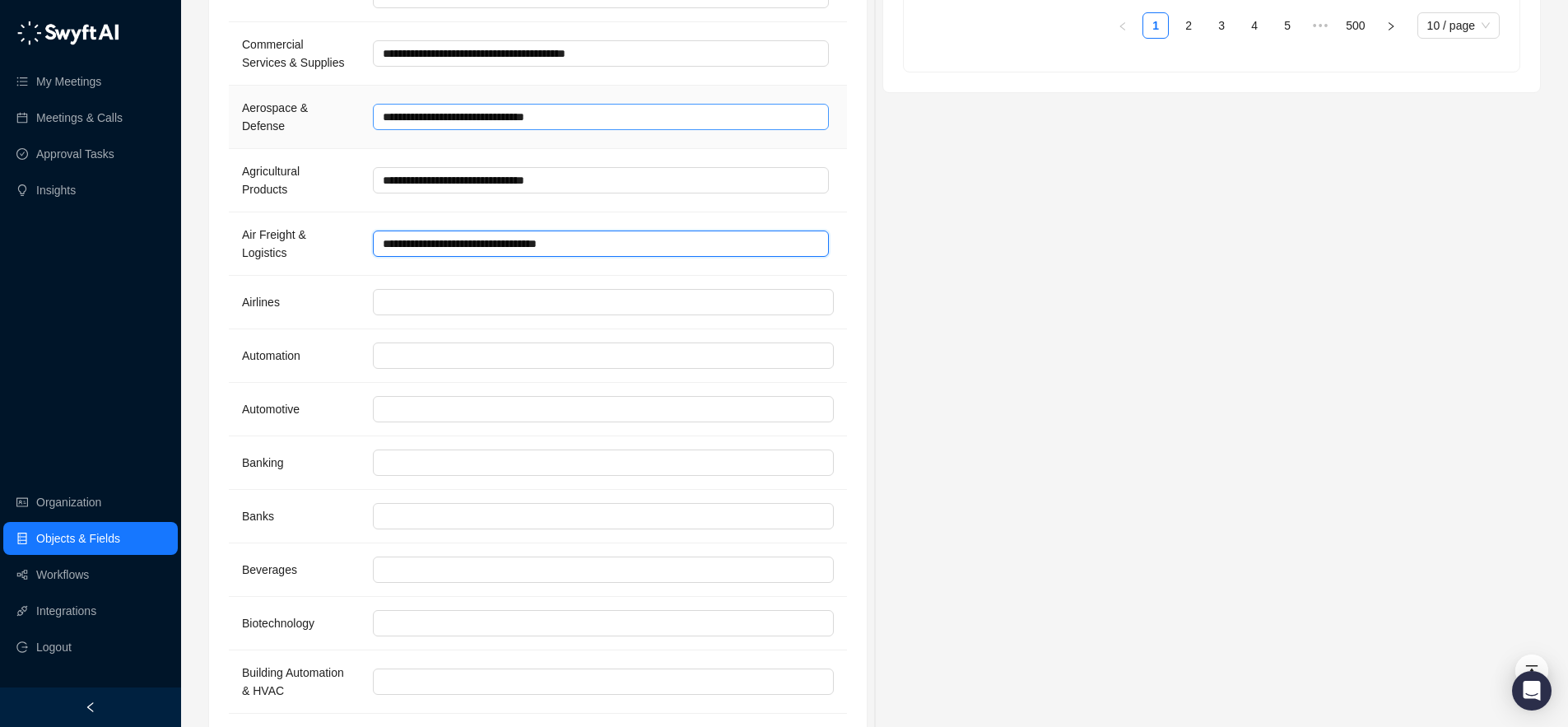 scroll, scrollTop: 1073, scrollLeft: 0, axis: vertical 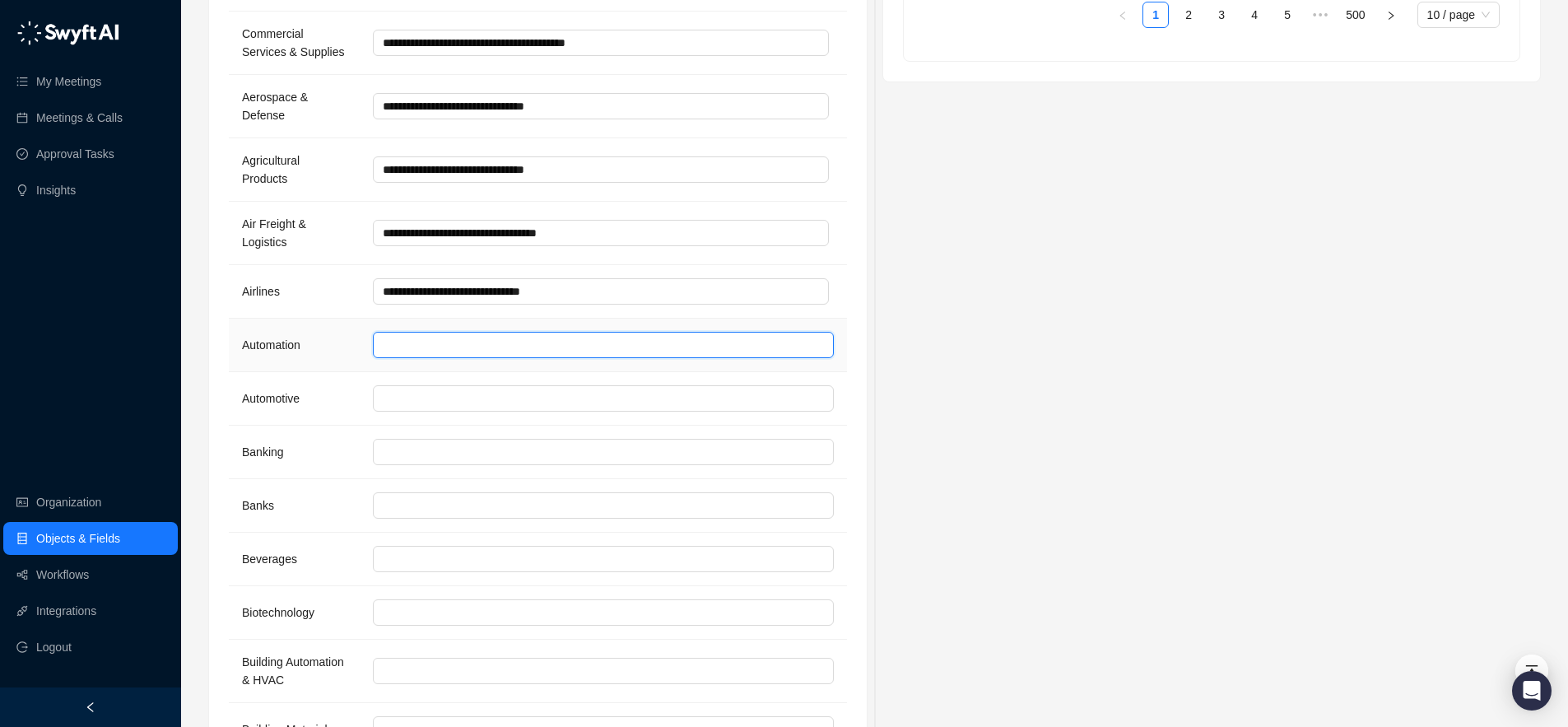 click at bounding box center (603, 345) 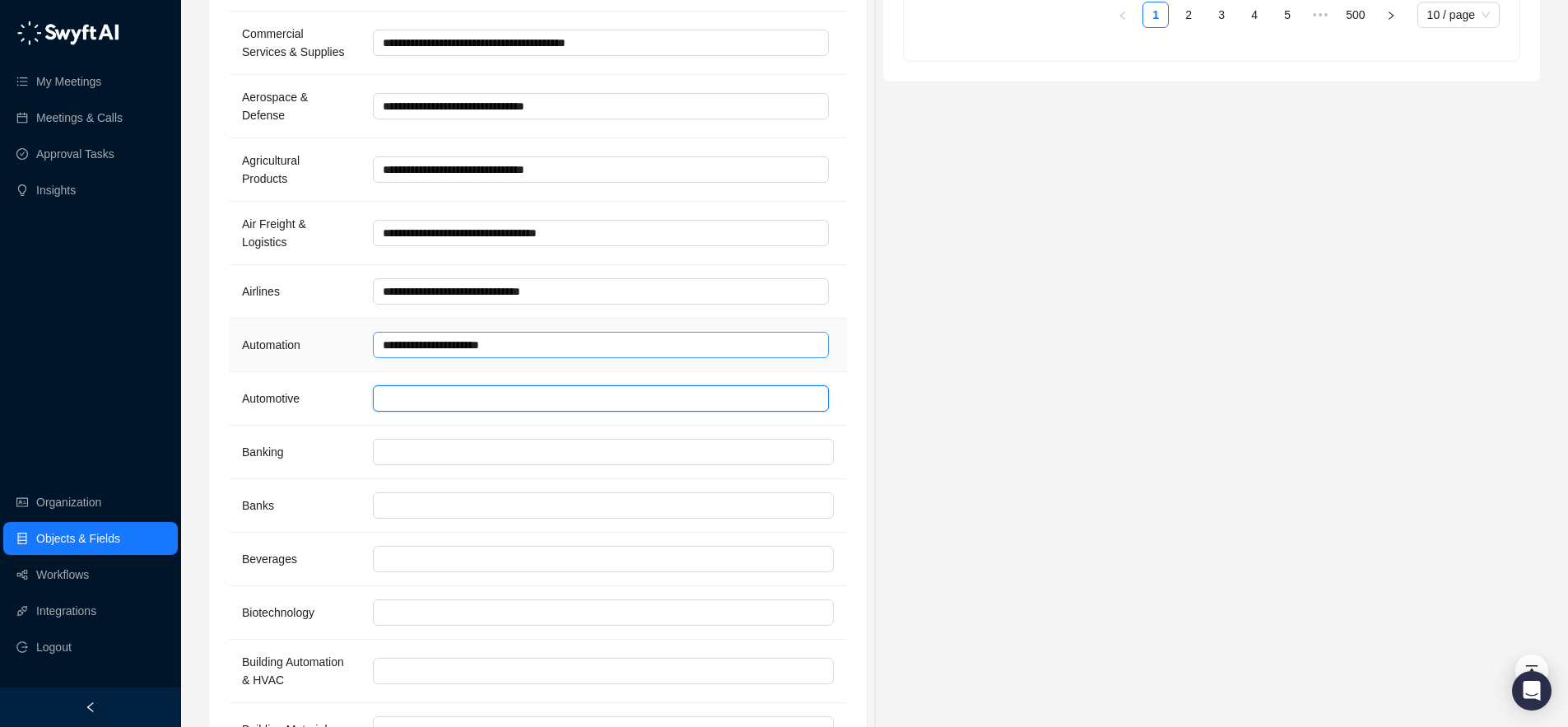 paste on "**********" 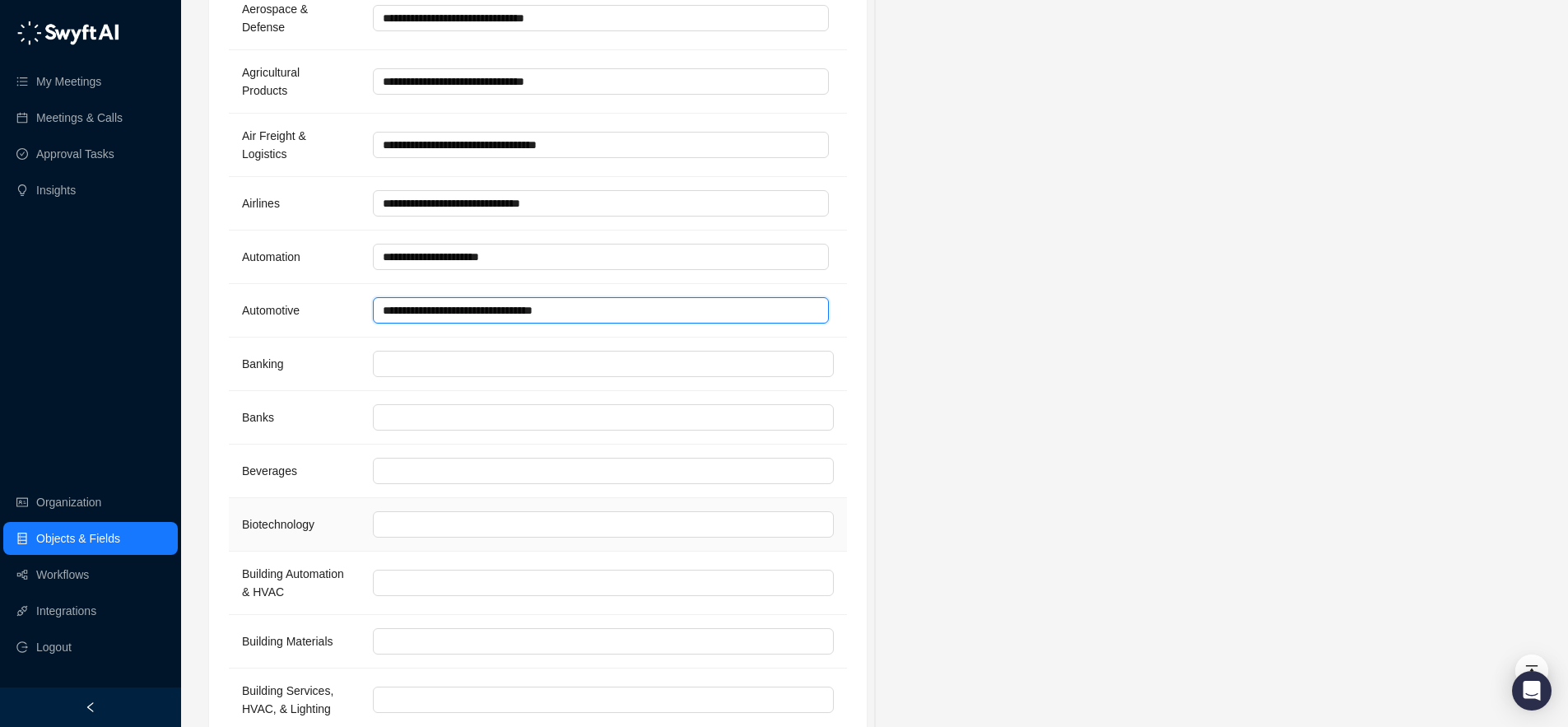 scroll, scrollTop: 1294, scrollLeft: 0, axis: vertical 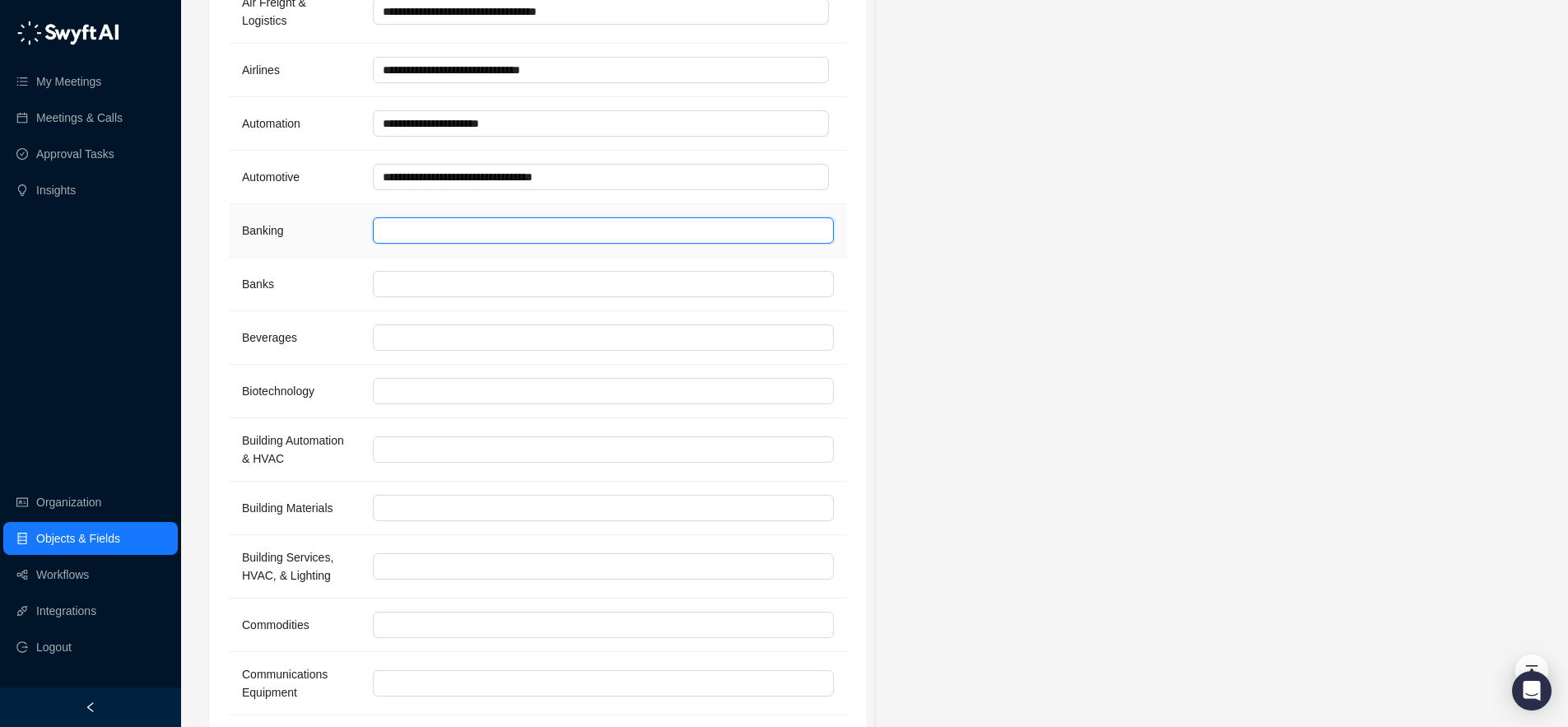 click at bounding box center (603, 231) 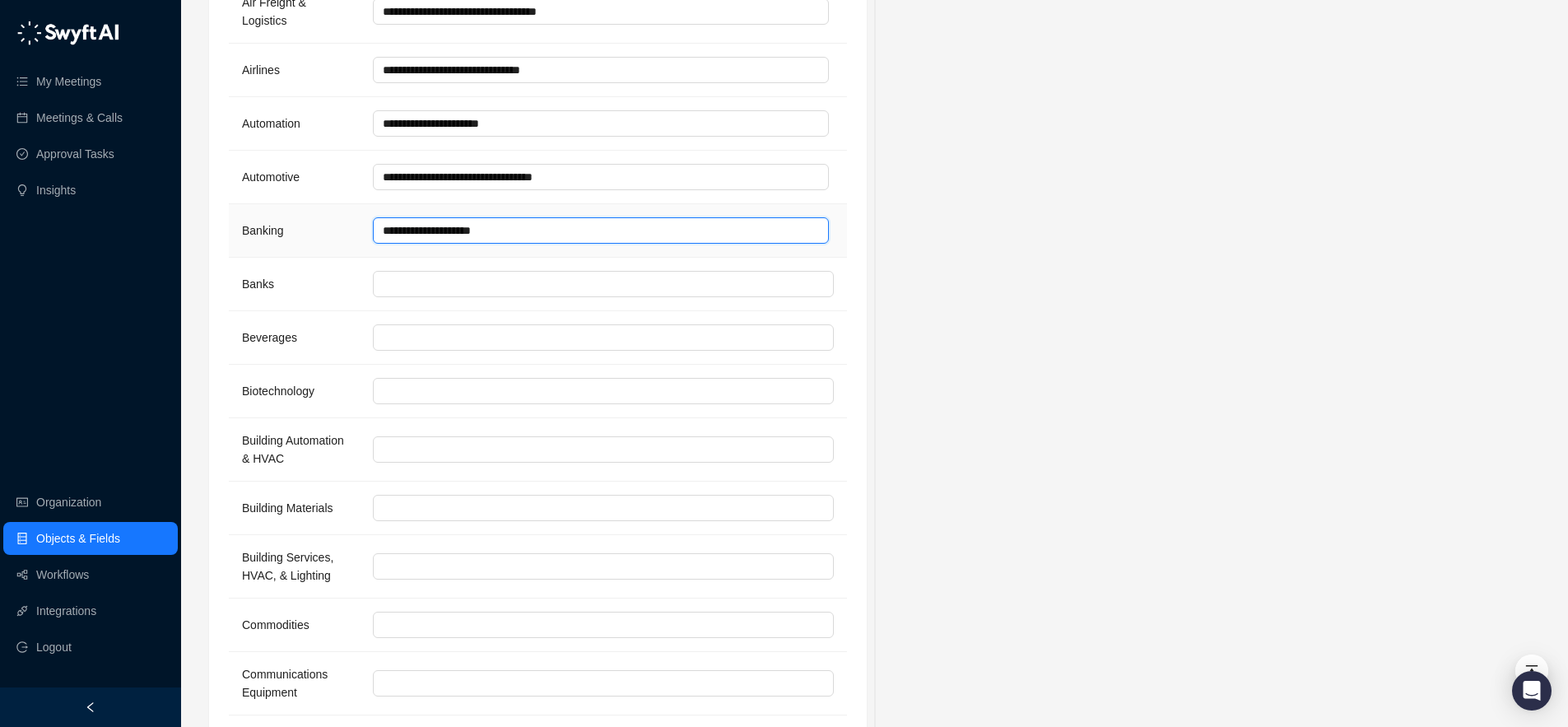 paste on "**********" 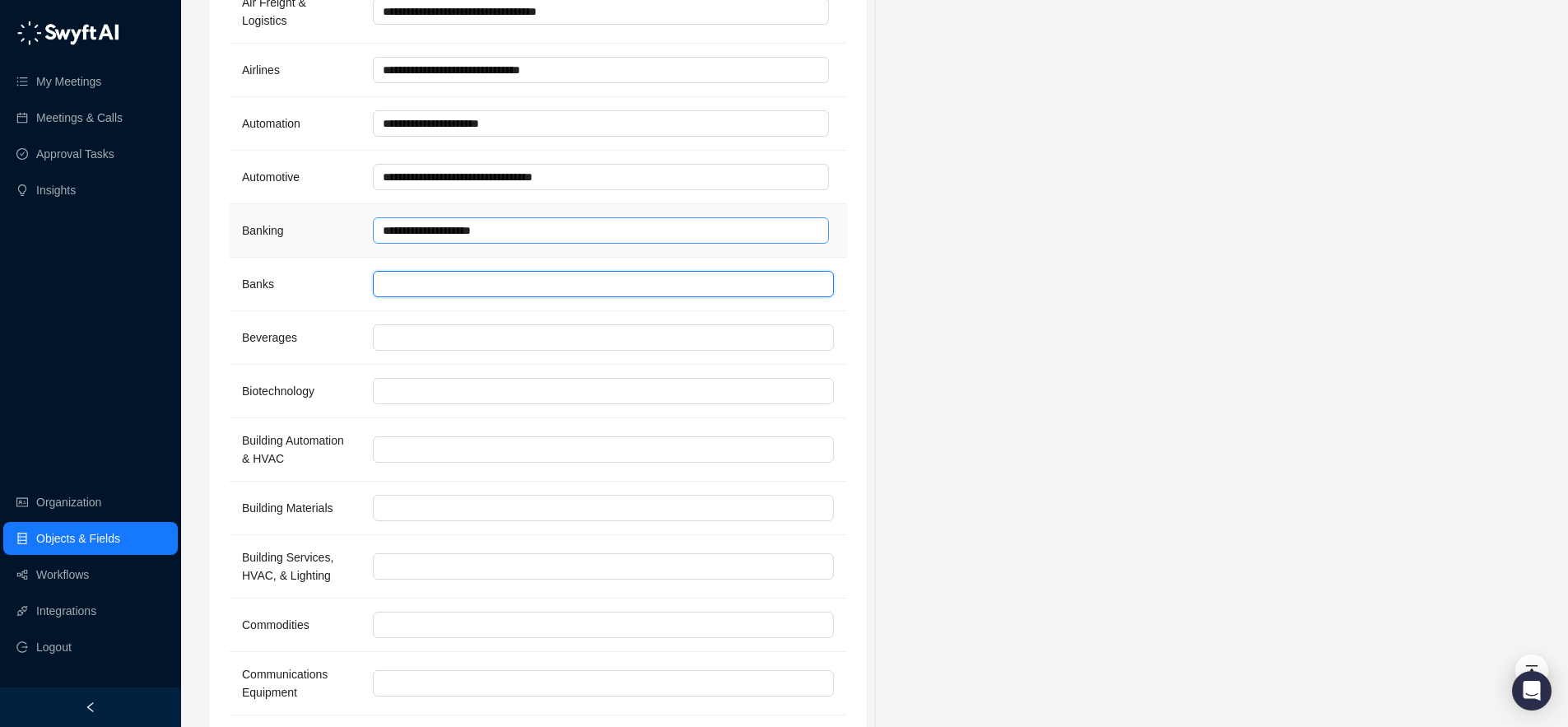 paste on "**********" 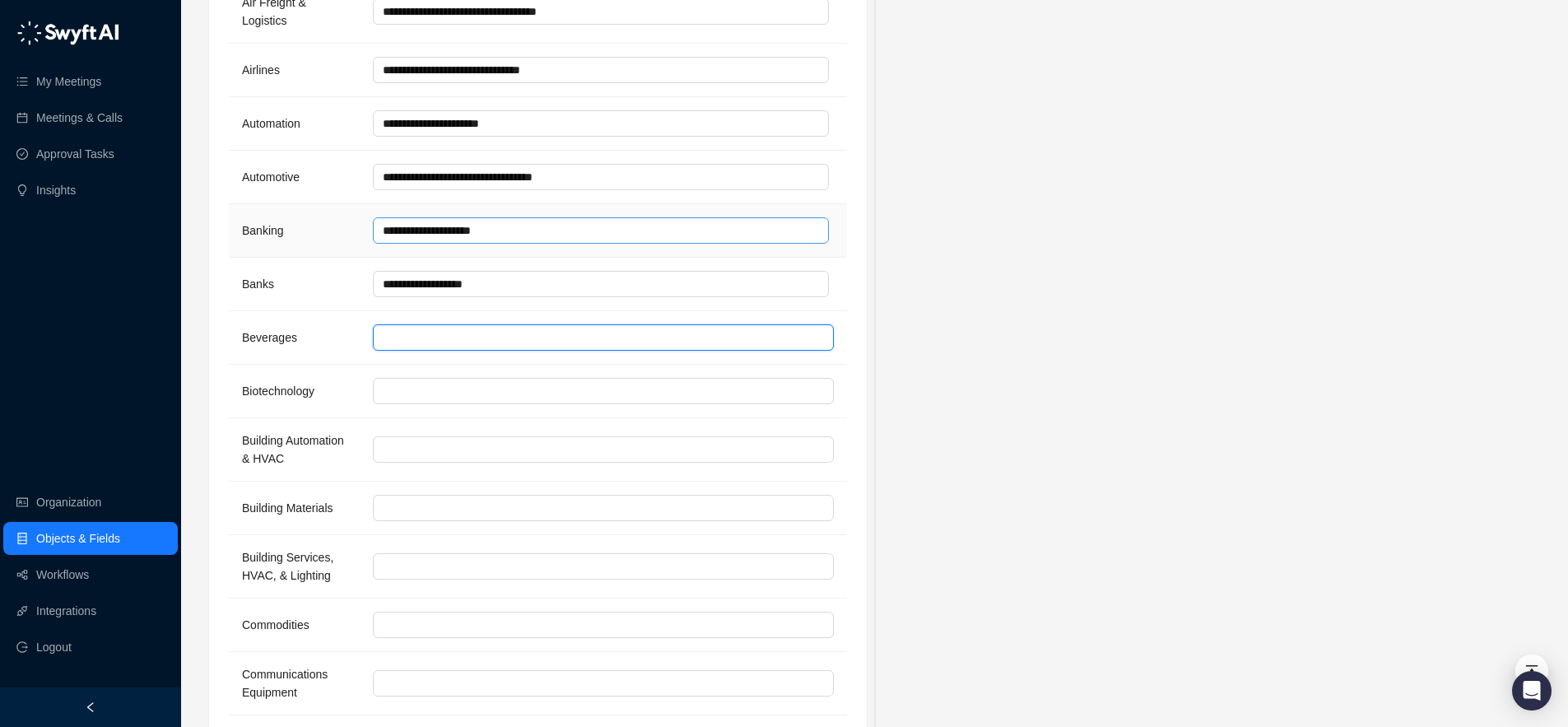 paste on "**********" 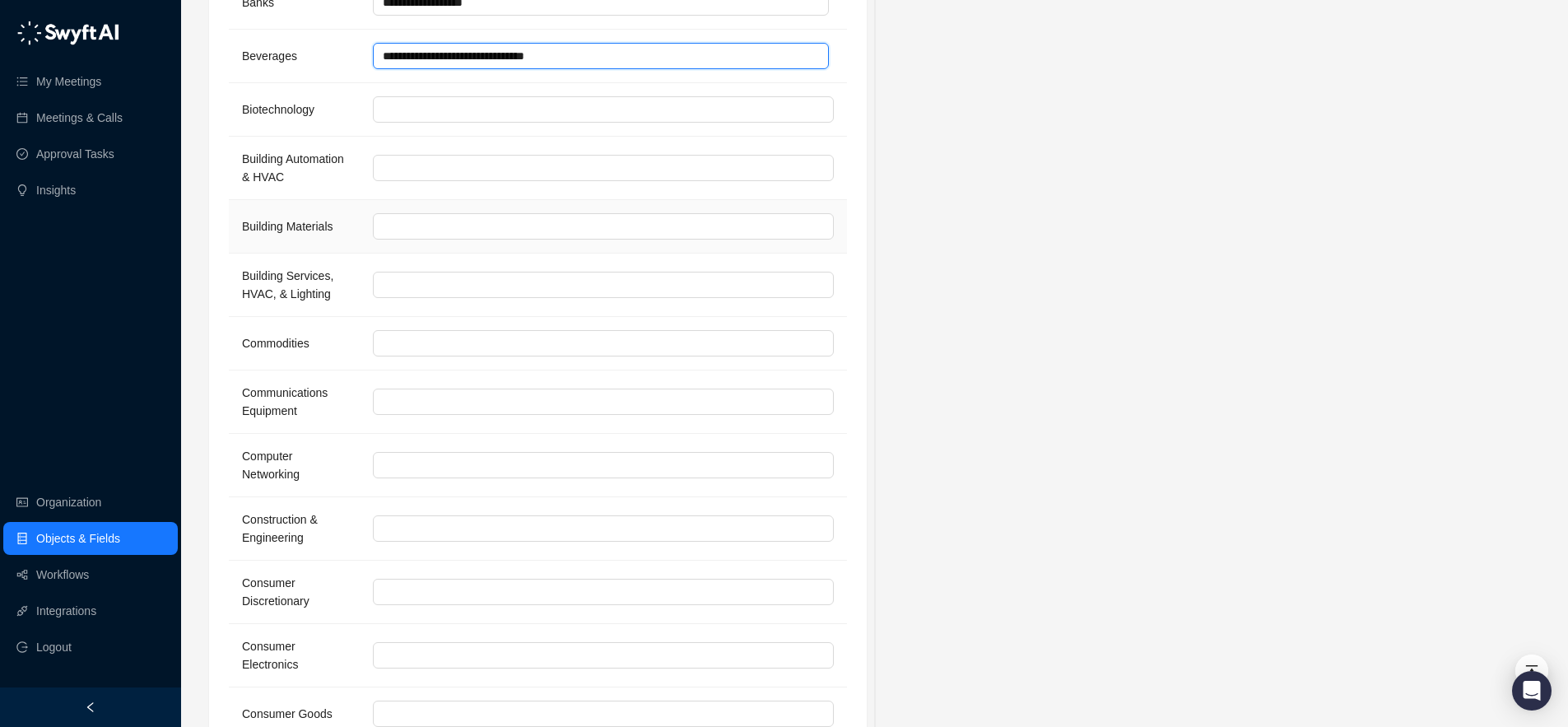 scroll, scrollTop: 1488, scrollLeft: 0, axis: vertical 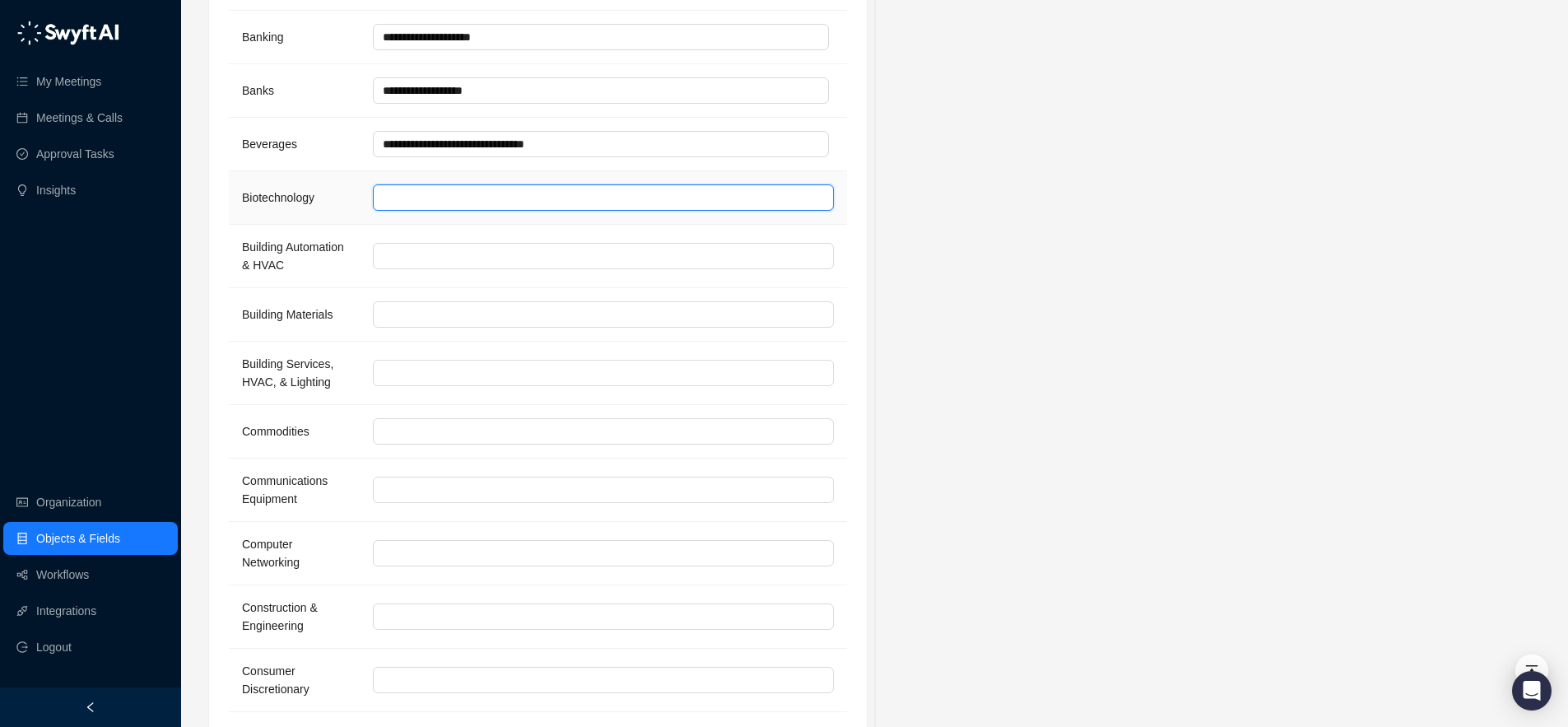 click at bounding box center [603, 198] 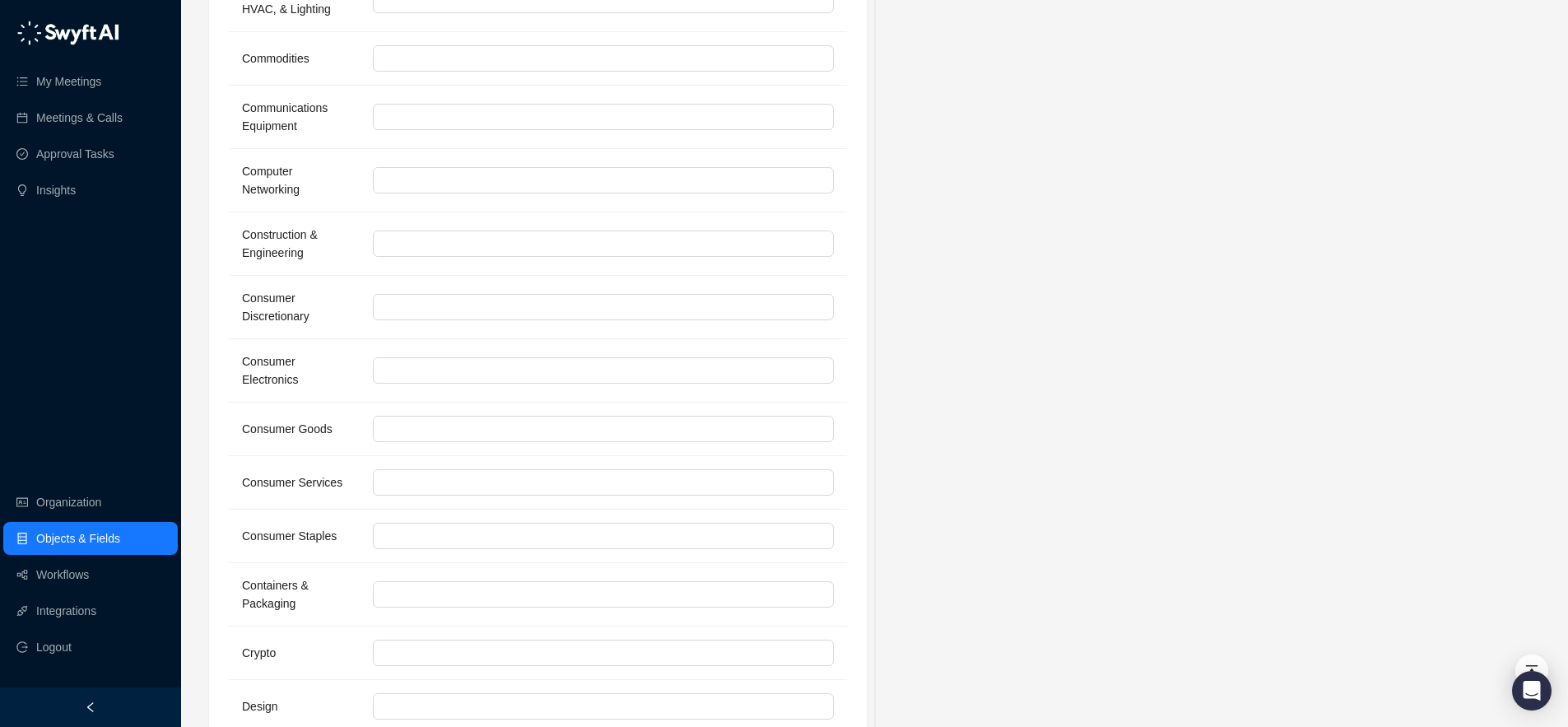 scroll, scrollTop: 343, scrollLeft: 0, axis: vertical 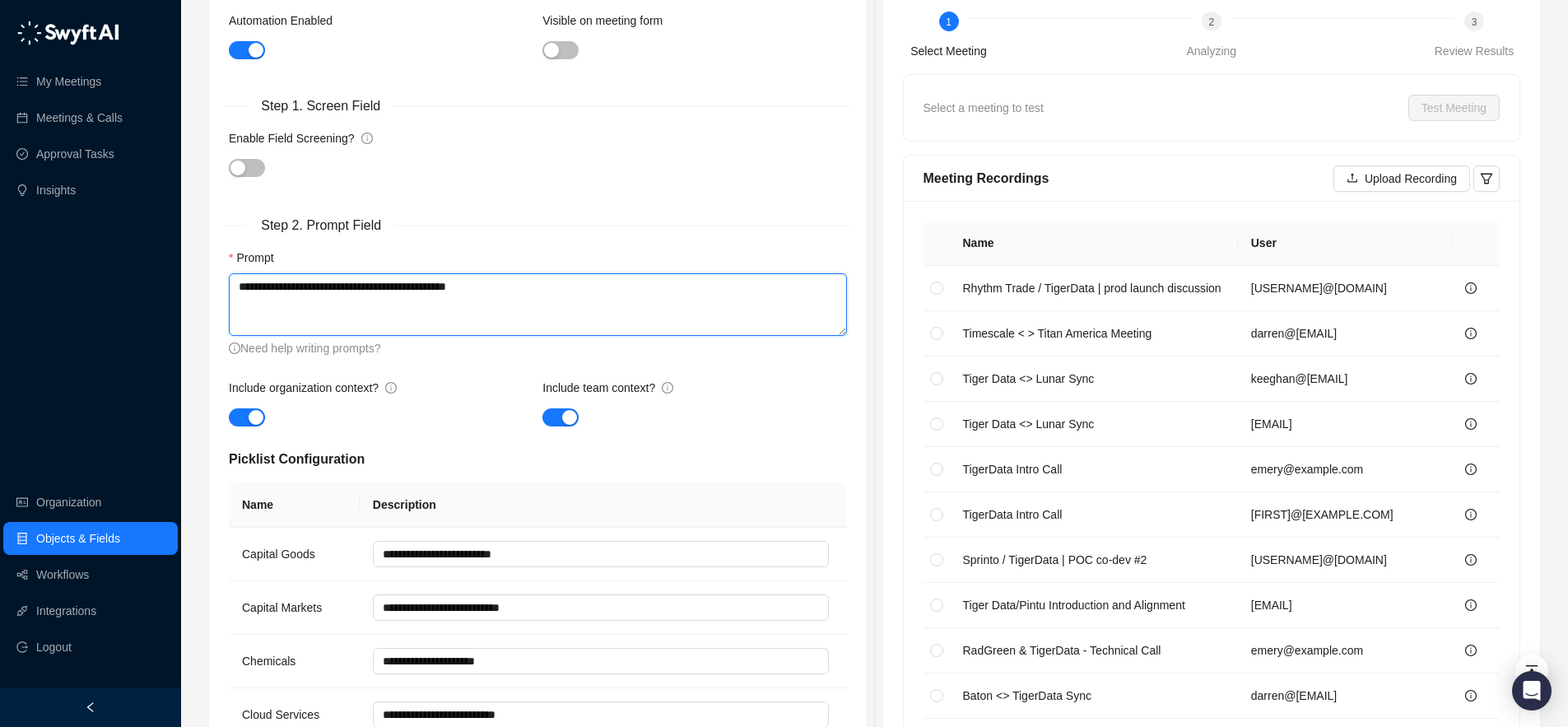 drag, startPoint x: 281, startPoint y: 287, endPoint x: 233, endPoint y: 287, distance: 48 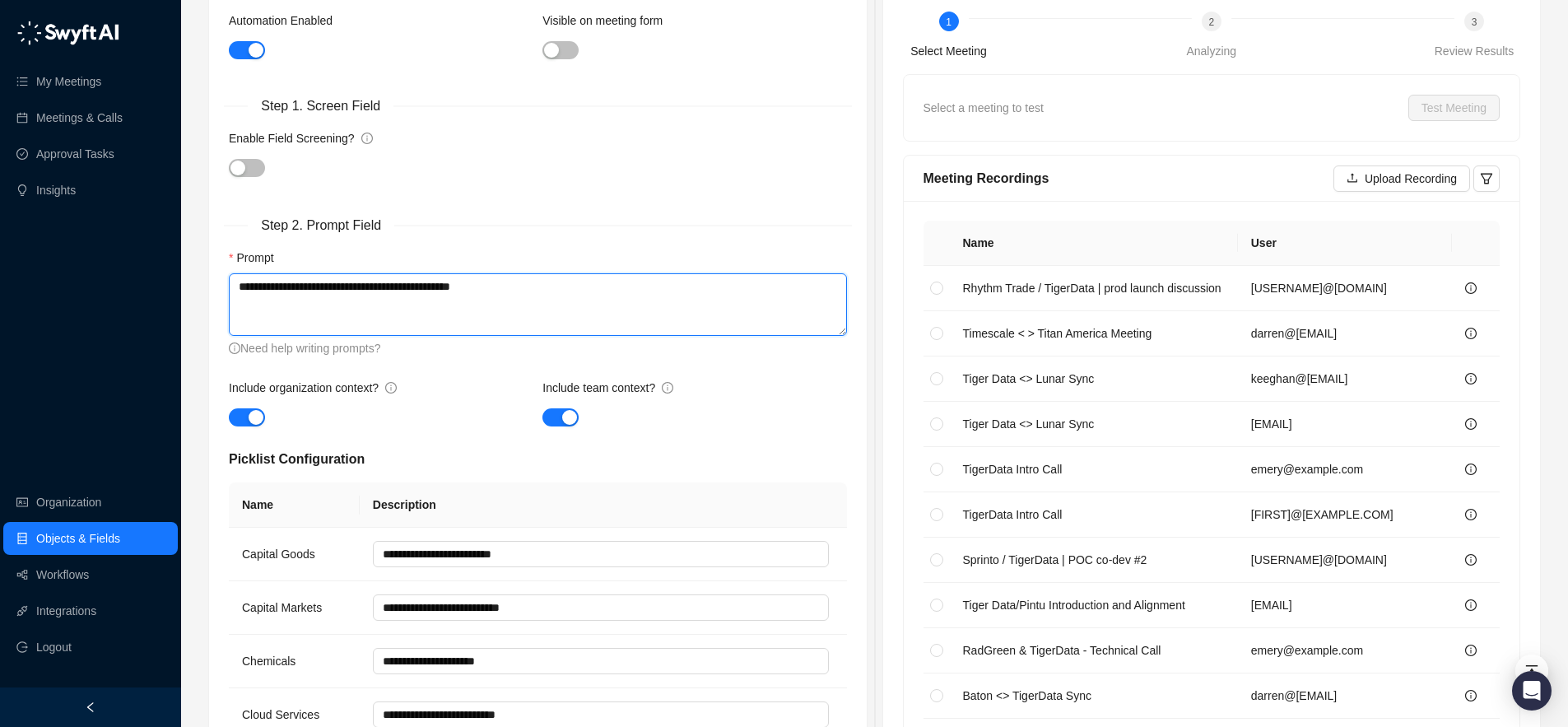 click on "**********" at bounding box center [537, 305] 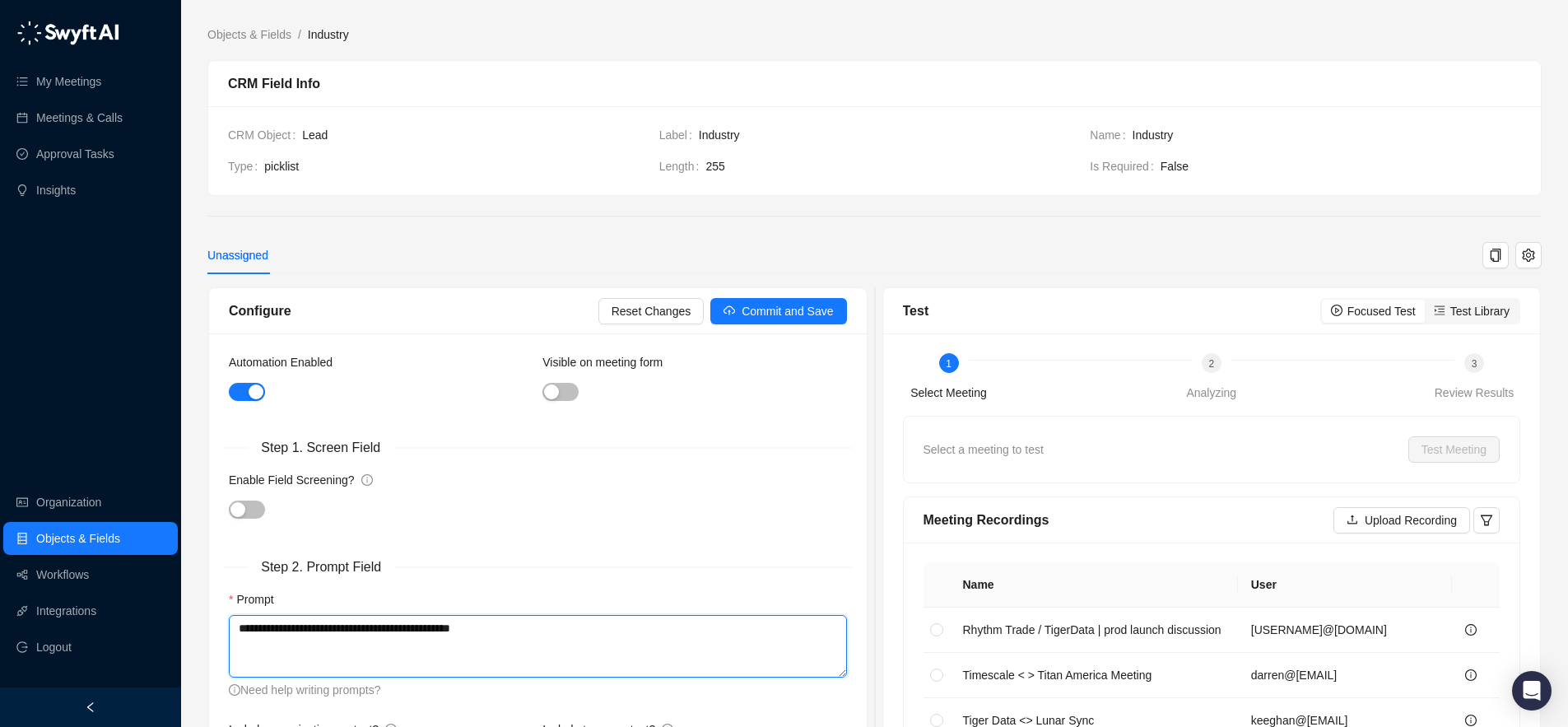 scroll, scrollTop: 0, scrollLeft: 0, axis: both 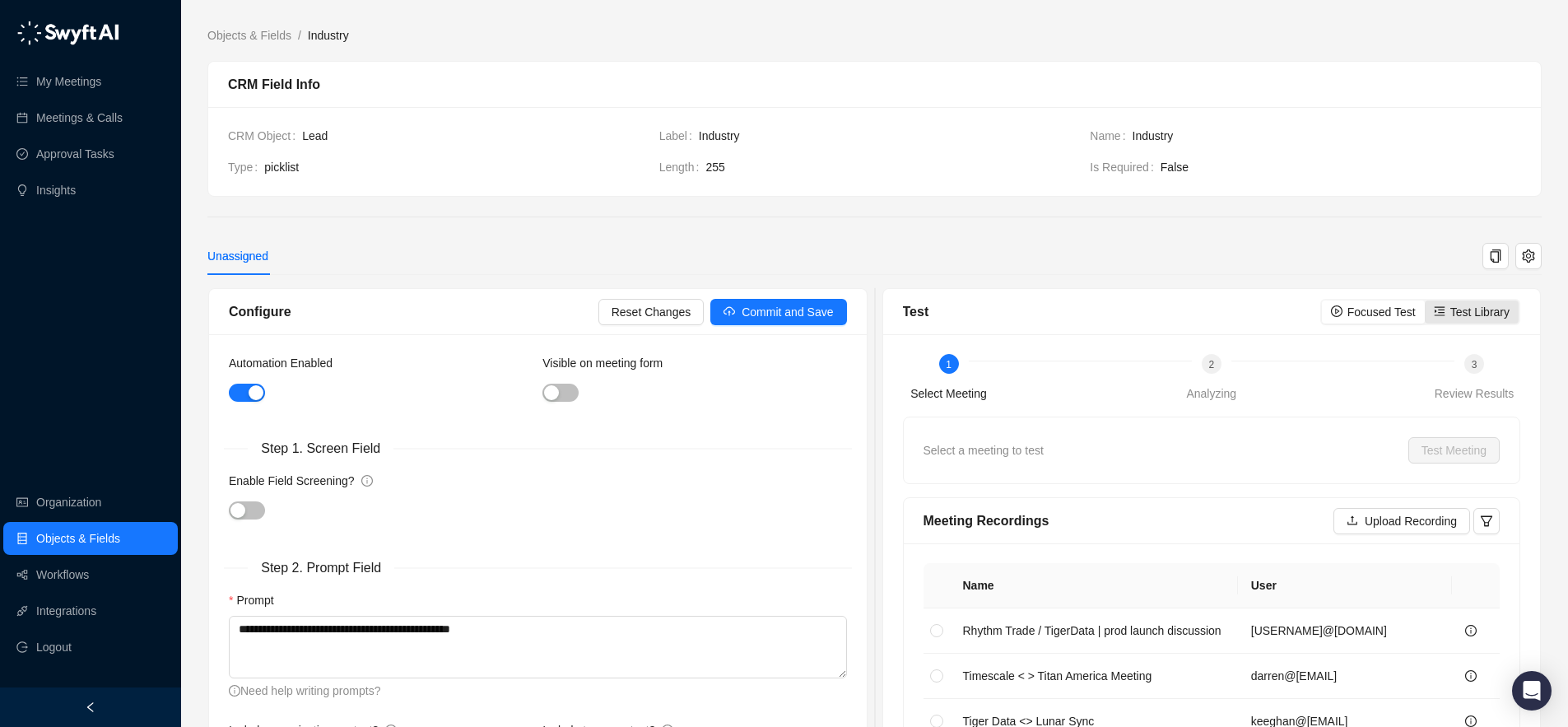 click on "Test Library" at bounding box center (1472, 312) 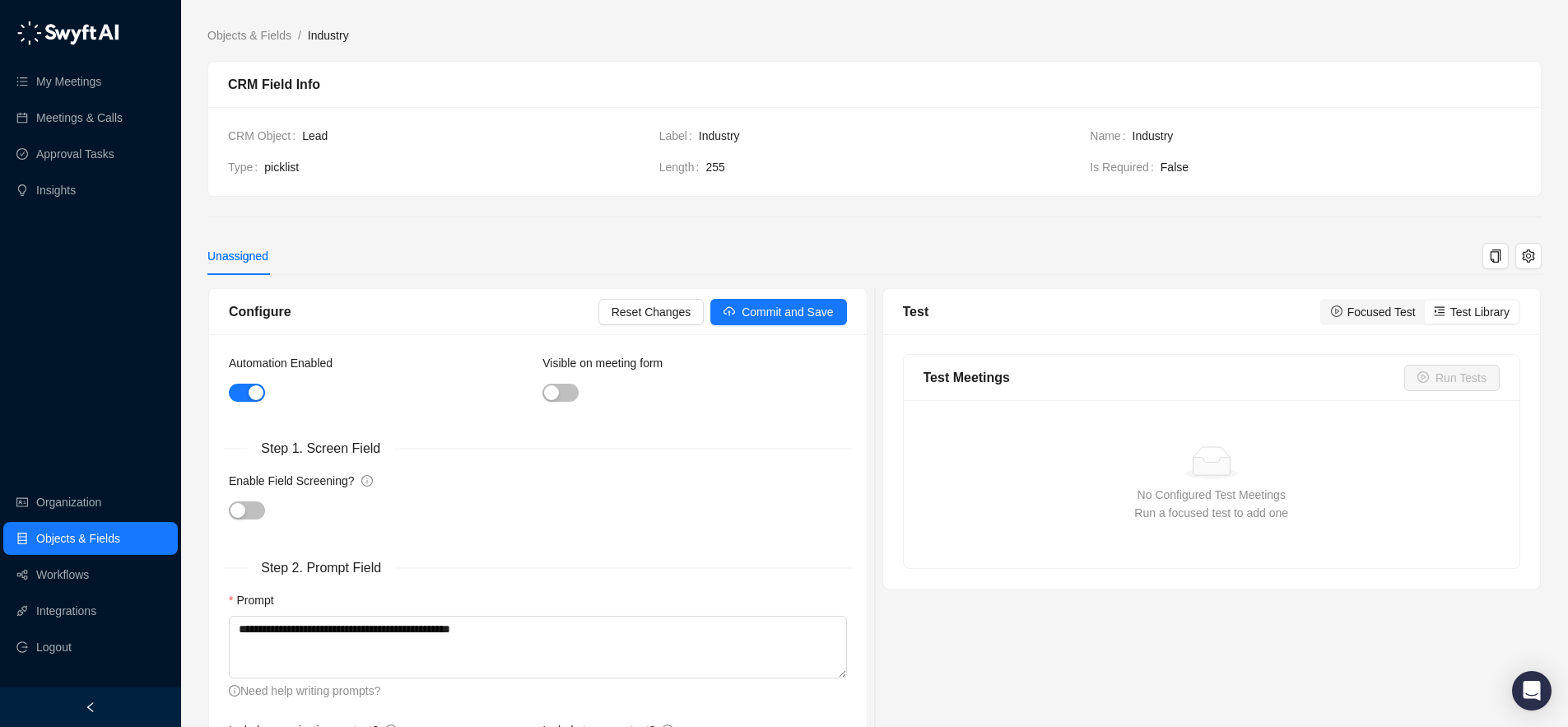 click on "Focused Test  Test Library" at bounding box center [1420, 312] 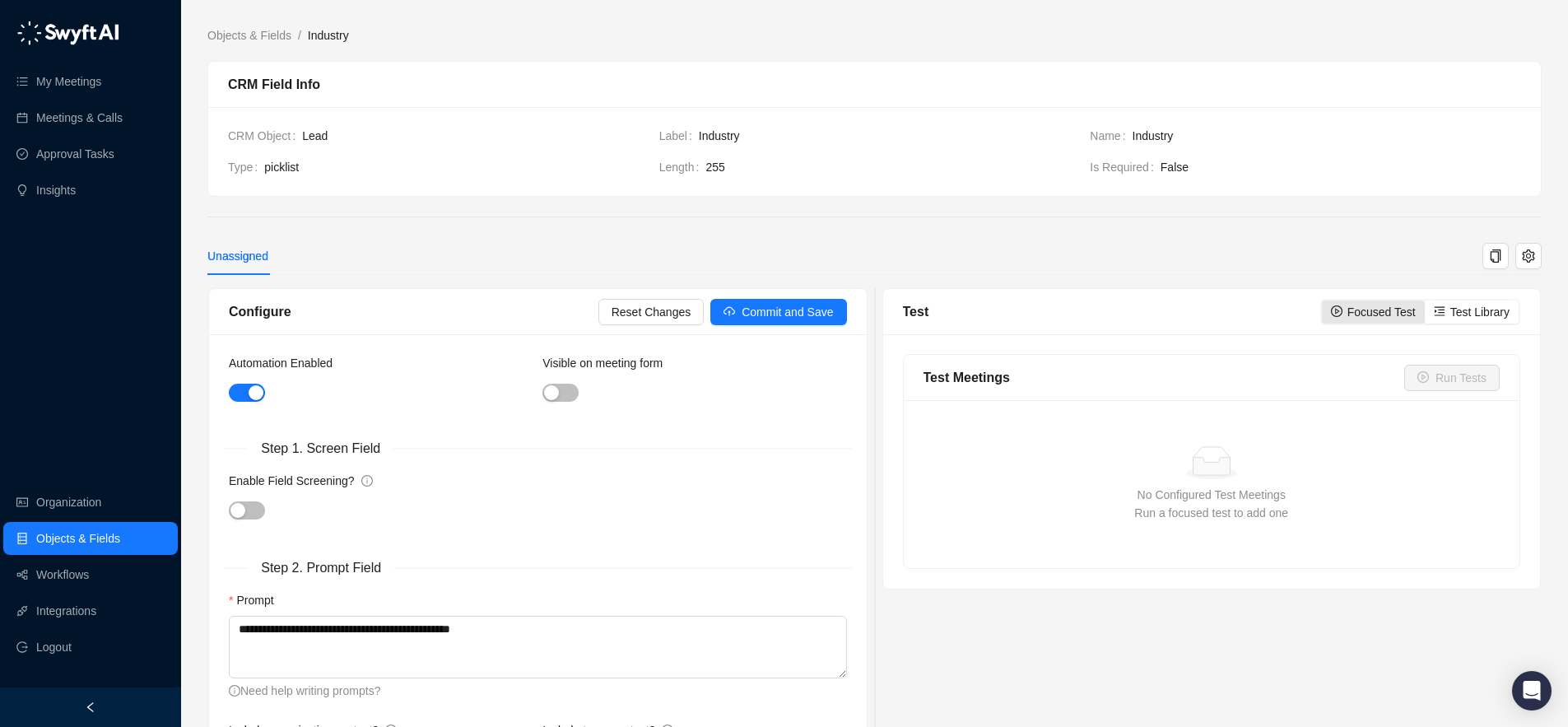 click on "Focused Test" at bounding box center (1381, 312) 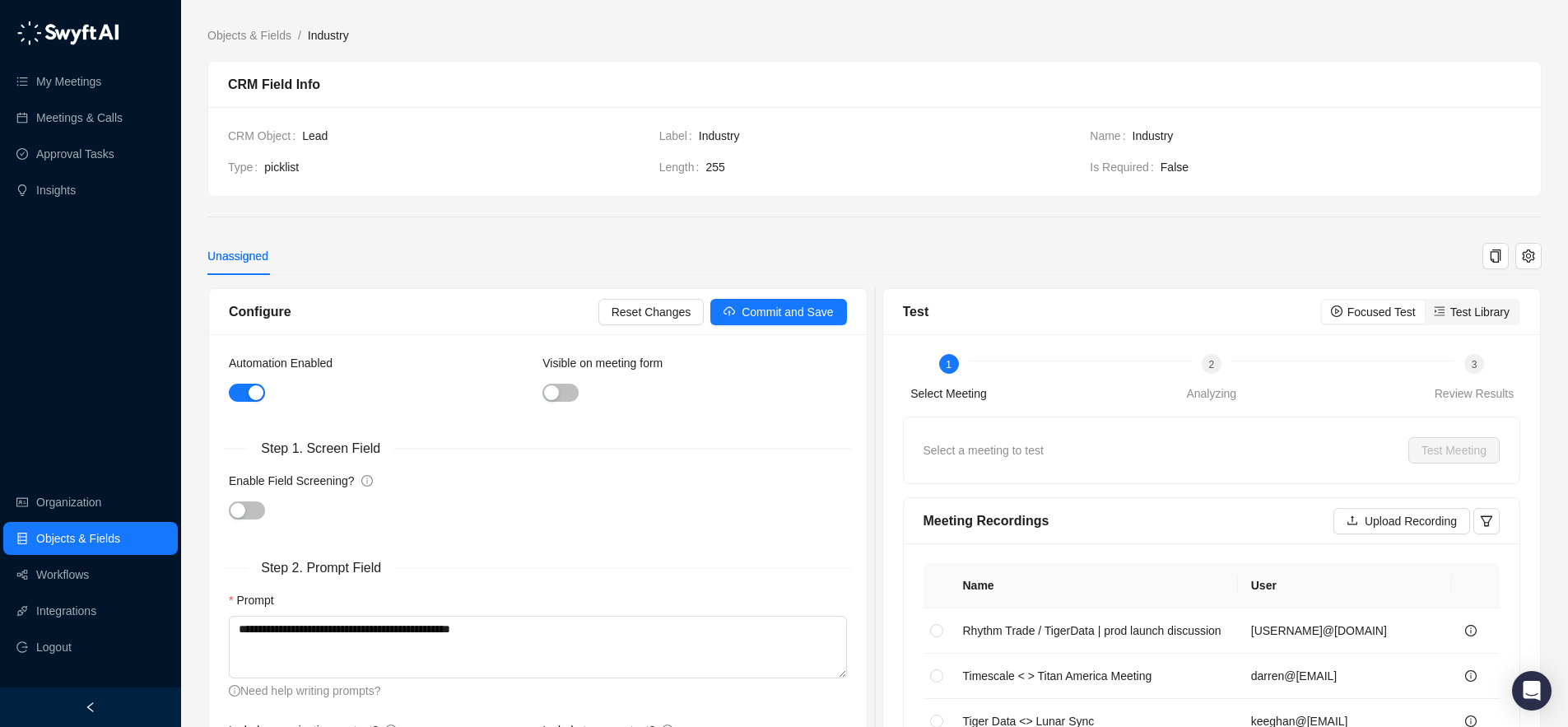 scroll, scrollTop: 350, scrollLeft: 0, axis: vertical 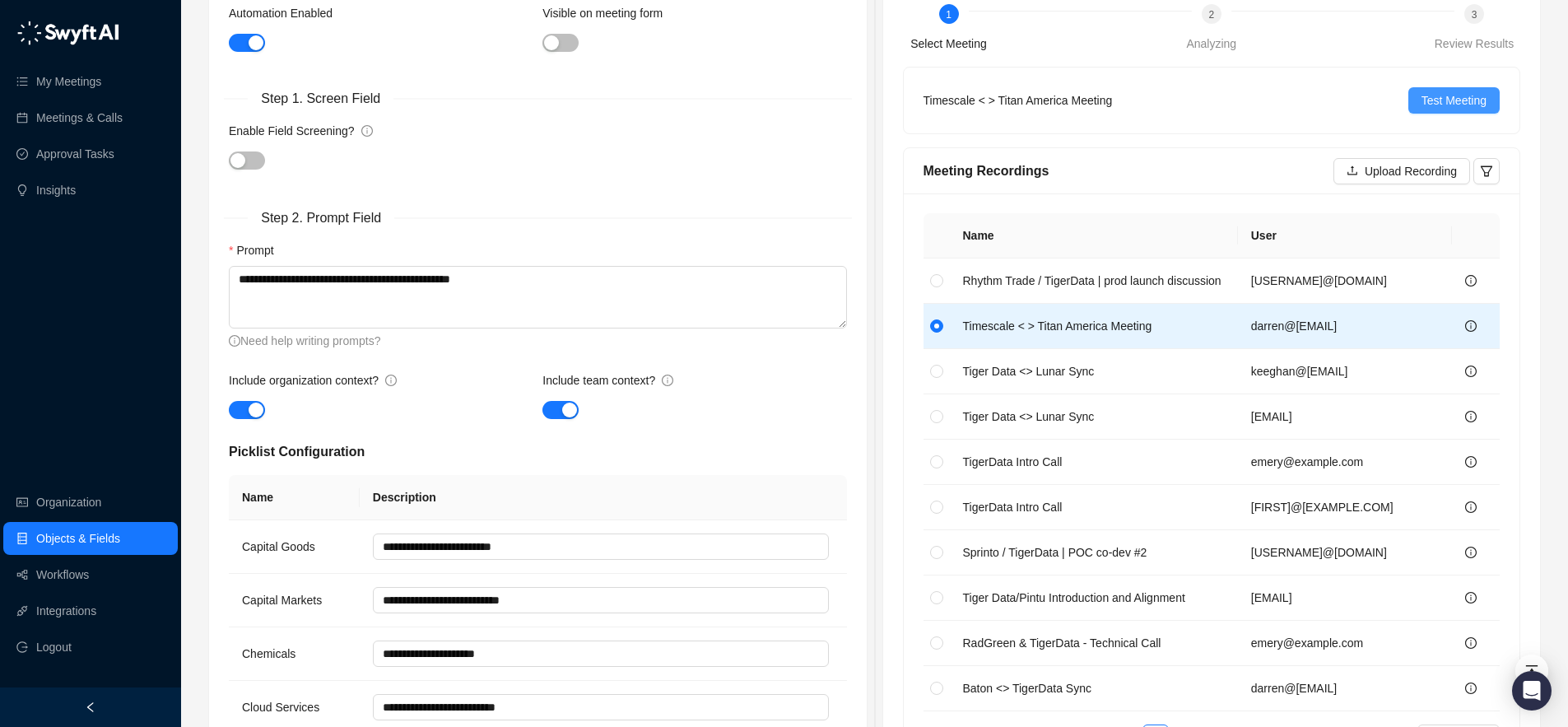 click on "Test Meeting" at bounding box center (1454, 100) 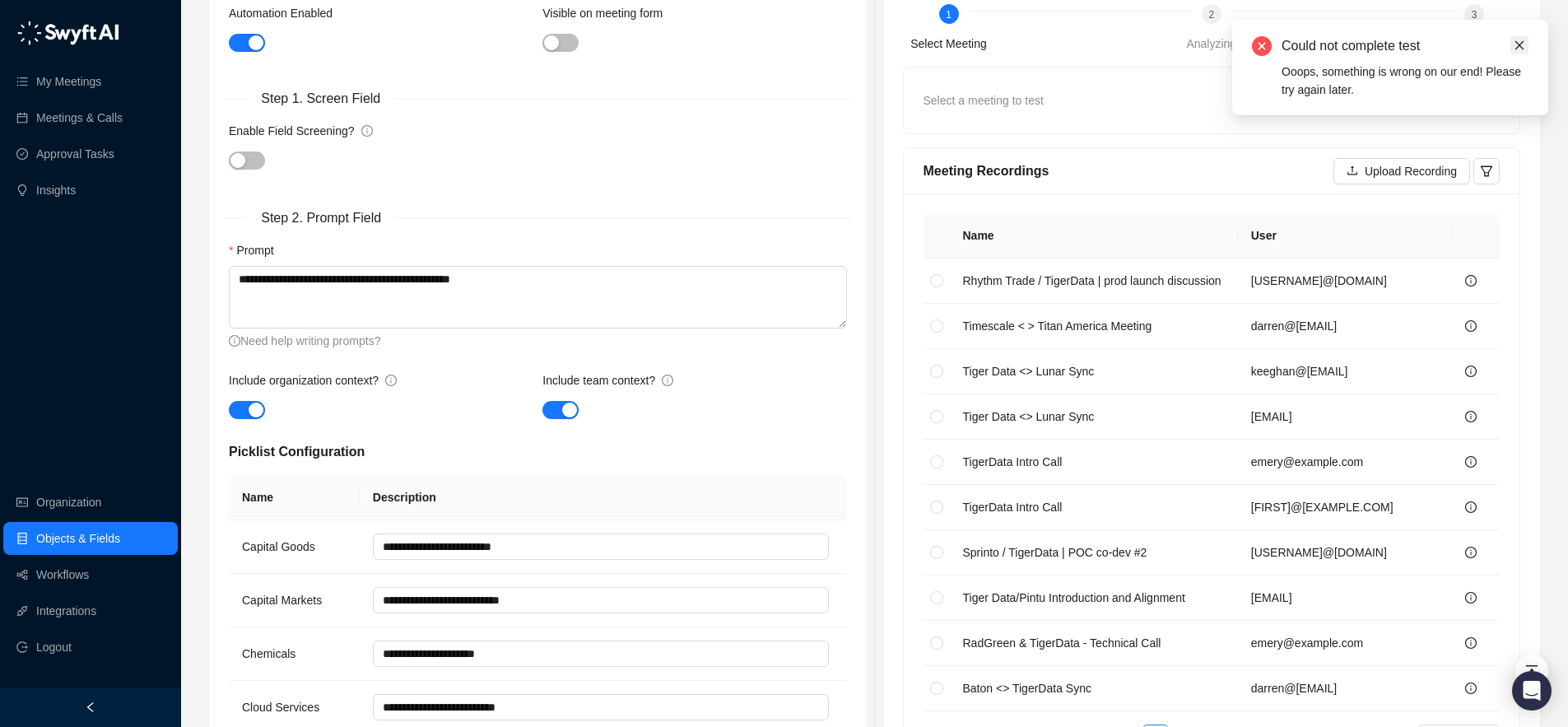 click 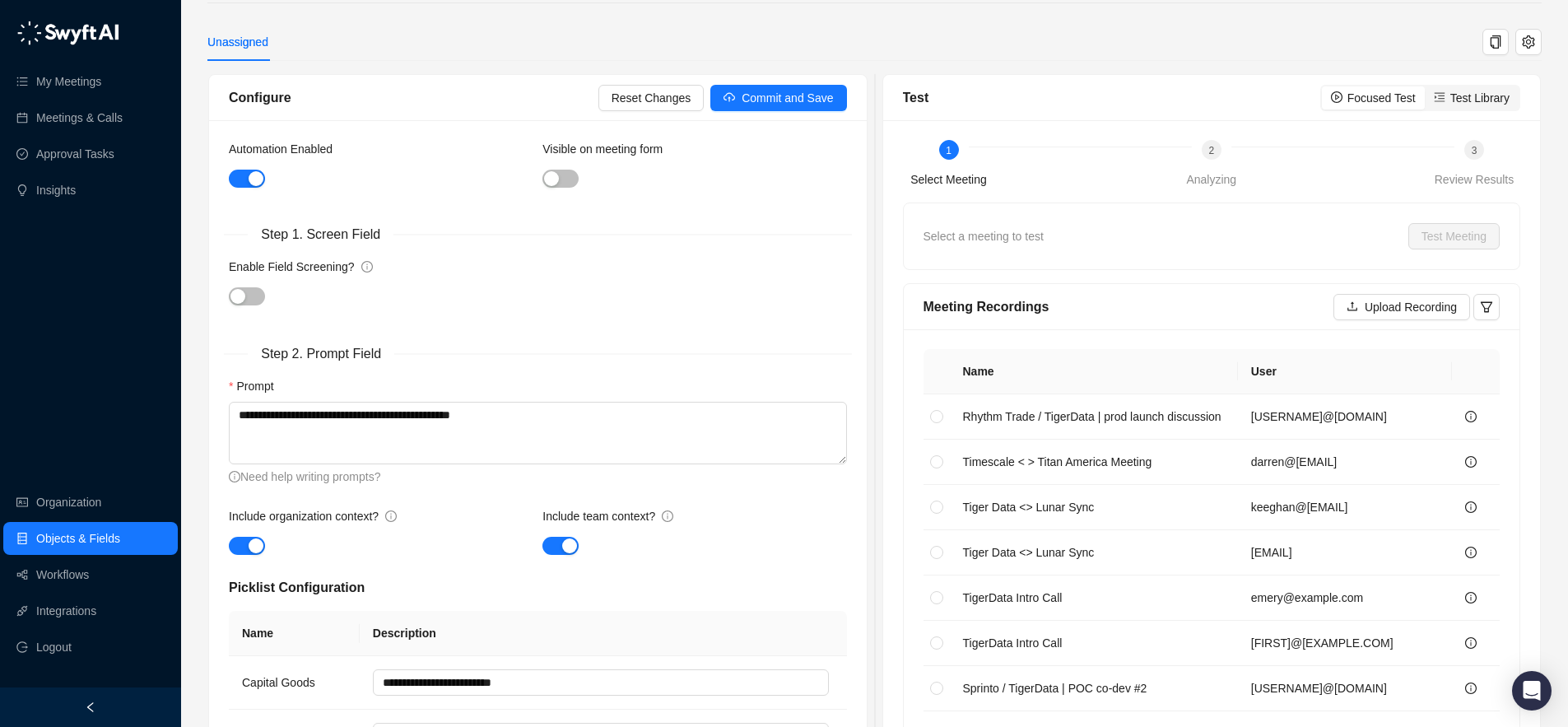 scroll, scrollTop: 189, scrollLeft: 0, axis: vertical 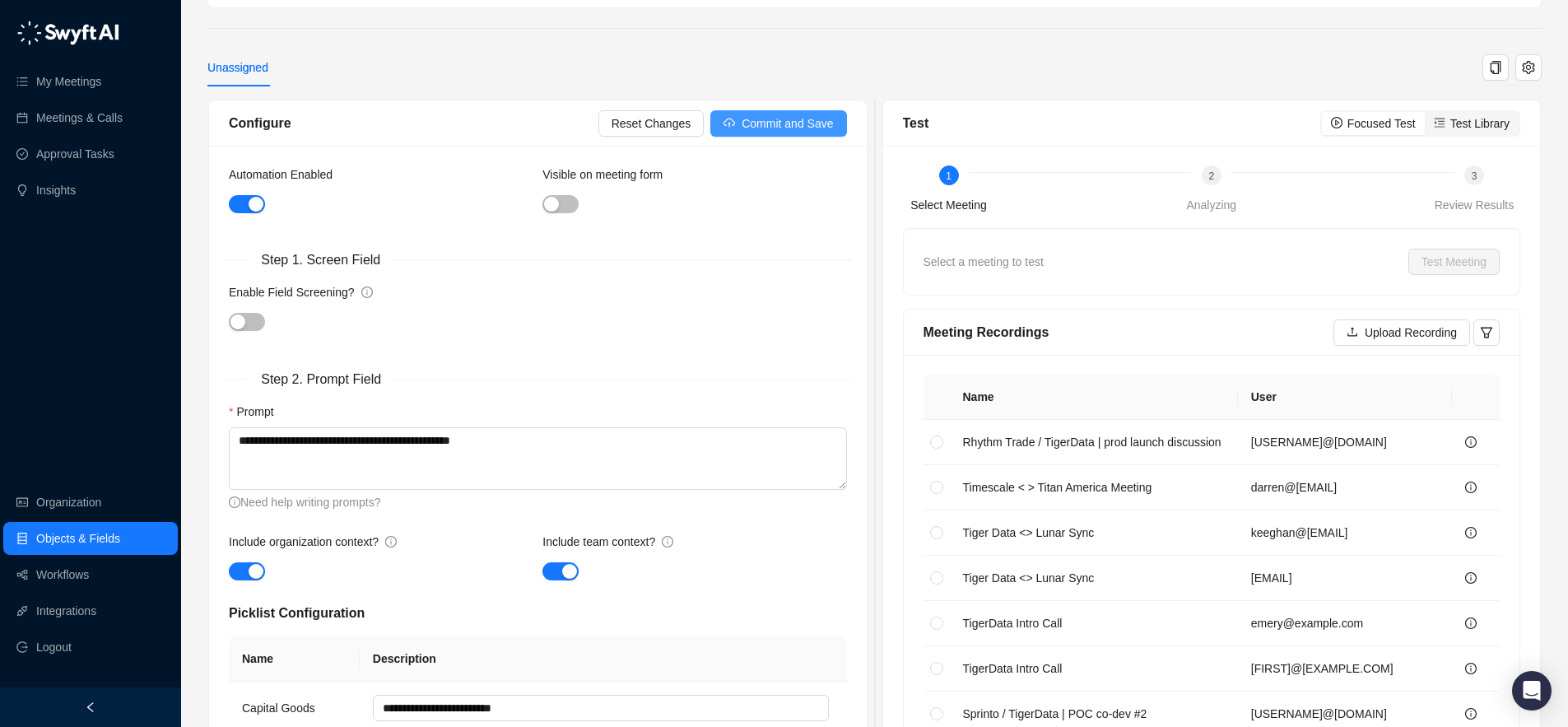 click on "Commit and Save" at bounding box center (787, 123) 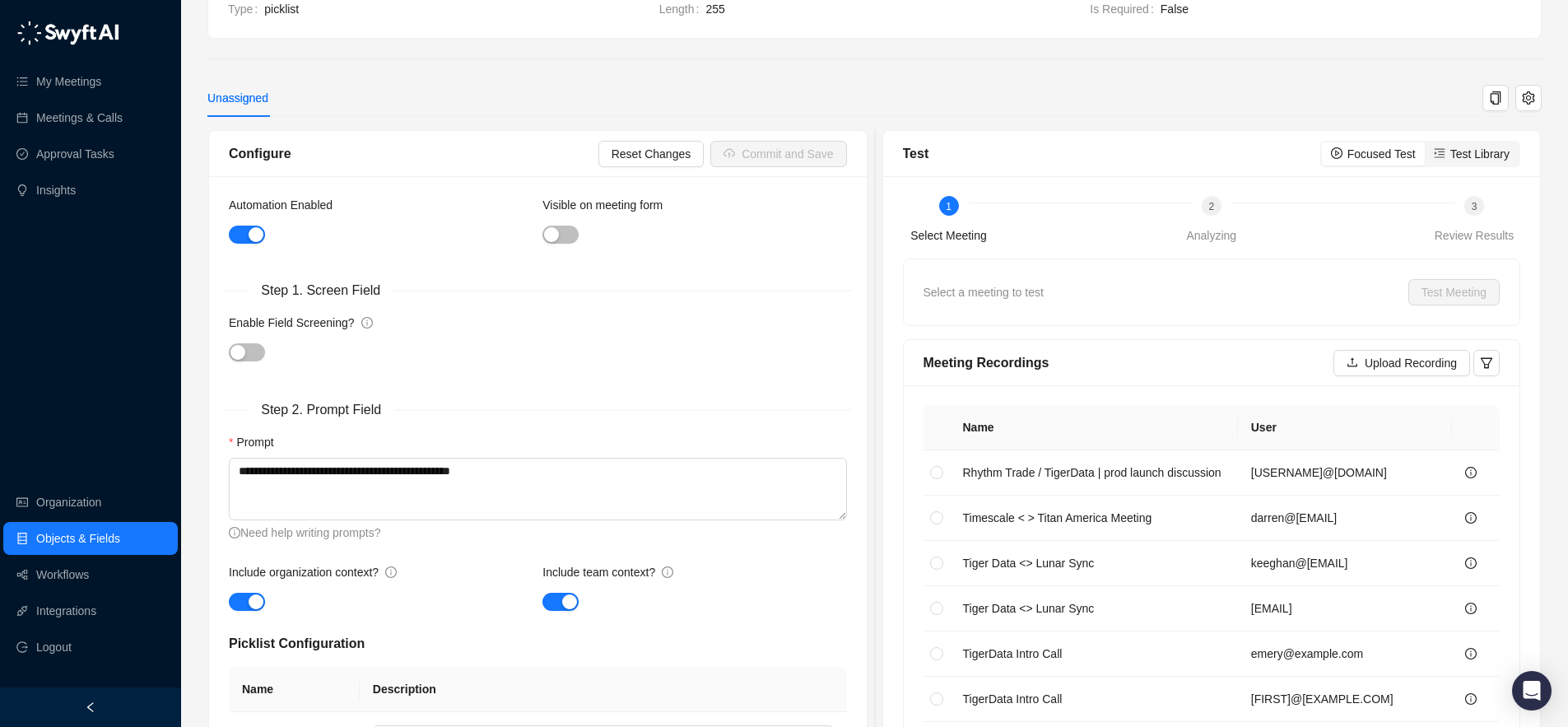 scroll, scrollTop: 160, scrollLeft: 0, axis: vertical 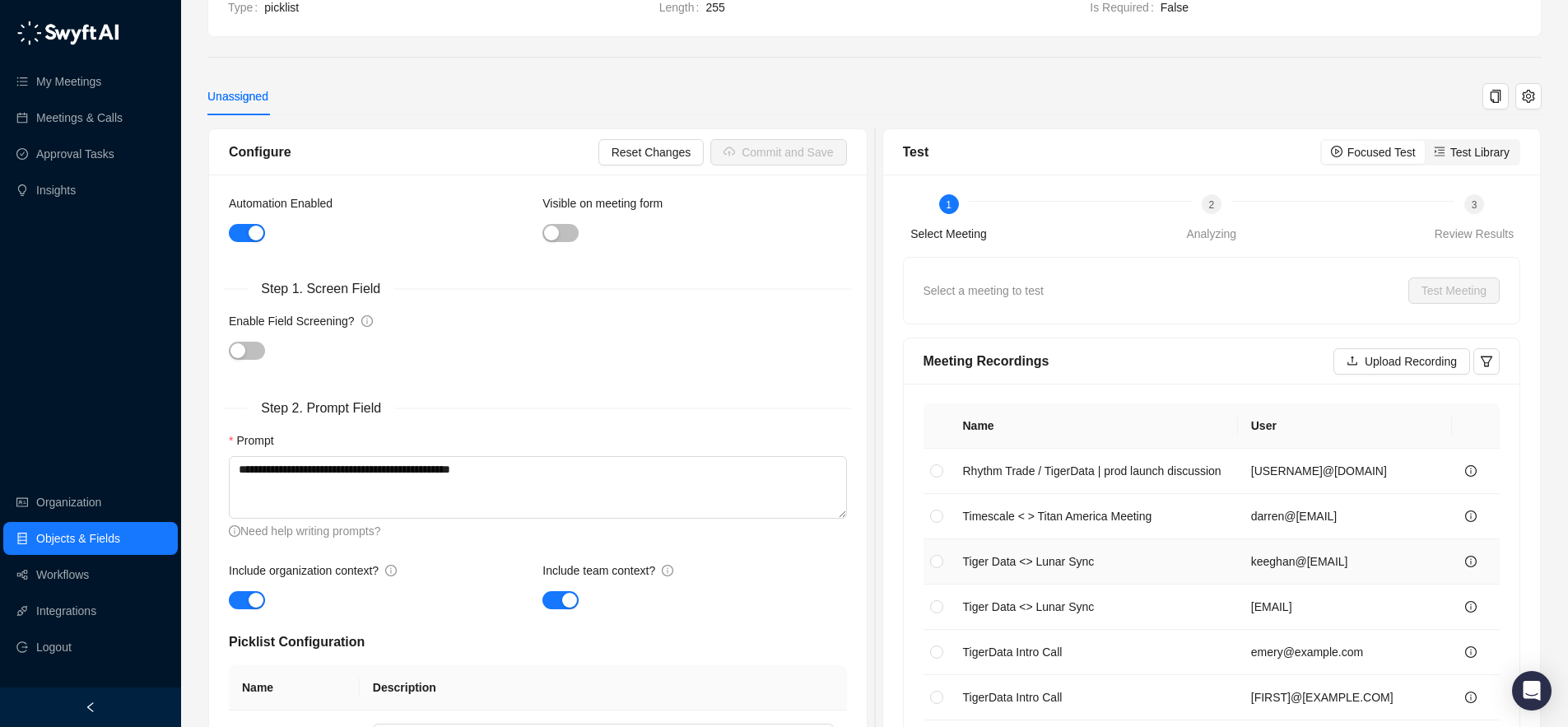 click on "keeghan@[EMAIL]" at bounding box center [1345, 562] 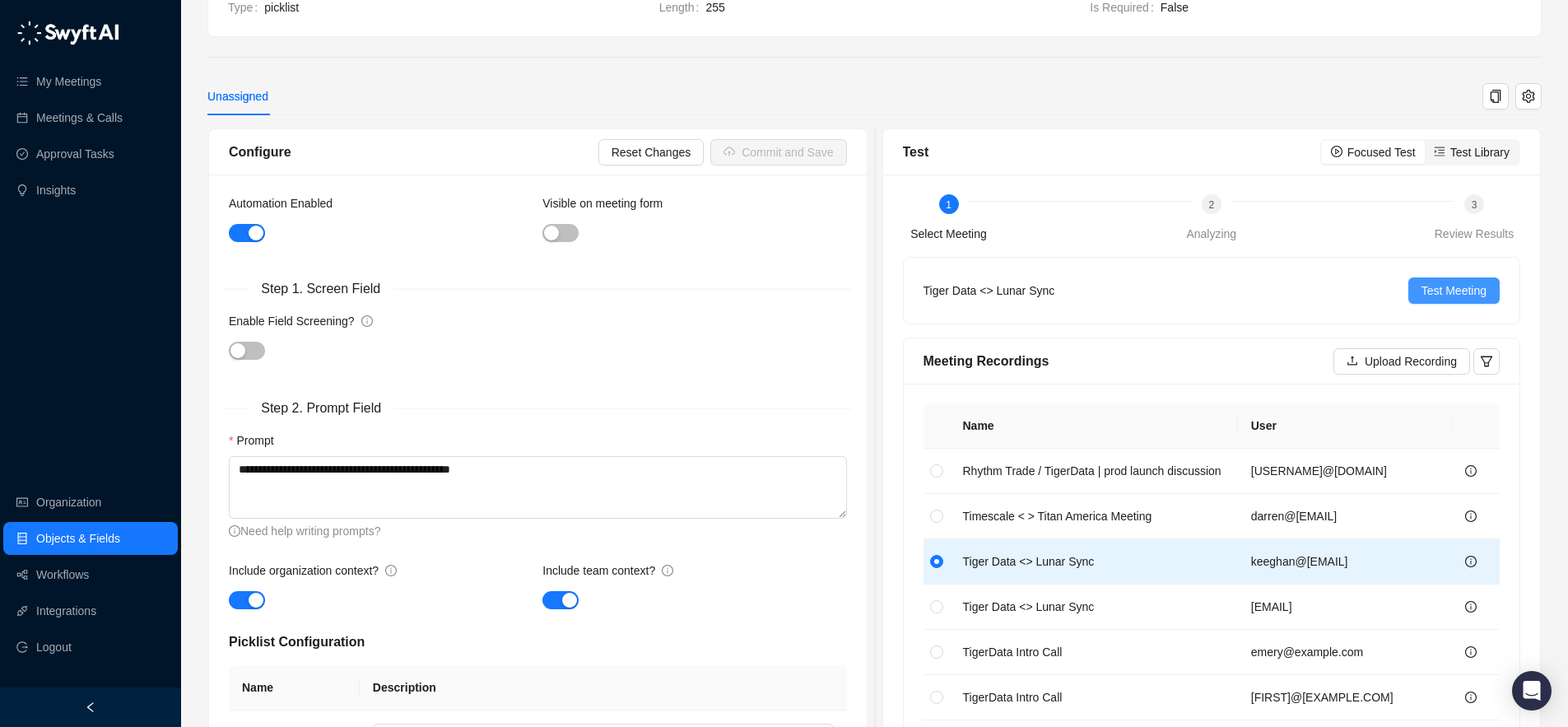 click on "Test Meeting" at bounding box center (1454, 291) 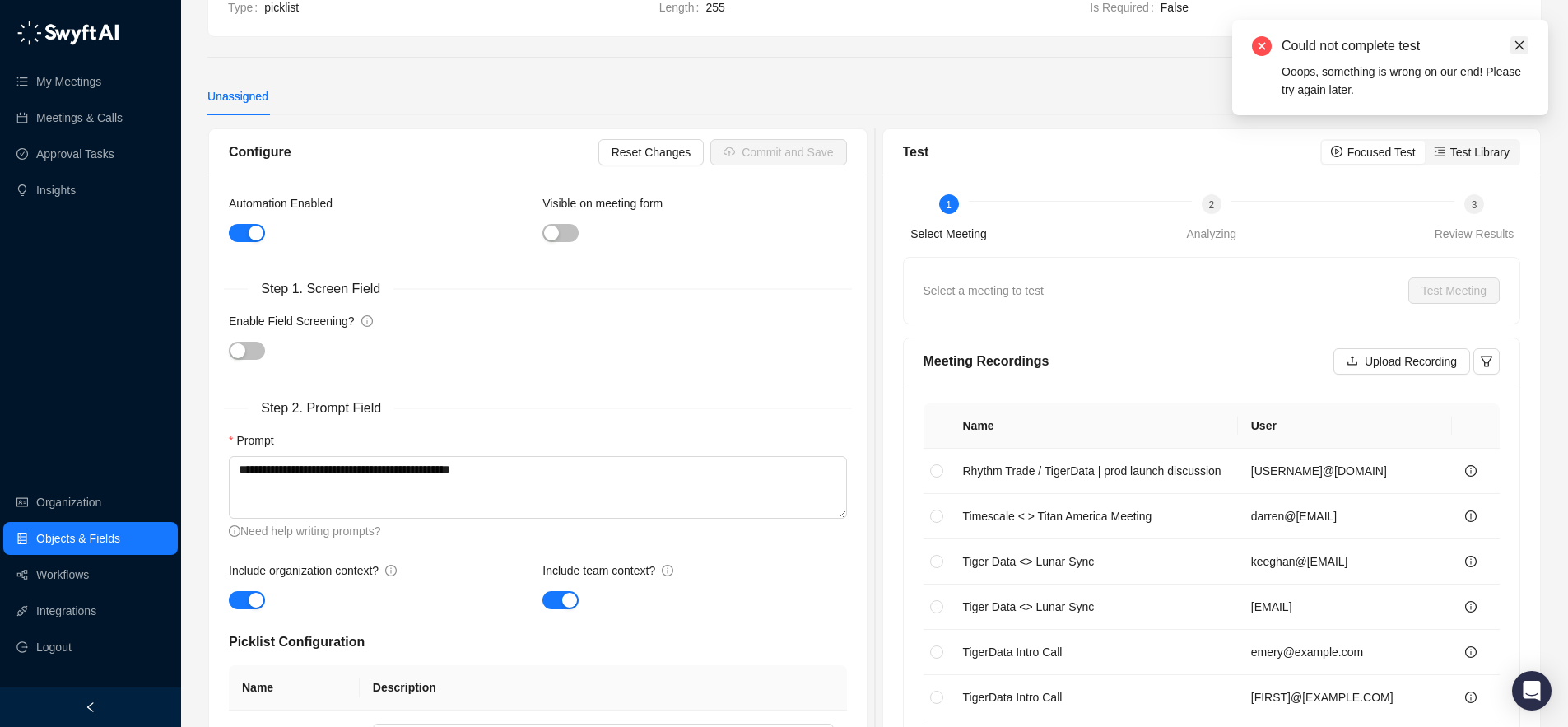 click 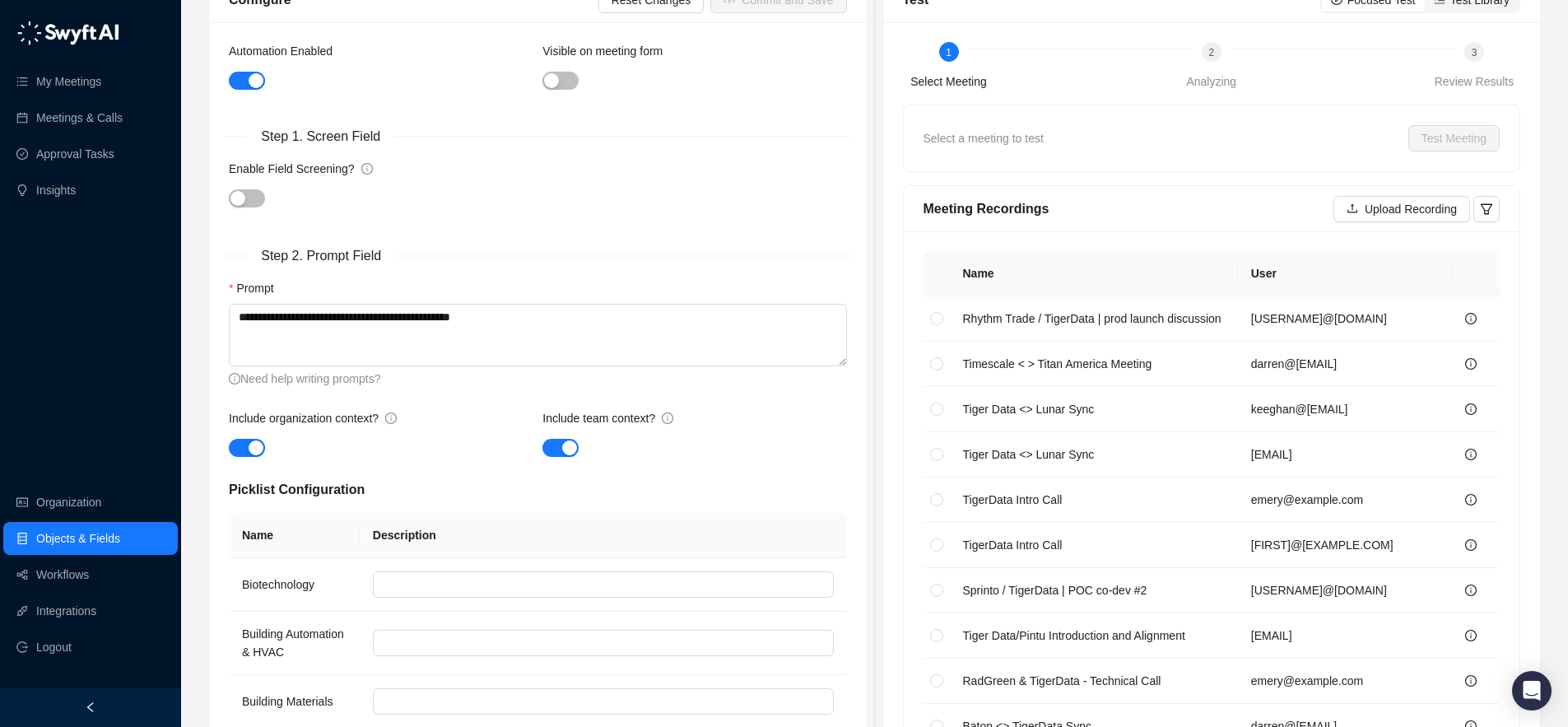 scroll, scrollTop: 335, scrollLeft: 0, axis: vertical 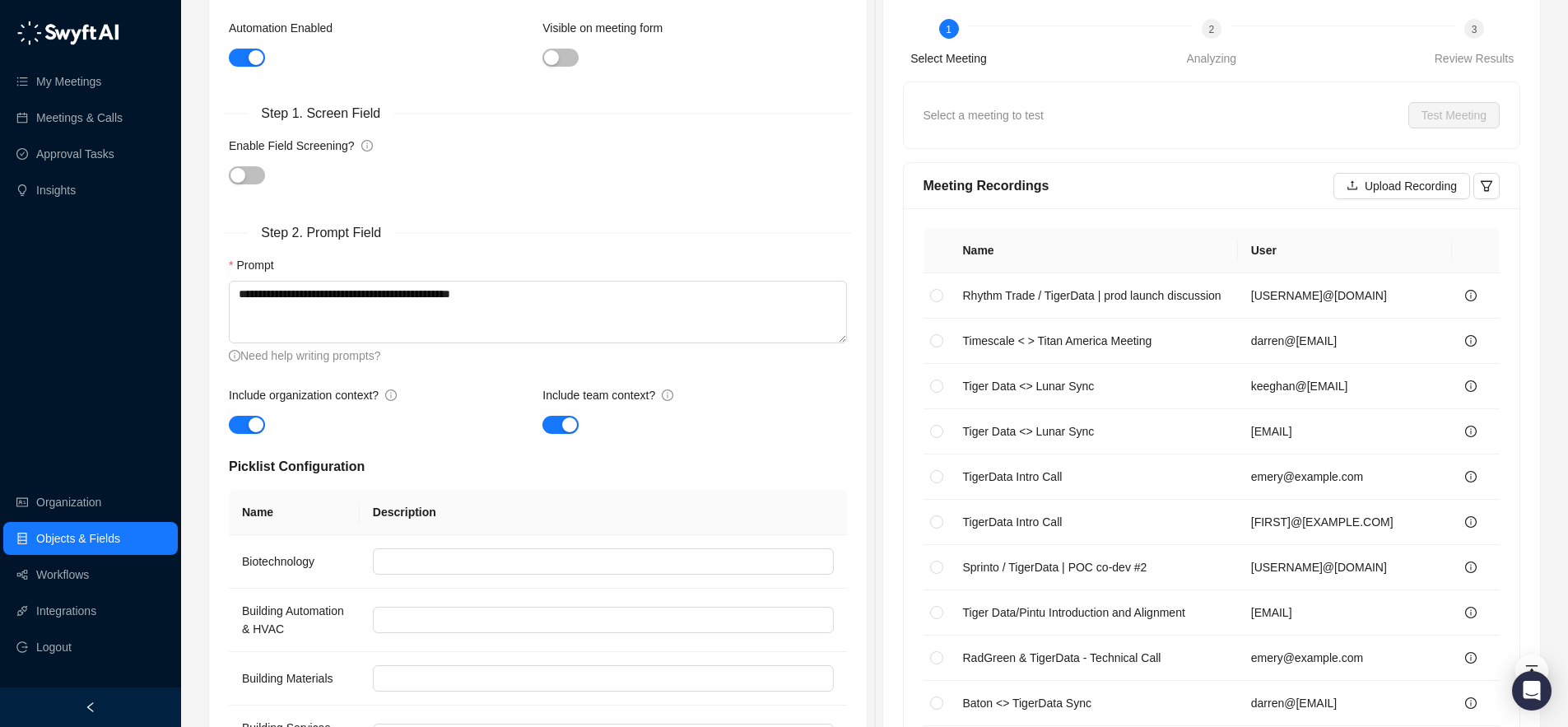 drag, startPoint x: 1007, startPoint y: 147, endPoint x: 1041, endPoint y: 126, distance: 39.962482 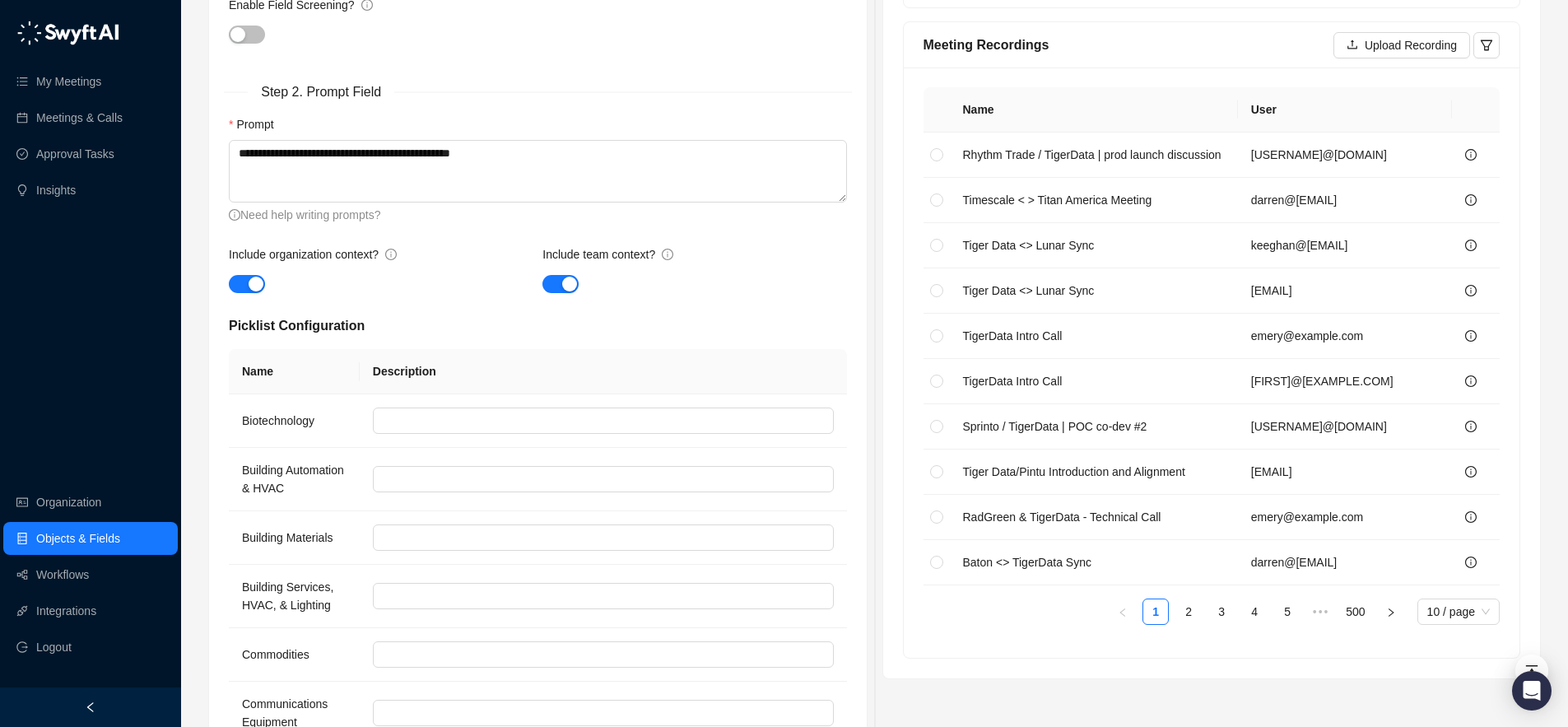 scroll, scrollTop: 756, scrollLeft: 0, axis: vertical 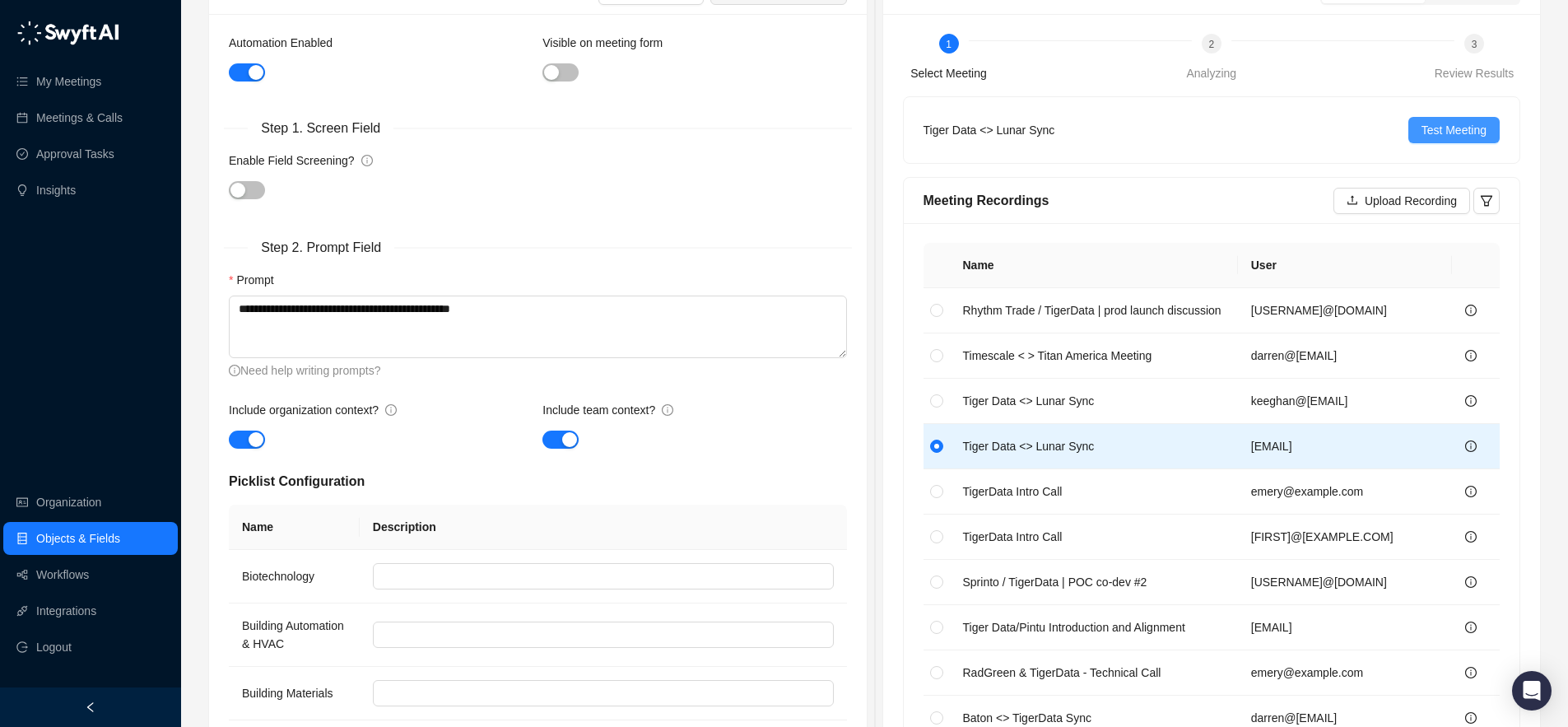 click on "Test Meeting" at bounding box center [1454, 130] 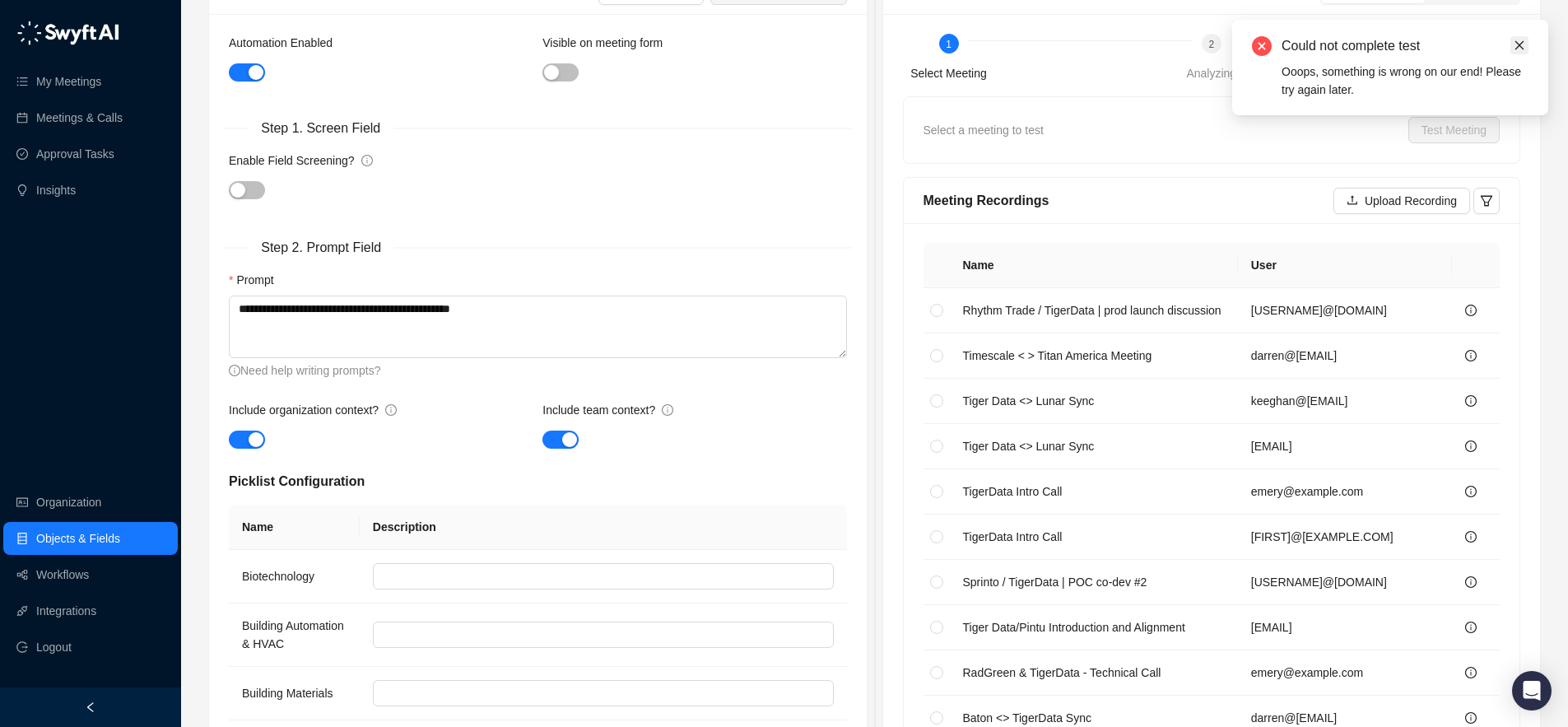 click 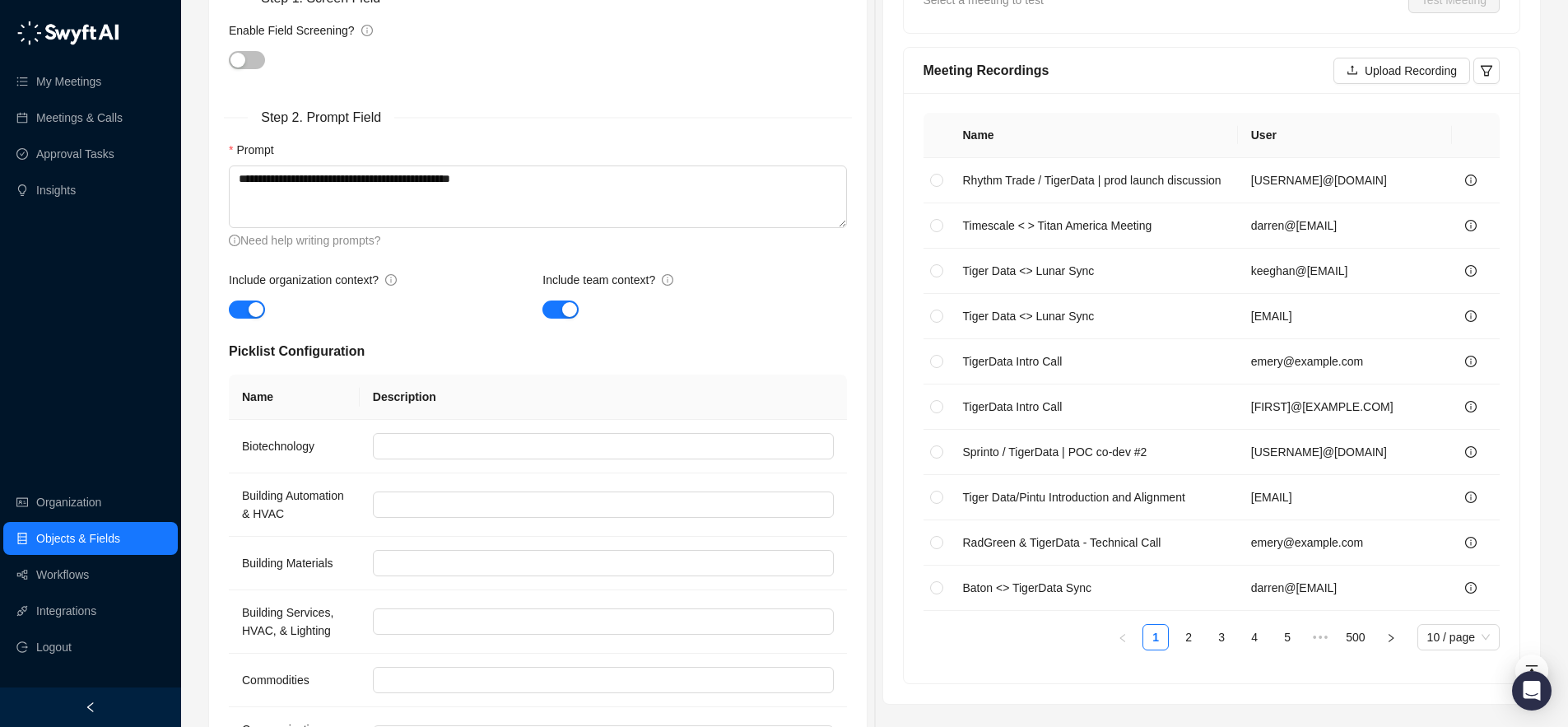 scroll, scrollTop: 462, scrollLeft: 0, axis: vertical 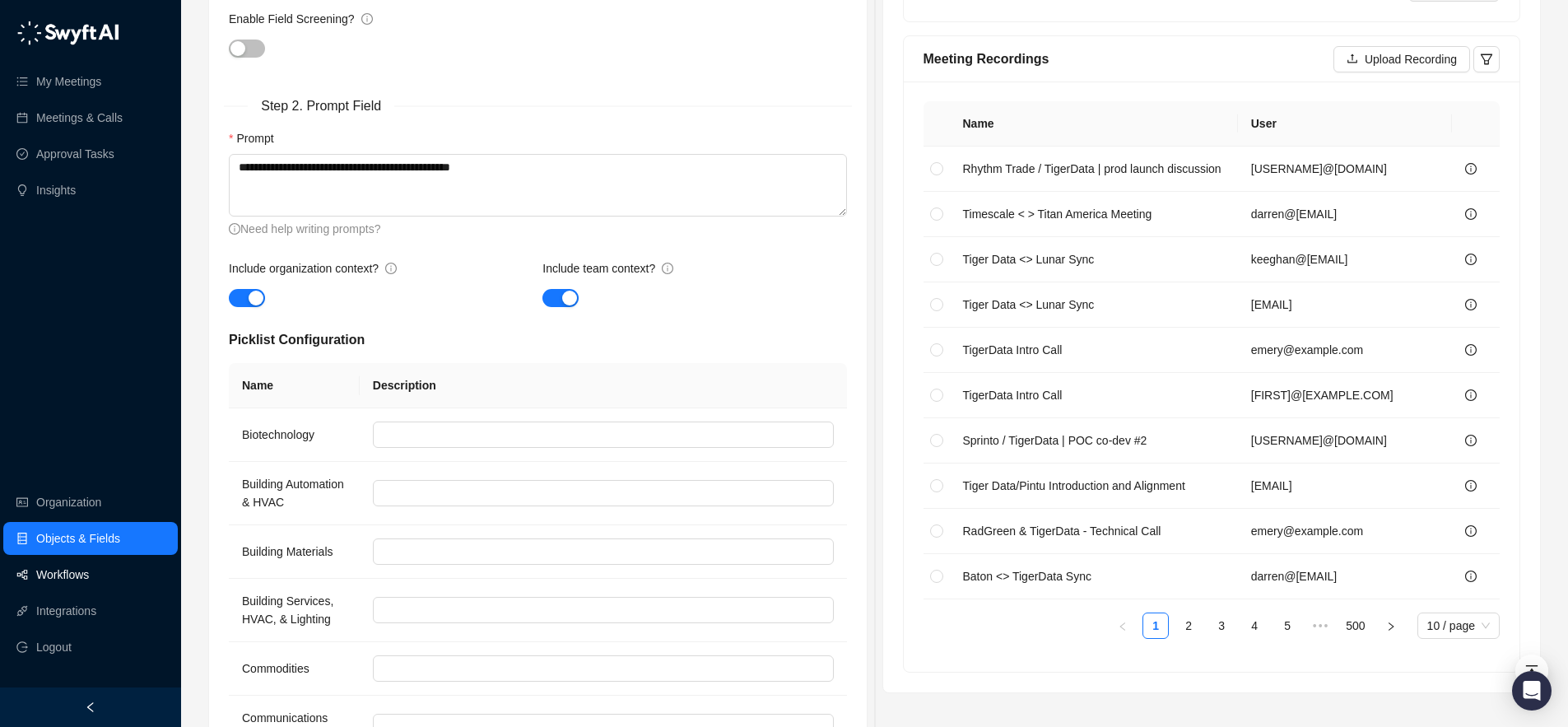click on "Workflows" at bounding box center (63, 575) 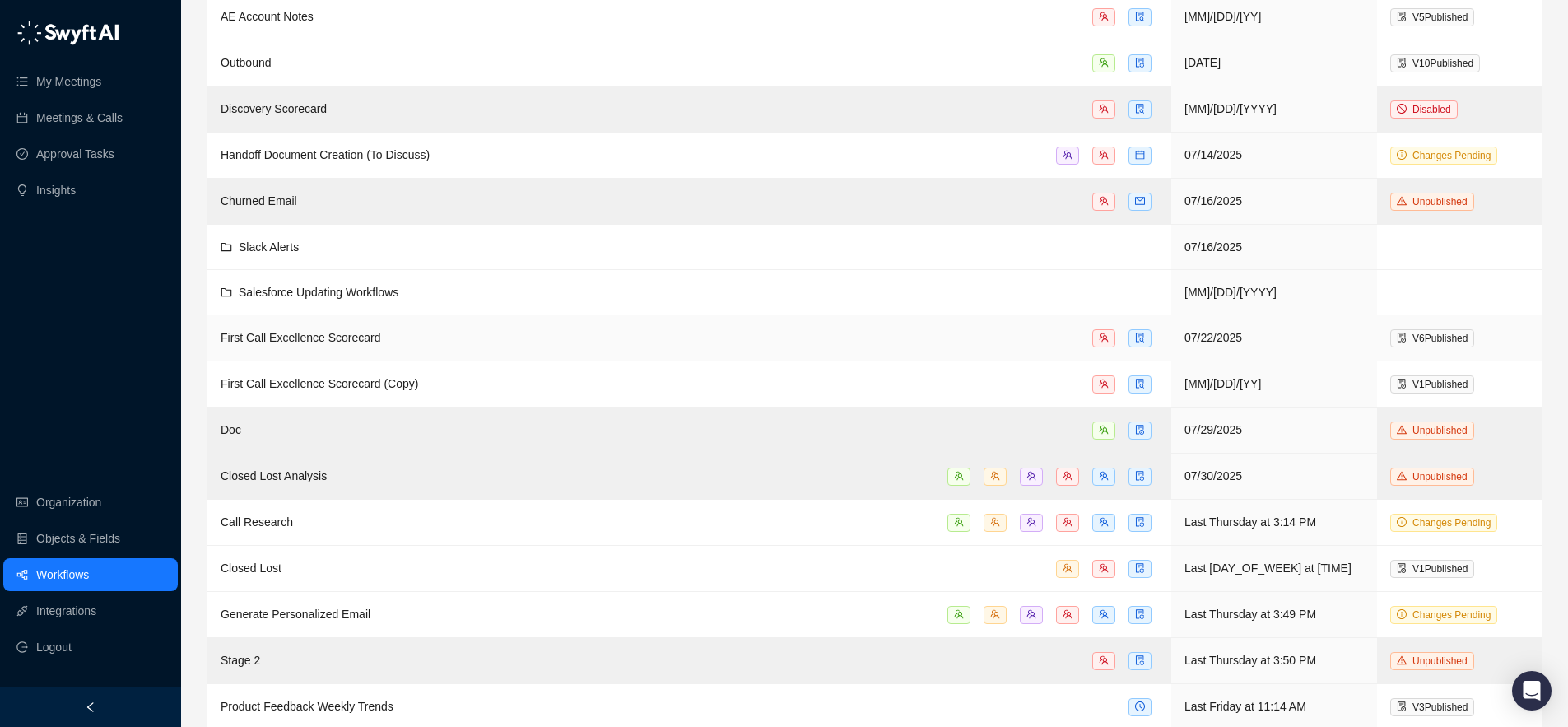 scroll, scrollTop: 0, scrollLeft: 0, axis: both 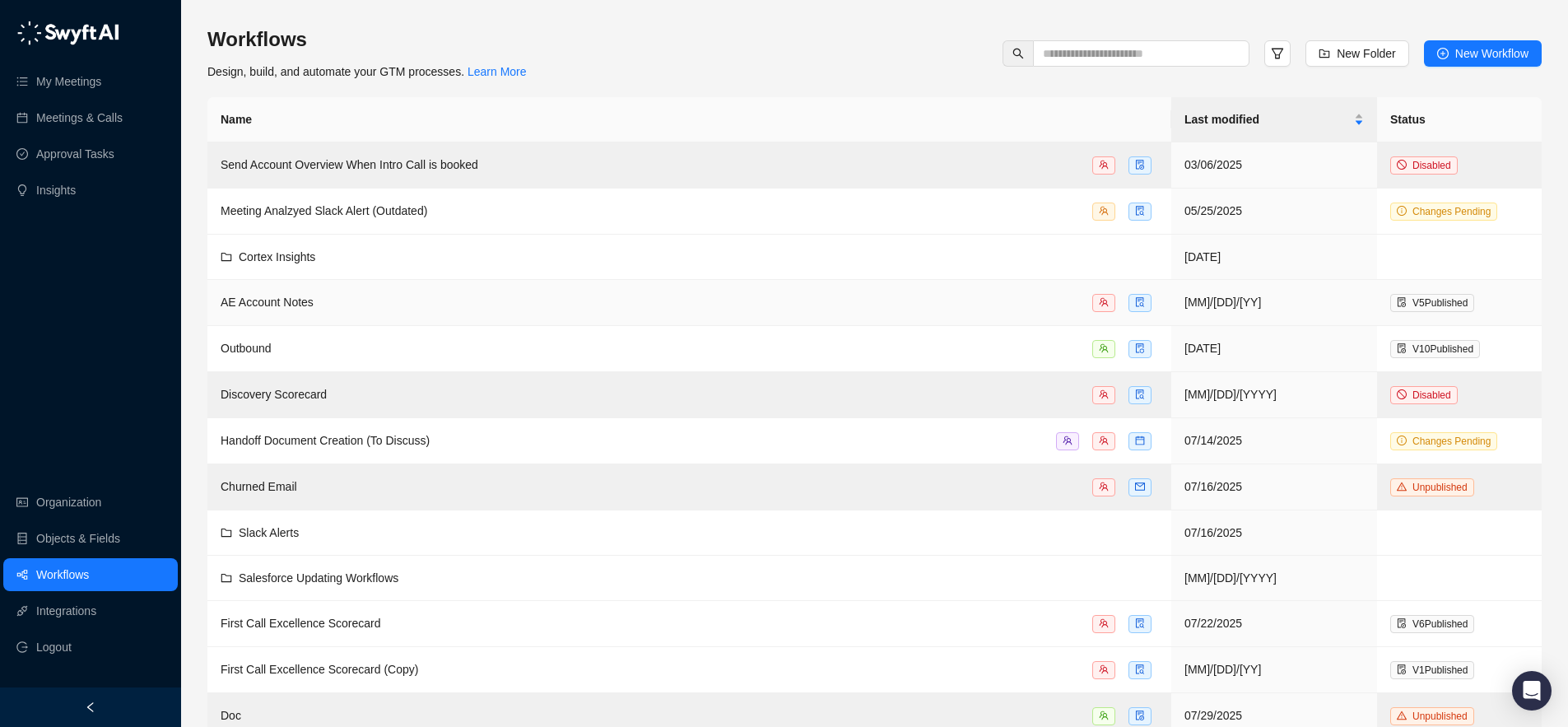 click on "AE Account Notes" at bounding box center [689, 302] 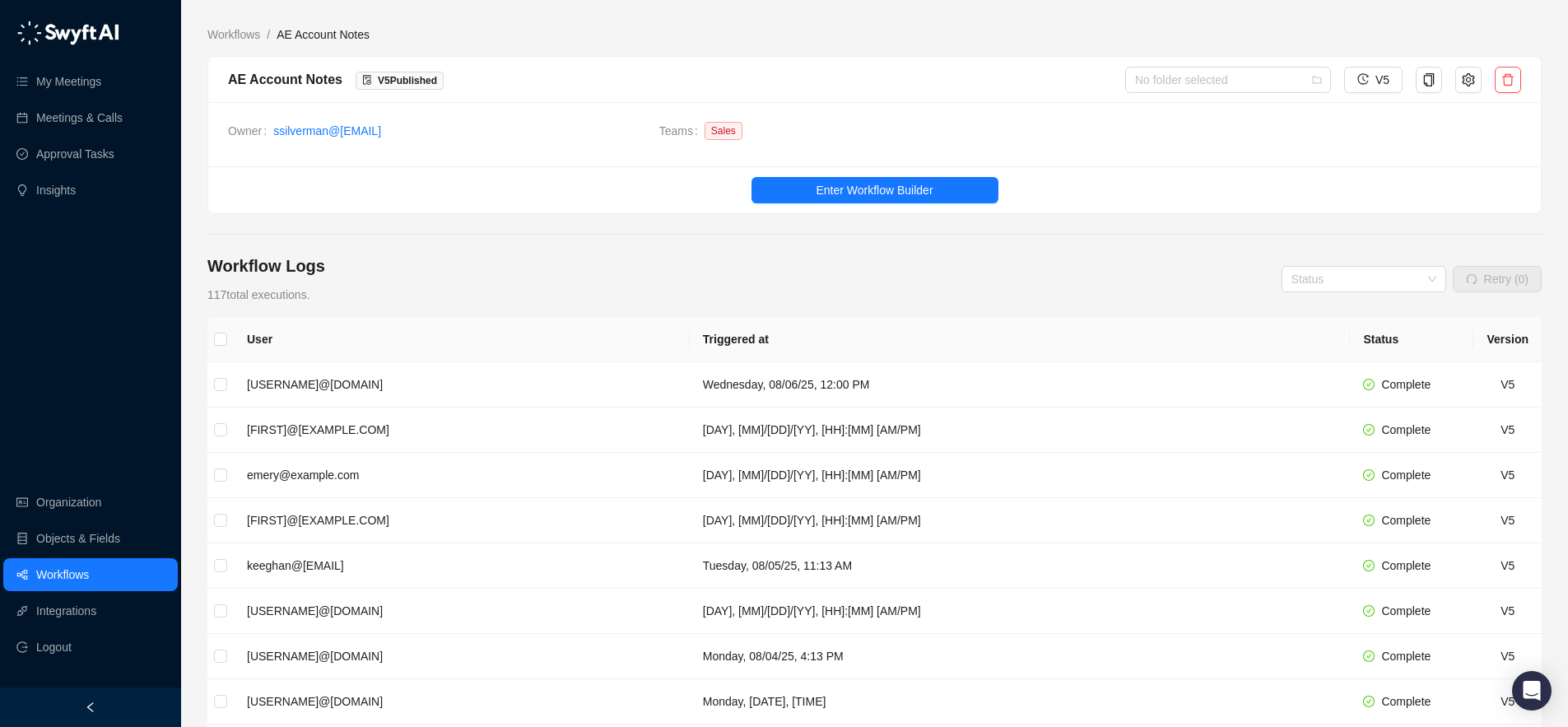 scroll, scrollTop: 0, scrollLeft: 0, axis: both 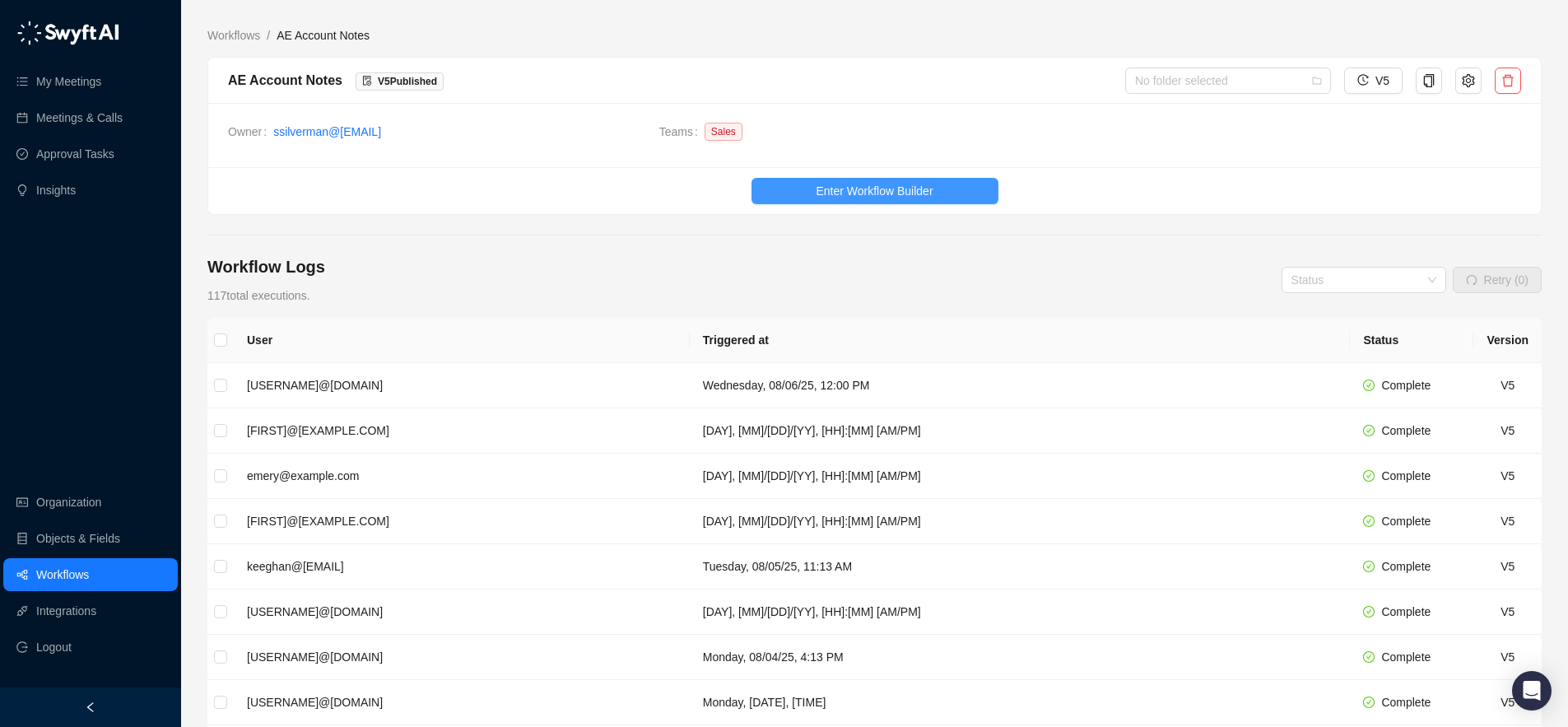click on "Enter Workflow Builder" at bounding box center (874, 191) 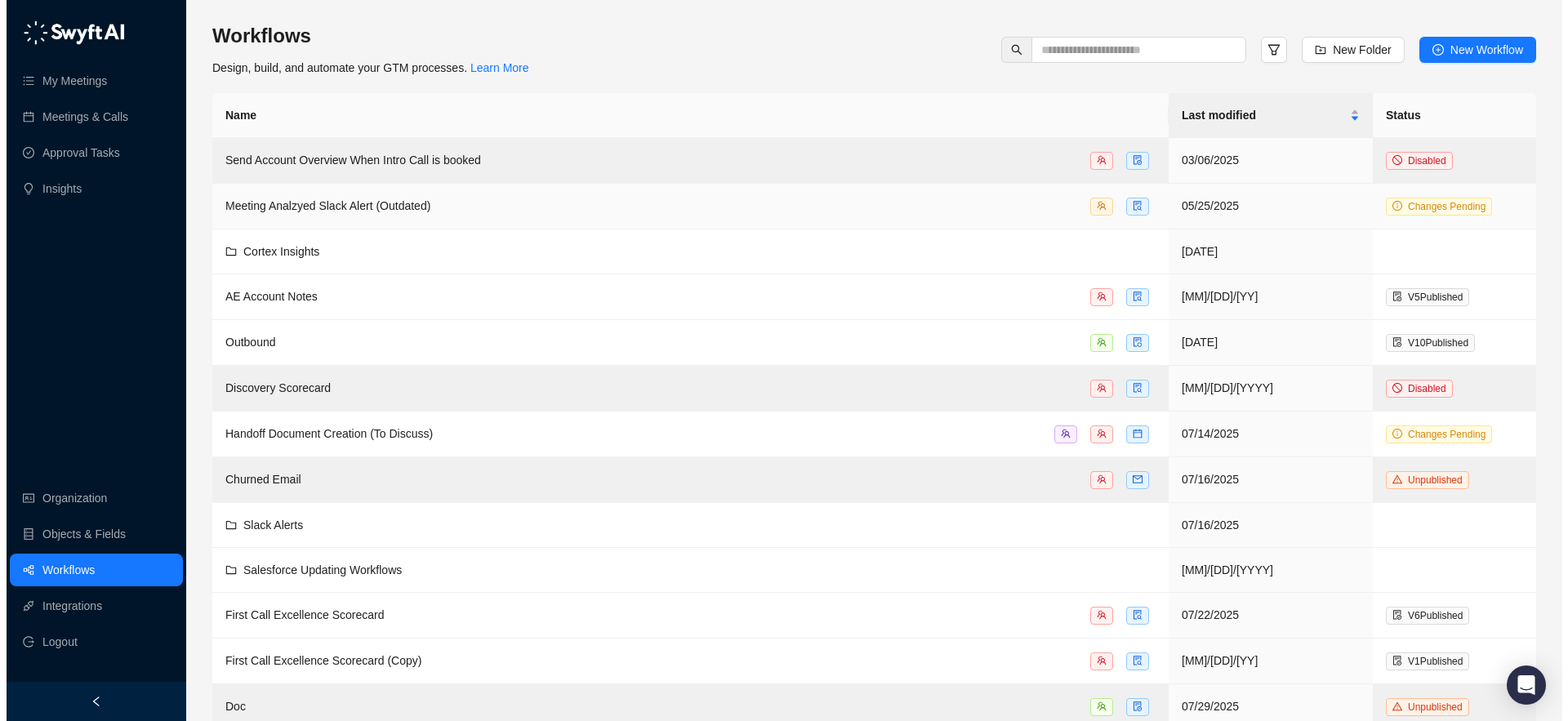 scroll, scrollTop: 0, scrollLeft: 0, axis: both 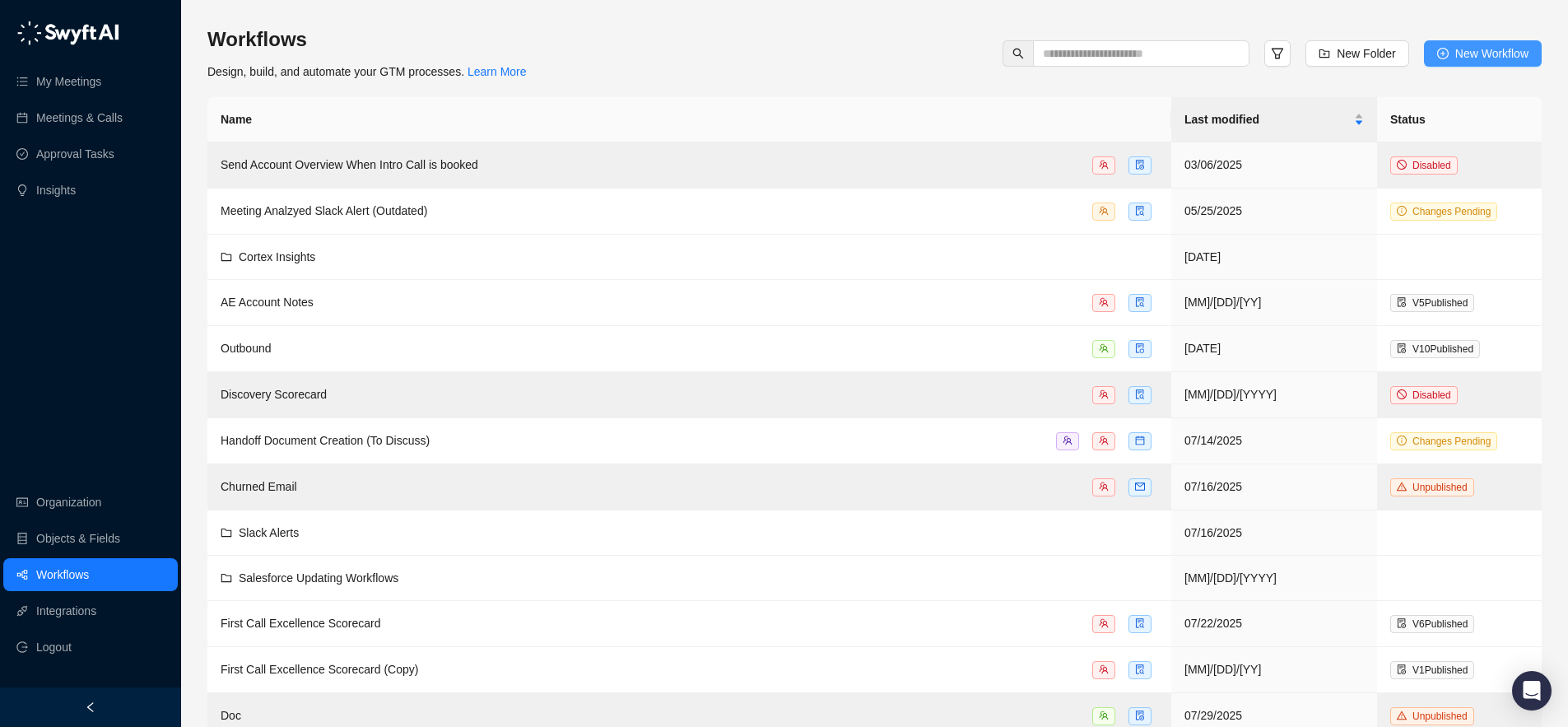 click on "New Workflow" at bounding box center [1491, 54] 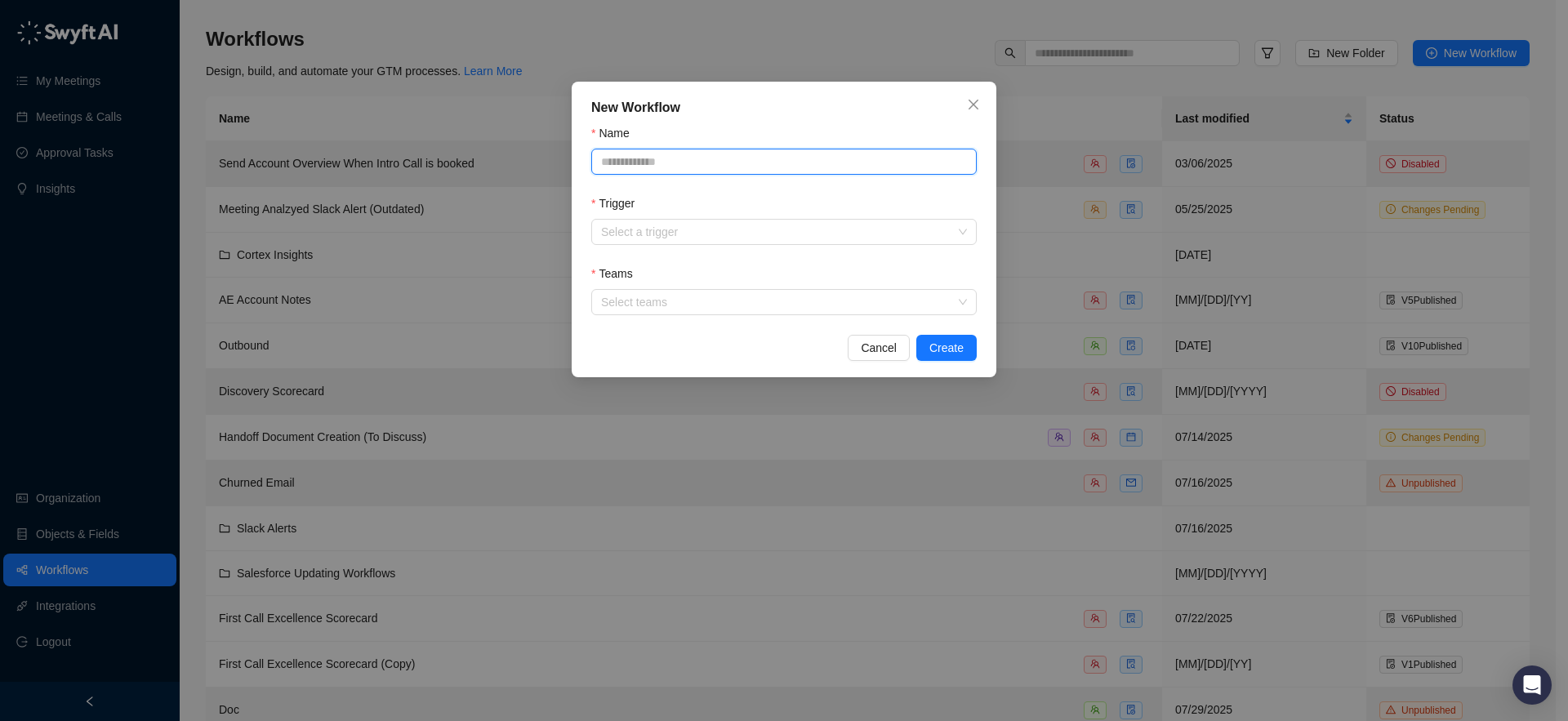 click on "Name" at bounding box center (784, 162) 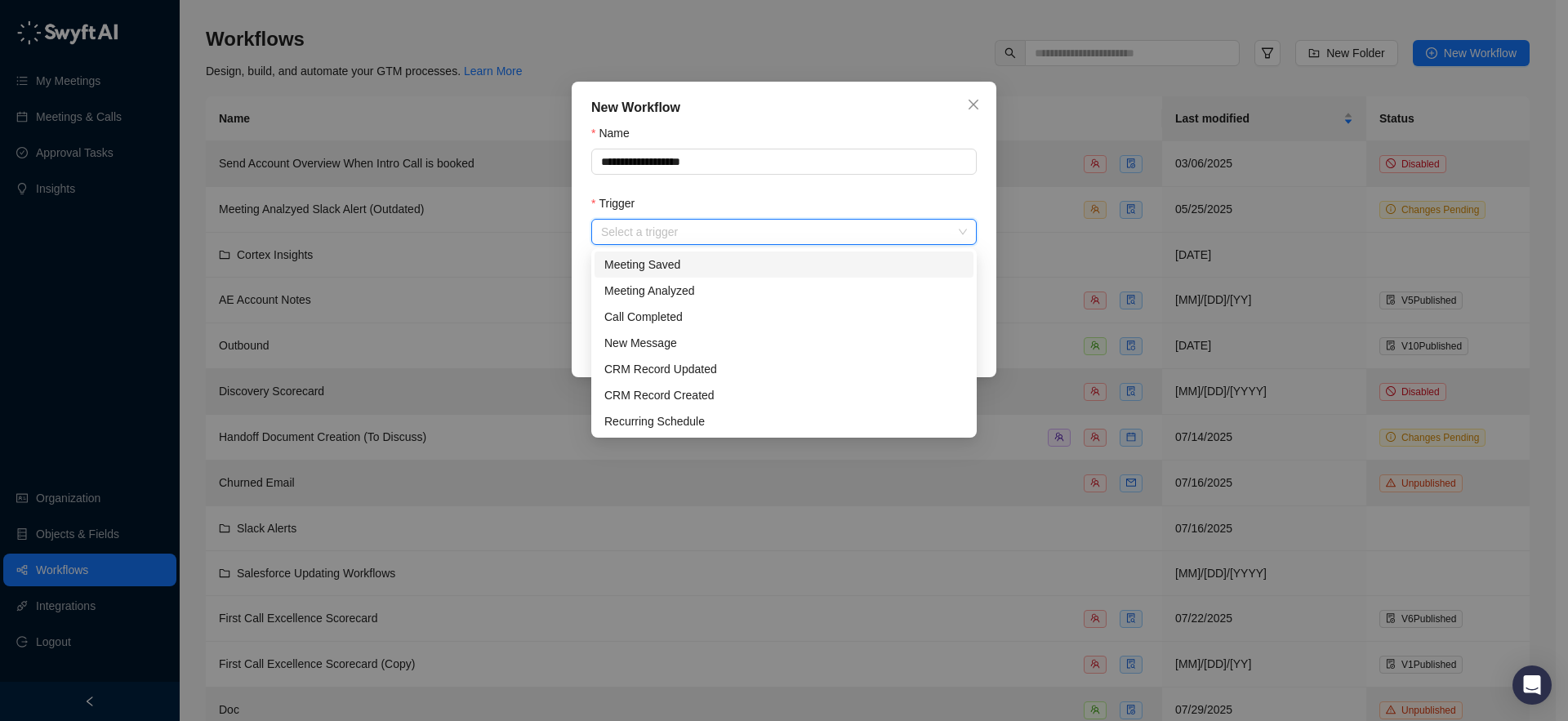 click on "Trigger" at bounding box center [779, 232] 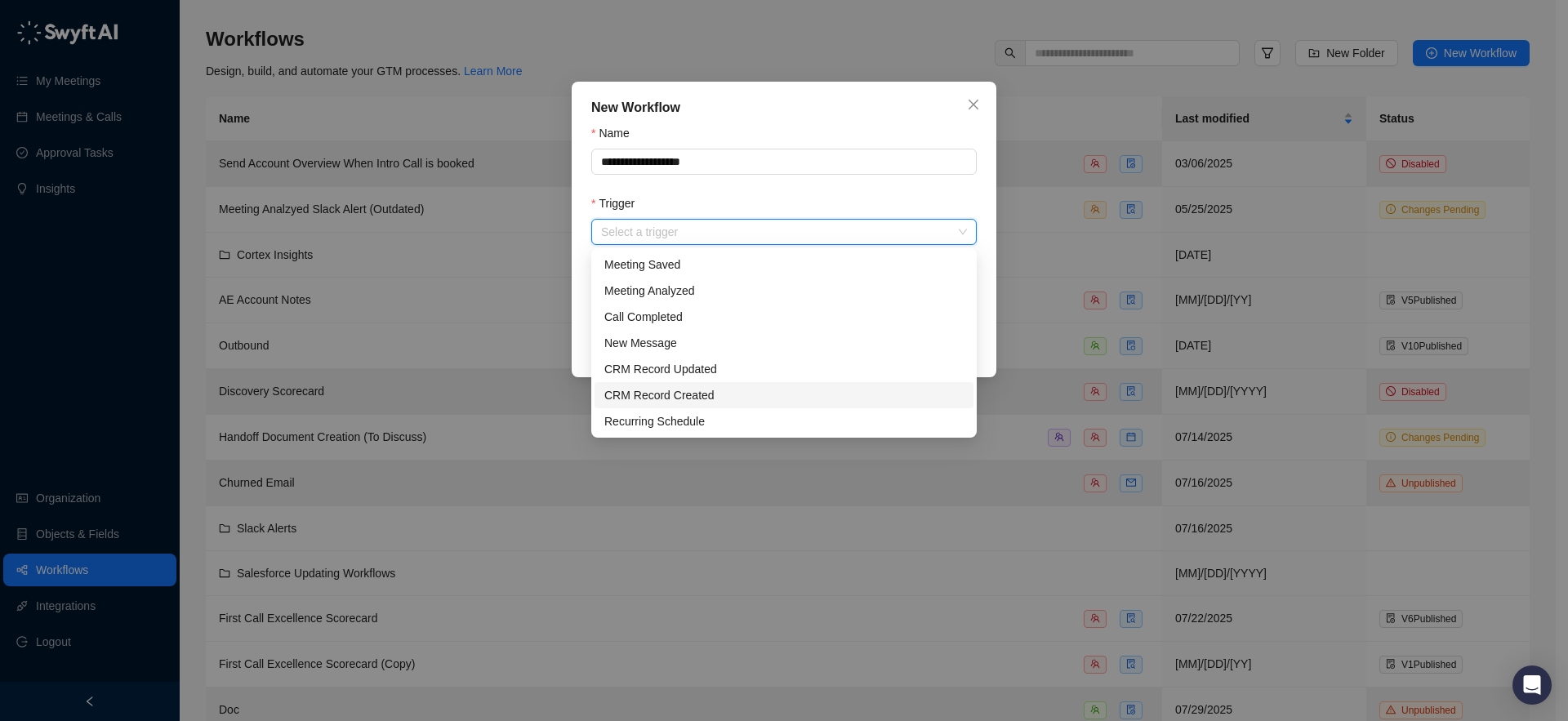 click on "CRM Record Created" at bounding box center [784, 395] 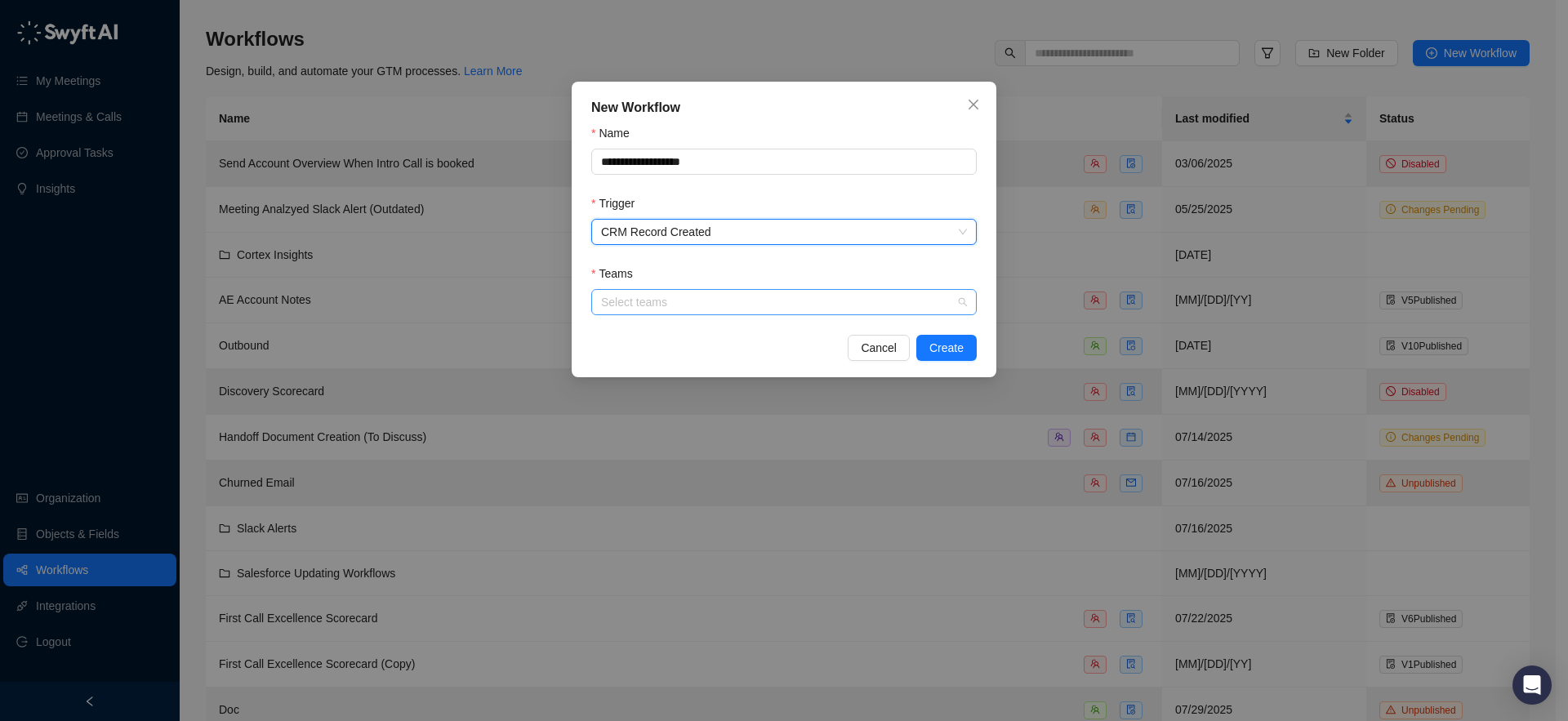 click at bounding box center [775, 302] 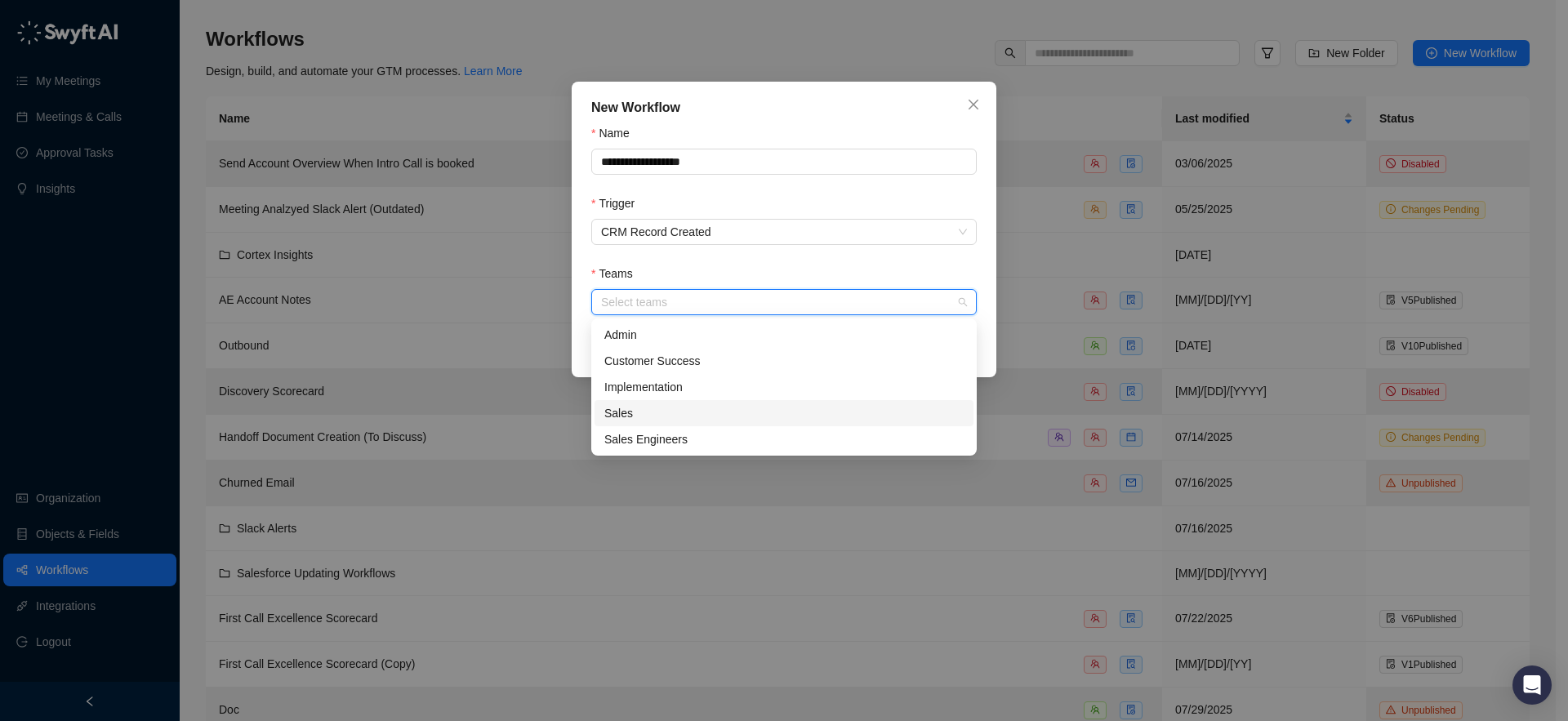 click on "Sales" at bounding box center (784, 413) 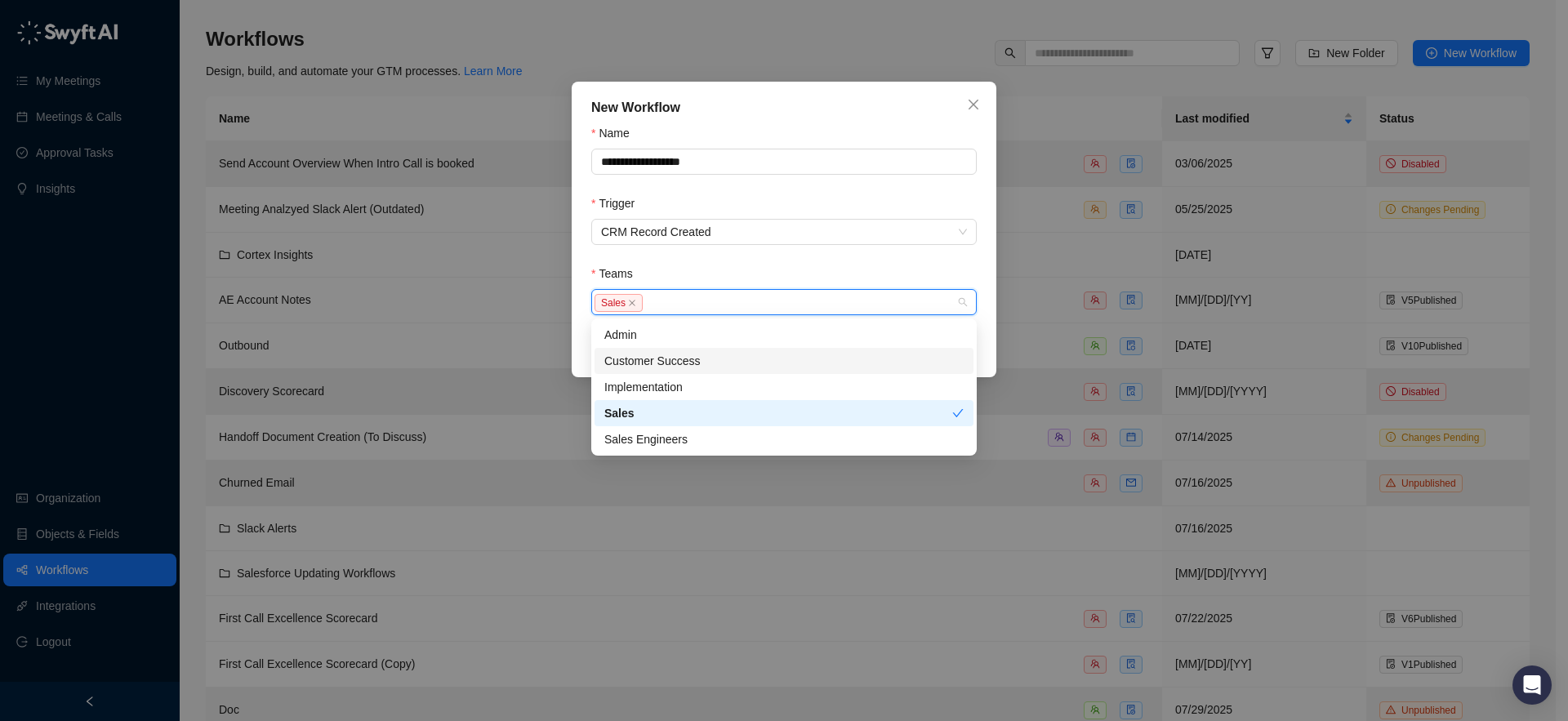 click on "Customer Success" at bounding box center (784, 361) 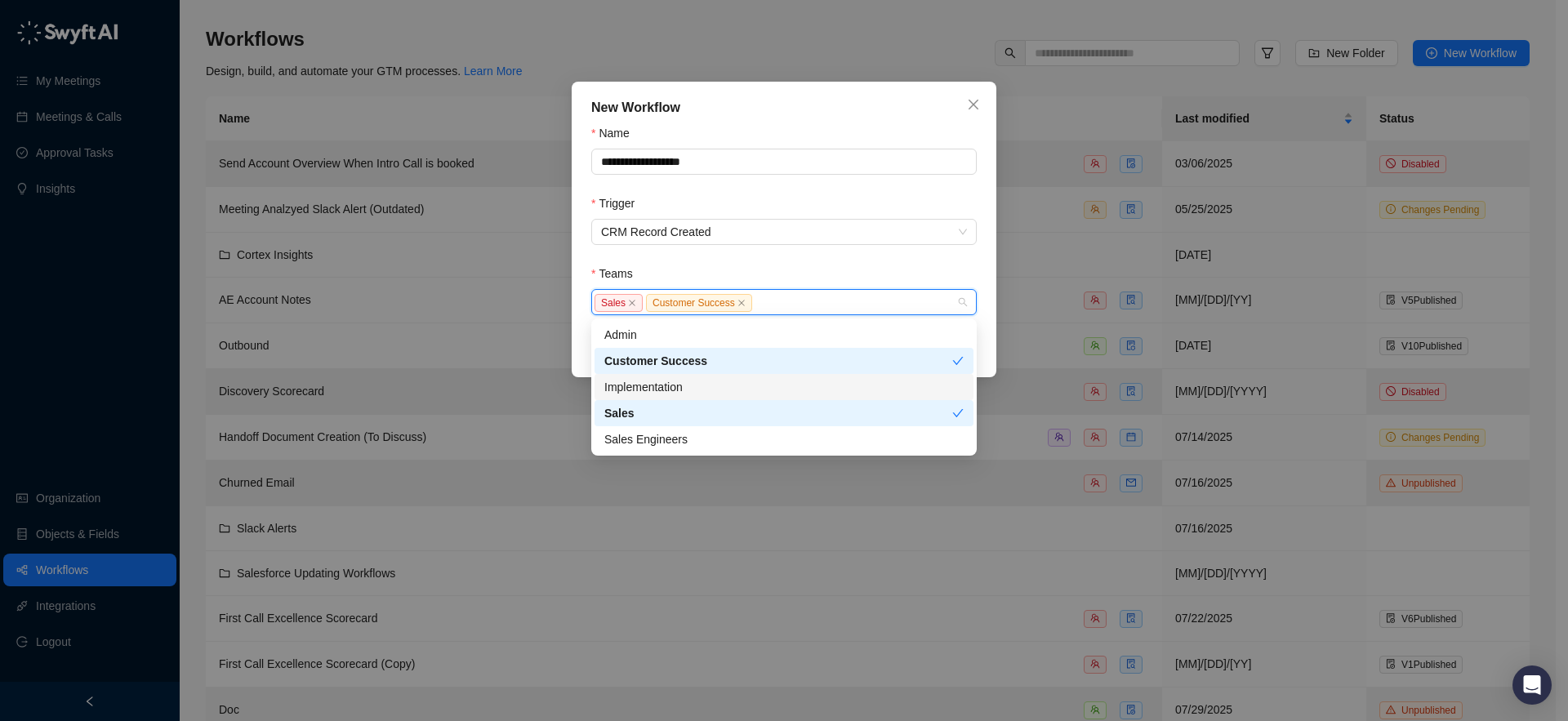 click on "Implementation" at bounding box center (784, 387) 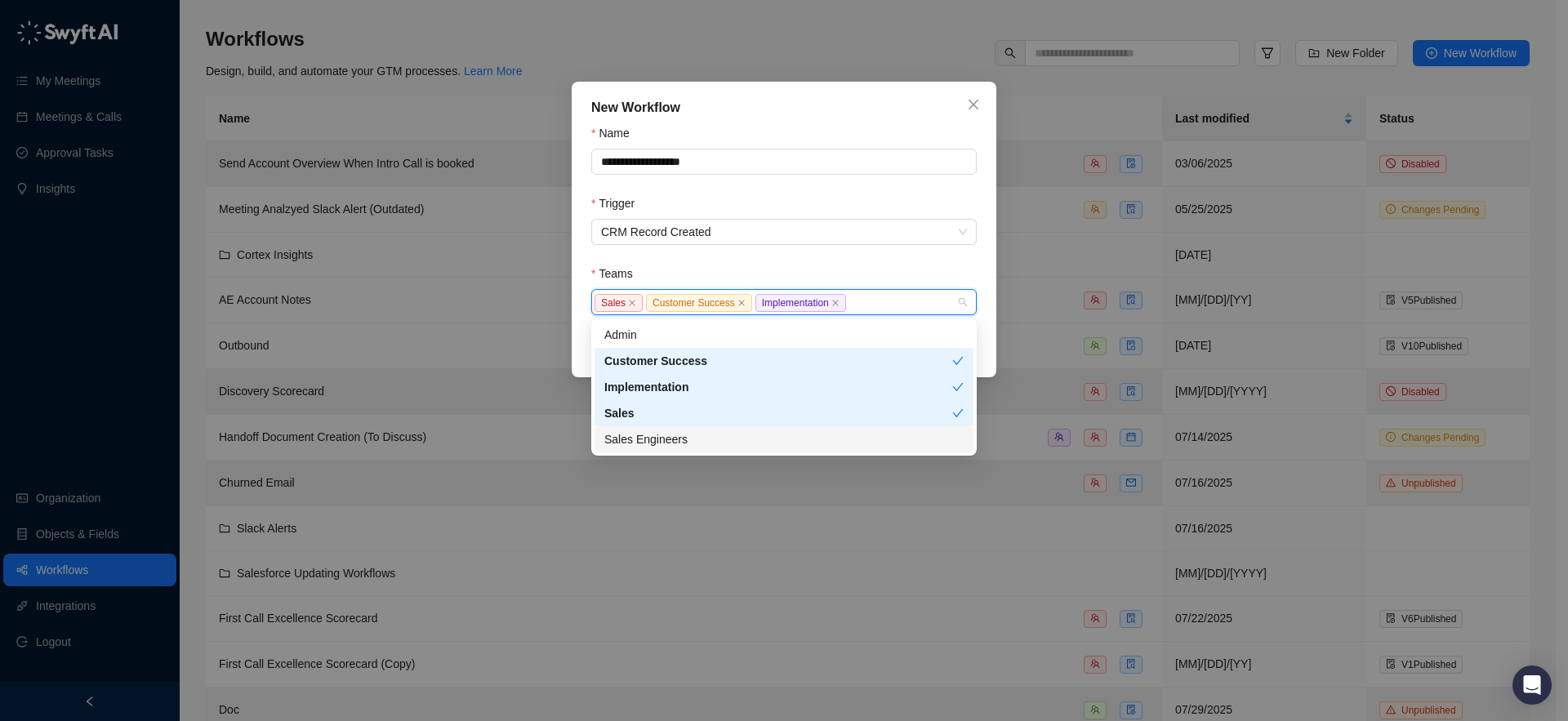 click on "Sales Engineers" at bounding box center [784, 439] 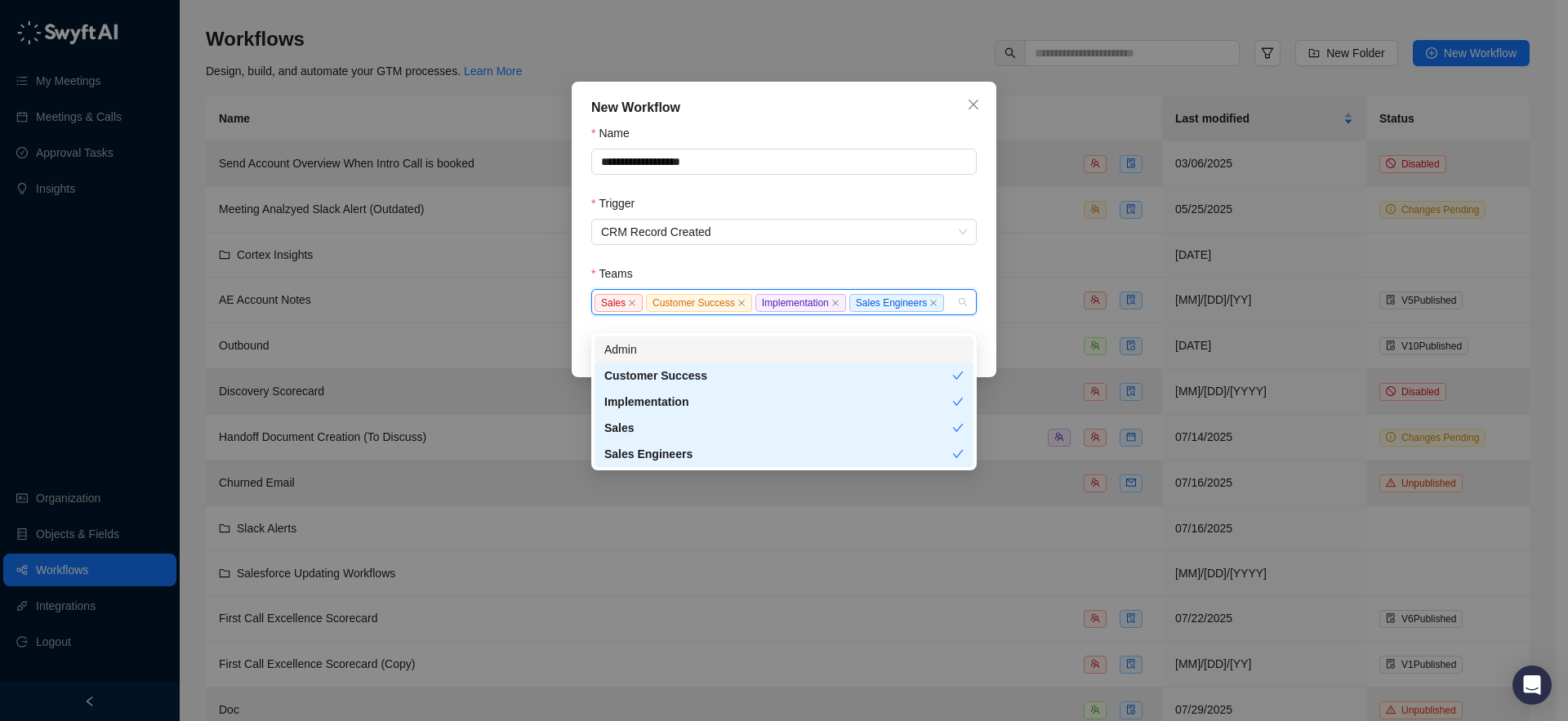 click on "Admin" at bounding box center (784, 349) 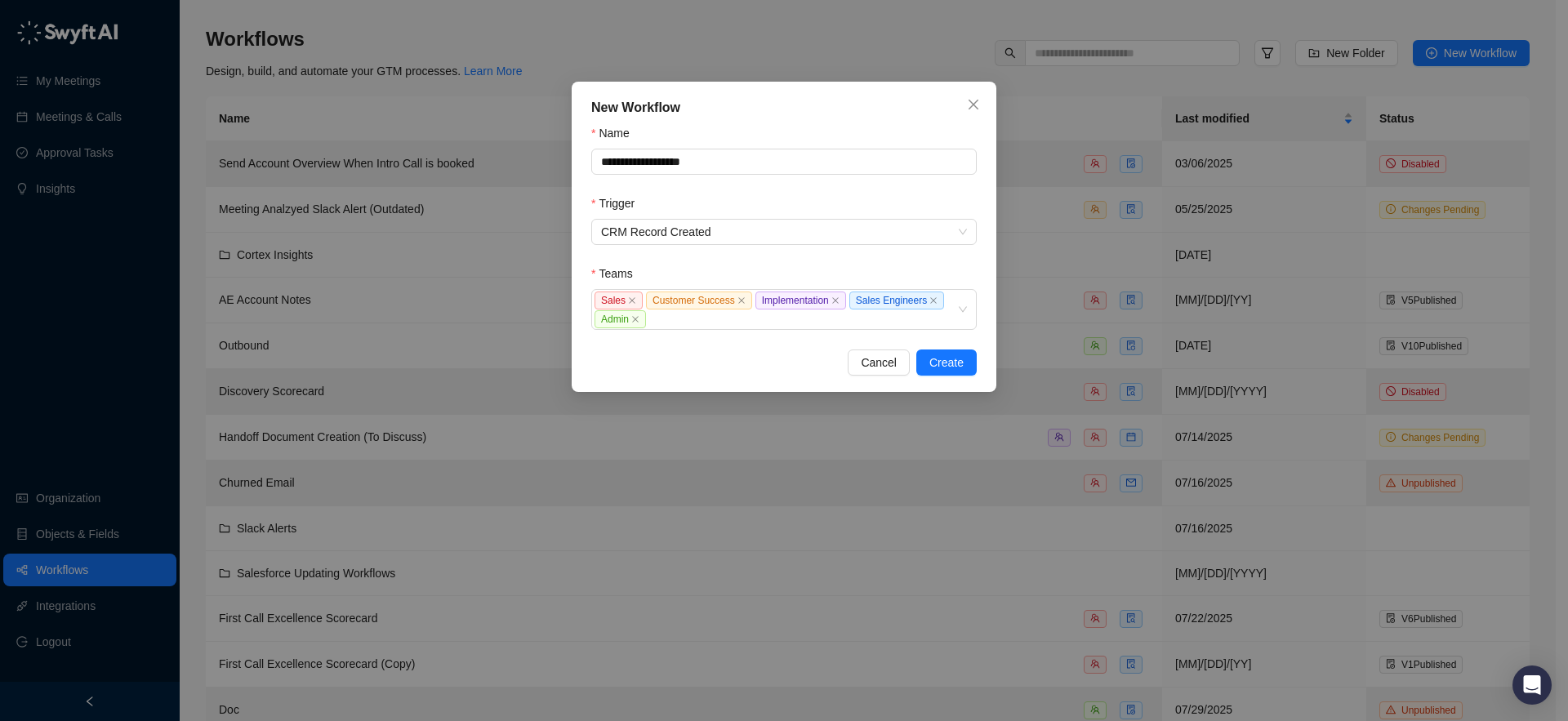 click on "Teams" at bounding box center [784, 277] 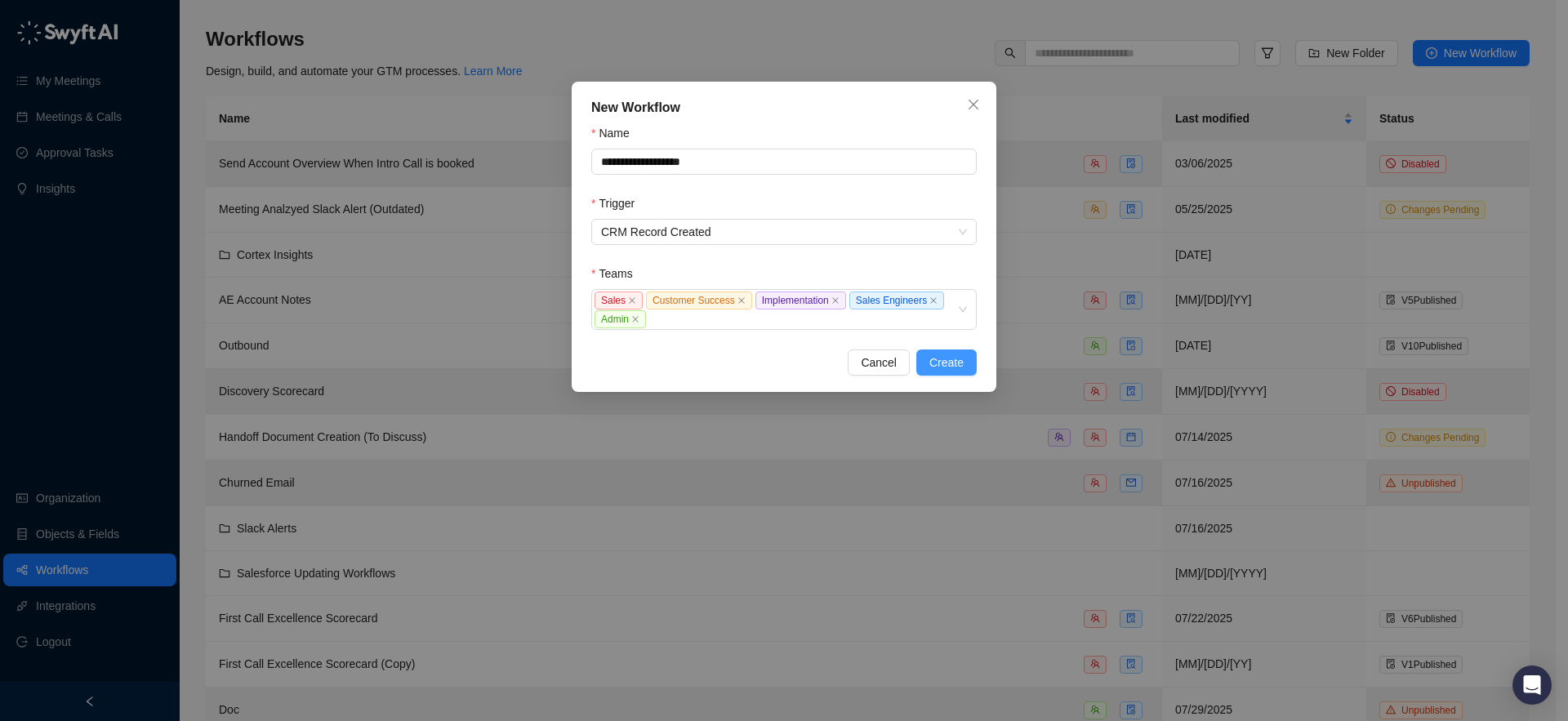 click on "Create" at bounding box center (947, 363) 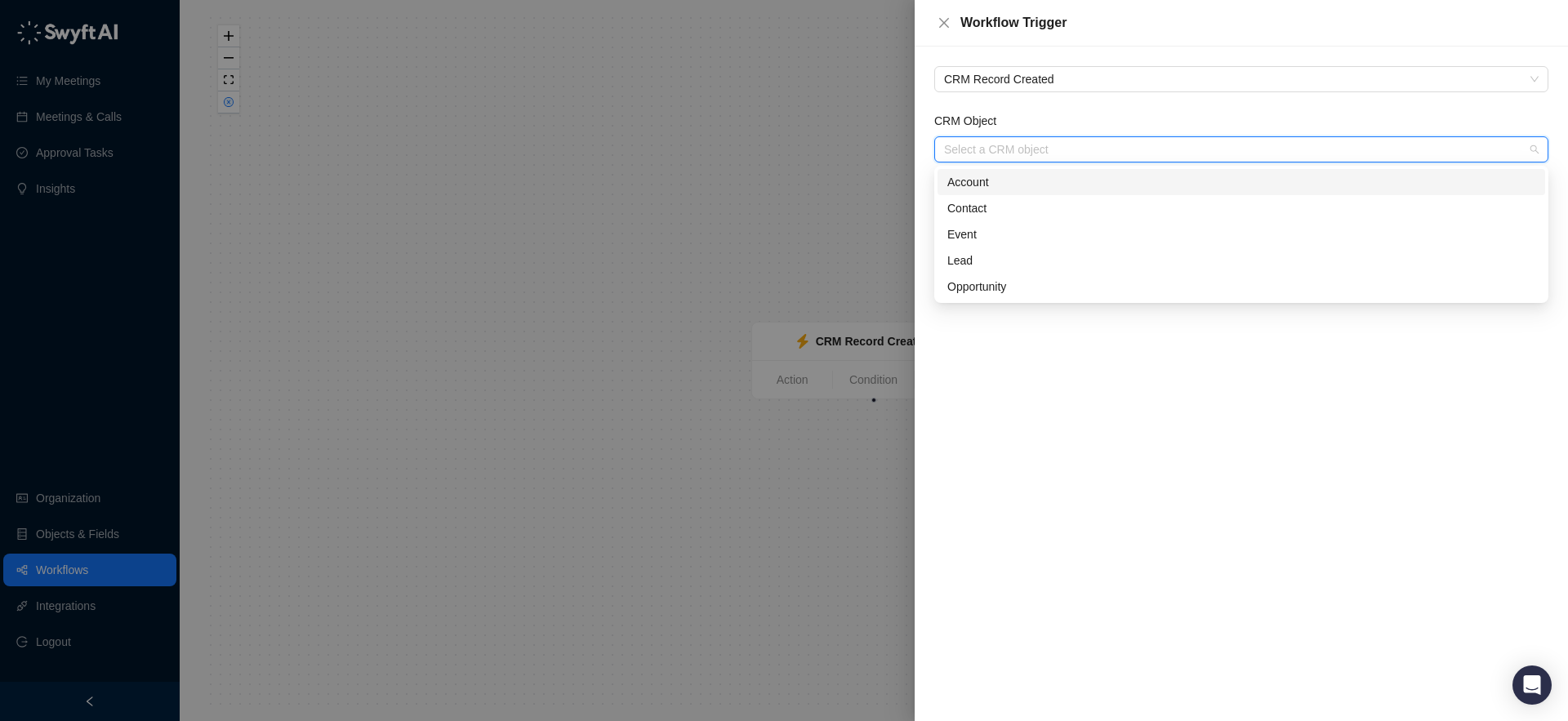 click on "CRM Object" at bounding box center [1236, 149] 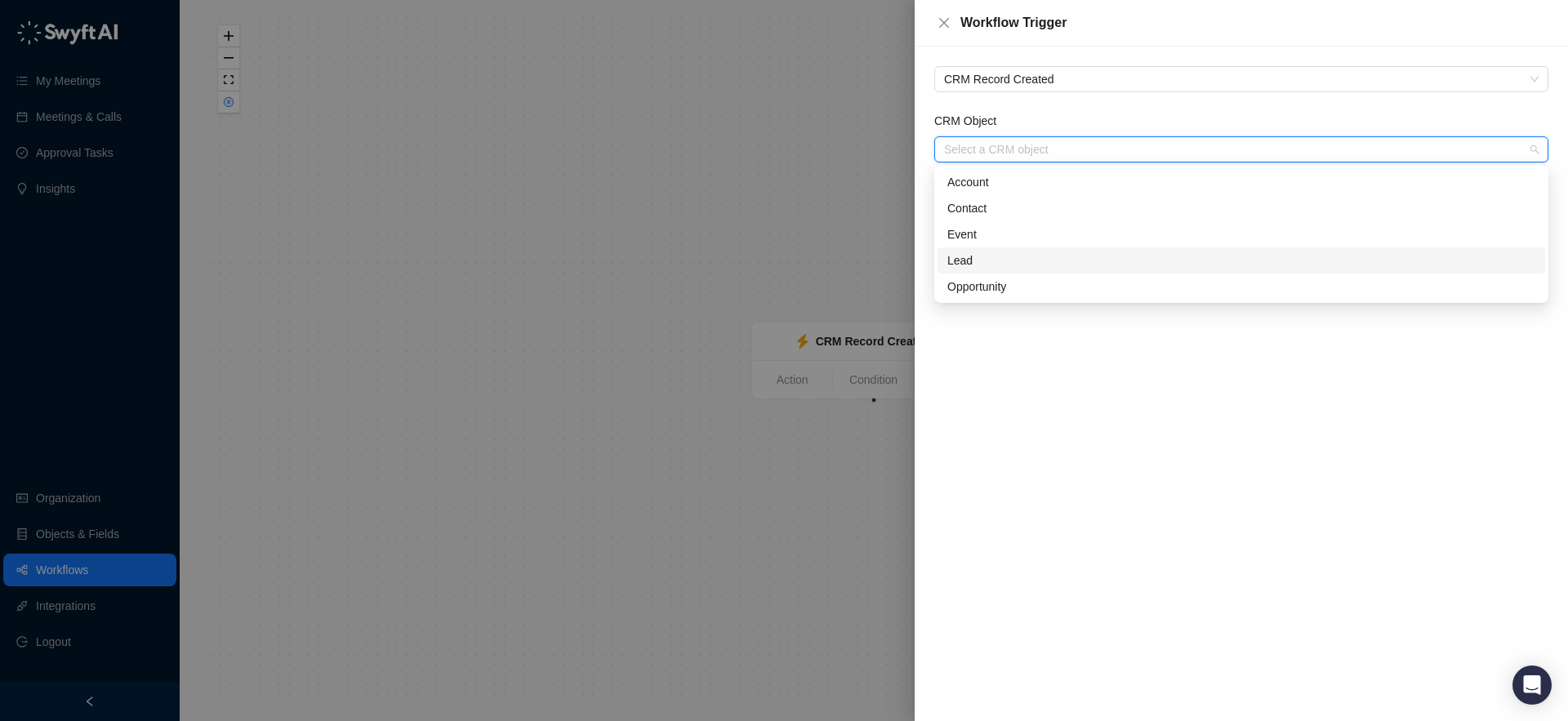 click on "Lead" at bounding box center [1241, 260] 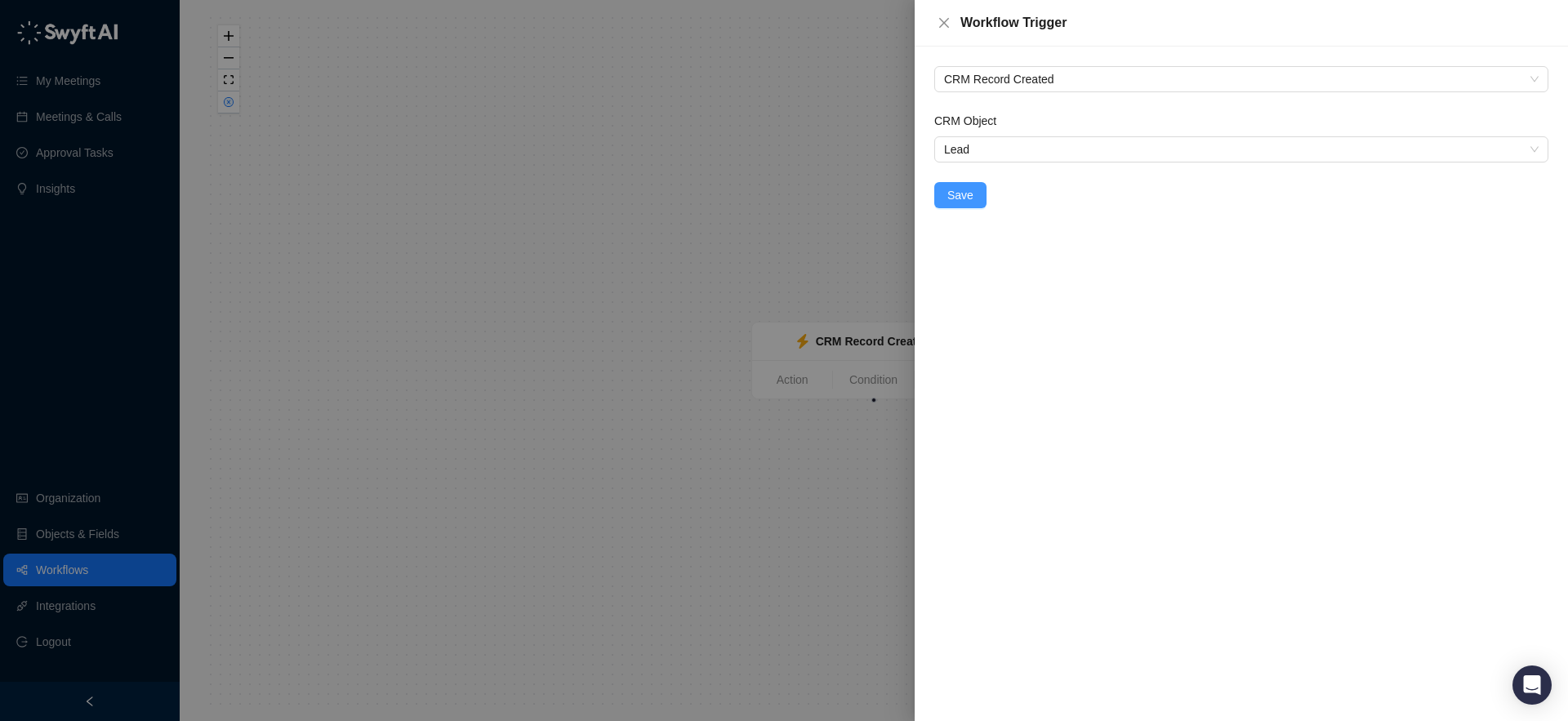 click on "Save" at bounding box center [960, 195] 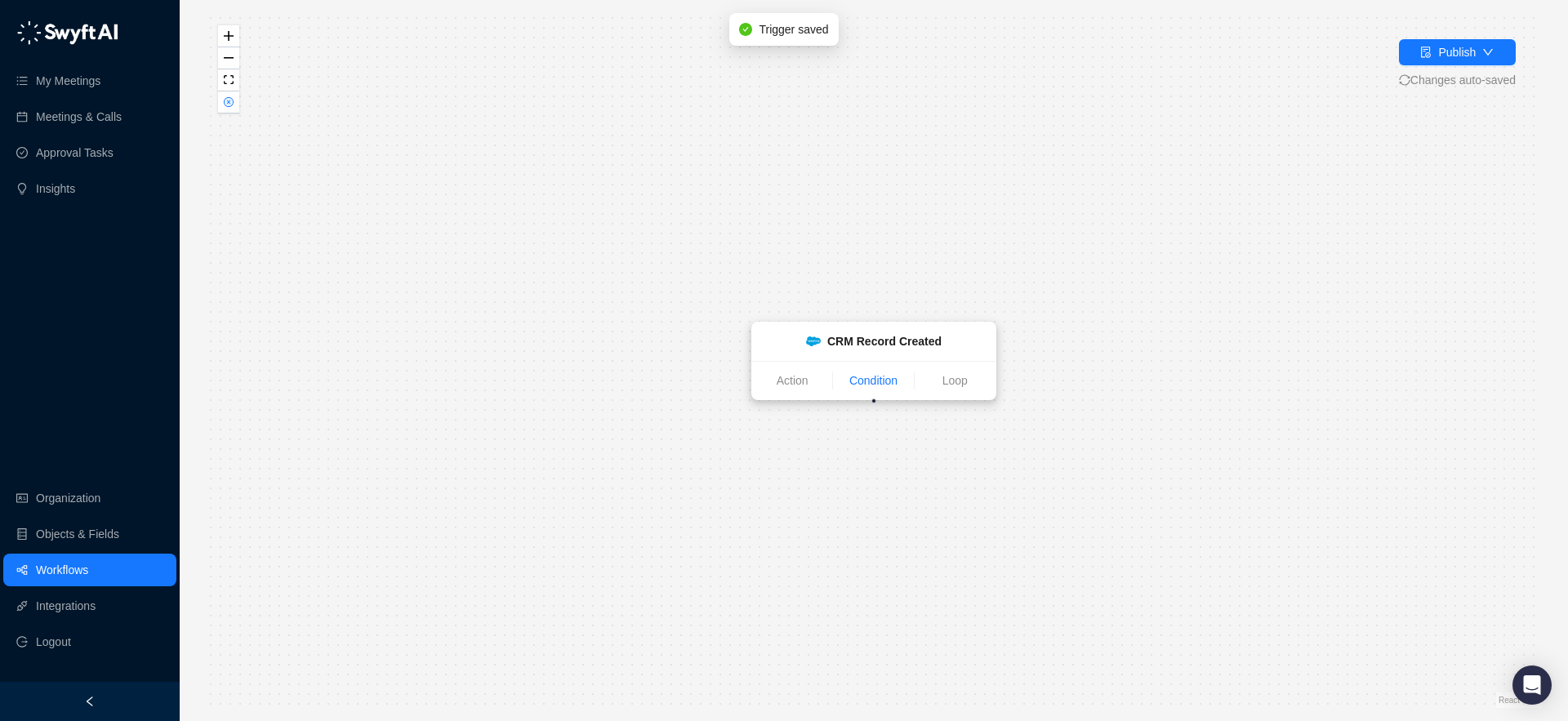 click on "Condition" at bounding box center (873, 381) 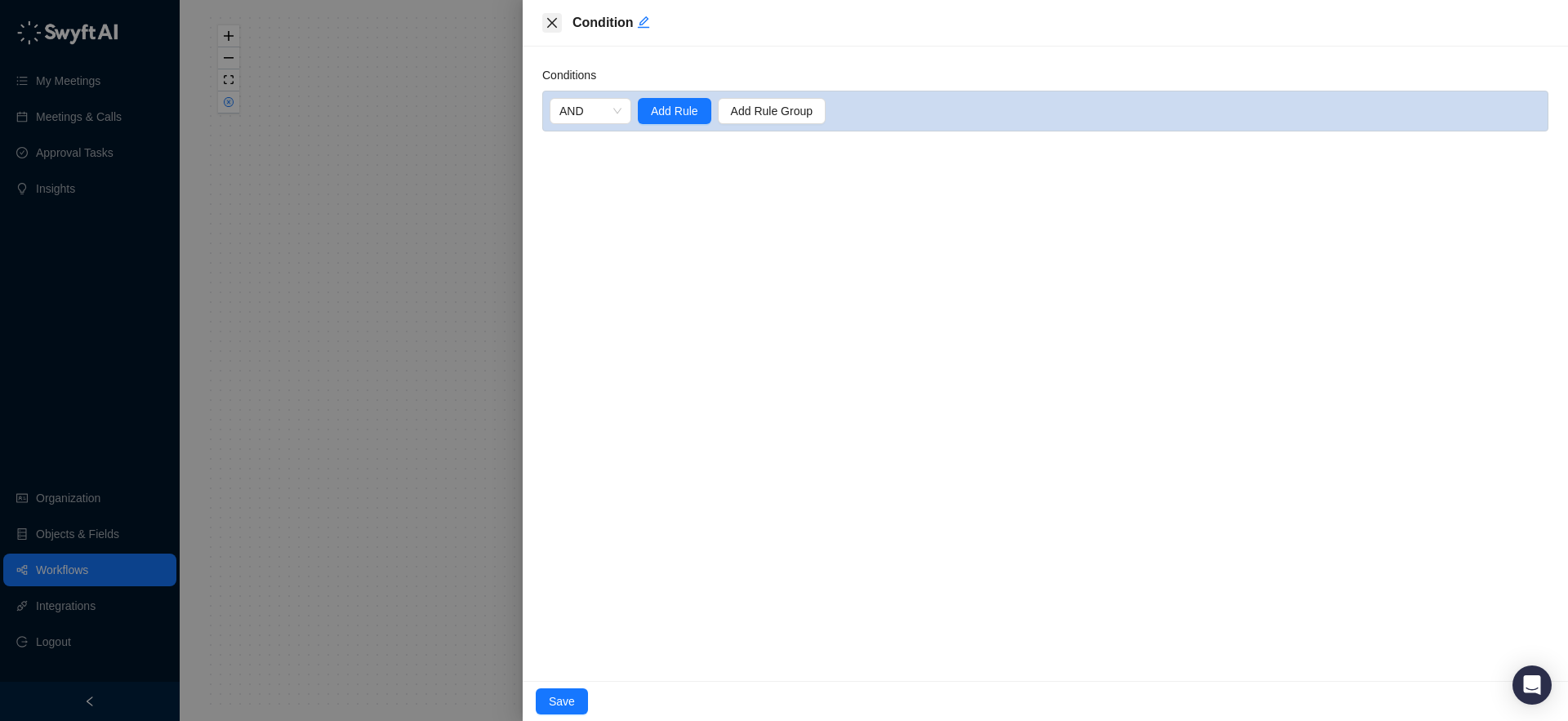 click 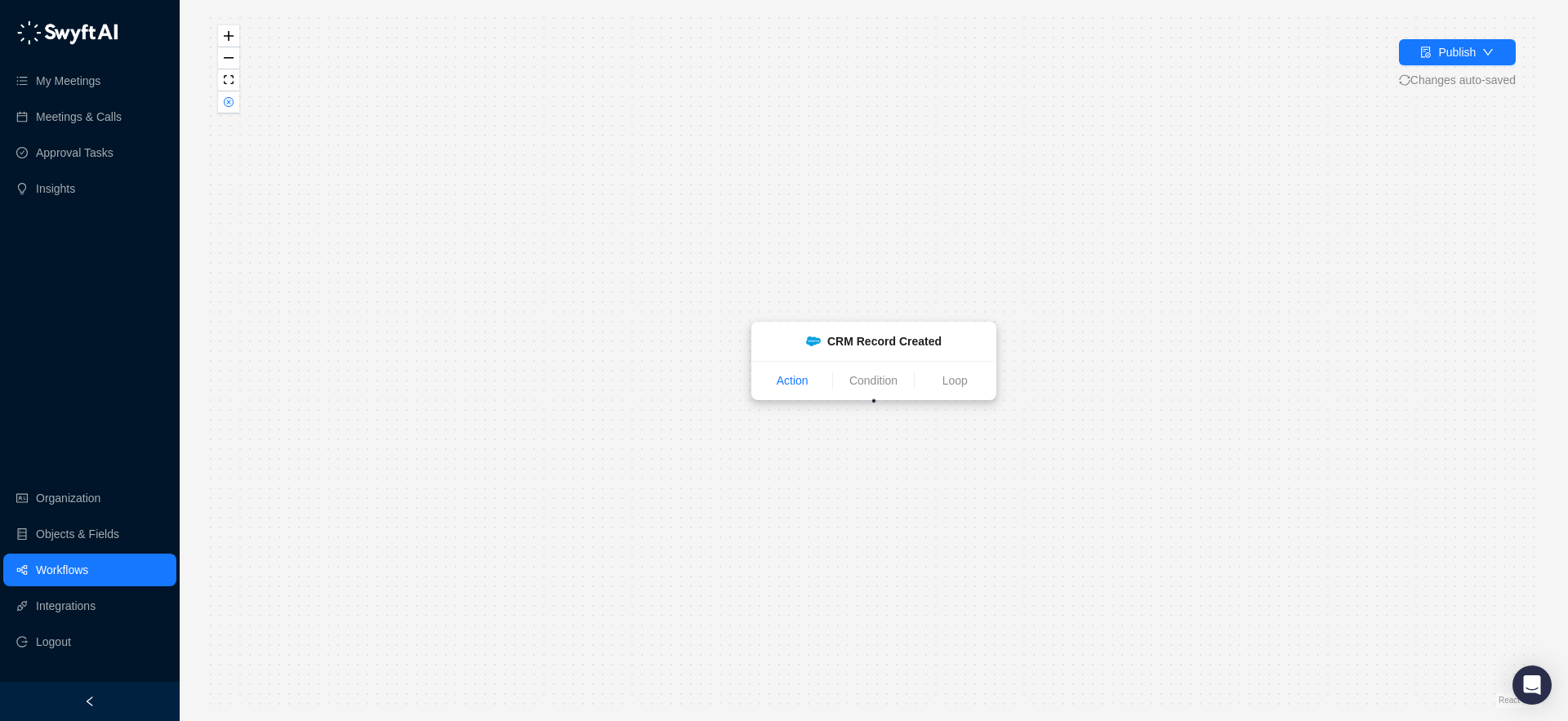 click on "Action" at bounding box center [792, 381] 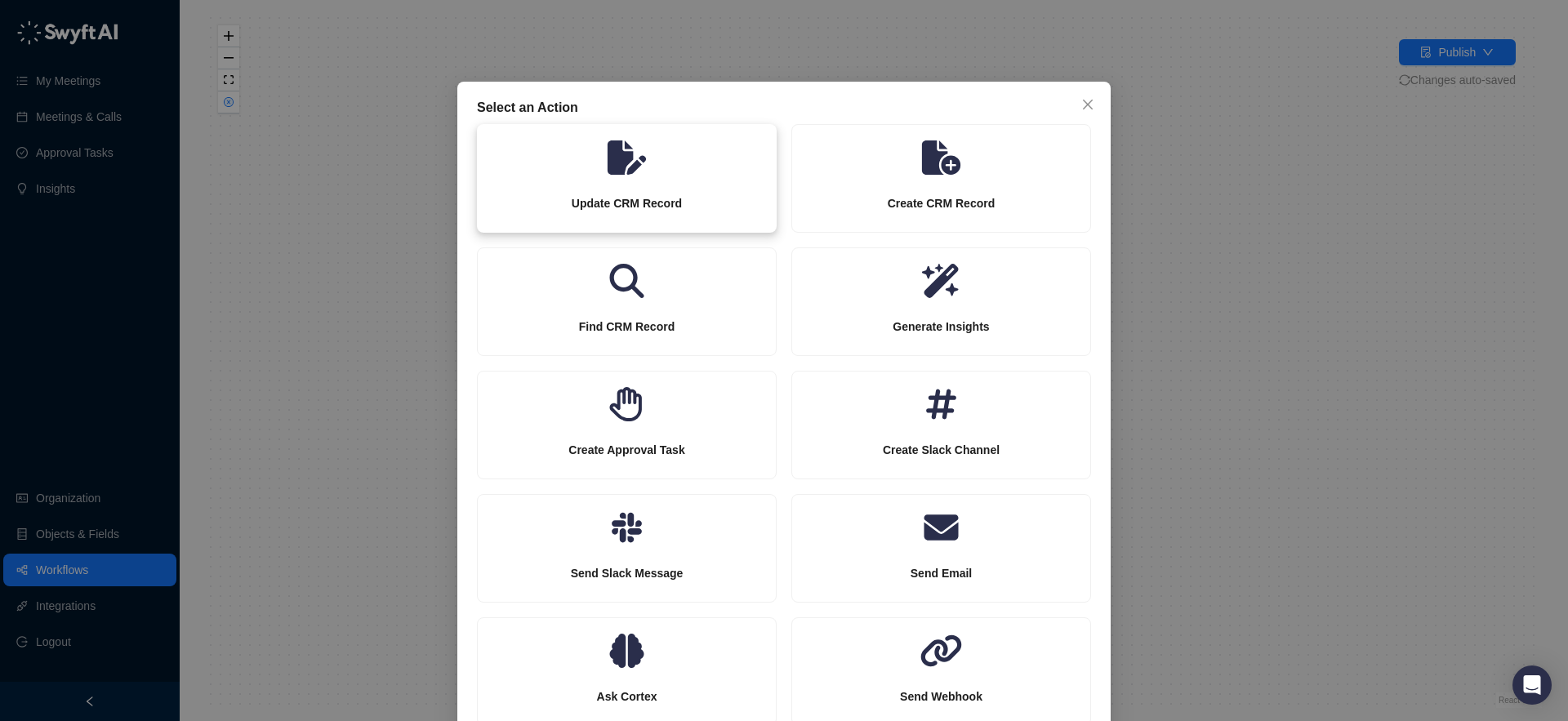 click 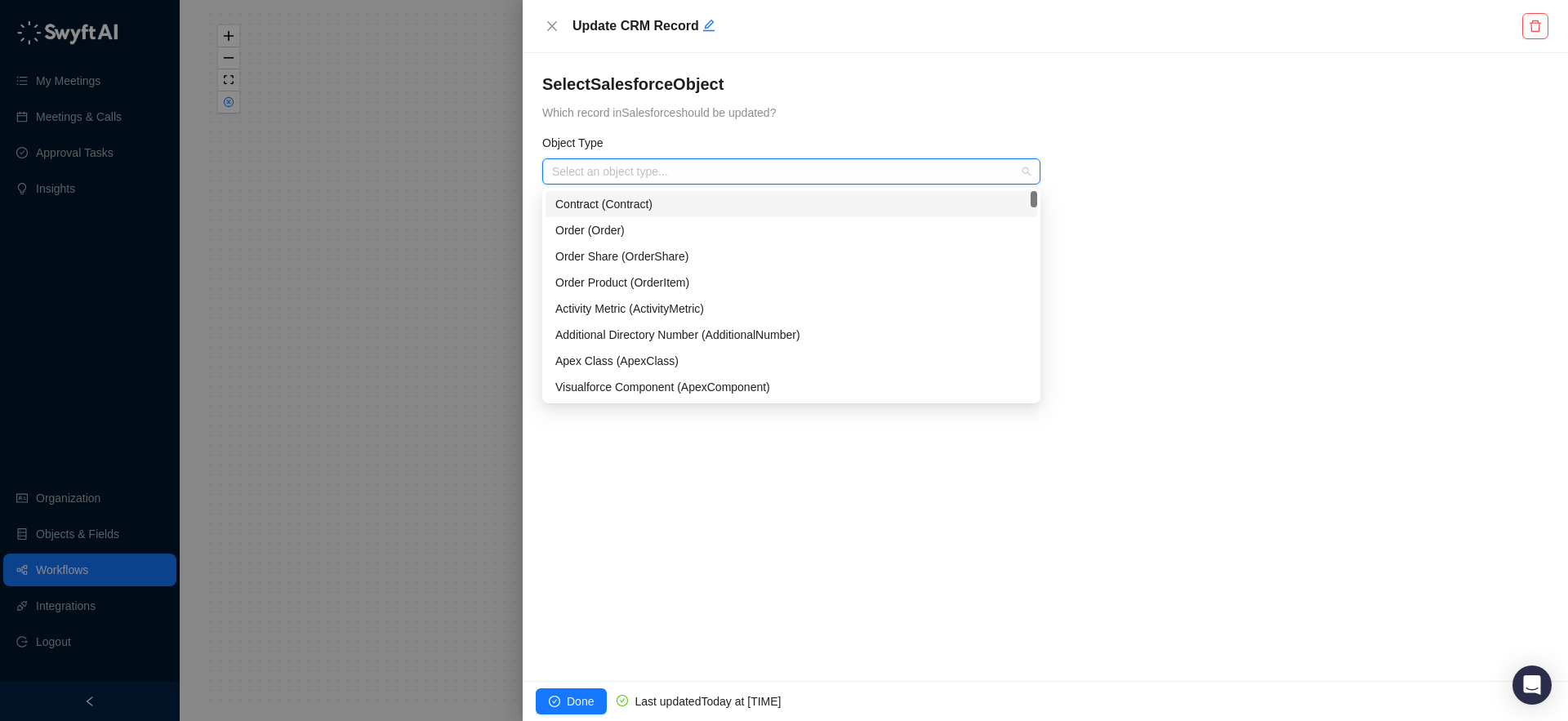 click at bounding box center (786, 171) 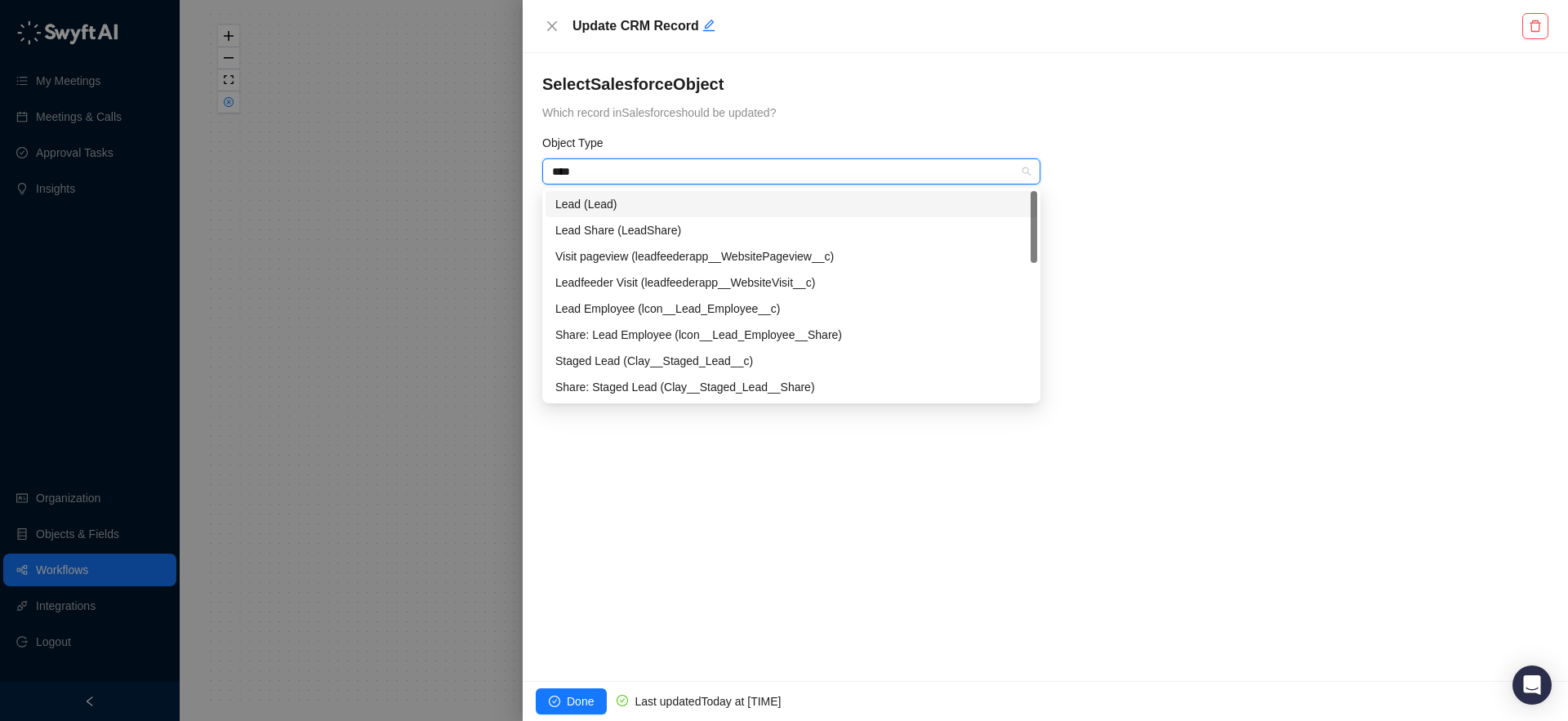 click on "Lead (Lead)" at bounding box center [791, 204] 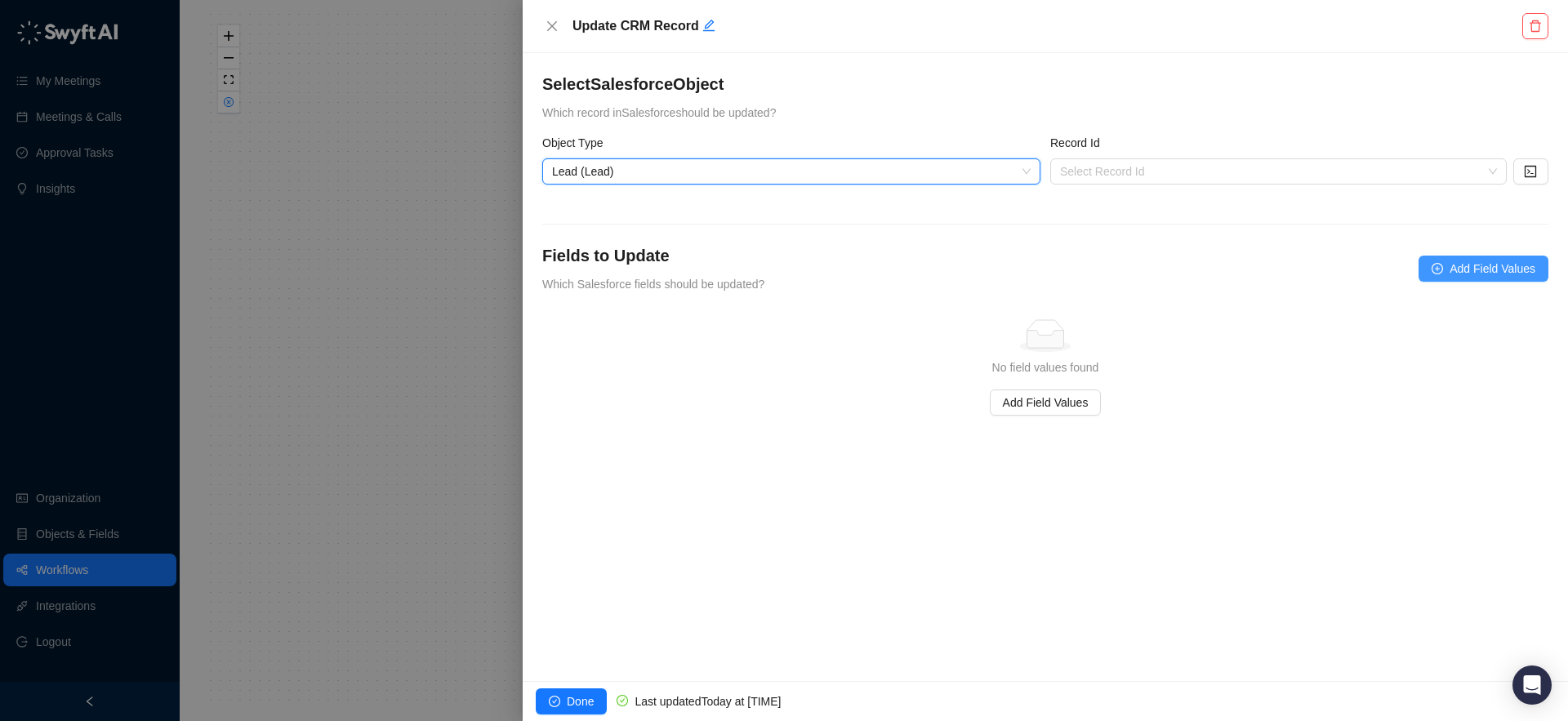 click on "Add Field Values" at bounding box center [1492, 269] 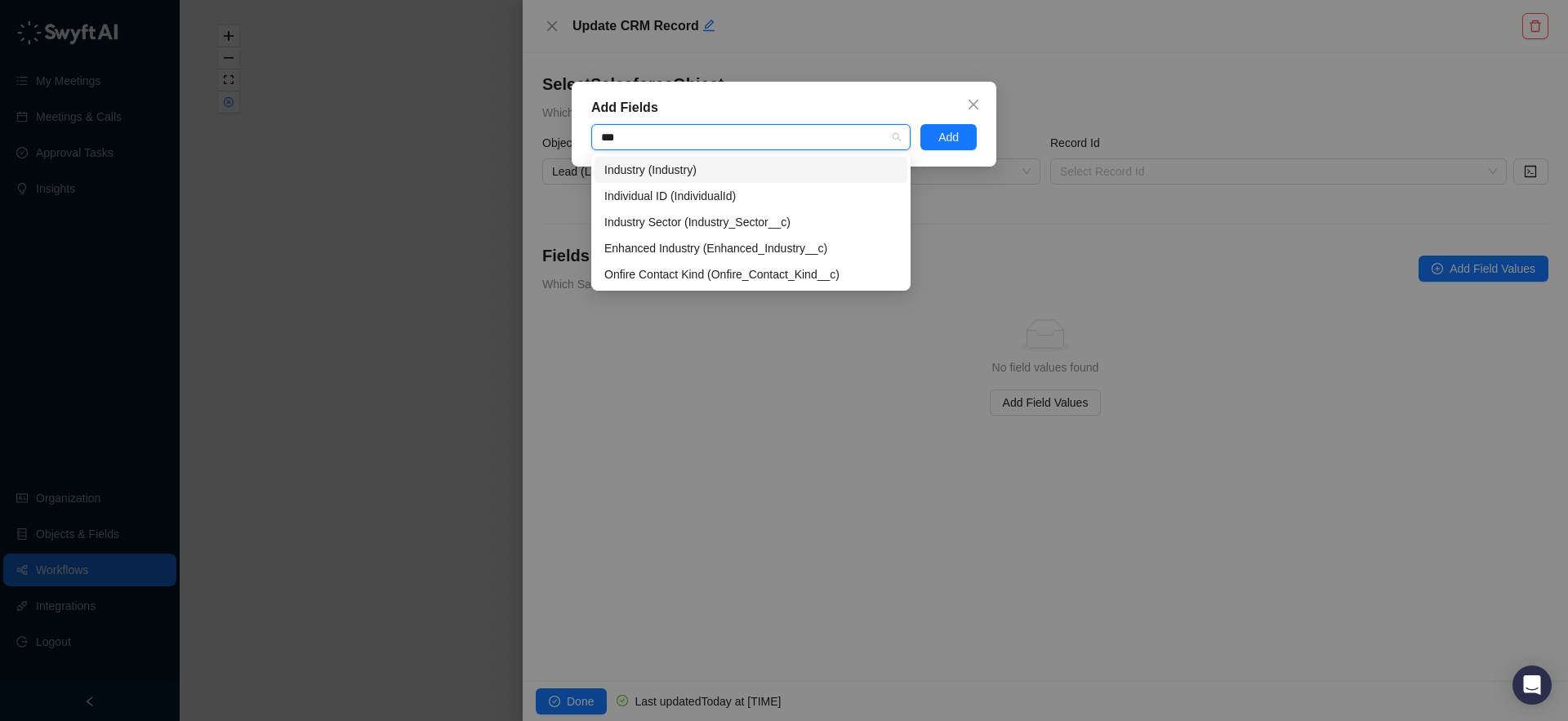 click on "Industry (Industry)" at bounding box center (751, 170) 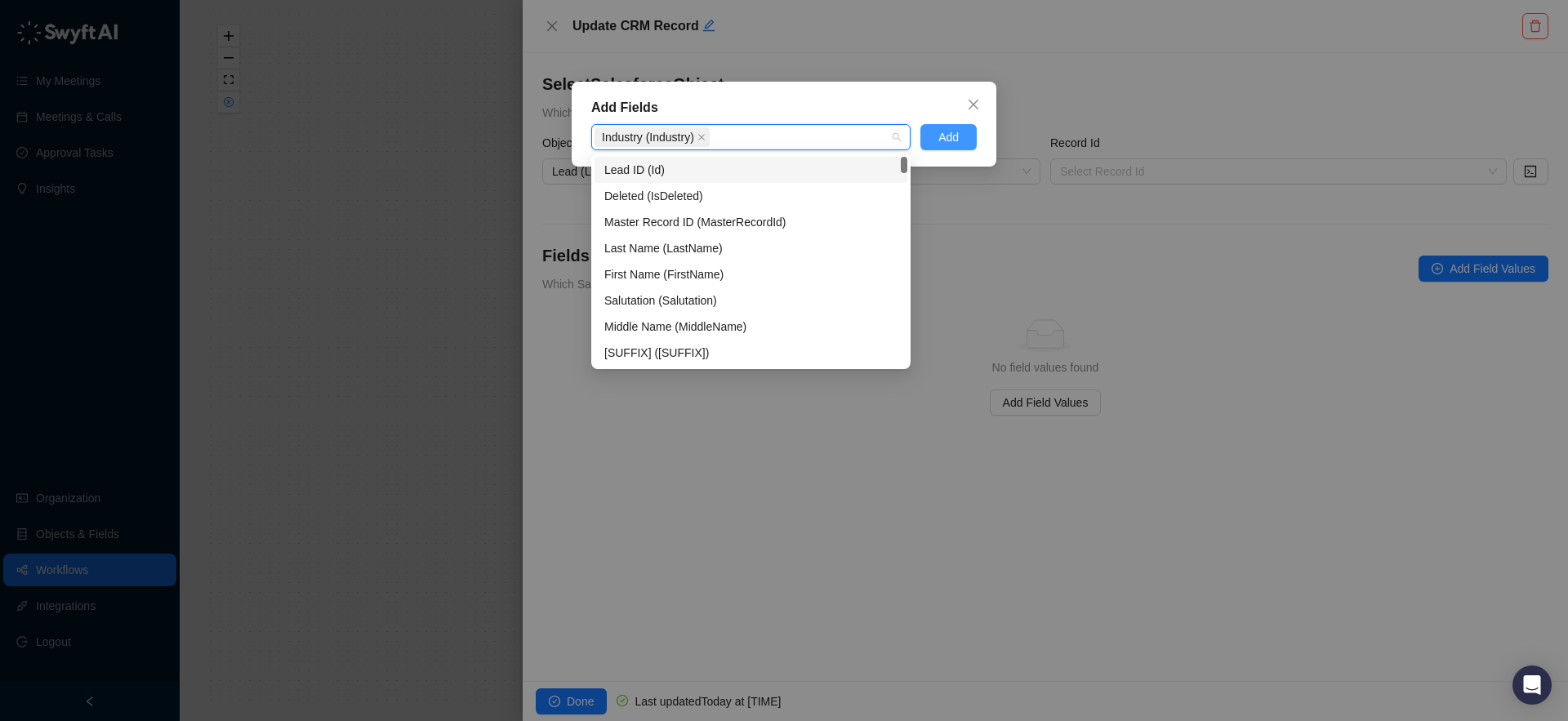 click on "Add" at bounding box center [948, 137] 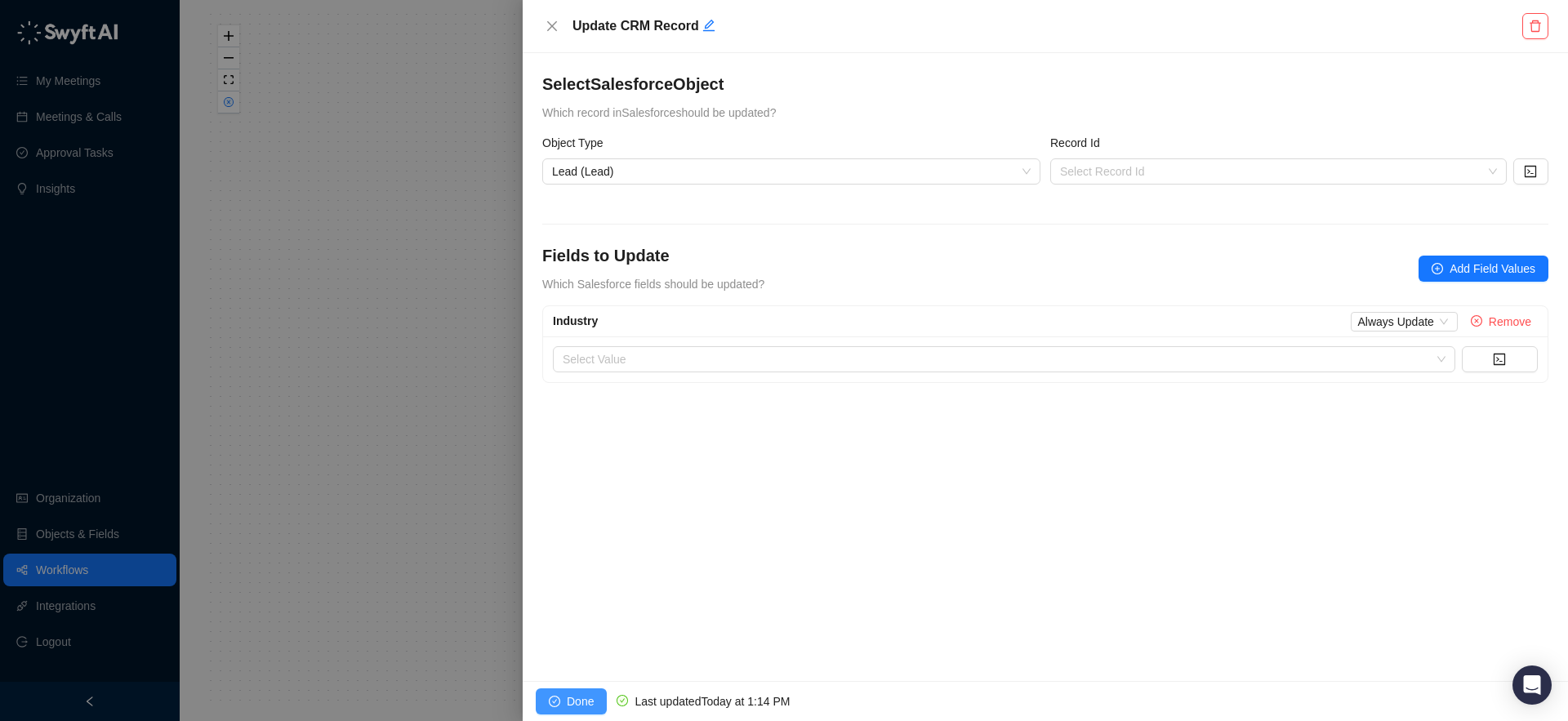 click on "Done" at bounding box center [580, 701] 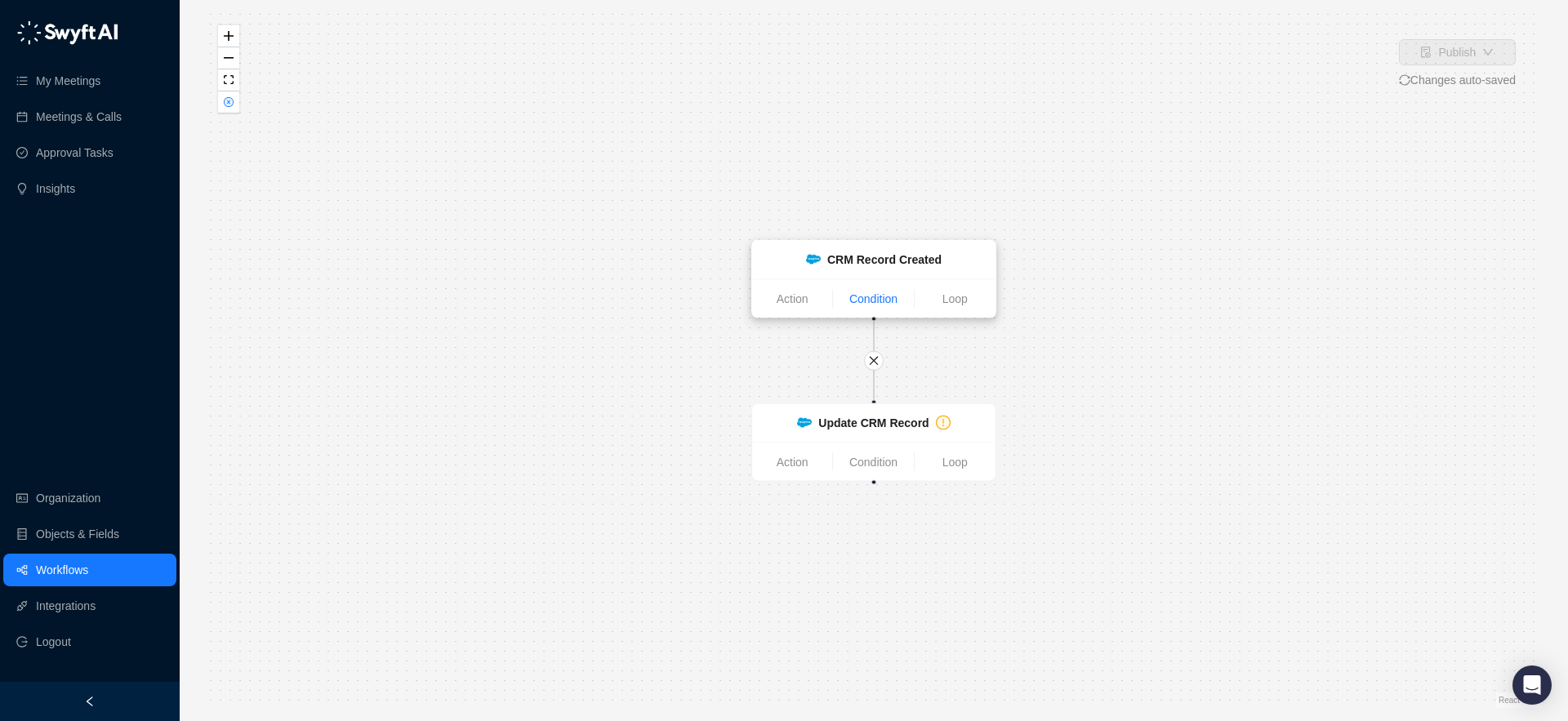 click on "Condition" at bounding box center (873, 299) 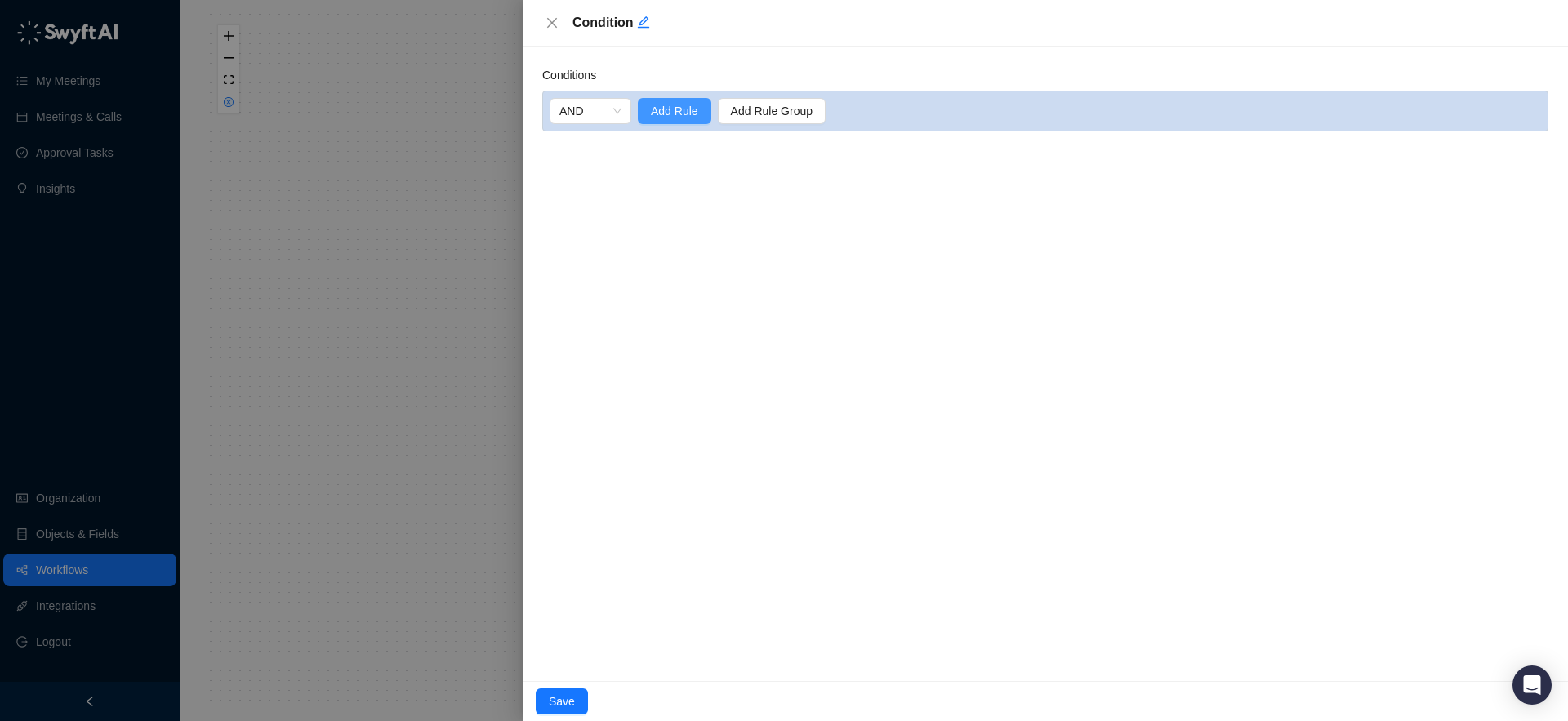 click on "Add Rule" at bounding box center (675, 111) 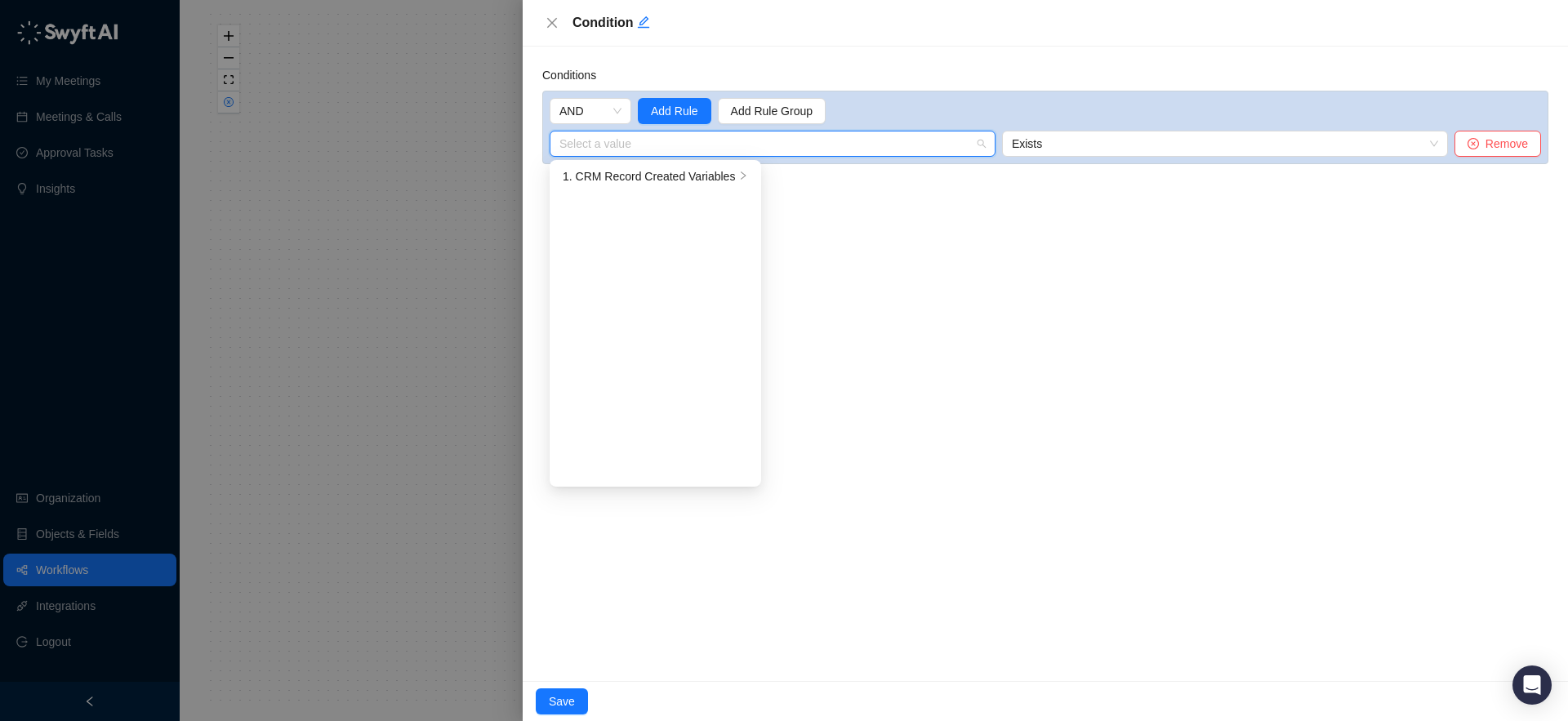 click at bounding box center (768, 144) 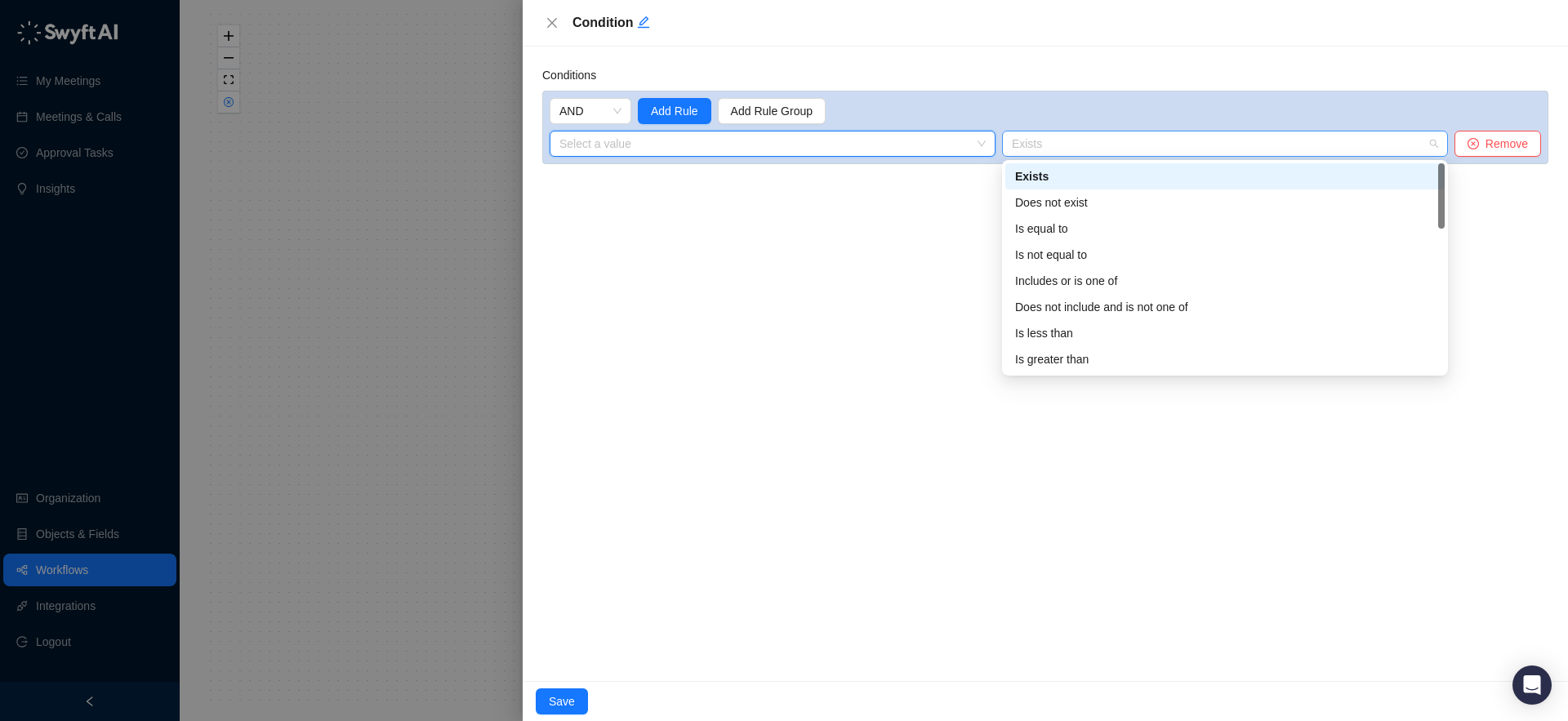 click on "Exists" at bounding box center [1225, 144] 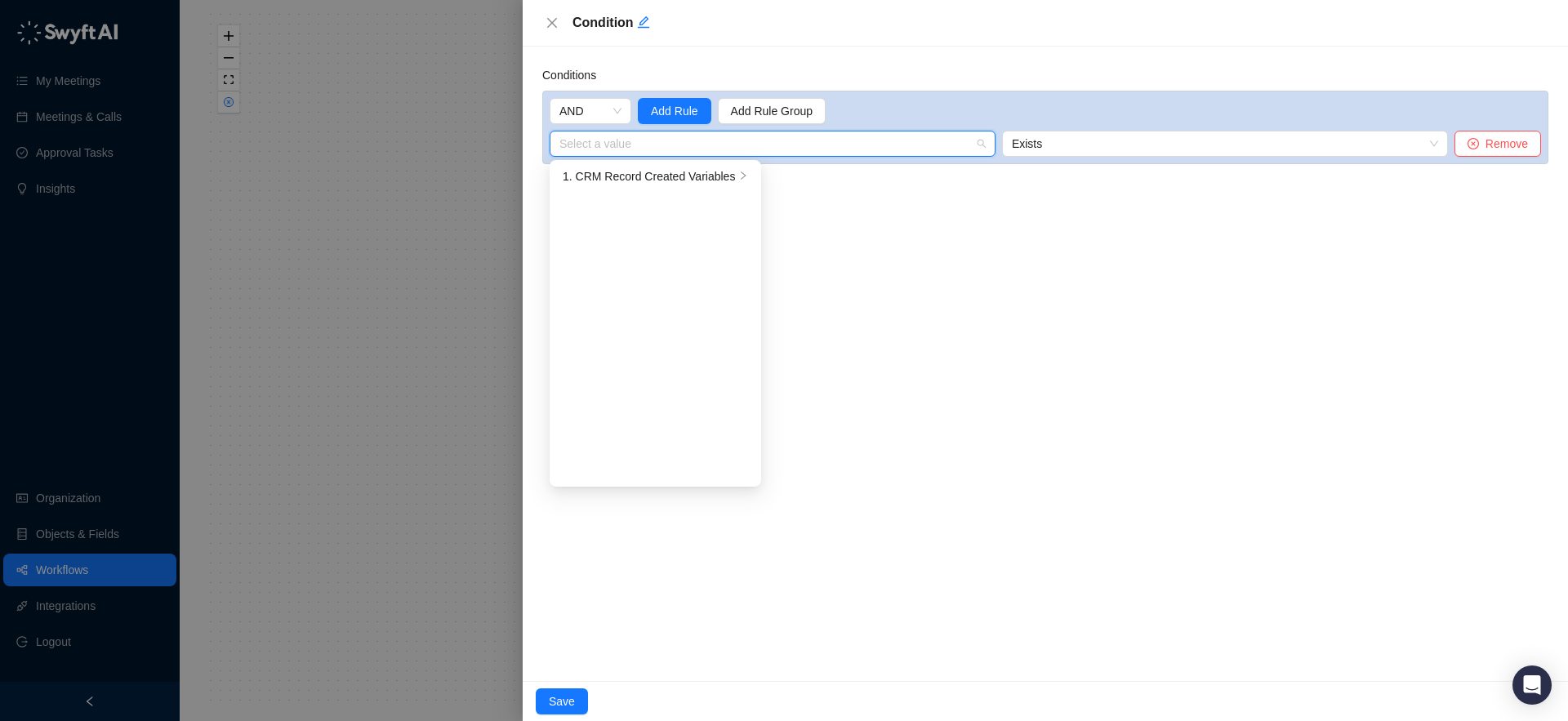 click at bounding box center (768, 144) 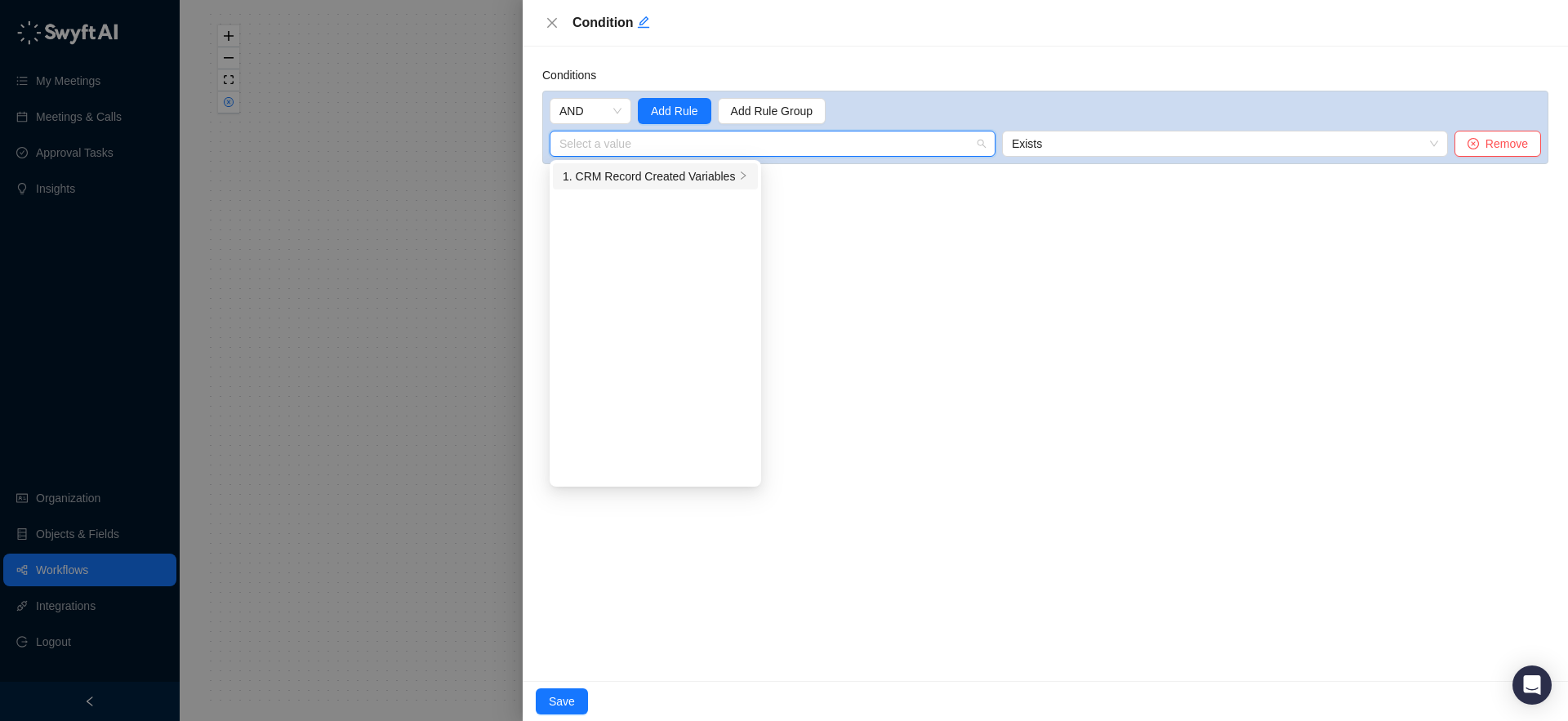 click on "1. CRM Record Created Variables" at bounding box center (655, 176) 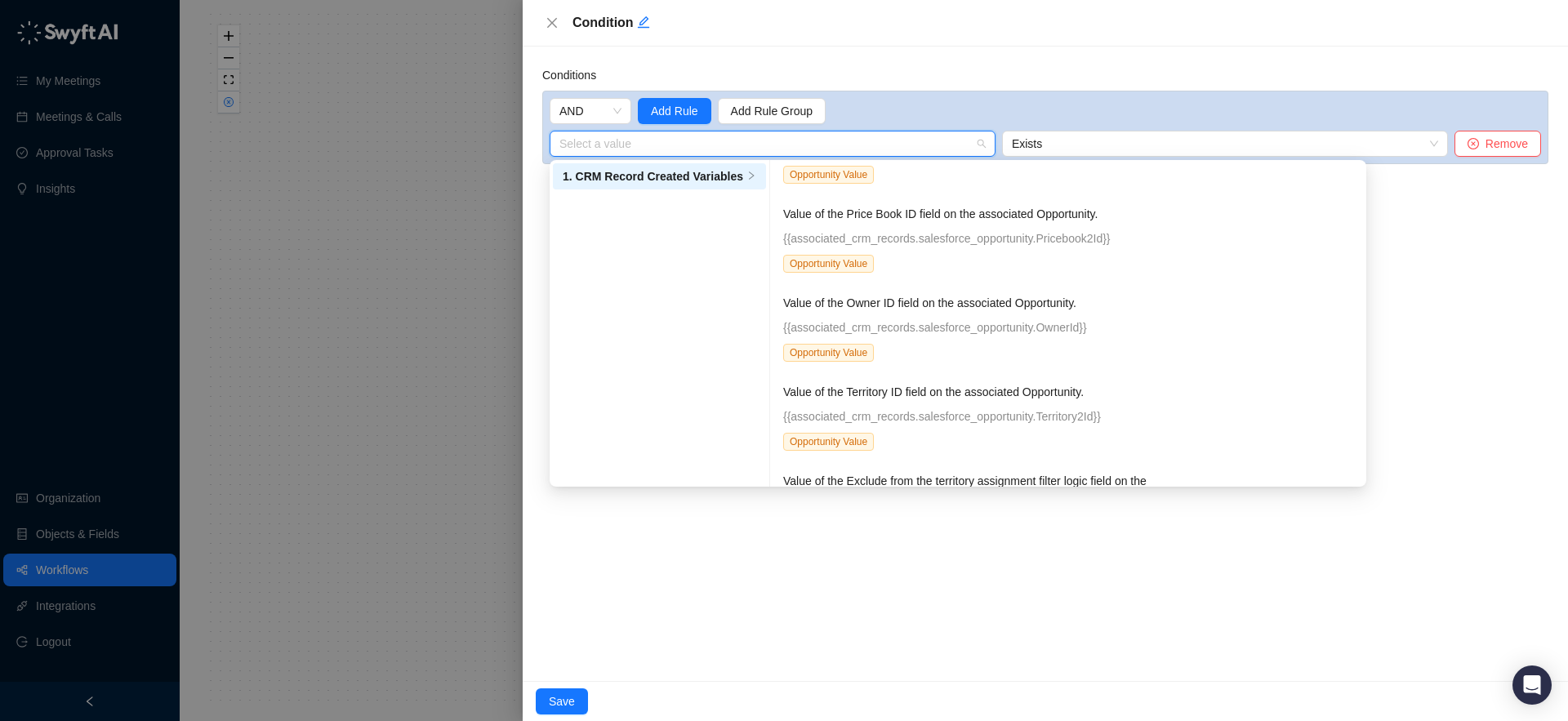 scroll, scrollTop: 3738, scrollLeft: 0, axis: vertical 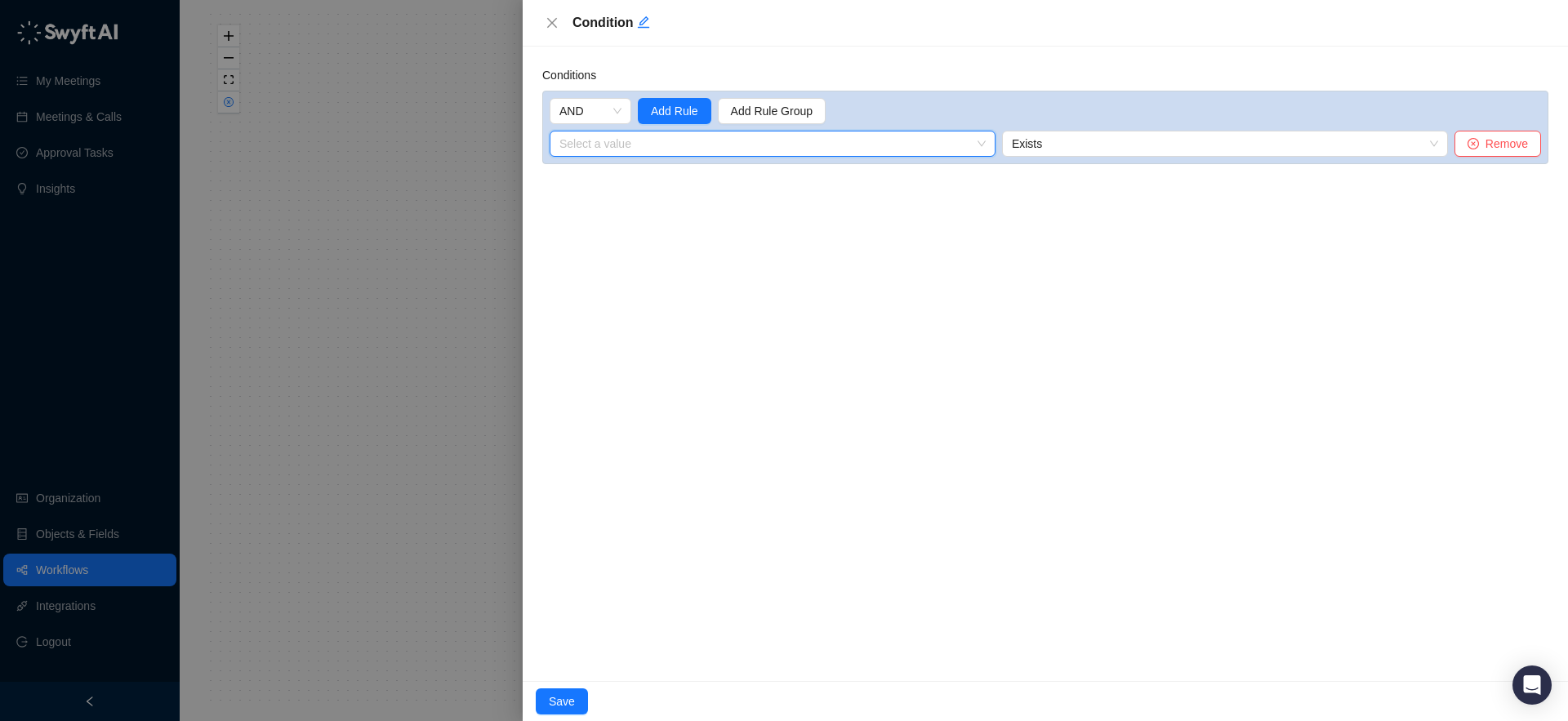 click on "Condition" at bounding box center [1058, 23] 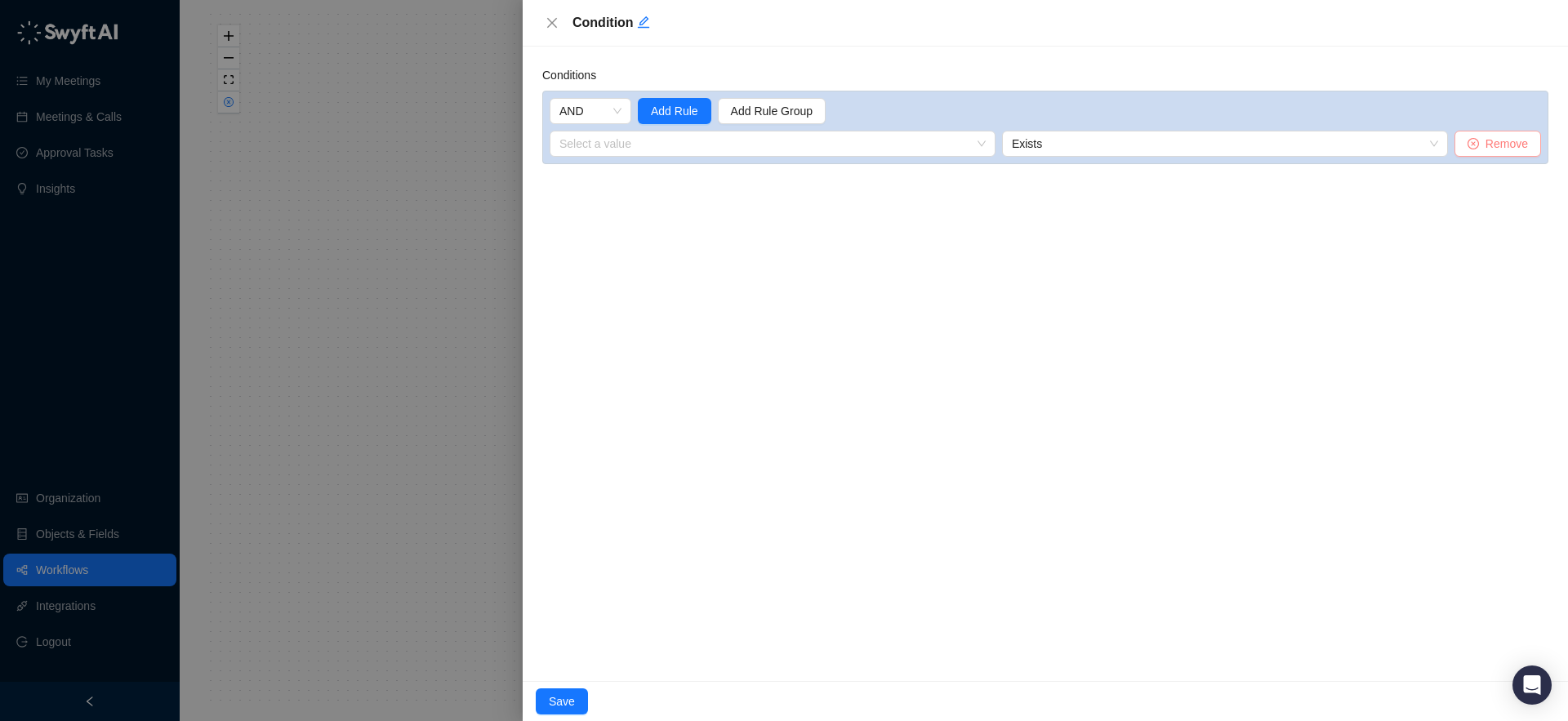 click on "Remove" at bounding box center (1507, 144) 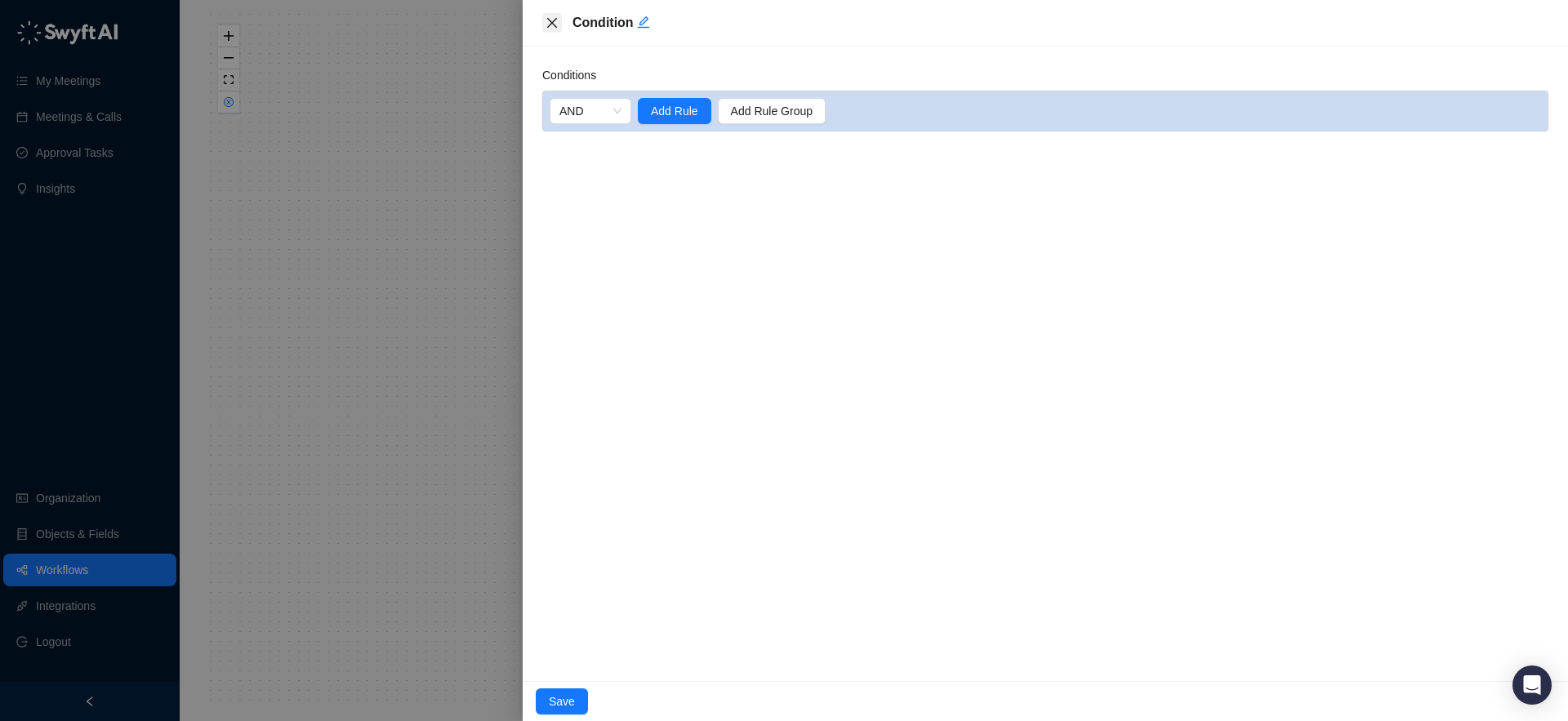 click 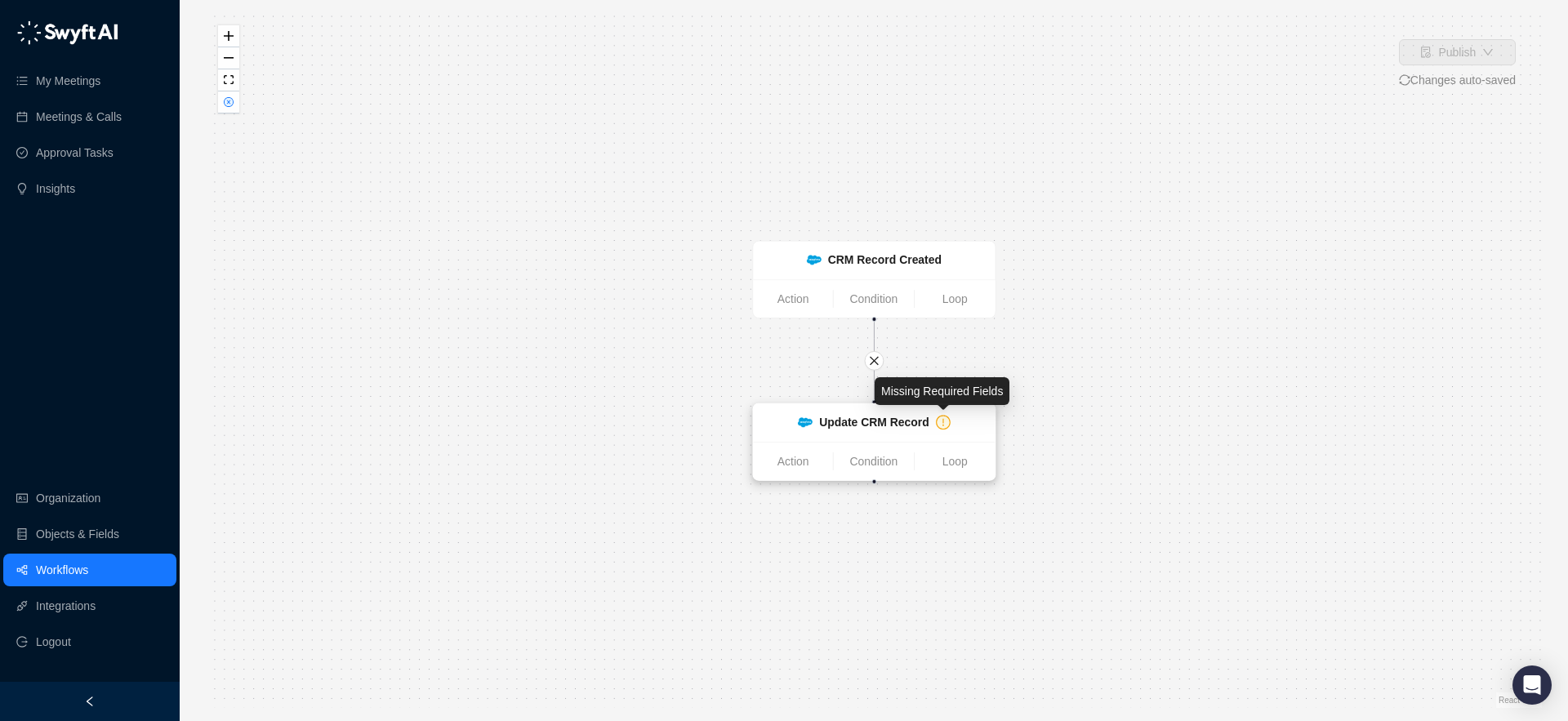 click 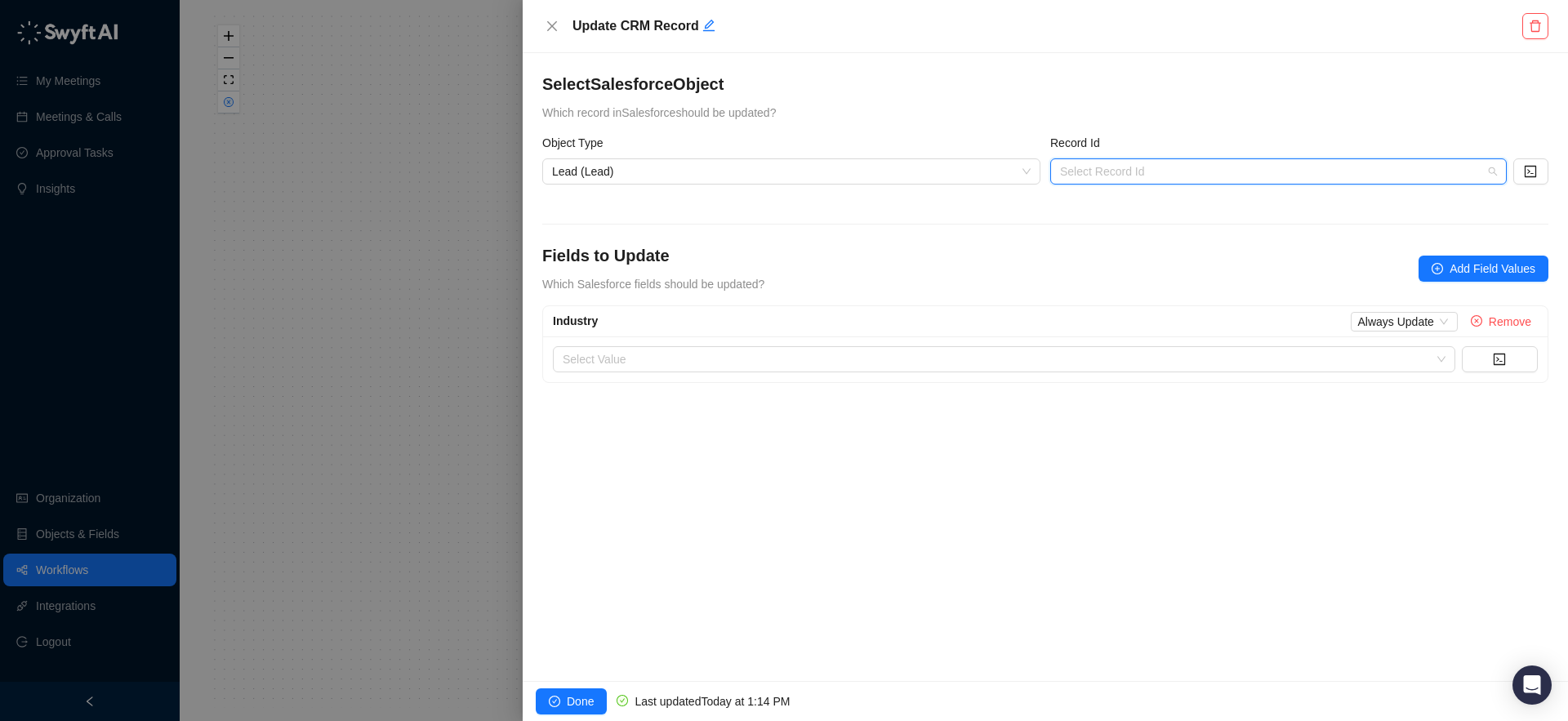 click at bounding box center [1273, 171] 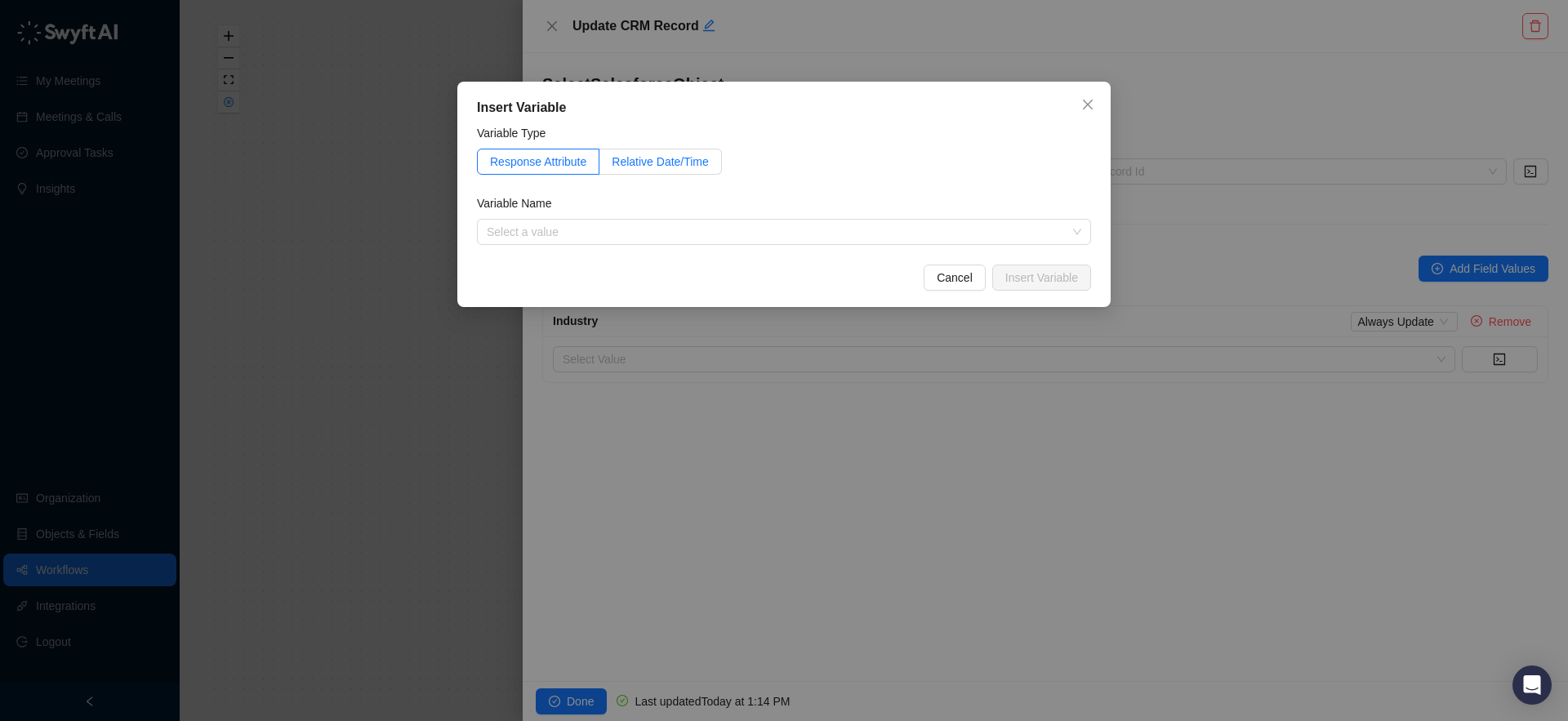 click on "Relative Date/Time" at bounding box center [660, 162] 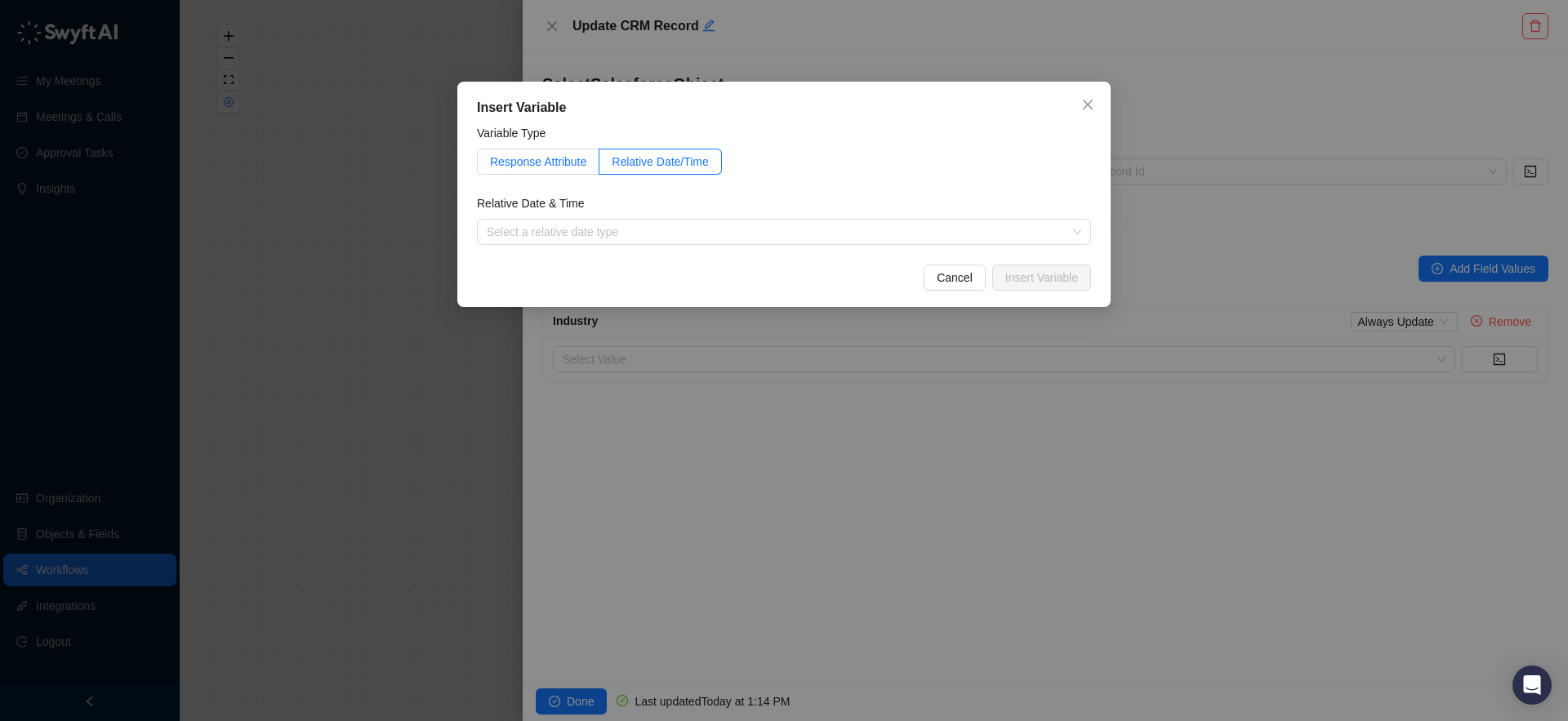 click on "Response Attribute" at bounding box center (538, 162) 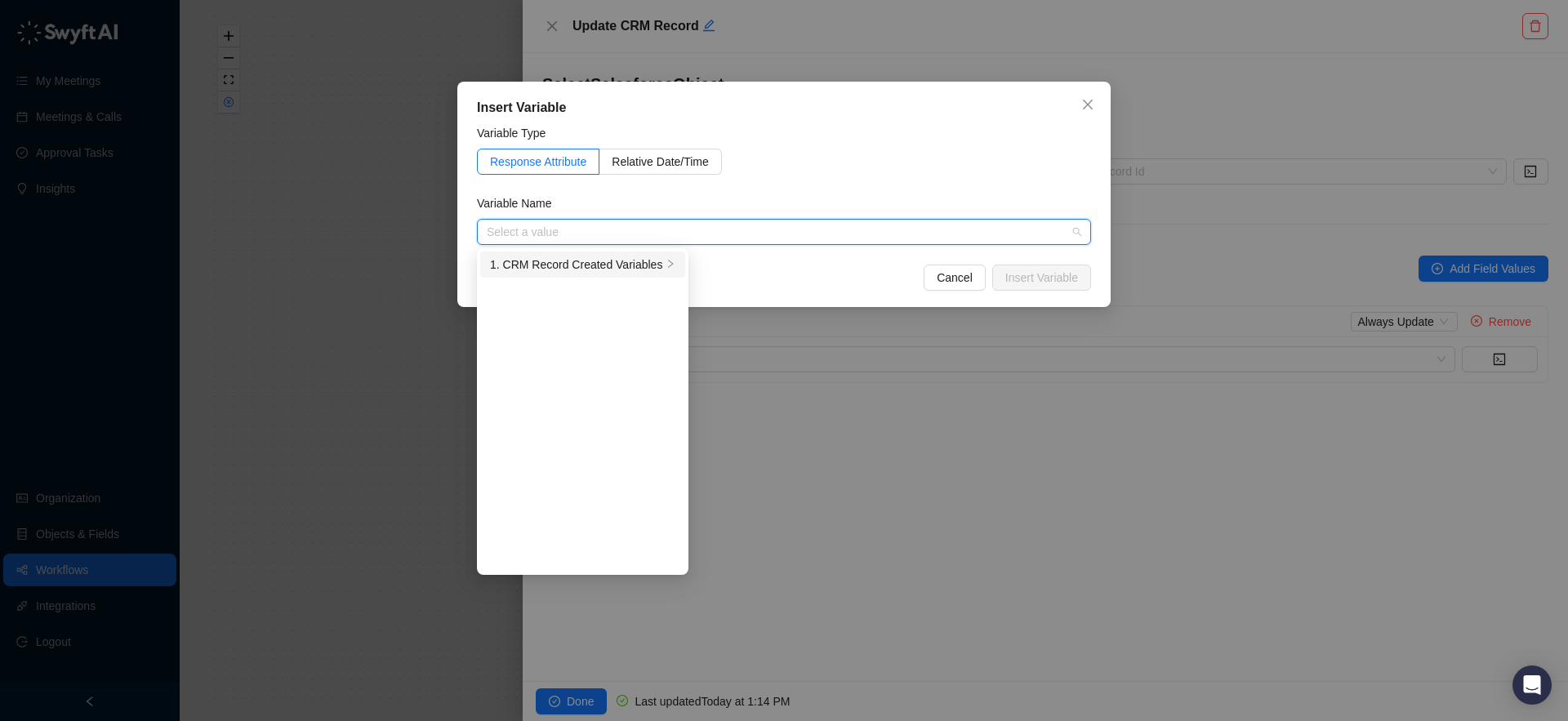 click on "1. CRM Record Created Variables" at bounding box center [576, 265] 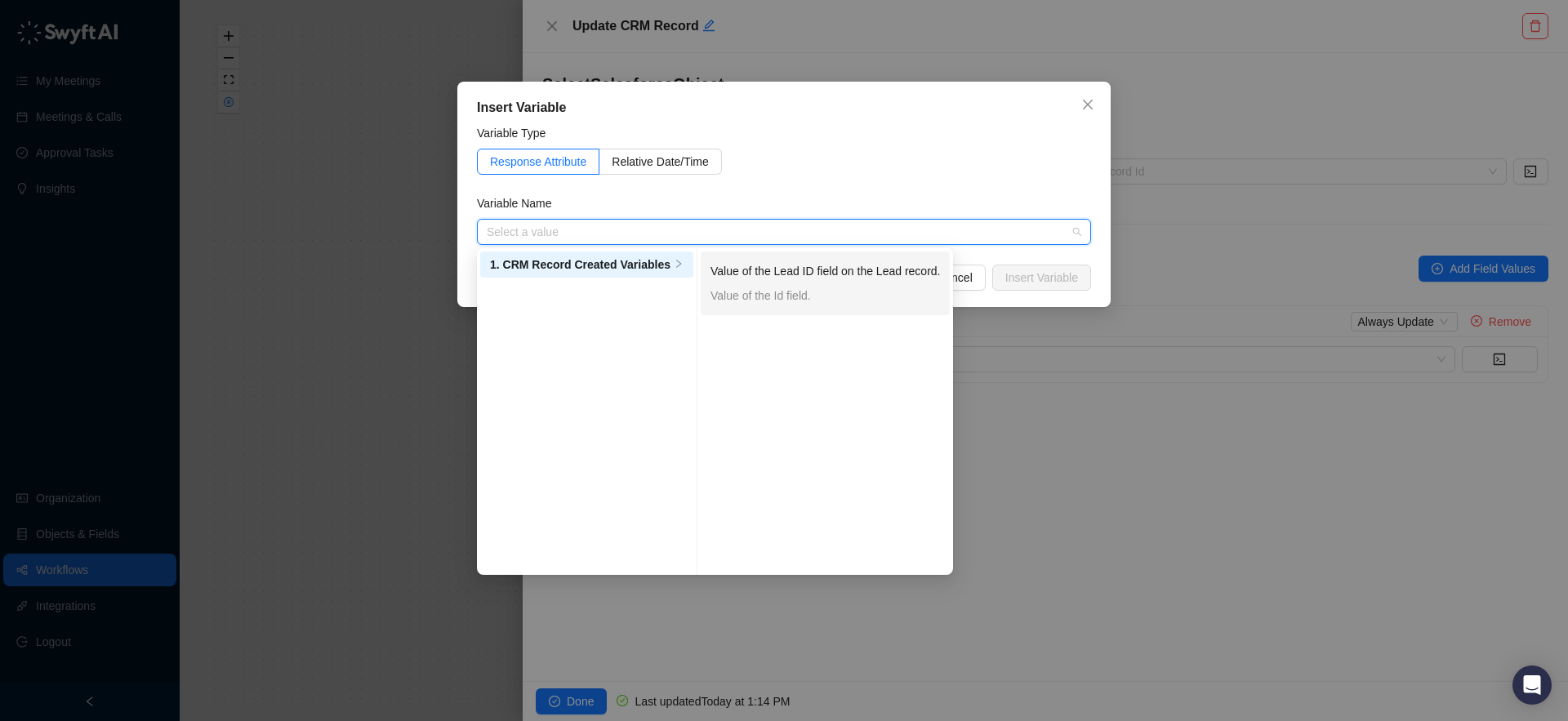 click on "Value of the Id field." at bounding box center [826, 296] 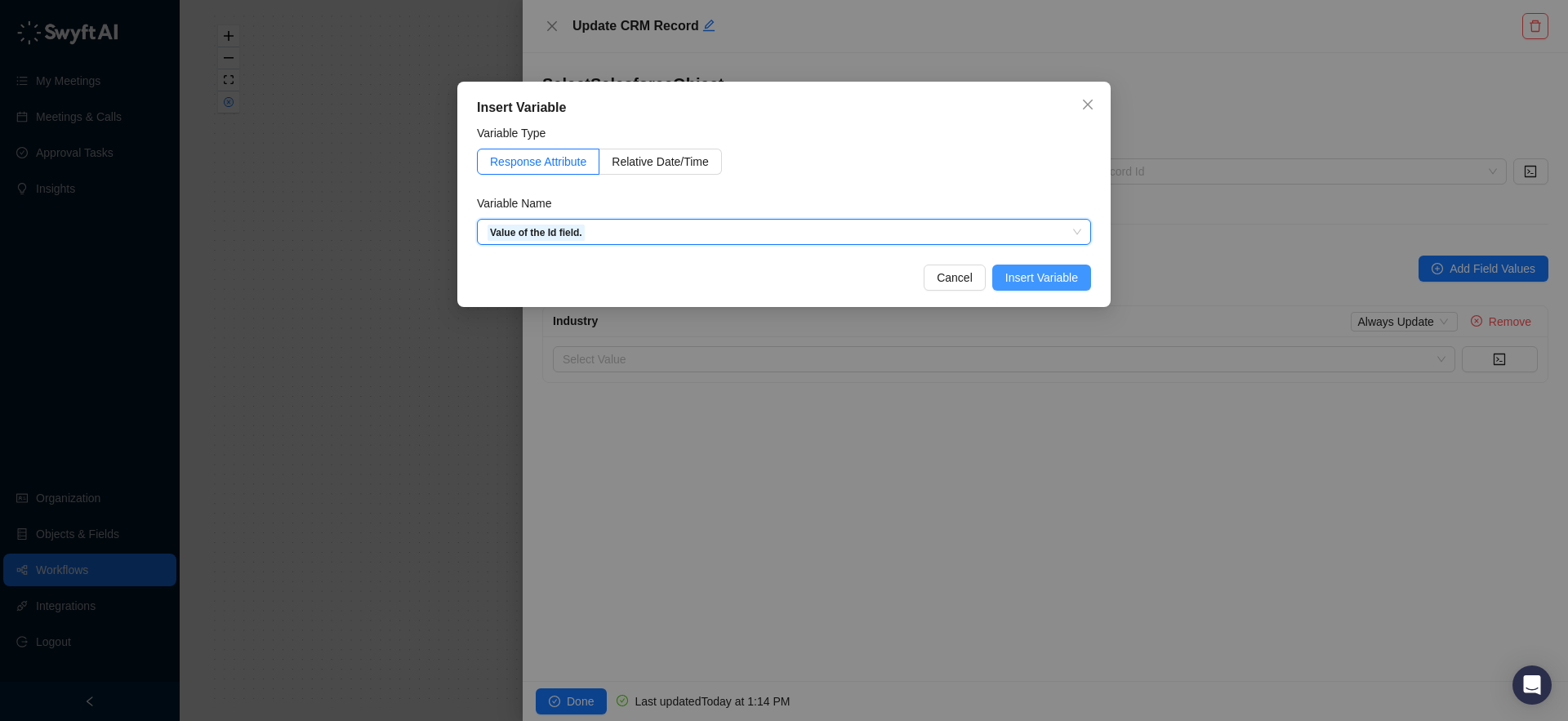 click on "Insert Variable" at bounding box center (1041, 278) 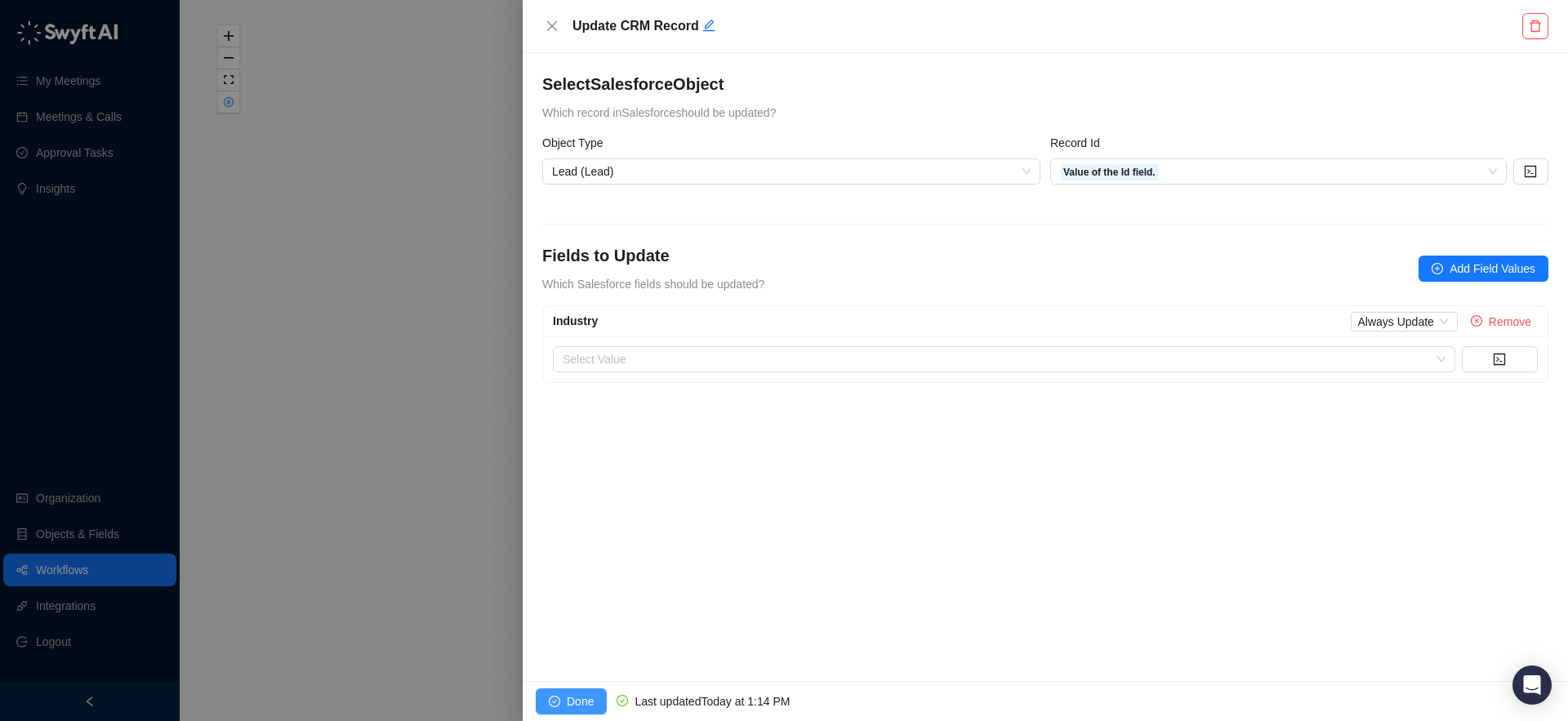 click on "Done" at bounding box center [571, 701] 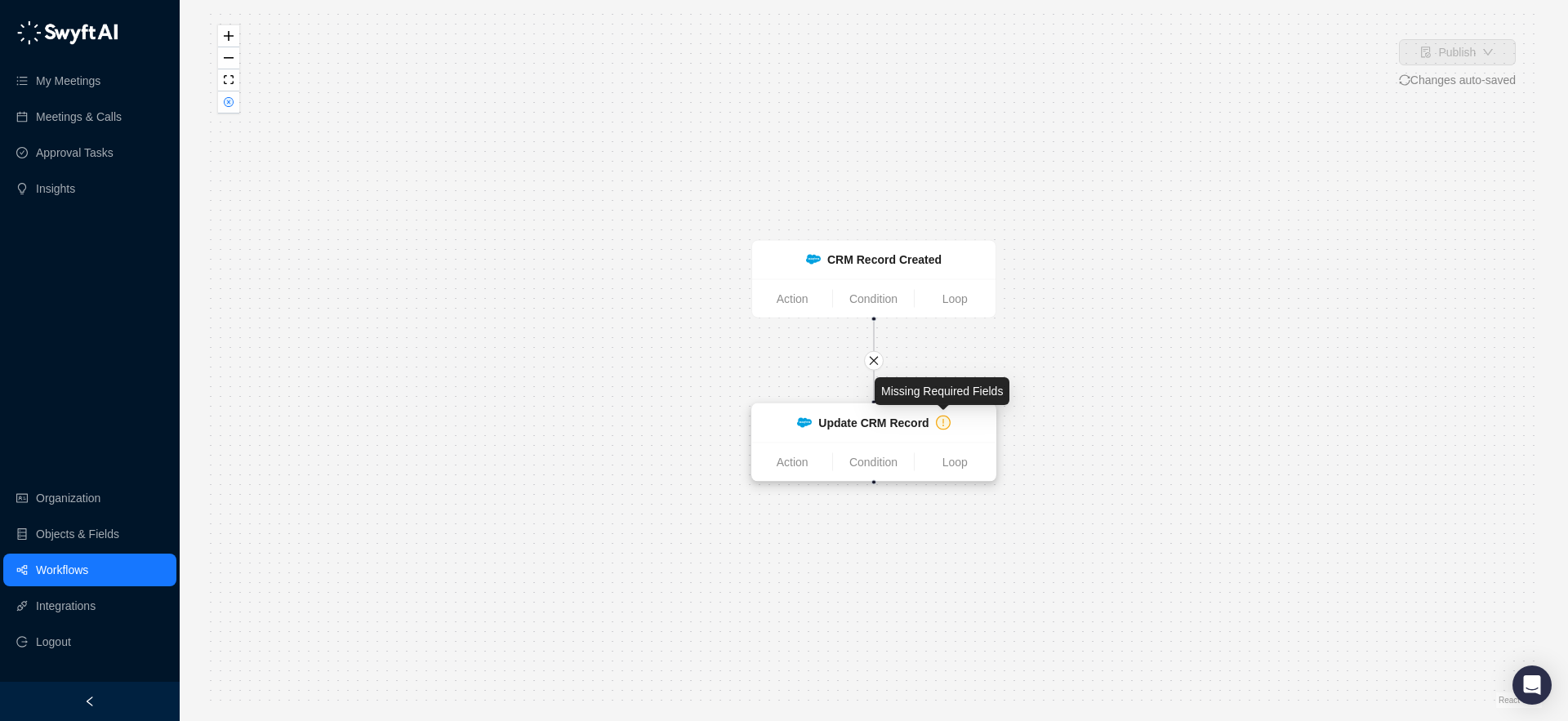 click 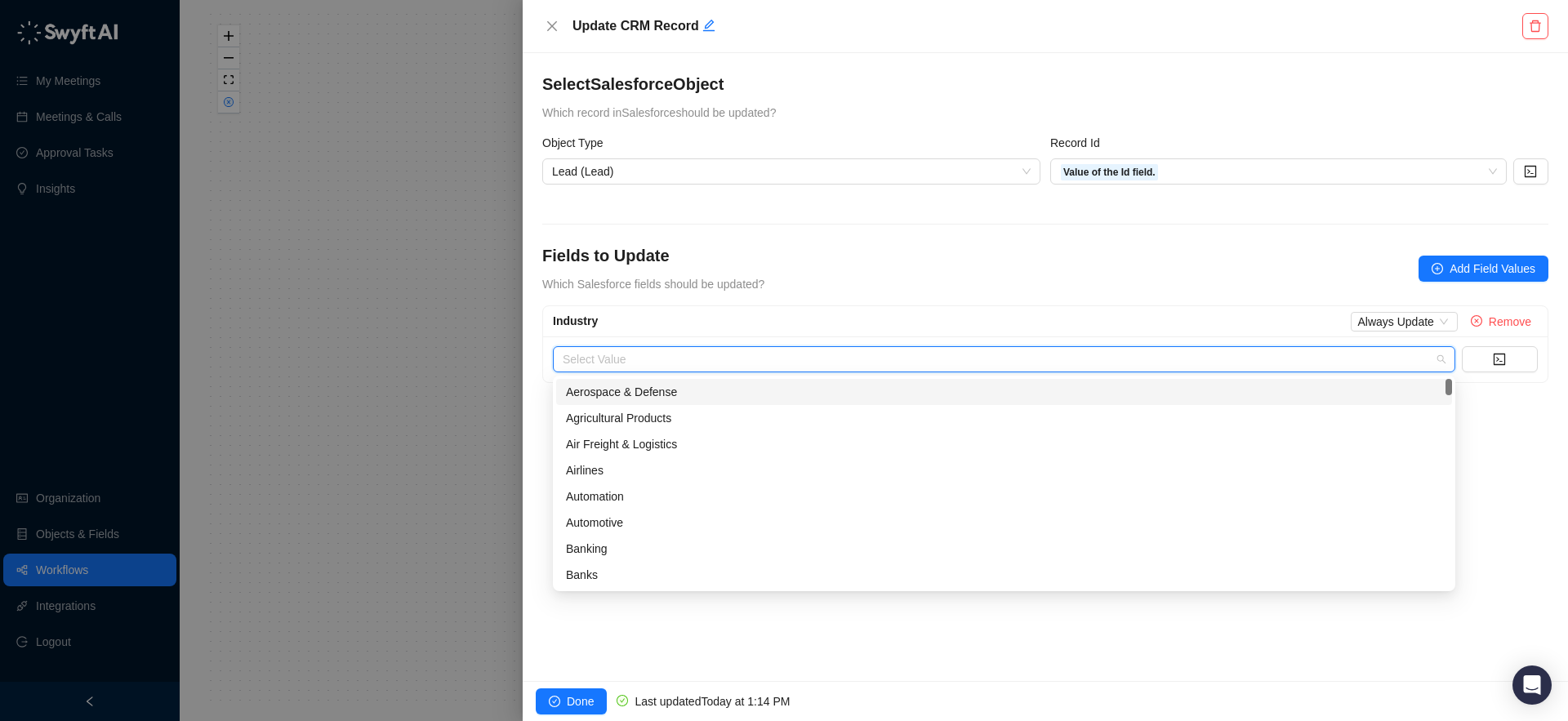 click at bounding box center (999, 359) 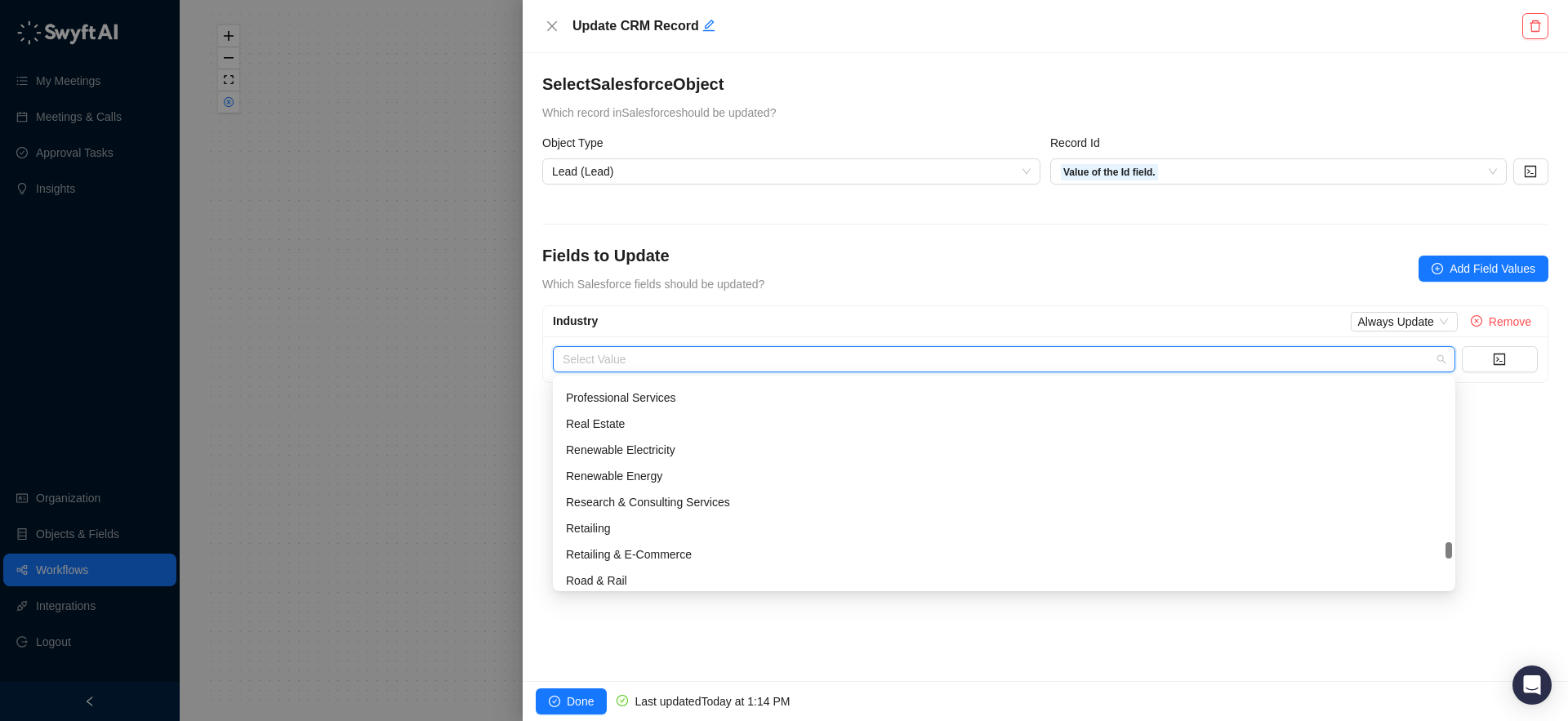 scroll, scrollTop: 2744, scrollLeft: 0, axis: vertical 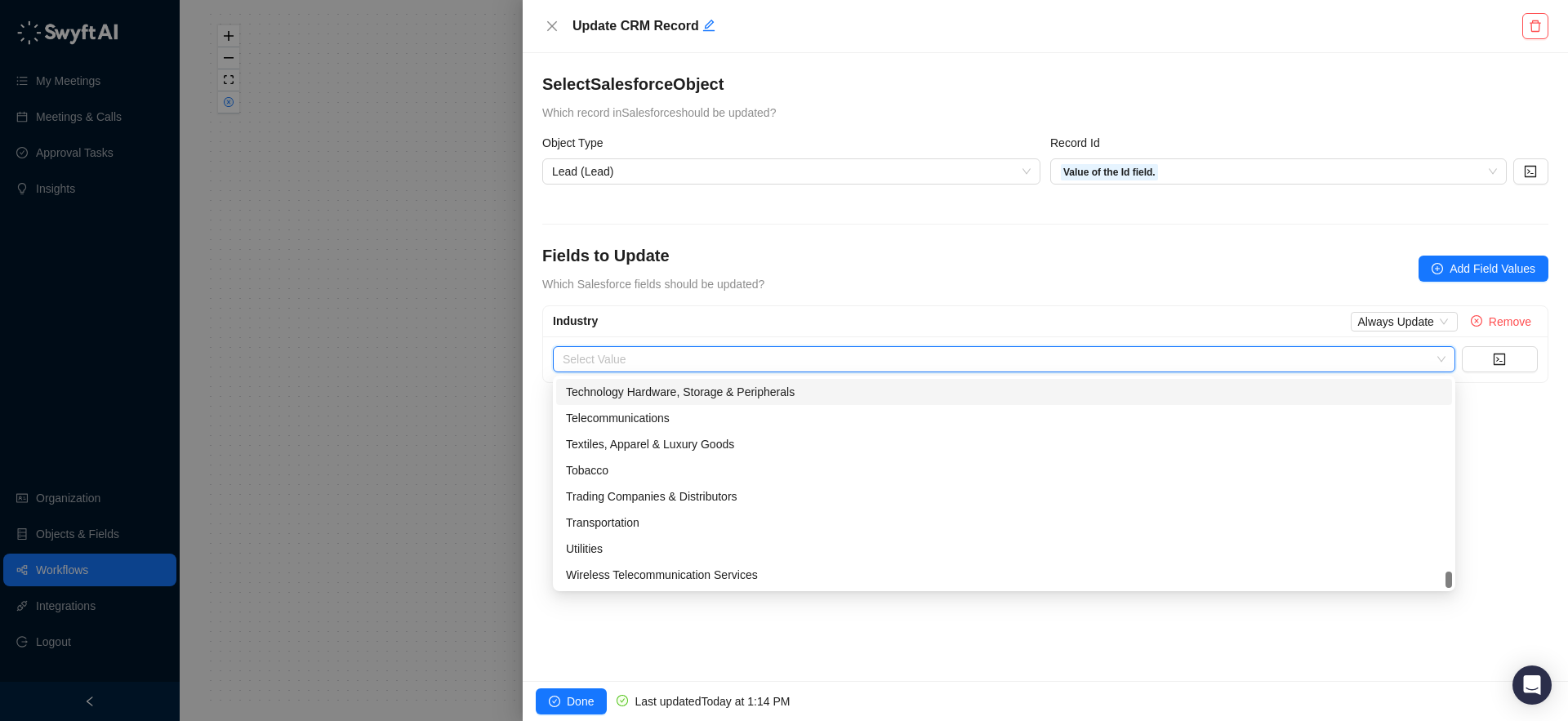 click on "Select Salesforce Object Which record in Salesforce should be updated? Object Type Lead (Lead) Record Id {{crm_record.values.Id}} Fields to Update Which Salesforce fields should be updated? Add Field Values Industry Always Update Remove Select Value" at bounding box center (1045, 367) 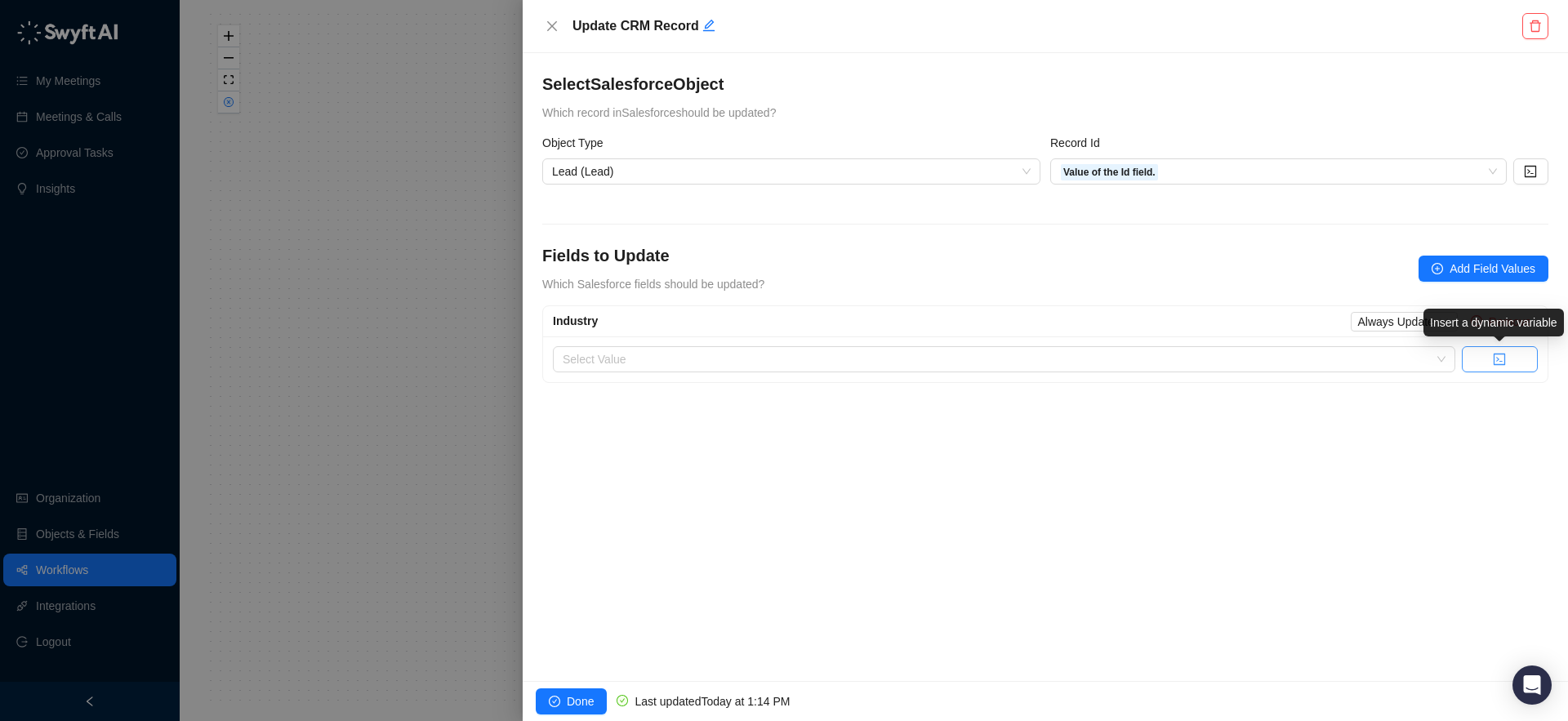click 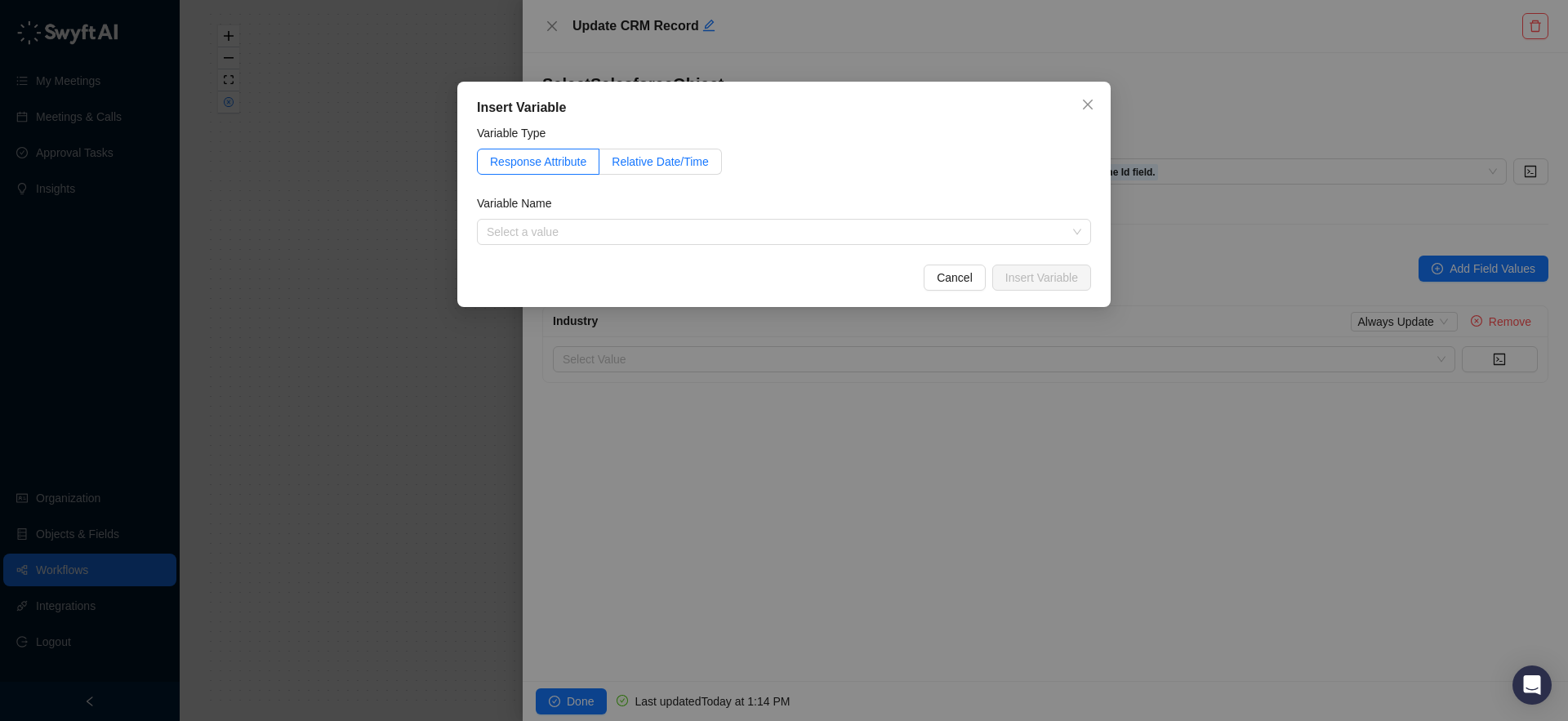 click on "Relative Date/Time" at bounding box center (660, 162) 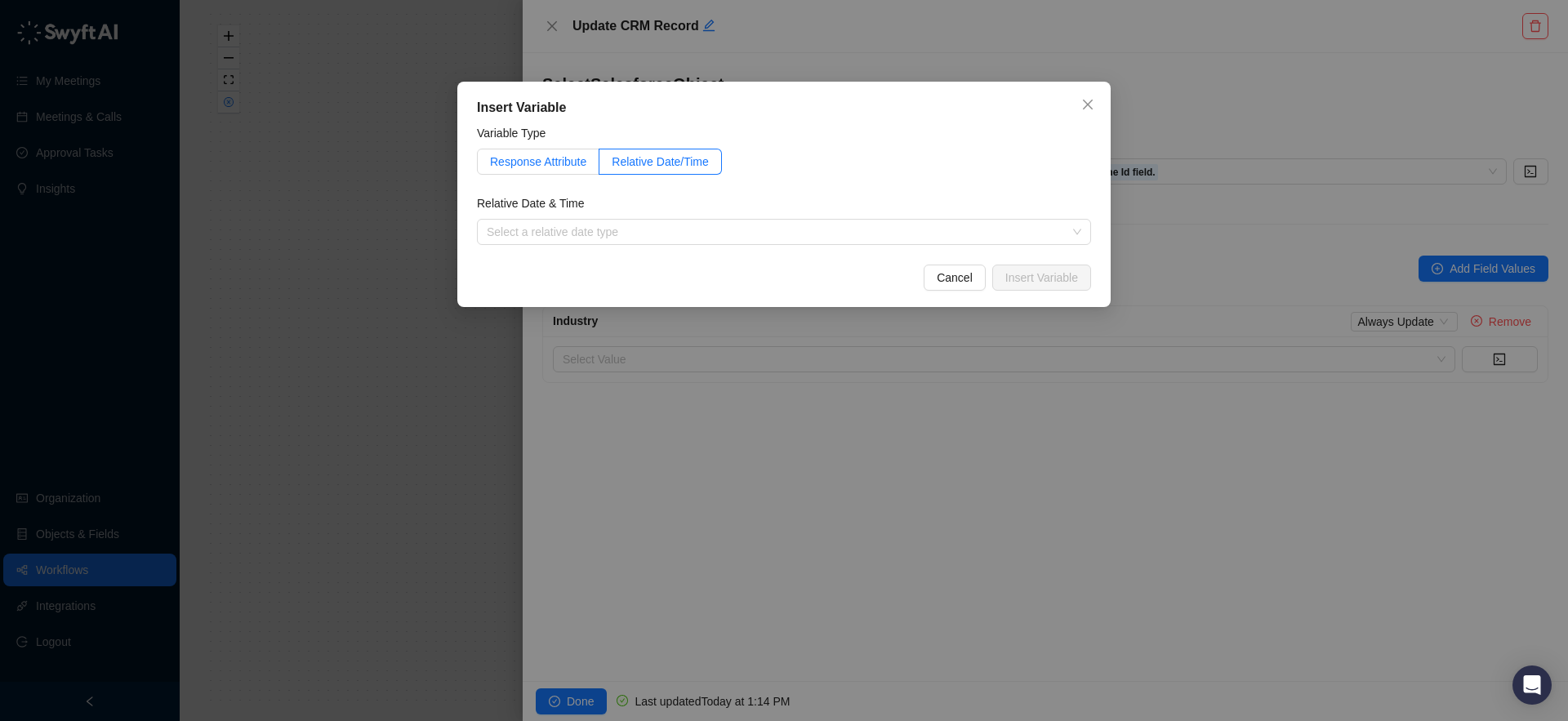 click on "Response Attribute" at bounding box center [538, 162] 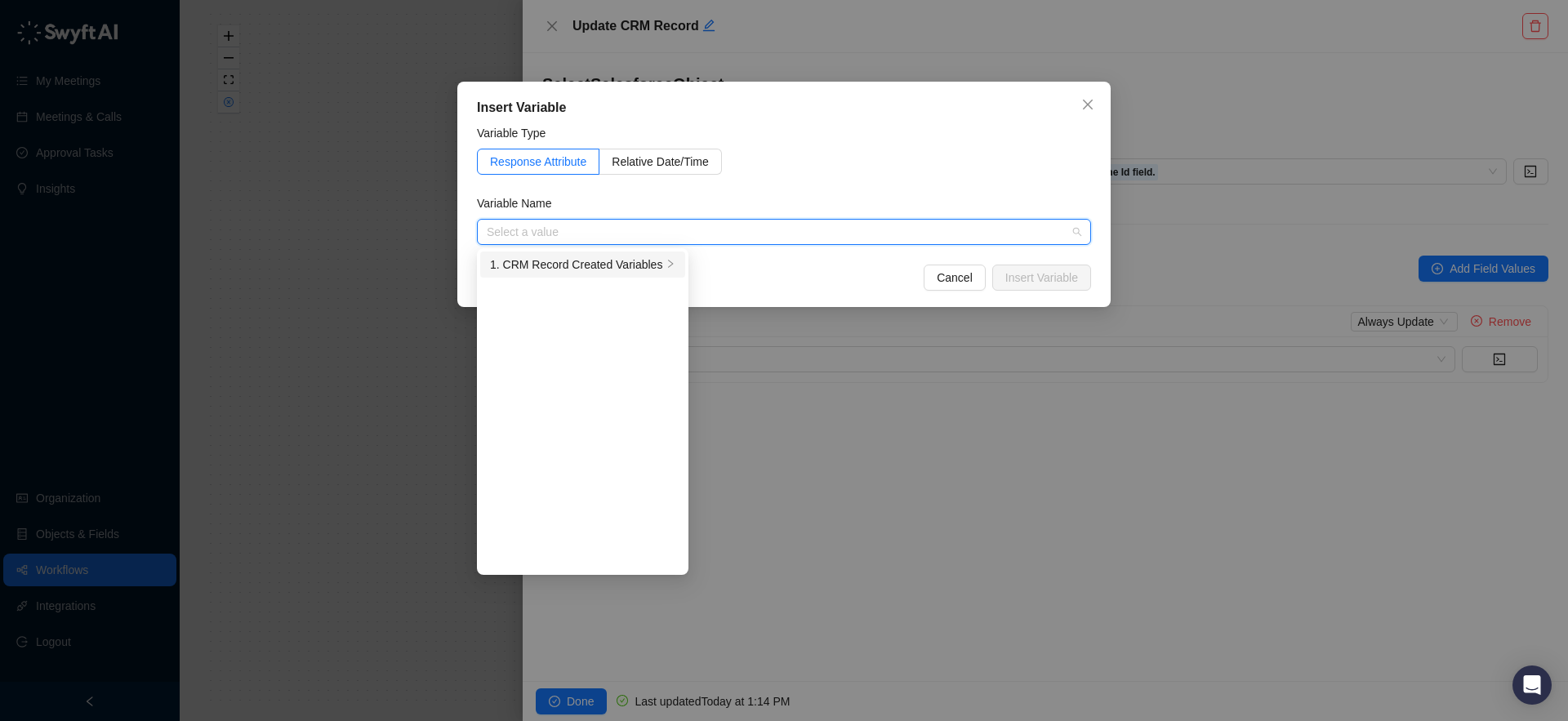 click on "1. CRM Record Created Variables" at bounding box center (576, 265) 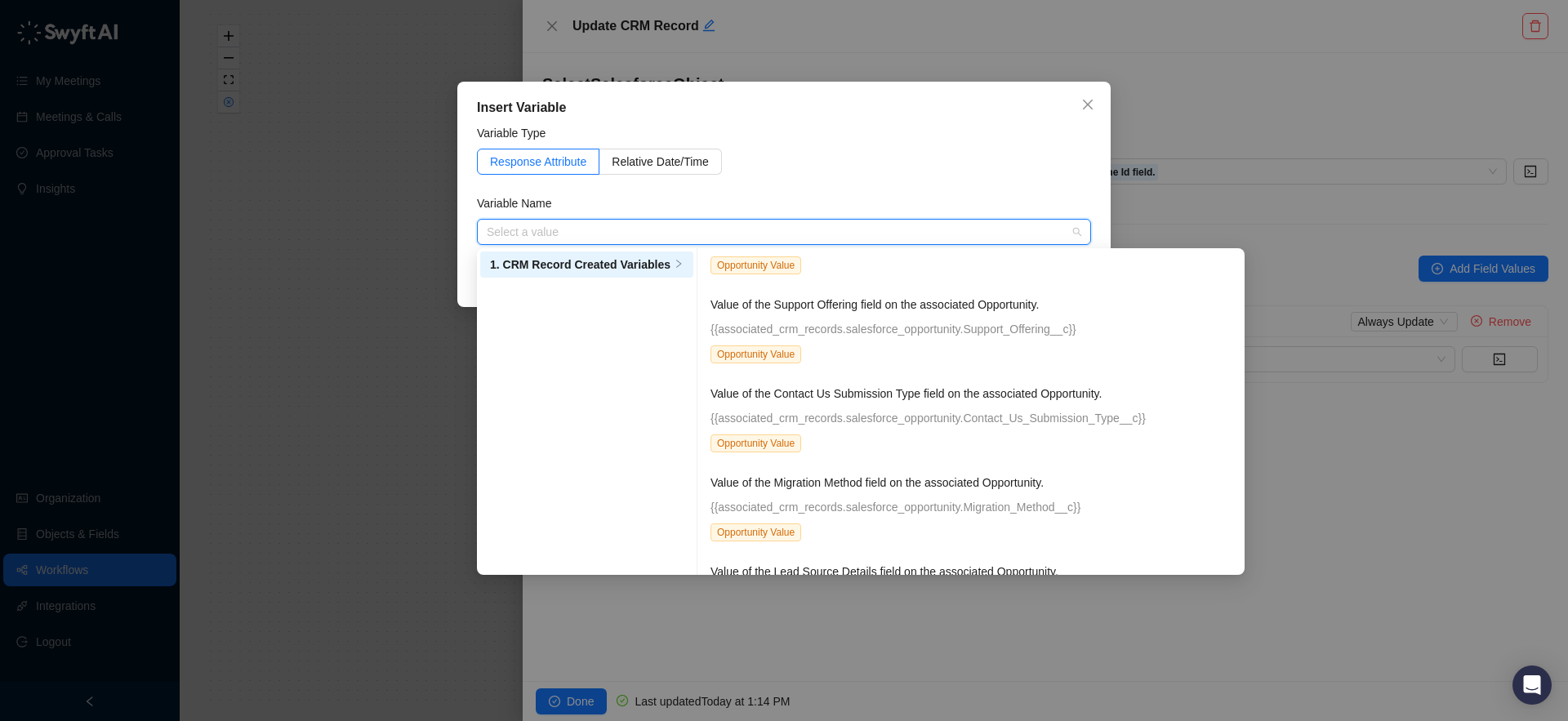 scroll, scrollTop: 5176, scrollLeft: 0, axis: vertical 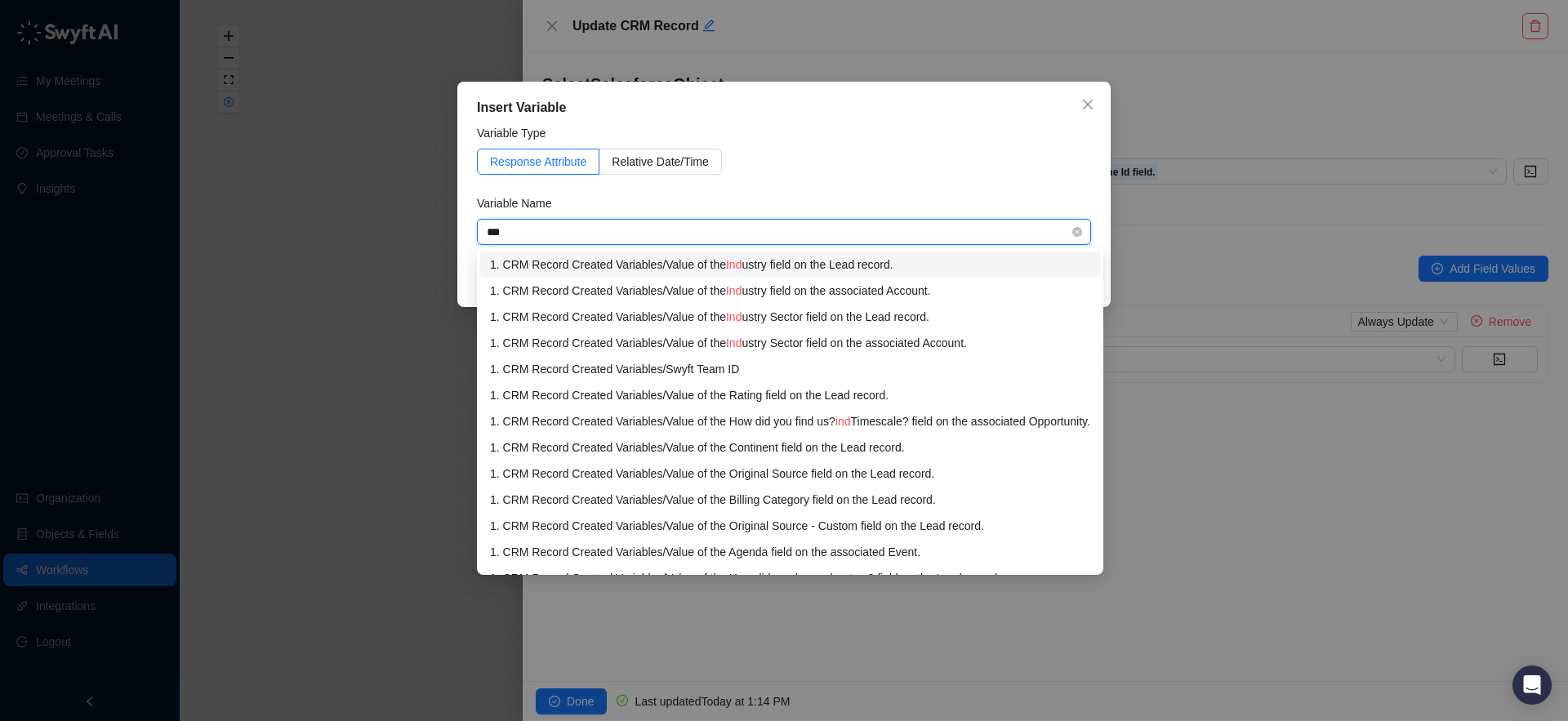 click on "1. CRM Record Created Variables  /  Value of the  Ind ustry field on the Lead record." at bounding box center (790, 265) 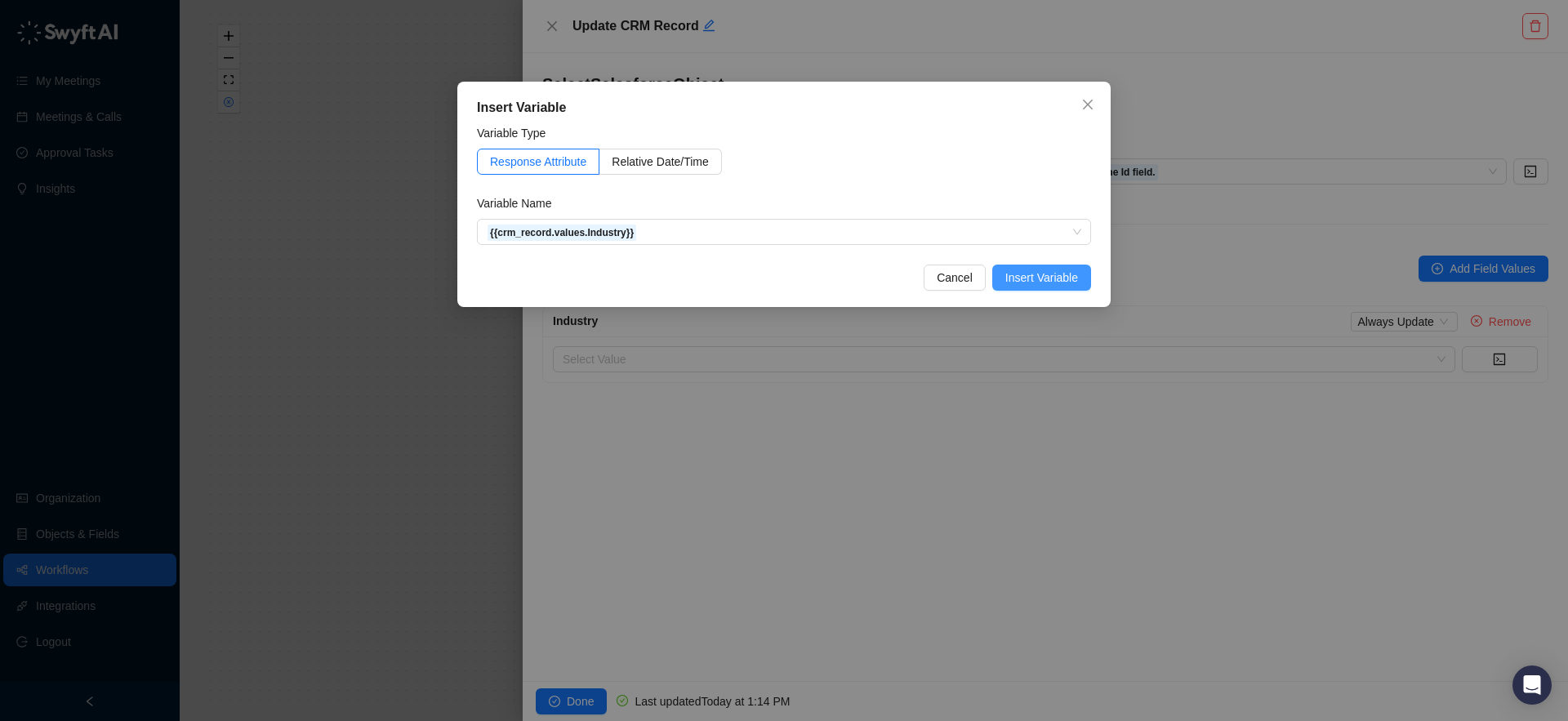 click on "Insert Variable" at bounding box center (1041, 278) 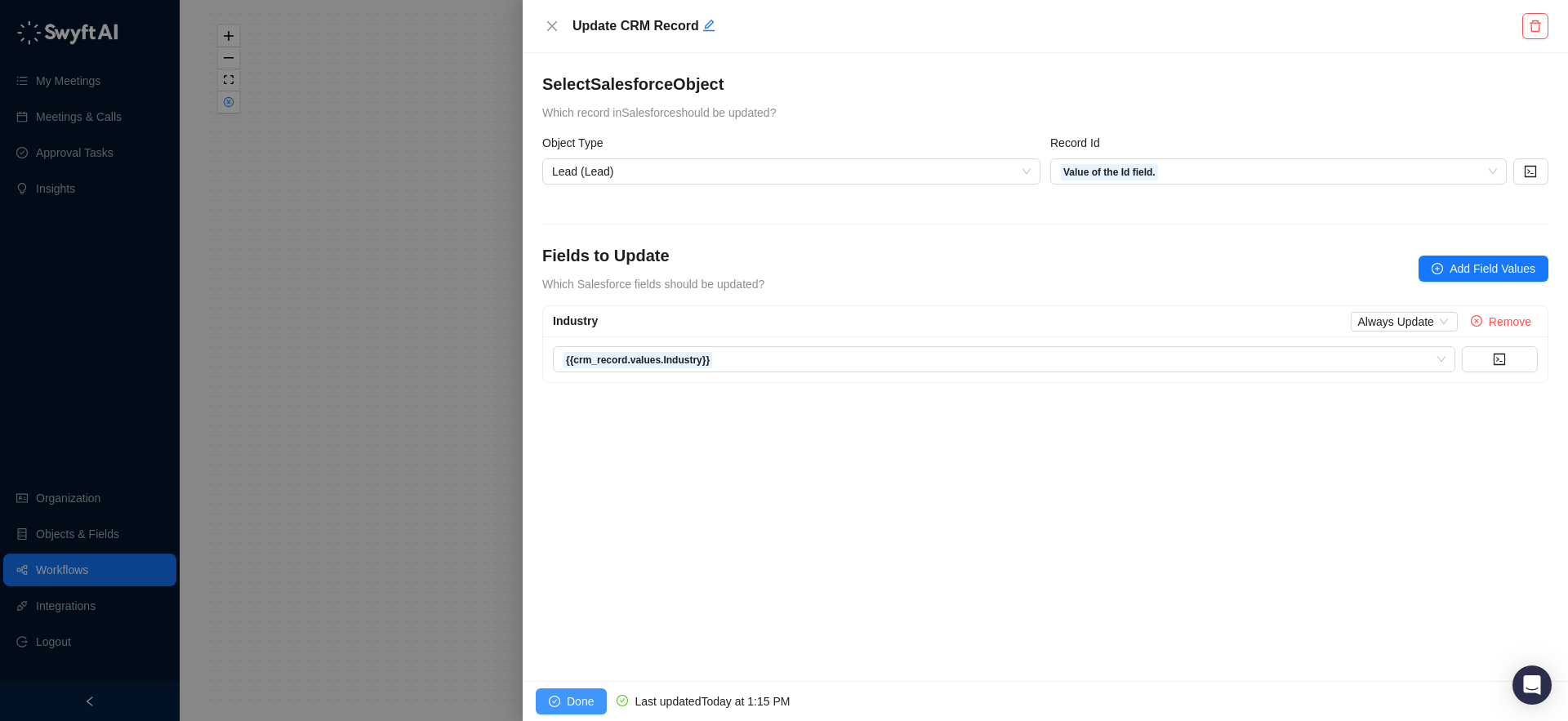 click on "Done" at bounding box center (580, 701) 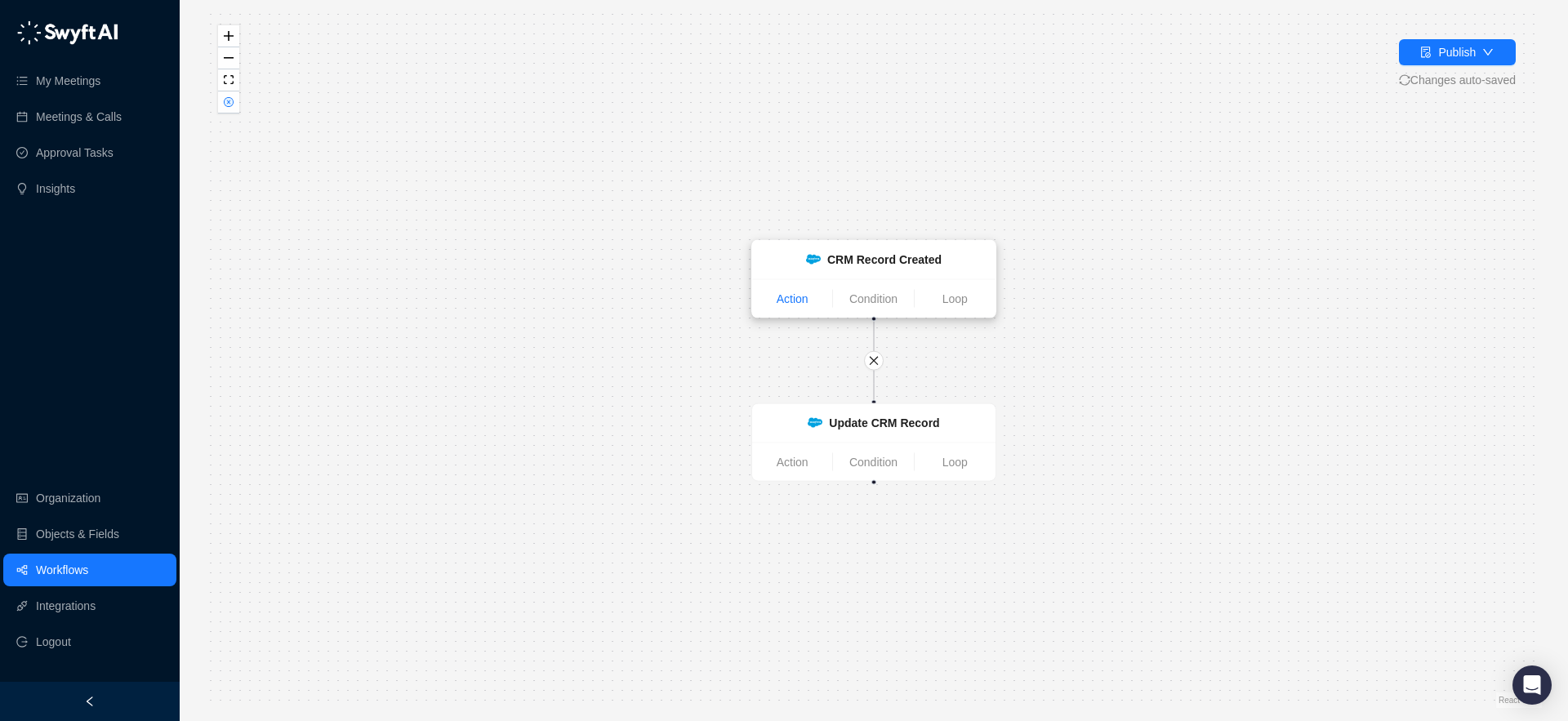 click on "Action" at bounding box center [792, 299] 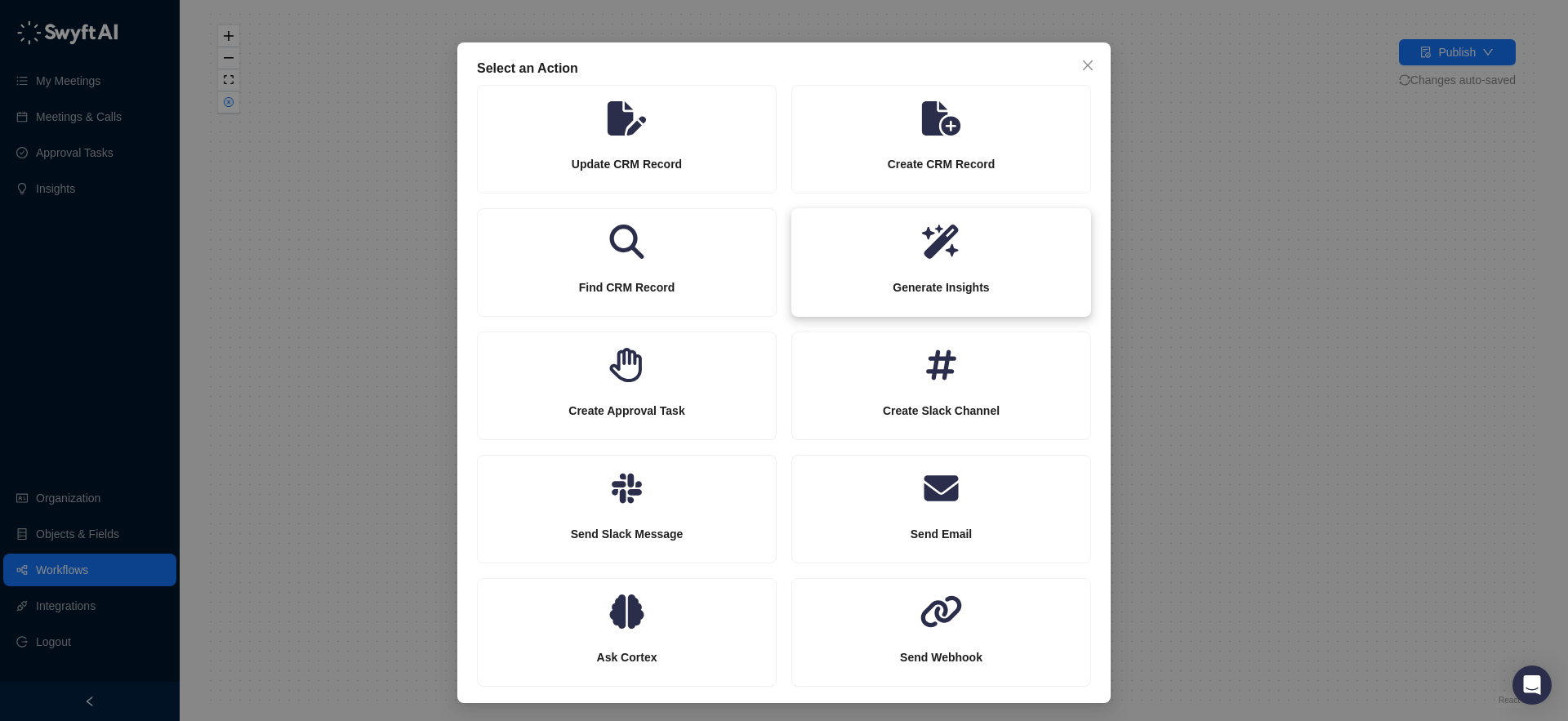 scroll, scrollTop: 41, scrollLeft: 0, axis: vertical 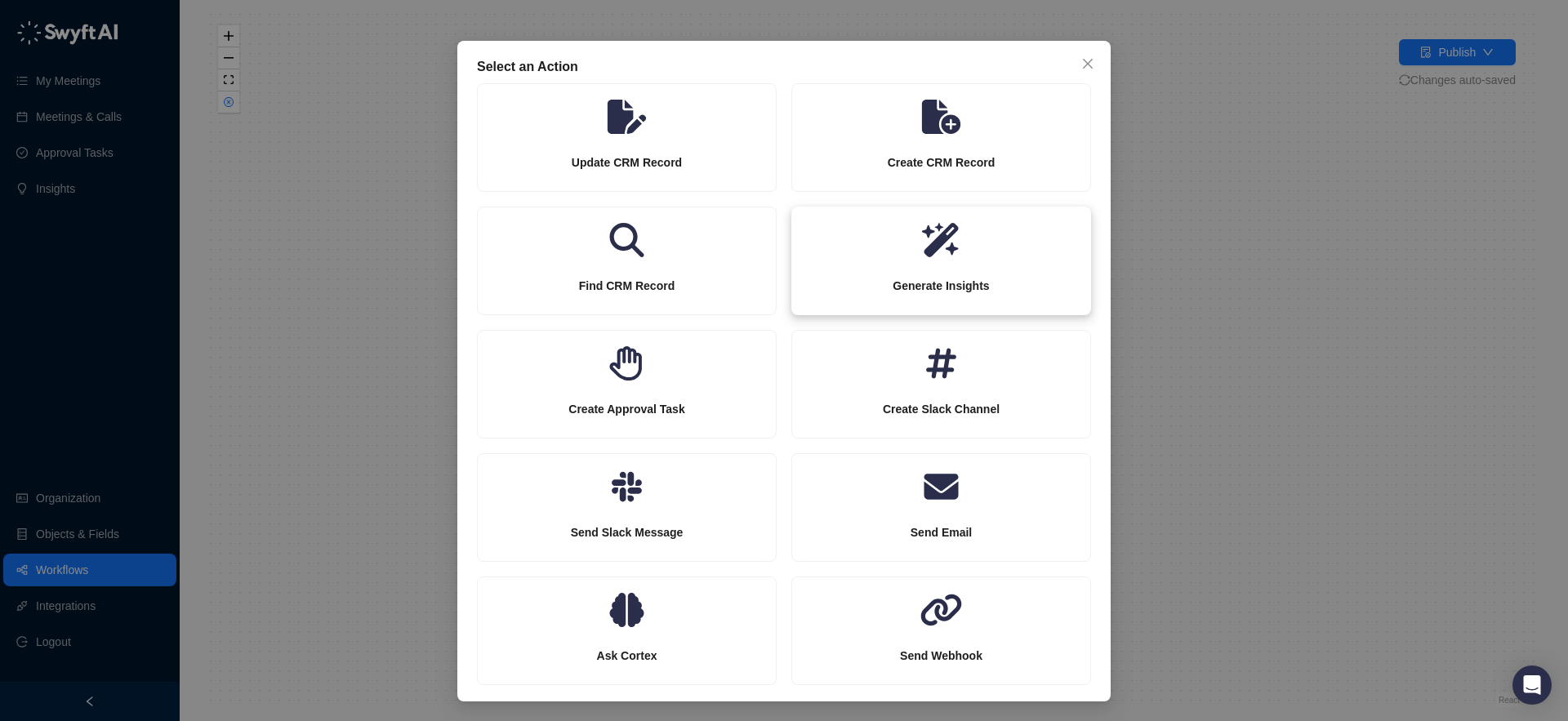 click 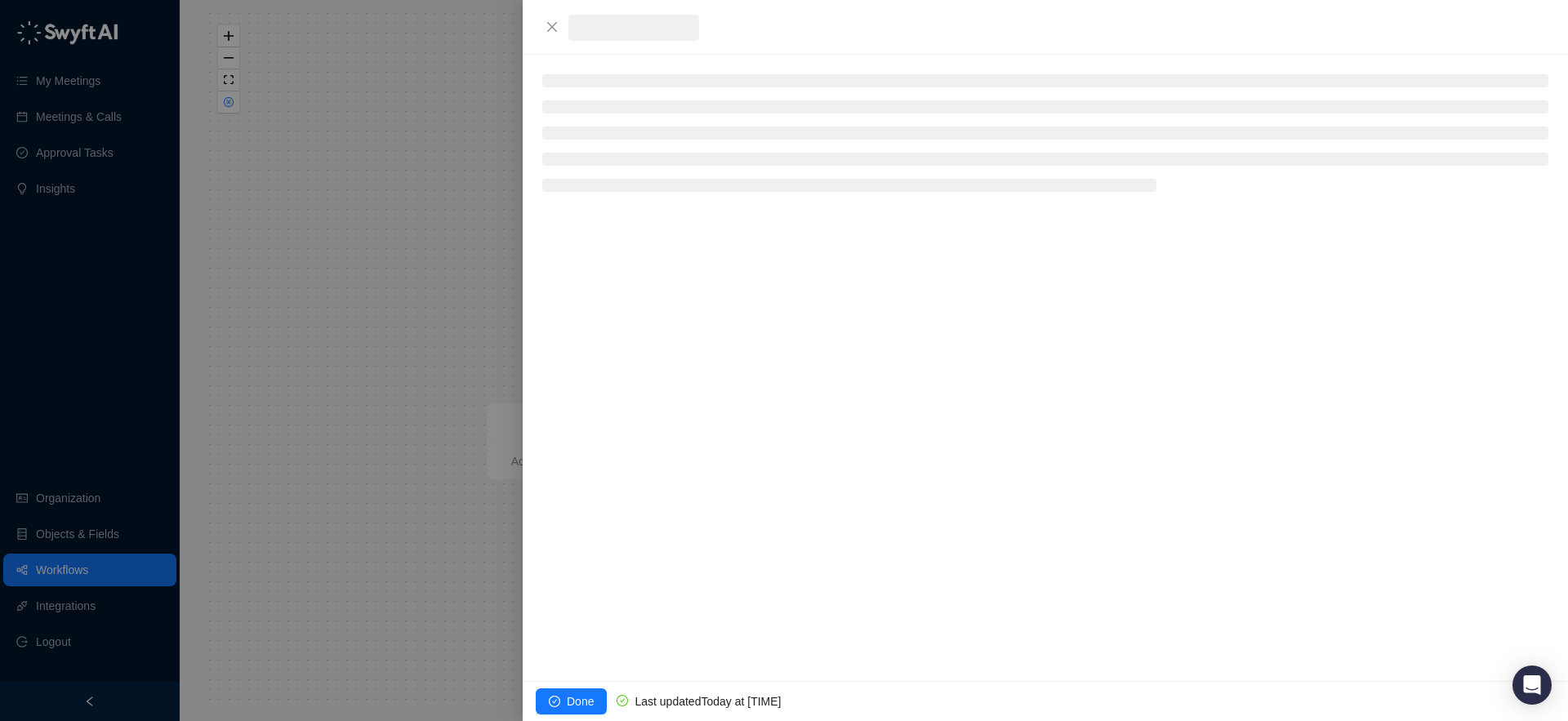 scroll, scrollTop: 0, scrollLeft: 0, axis: both 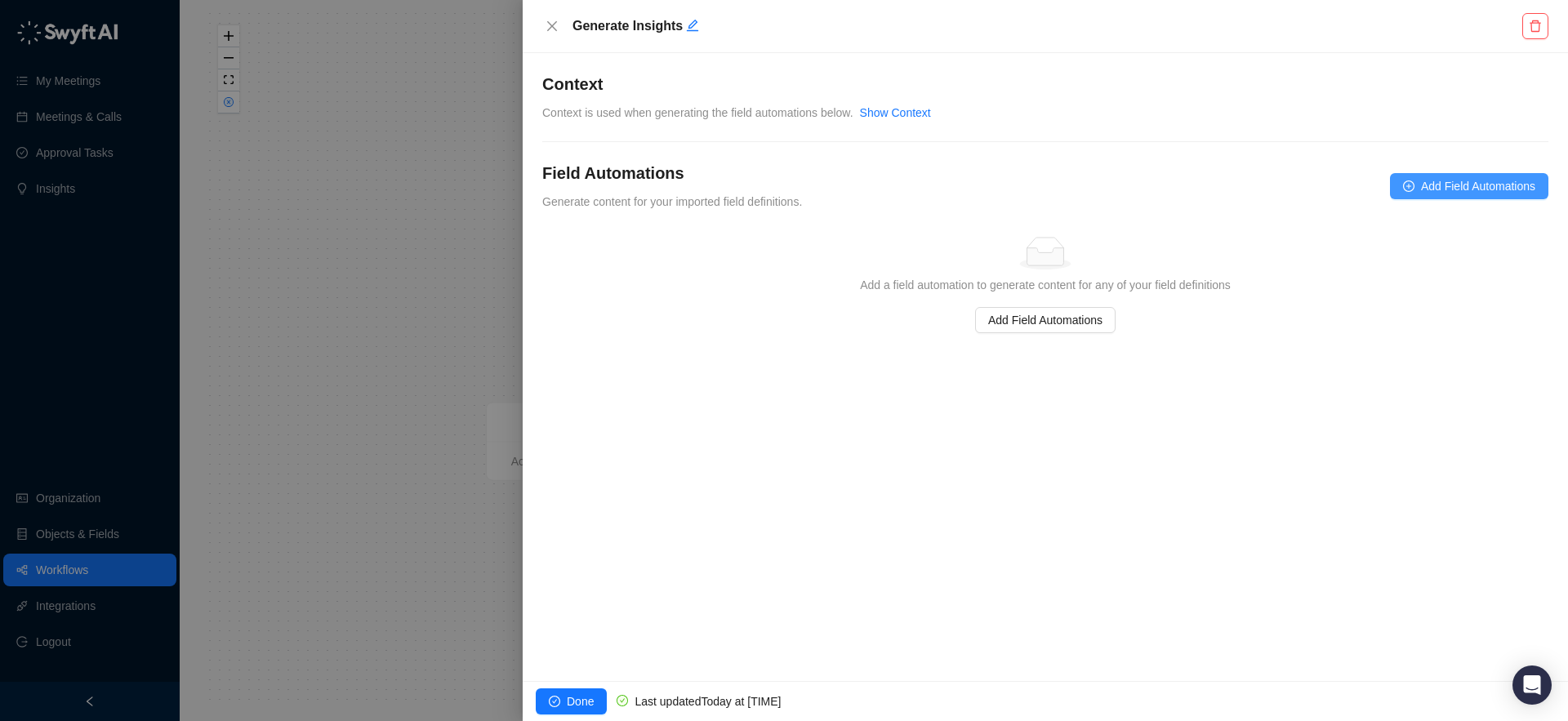click 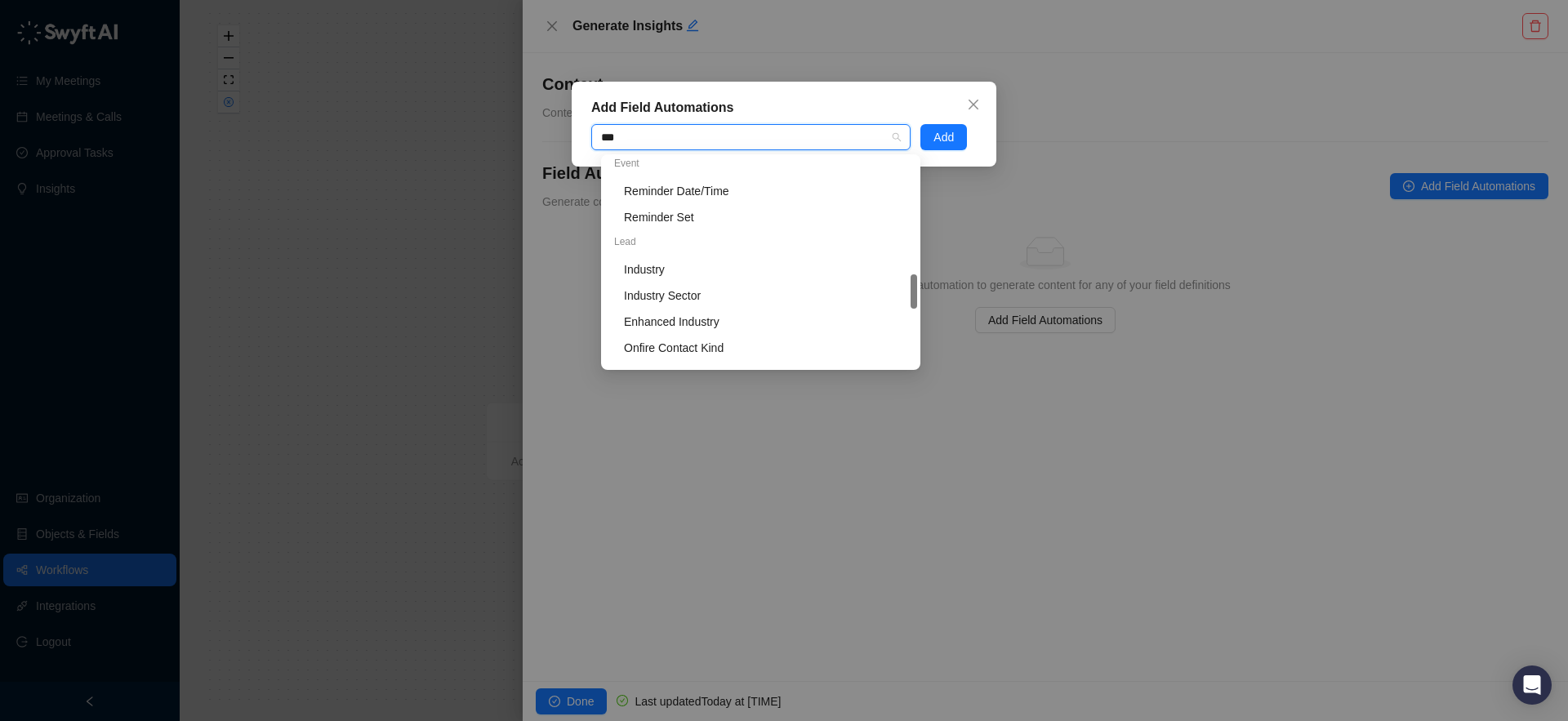 scroll, scrollTop: 192, scrollLeft: 0, axis: vertical 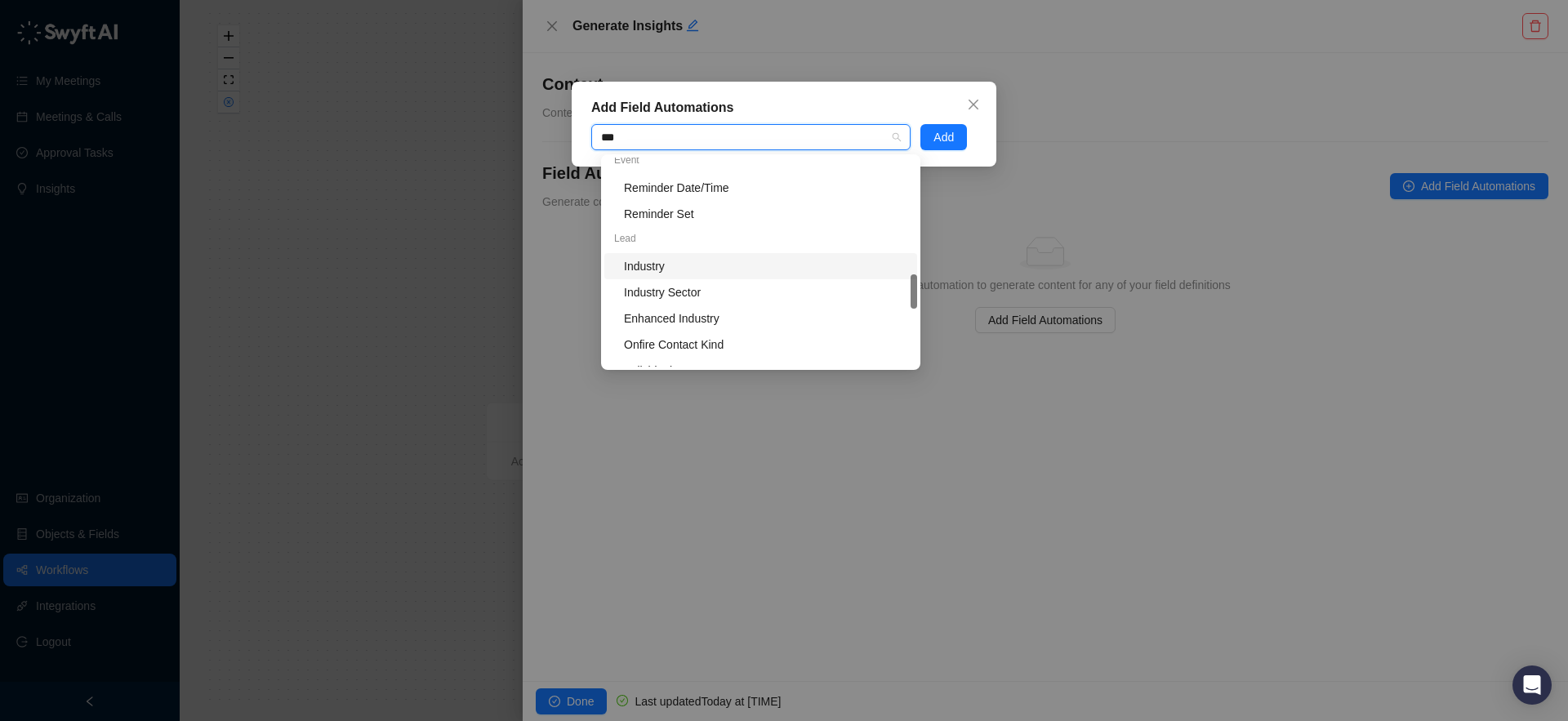 click on "Industry" at bounding box center [765, 266] 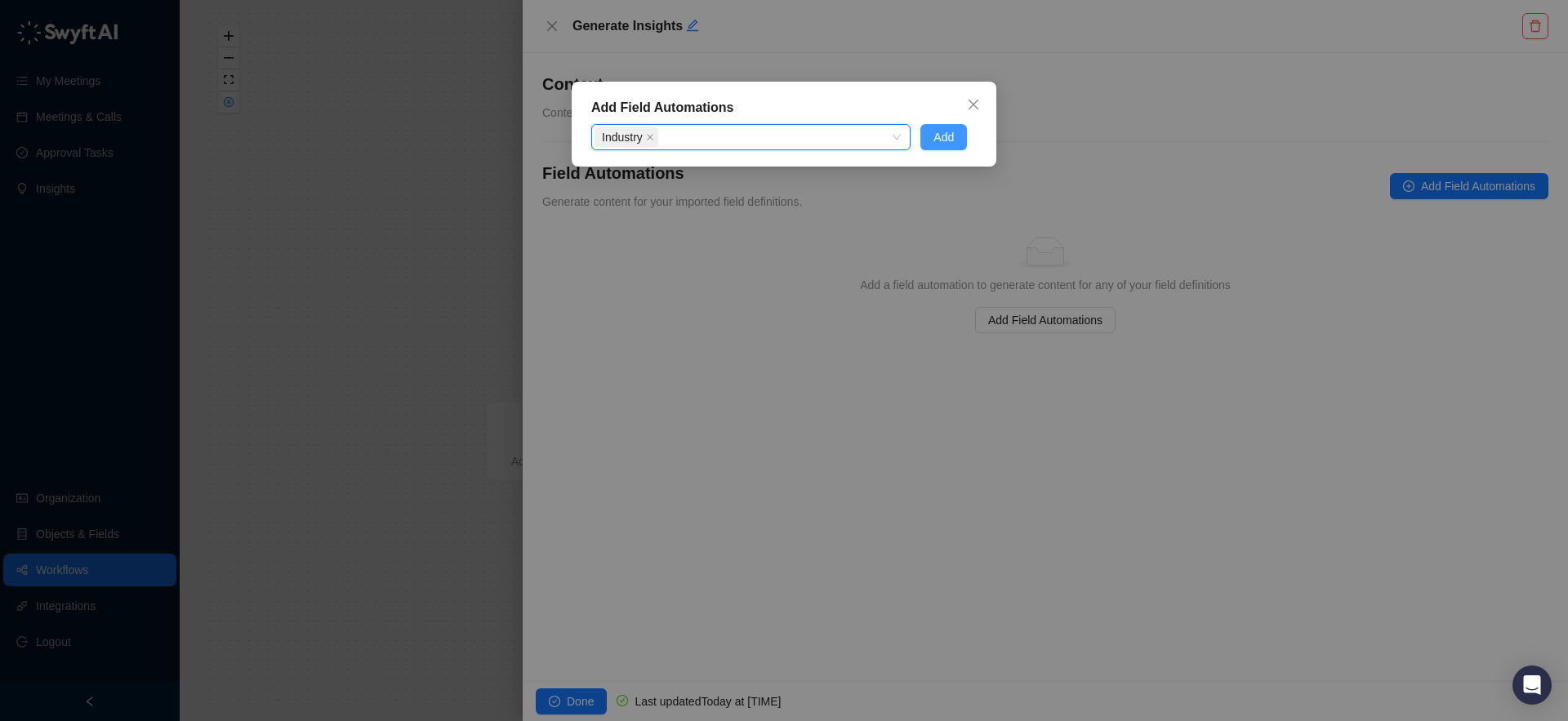 click on "Add" at bounding box center (943, 137) 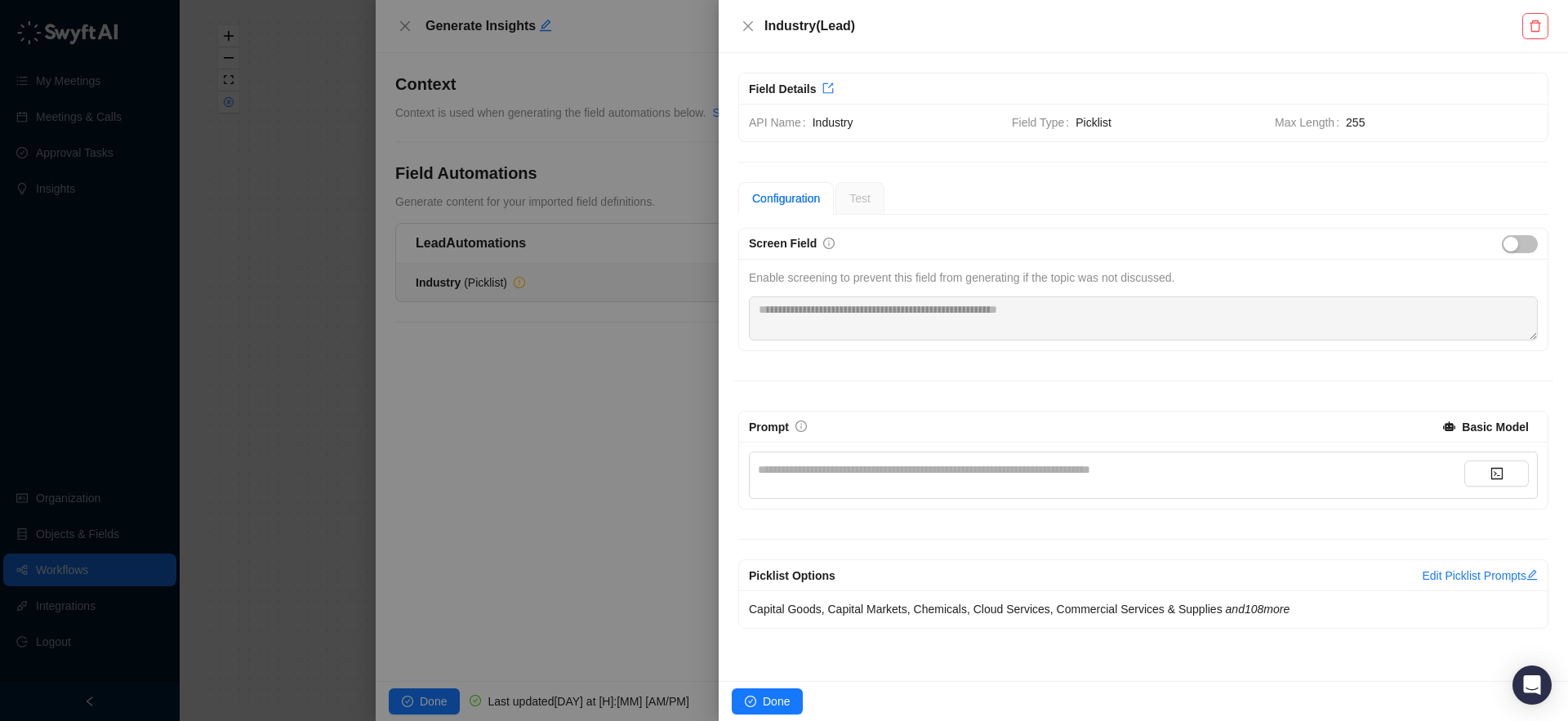 click on "**********" at bounding box center [1111, 470] 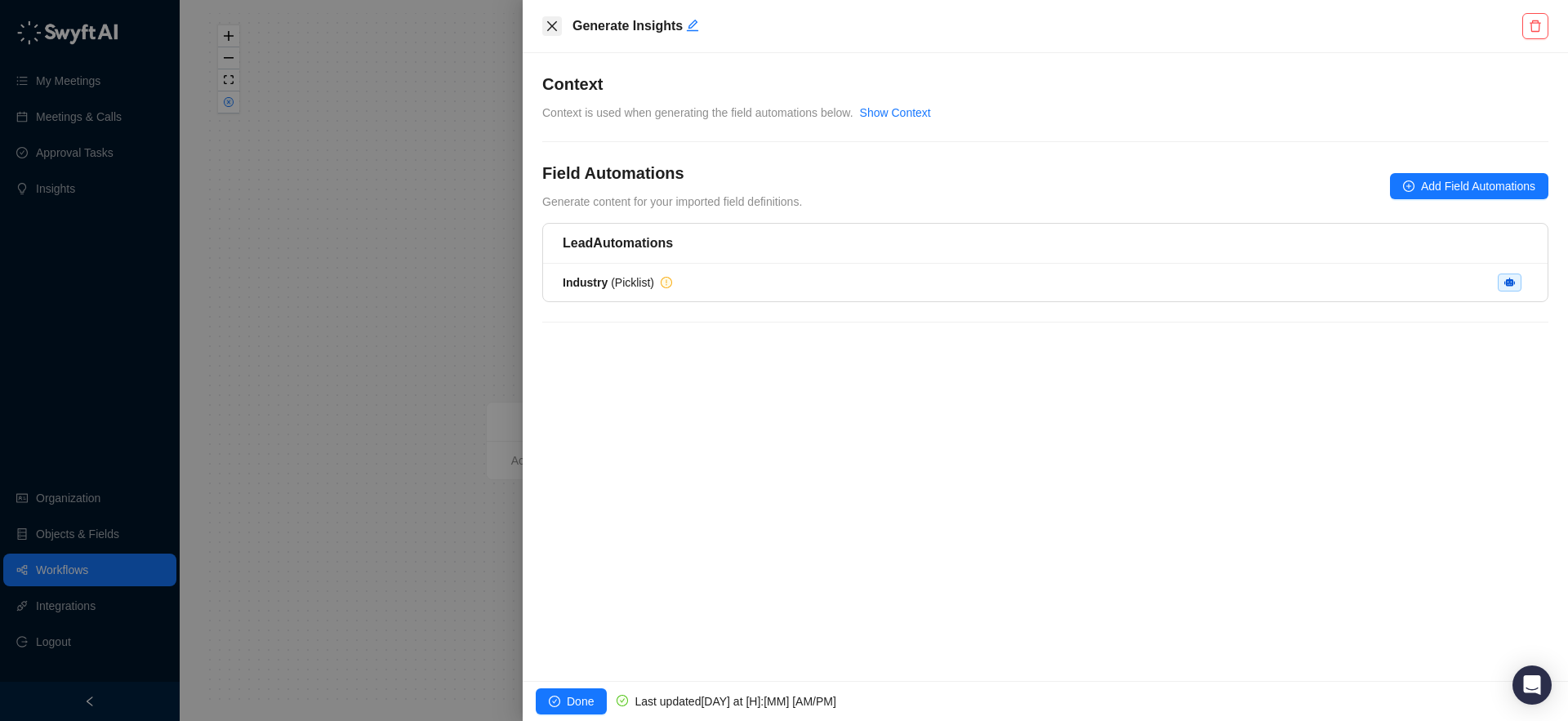 click 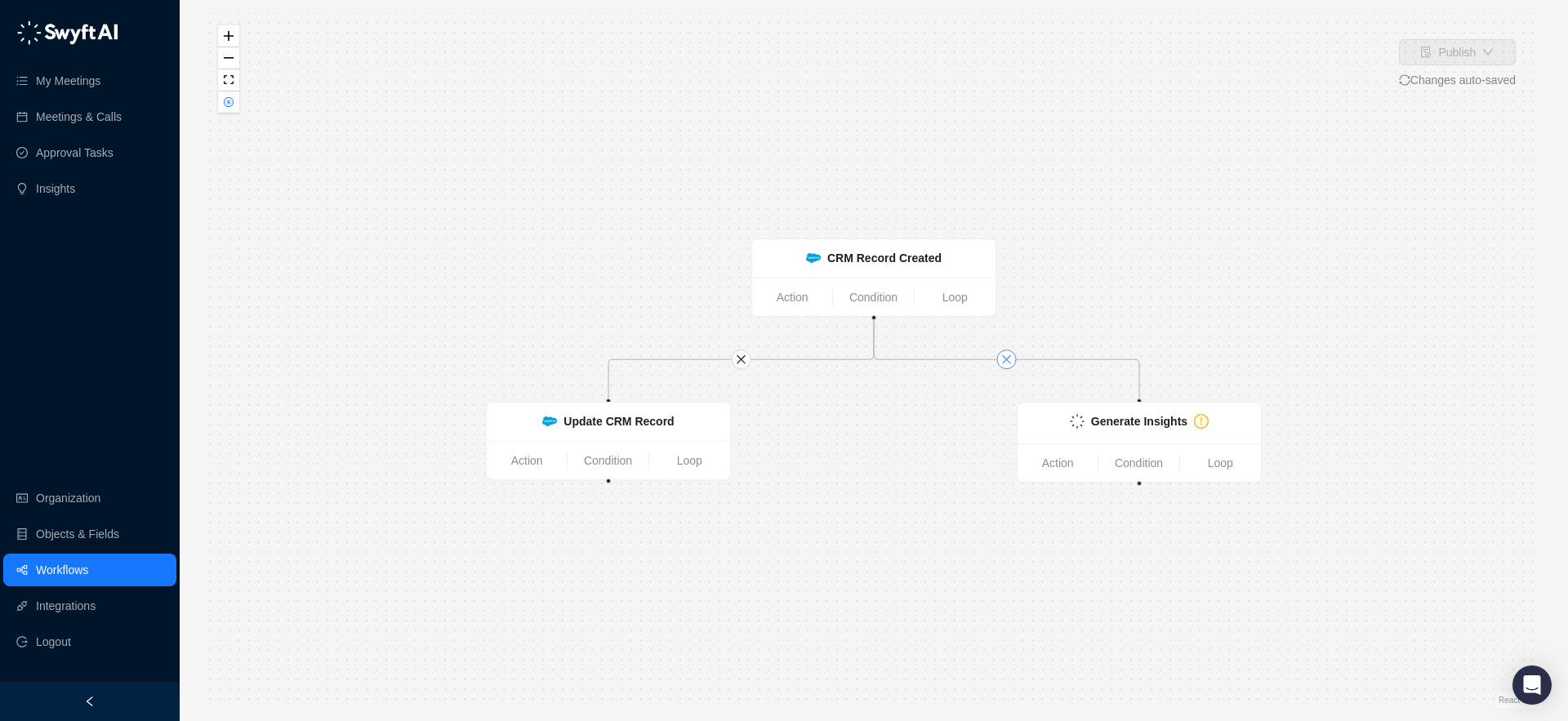 click at bounding box center [1007, 359] 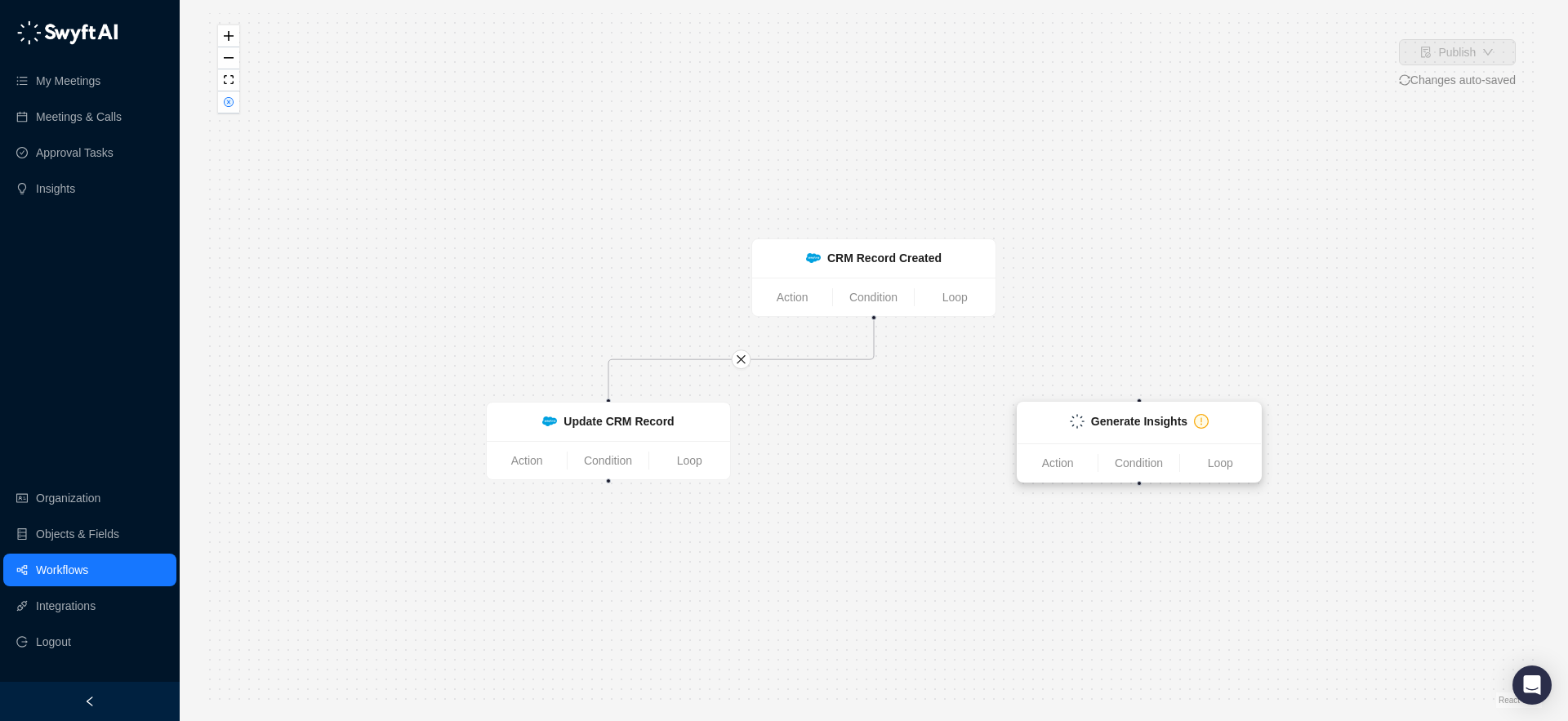 click on "Generate Insights" at bounding box center (1139, 421) 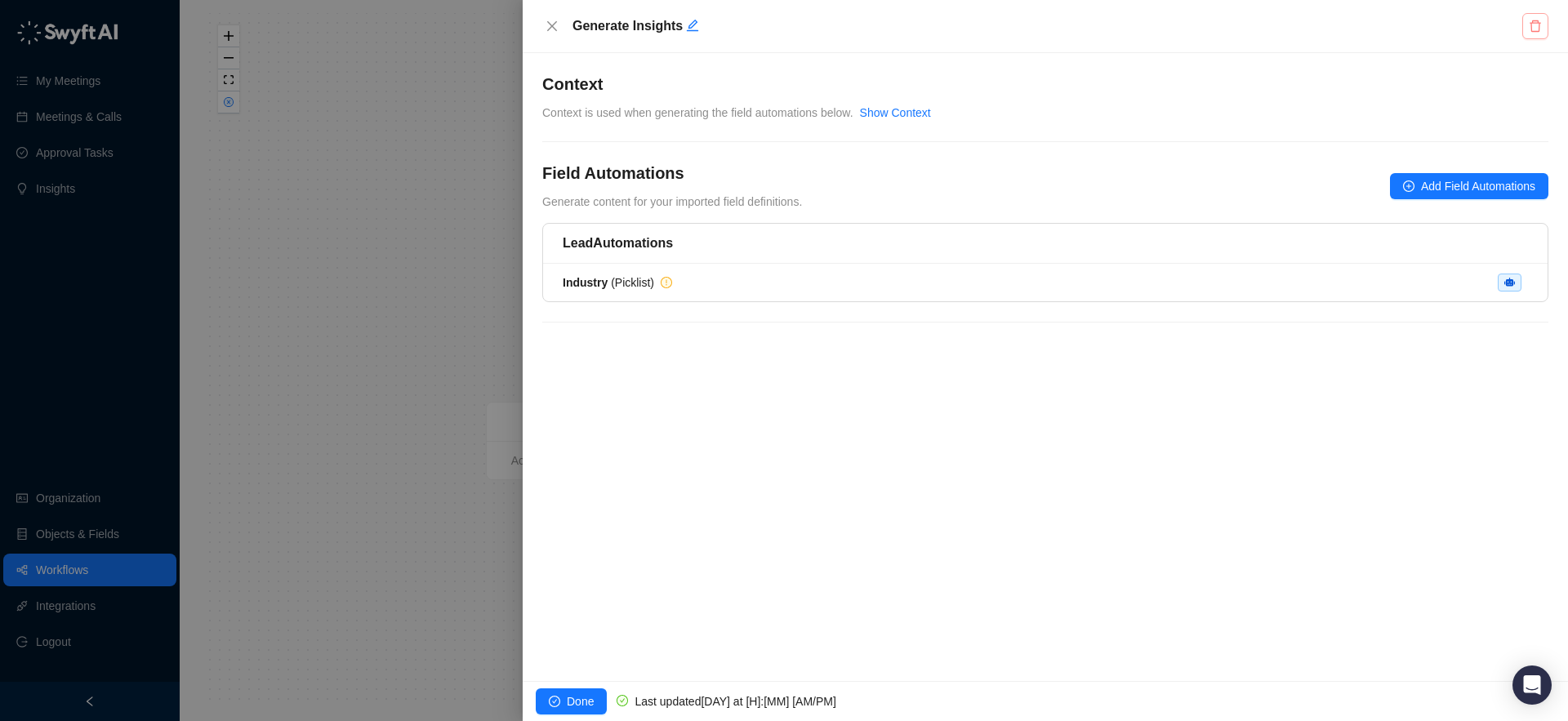 click at bounding box center (1535, 26) 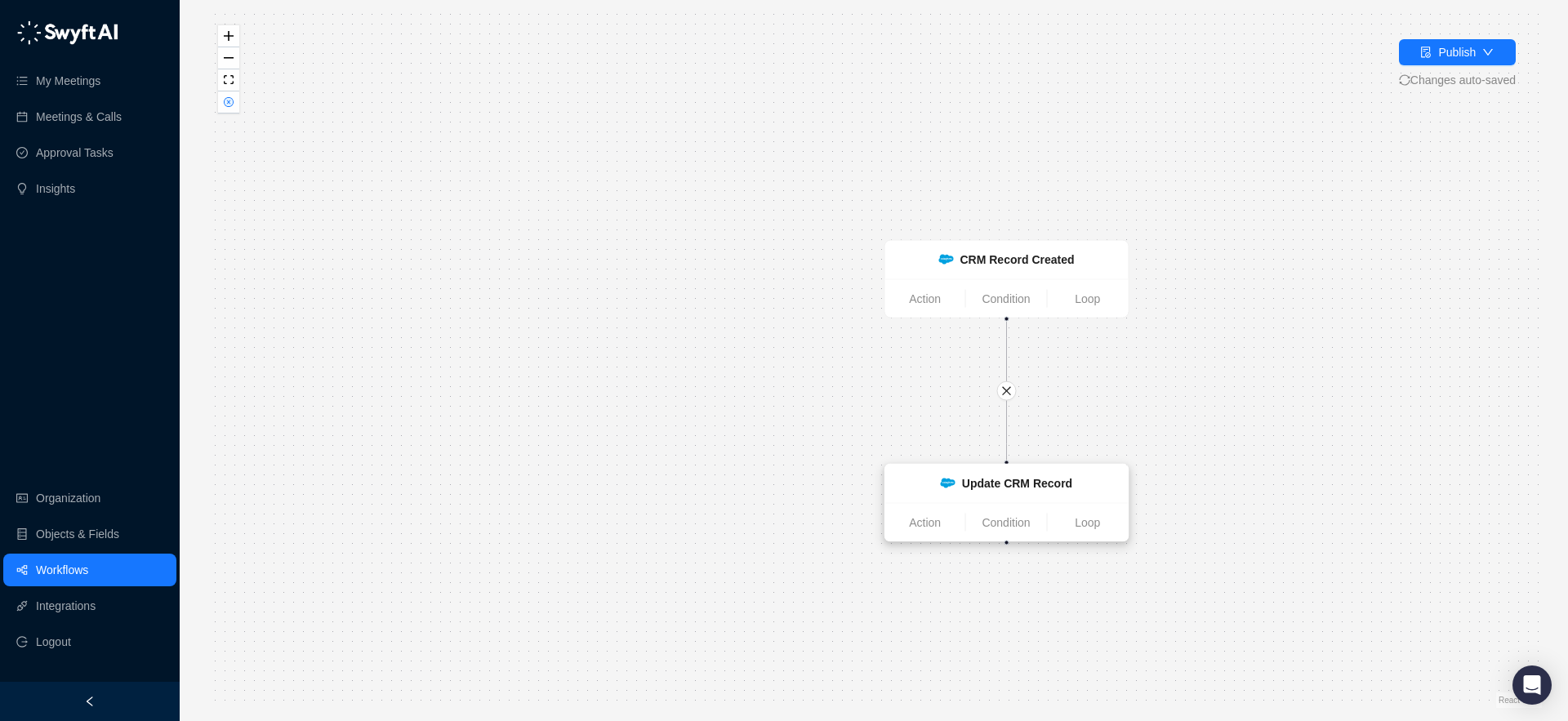 drag, startPoint x: 849, startPoint y: 432, endPoint x: 1114, endPoint y: 492, distance: 271.70756 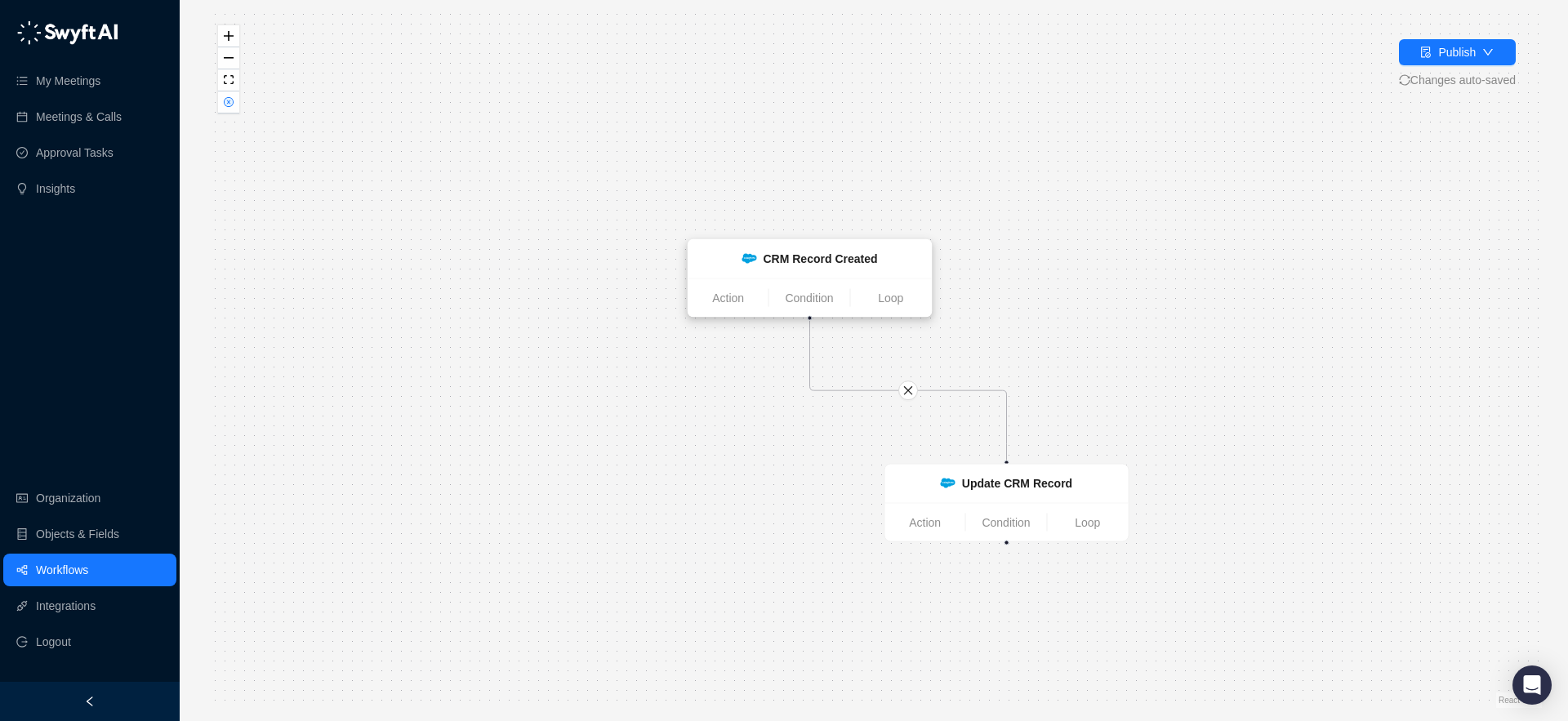 drag, startPoint x: 1000, startPoint y: 252, endPoint x: 805, endPoint y: 252, distance: 195 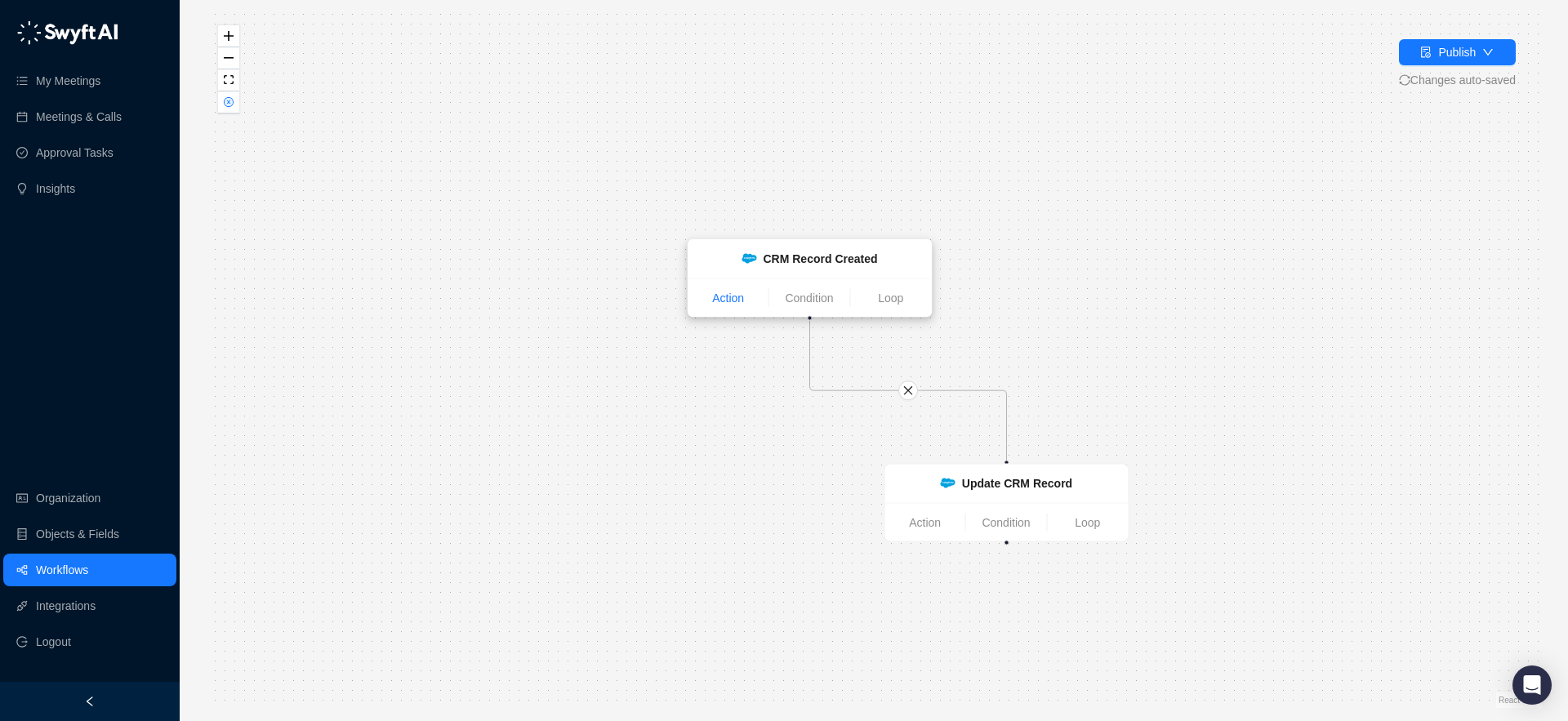 click on "Action" at bounding box center [728, 298] 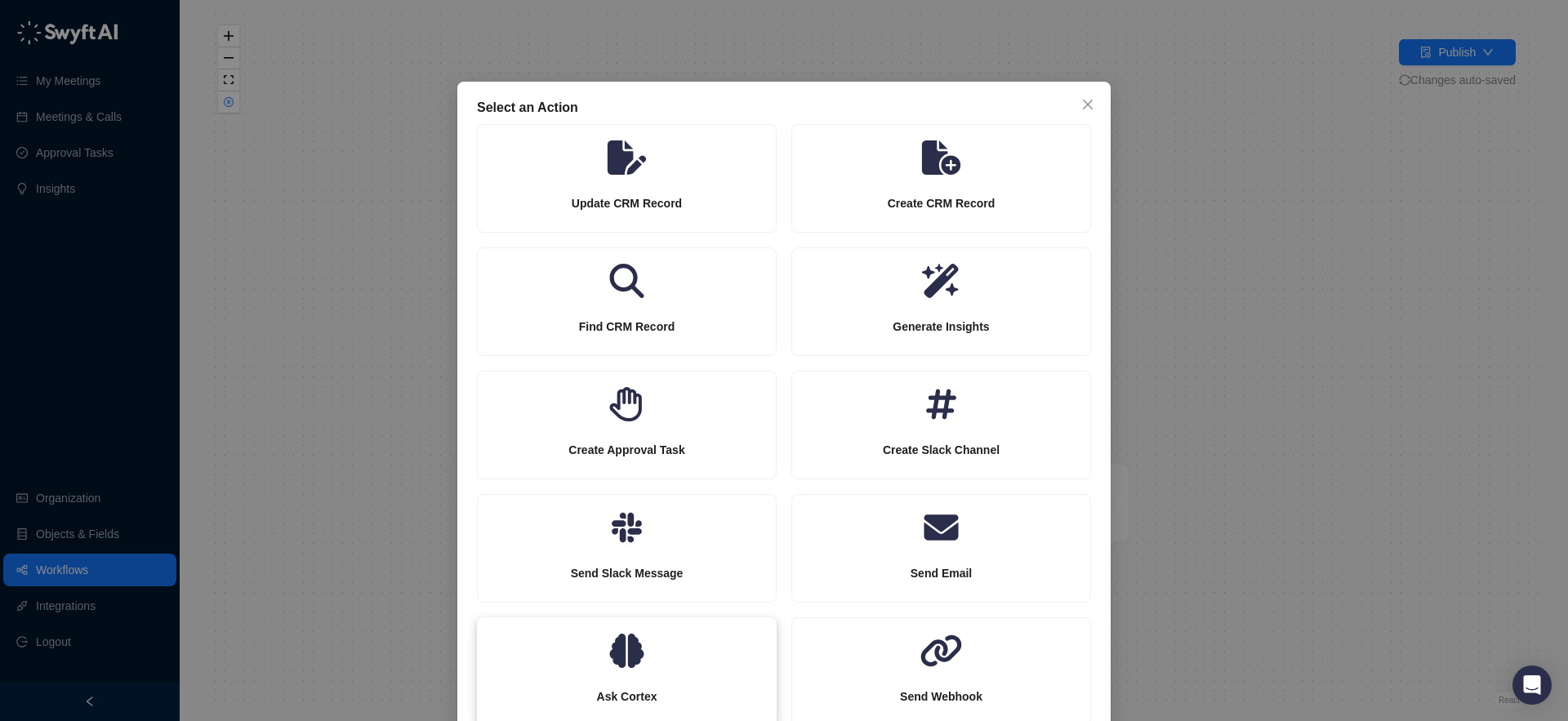 click 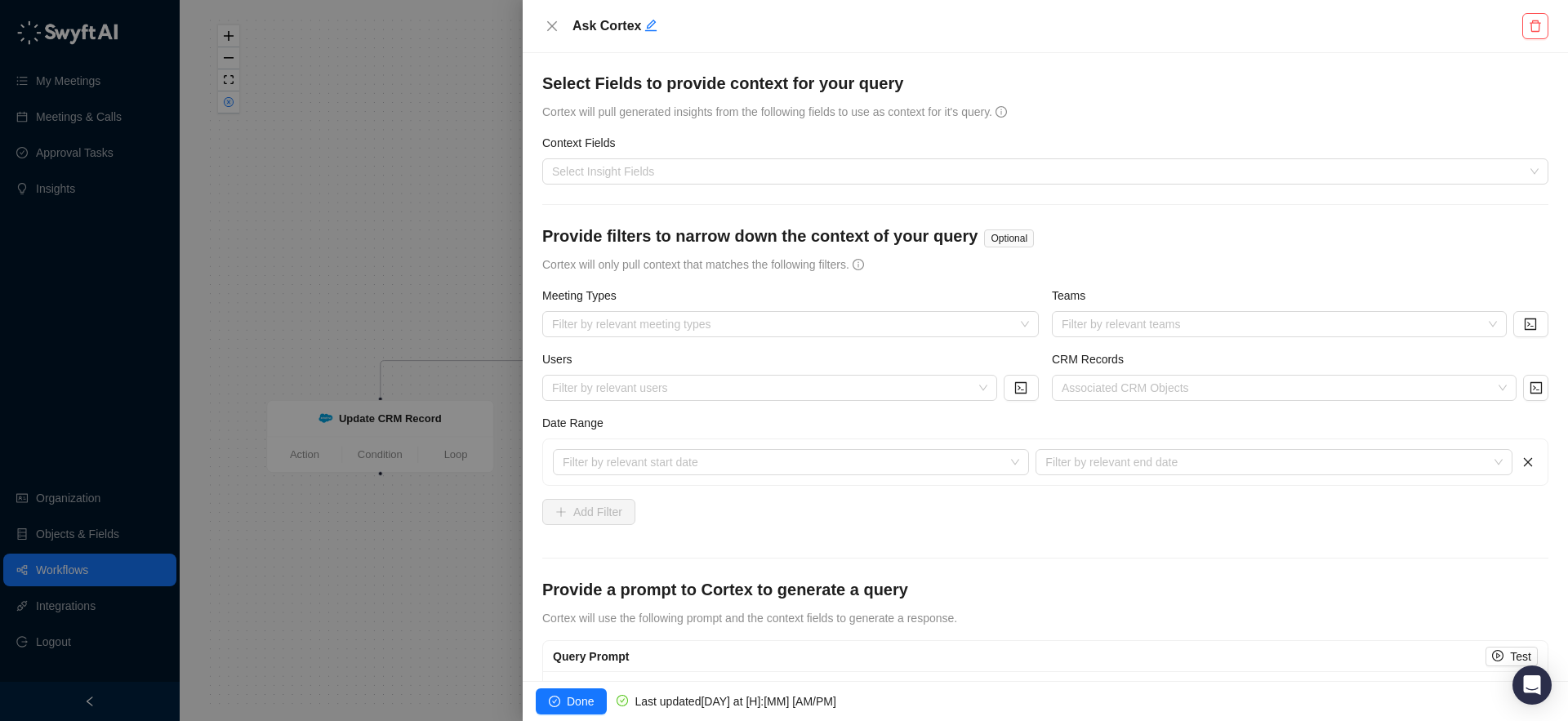 scroll, scrollTop: 0, scrollLeft: 0, axis: both 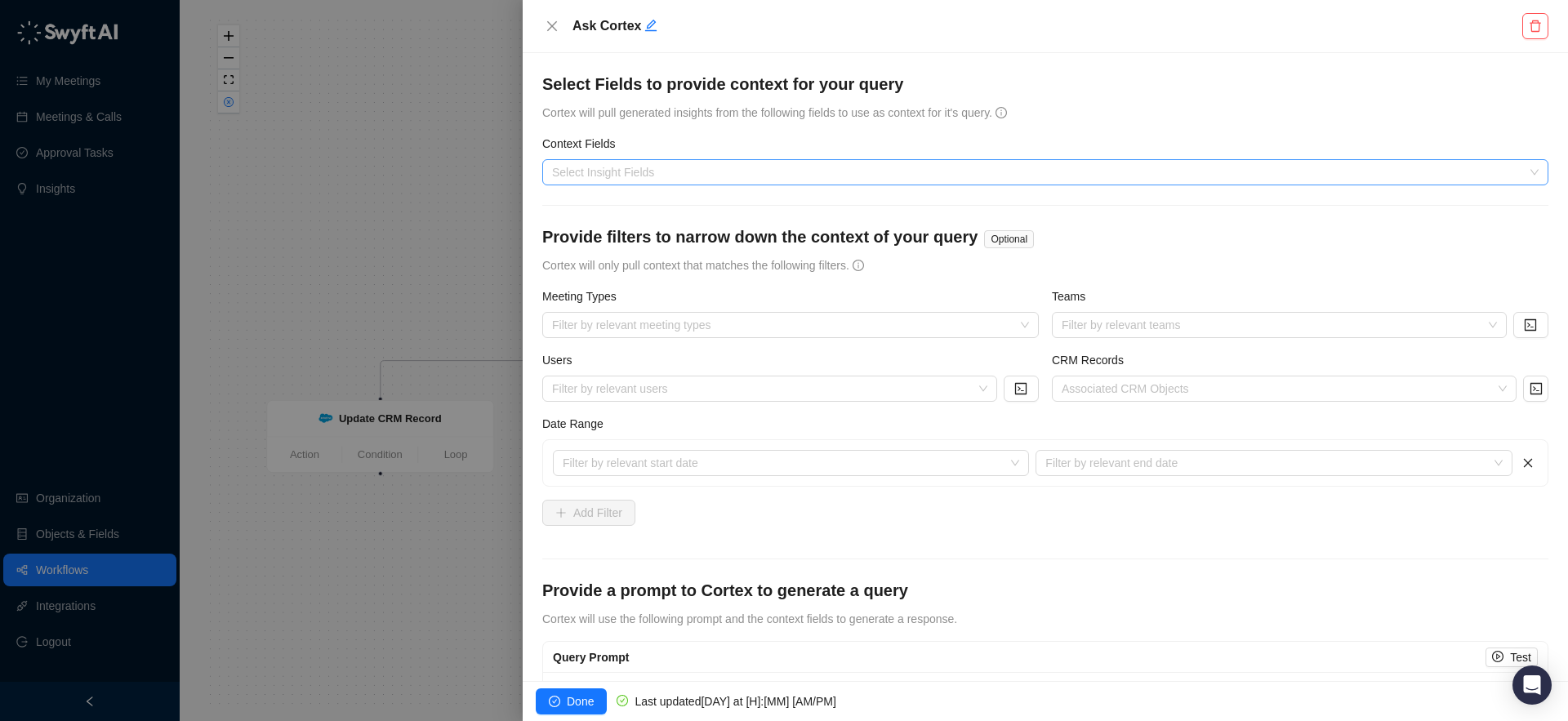 click at bounding box center [1036, 172] 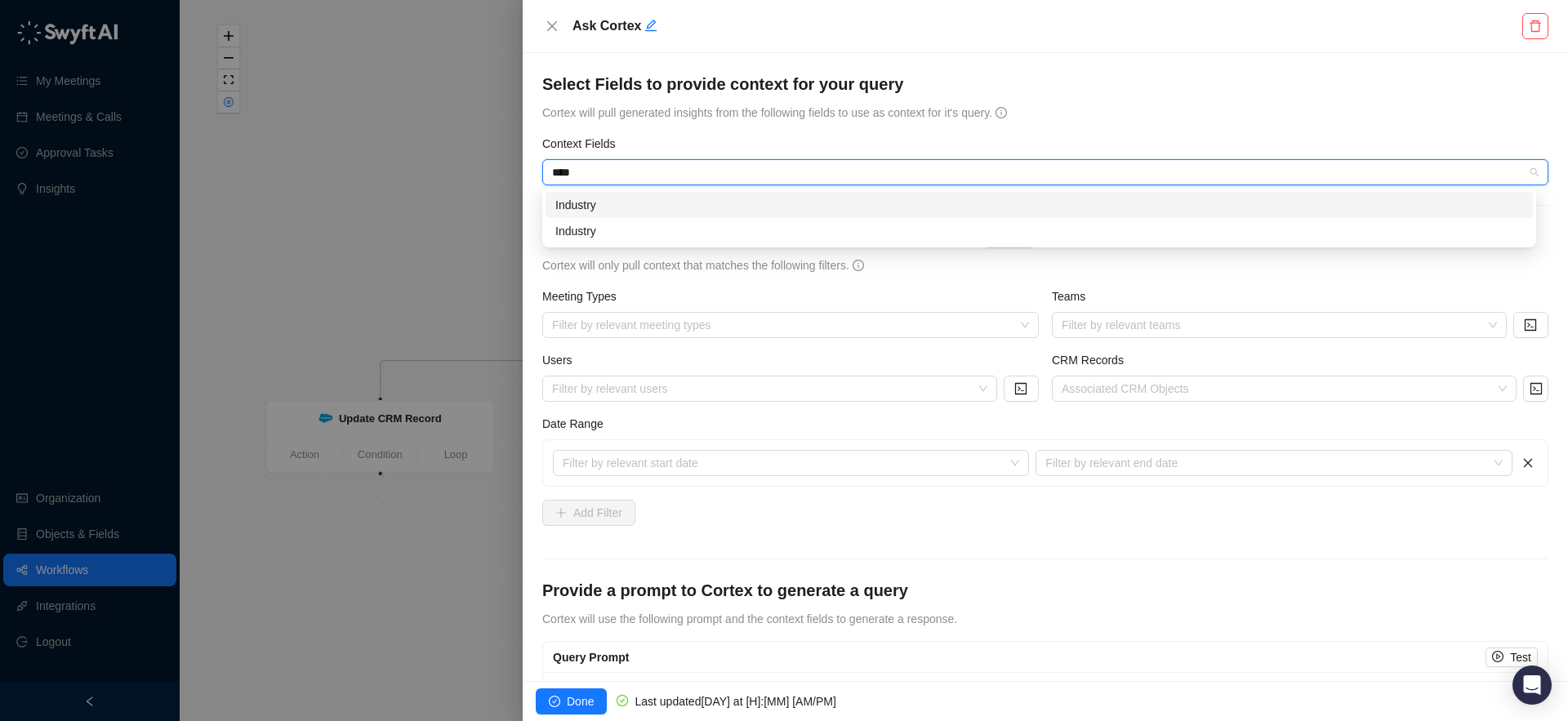 click on "Industry" at bounding box center (1039, 205) 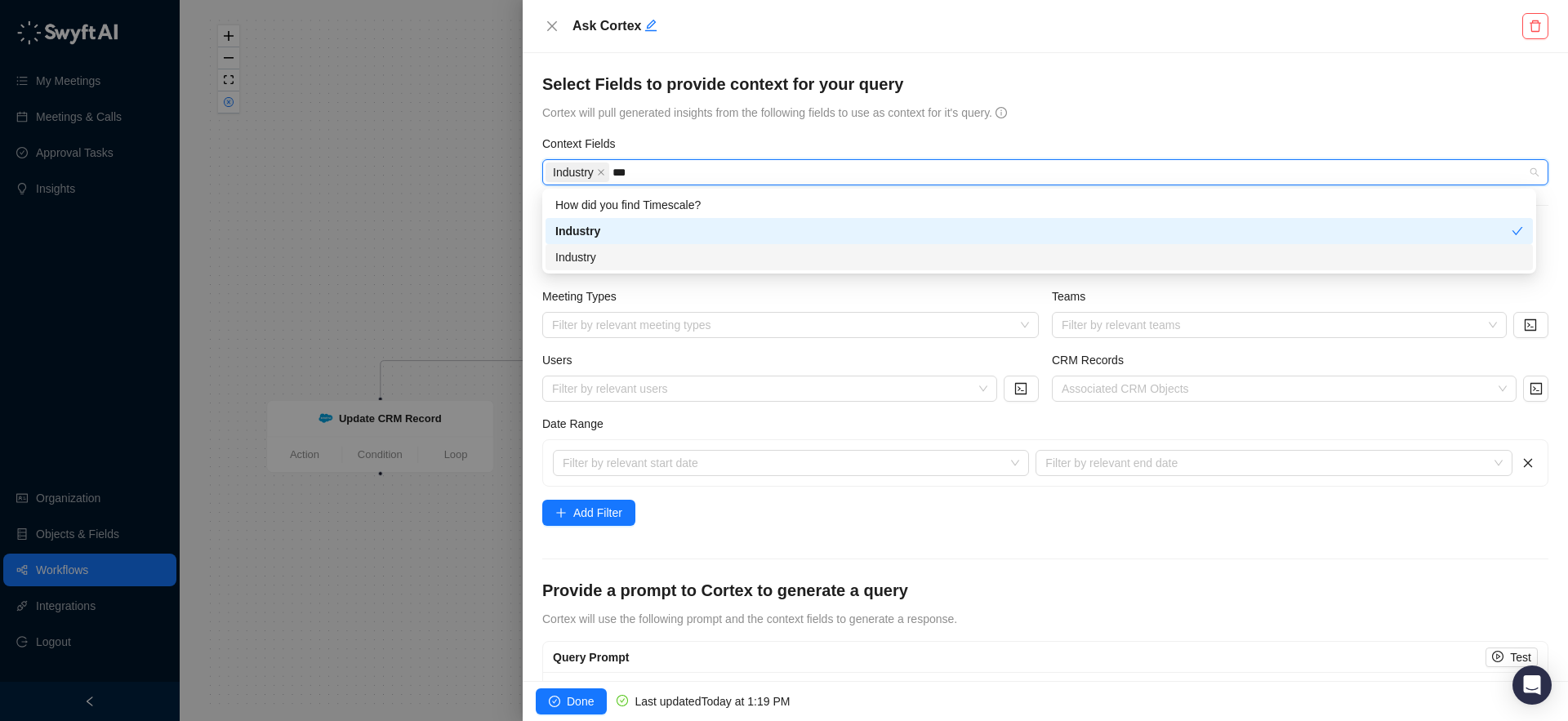 click on "Industry" at bounding box center [1039, 257] 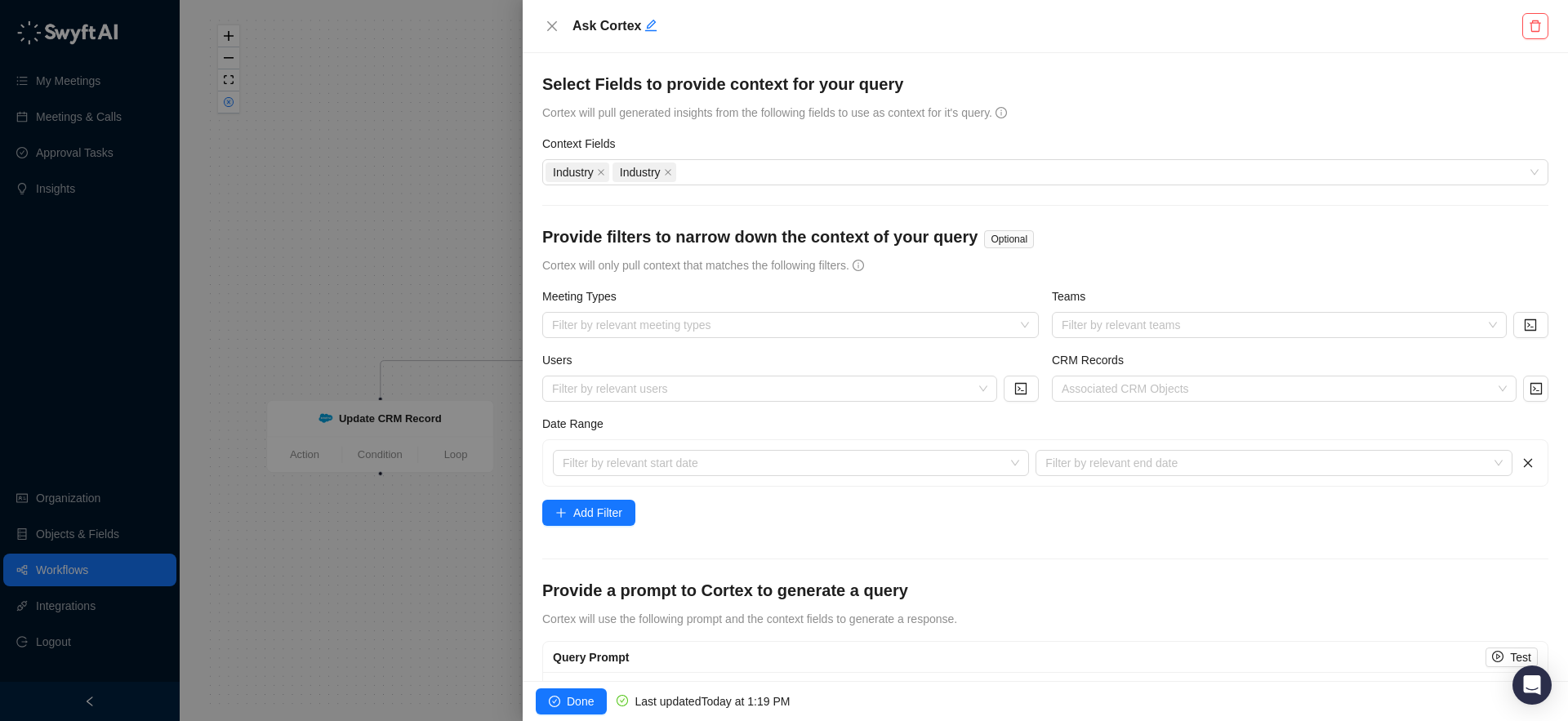 click on "**********" at bounding box center [1045, 367] 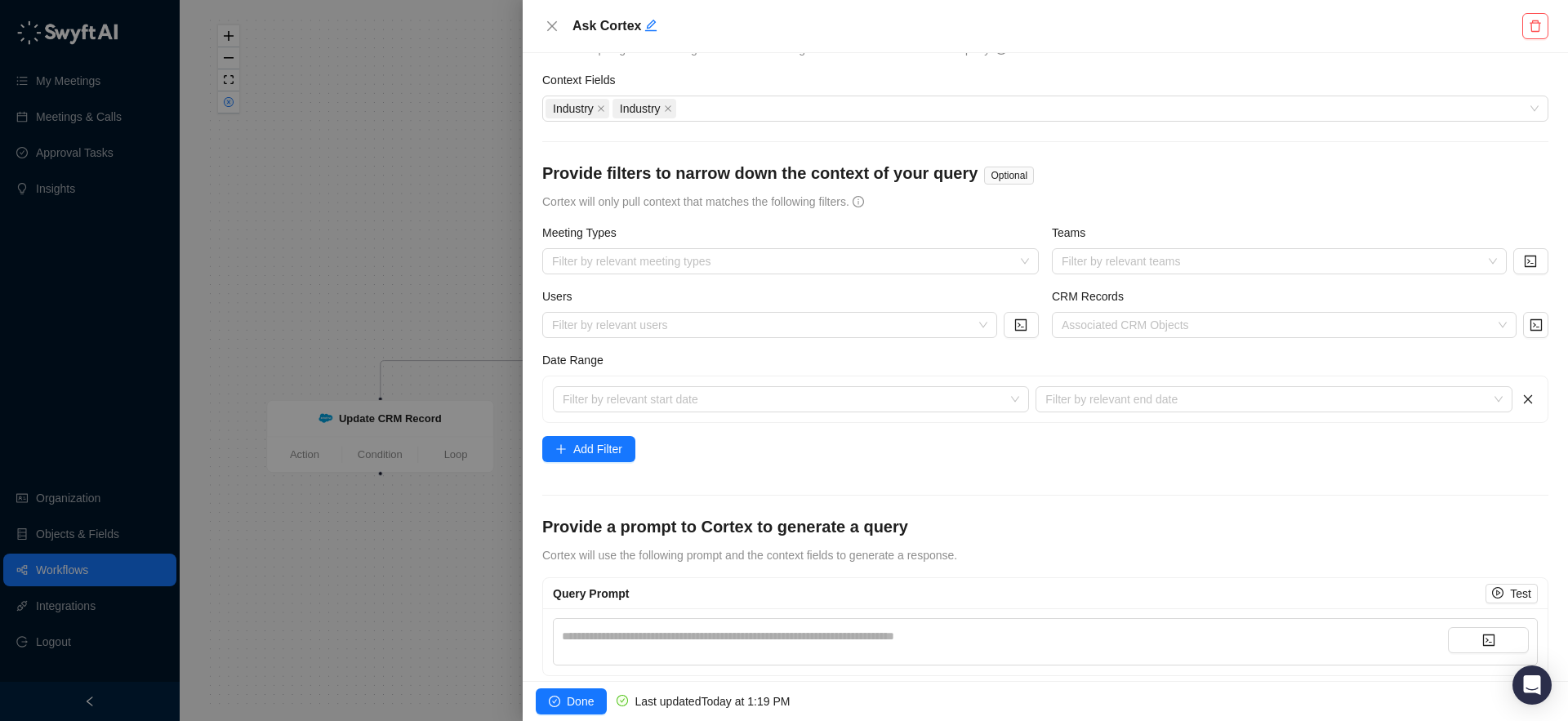 scroll, scrollTop: 78, scrollLeft: 0, axis: vertical 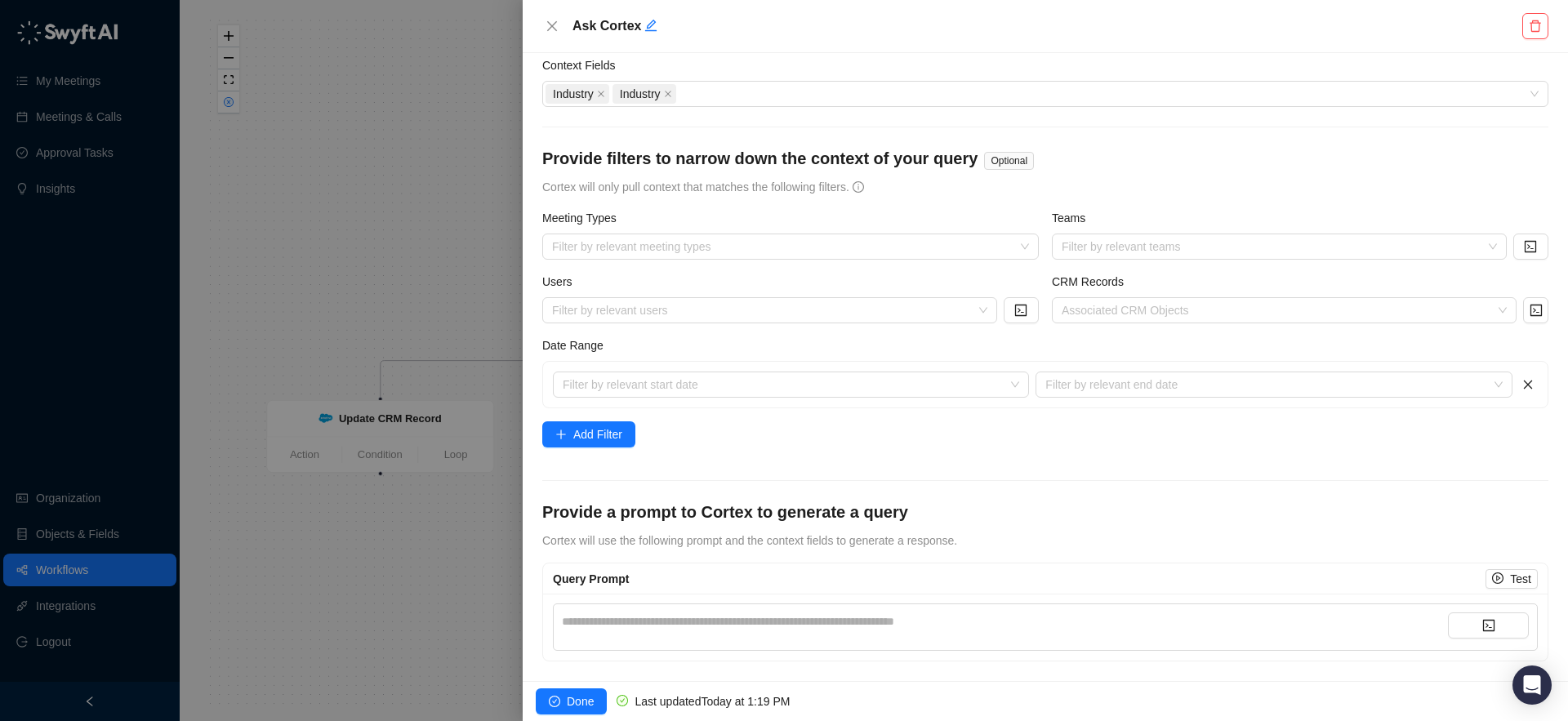 click on "**********" at bounding box center [1004, 627] 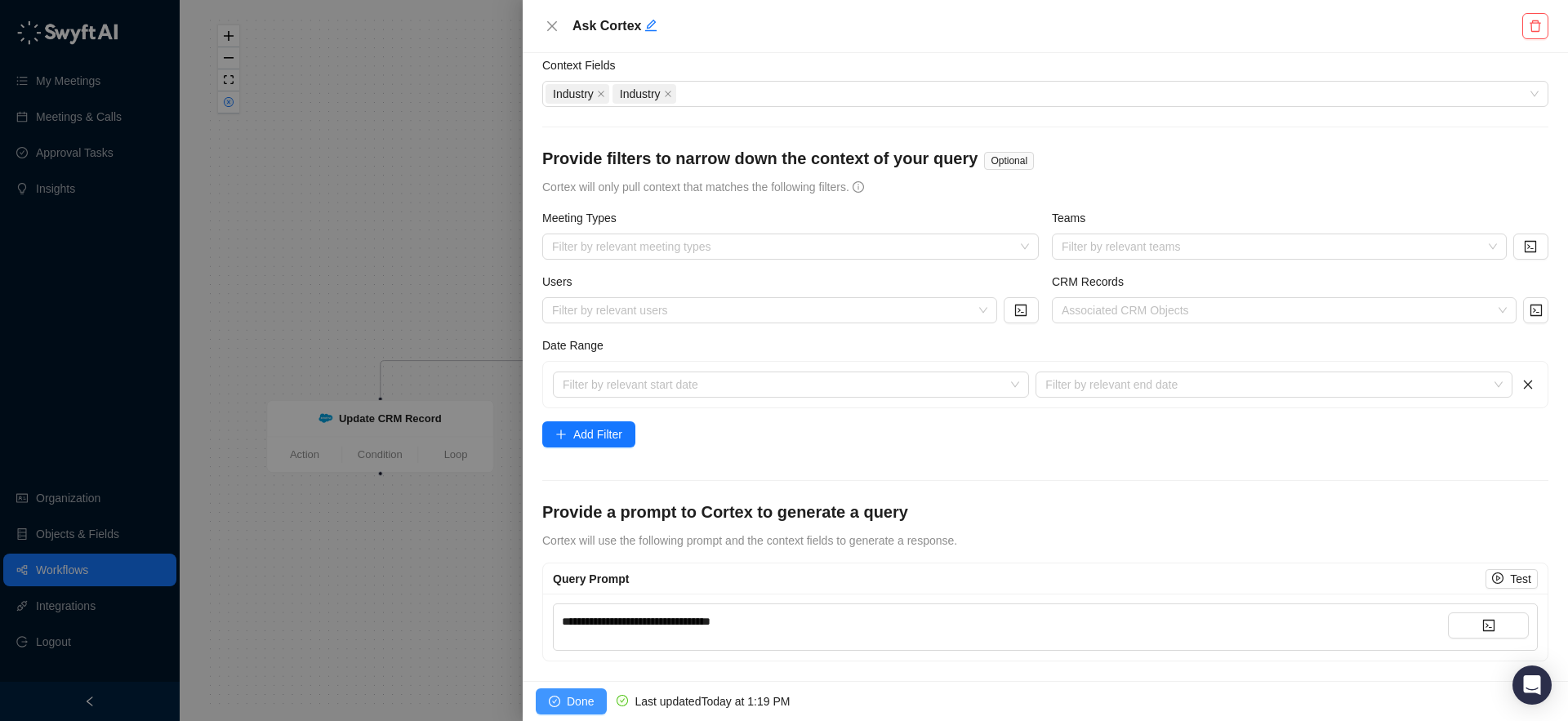 click on "Done" at bounding box center (571, 701) 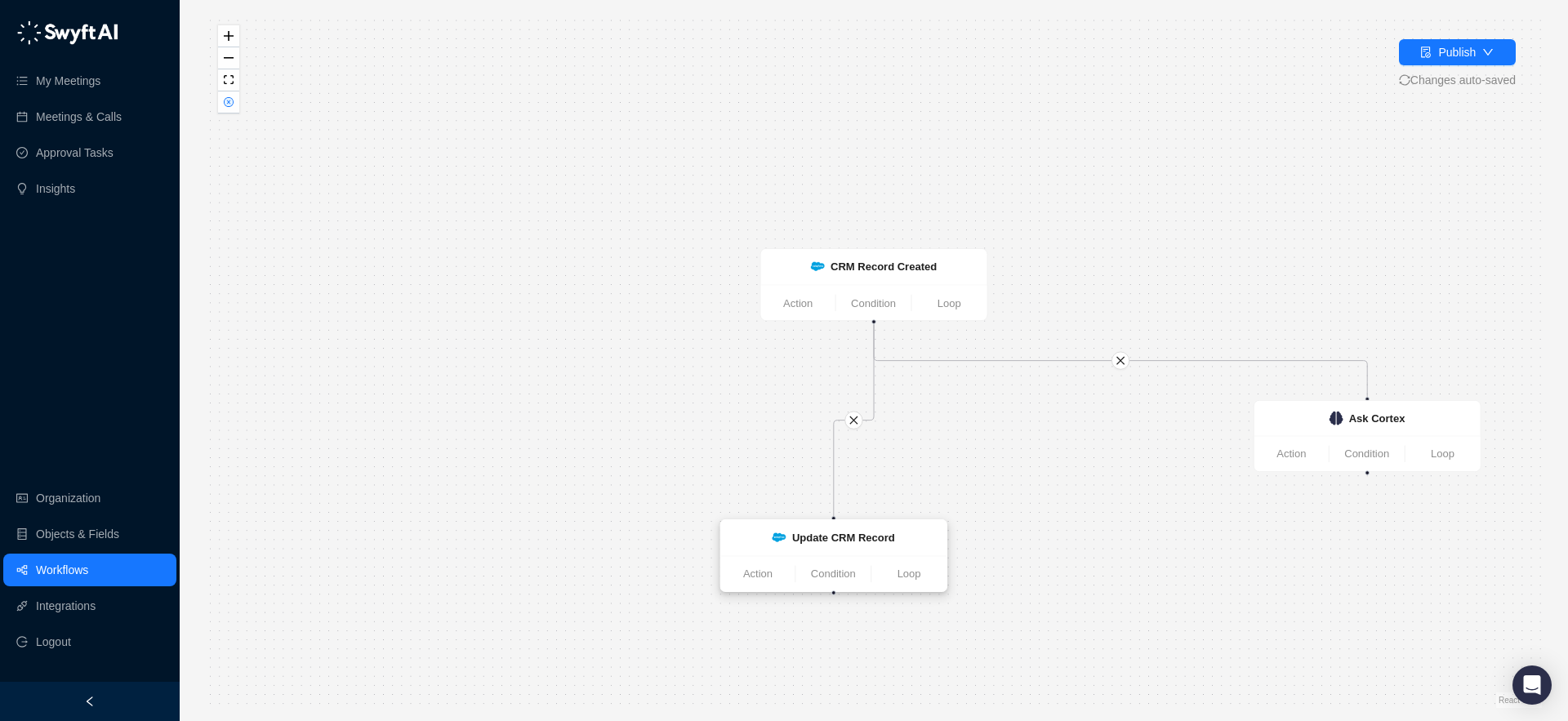 drag, startPoint x: 425, startPoint y: 415, endPoint x: 878, endPoint y: 534, distance: 468.3695 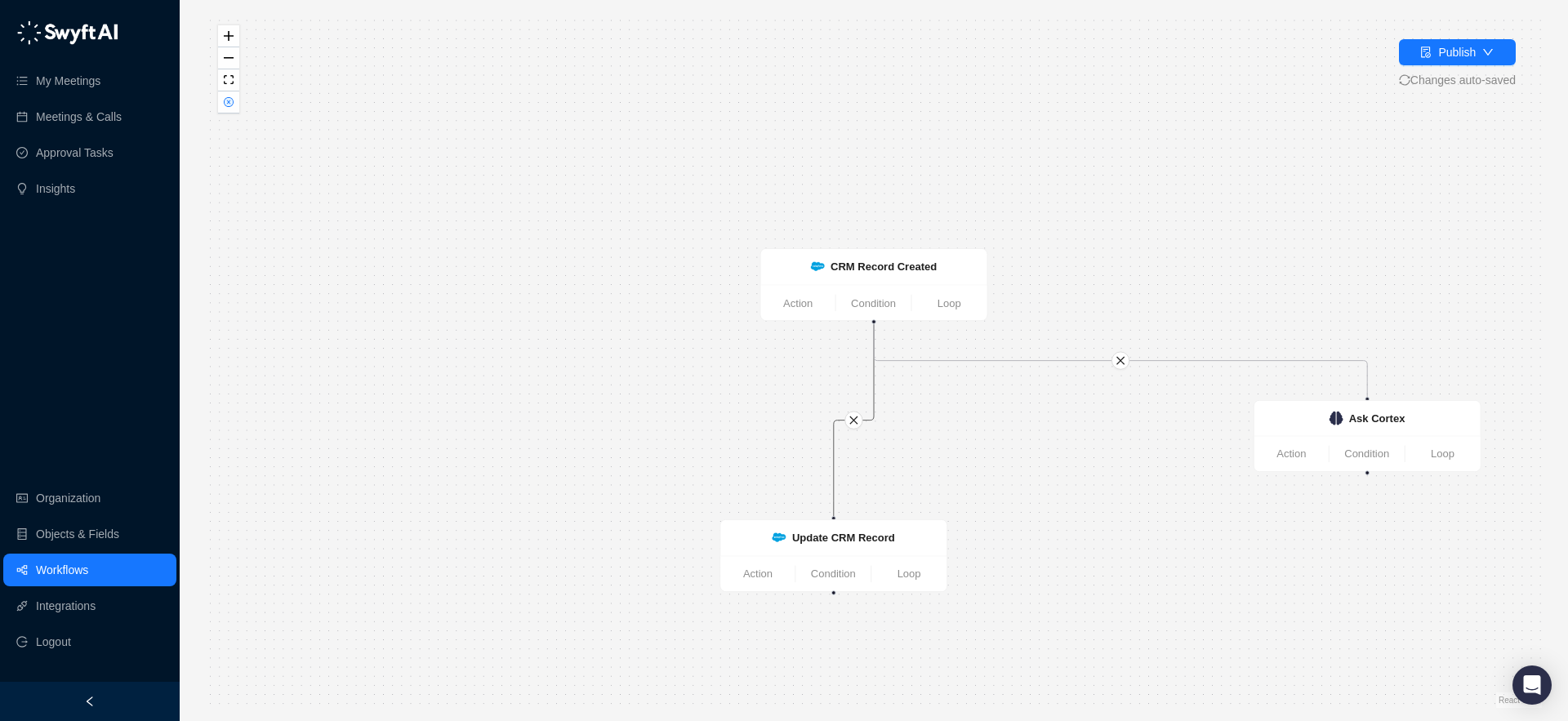 drag, startPoint x: 833, startPoint y: 490, endPoint x: 1235, endPoint y: 521, distance: 403.1935 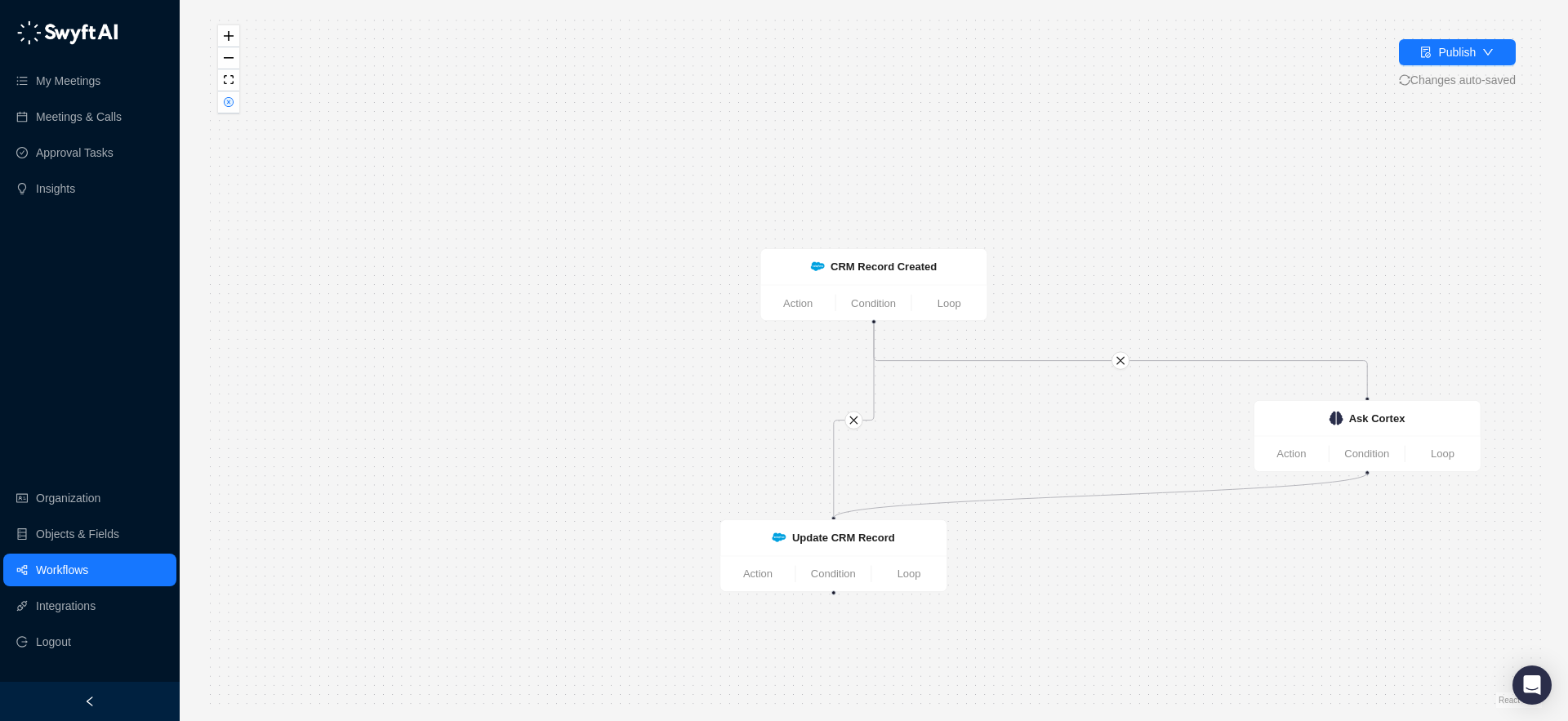 drag, startPoint x: 1369, startPoint y: 474, endPoint x: 834, endPoint y: 518, distance: 536.8063 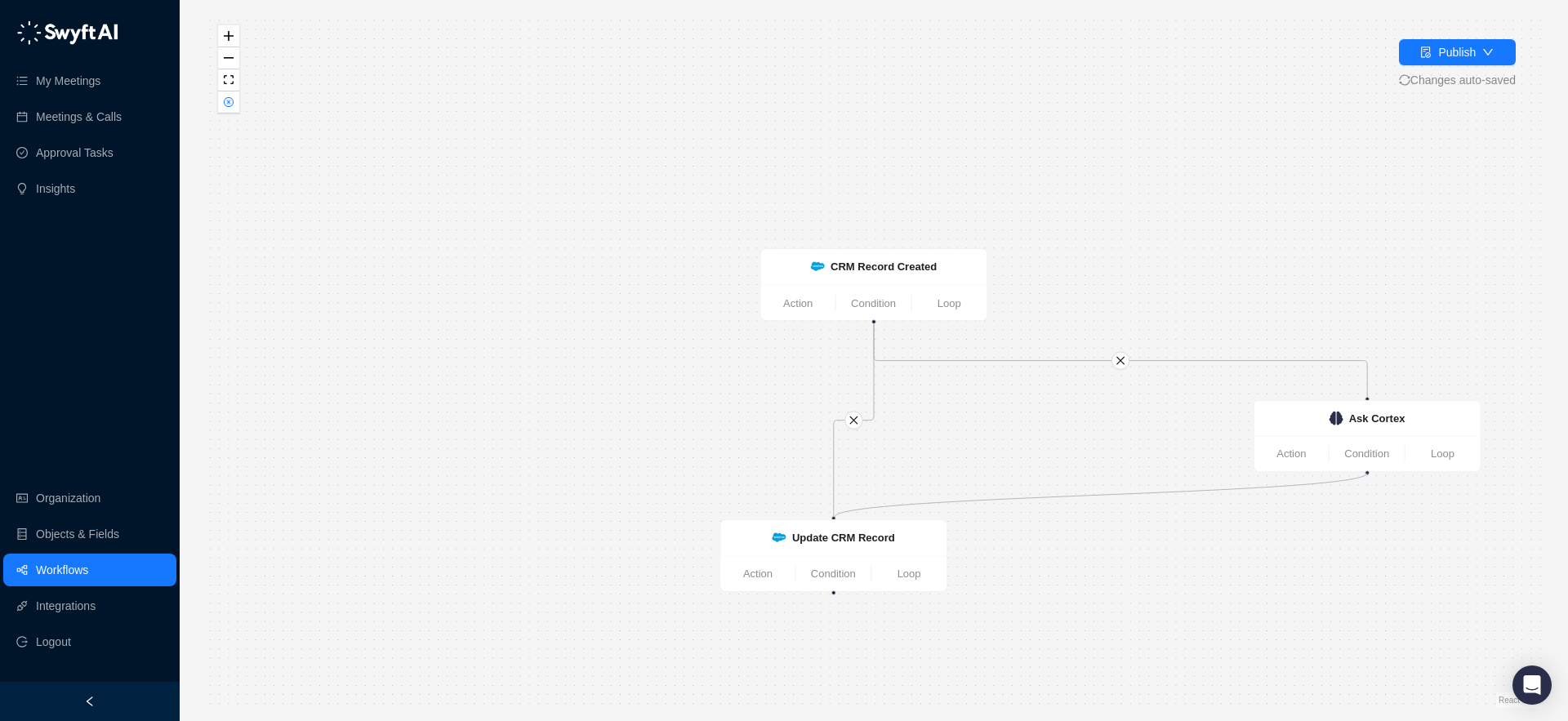 drag, startPoint x: 1367, startPoint y: 473, endPoint x: 835, endPoint y: 517, distance: 533.81645 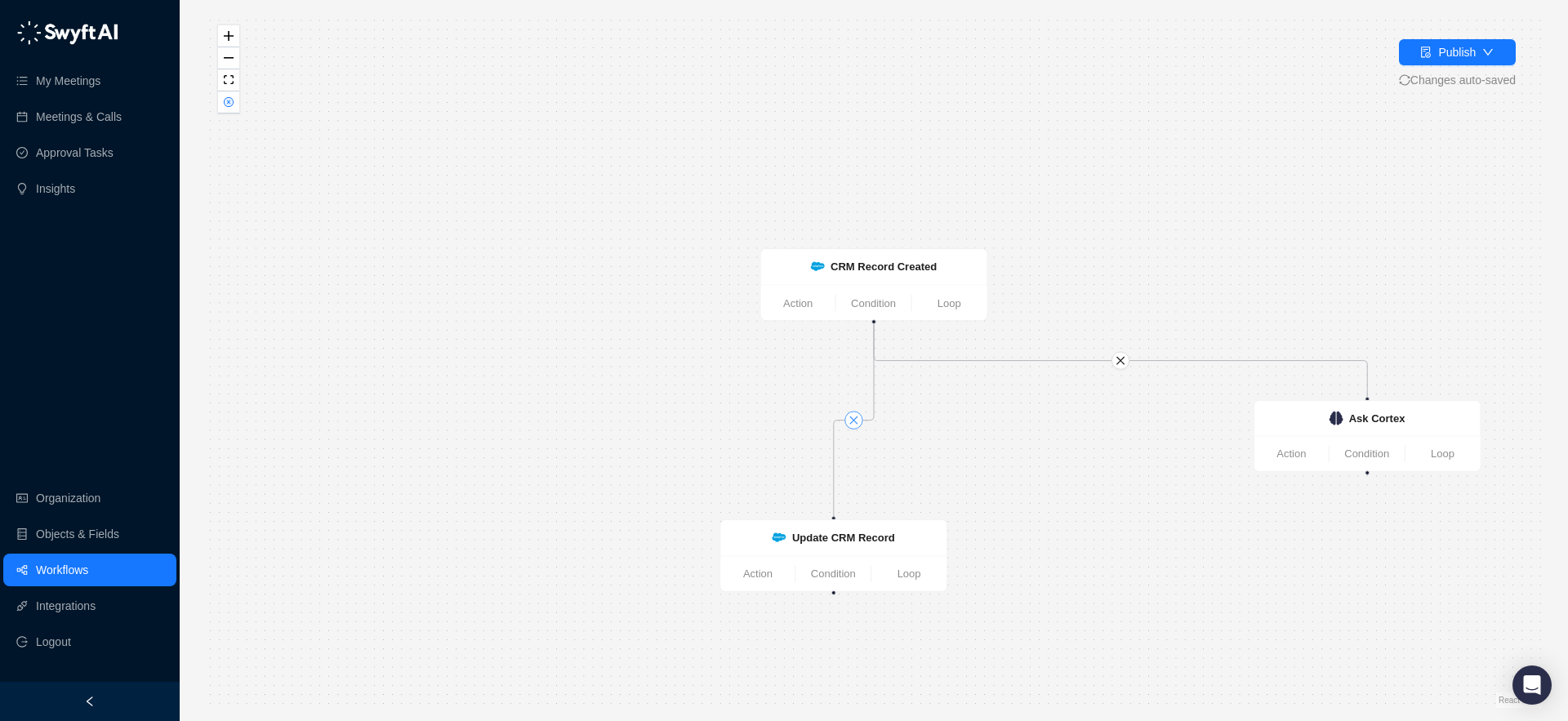 click 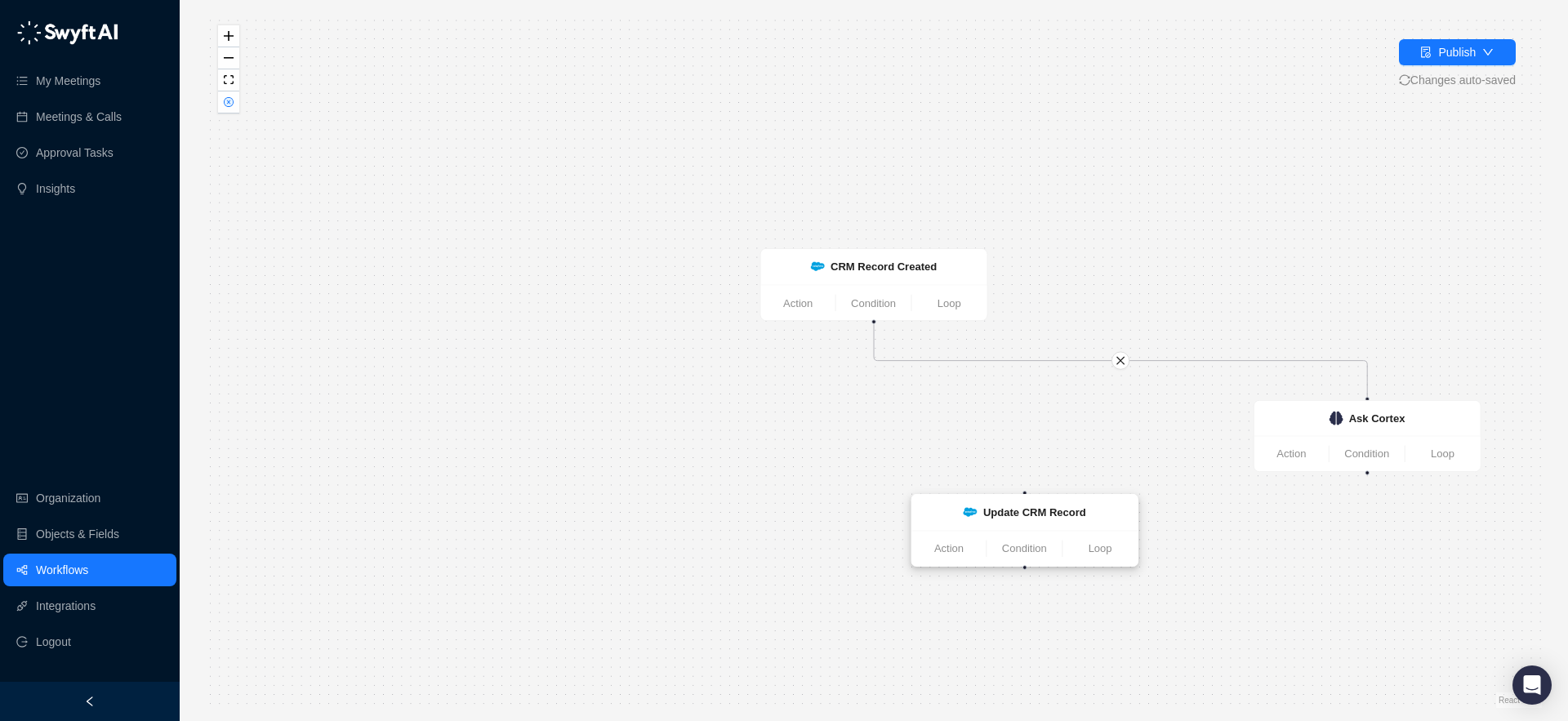 drag, startPoint x: 398, startPoint y: 425, endPoint x: 1039, endPoint y: 519, distance: 647.85569 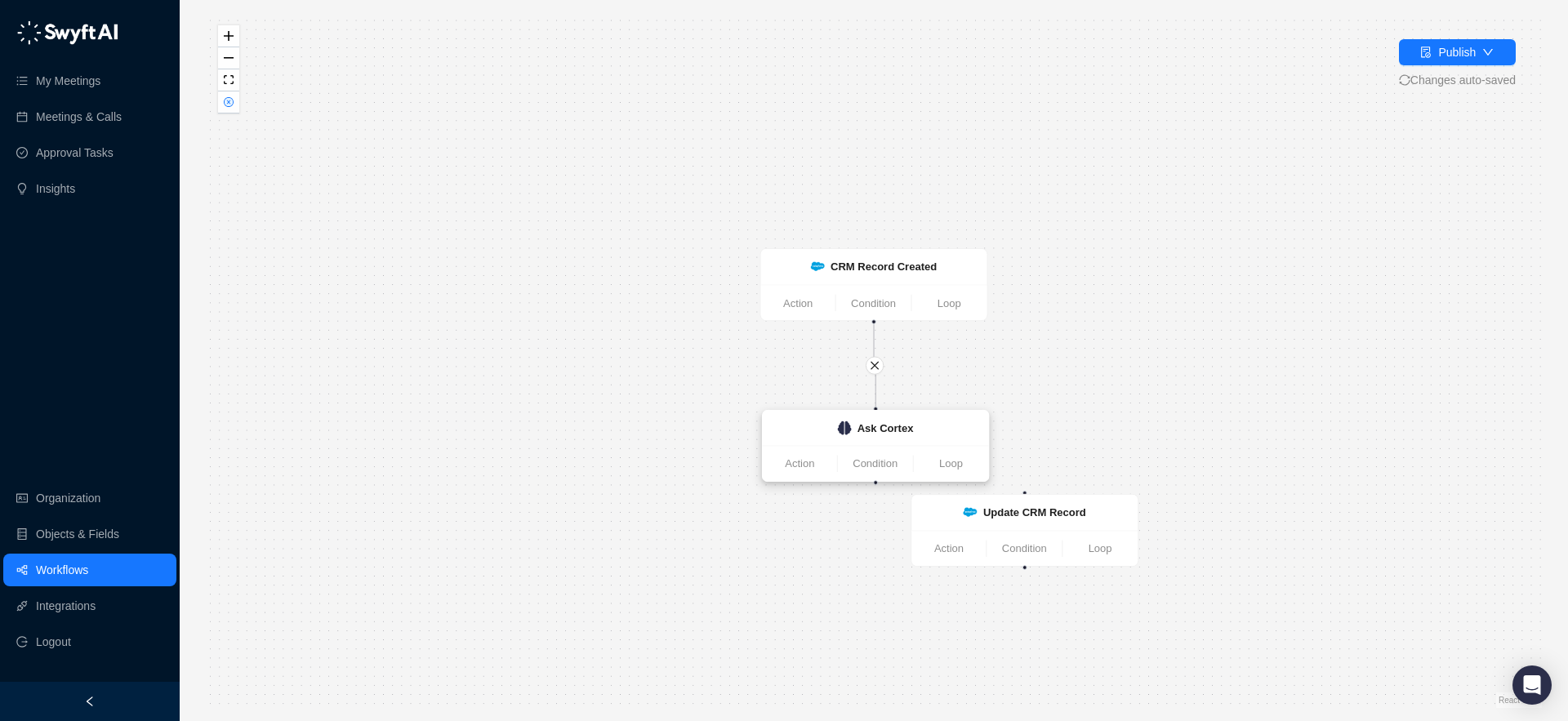 drag, startPoint x: 1325, startPoint y: 422, endPoint x: 866, endPoint y: 438, distance: 459.2788 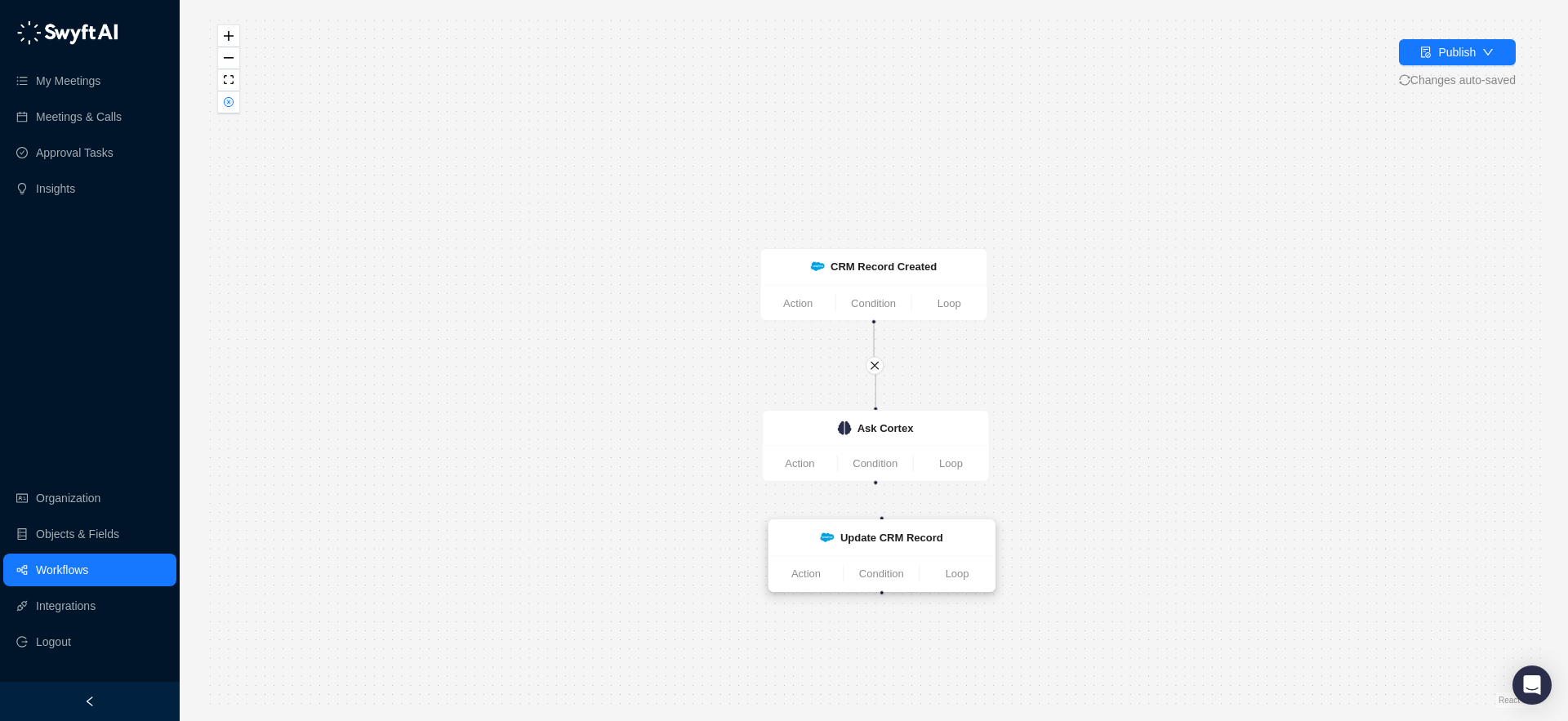 drag, startPoint x: 966, startPoint y: 505, endPoint x: 812, endPoint y: 519, distance: 154.63505 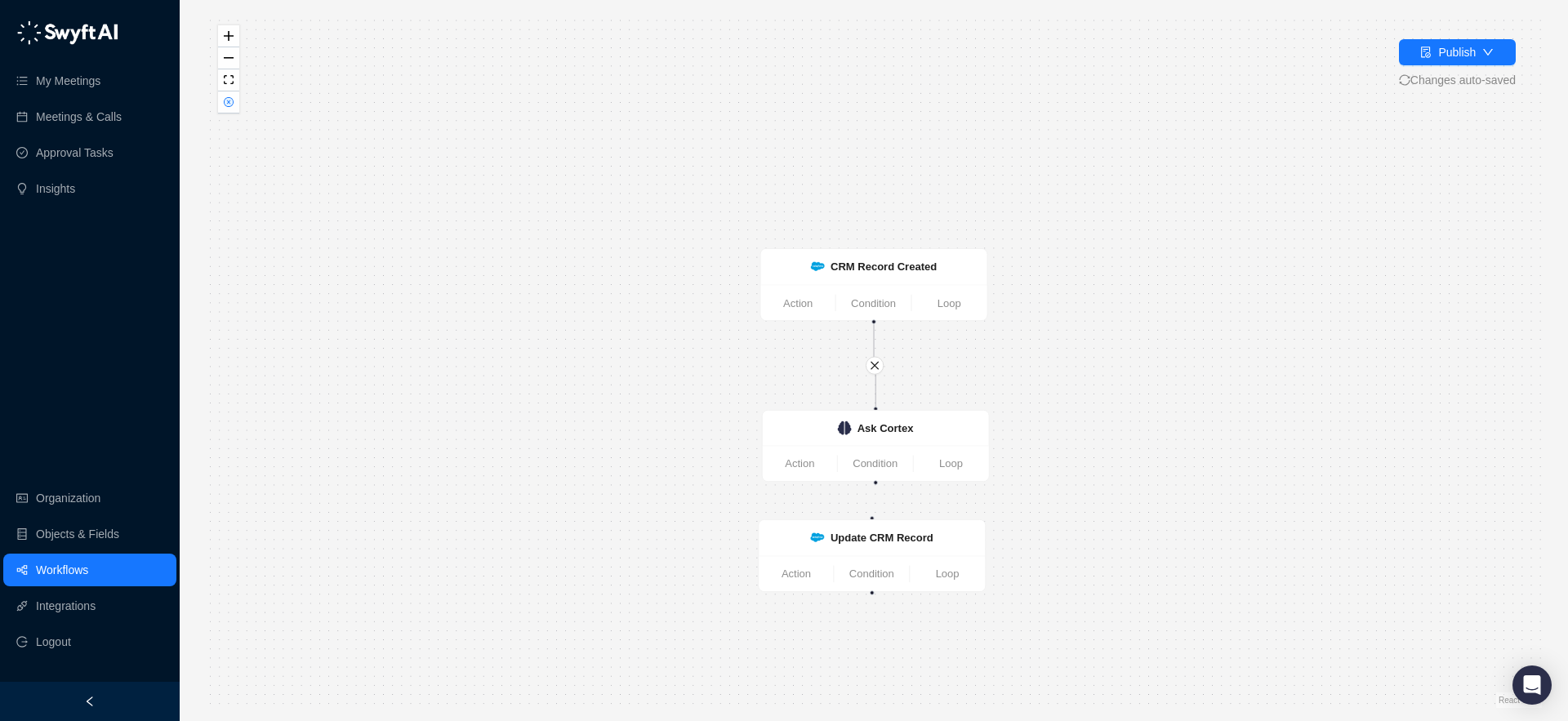 click on "CRM Record Created Action Condition Loop Update CRM Record Action Condition Loop Ask Cortex Action Condition Loop" at bounding box center (874, 360) 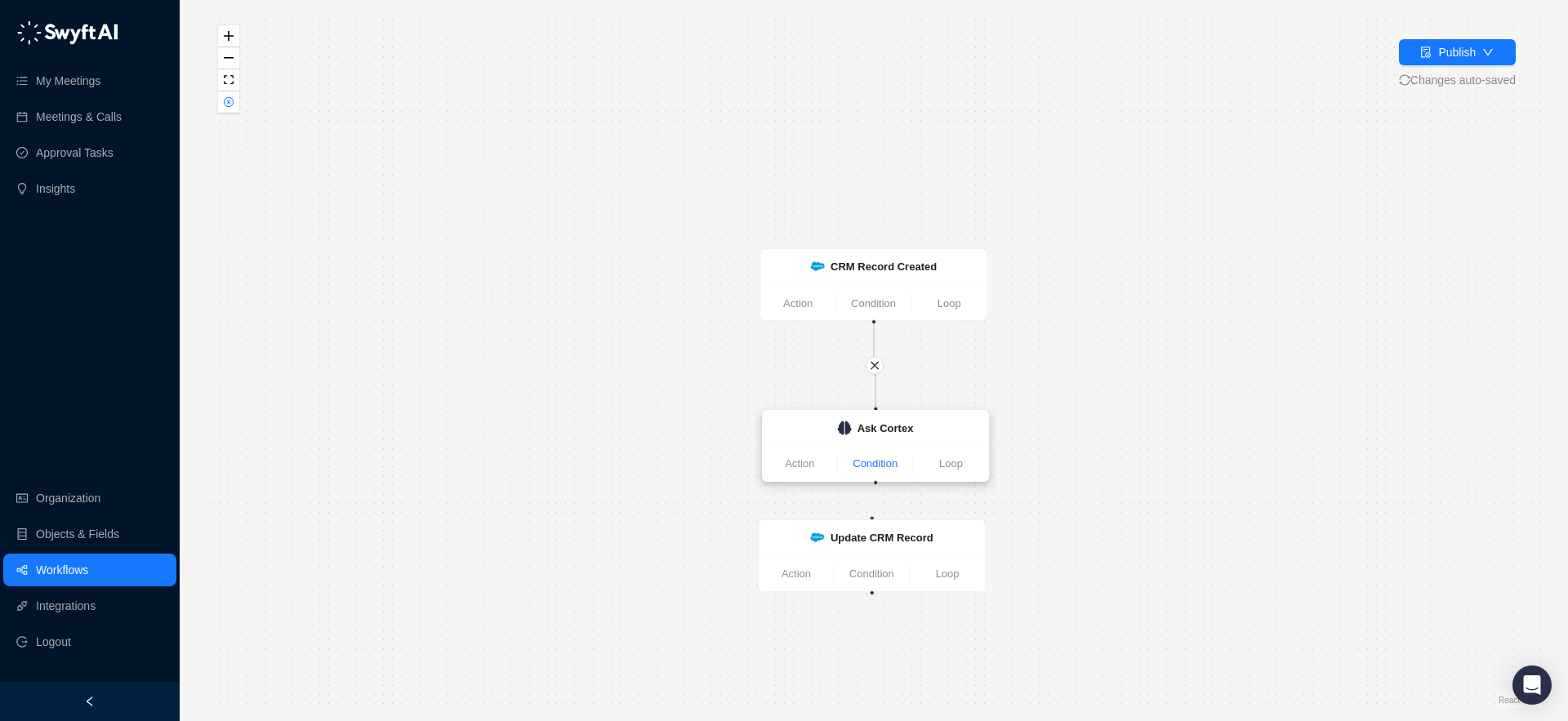 click on "Condition" at bounding box center (875, 464) 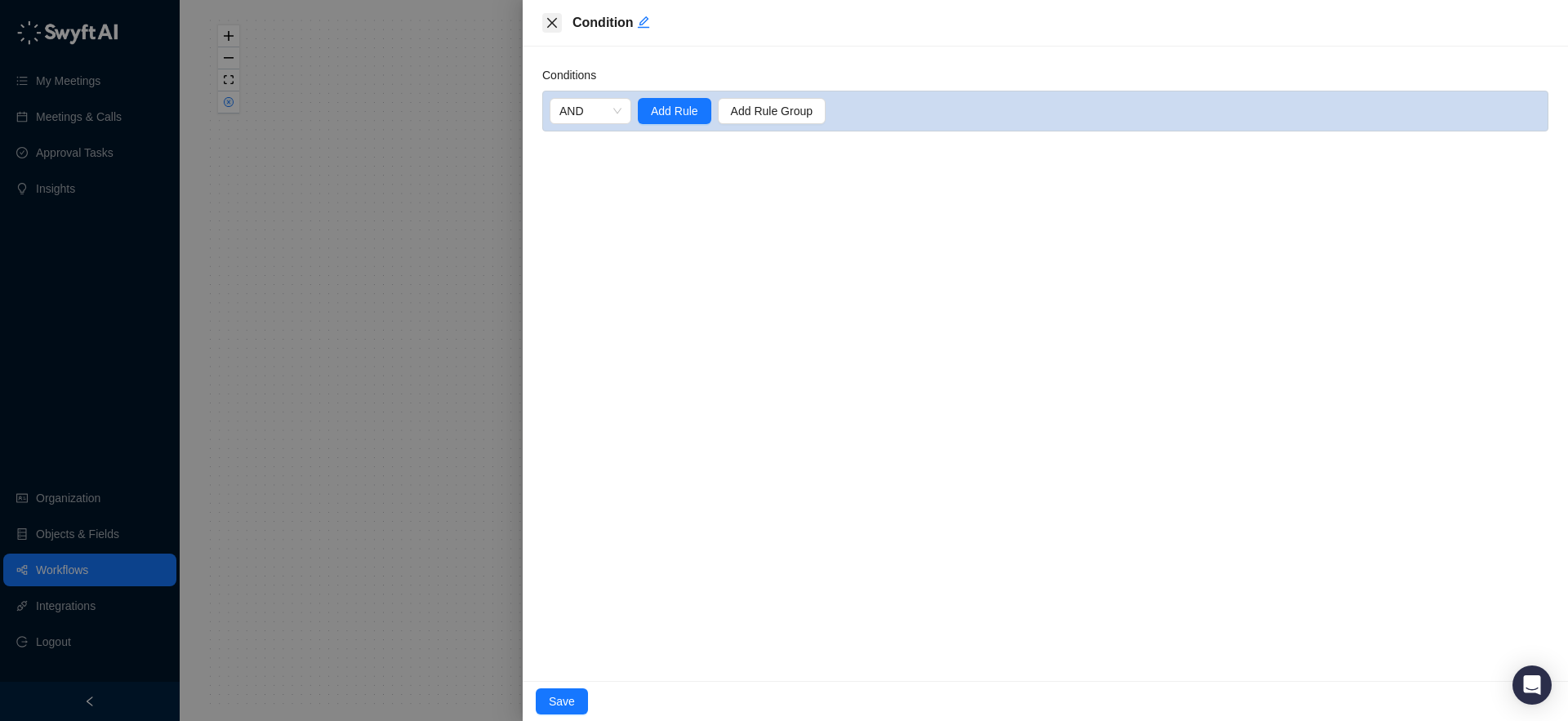 click 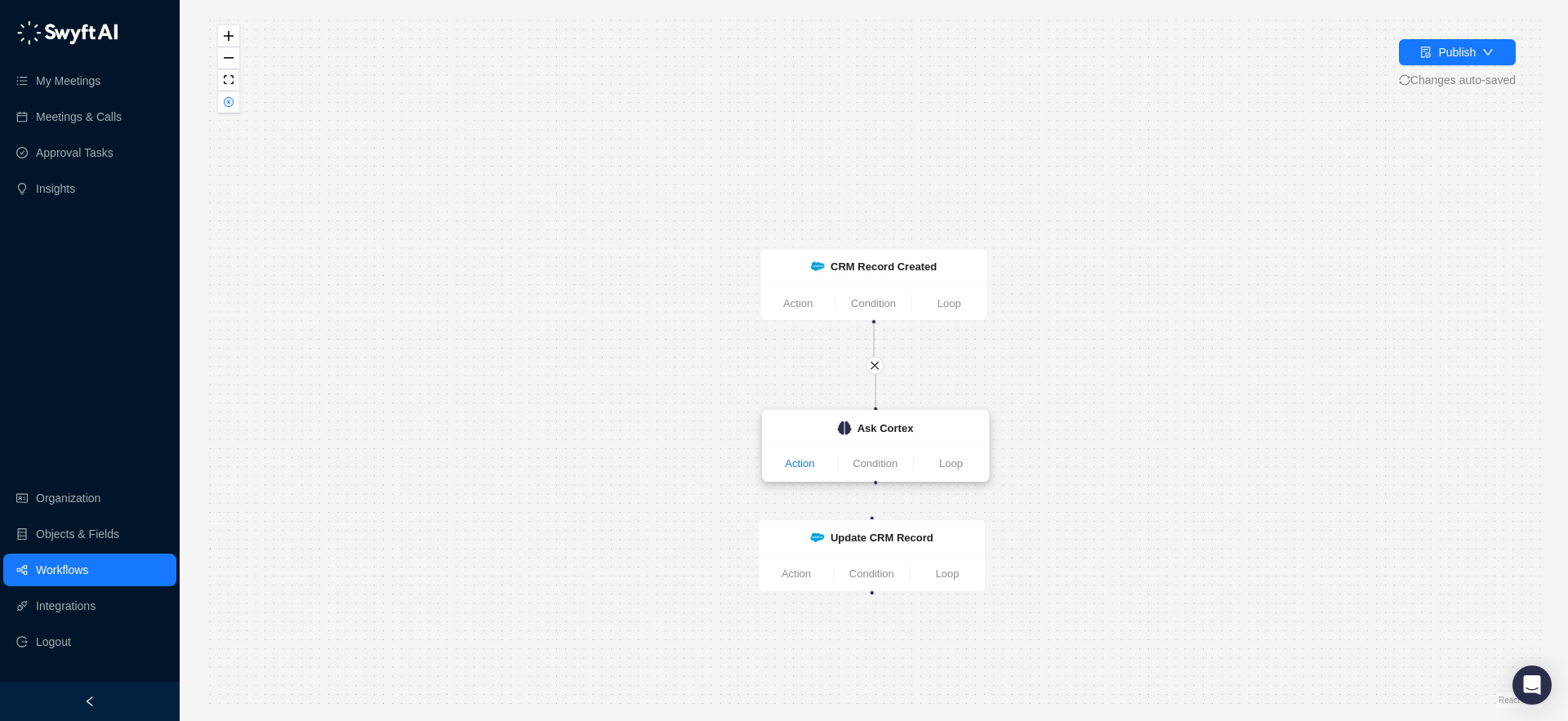click on "Action" at bounding box center (800, 464) 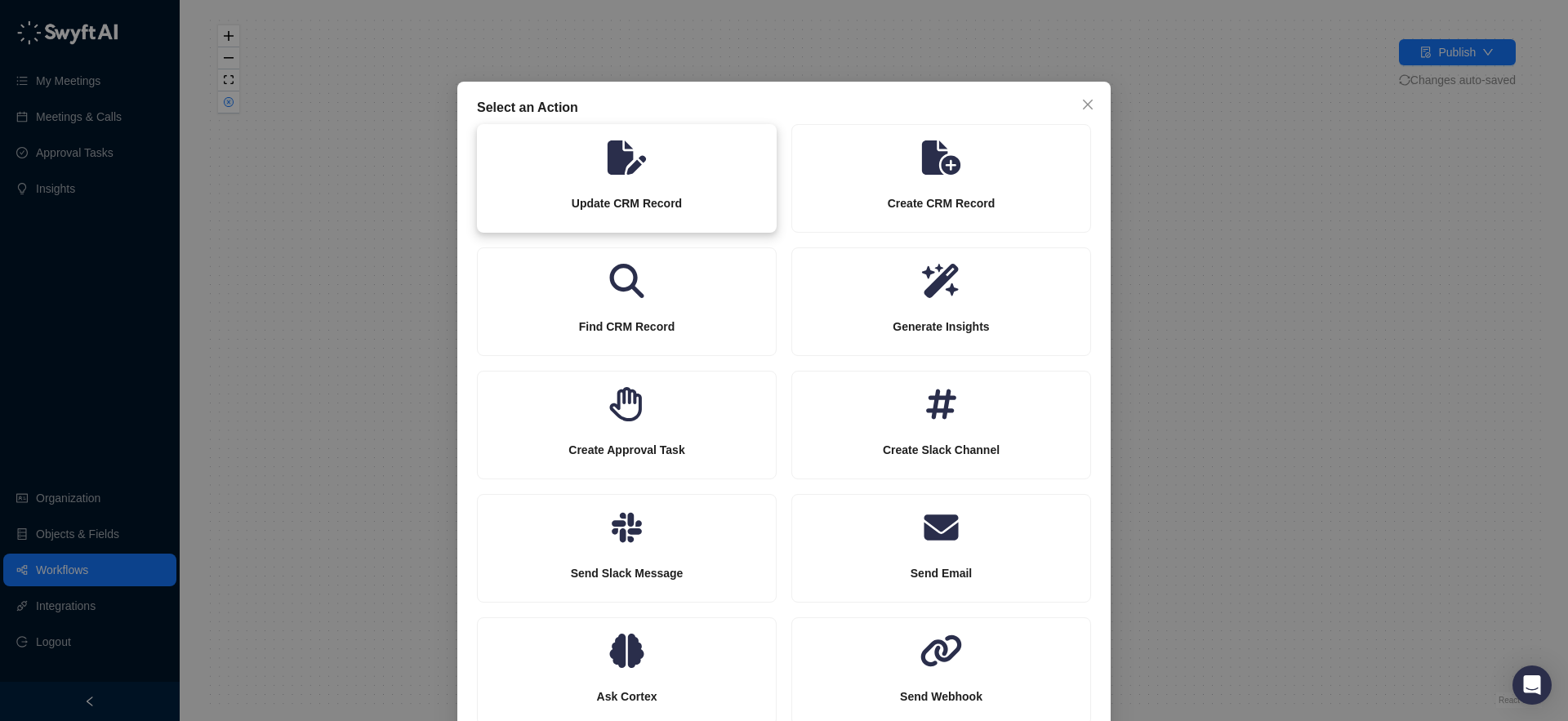 click on "Update CRM Record" at bounding box center [626, 203] 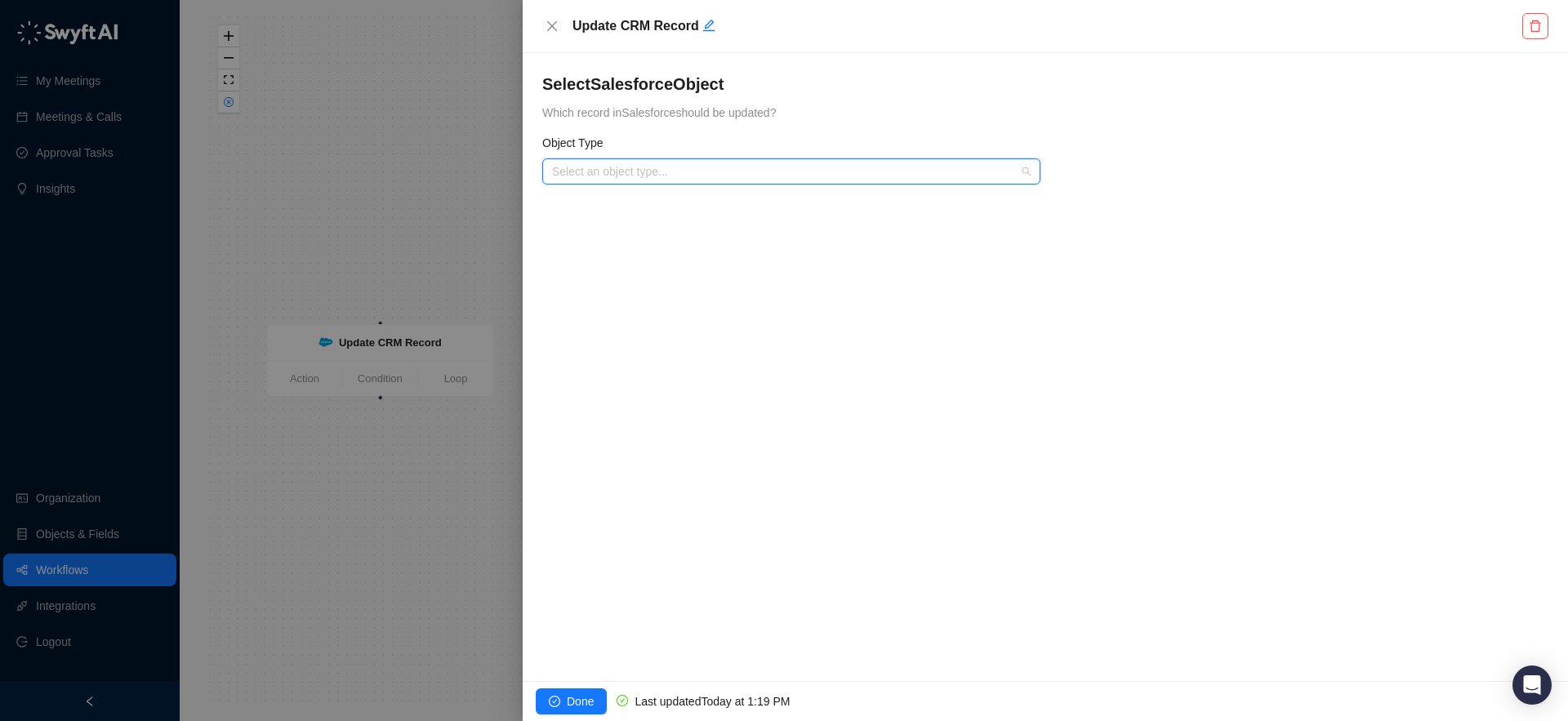 click at bounding box center [786, 171] 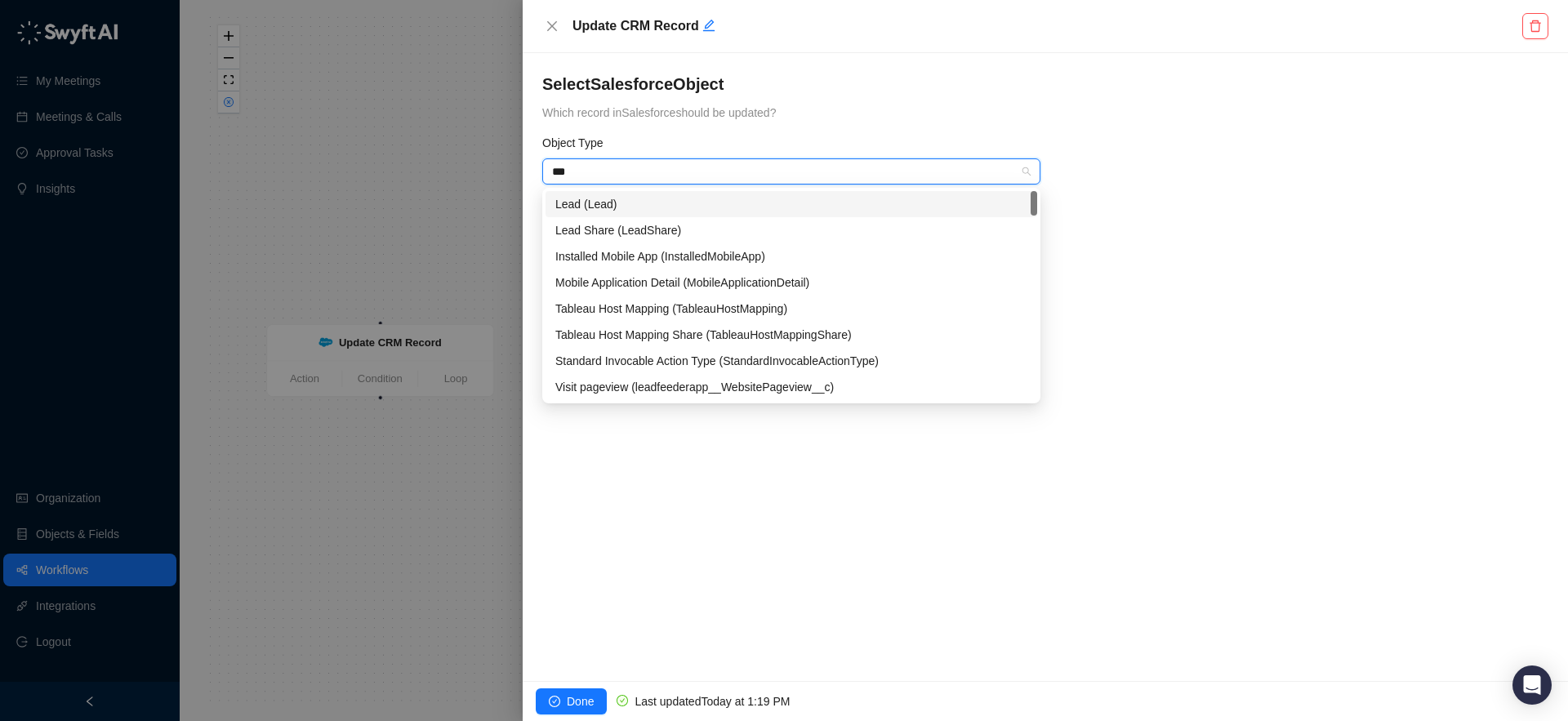 click on "Lead (Lead)" at bounding box center (791, 204) 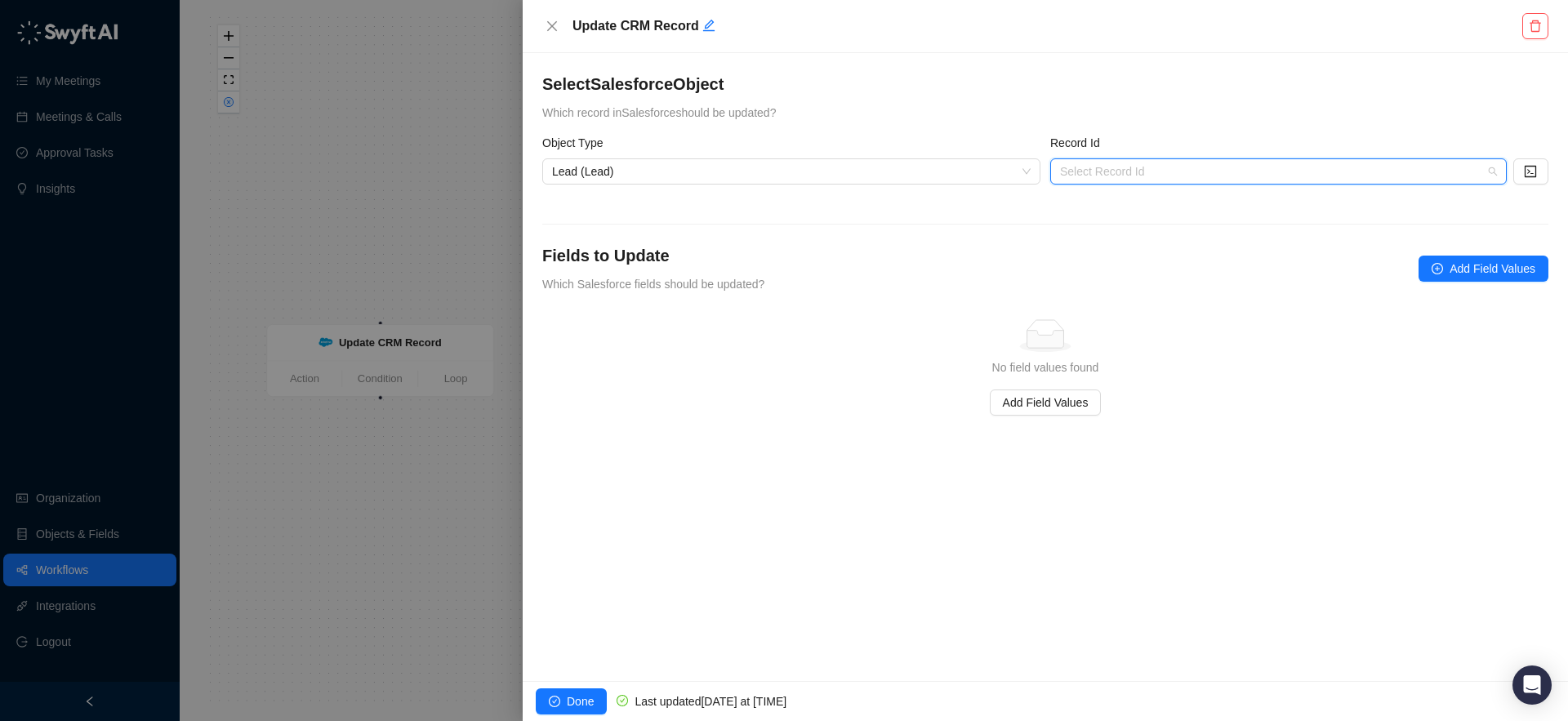 click at bounding box center [1273, 171] 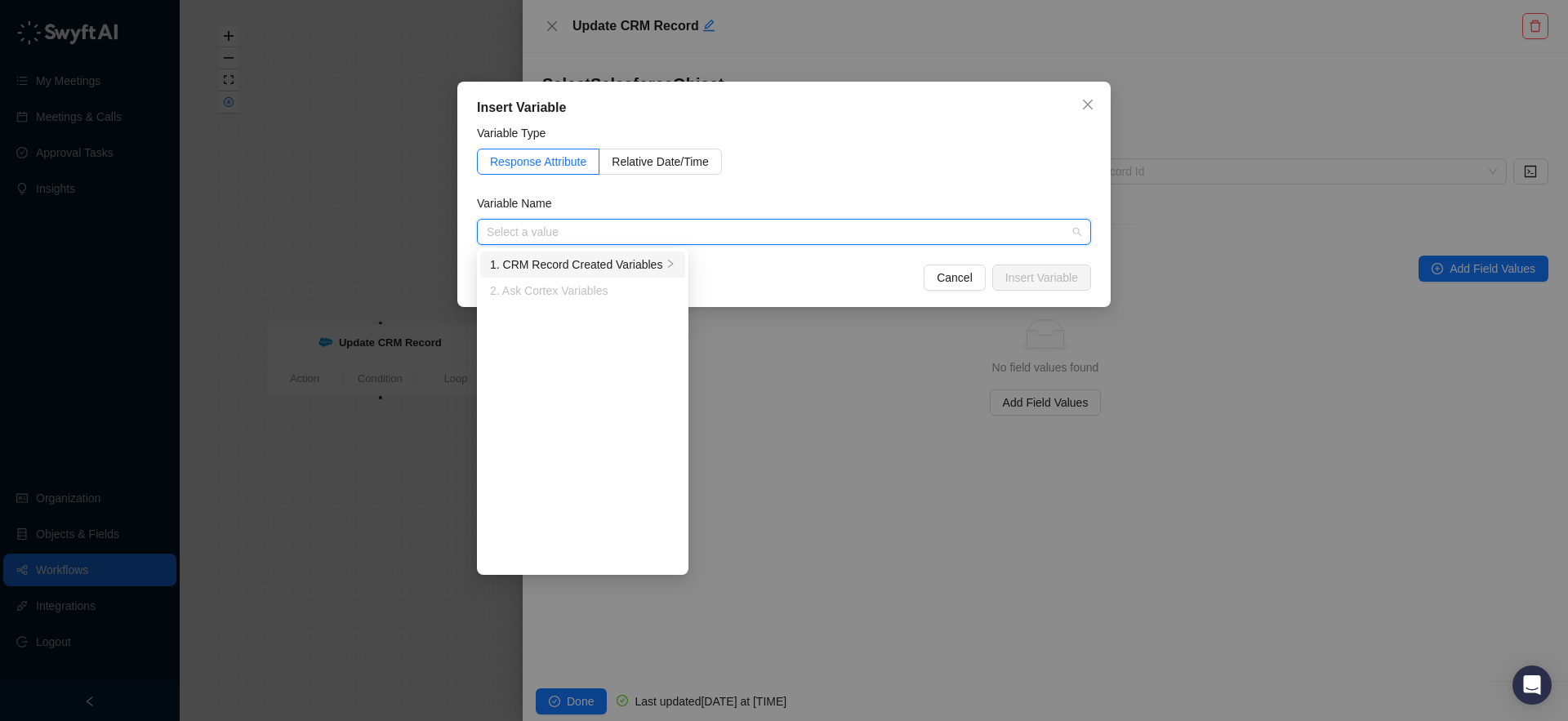 click on "1. CRM Record Created Variables" at bounding box center [576, 265] 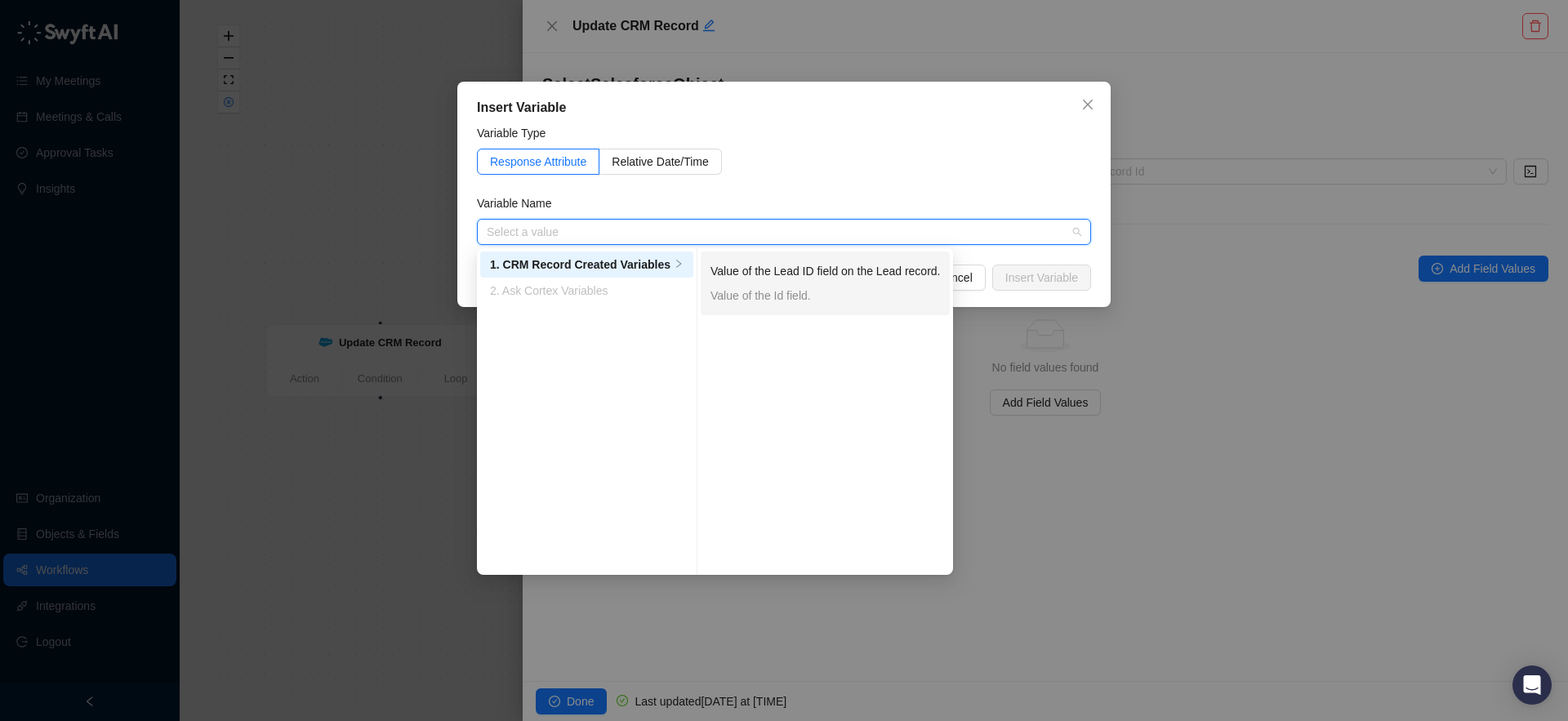 click on "Value of the Lead ID field on the Lead record." at bounding box center [826, 271] 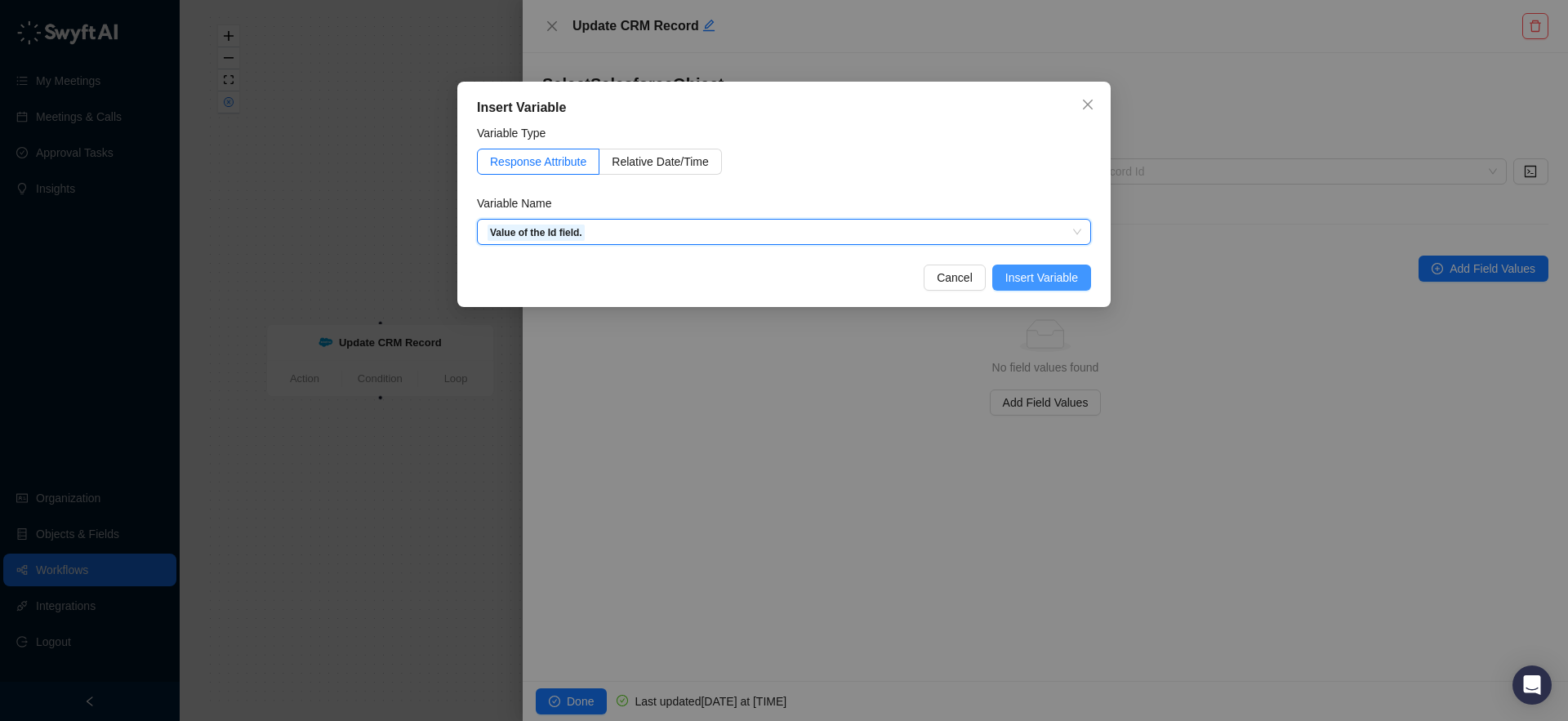 click on "Insert Variable" at bounding box center [1041, 278] 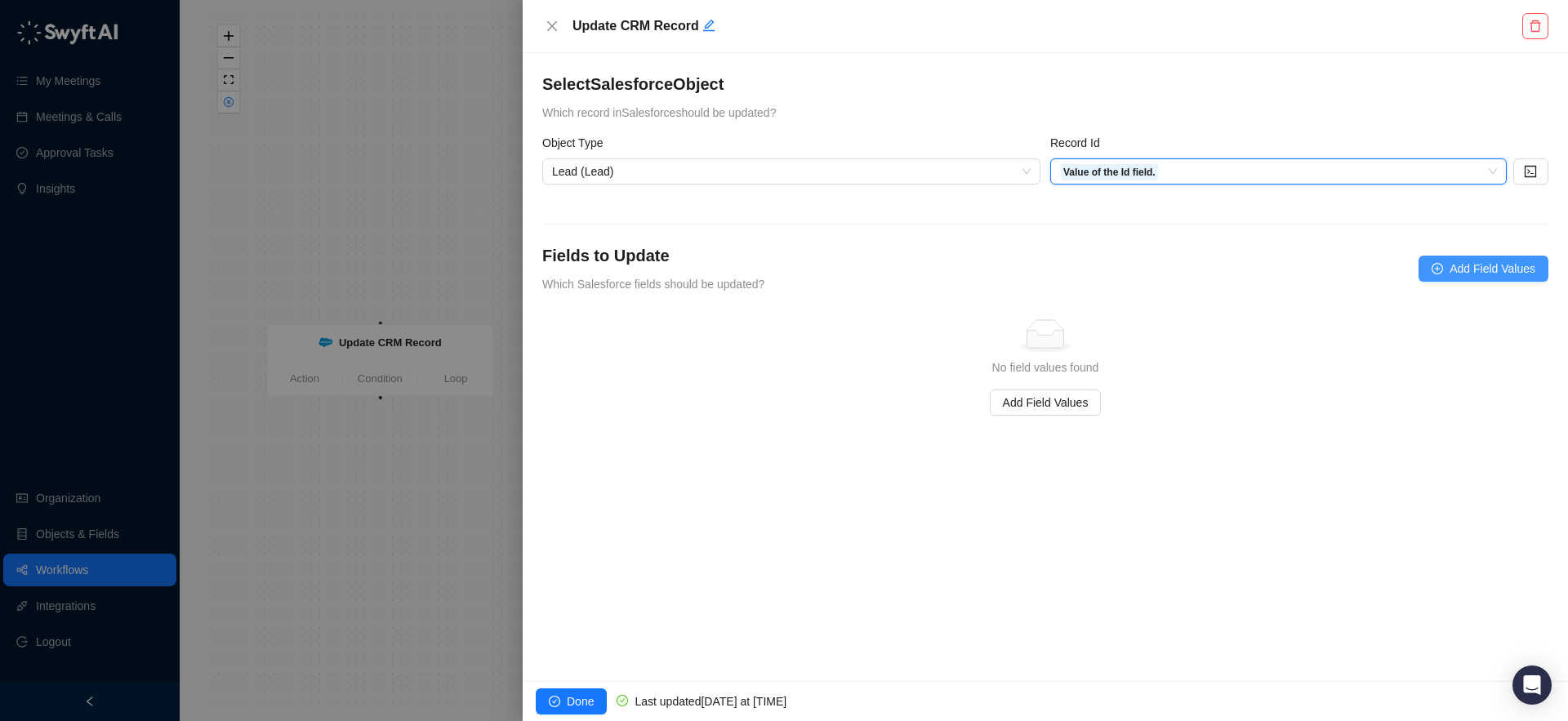 click on "Add Field Values" at bounding box center (1492, 269) 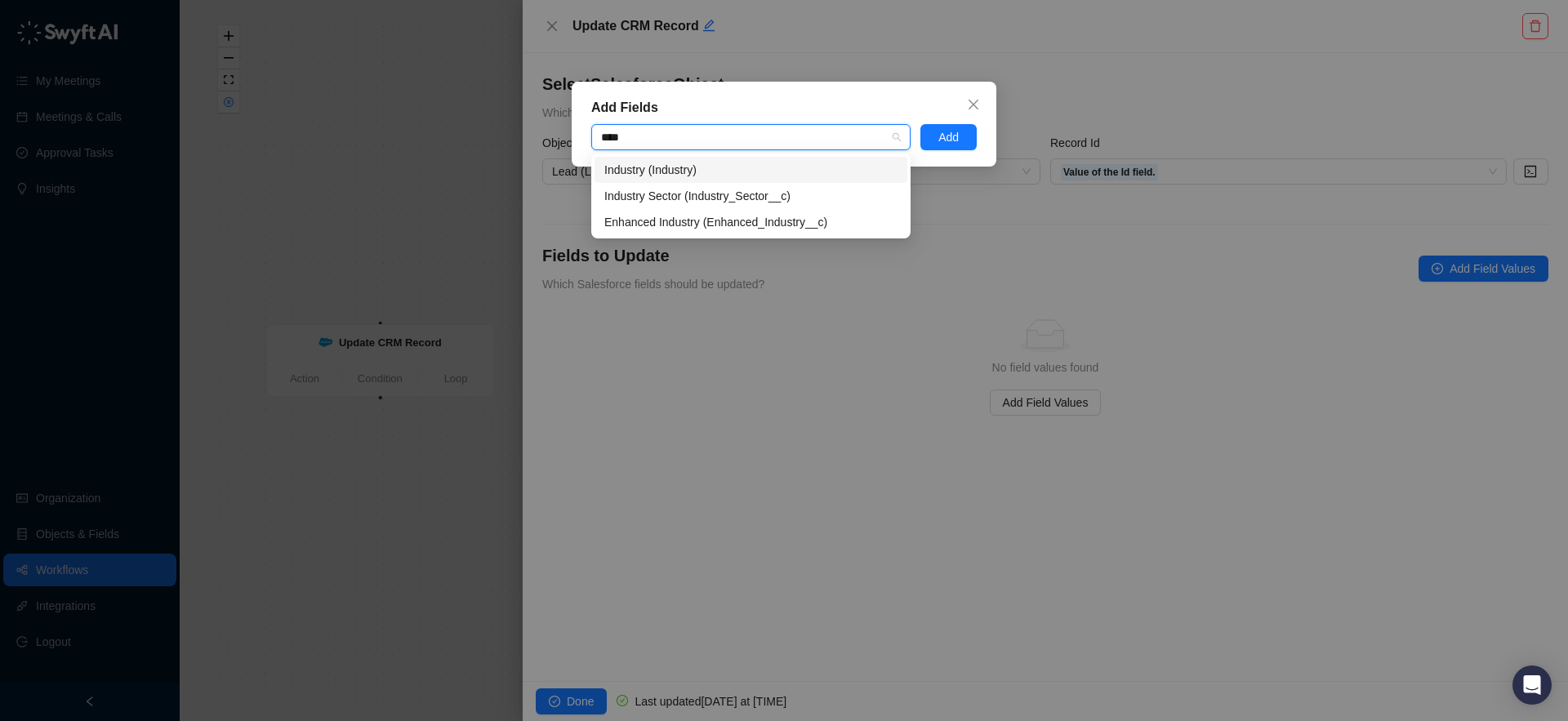 click on "Industry (Industry)" at bounding box center [751, 170] 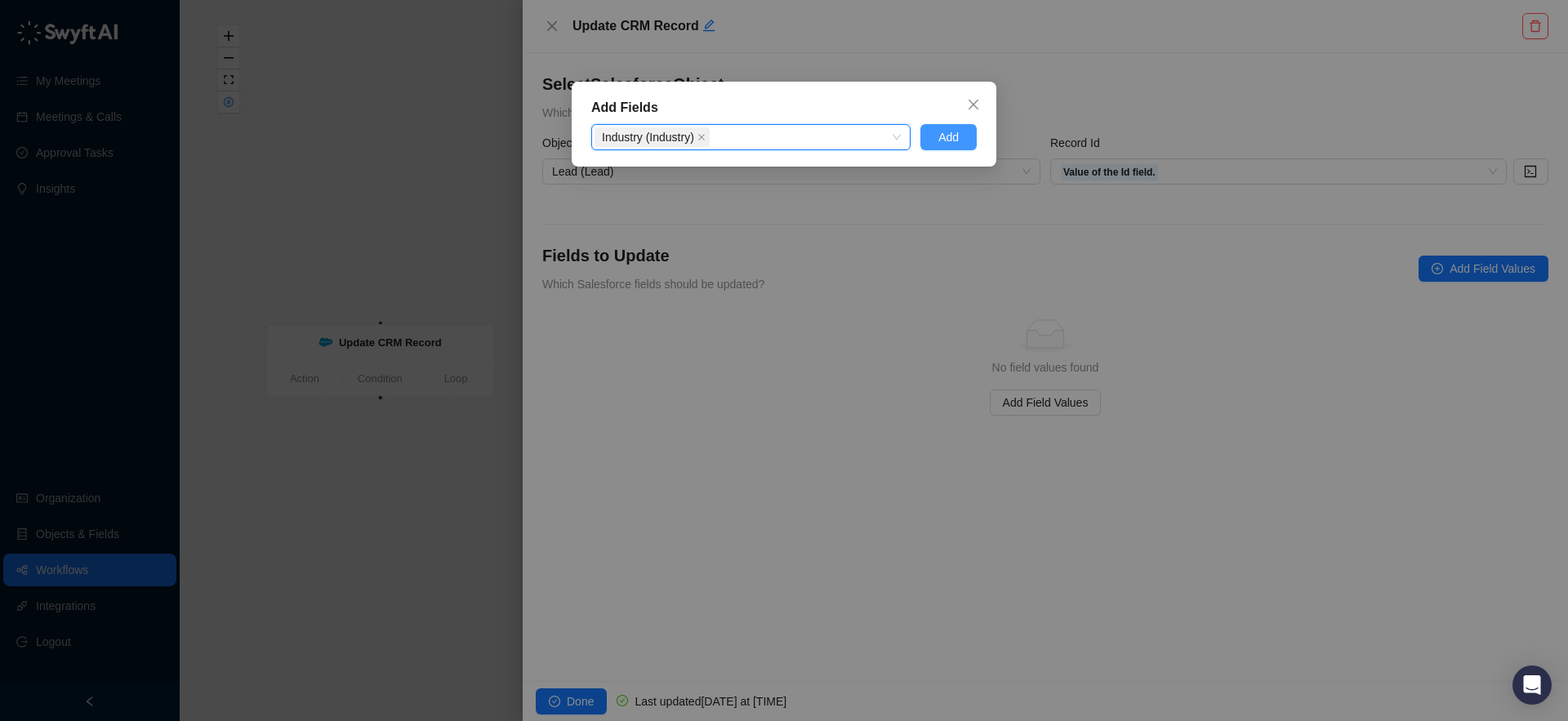 click on "Add" at bounding box center (948, 137) 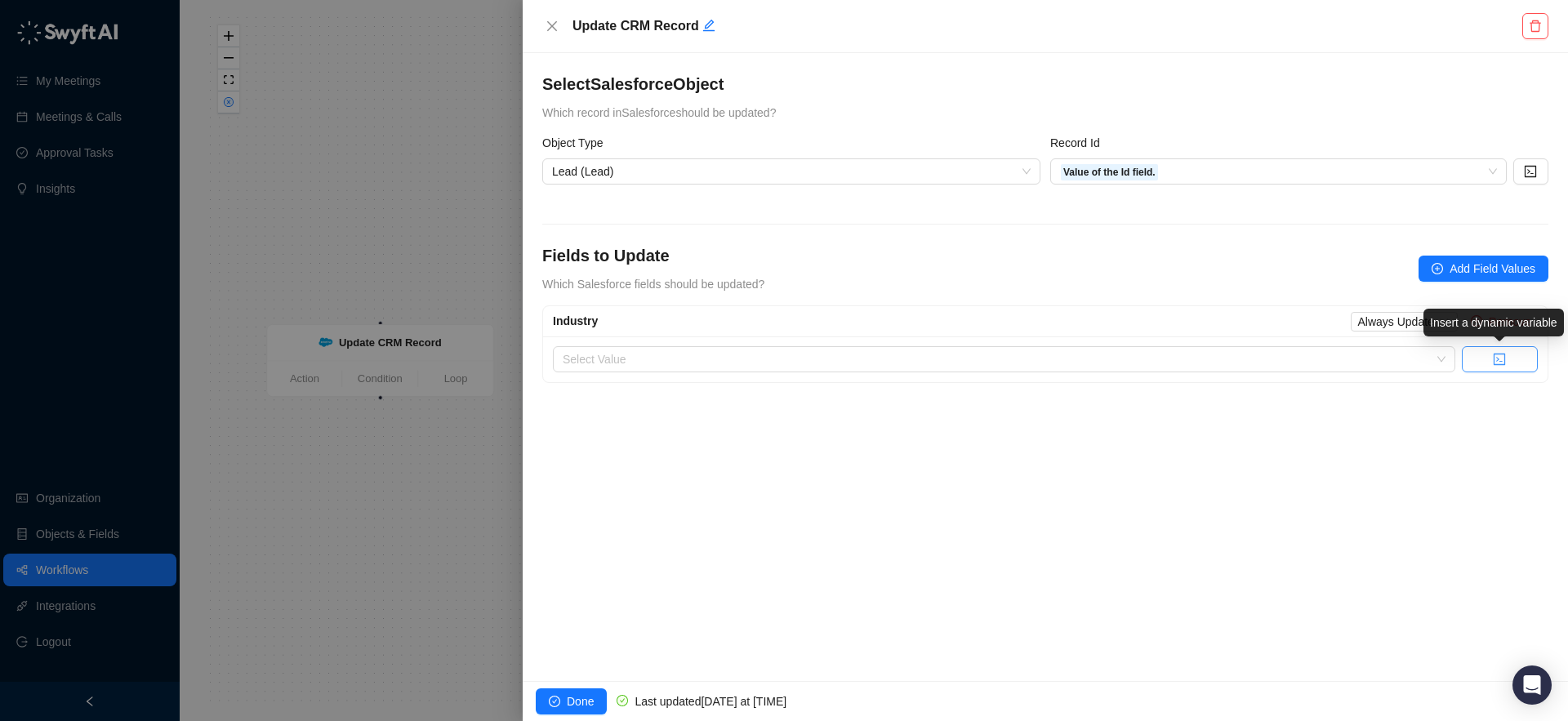 click 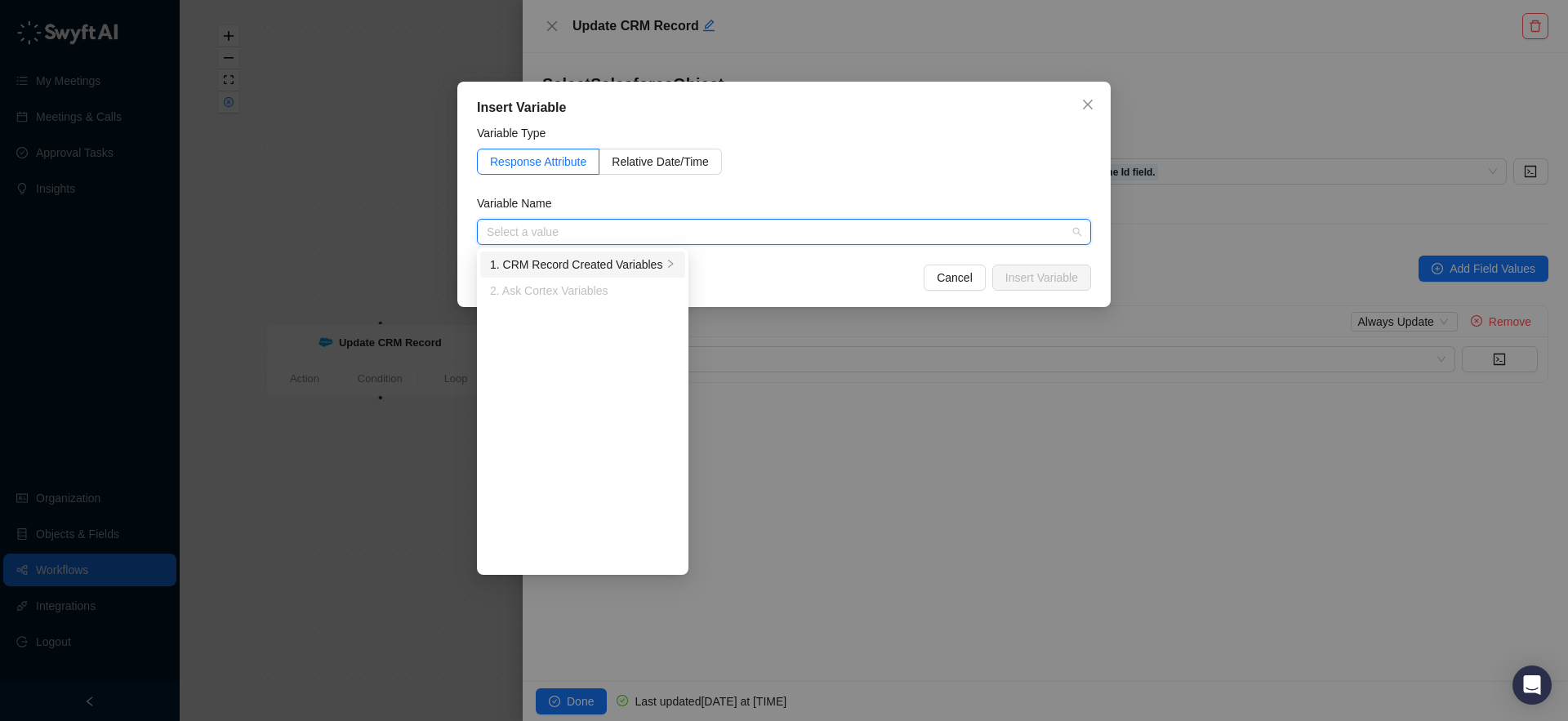 click on "1. CRM Record Created Variables" at bounding box center (576, 265) 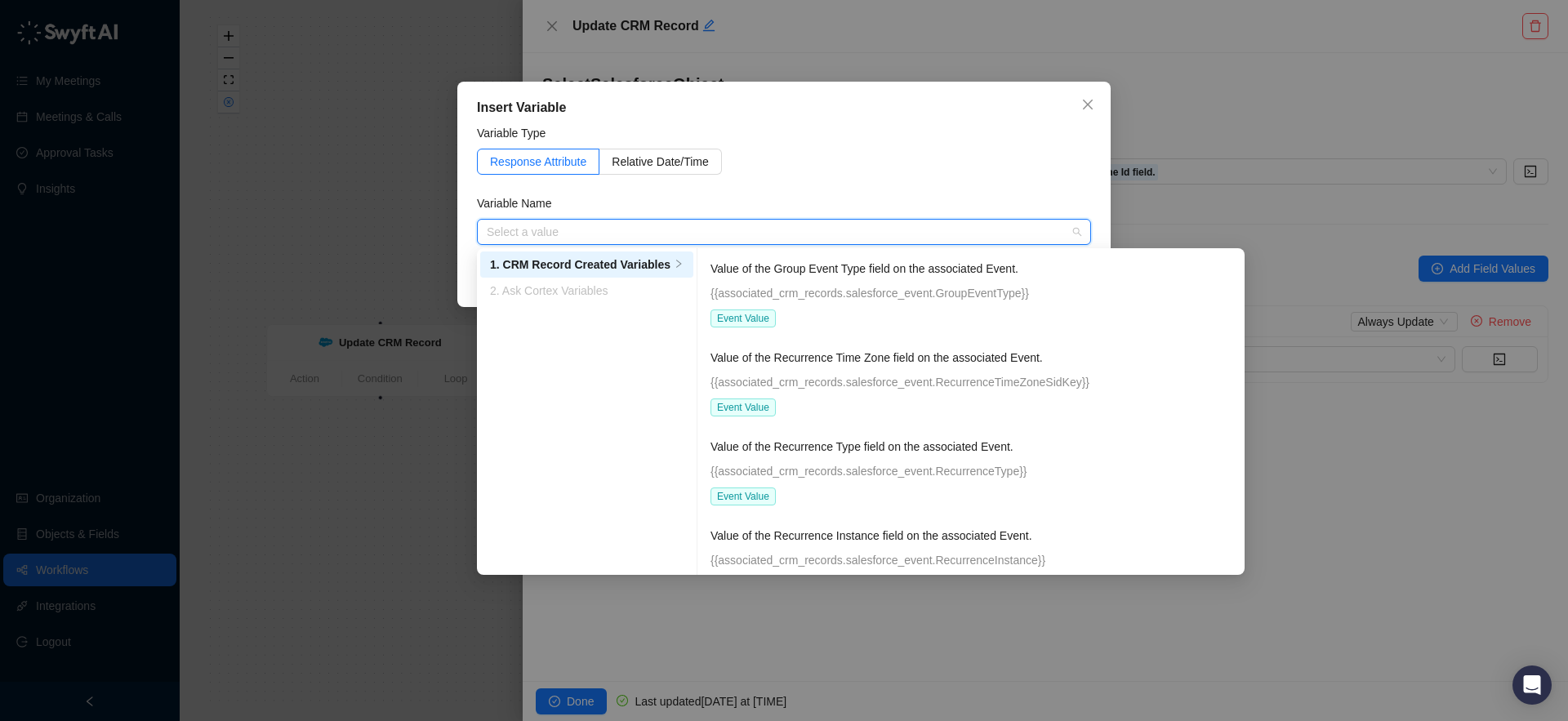 scroll, scrollTop: 7820, scrollLeft: 0, axis: vertical 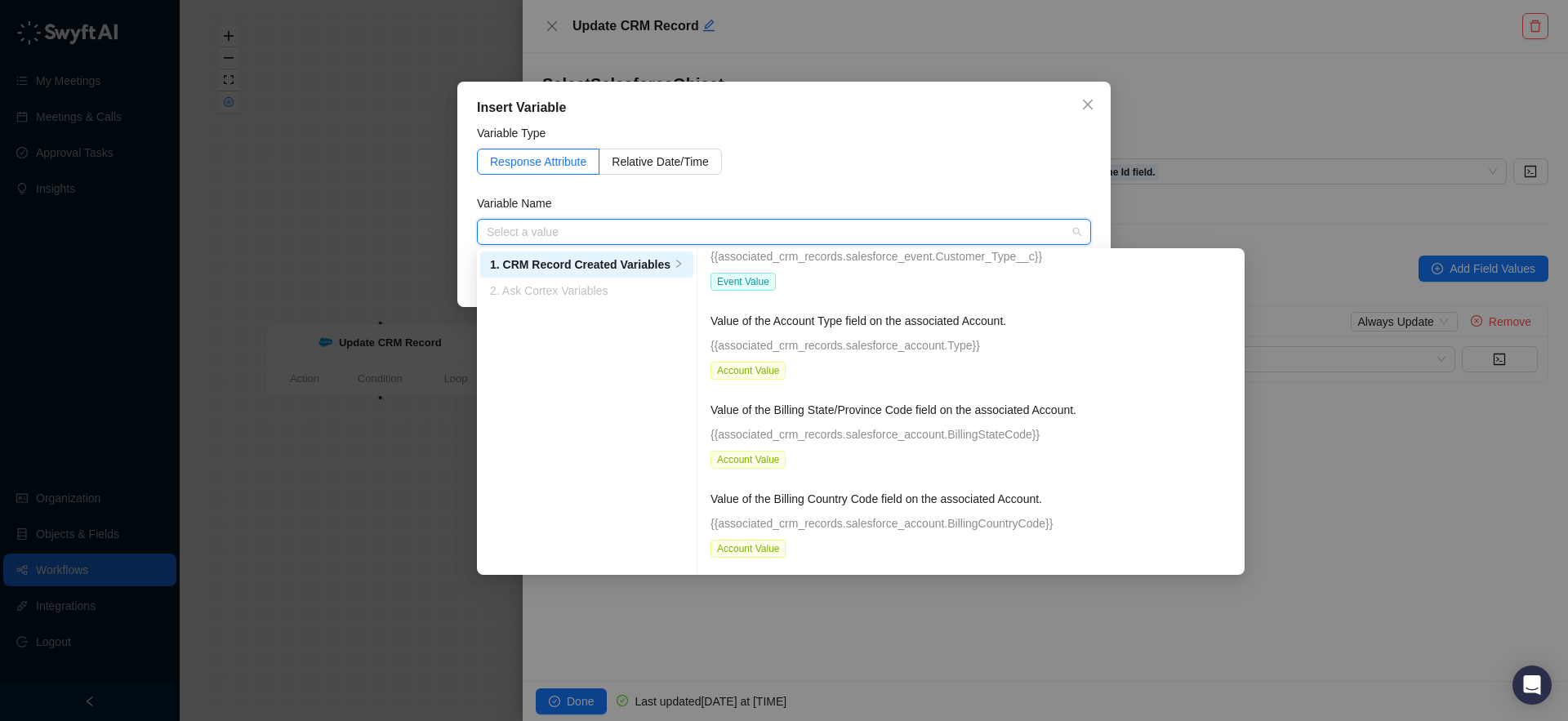 click on "2. Ask Cortex Variables" at bounding box center [586, 291] 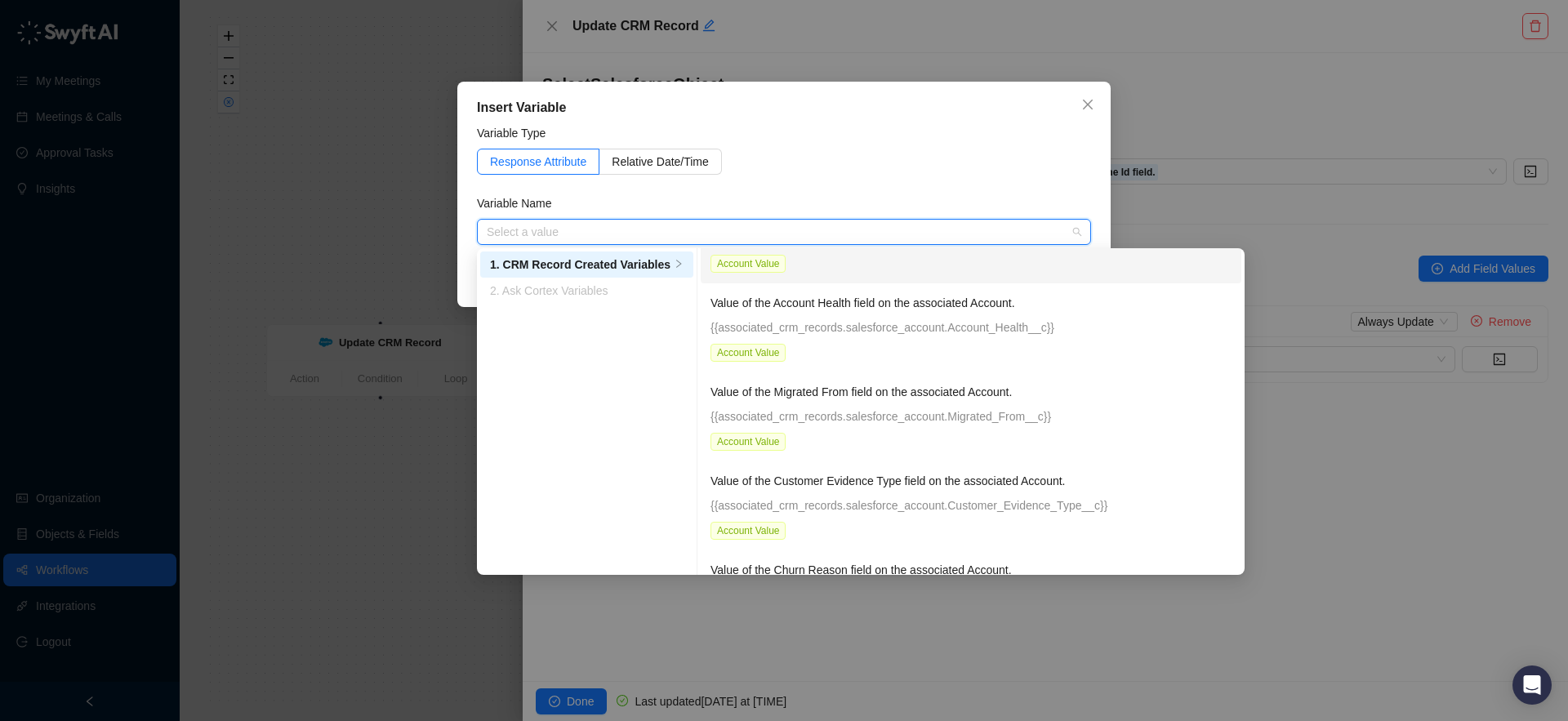 scroll, scrollTop: 10057, scrollLeft: 0, axis: vertical 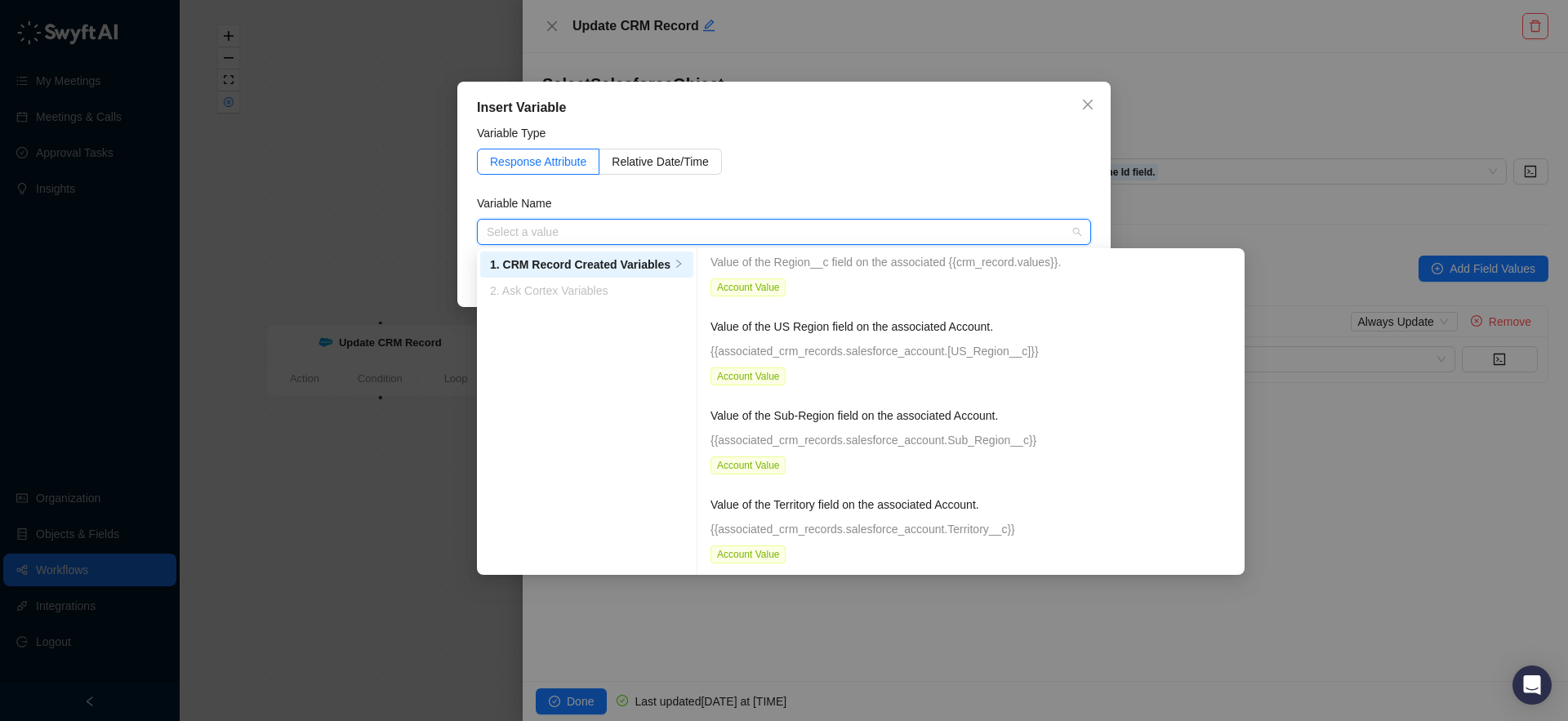 click at bounding box center [779, 232] 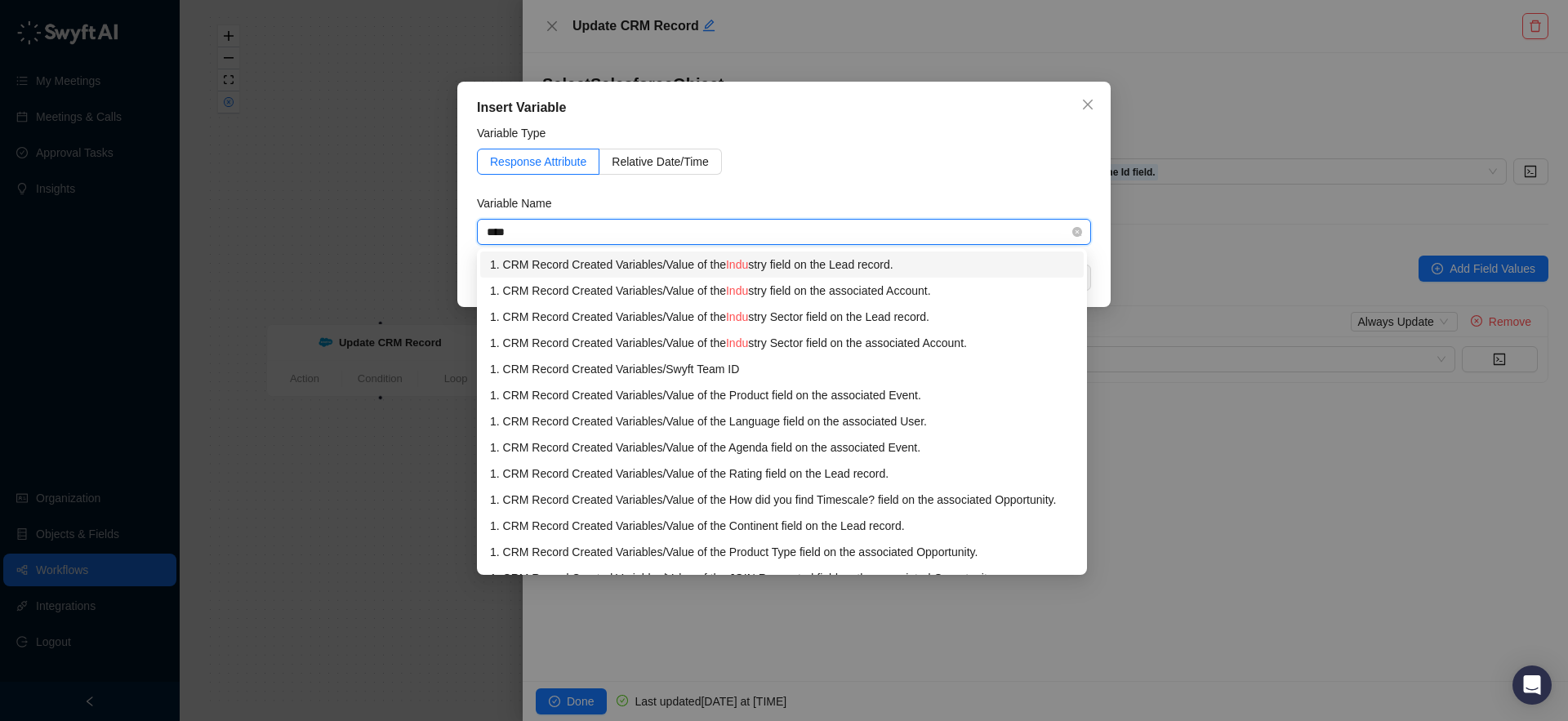 click on "1. CRM Record Created Variables  /  Value of the  Indu stry field on the Lead record." at bounding box center (782, 265) 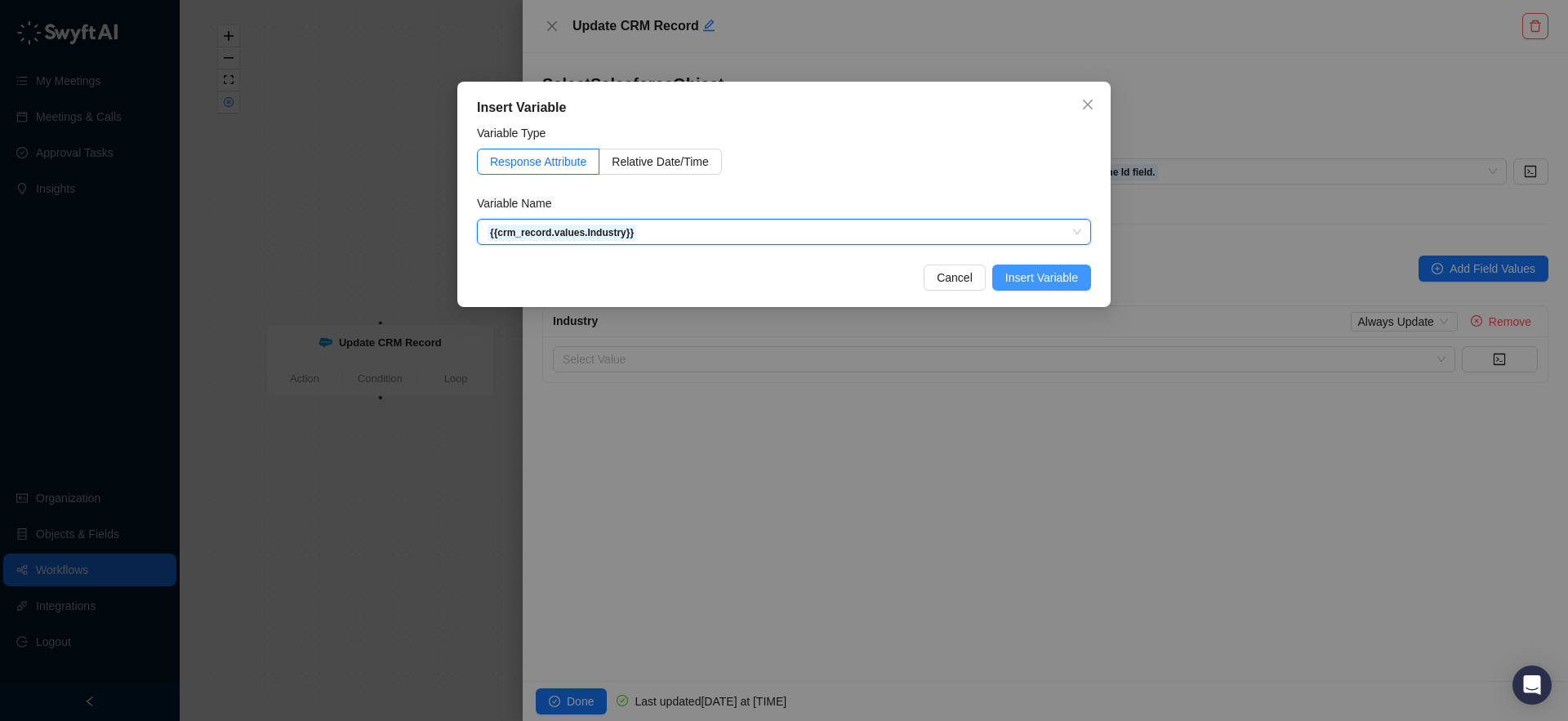 click on "Insert Variable" at bounding box center (1041, 278) 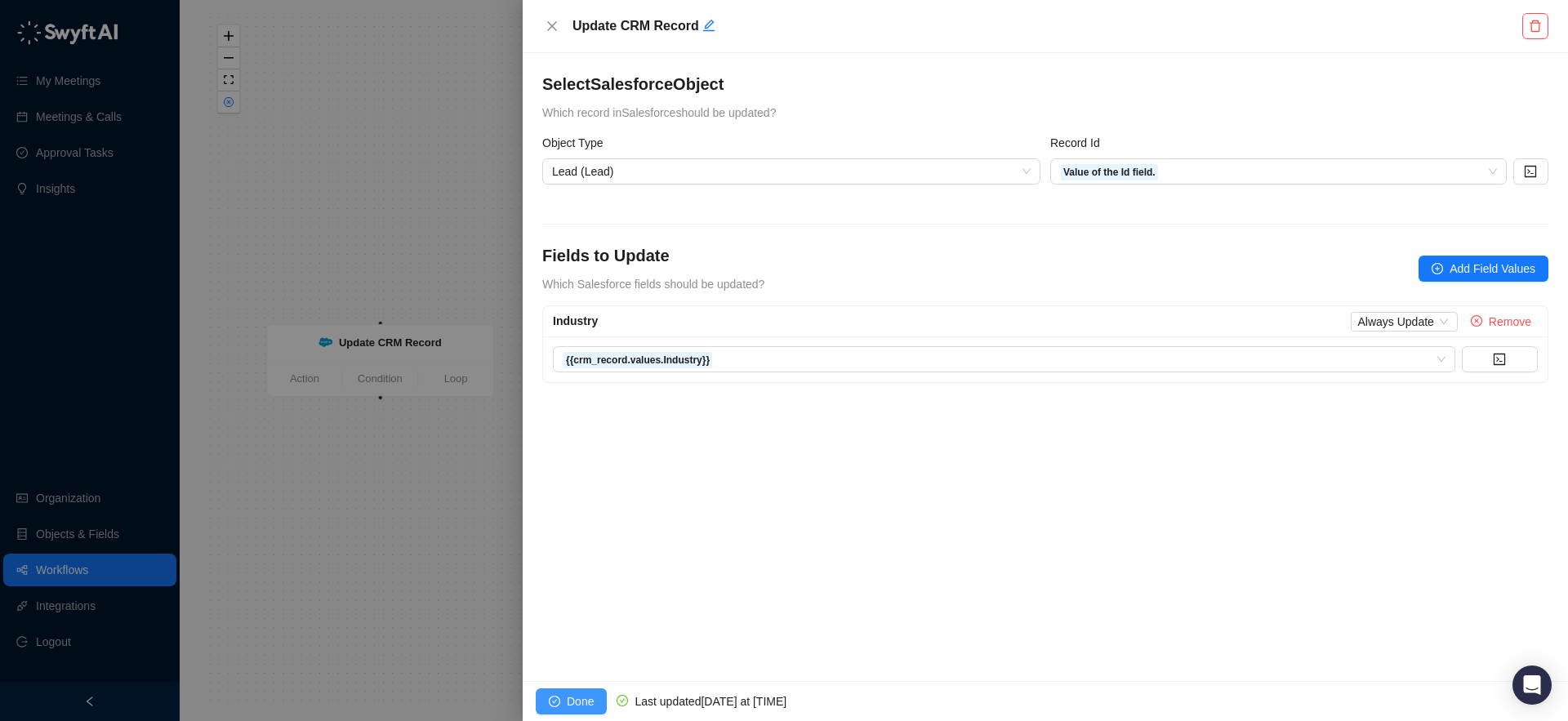 click on "Done" at bounding box center [580, 701] 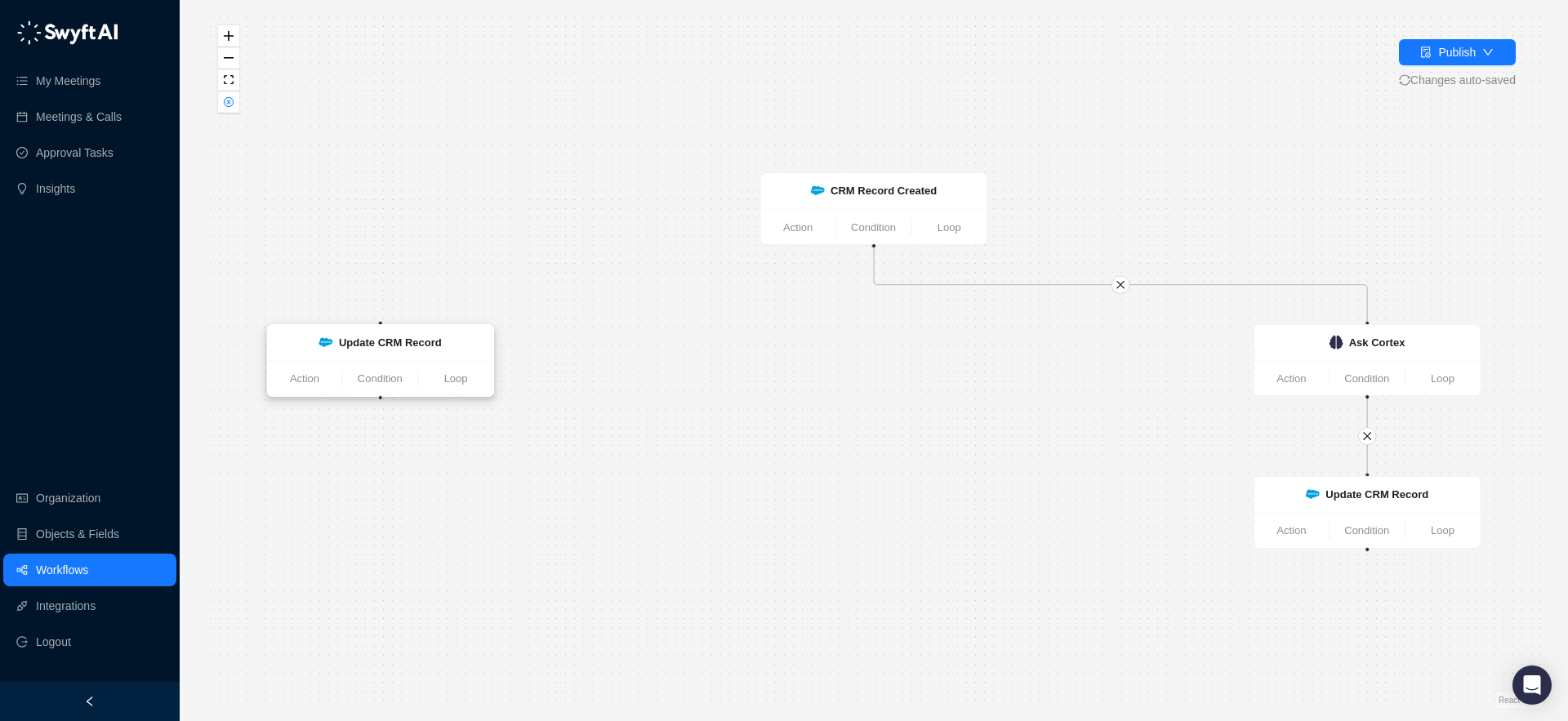 click on "Update CRM Record" at bounding box center (390, 342) 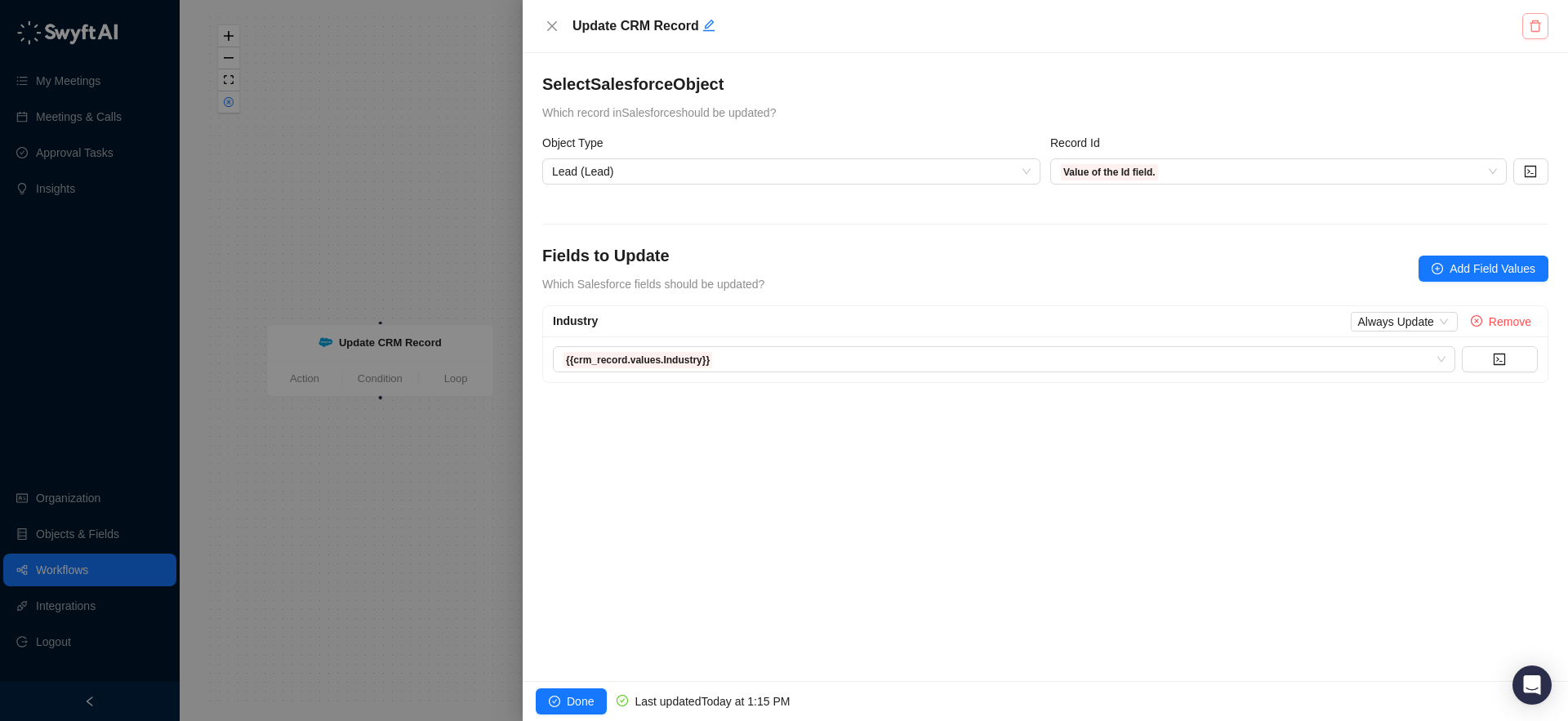 click 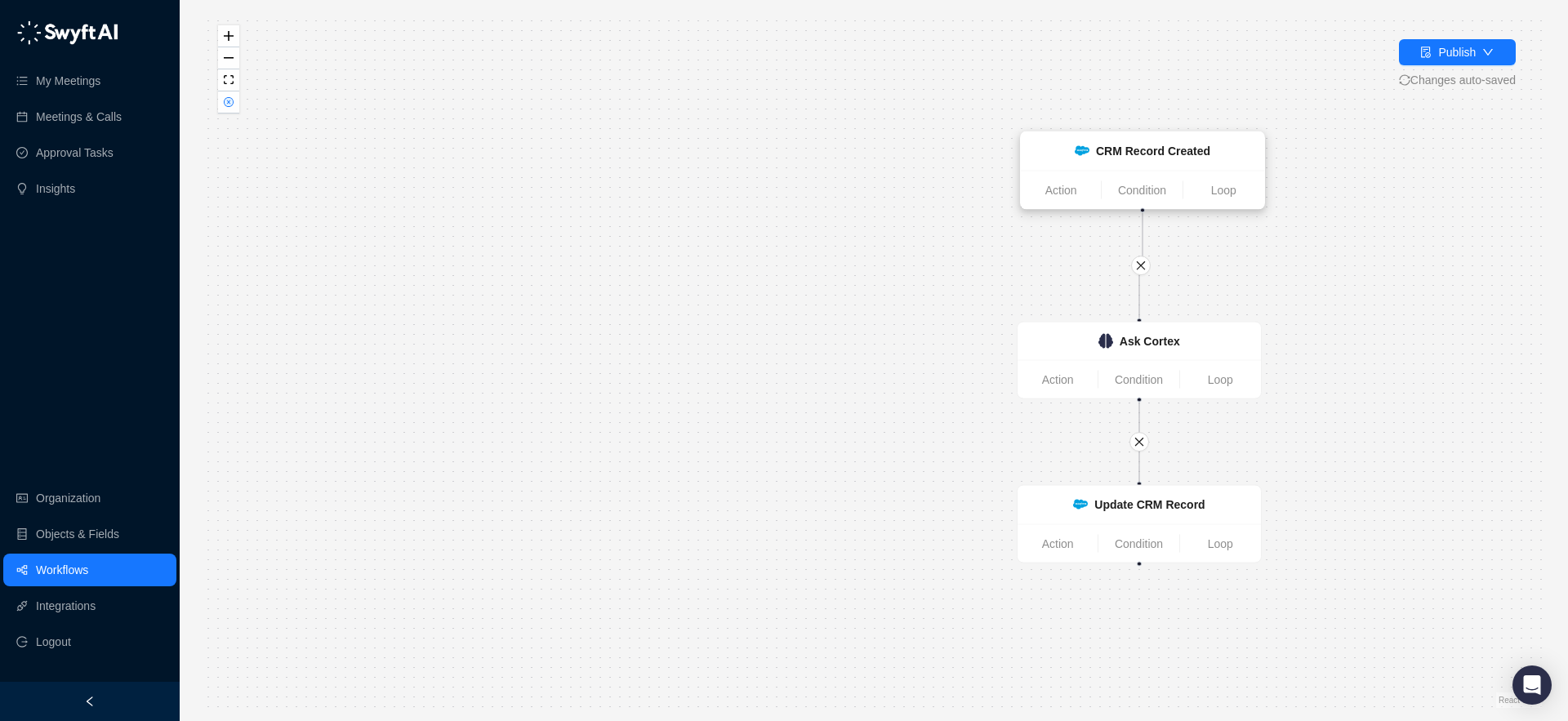 drag, startPoint x: 611, startPoint y: 176, endPoint x: 1113, endPoint y: 149, distance: 502.7256 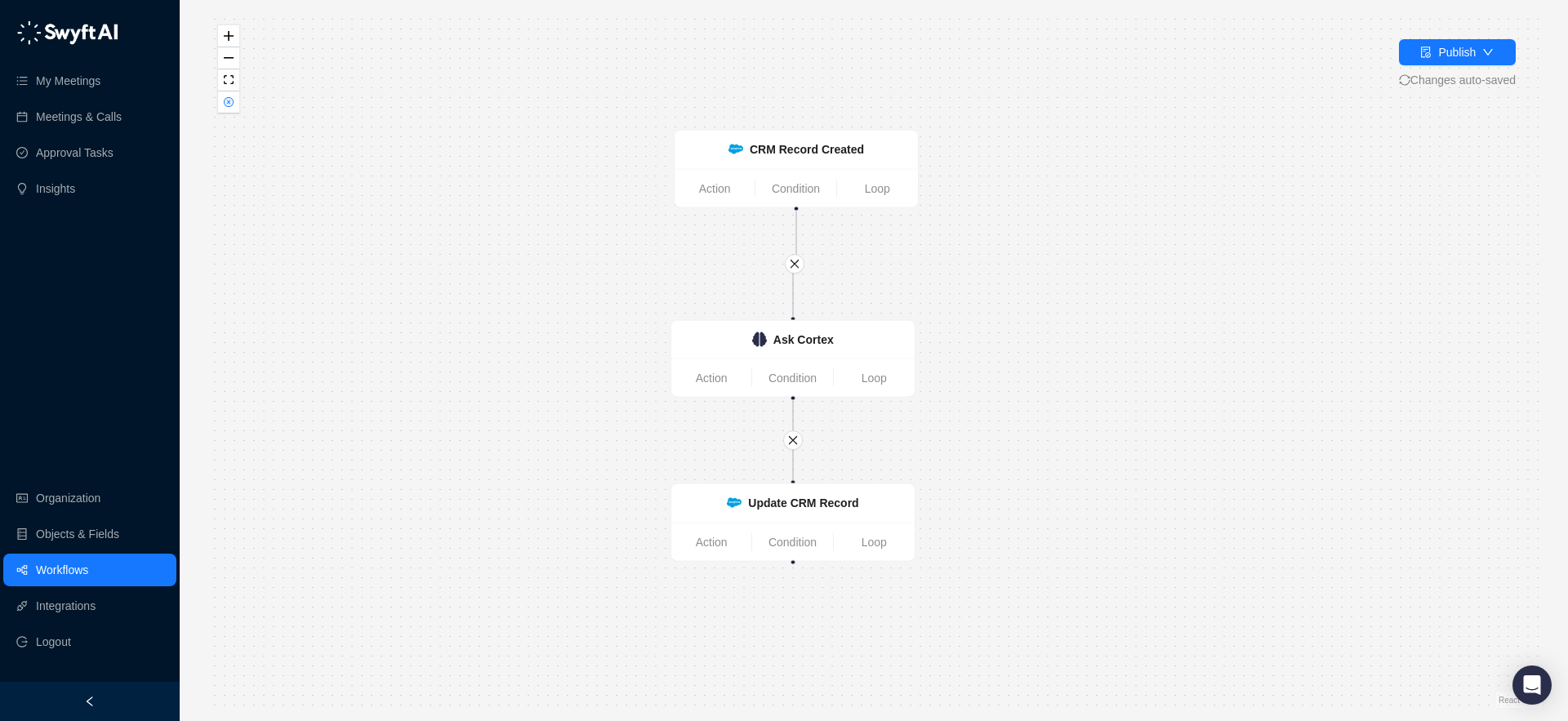 drag, startPoint x: 746, startPoint y: 404, endPoint x: 400, endPoint y: 403, distance: 346.00145 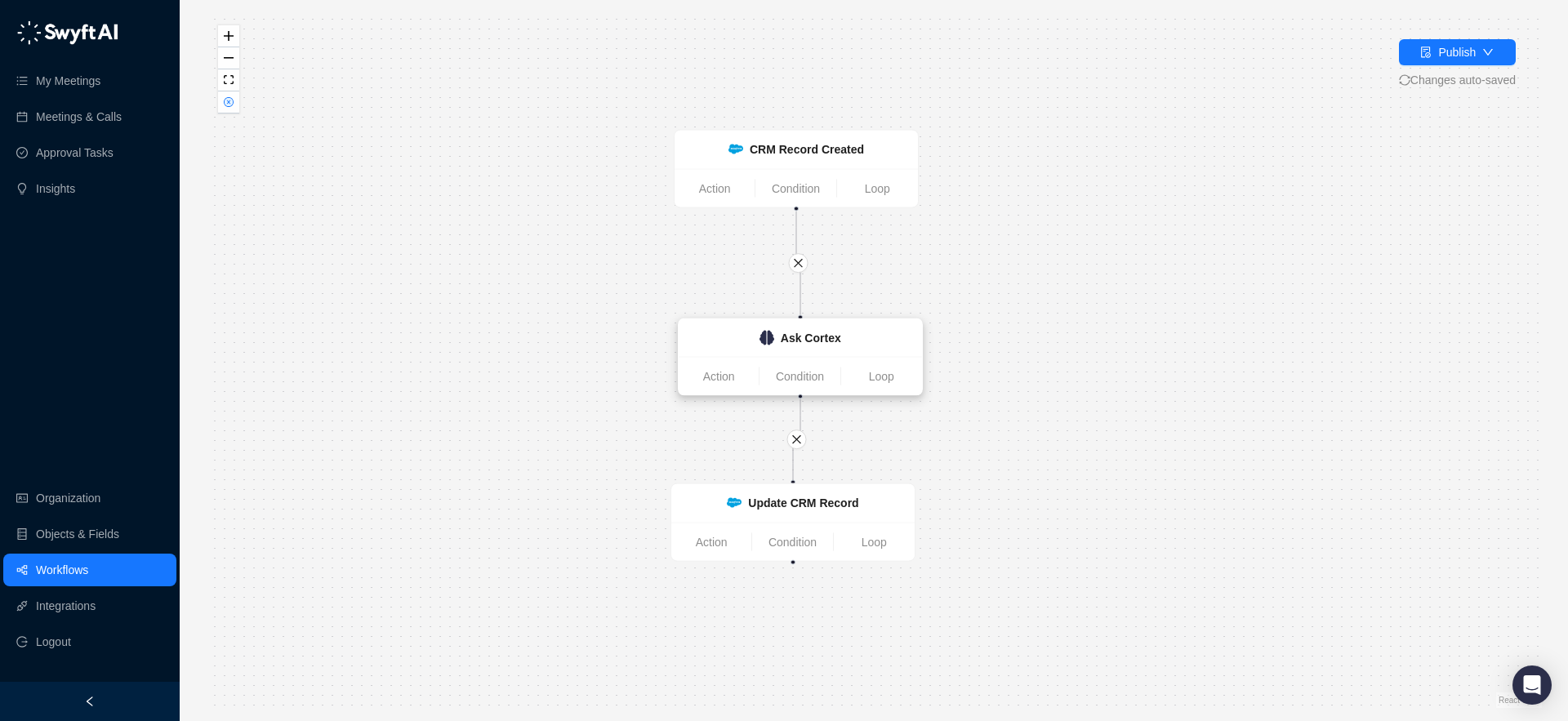 click on "Ask Cortex" at bounding box center [811, 338] 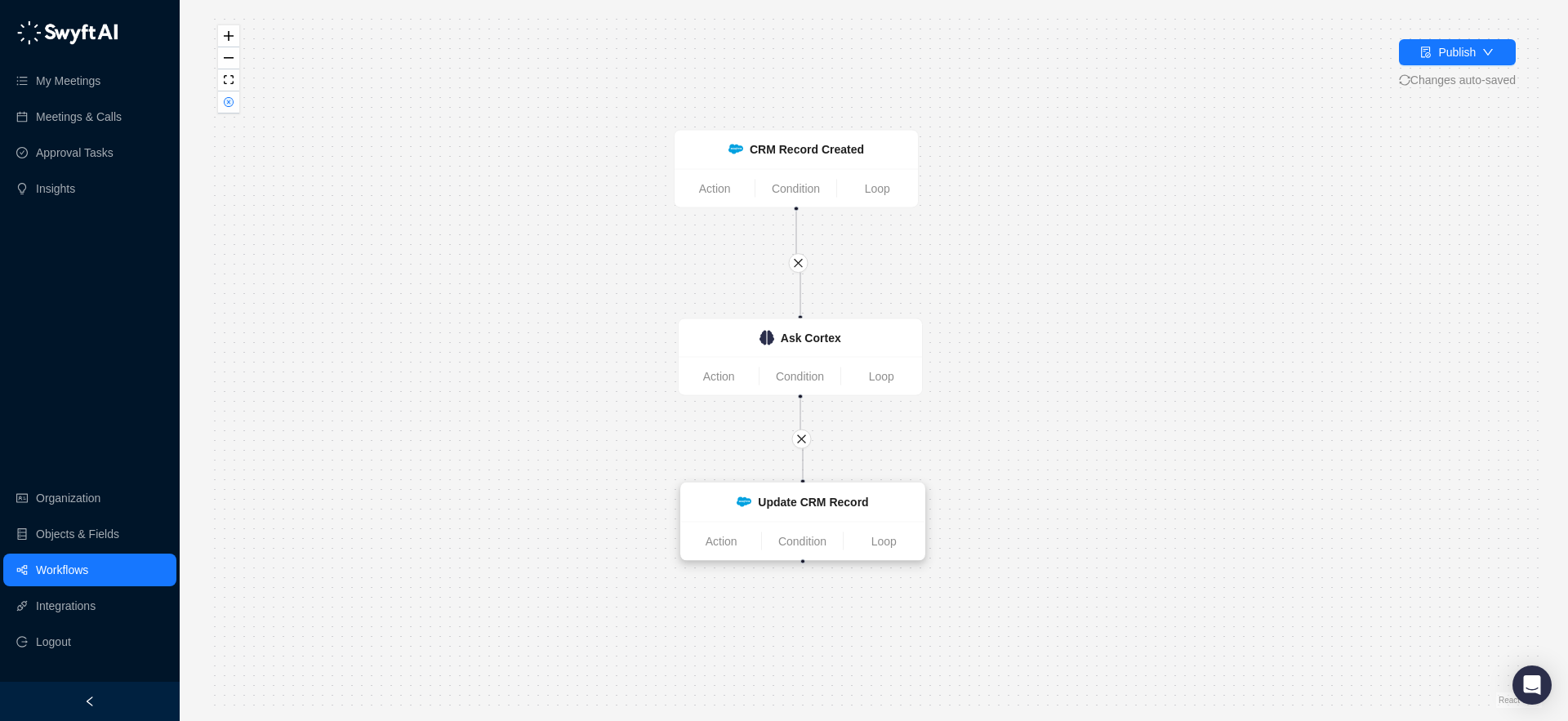 drag, startPoint x: 845, startPoint y: 501, endPoint x: 853, endPoint y: 500, distance: 8.062258 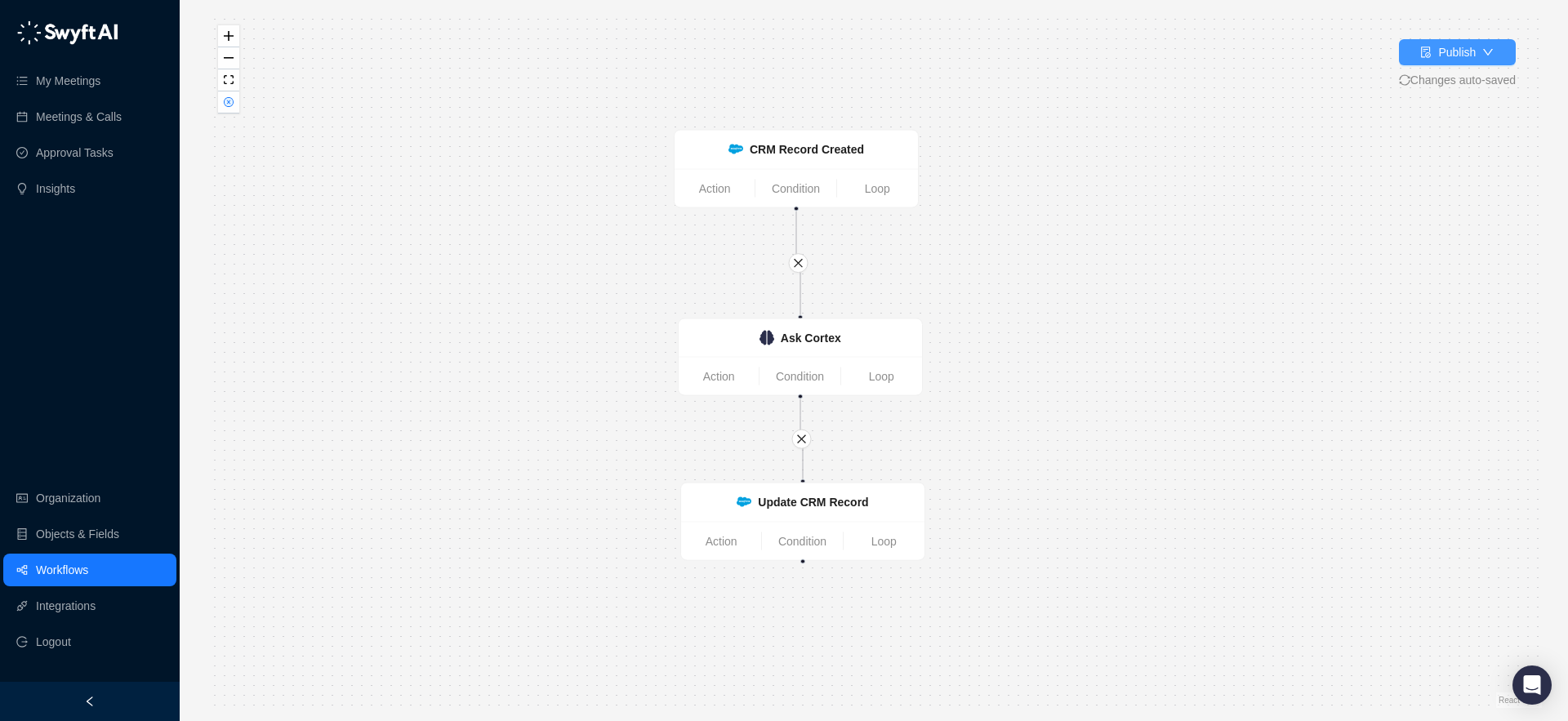 click on "Publish" at bounding box center (1457, 52) 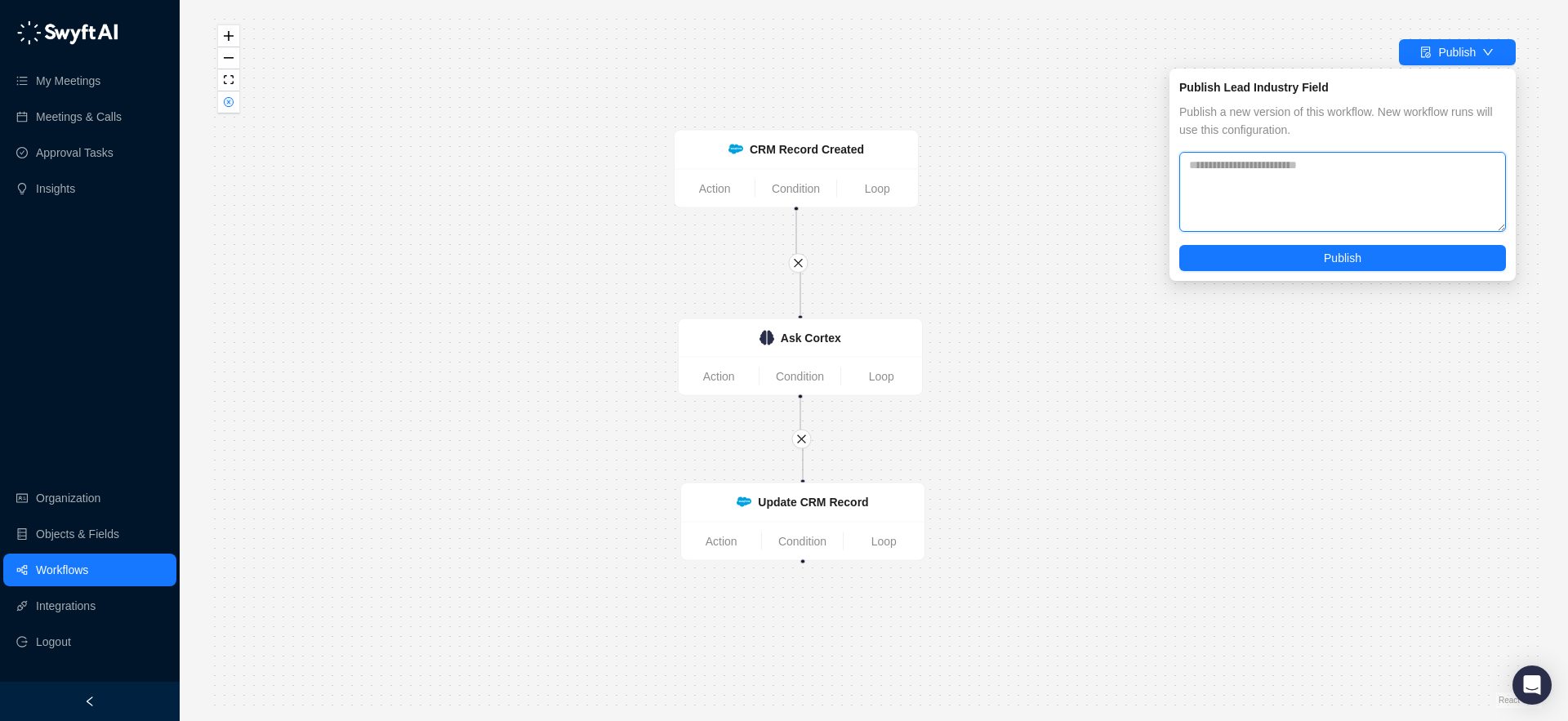click at bounding box center [1343, 192] 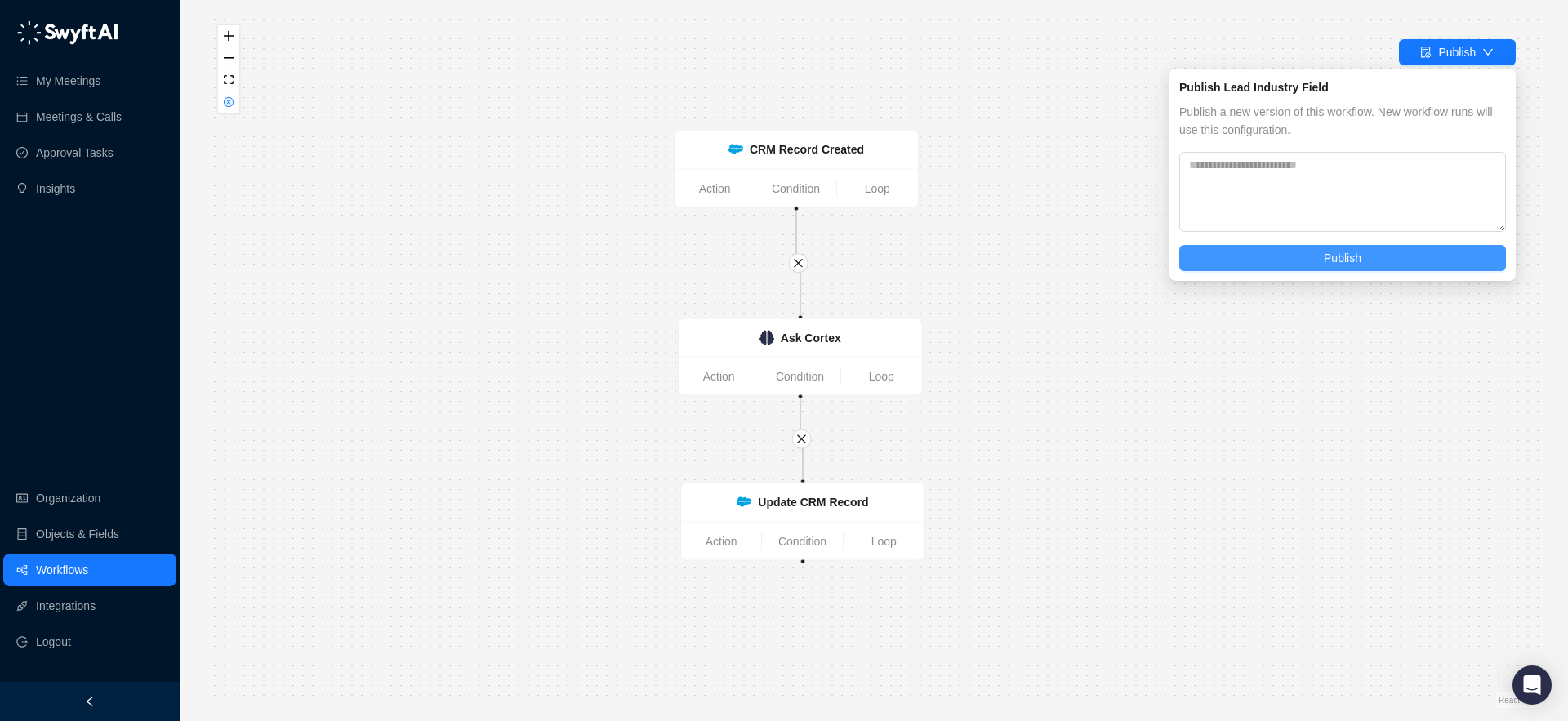 click on "Publish" at bounding box center [1343, 258] 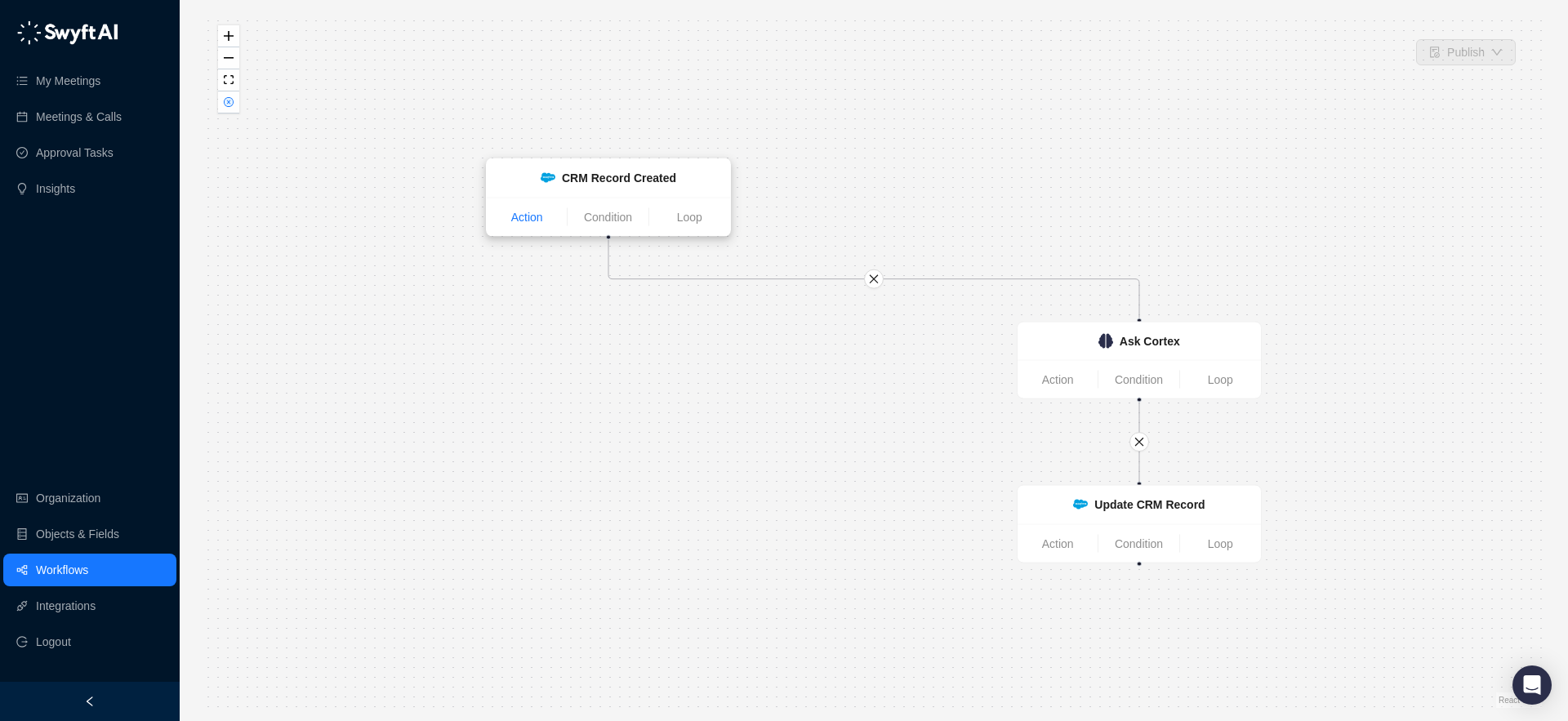 click on "Action" at bounding box center [527, 217] 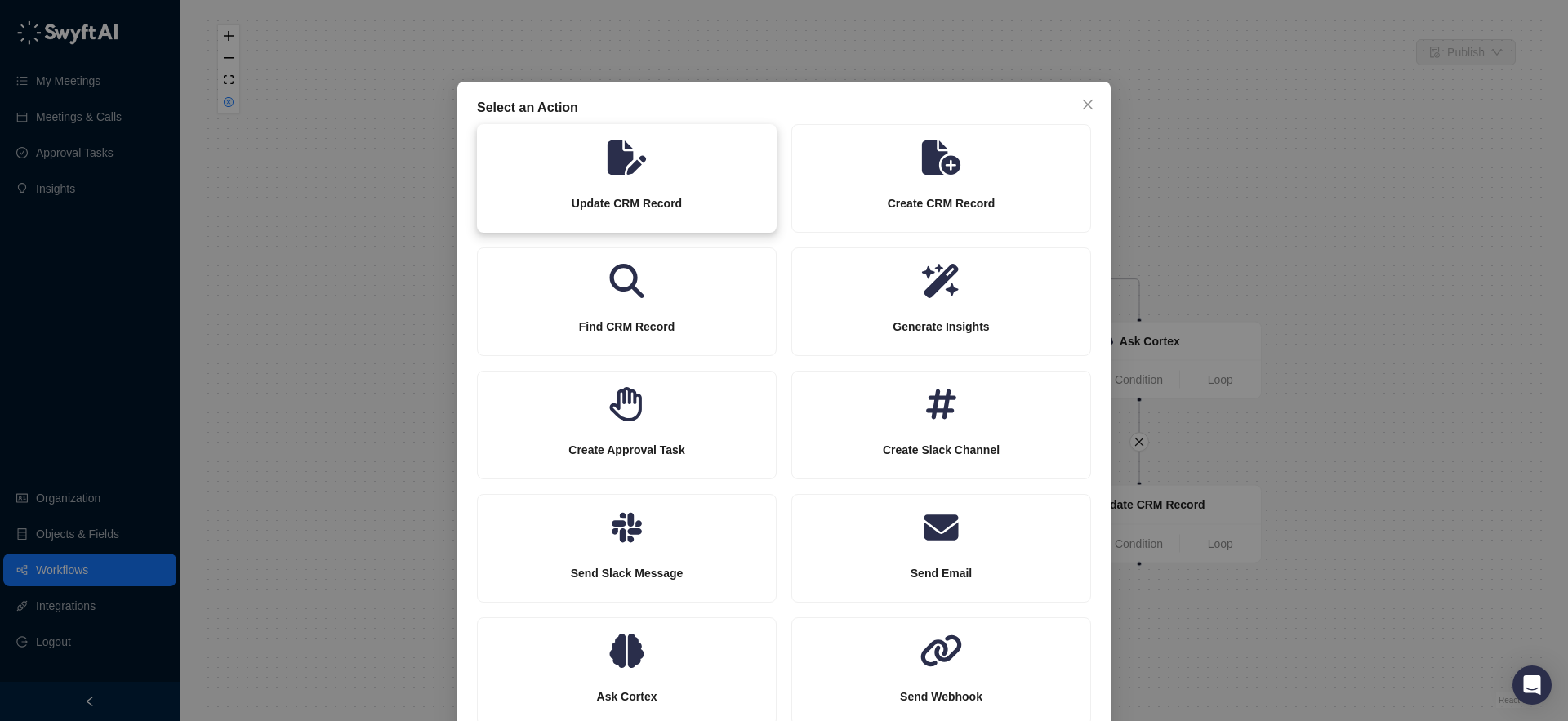 click on "Update CRM Record" at bounding box center (626, 203) 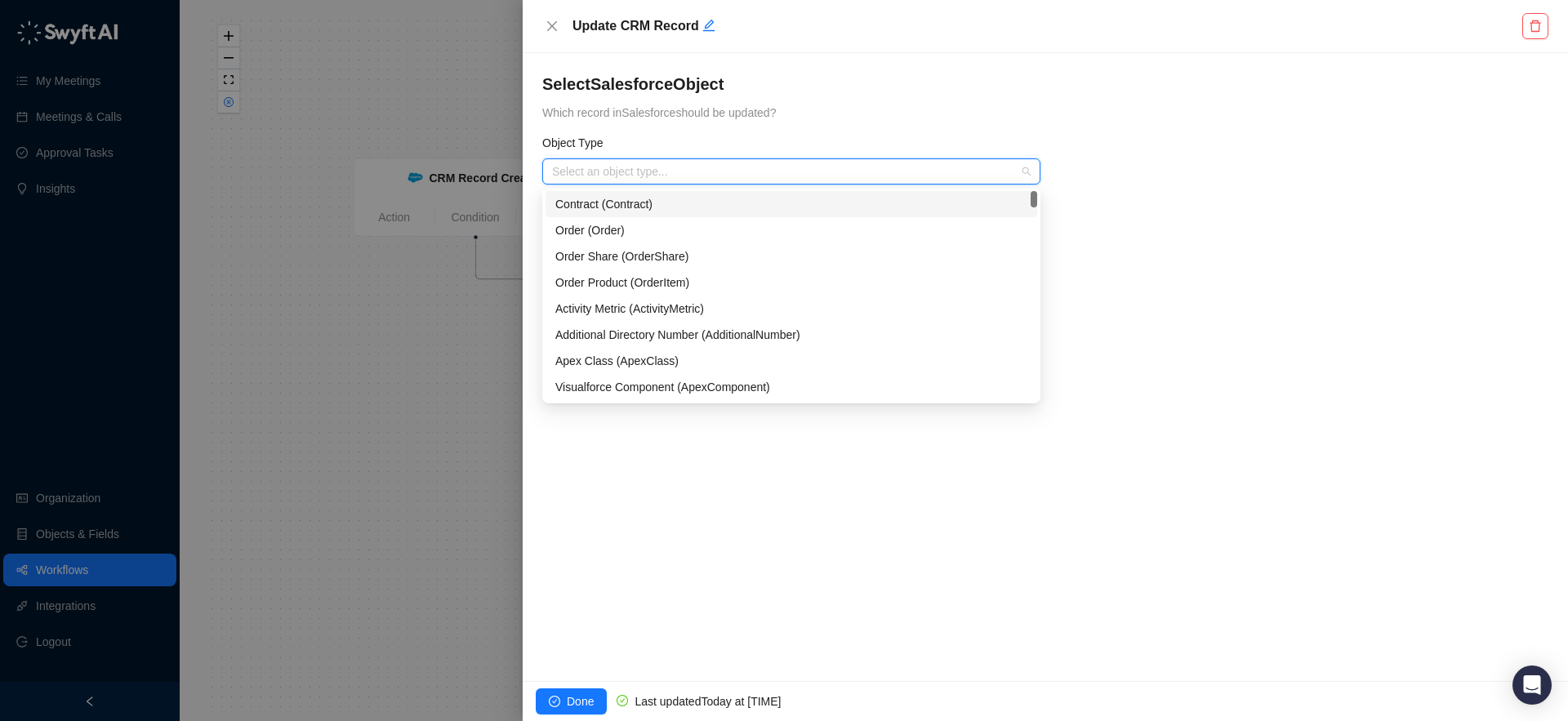 click at bounding box center (786, 171) 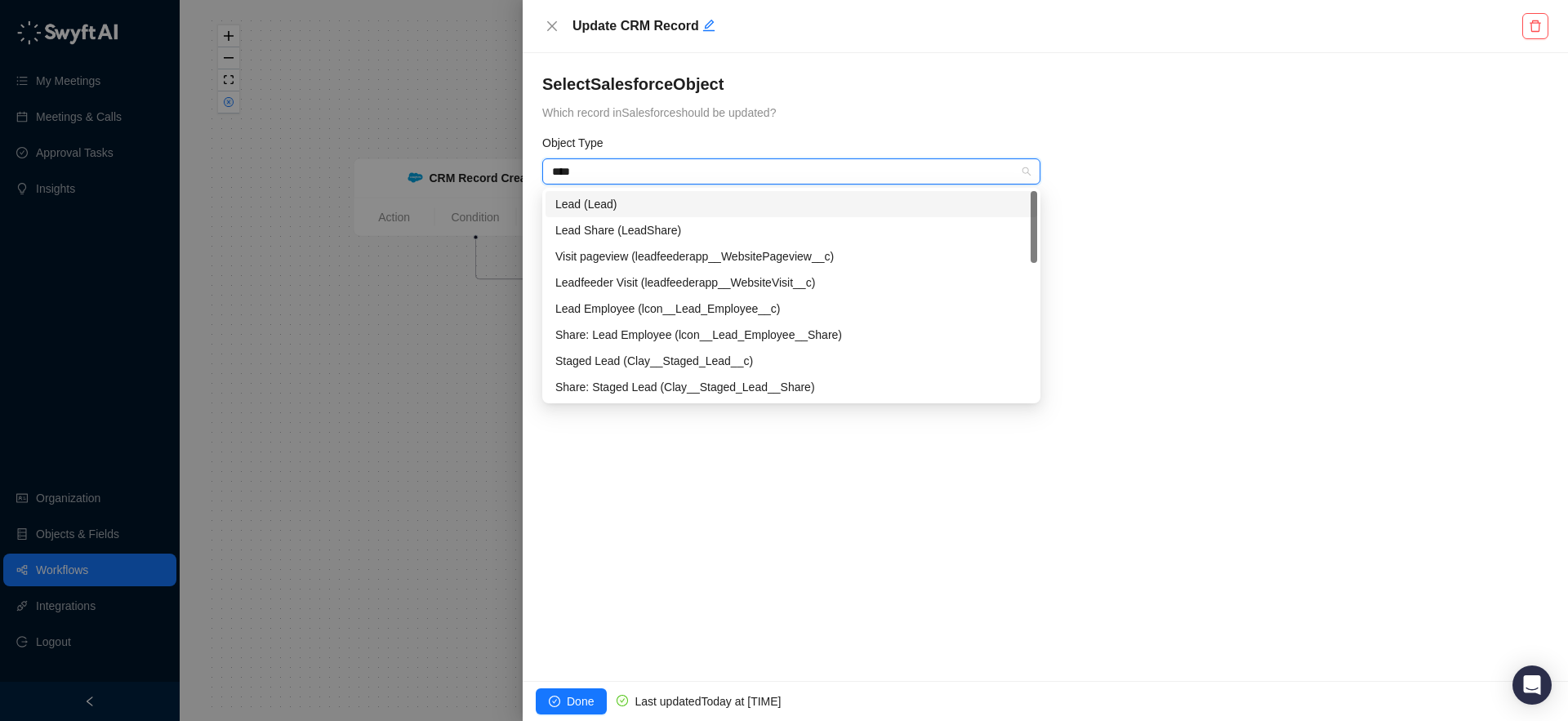 click on "Lead (Lead)" at bounding box center (791, 204) 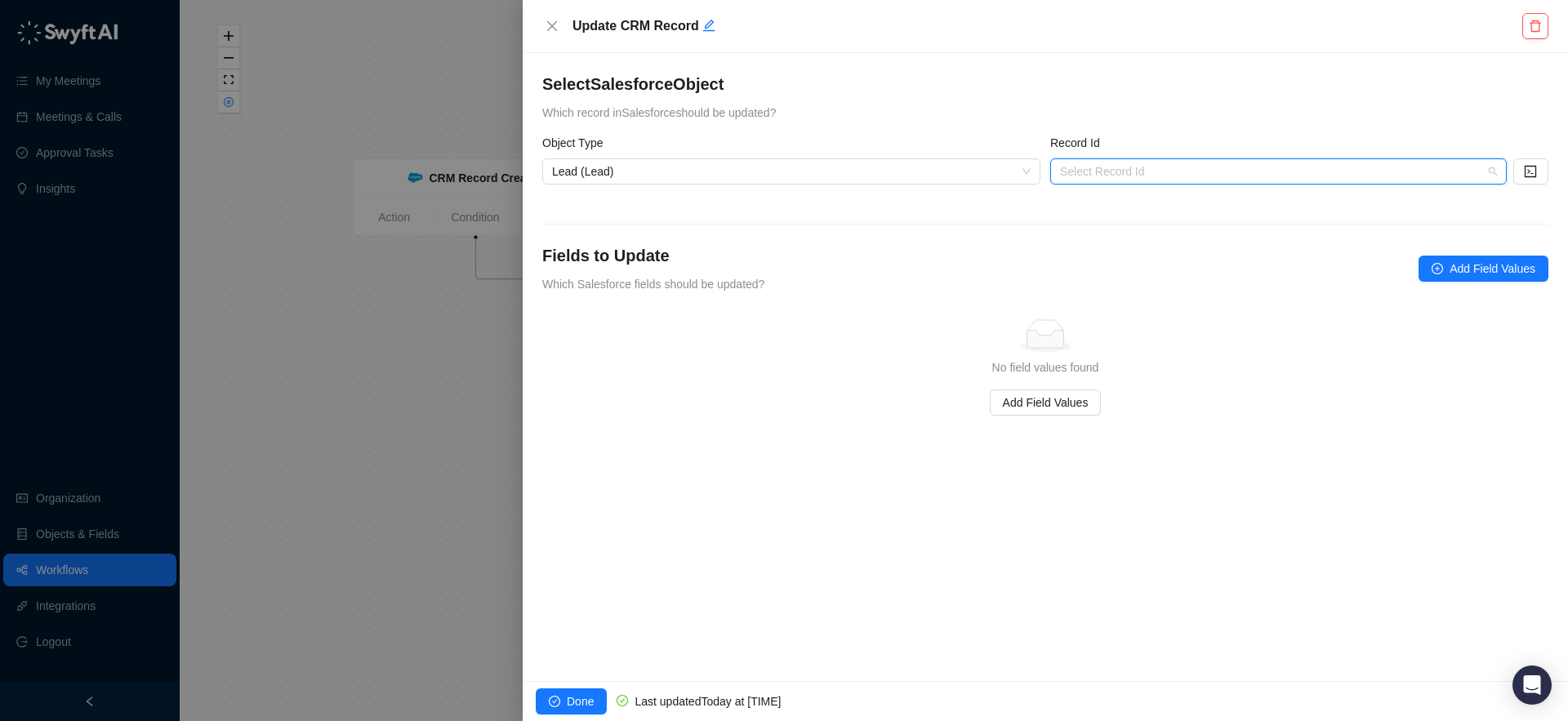 click at bounding box center (1273, 171) 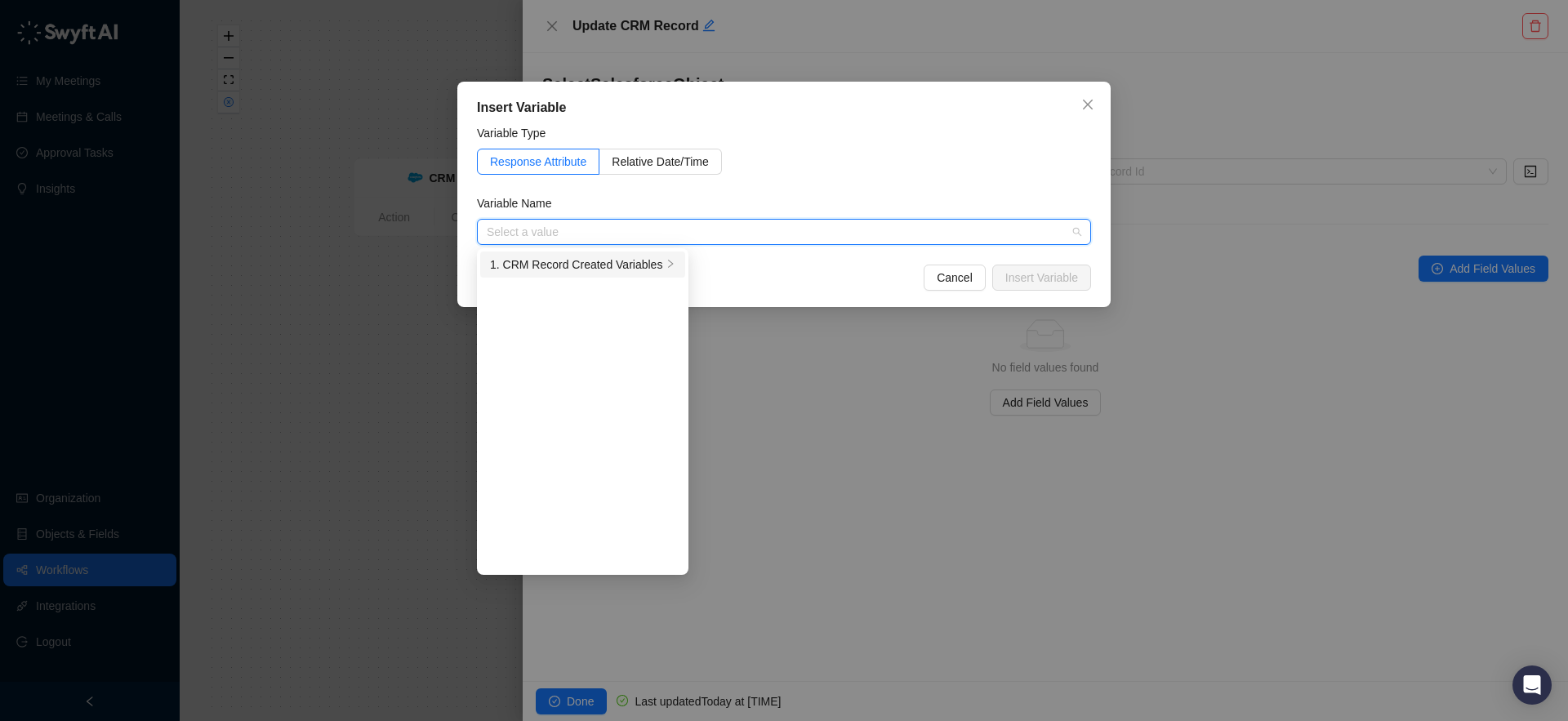 click on "1. CRM Record Created Variables" at bounding box center (576, 265) 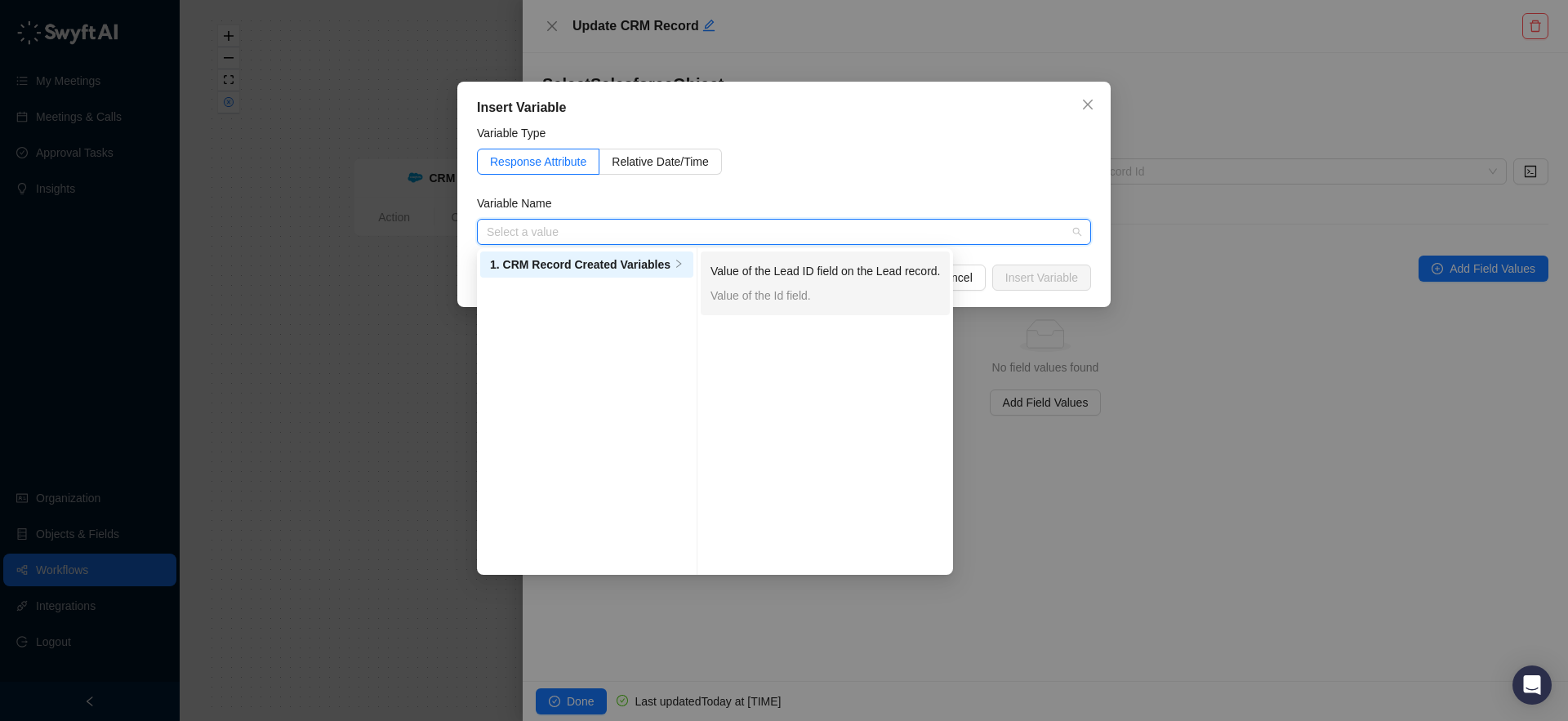 click on "Value of the Lead ID field on the Lead record. [LEAD_ID]" at bounding box center [826, 283] 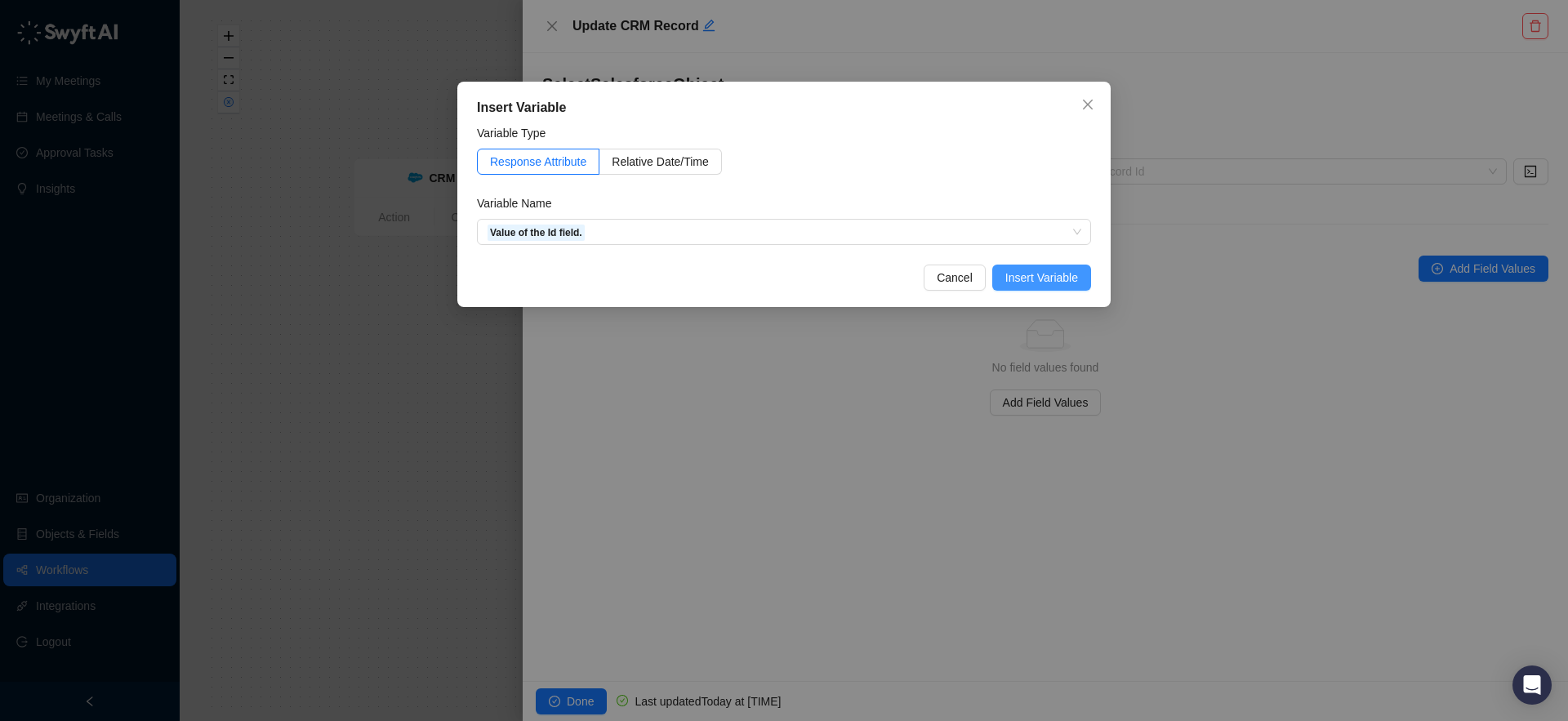click on "Insert Variable" at bounding box center [1041, 278] 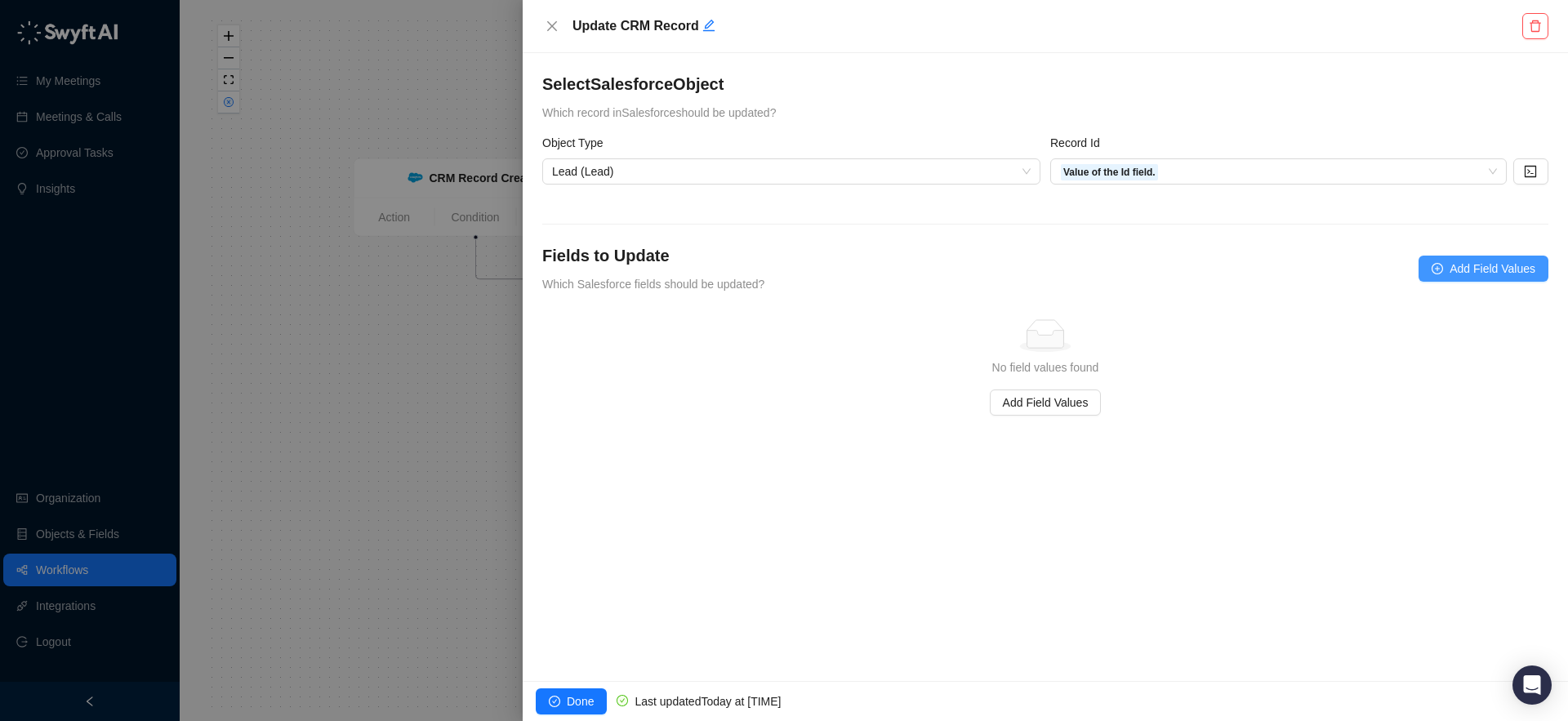 click on "Add Field Values" at bounding box center (1492, 269) 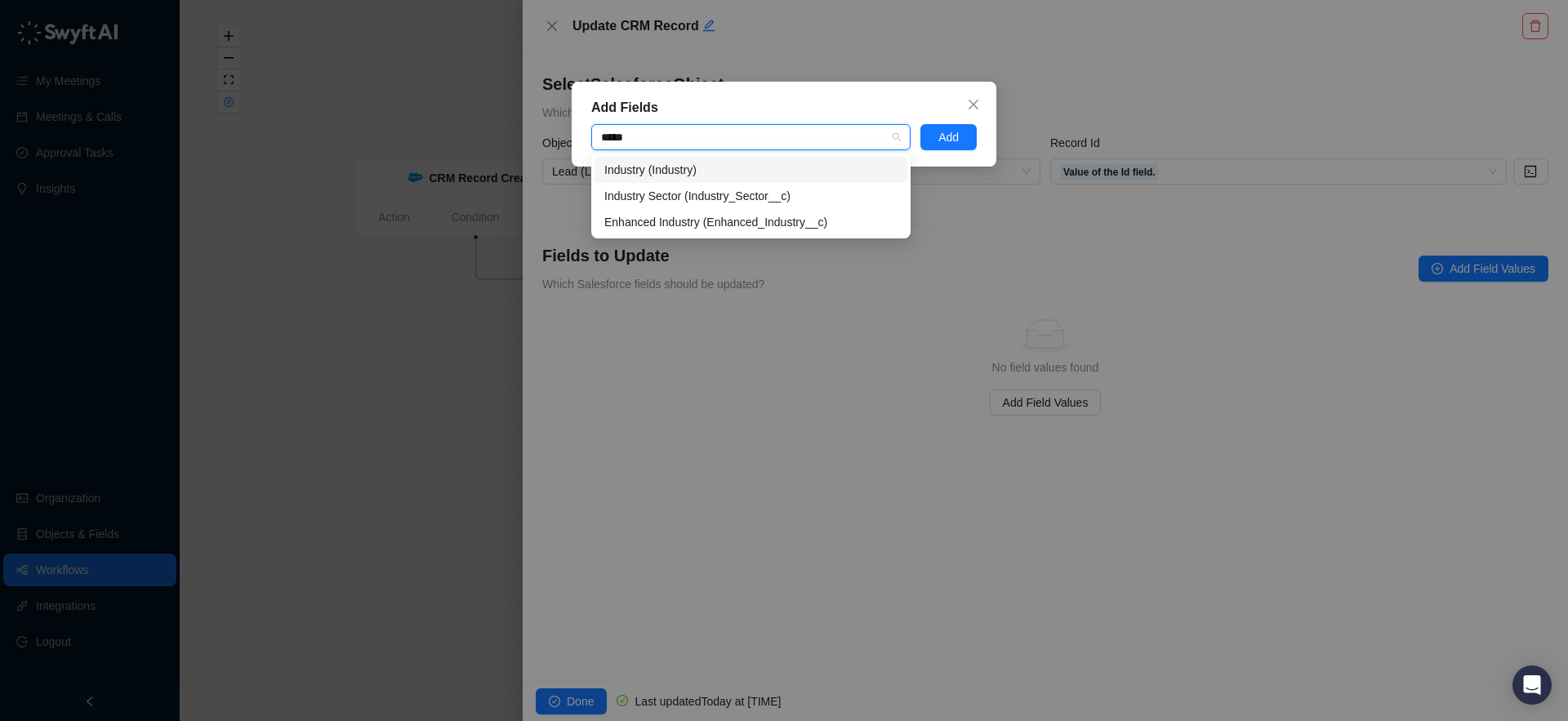 click on "Industry (Industry)" at bounding box center (751, 170) 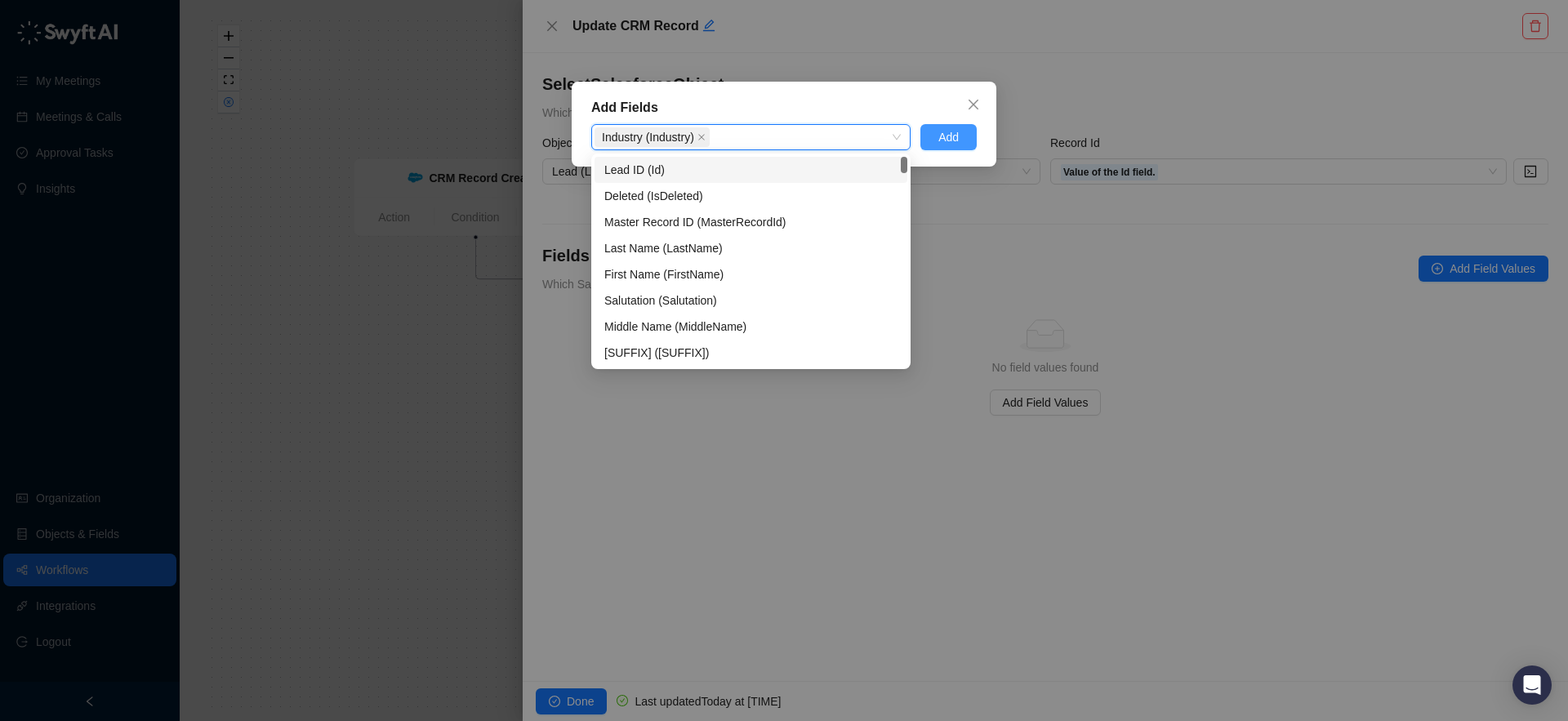 click on "Add" at bounding box center [948, 137] 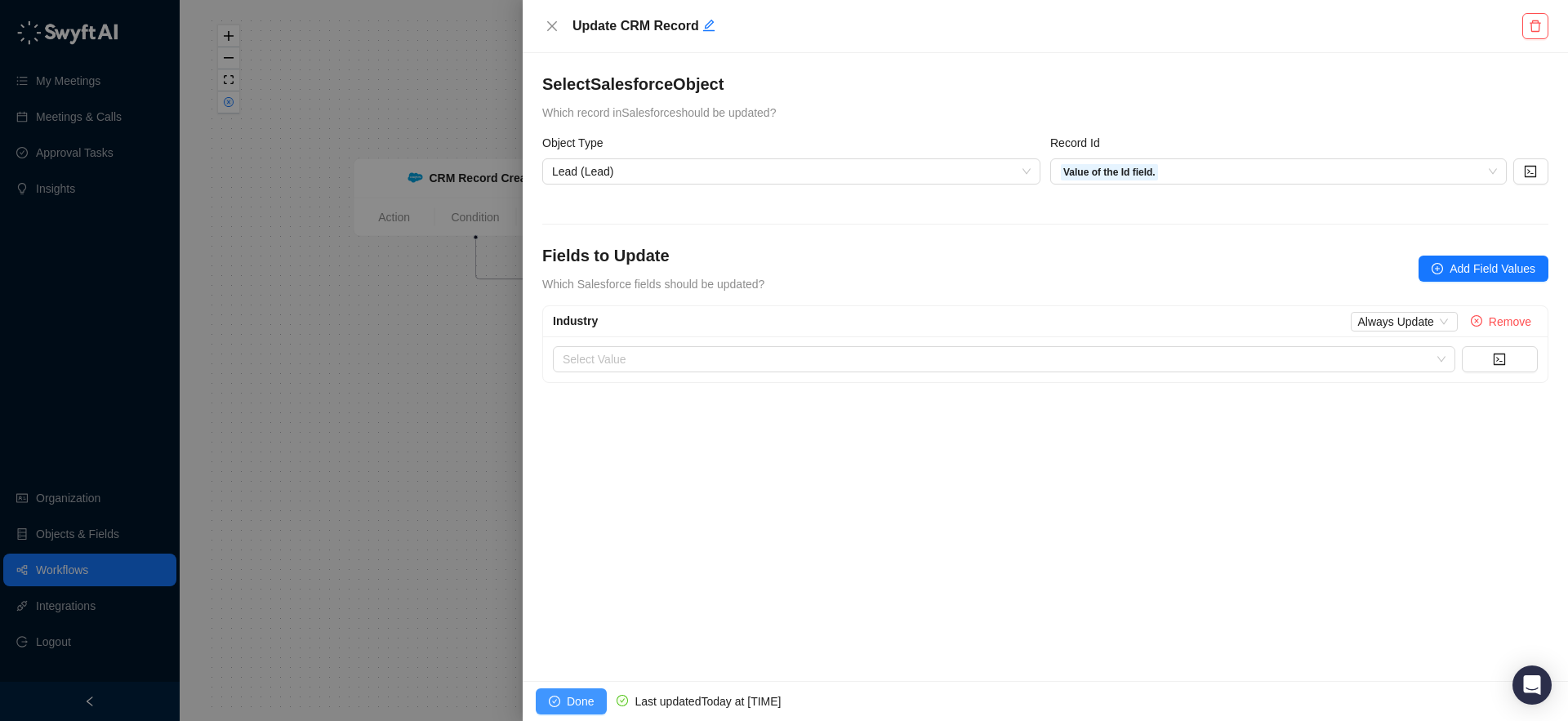 click on "Done" at bounding box center [580, 701] 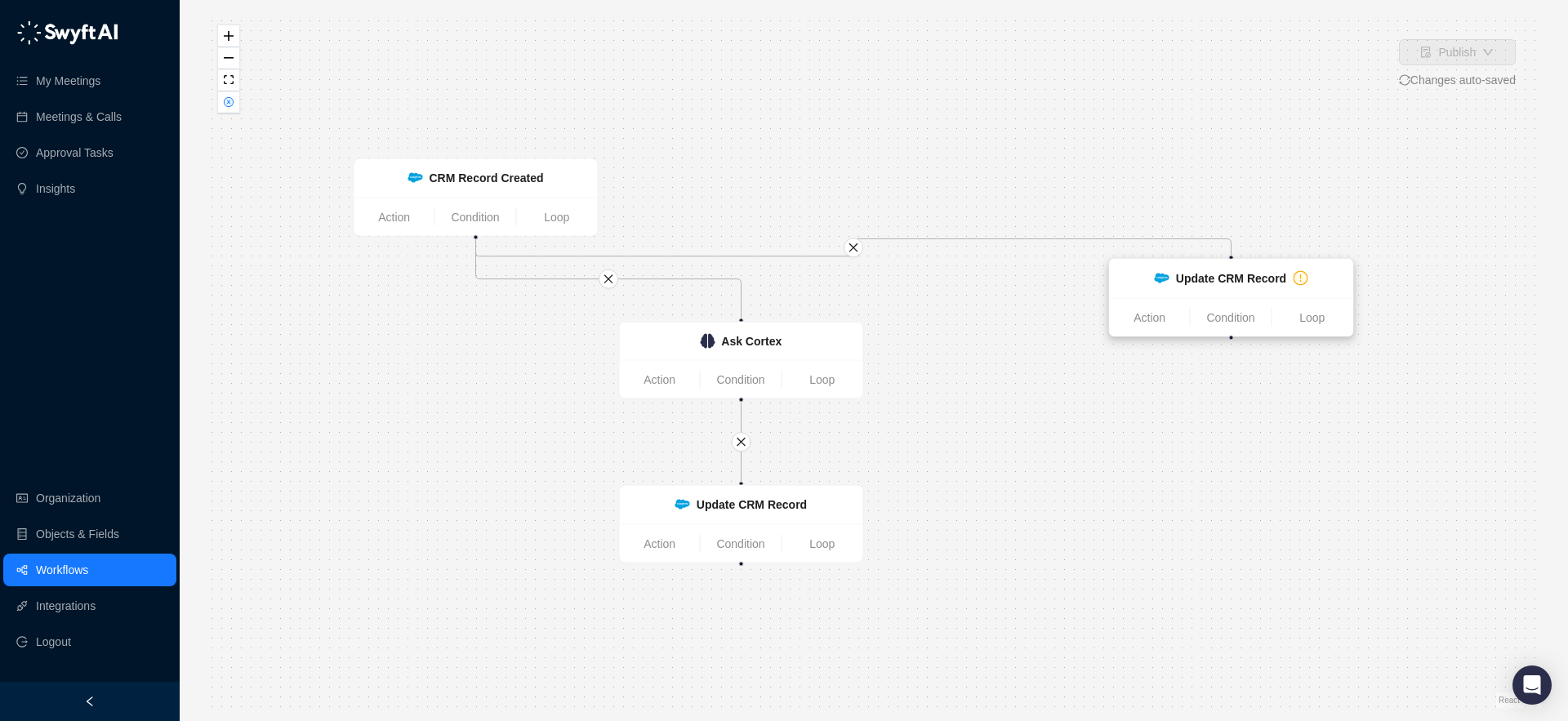 drag, startPoint x: 1274, startPoint y: 314, endPoint x: 1250, endPoint y: 282, distance: 40 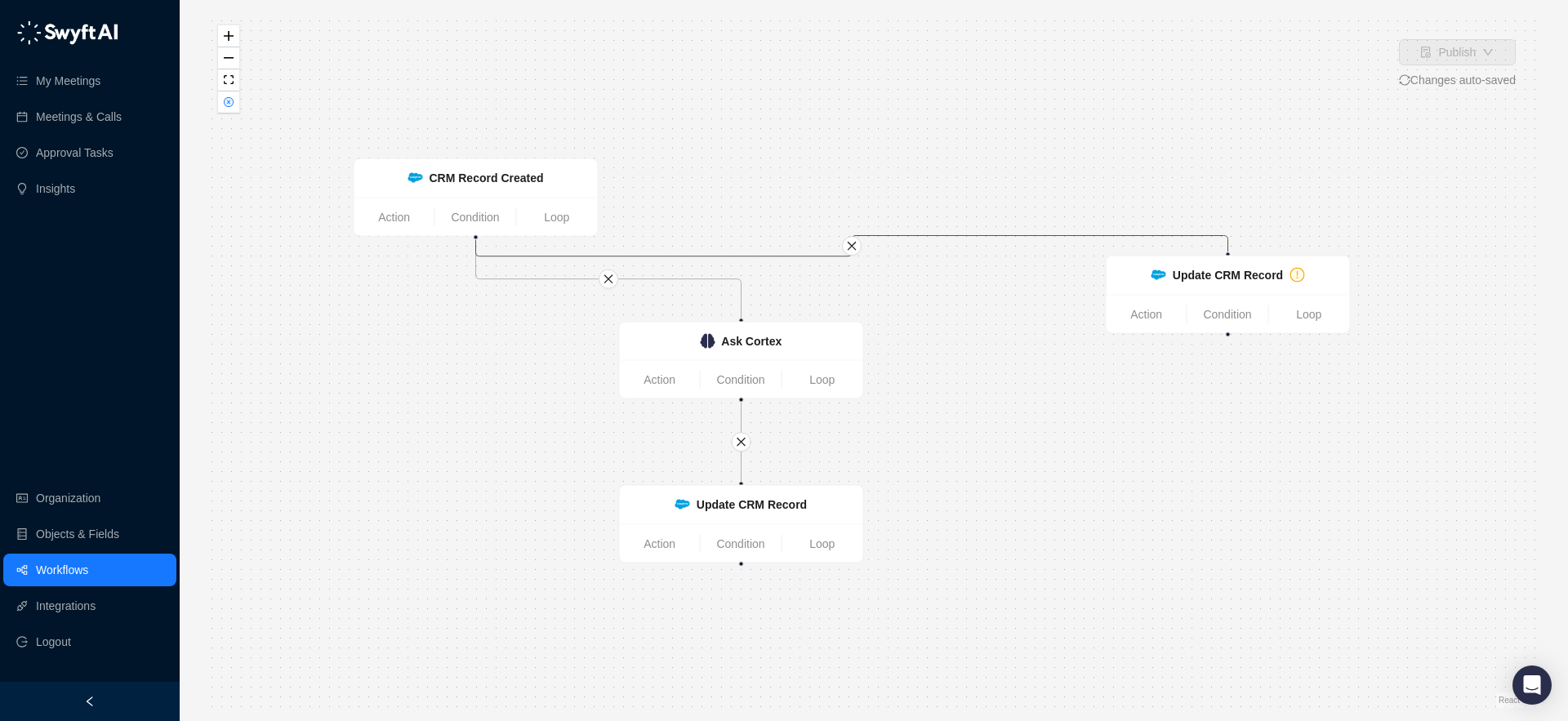 drag, startPoint x: 739, startPoint y: 254, endPoint x: 768, endPoint y: 314, distance: 66.640828 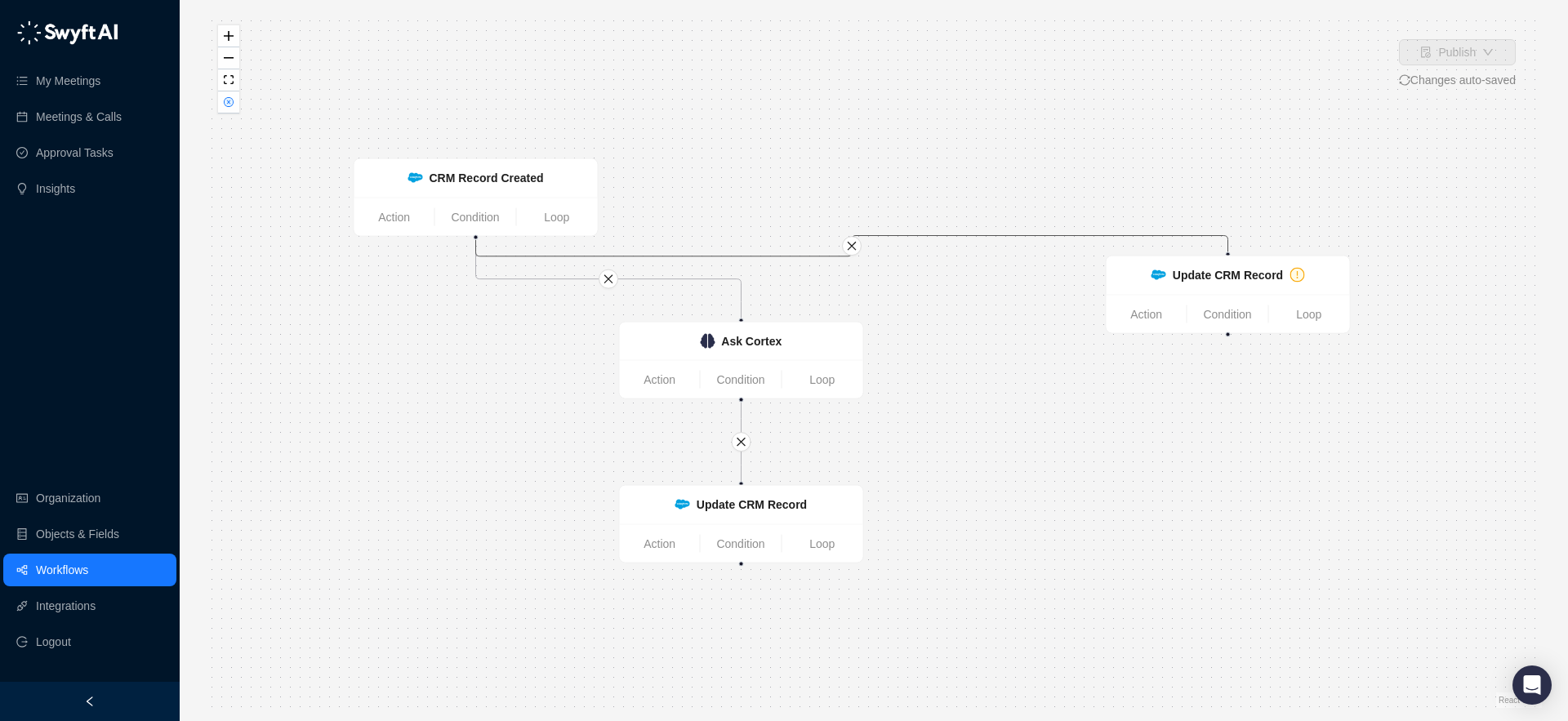 drag, startPoint x: 504, startPoint y: 252, endPoint x: 727, endPoint y: 305, distance: 229.21169 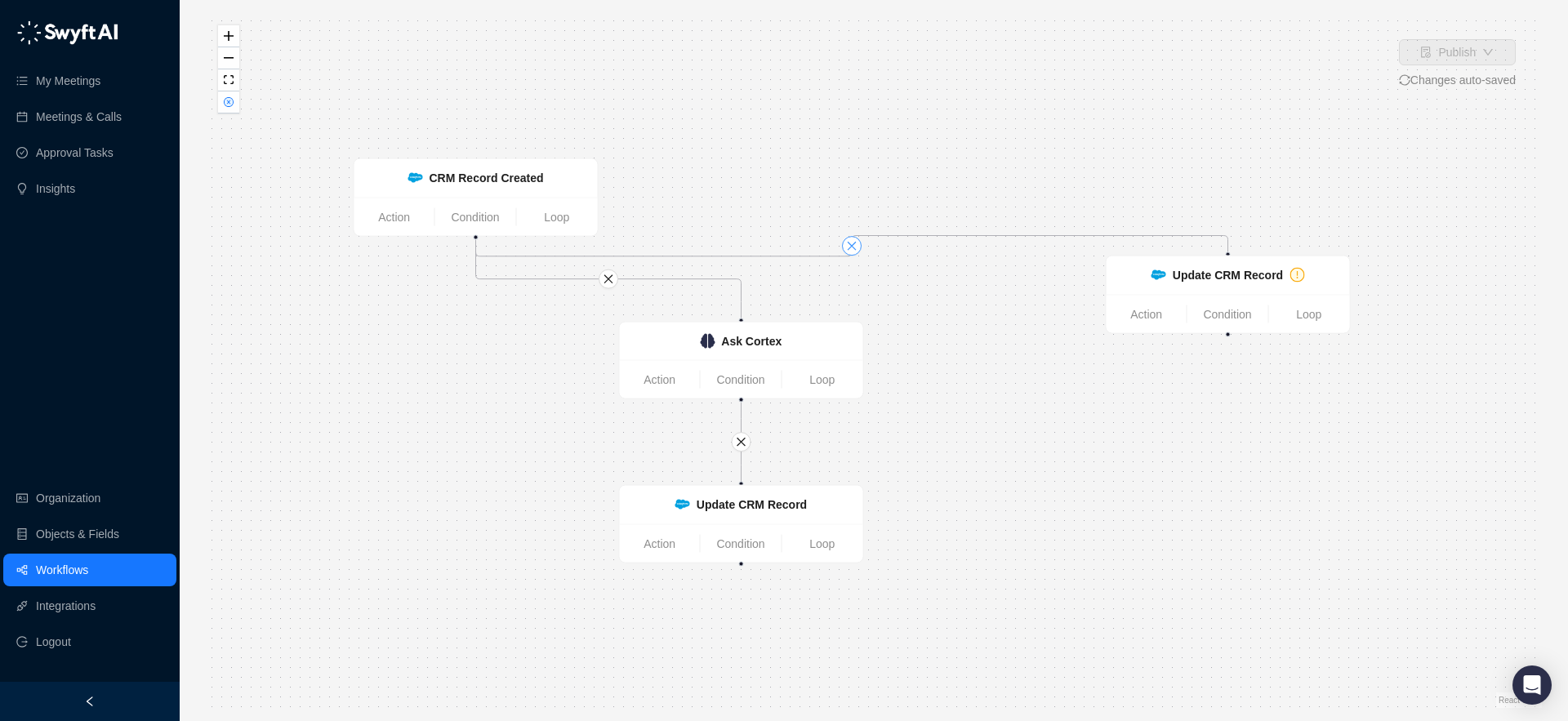 click at bounding box center (852, 246) 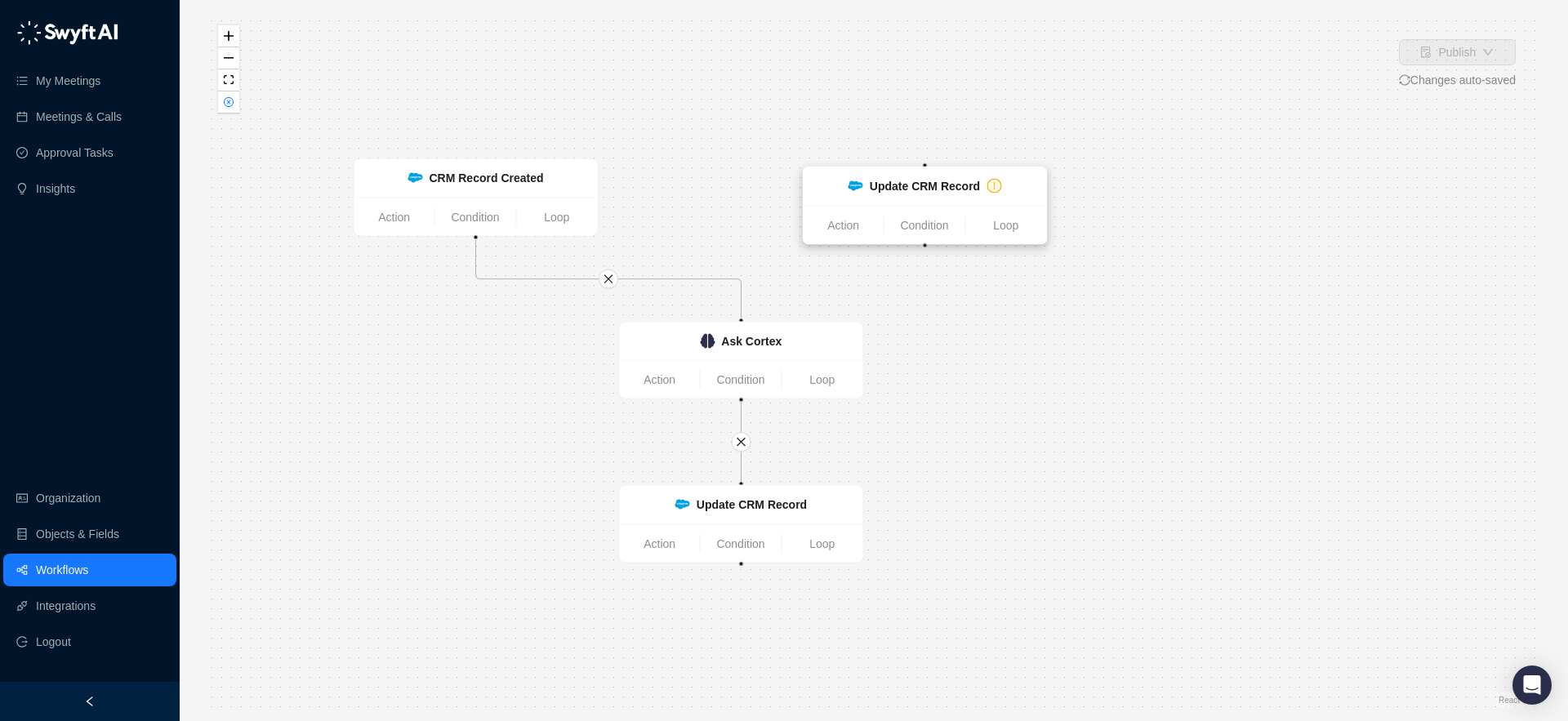drag, startPoint x: 1261, startPoint y: 327, endPoint x: 920, endPoint y: 177, distance: 372.53322 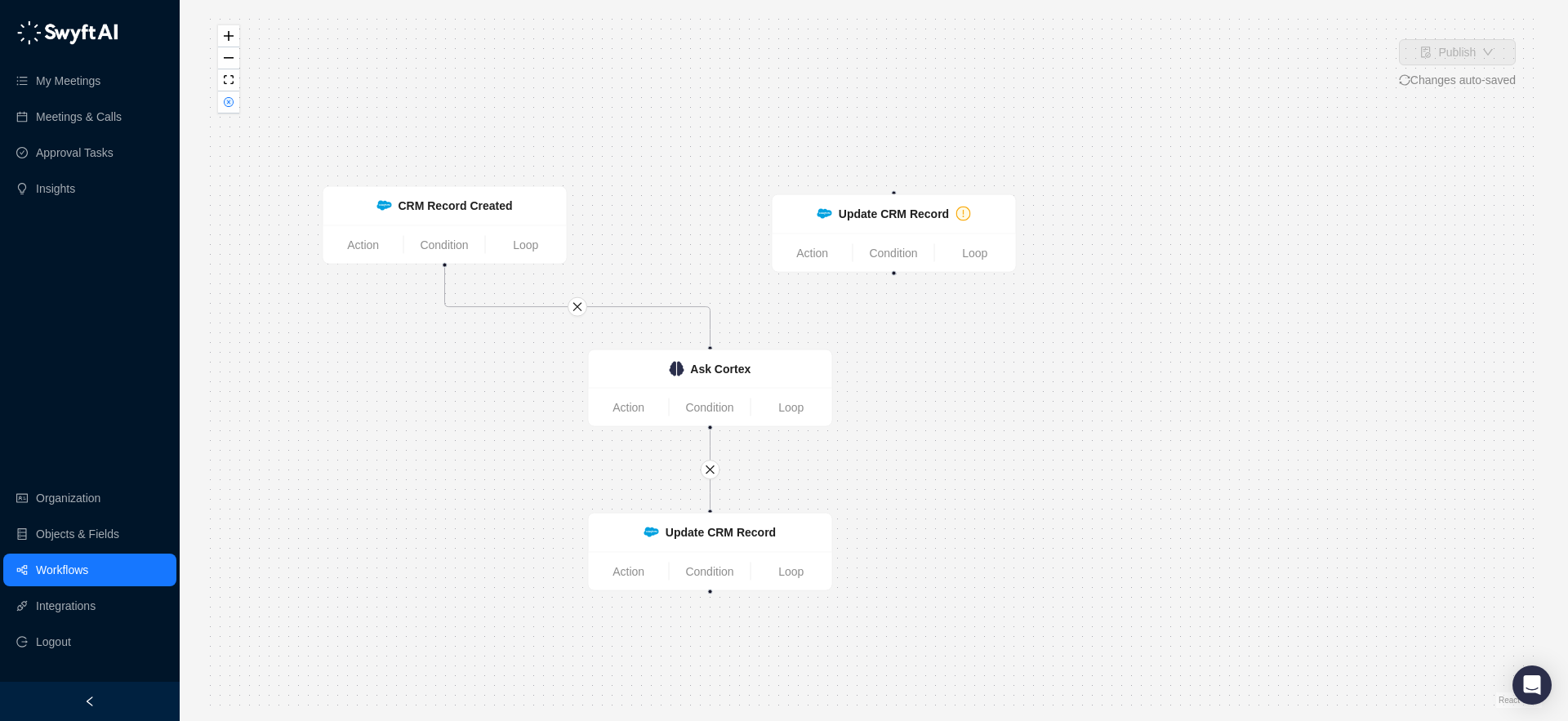 drag, startPoint x: 927, startPoint y: 247, endPoint x: 897, endPoint y: 274, distance: 40.36087 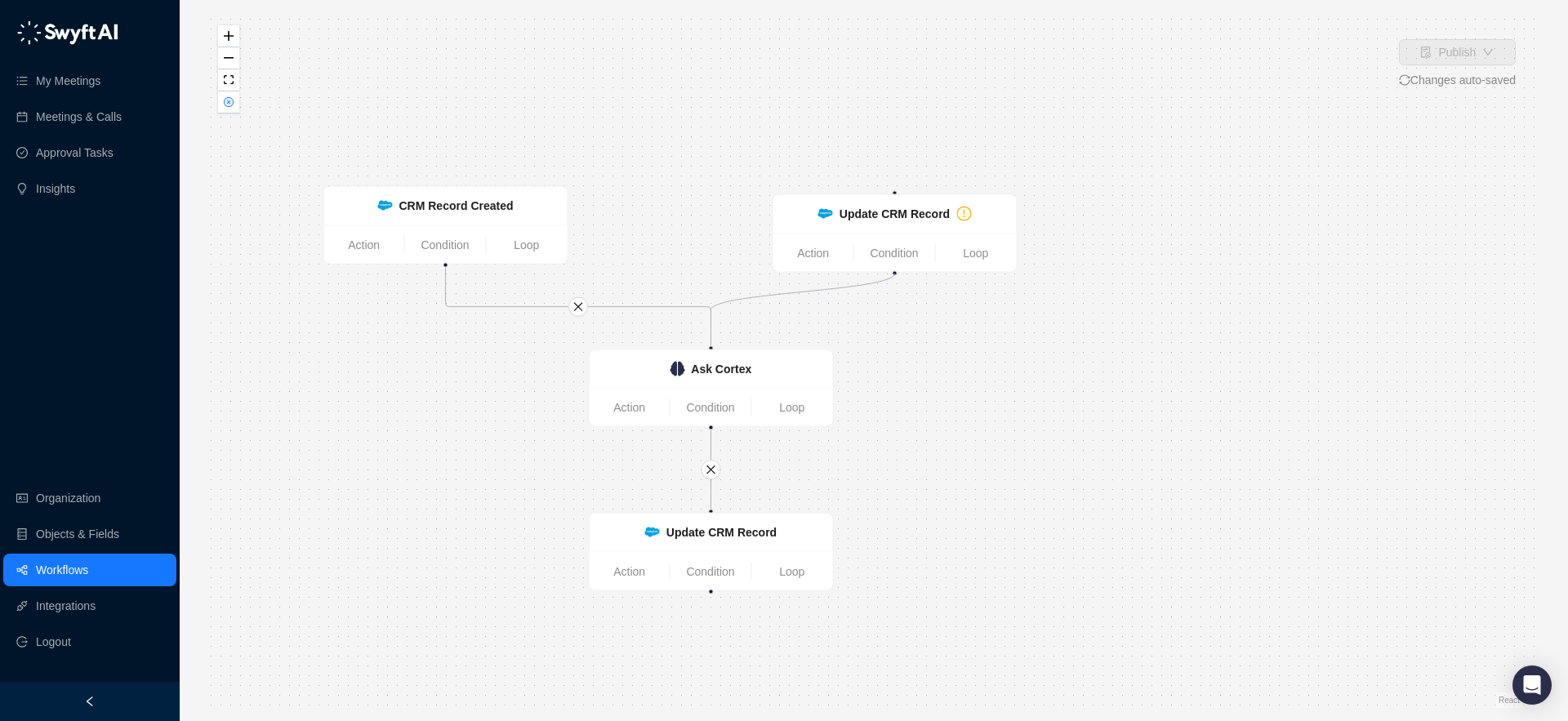 drag, startPoint x: 894, startPoint y: 273, endPoint x: 711, endPoint y: 312, distance: 187.10959 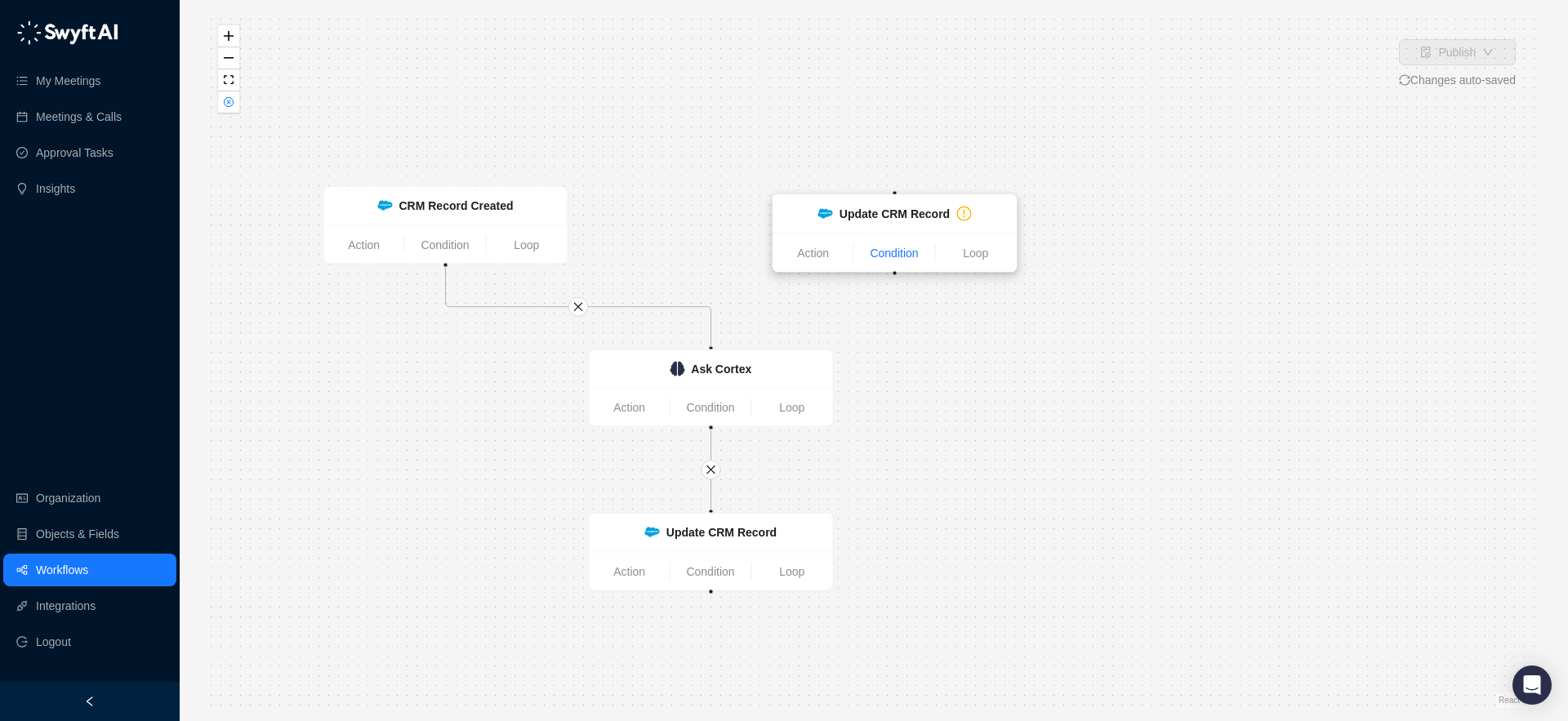 click on "Condition" at bounding box center (894, 253) 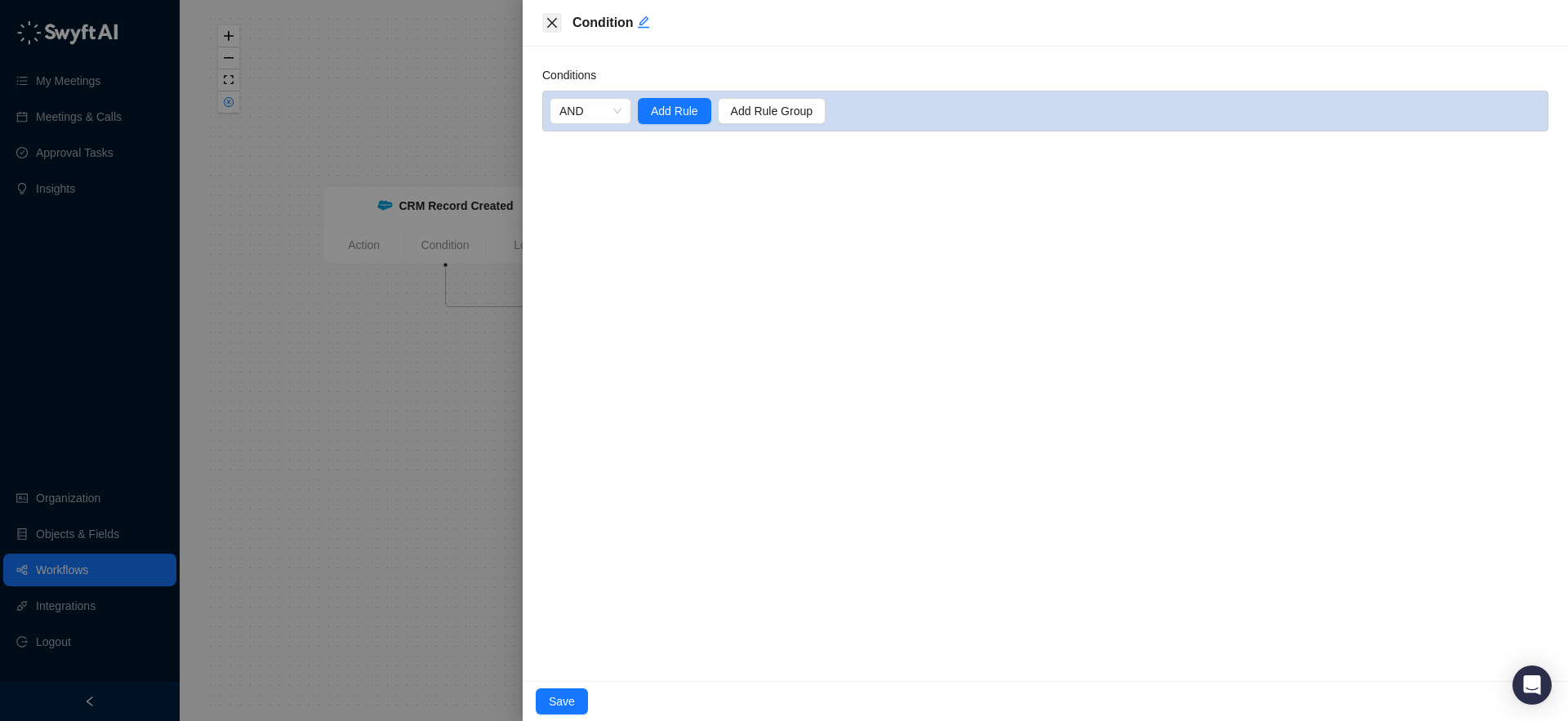 click 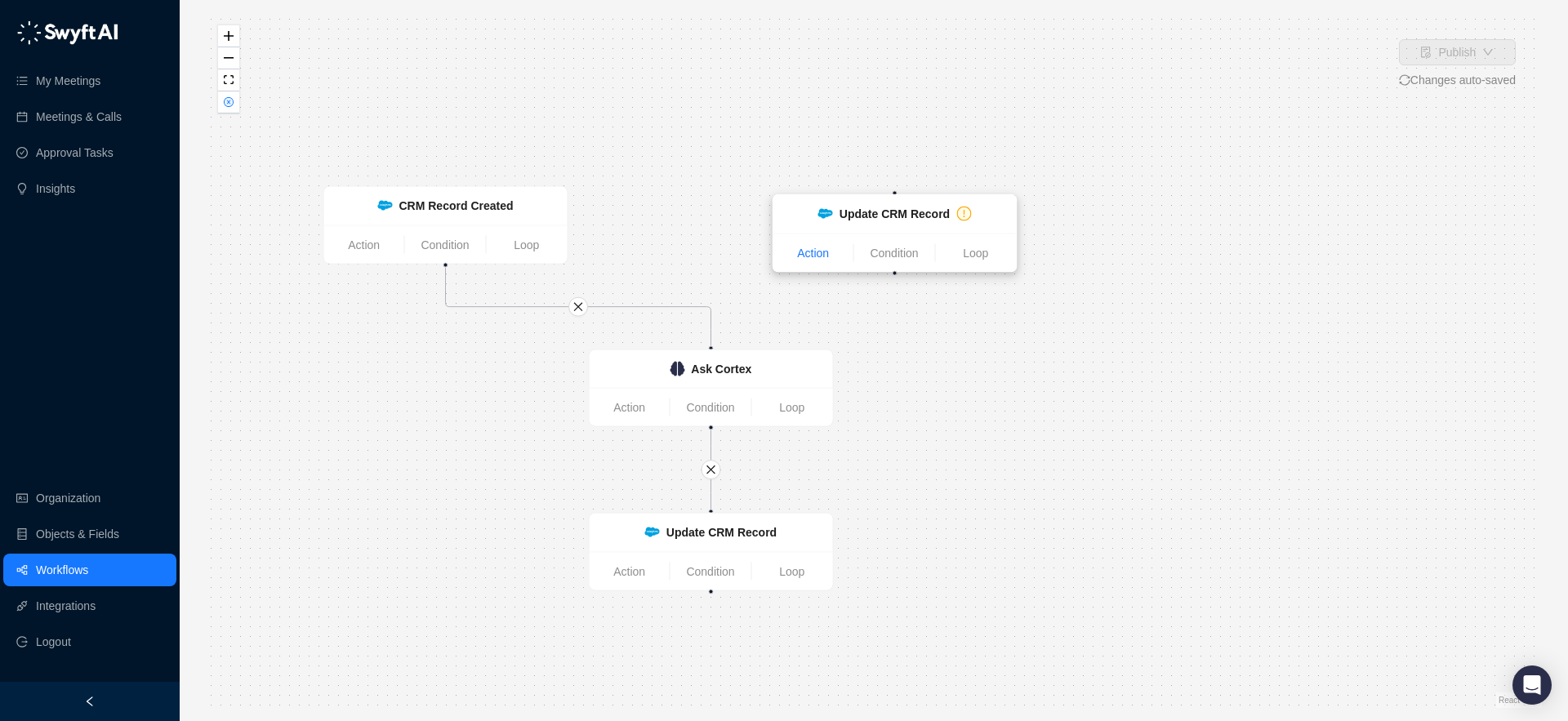 click on "Action" at bounding box center (813, 253) 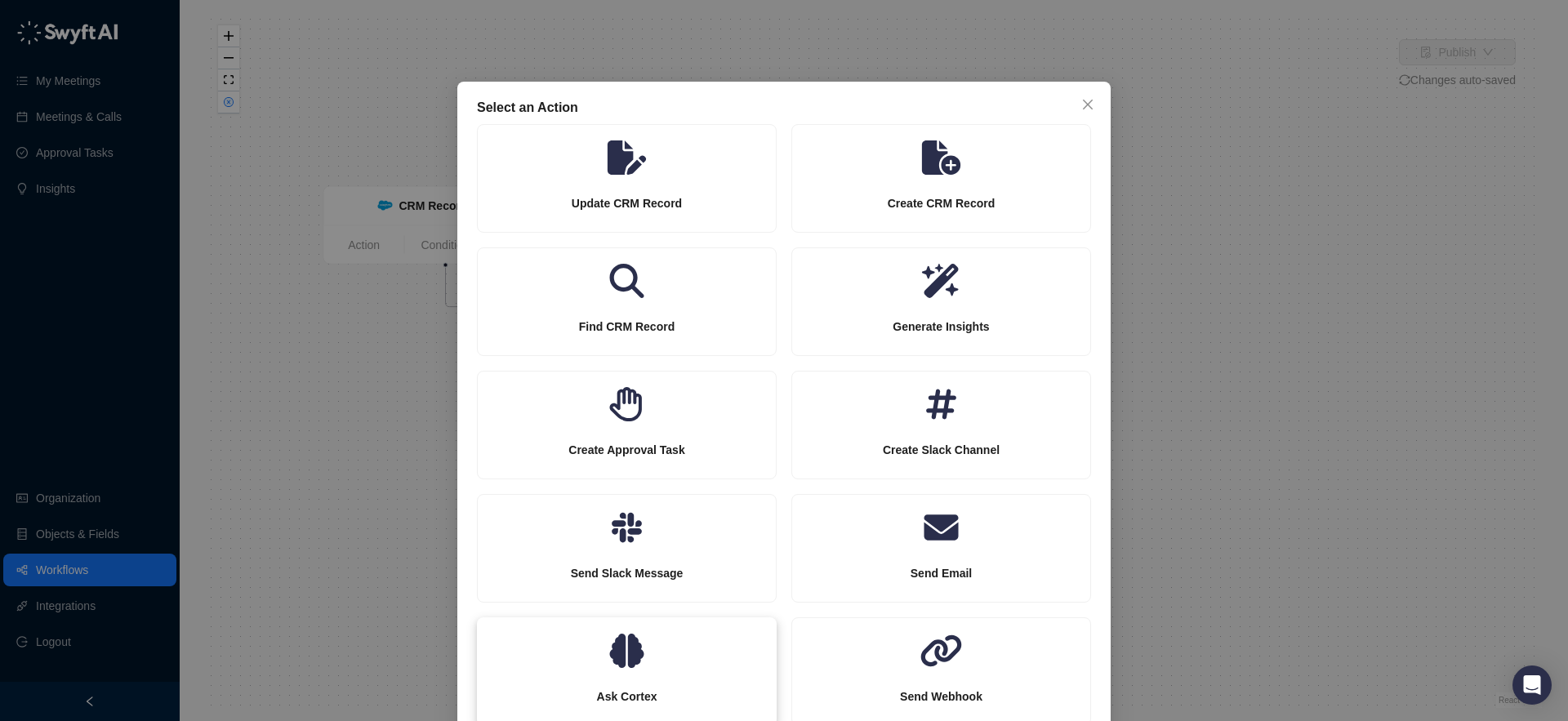 click 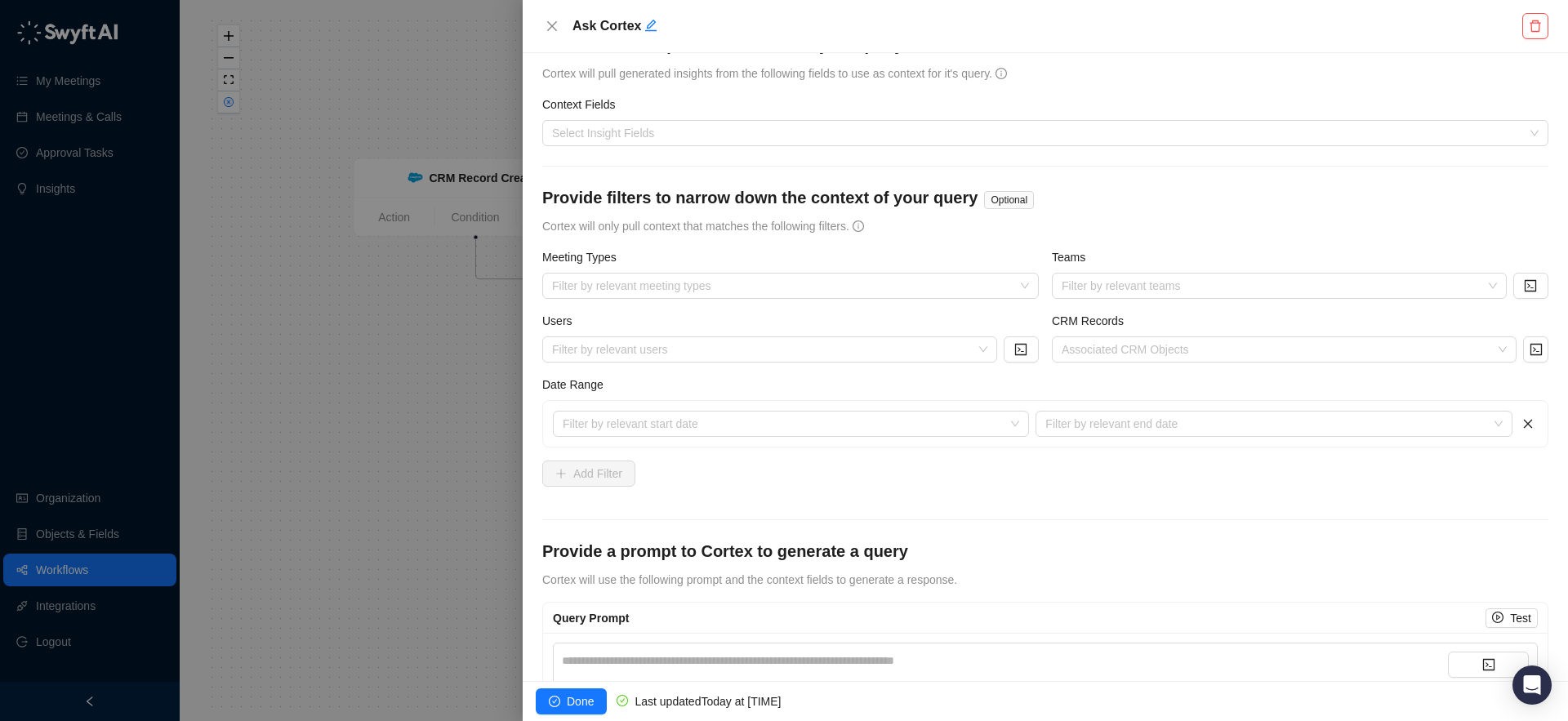 scroll, scrollTop: 78, scrollLeft: 0, axis: vertical 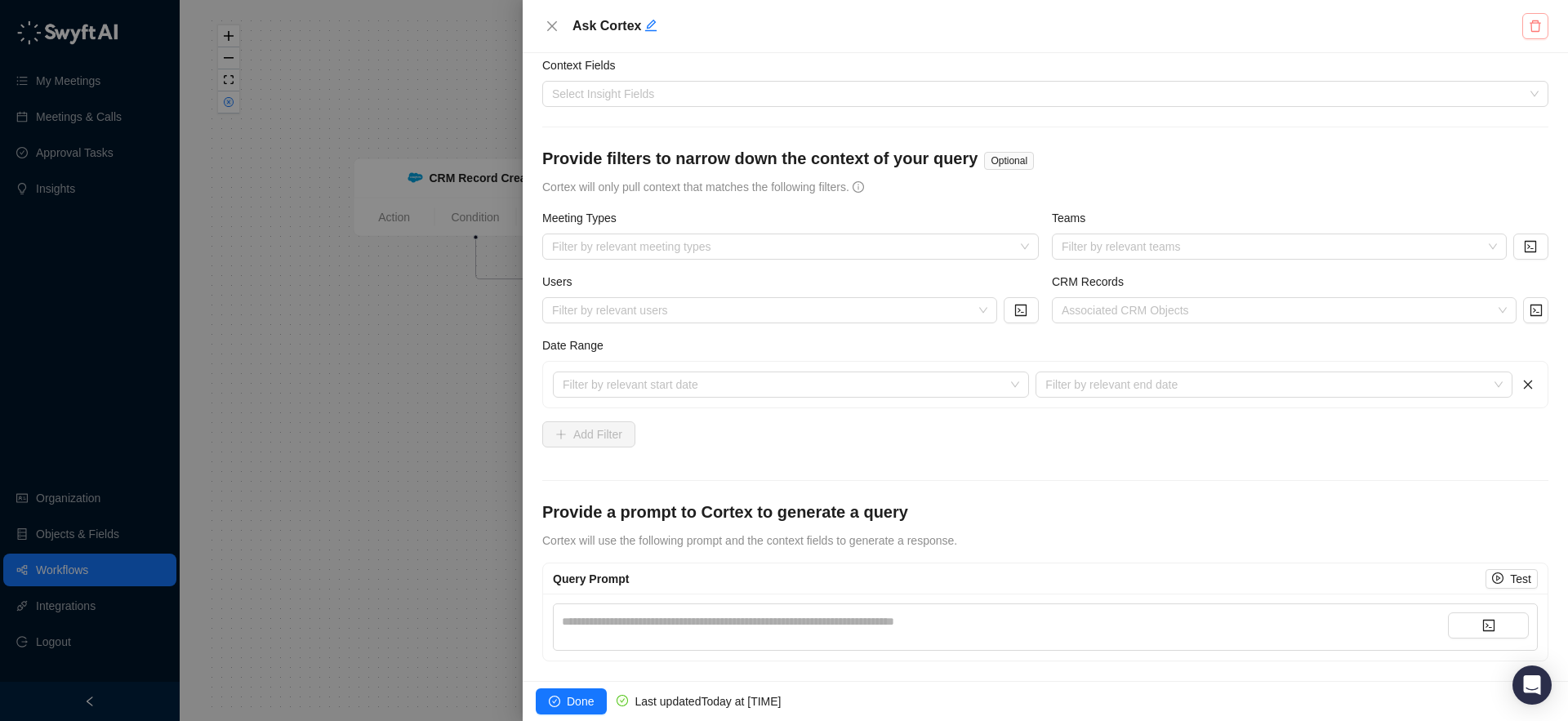 click 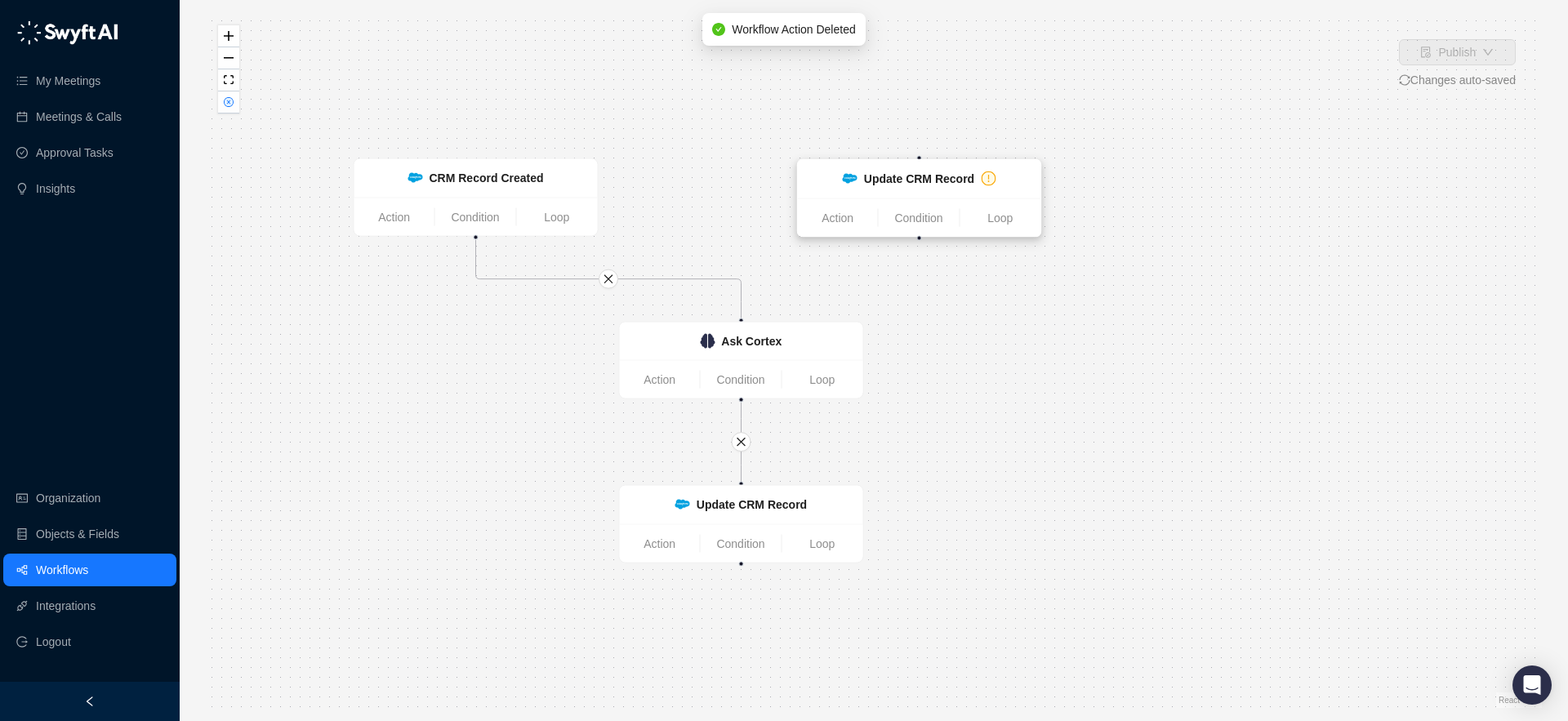 drag, startPoint x: 1245, startPoint y: 333, endPoint x: 893, endPoint y: 171, distance: 387.48935 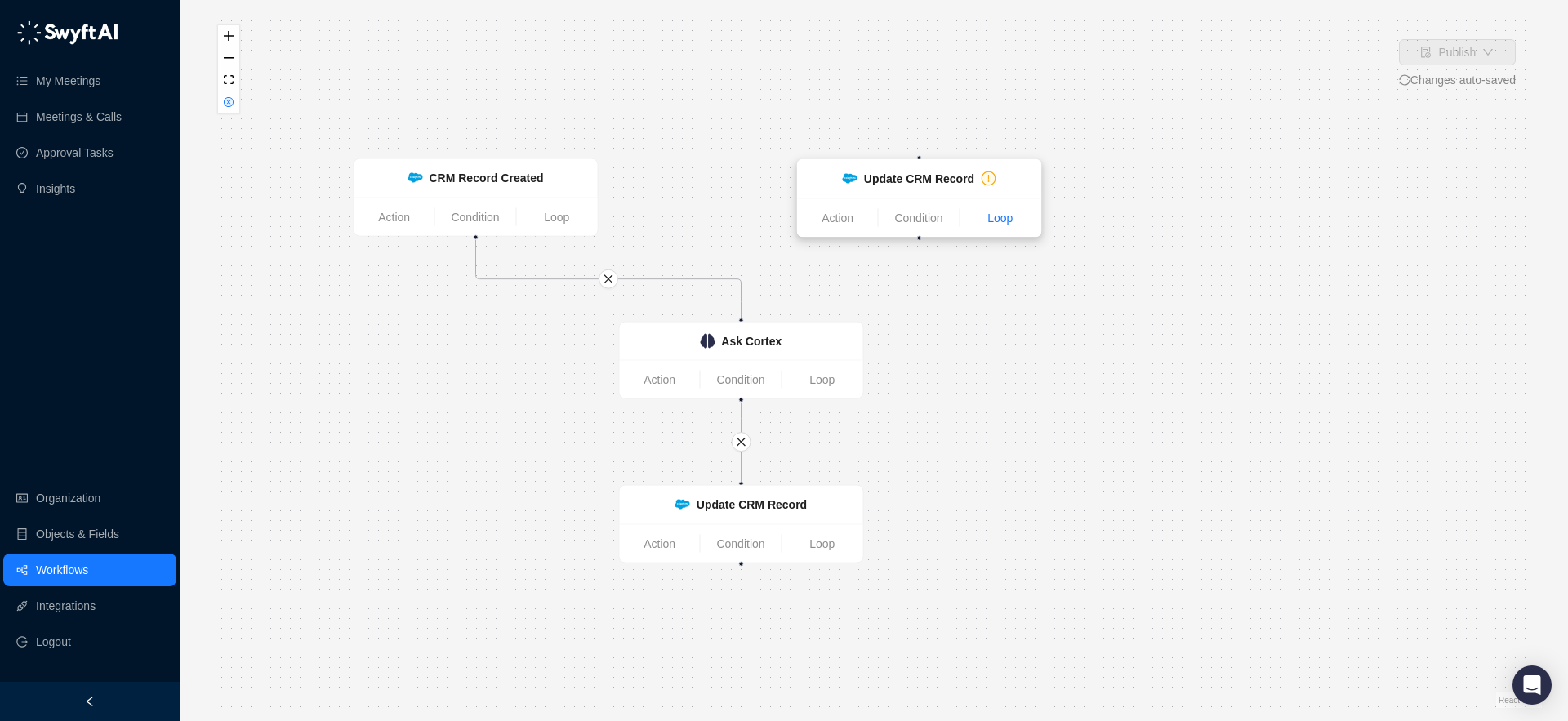 click on "Loop" at bounding box center (1000, 218) 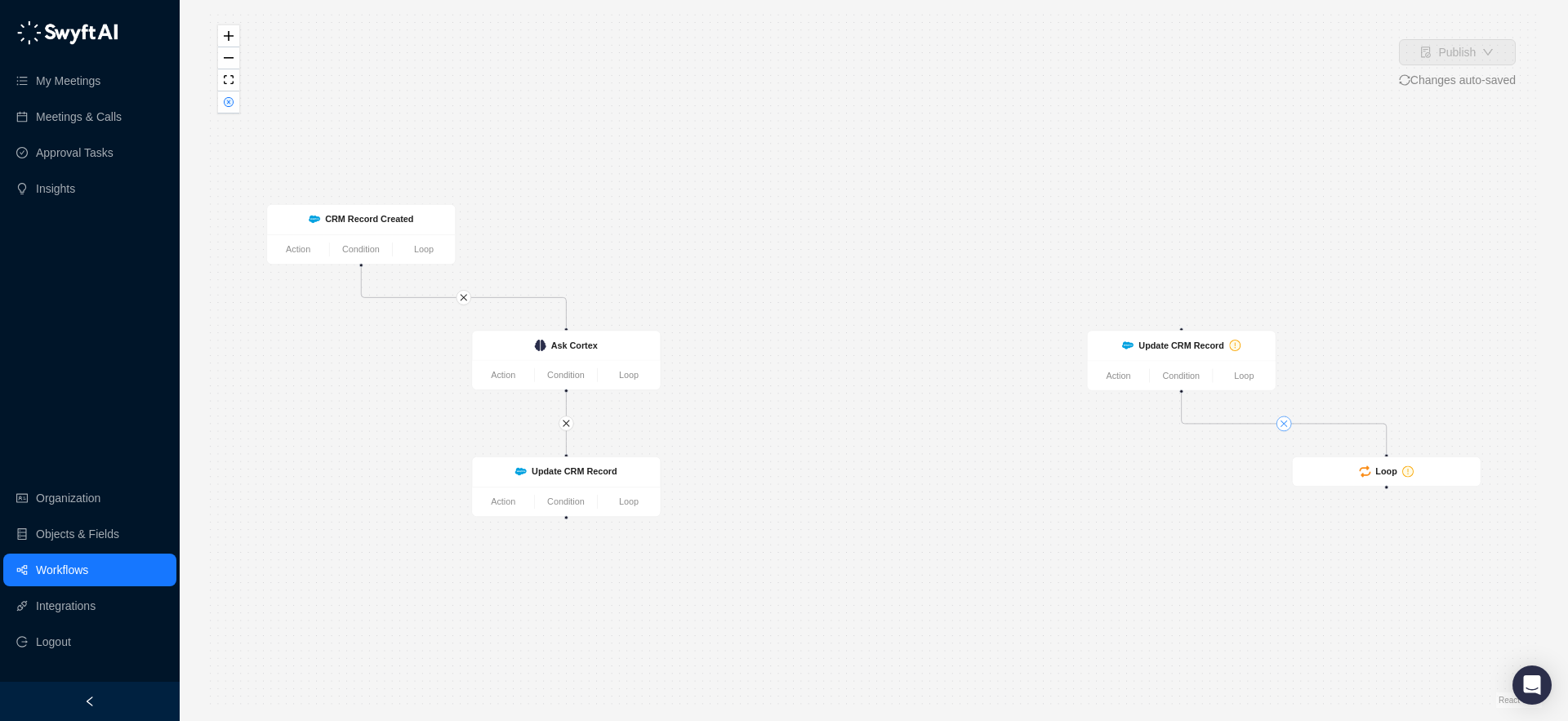 click at bounding box center (1284, 424) 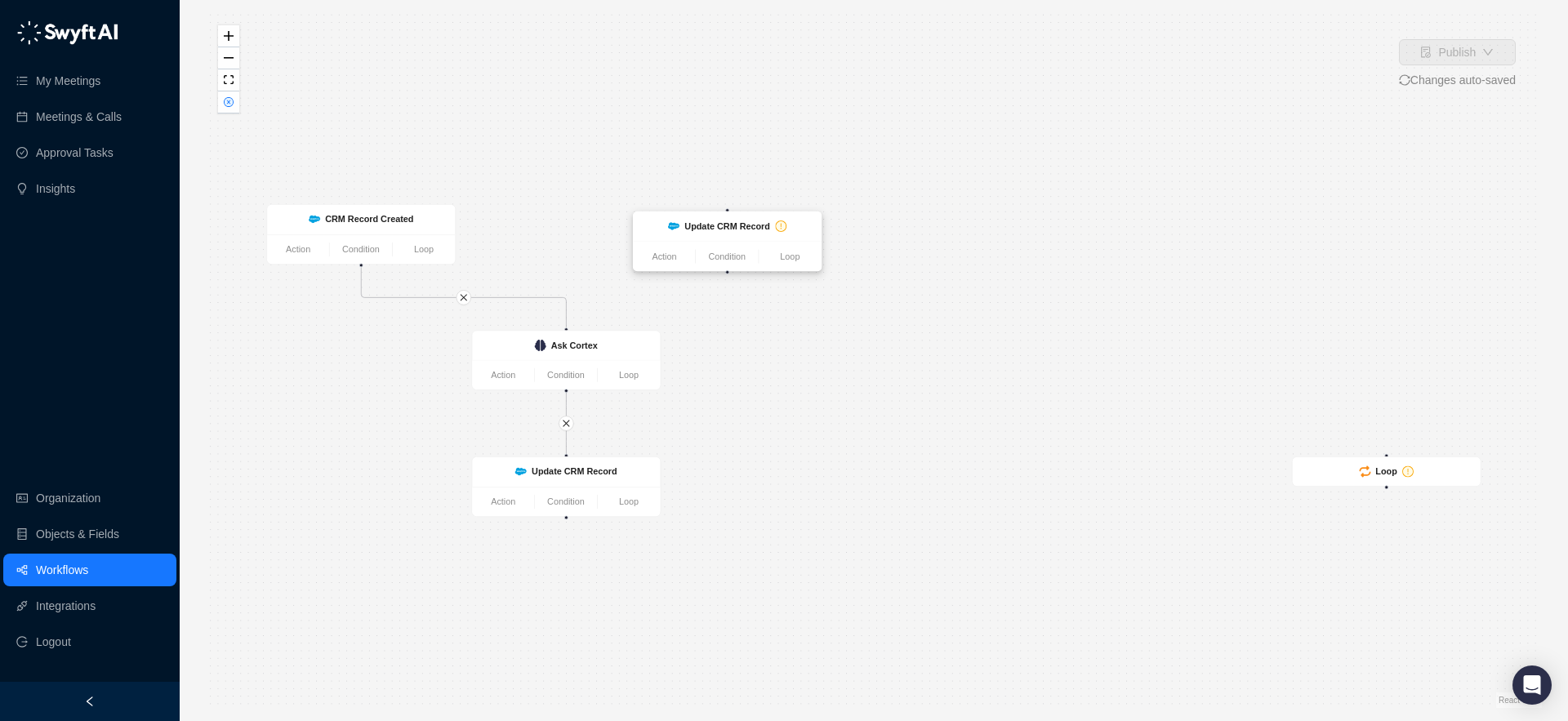 drag, startPoint x: 1067, startPoint y: 300, endPoint x: 733, endPoint y: 212, distance: 345.3983 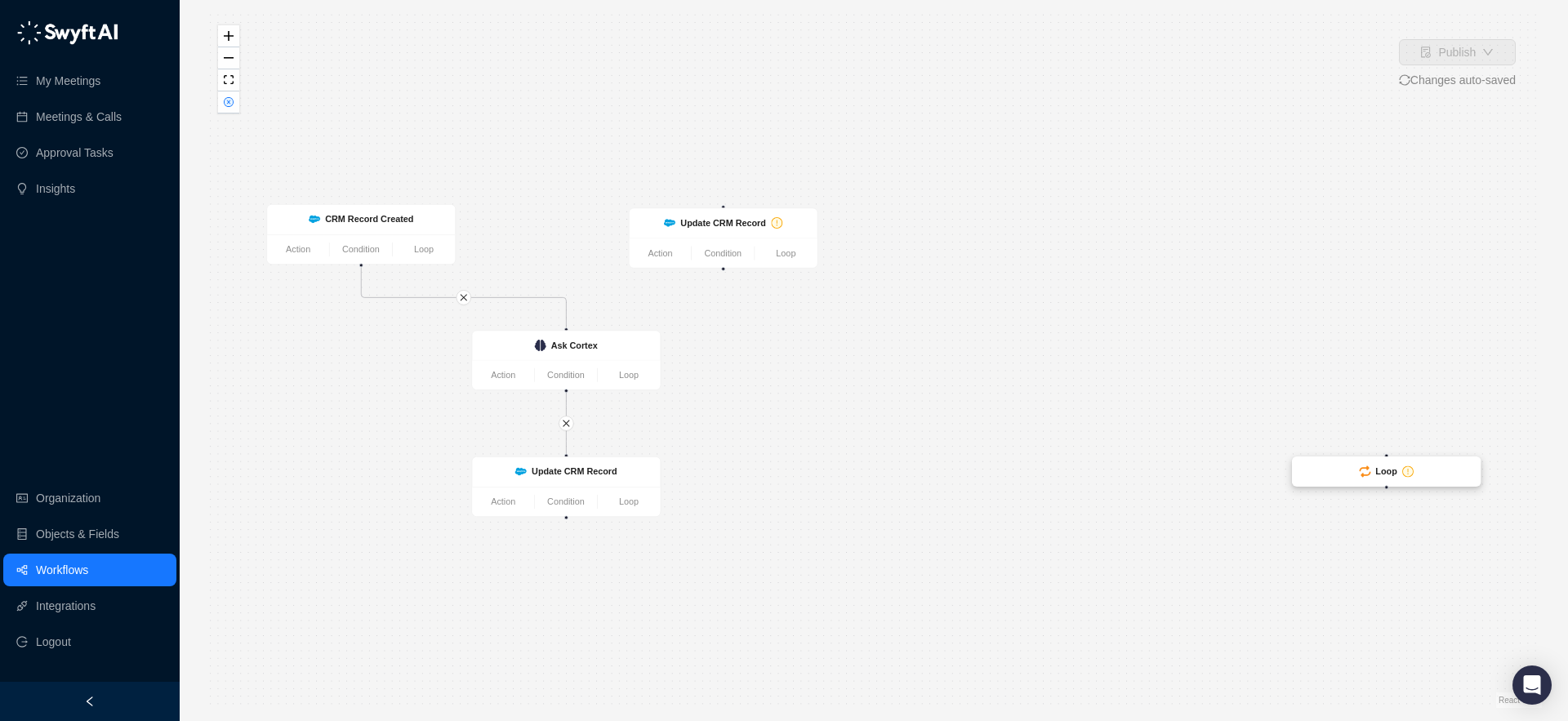 click on "Loop" at bounding box center [1387, 472] 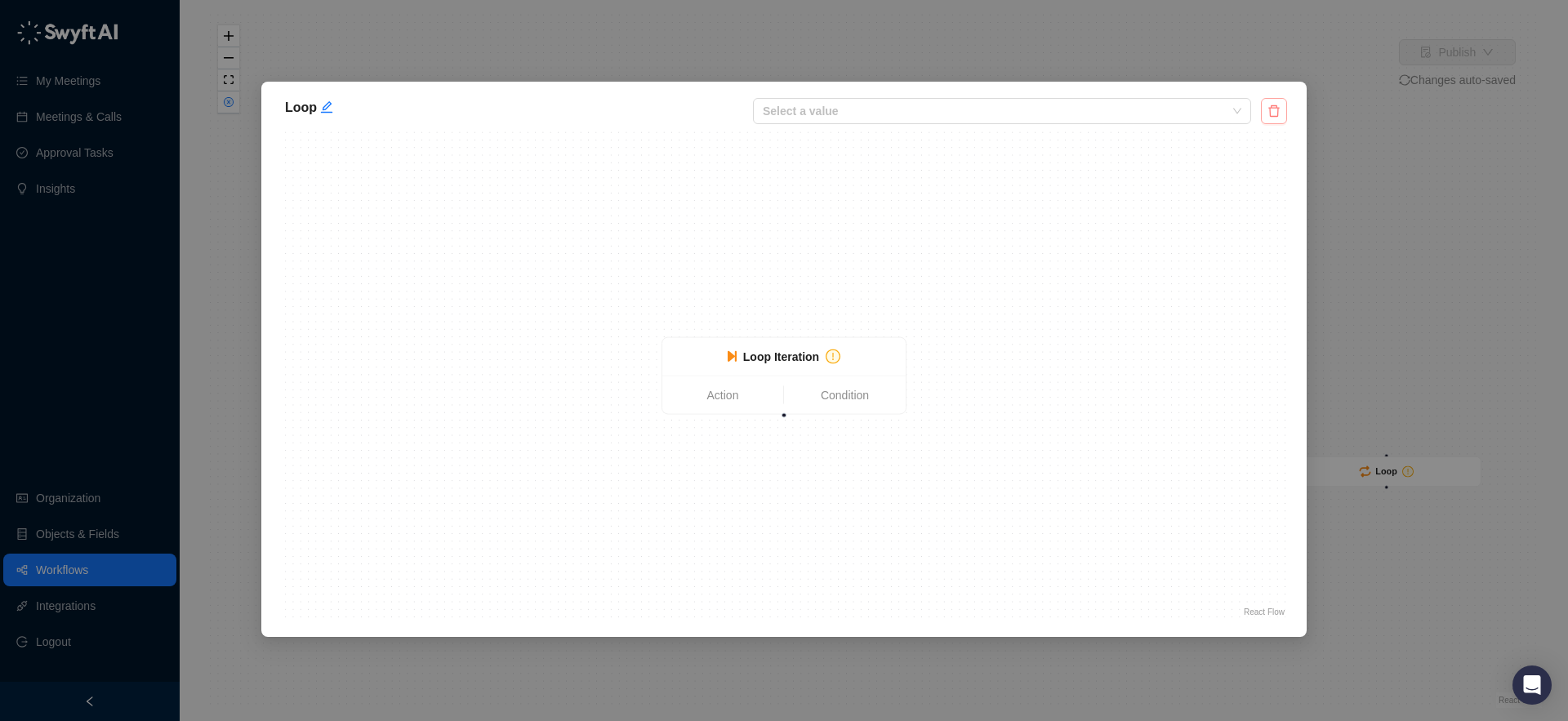 click 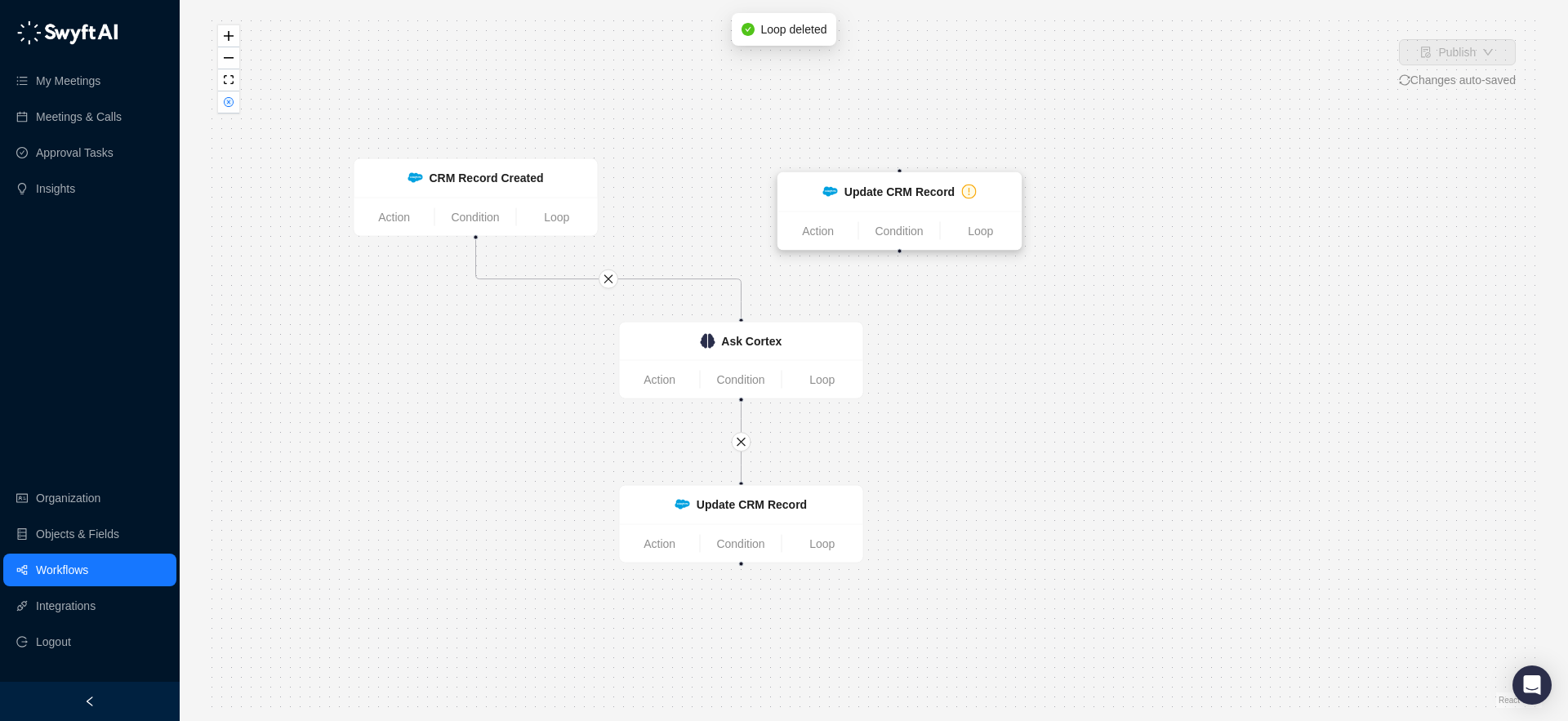 drag, startPoint x: 1219, startPoint y: 338, endPoint x: 848, endPoint y: 190, distance: 399.43085 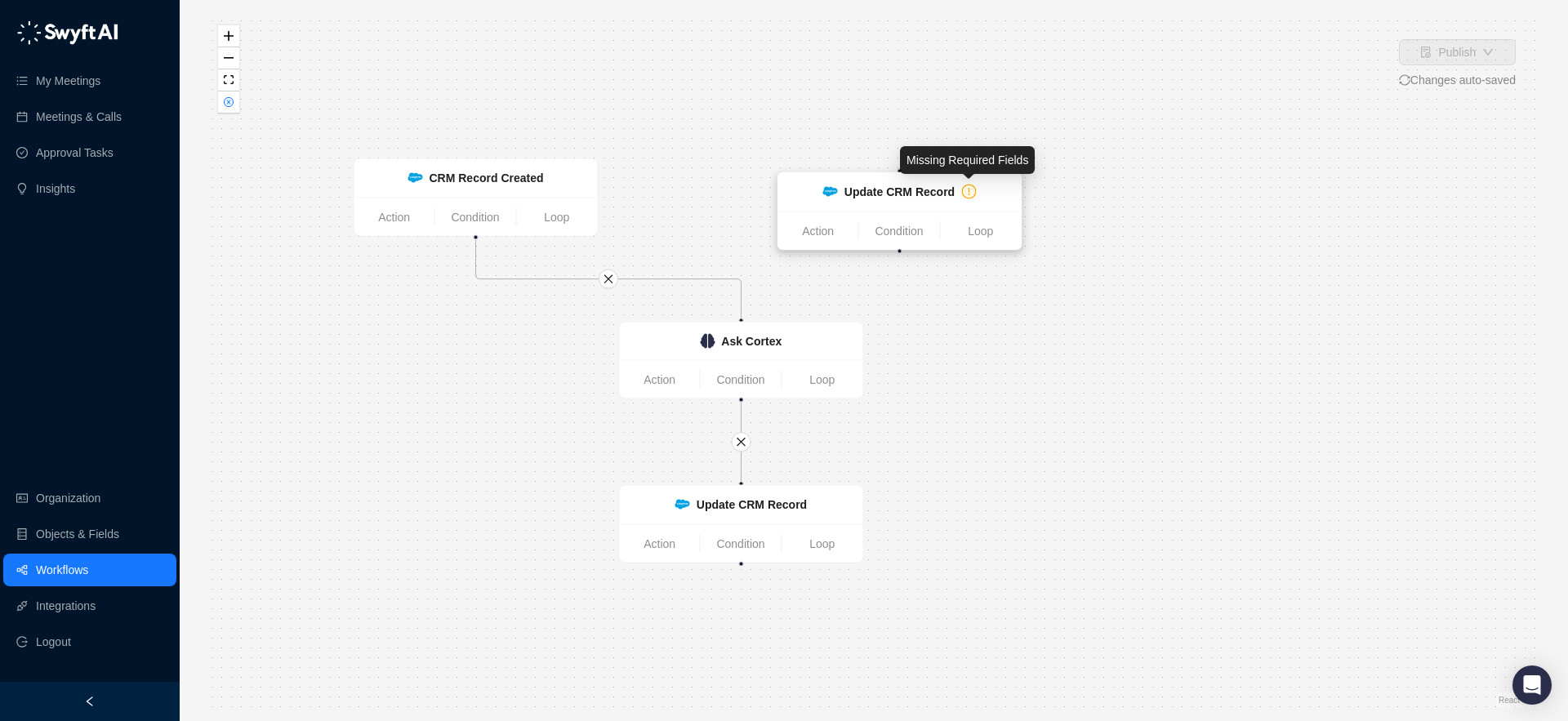 click 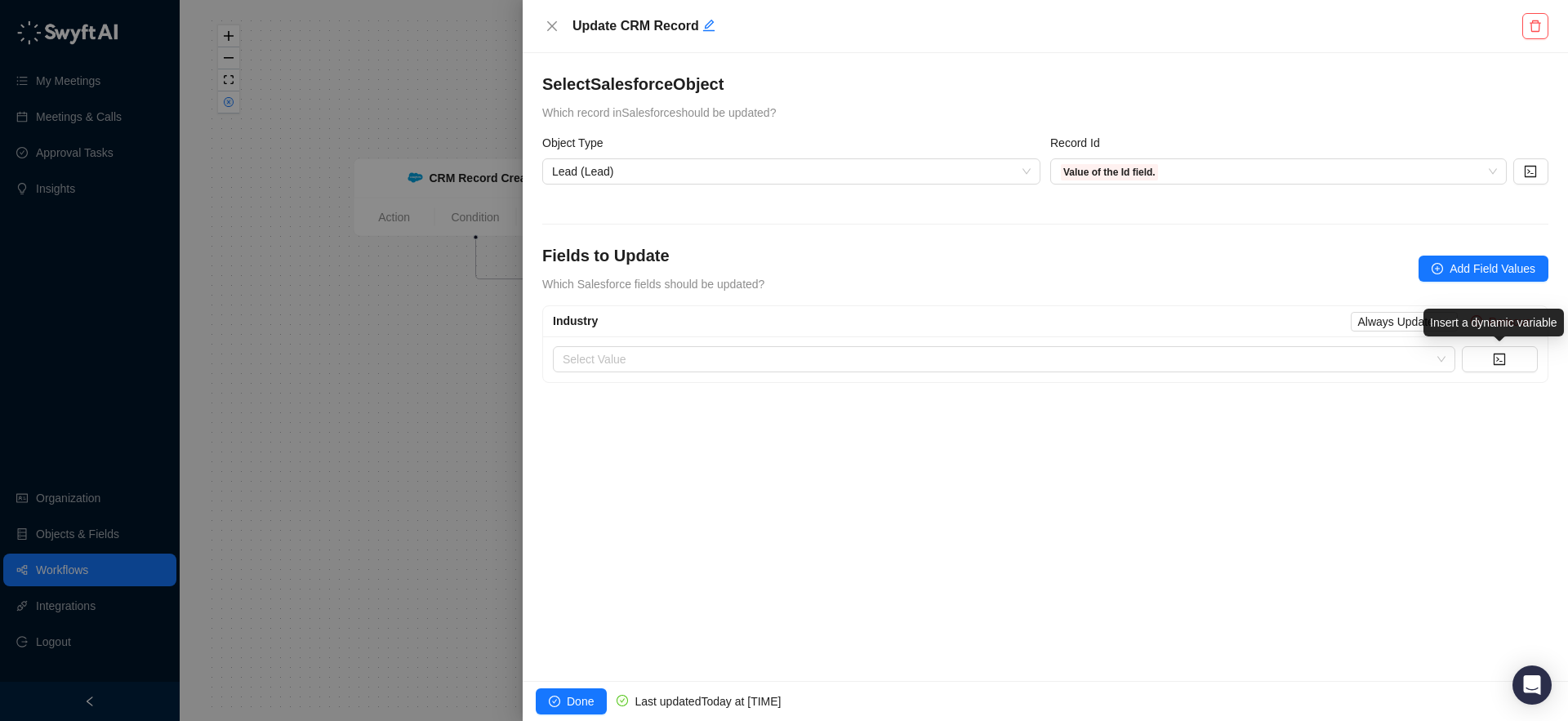 drag, startPoint x: 1498, startPoint y: 351, endPoint x: 1471, endPoint y: 496, distance: 147.49237 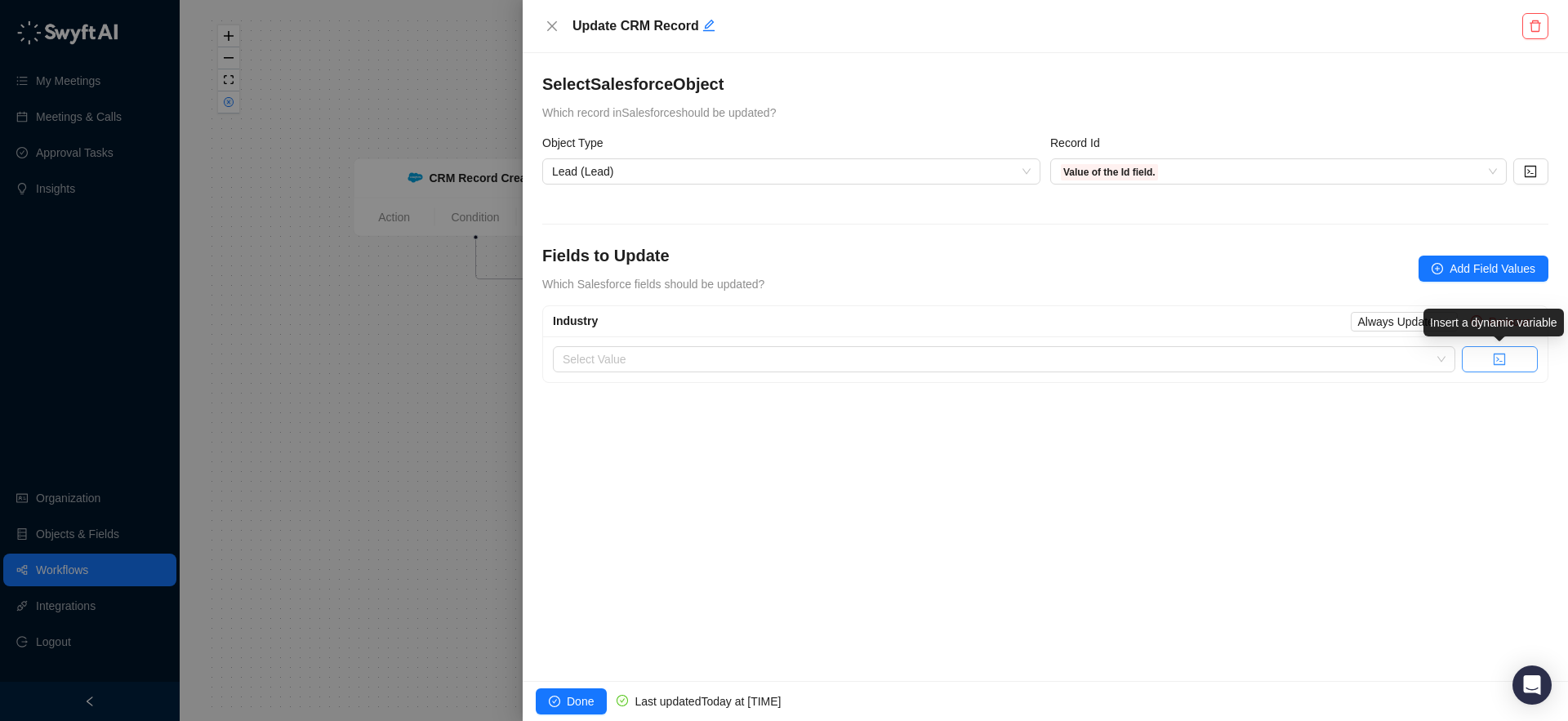 click at bounding box center (1499, 359) 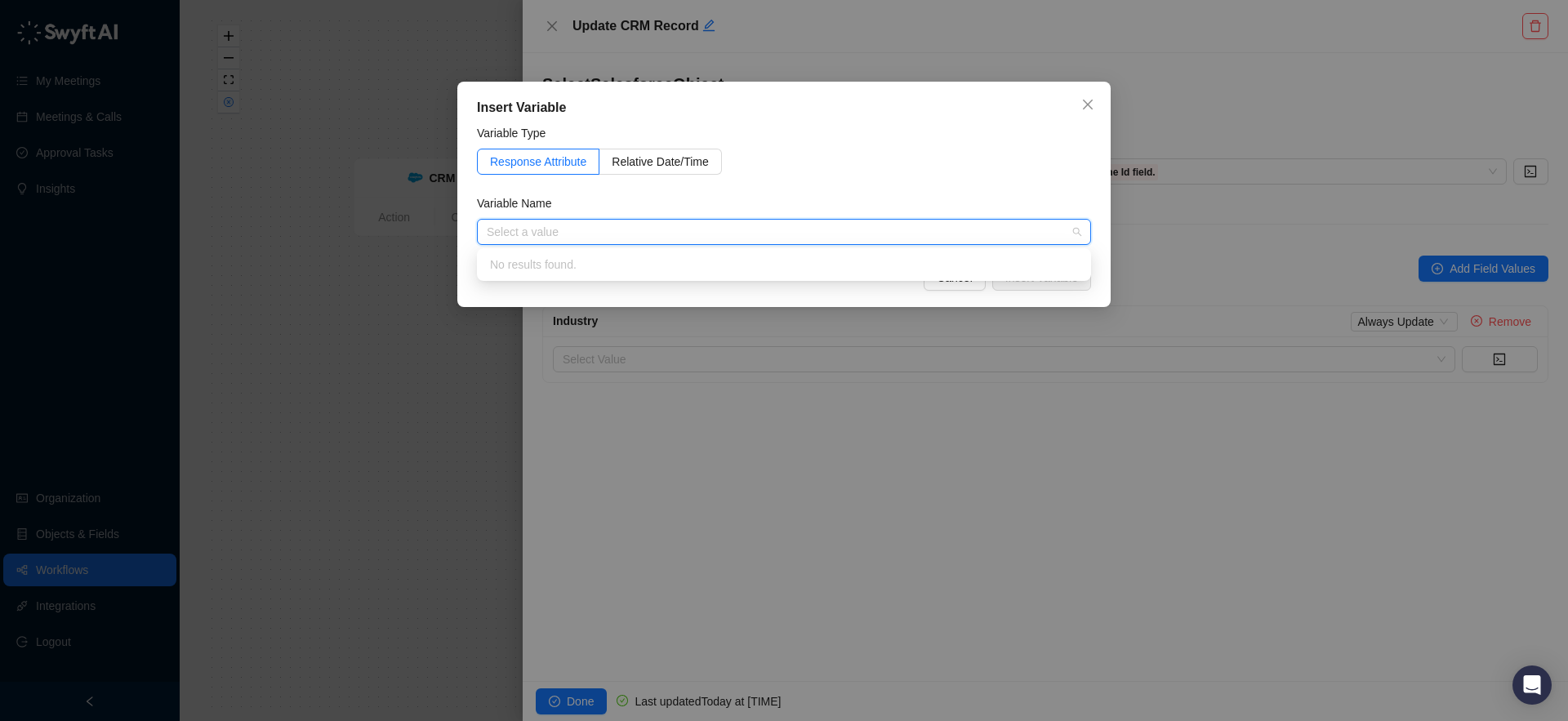 click at bounding box center (779, 232) 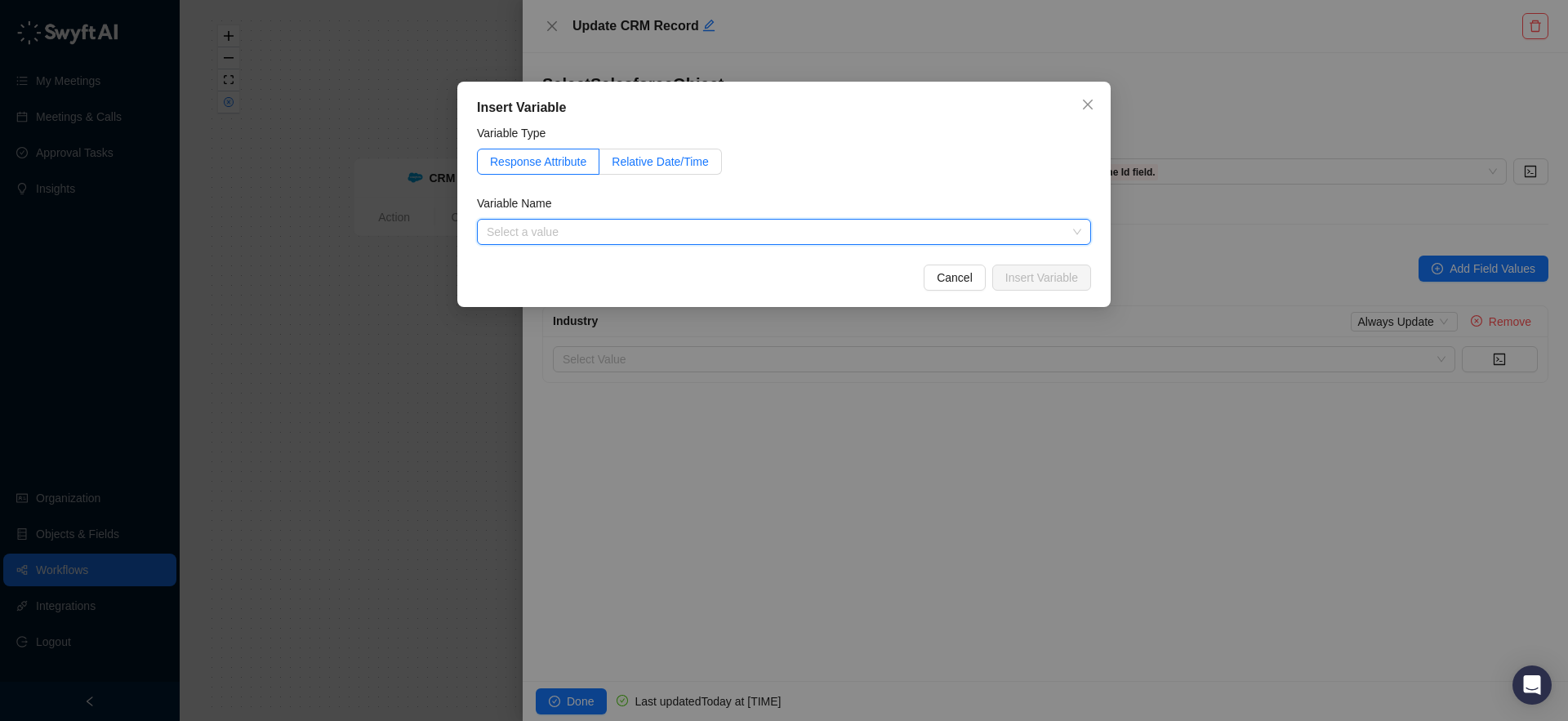 click on "Relative Date/Time" at bounding box center [660, 162] 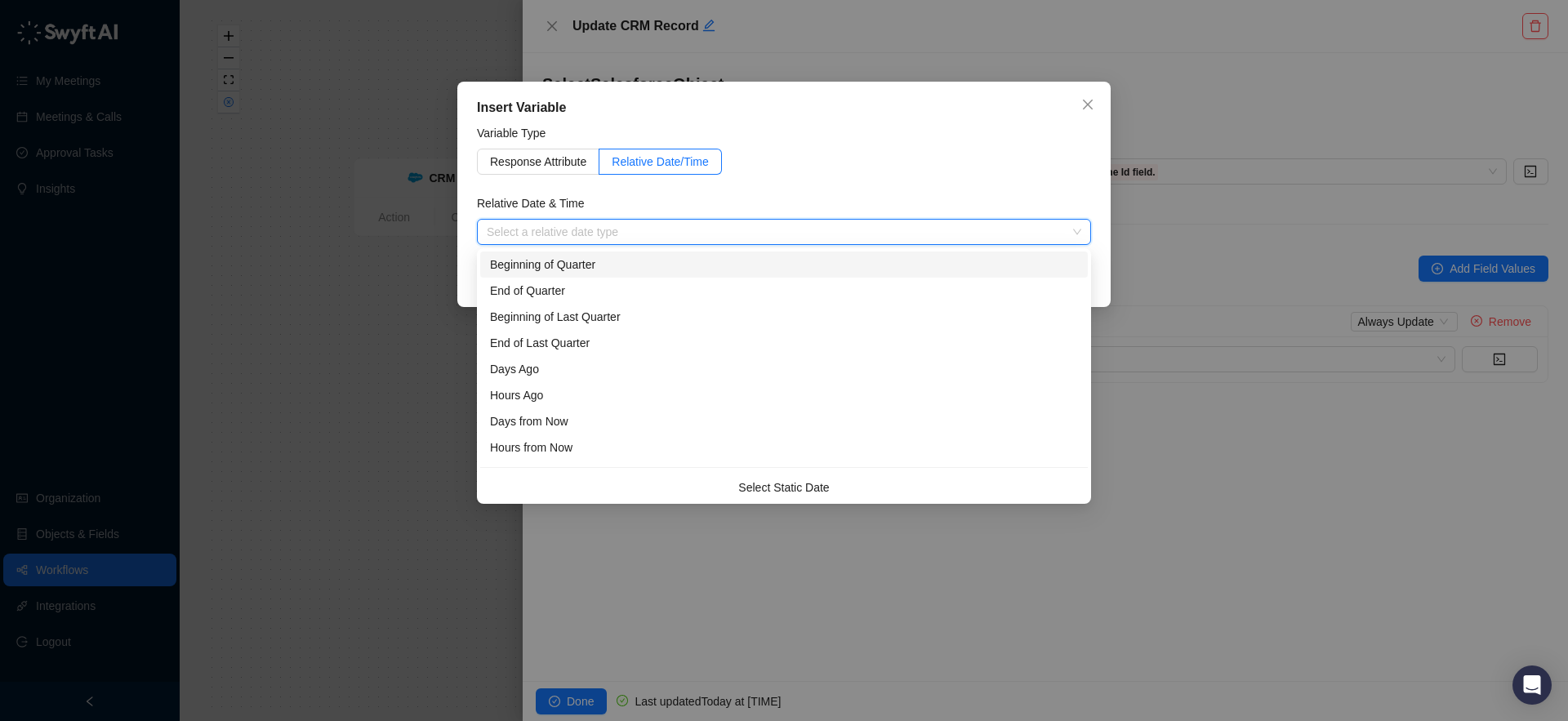 click at bounding box center [779, 232] 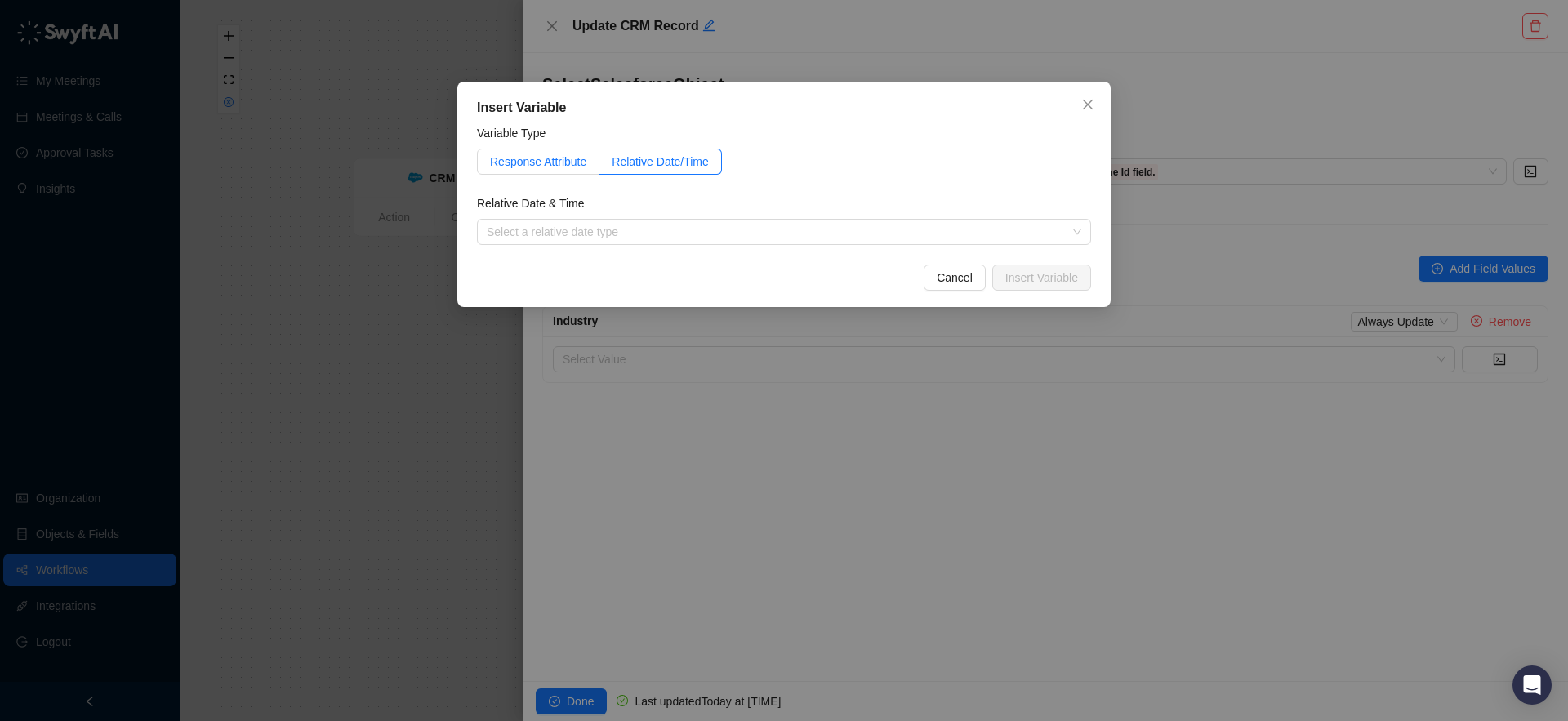 click on "Response Attribute" at bounding box center (538, 162) 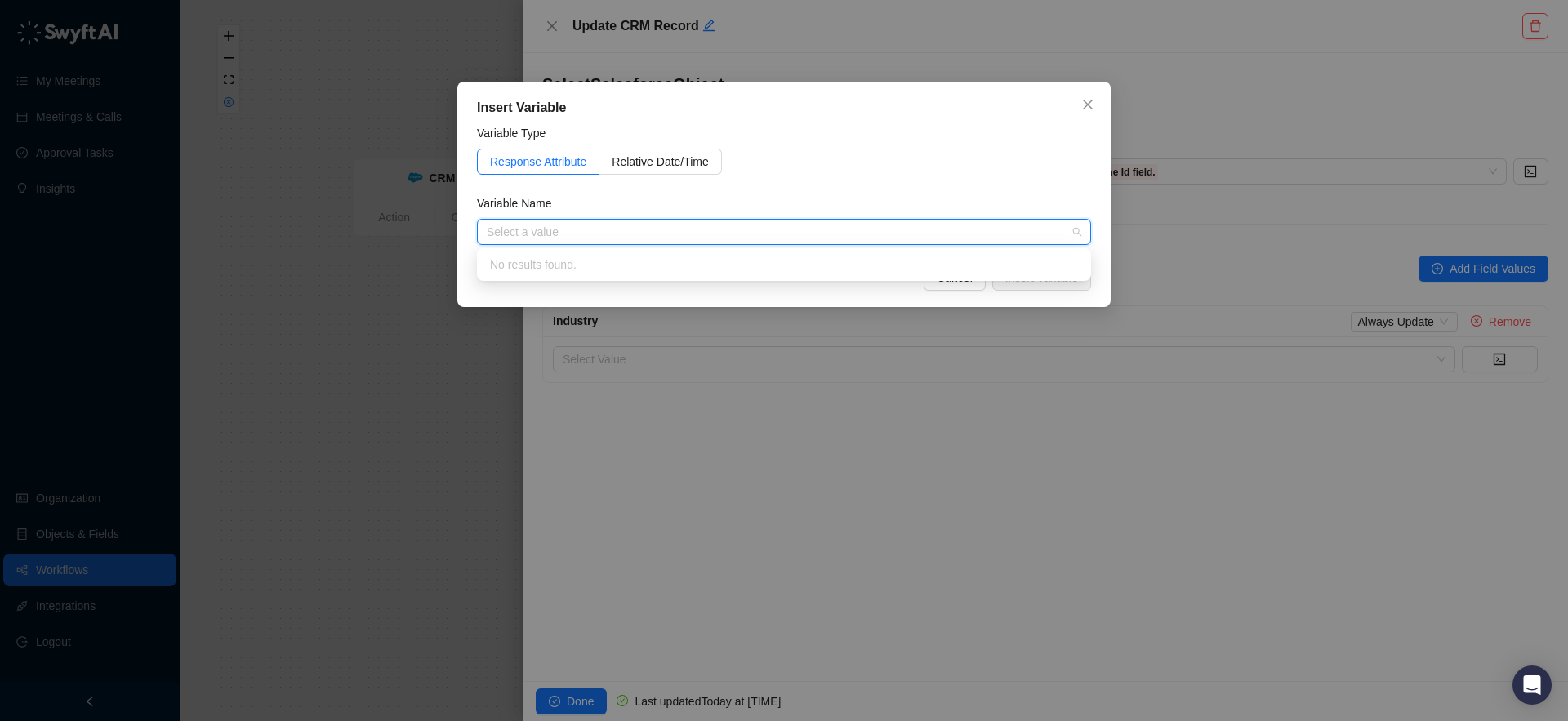 click at bounding box center (779, 232) 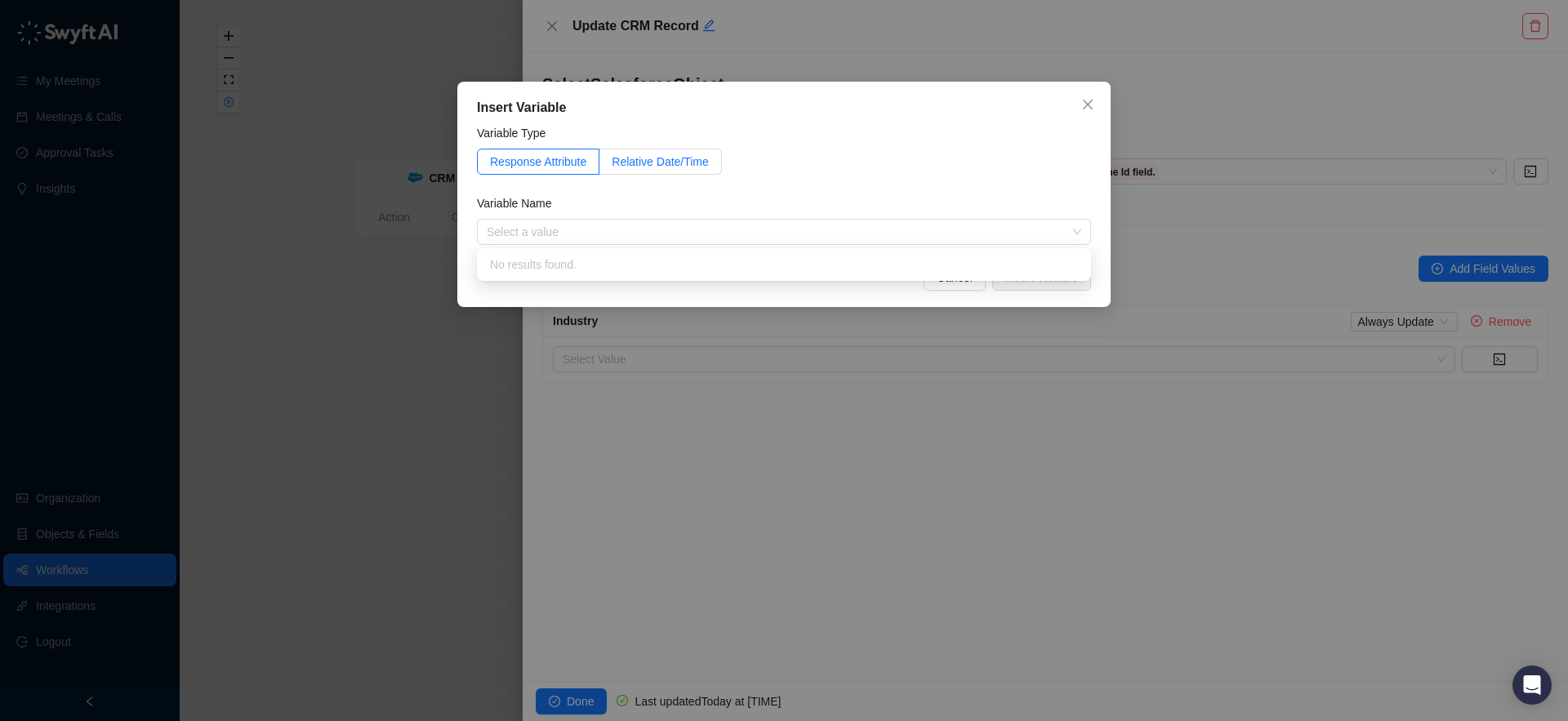 click on "Relative Date/Time" at bounding box center (660, 162) 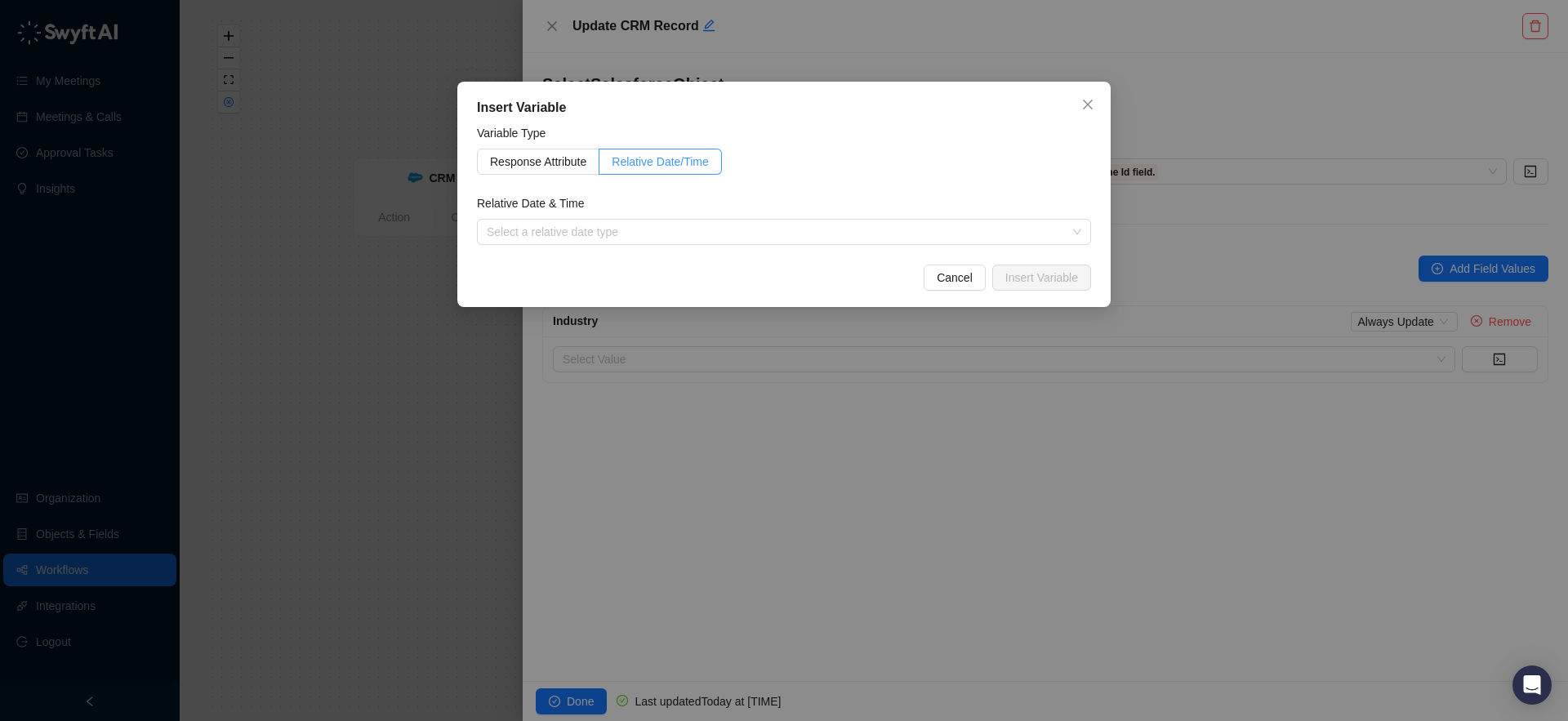 click on "Relative Date/Time" at bounding box center (660, 162) 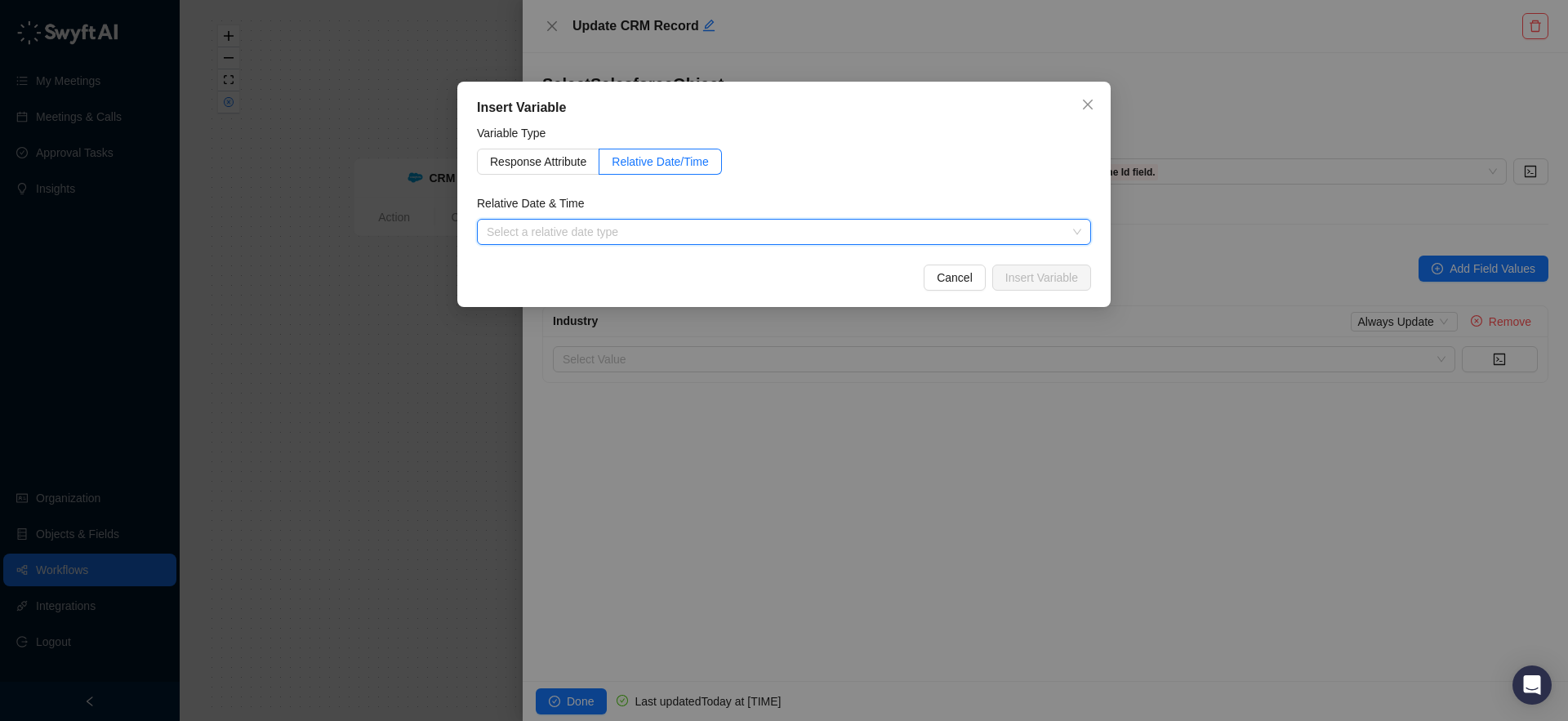 click at bounding box center (779, 232) 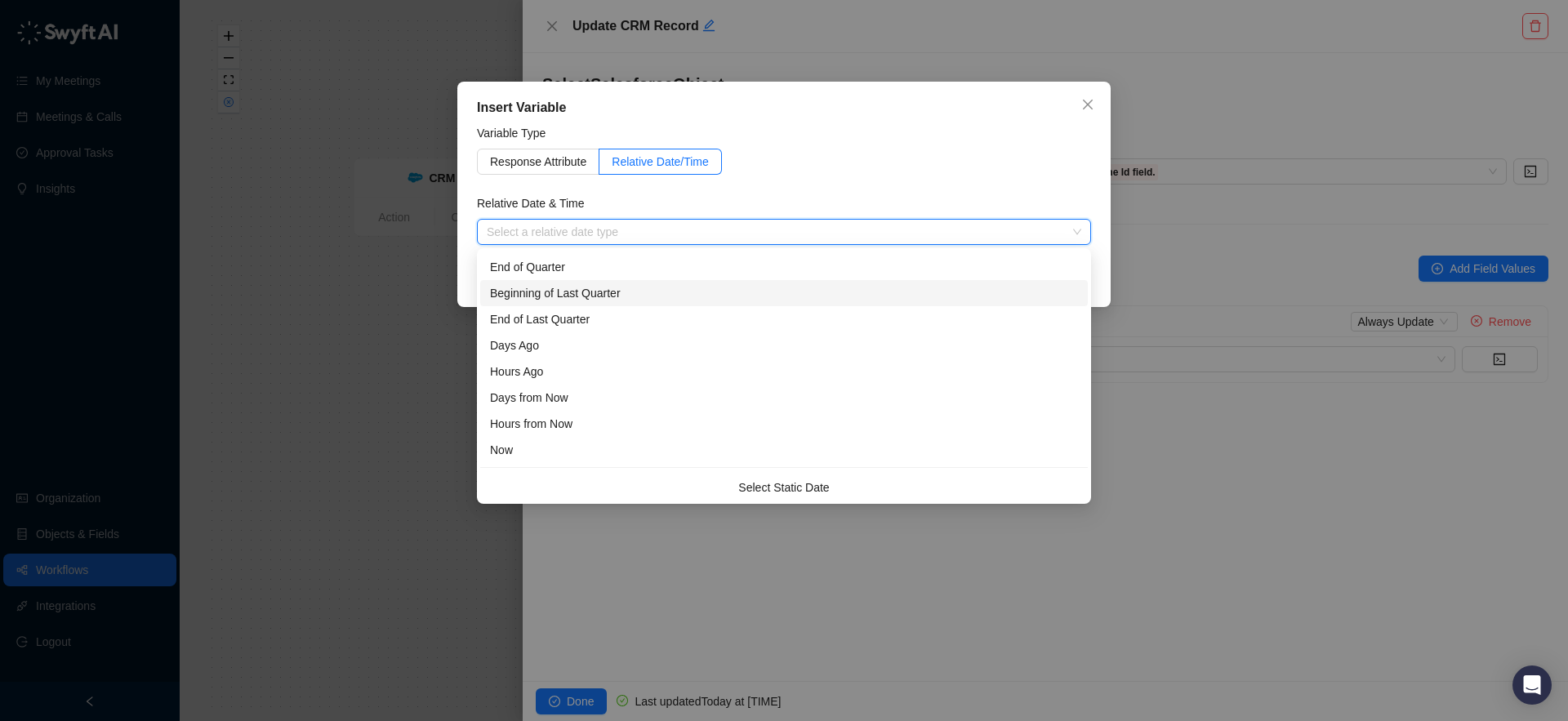 scroll, scrollTop: 26, scrollLeft: 0, axis: vertical 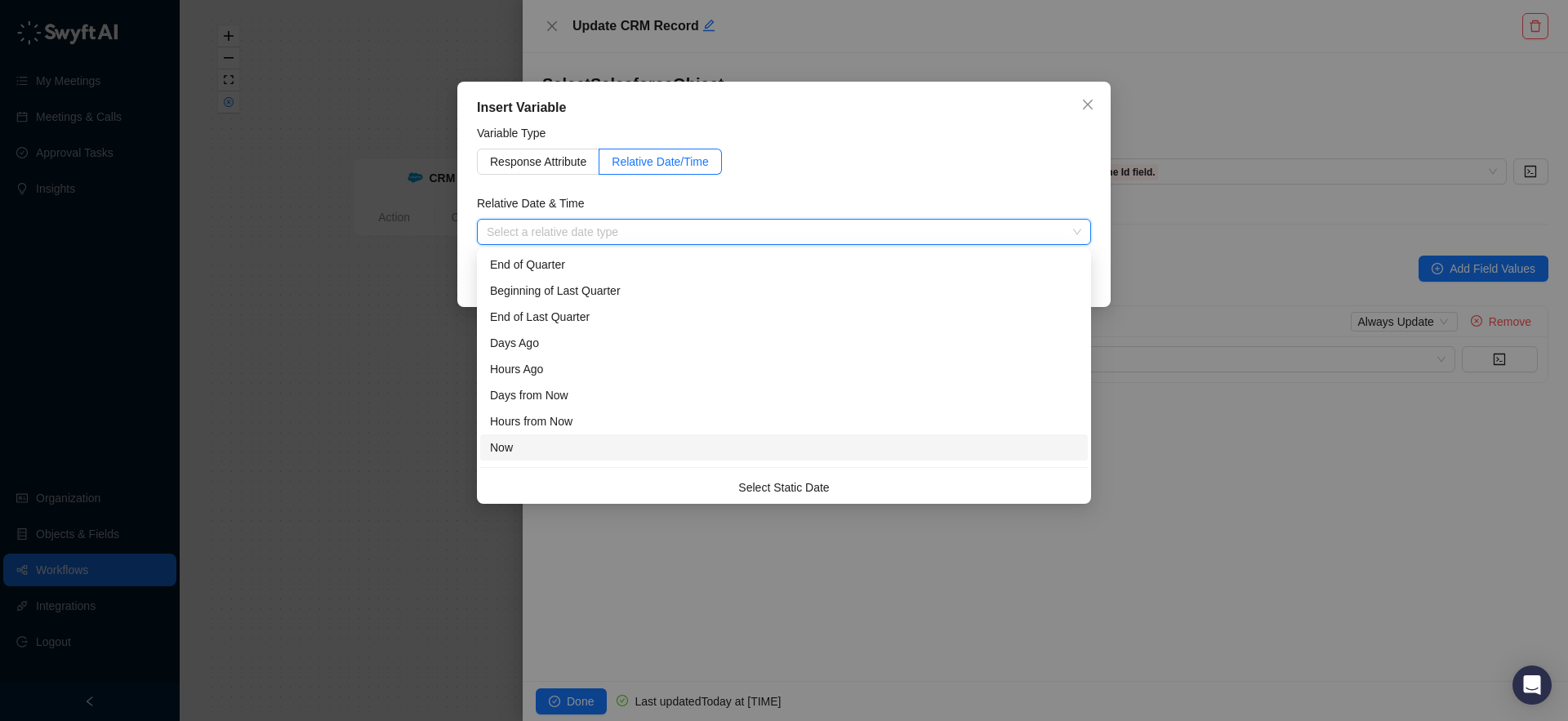 click on "Now" at bounding box center [784, 447] 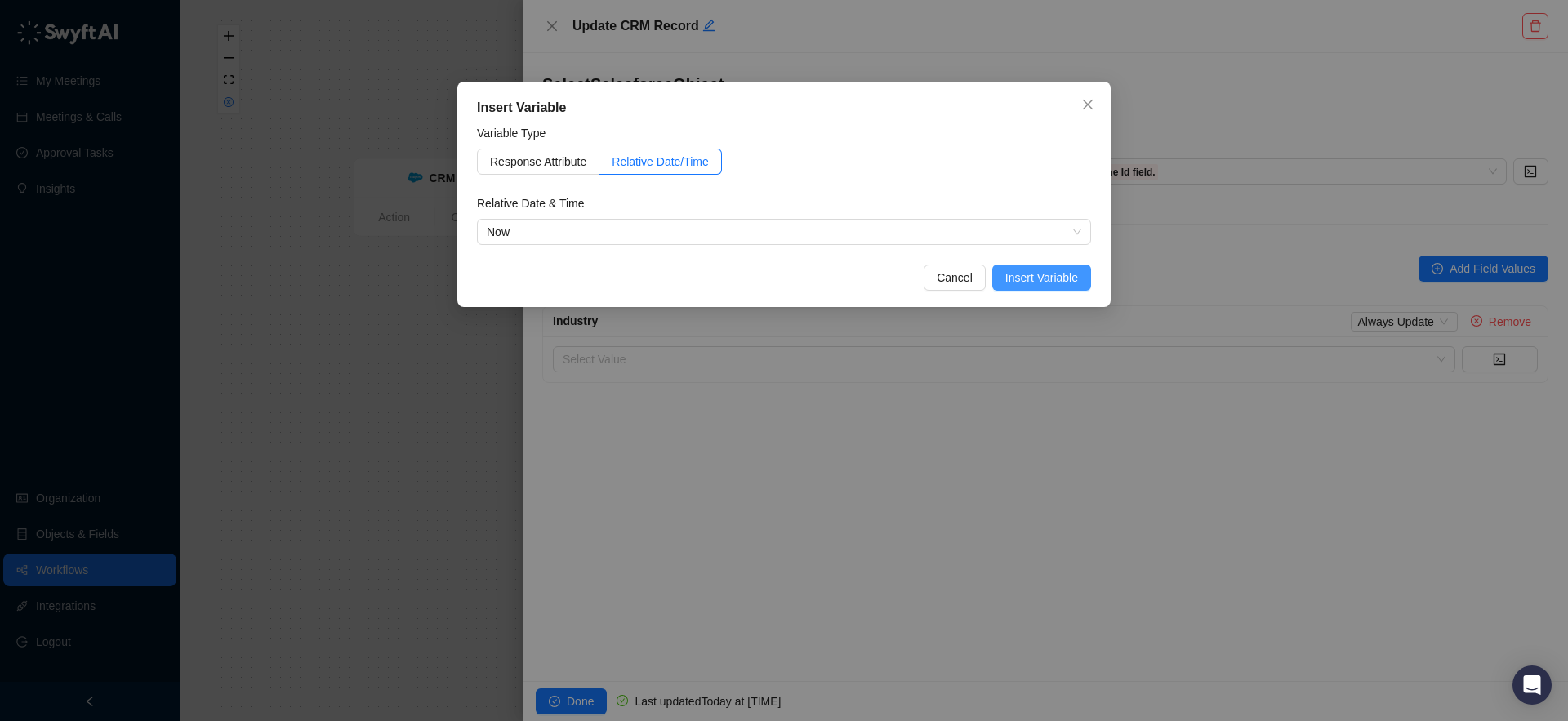 click on "Insert Variable" at bounding box center (1041, 278) 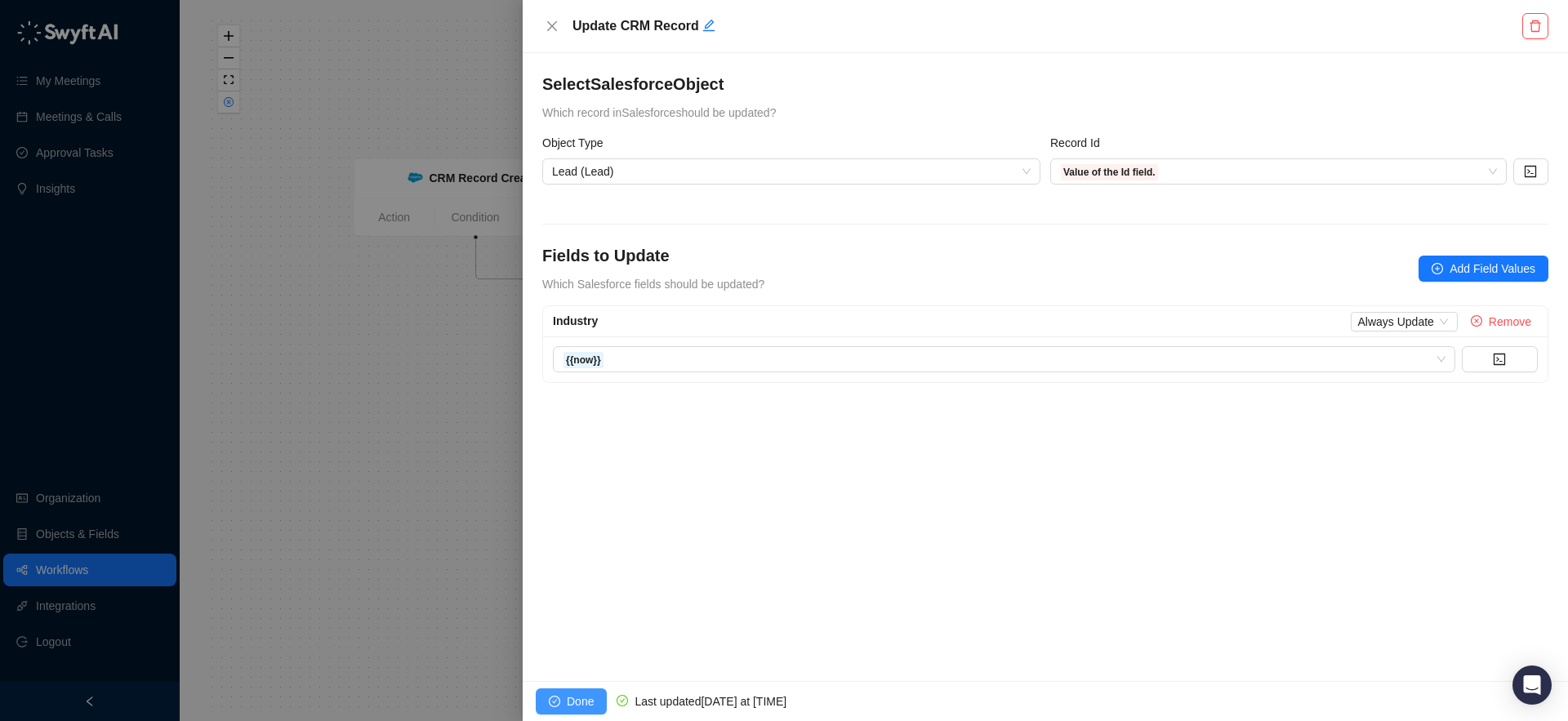 click on "Done" at bounding box center (580, 701) 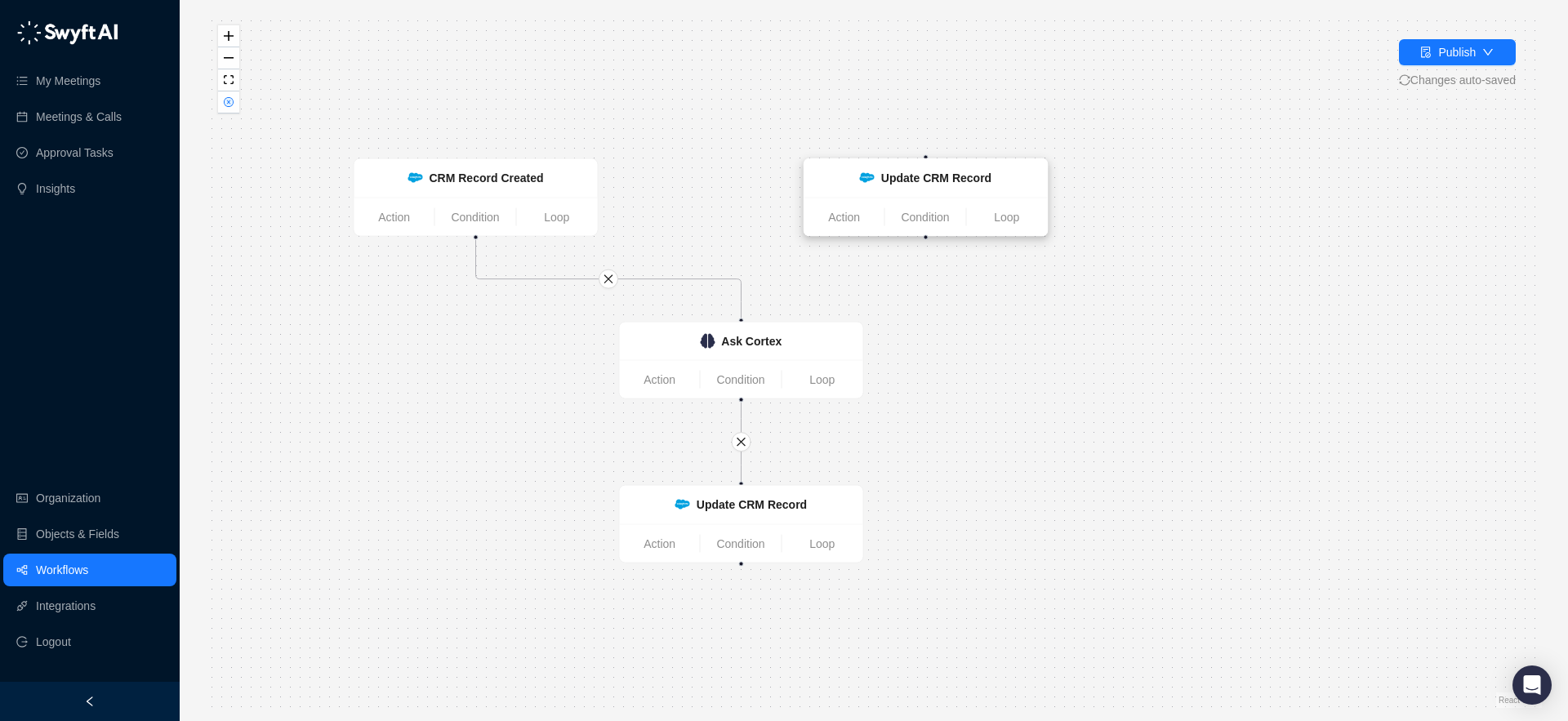 drag, startPoint x: 1301, startPoint y: 345, endPoint x: 951, endPoint y: 180, distance: 386.94315 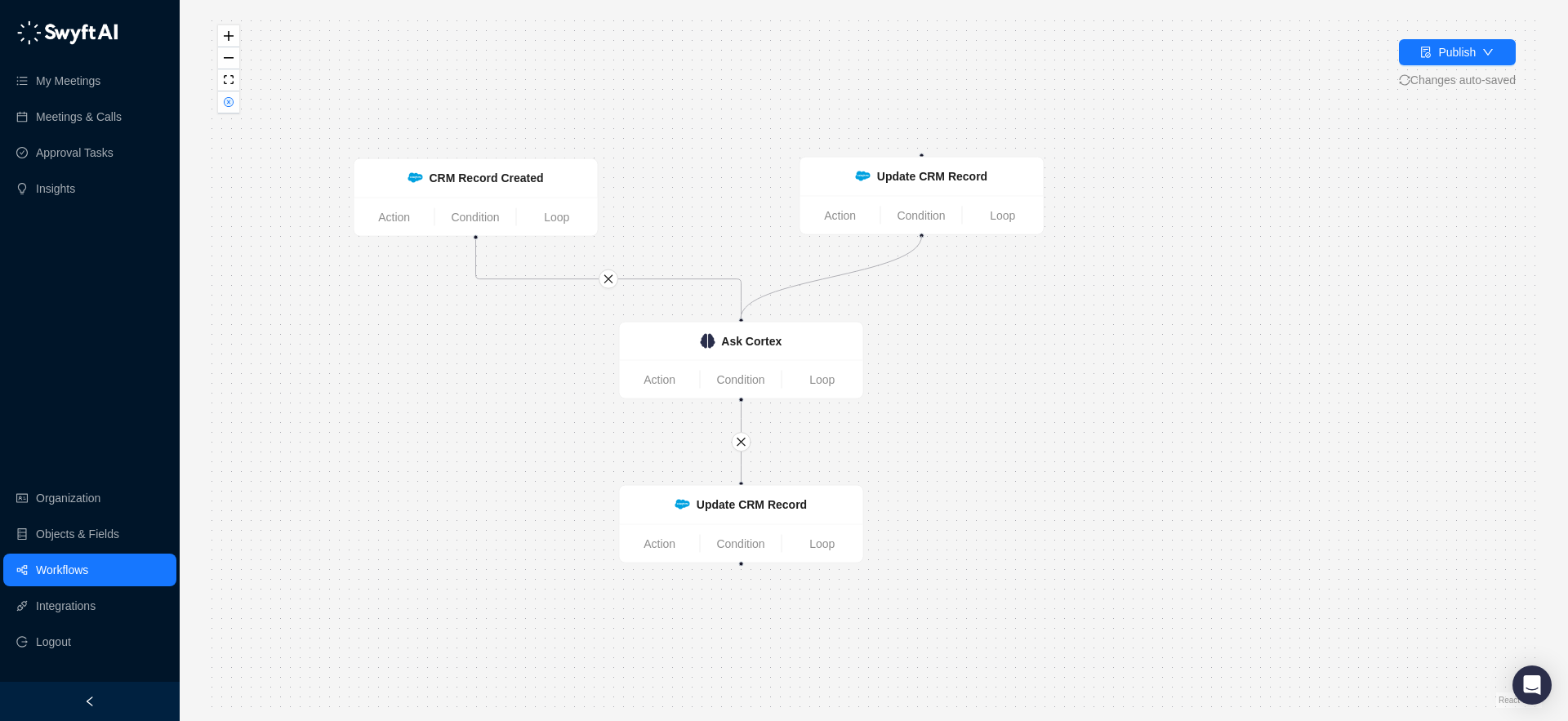 drag, startPoint x: 921, startPoint y: 233, endPoint x: 741, endPoint y: 319, distance: 199.4893 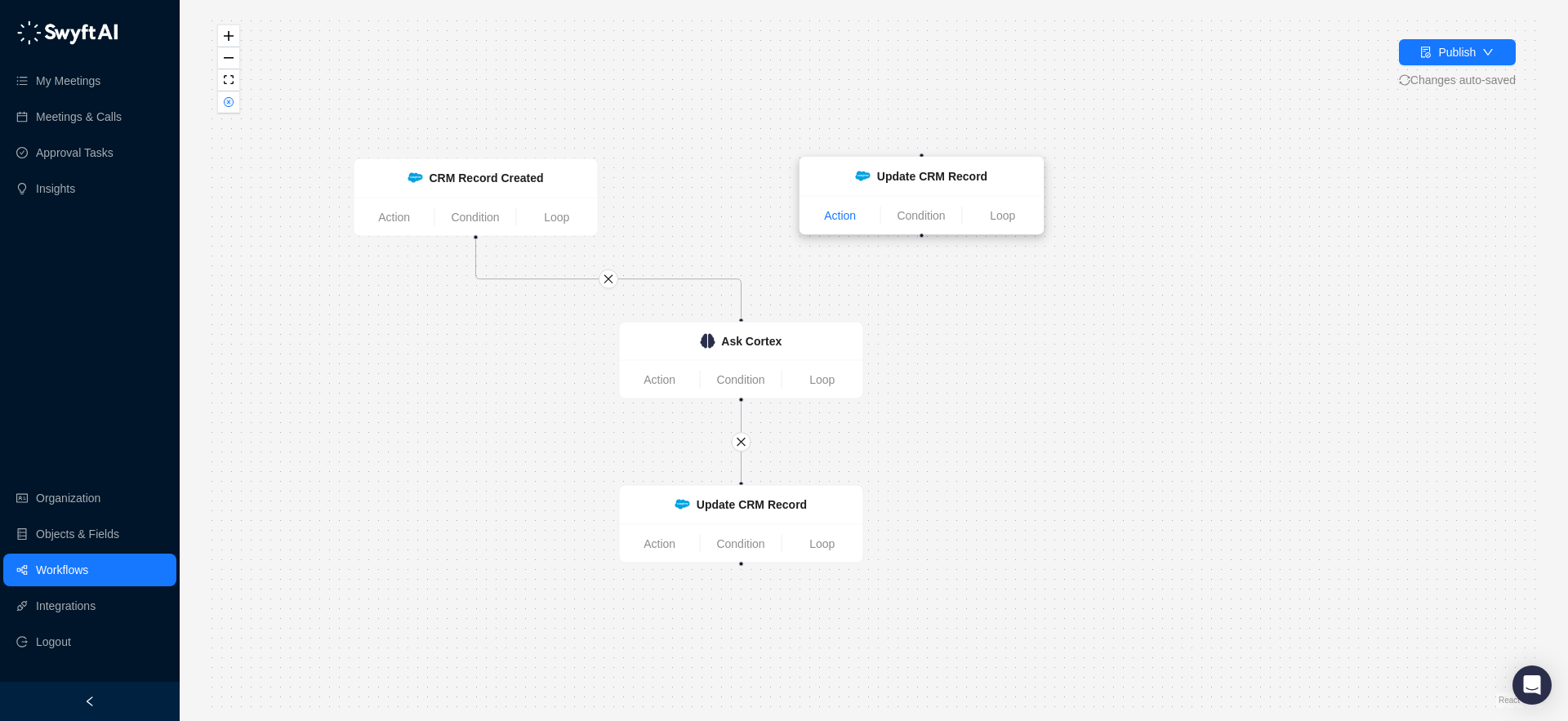 click on "Action" at bounding box center [840, 216] 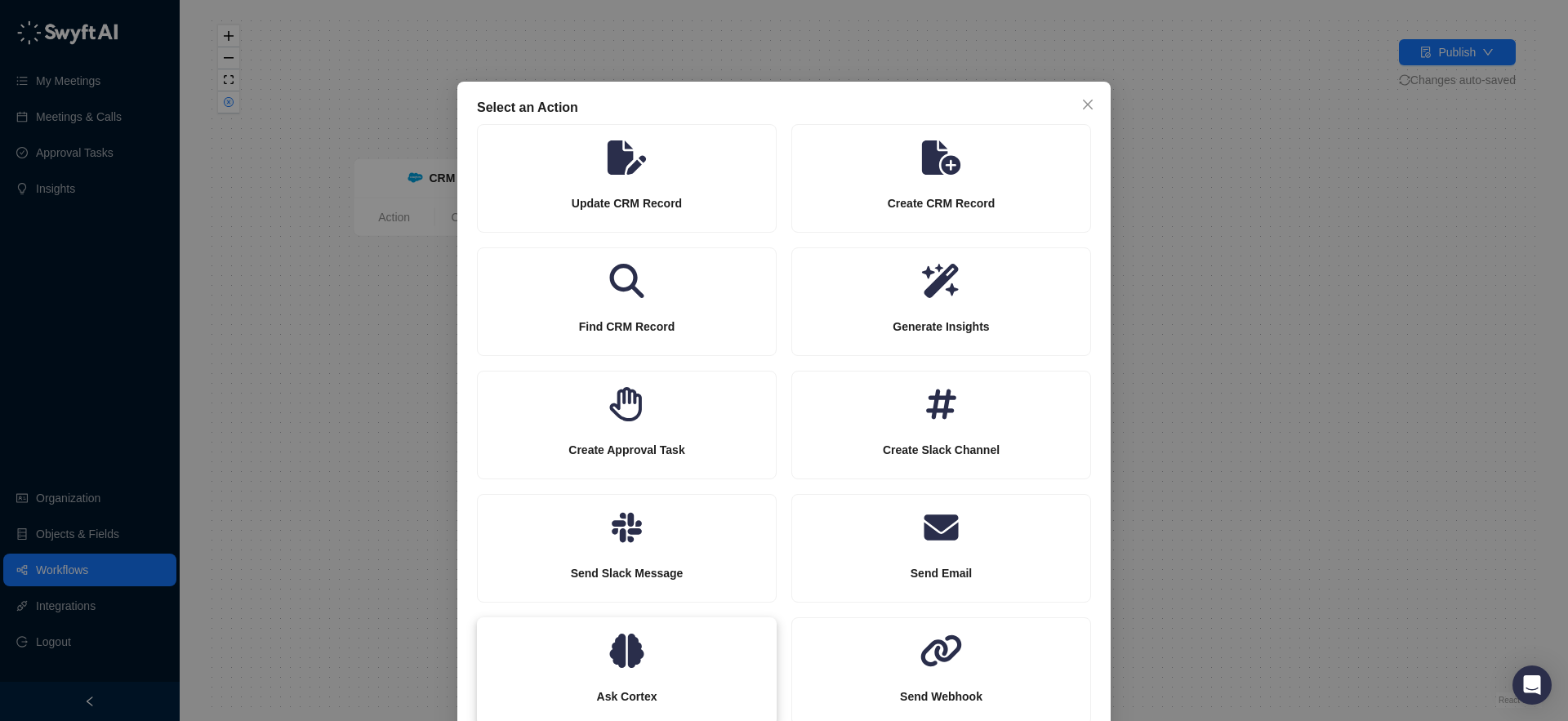 click 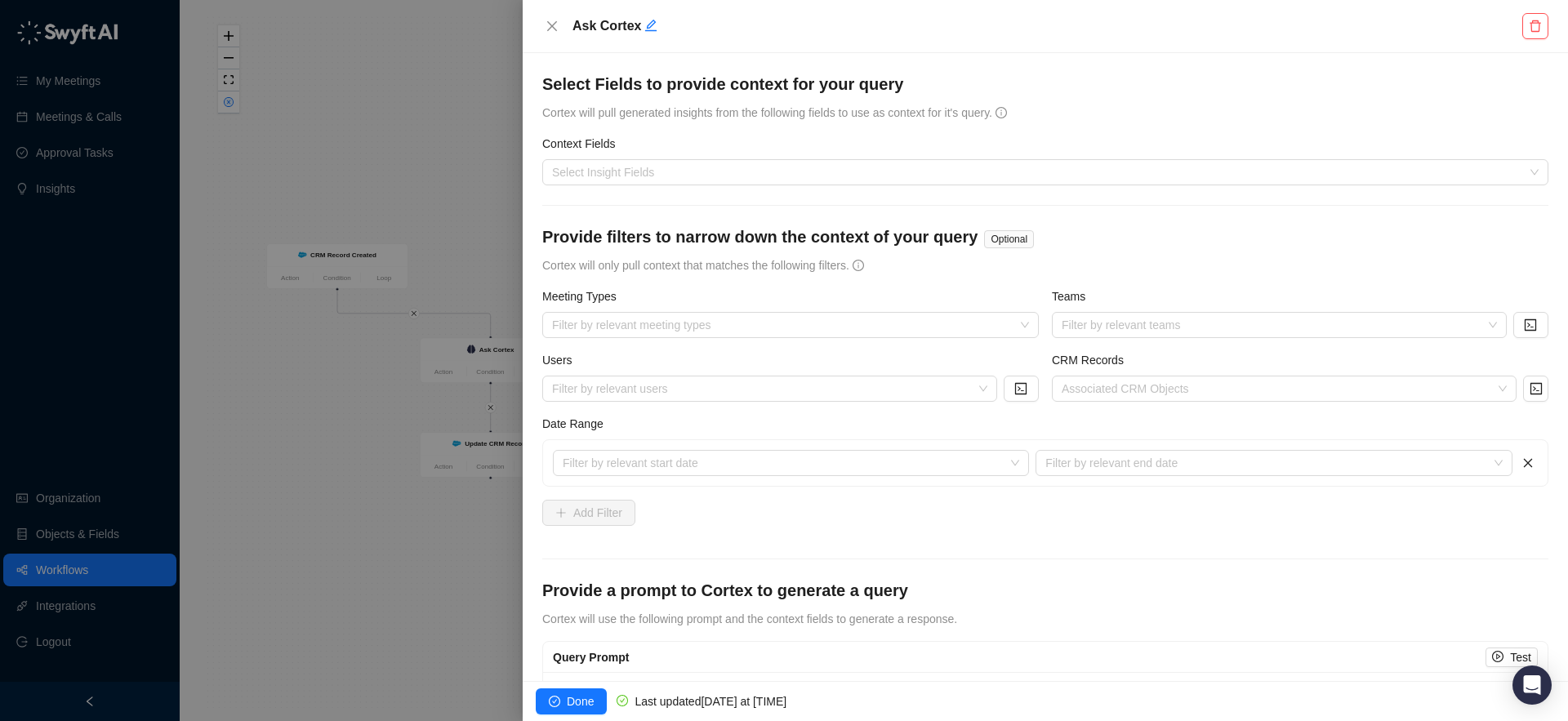 scroll, scrollTop: 78, scrollLeft: 0, axis: vertical 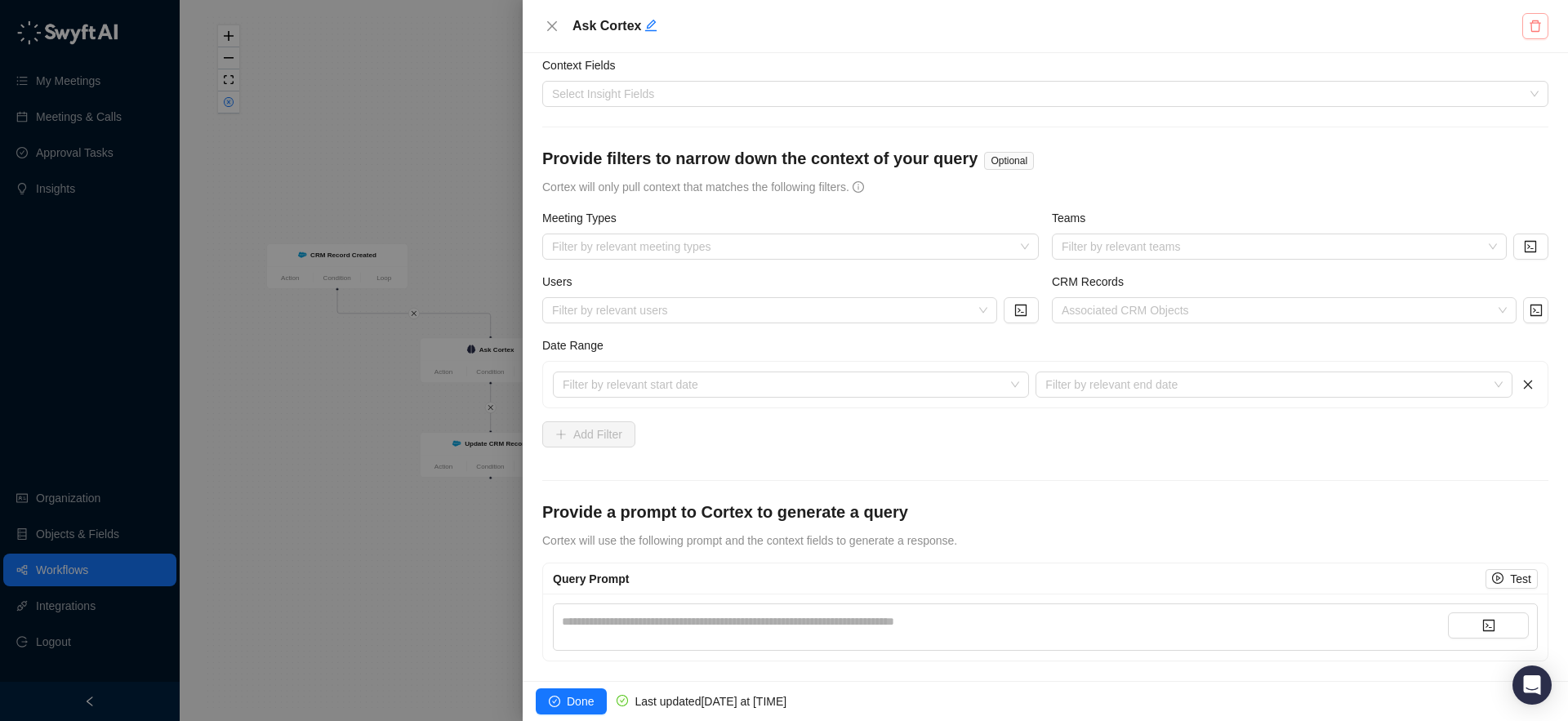 click 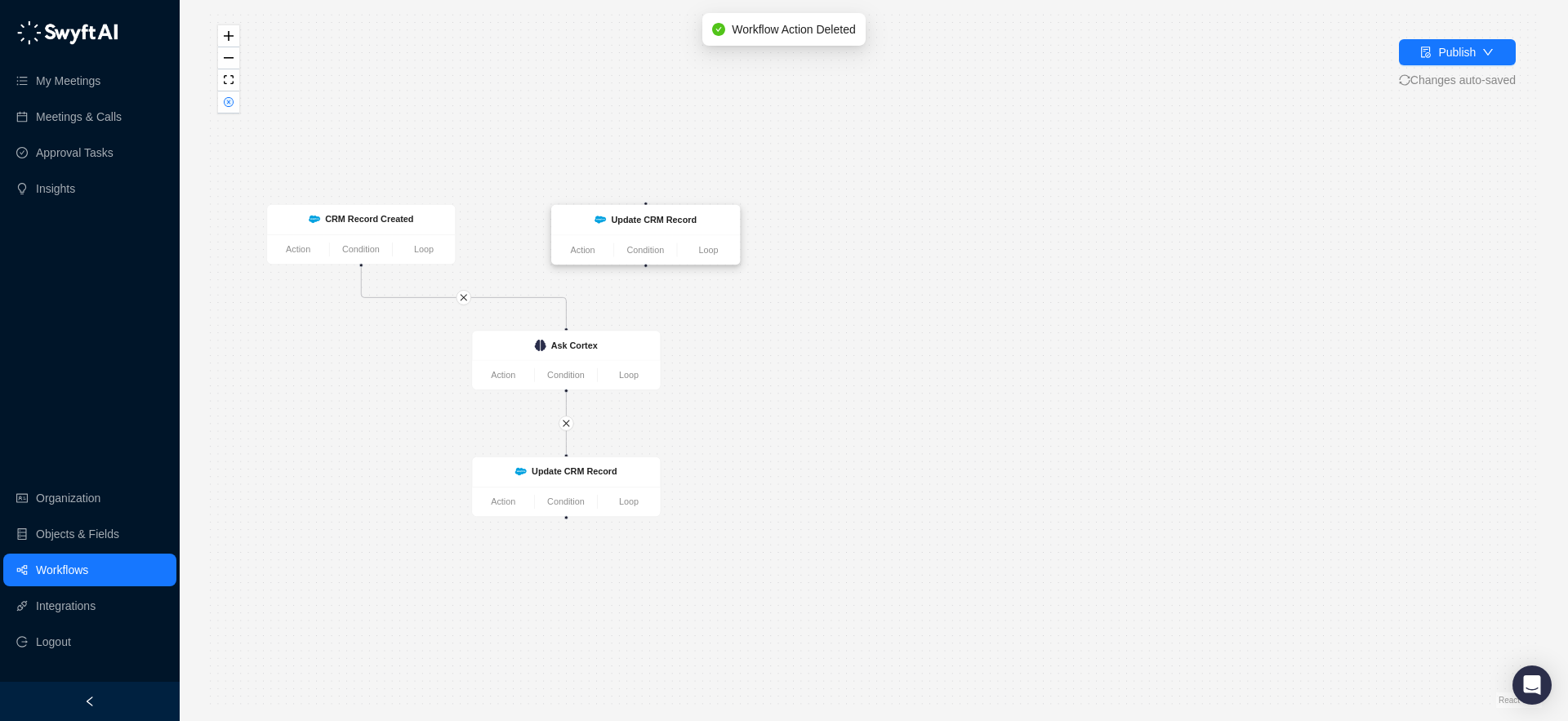 drag, startPoint x: 1382, startPoint y: 340, endPoint x: 675, endPoint y: 225, distance: 716.29184 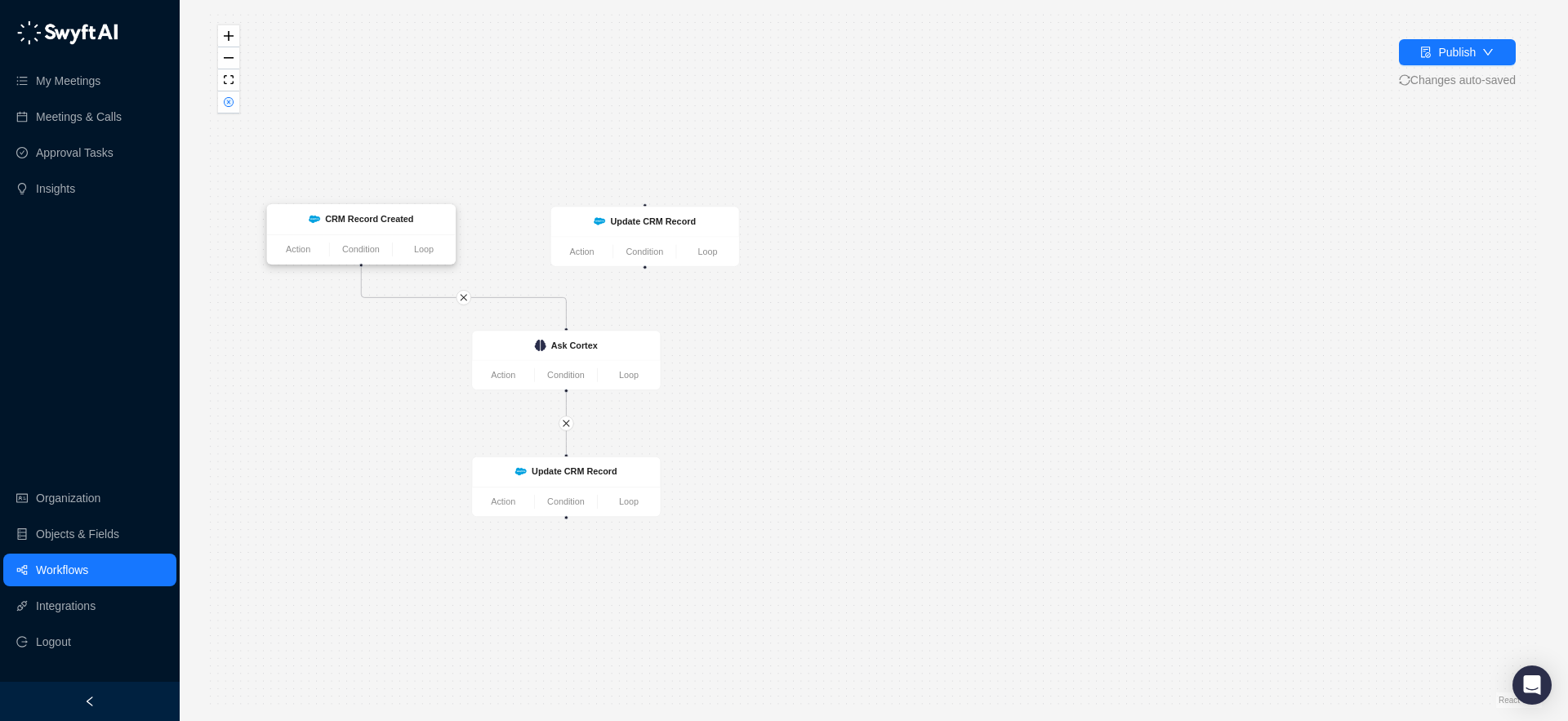 click on "Action Condition Loop" at bounding box center [361, 249] 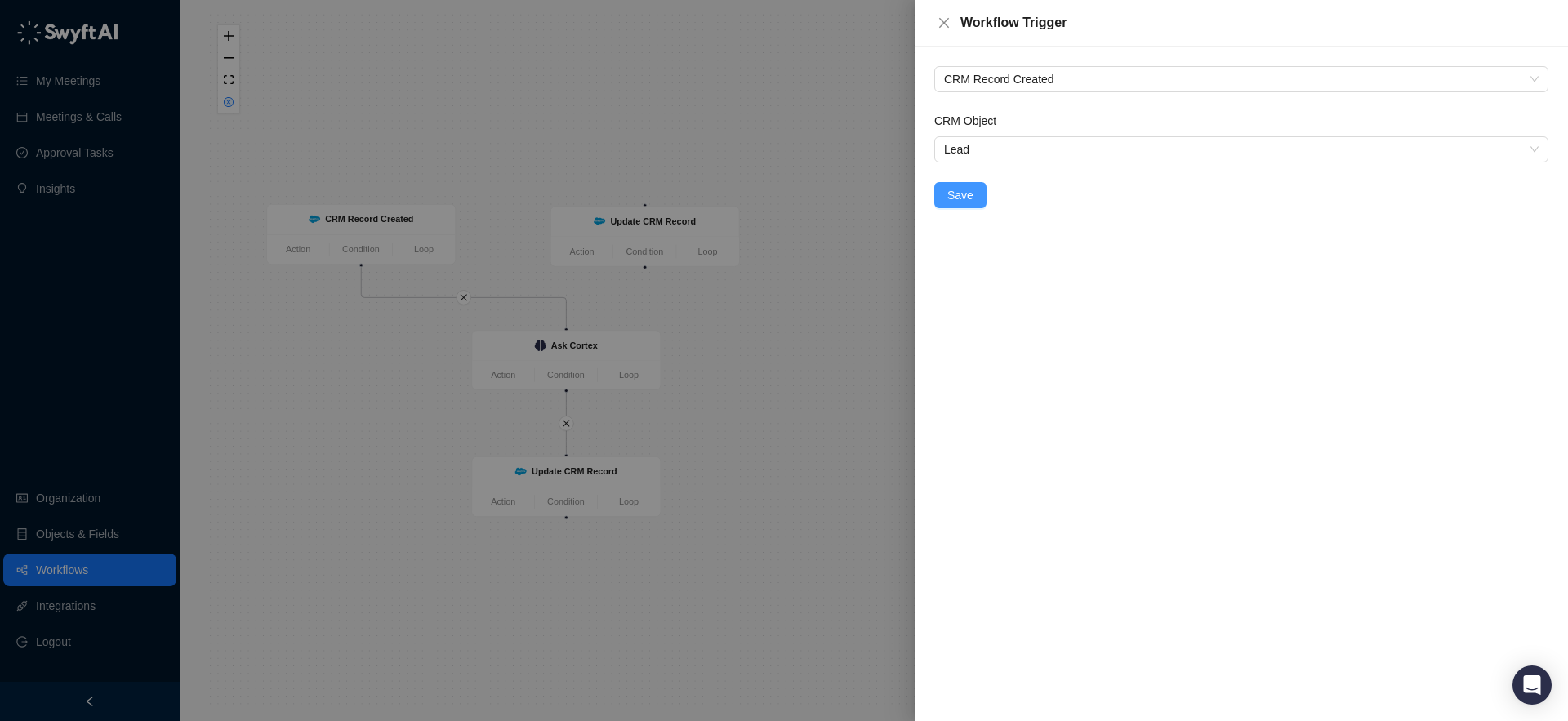 click on "Save" at bounding box center [960, 195] 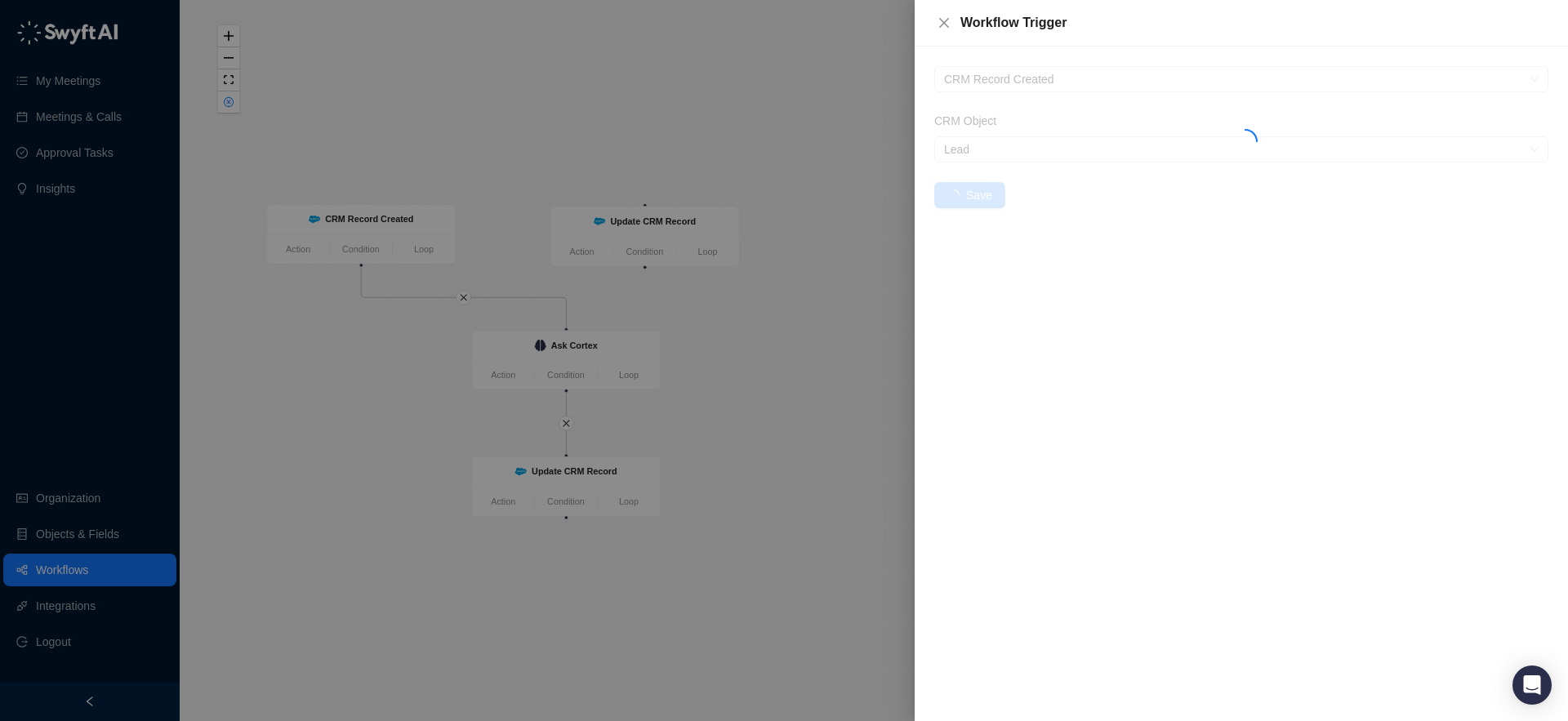 click at bounding box center [1241, 137] 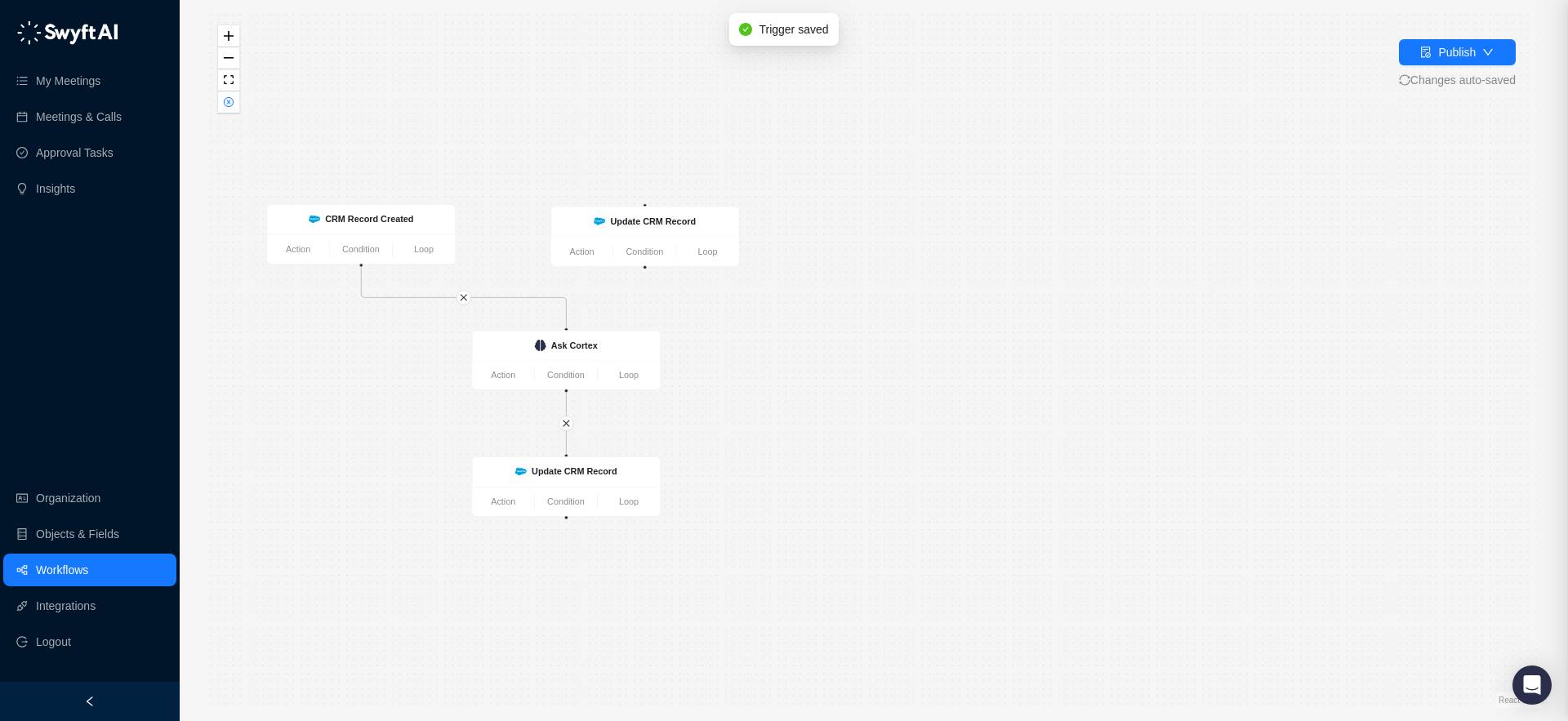 click on "Workflow Trigger CRM Record Created CRM Object Lead Save" at bounding box center (784, 360) 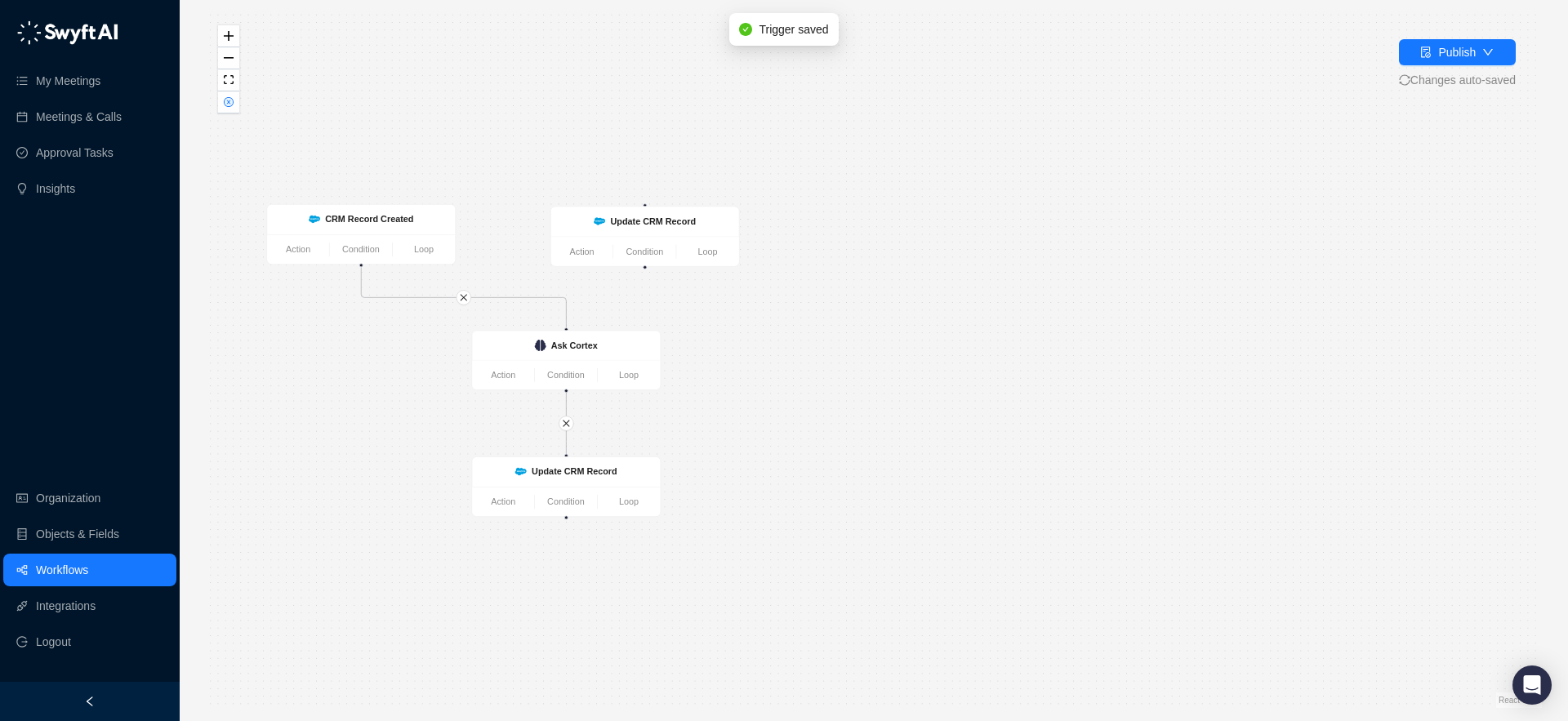 click on "CRM Record Created Action Condition Loop Update CRM Record Action Condition Loop Ask Cortex Action Condition Loop Update CRM Record Action Condition Loop" at bounding box center (874, 360) 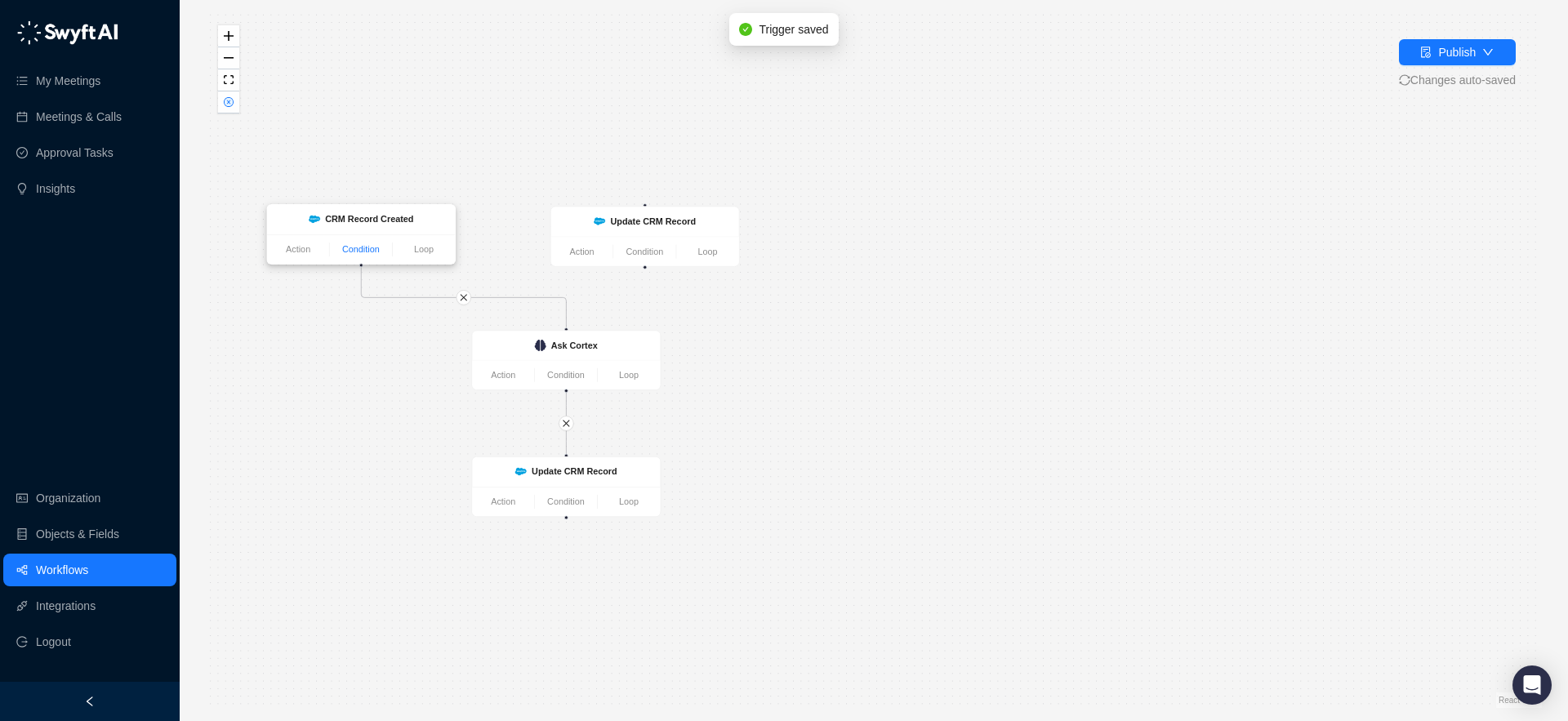 click on "Condition" at bounding box center (361, 249) 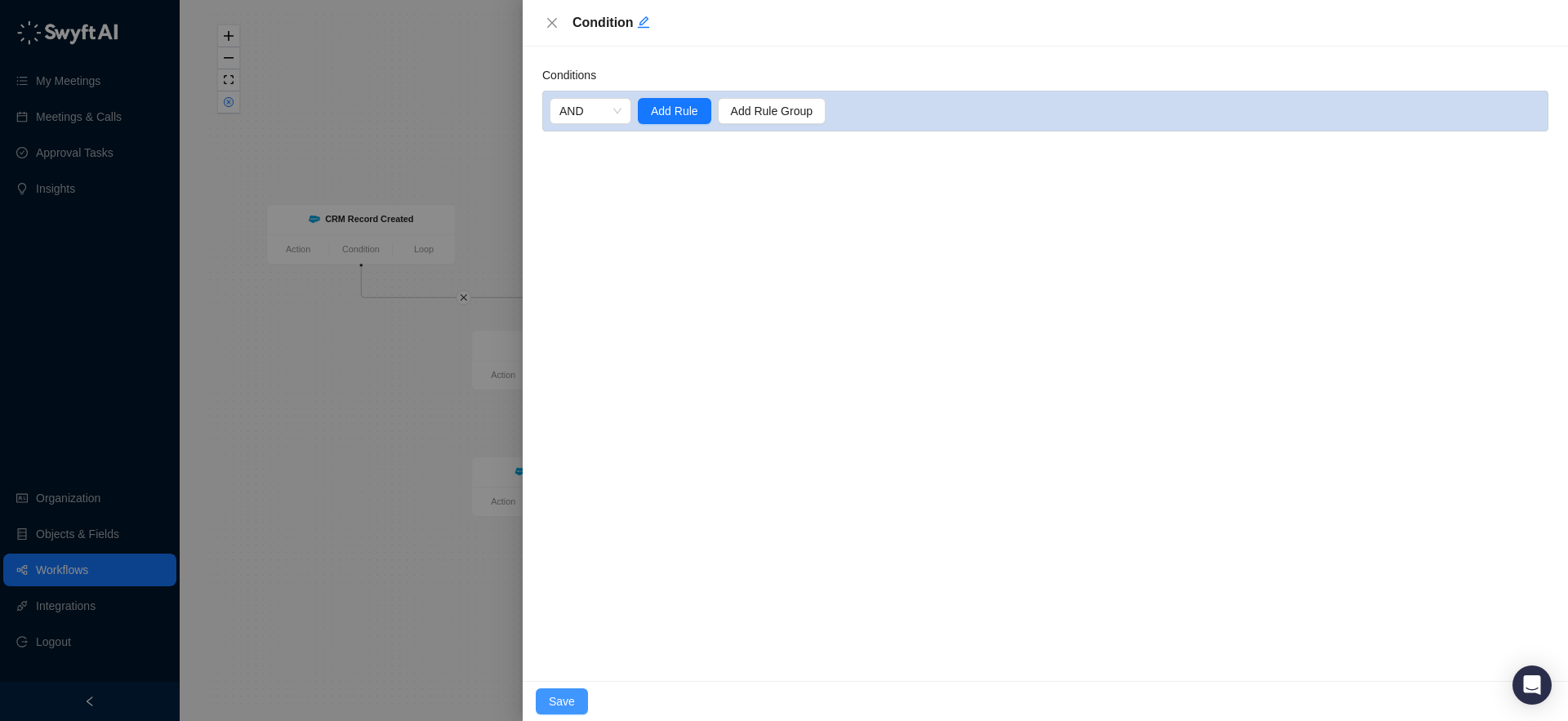 click on "Save" at bounding box center (562, 701) 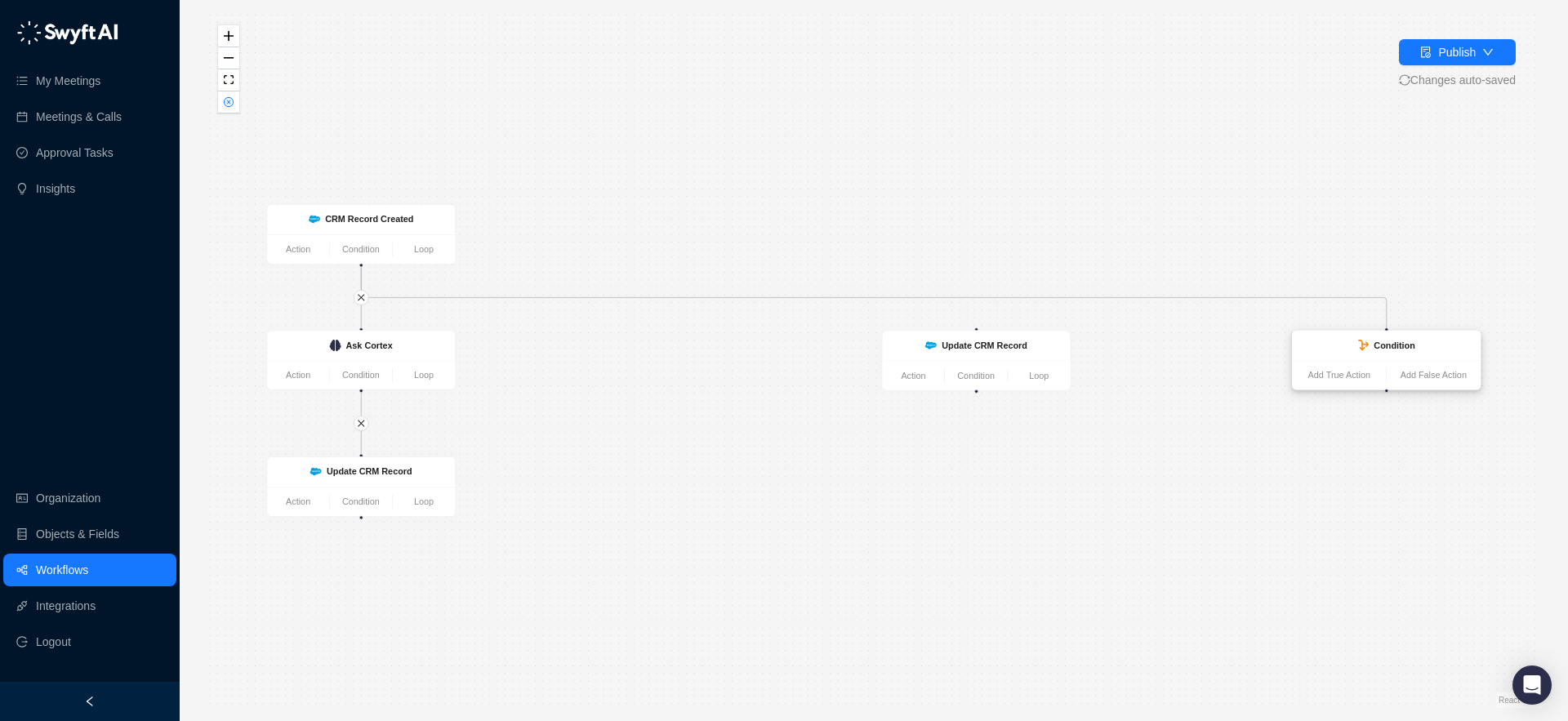 click on "Add True Action Add False Action" at bounding box center (1387, 375) 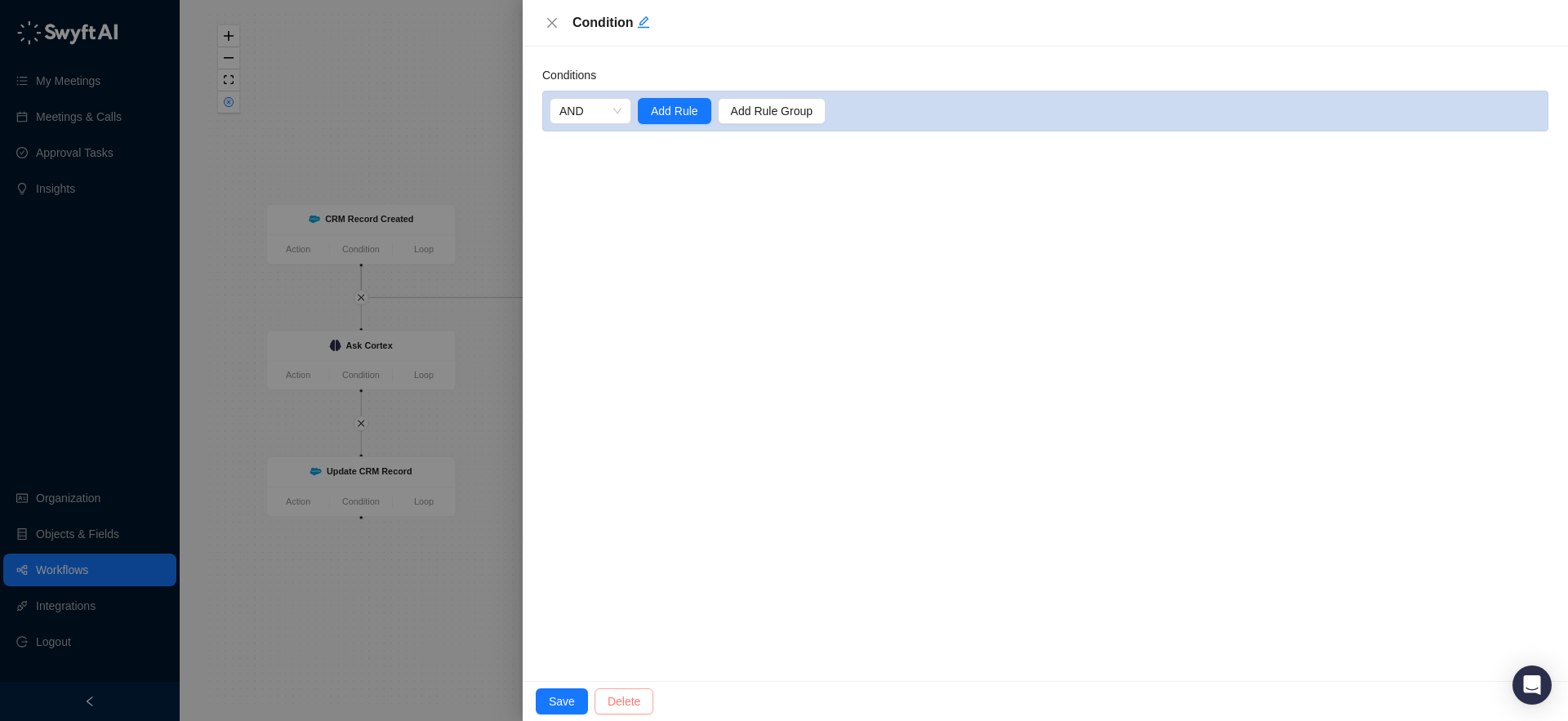 click on "Delete" at bounding box center (624, 701) 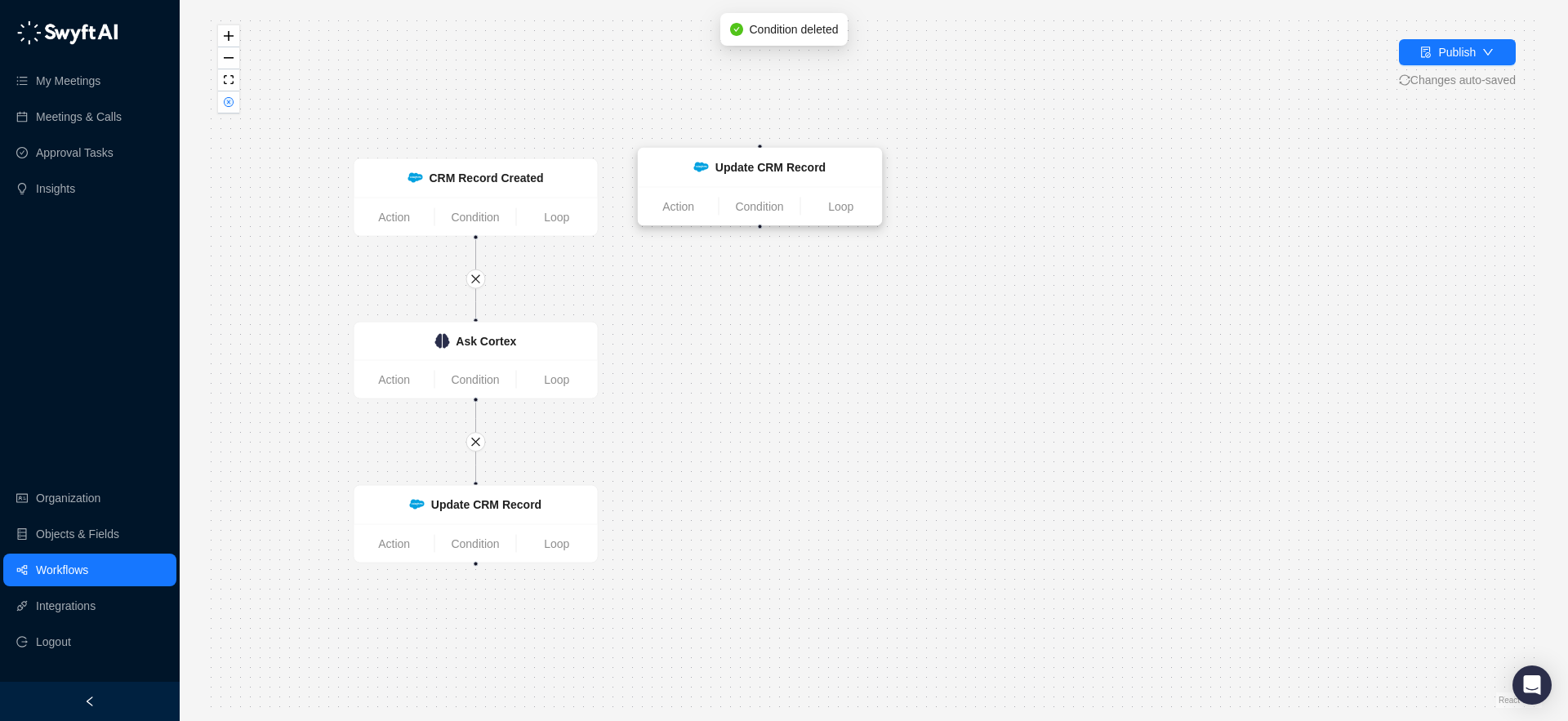 drag, startPoint x: 1003, startPoint y: 280, endPoint x: 739, endPoint y: 176, distance: 283.7464 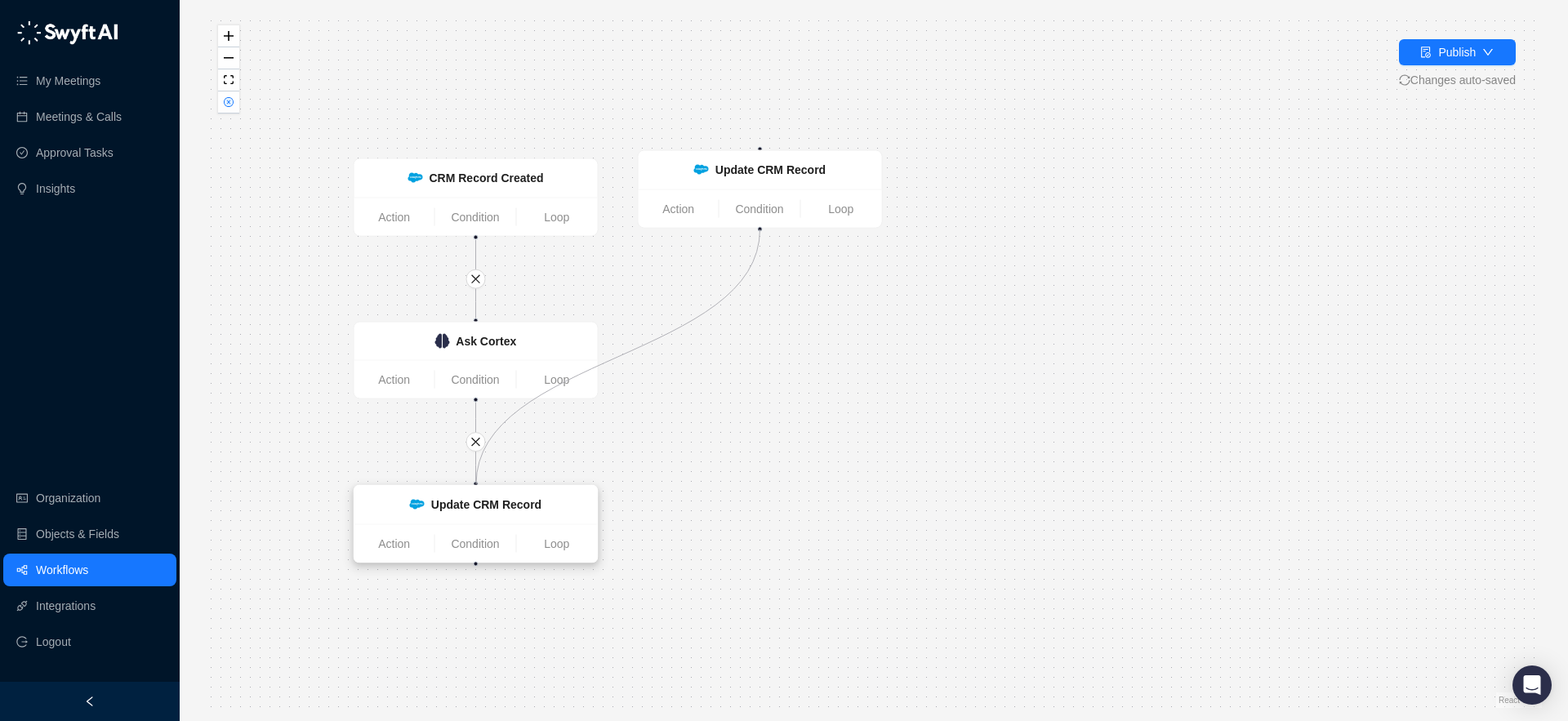 drag, startPoint x: 759, startPoint y: 228, endPoint x: 476, endPoint y: 484, distance: 381.6084 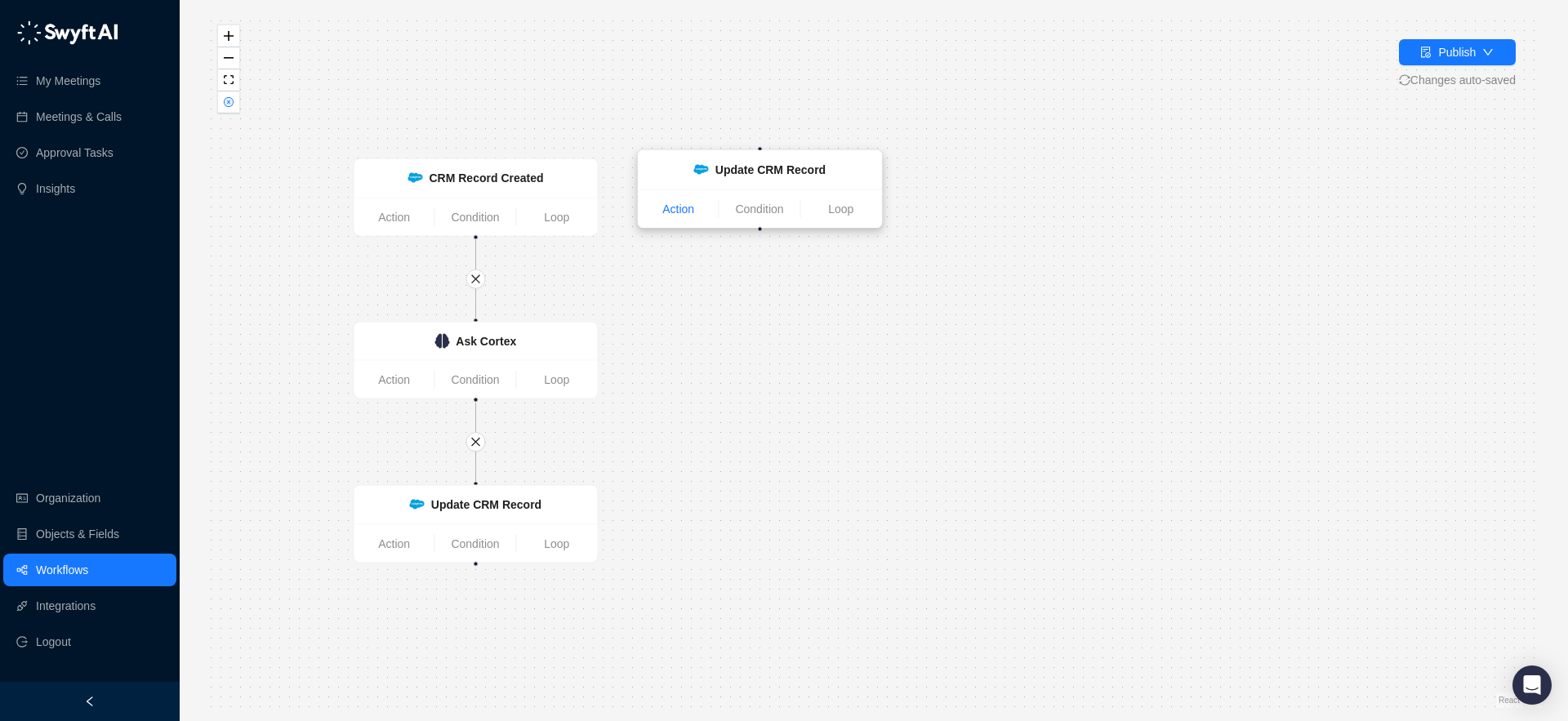 click on "Action" at bounding box center (679, 209) 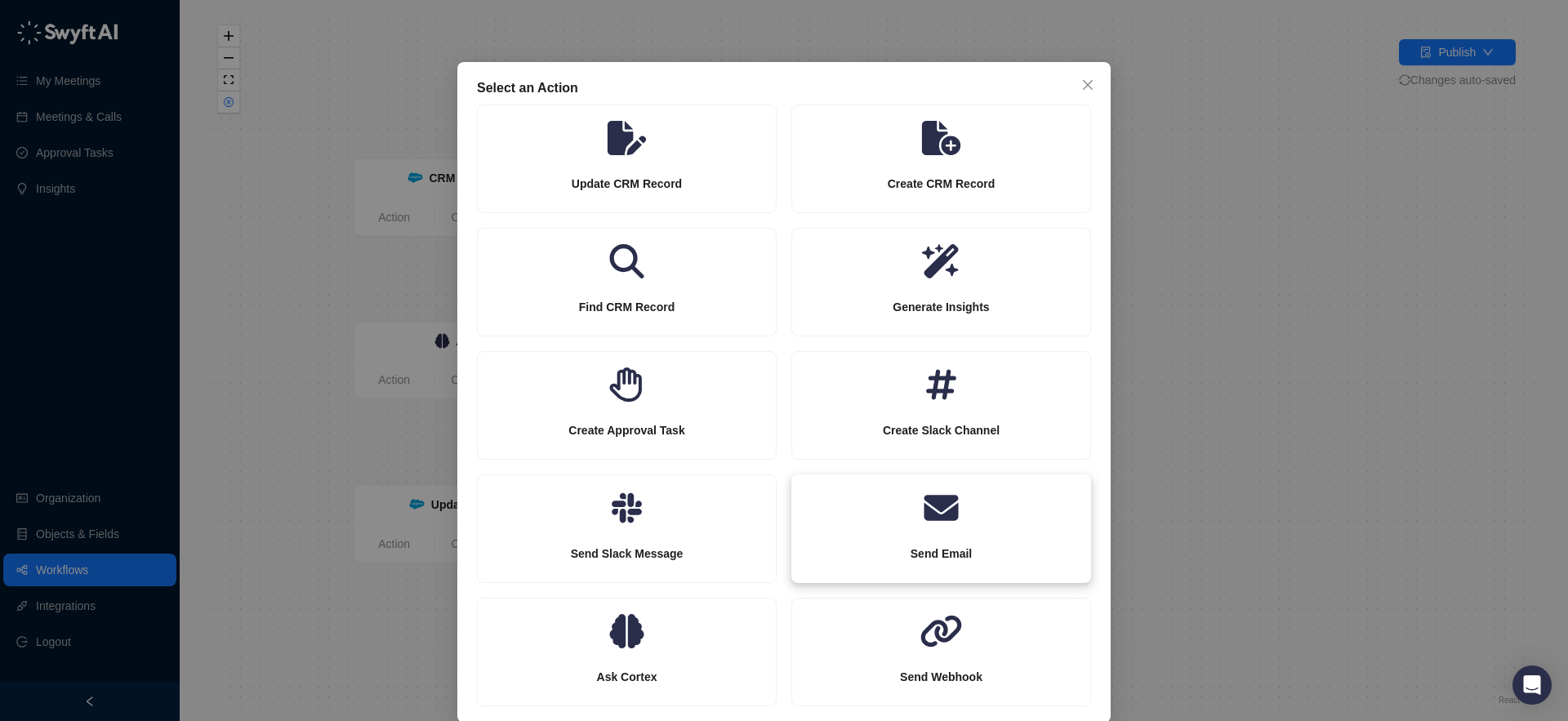 scroll, scrollTop: 41, scrollLeft: 0, axis: vertical 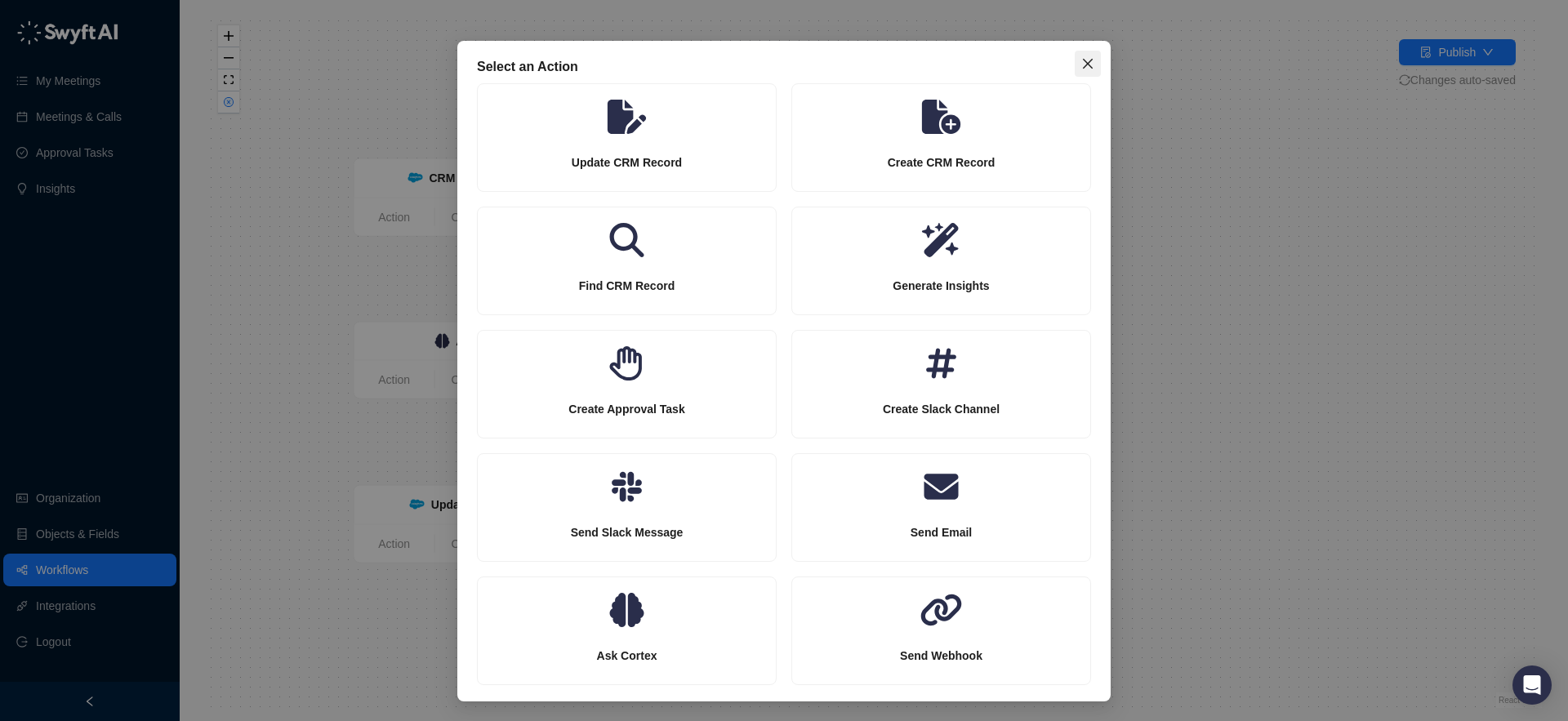 click at bounding box center [1088, 64] 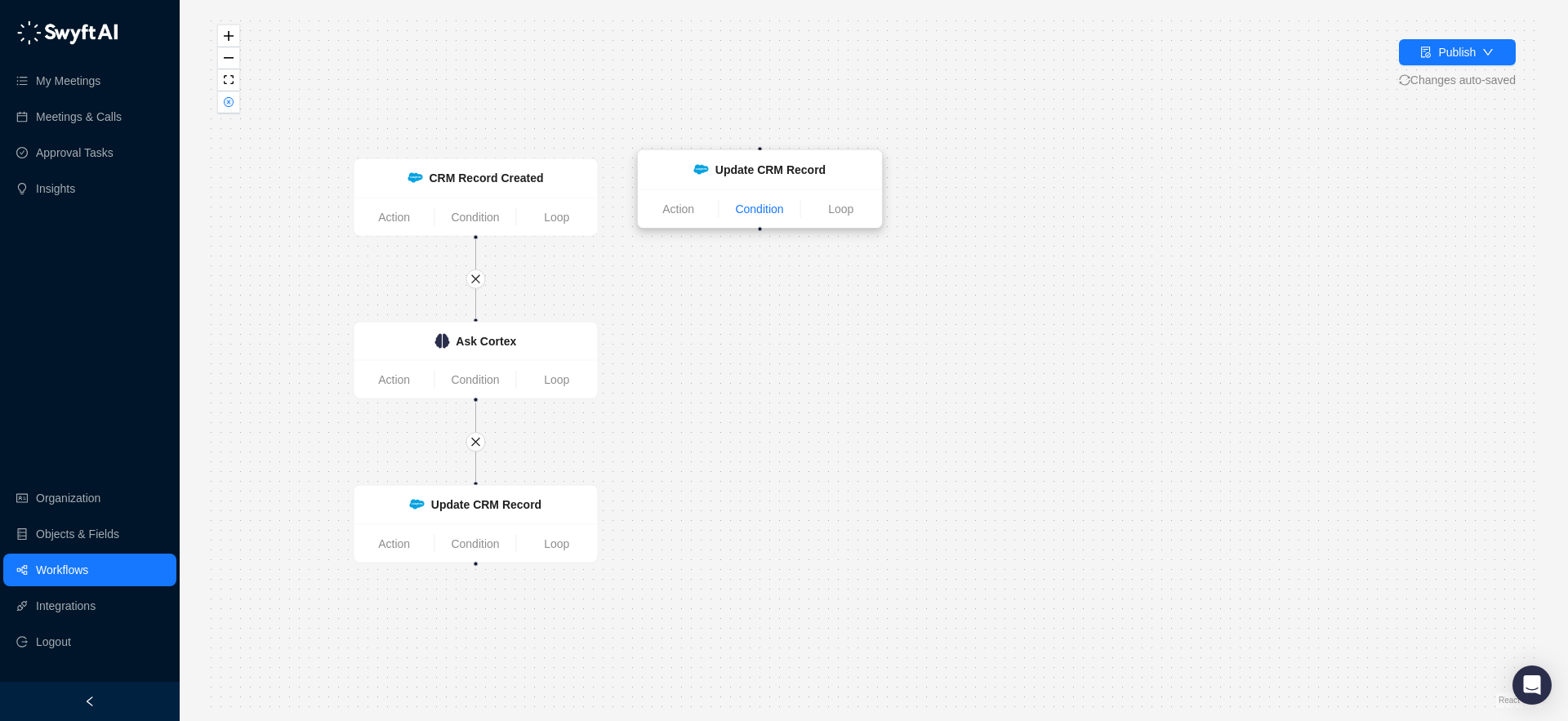 click on "Condition" at bounding box center [760, 209] 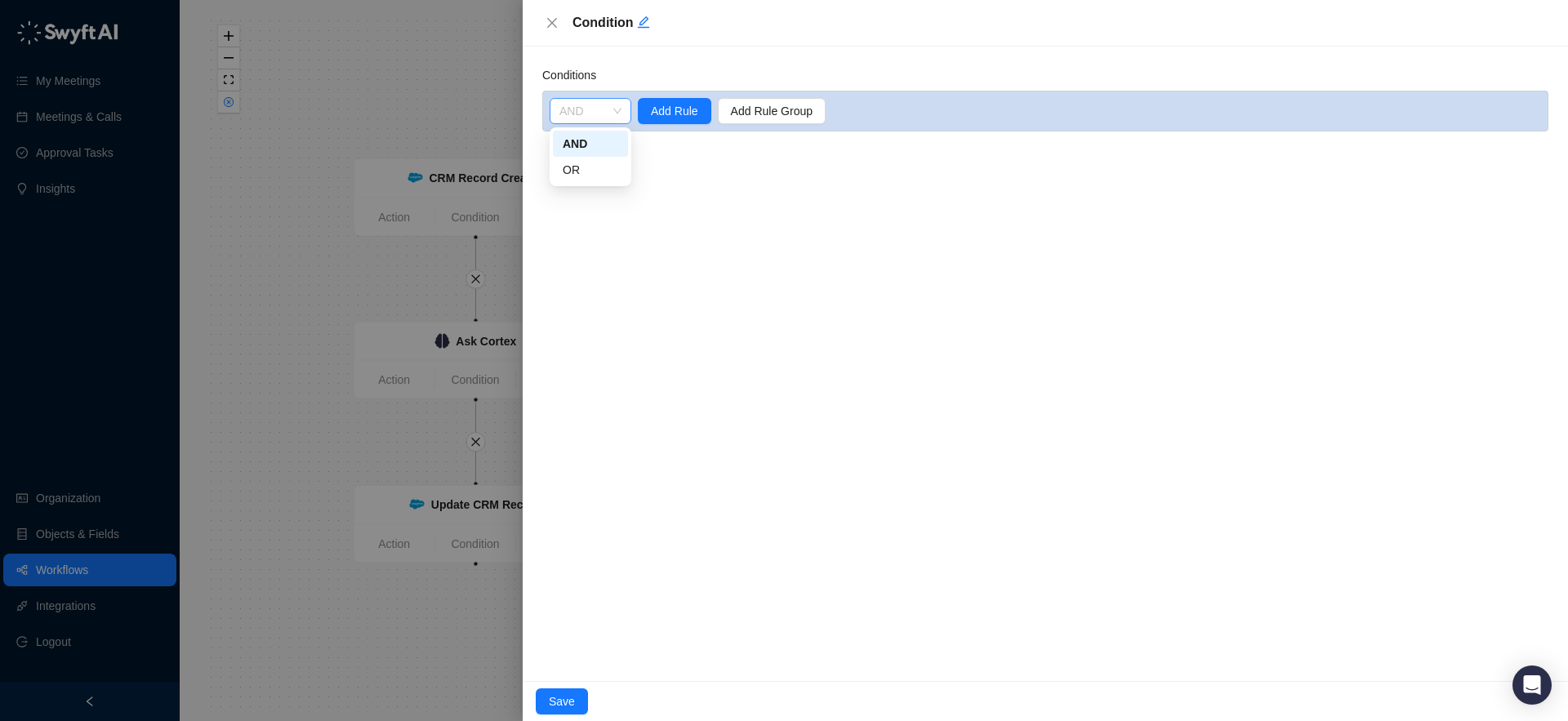 click on "AND" at bounding box center (590, 111) 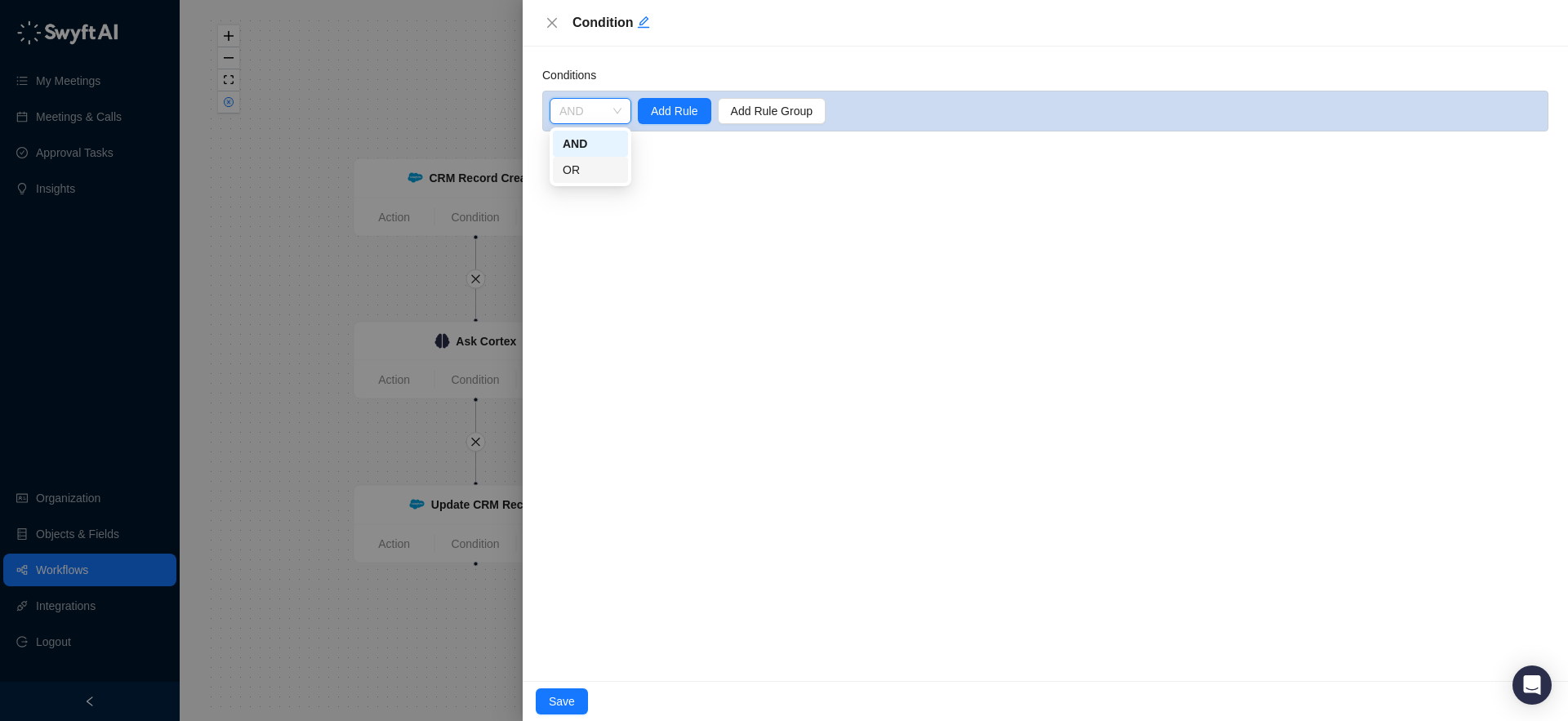 click on "OR" at bounding box center (590, 170) 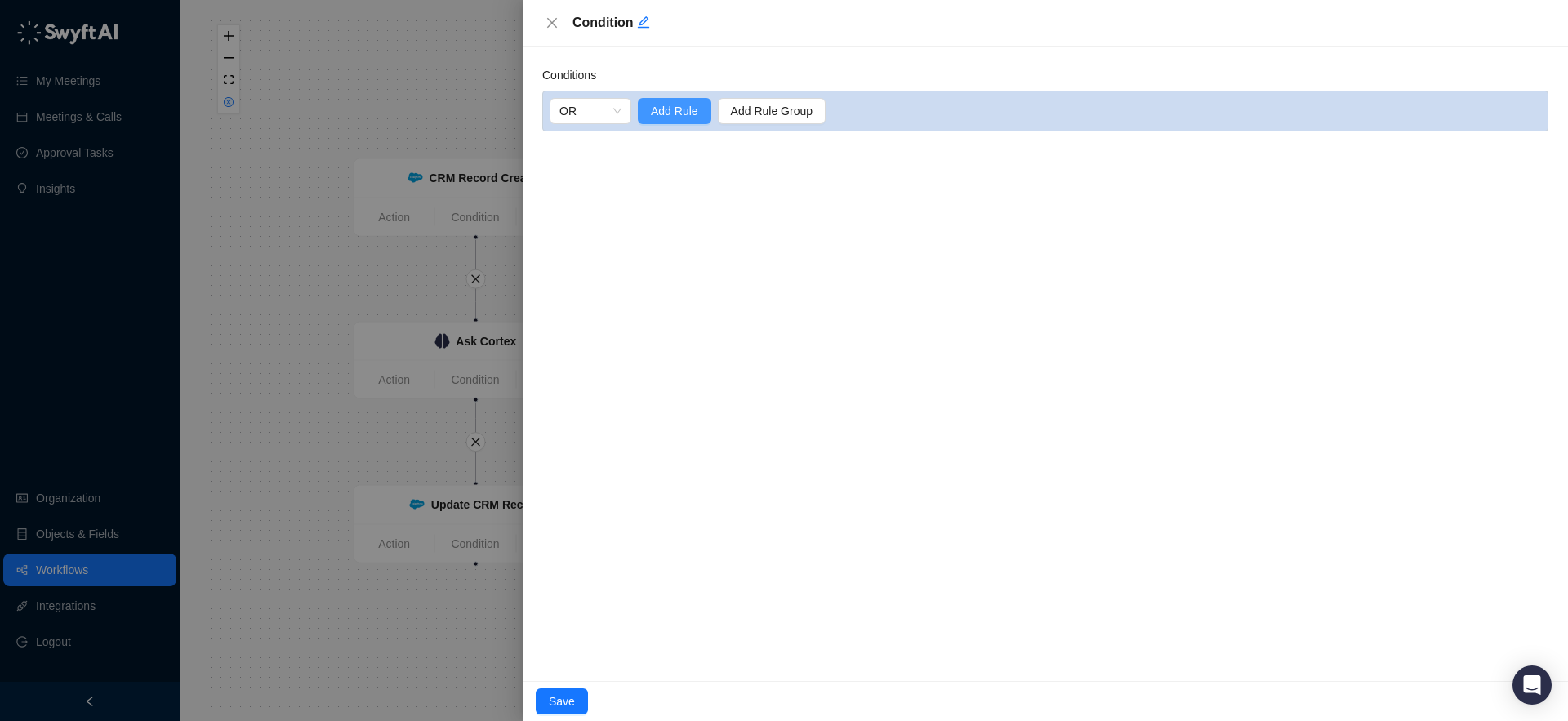 click on "Add Rule" at bounding box center (675, 111) 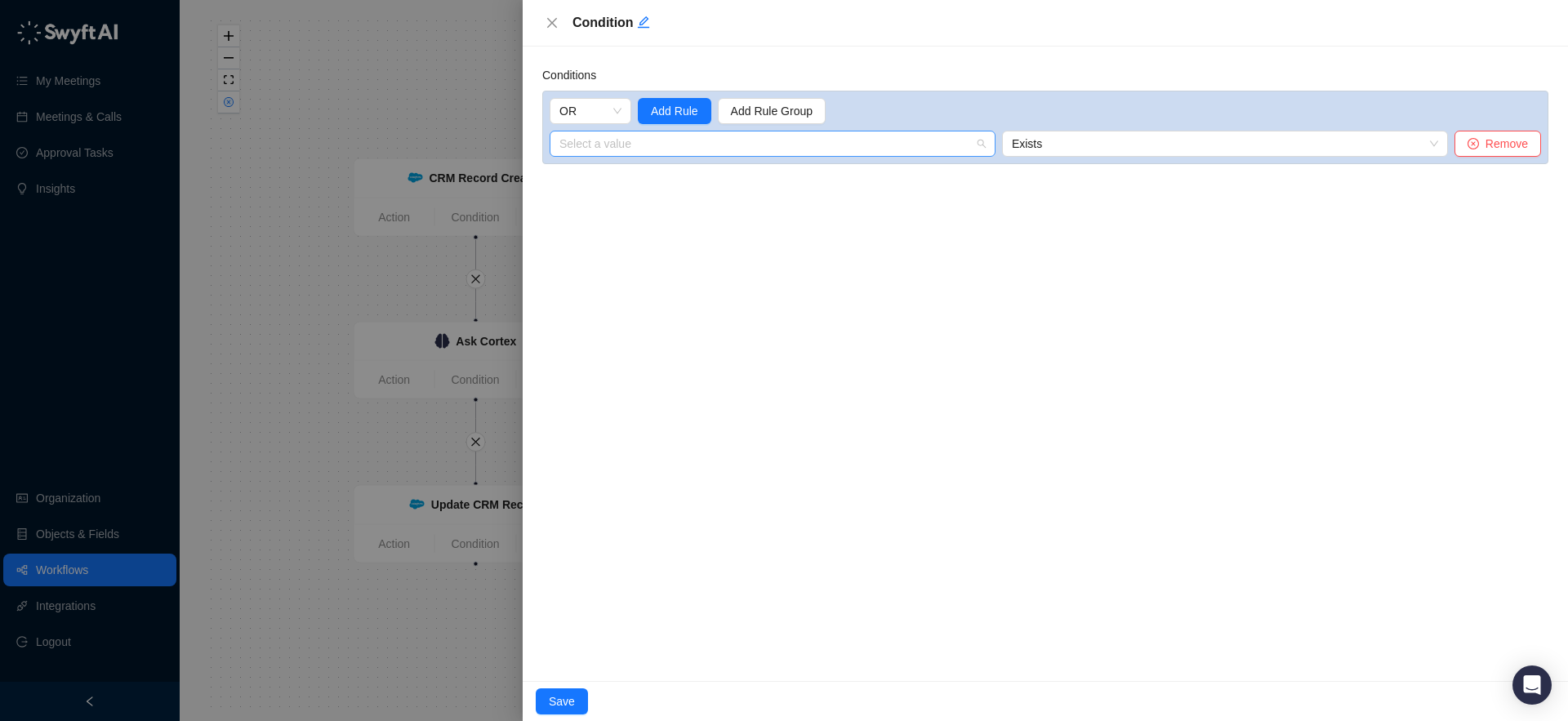click at bounding box center [768, 144] 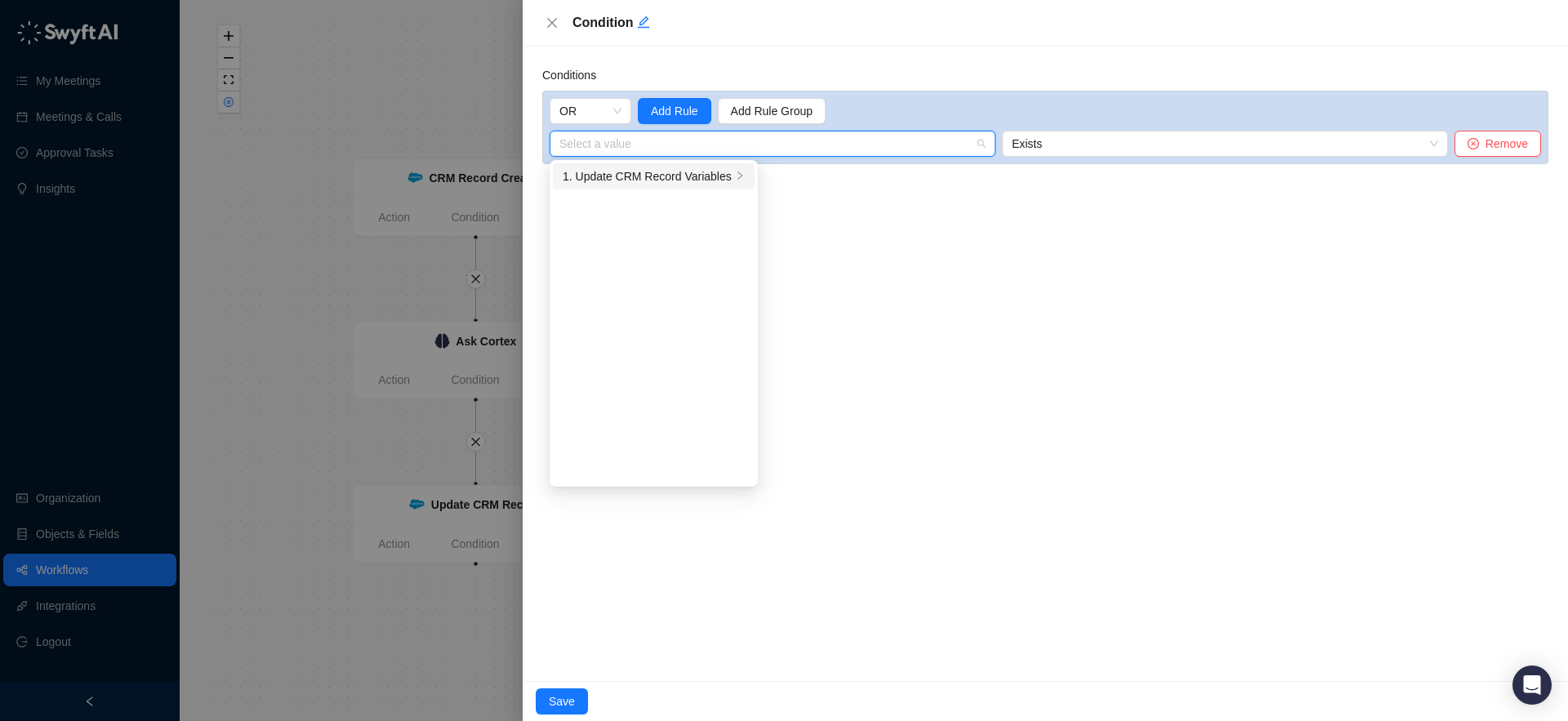 click on "1. Update CRM Record Variables" at bounding box center [647, 176] 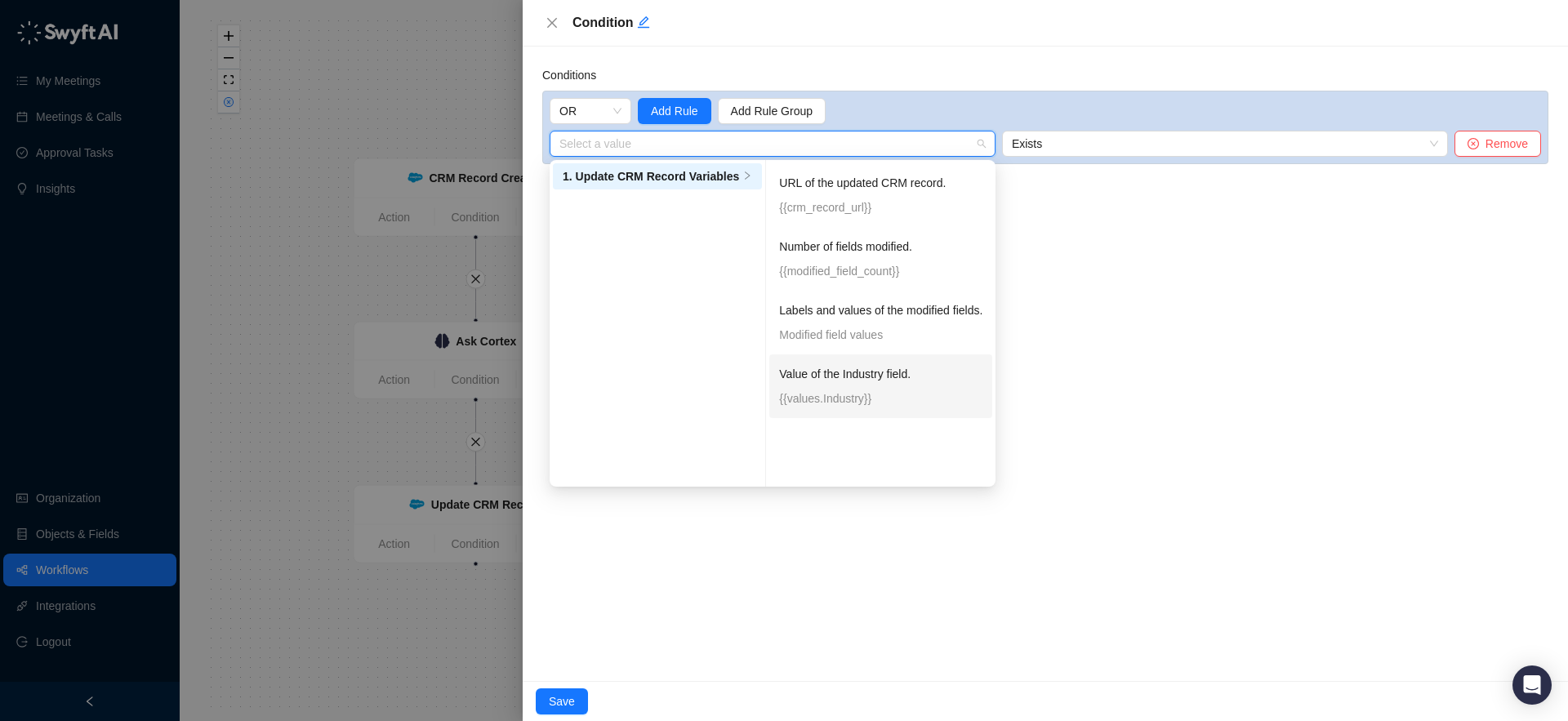 click on "{{values.Industry}}" at bounding box center [880, 398] 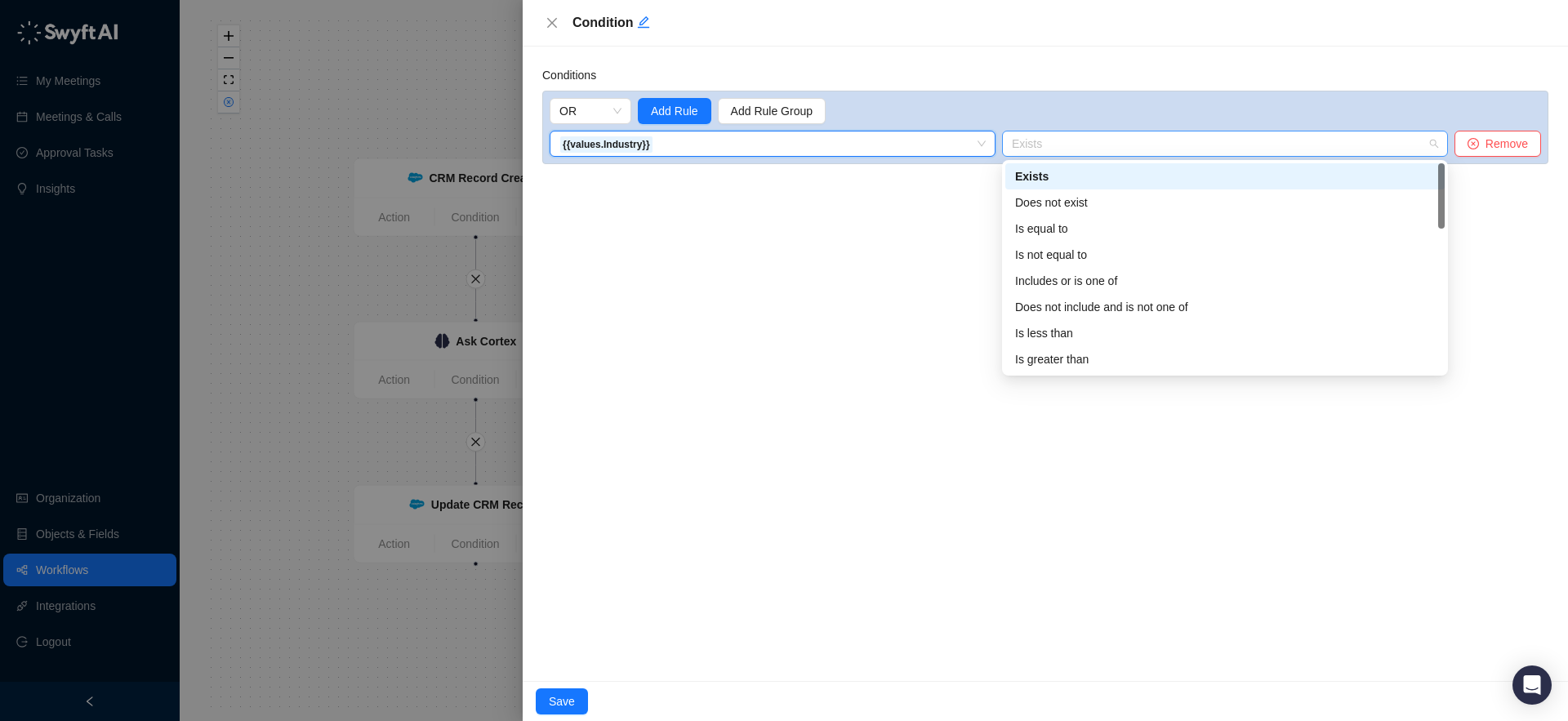 click on "Exists" at bounding box center (1225, 144) 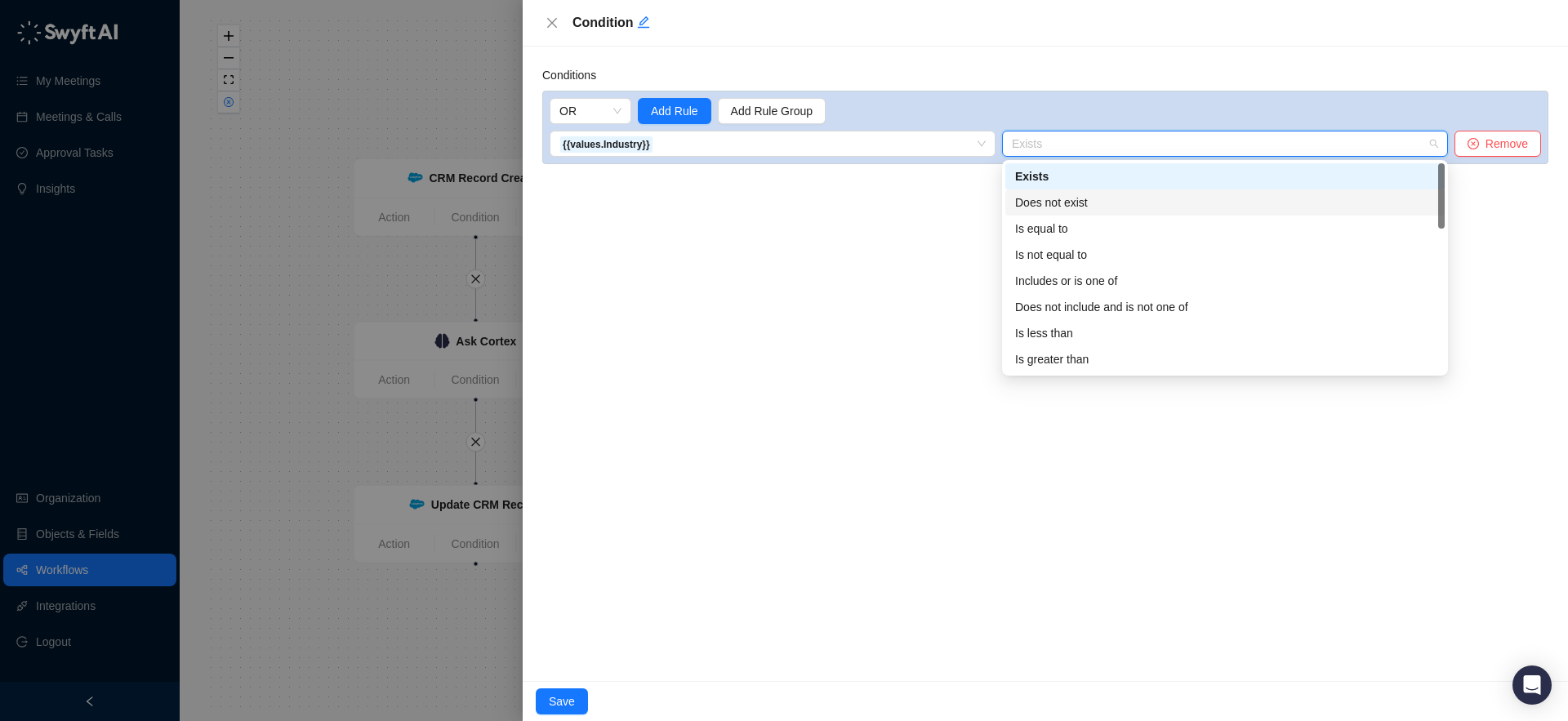 click on "Does not exist" at bounding box center [1225, 203] 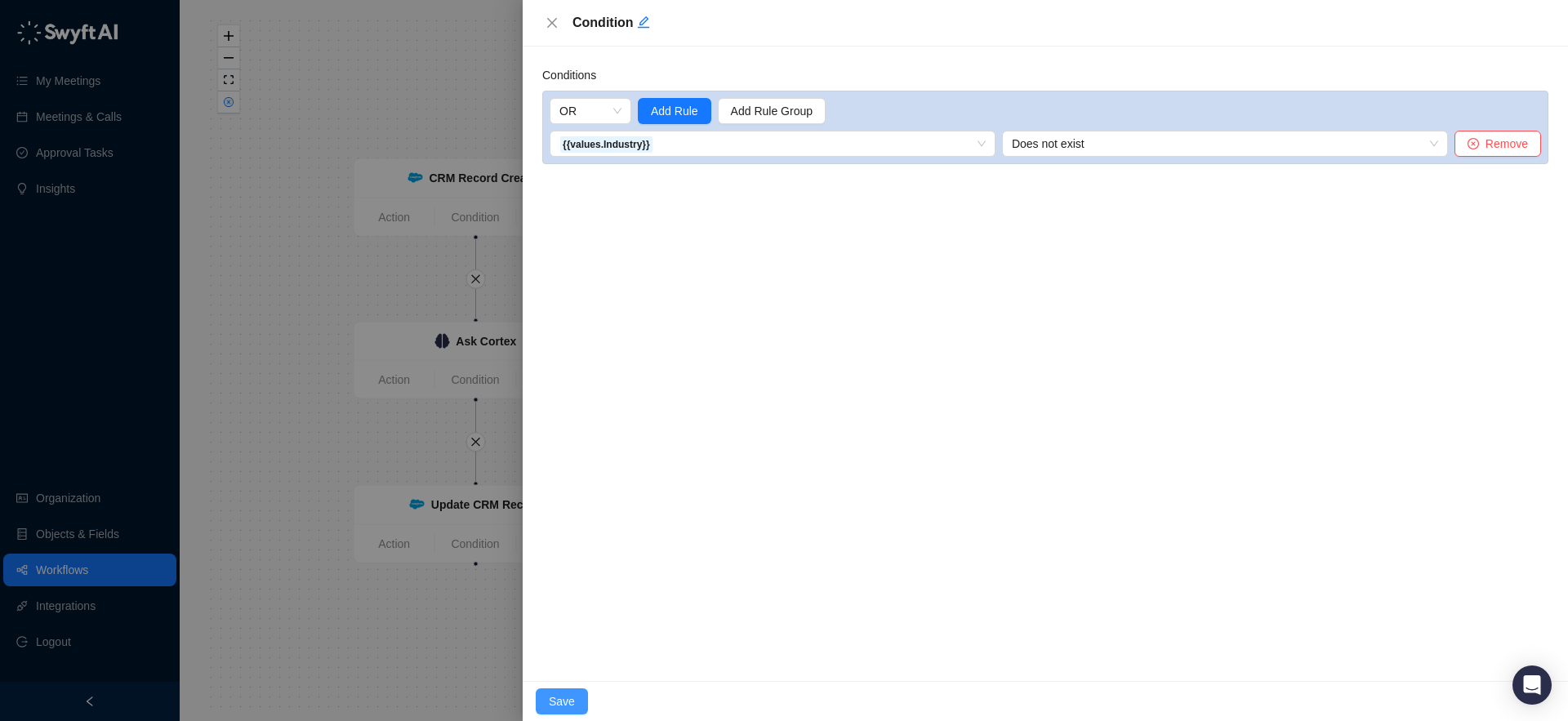 click on "Save" at bounding box center [562, 701] 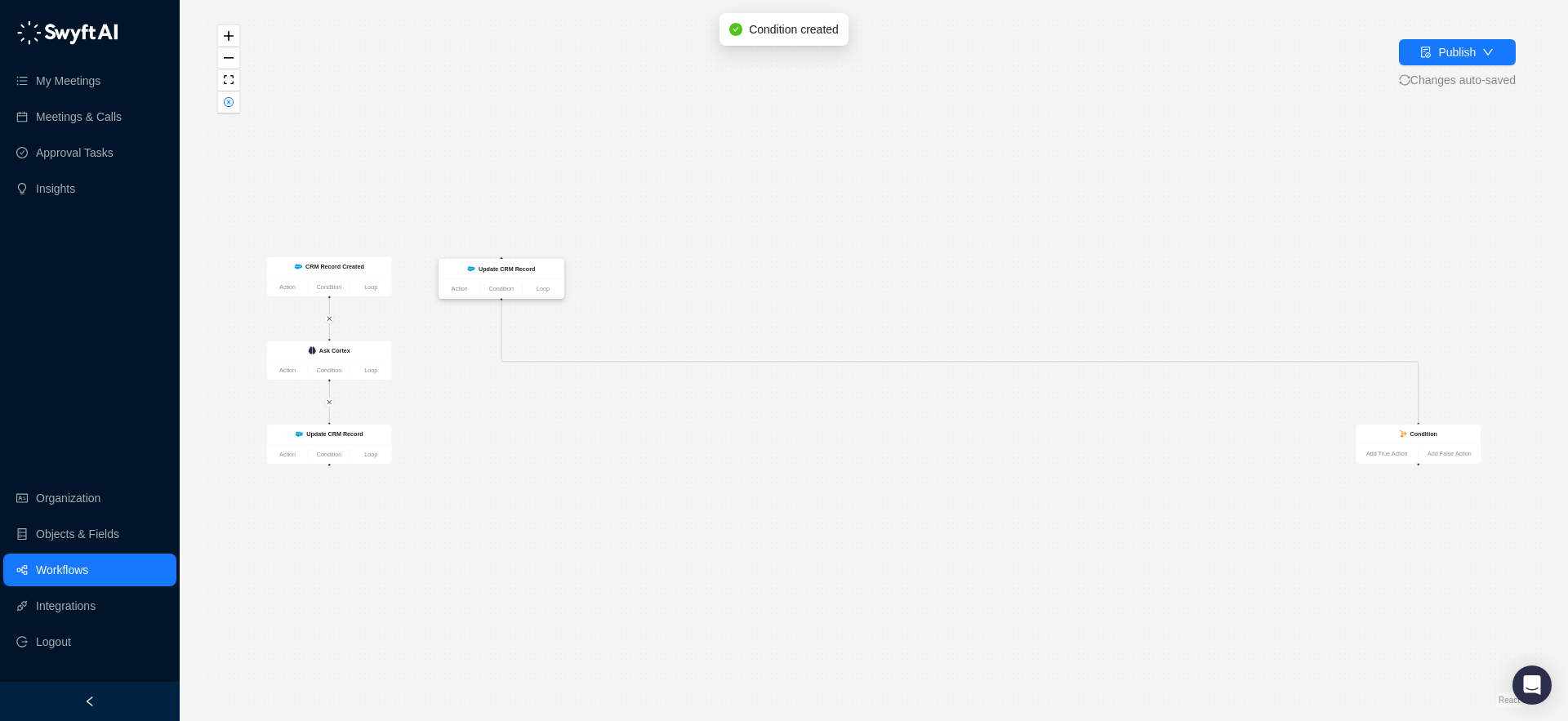 drag, startPoint x: 870, startPoint y: 351, endPoint x: 501, endPoint y: 270, distance: 377.7857 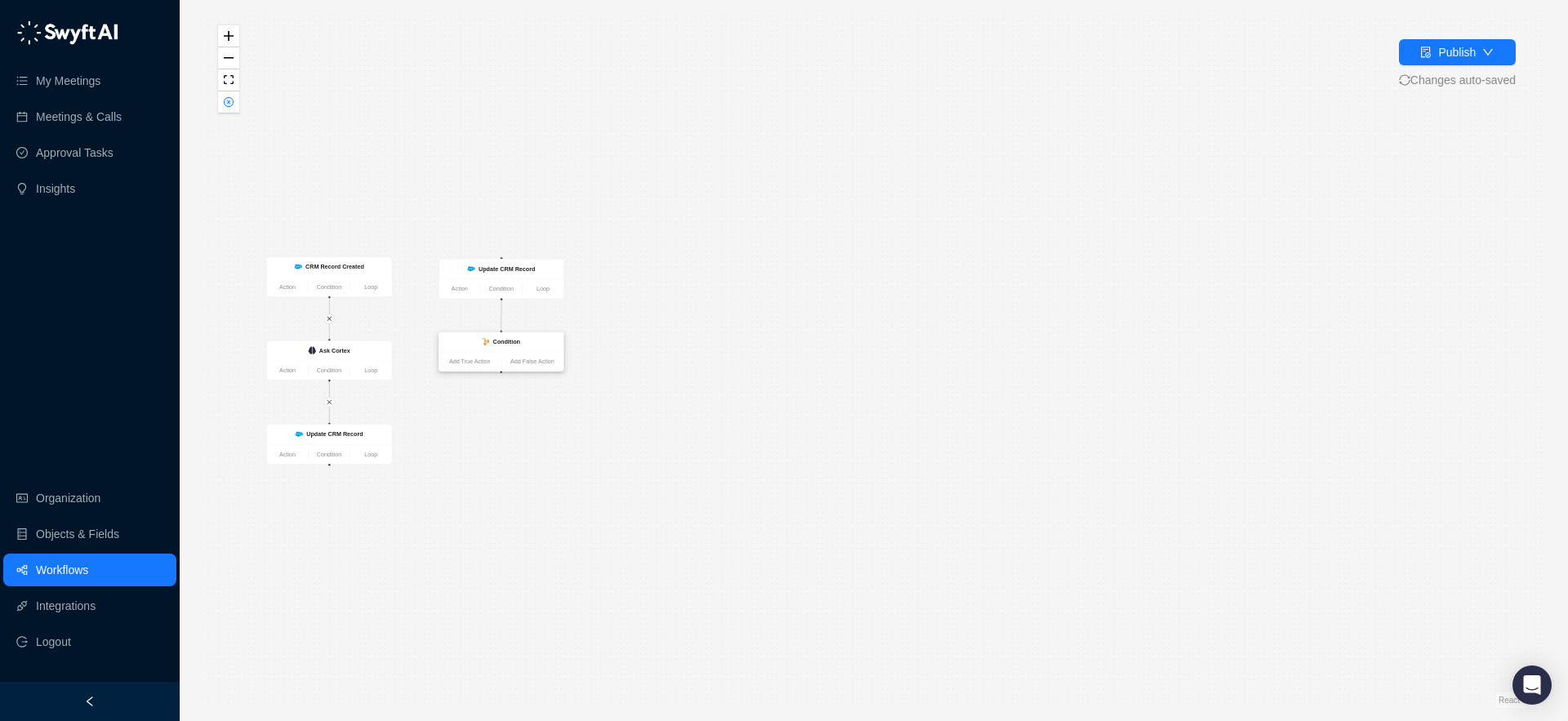 drag, startPoint x: 1289, startPoint y: 449, endPoint x: 523, endPoint y: 354, distance: 771.8685 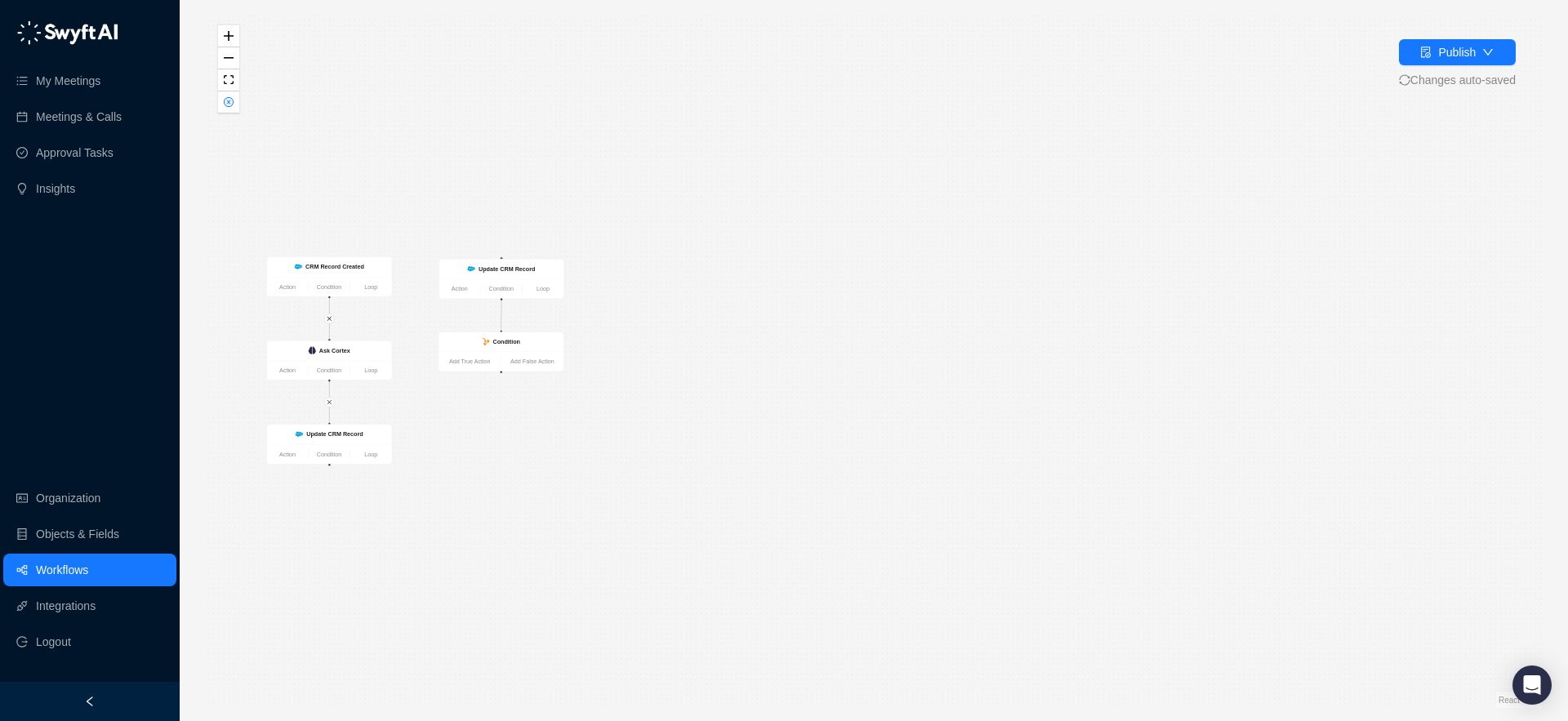 click on "CRM Record Created Action Condition Loop Update CRM Record Action Condition Loop Condition Add True Action Add False Action Ask Cortex Action Condition Loop Update CRM Record Action Condition Loop" at bounding box center (874, 360) 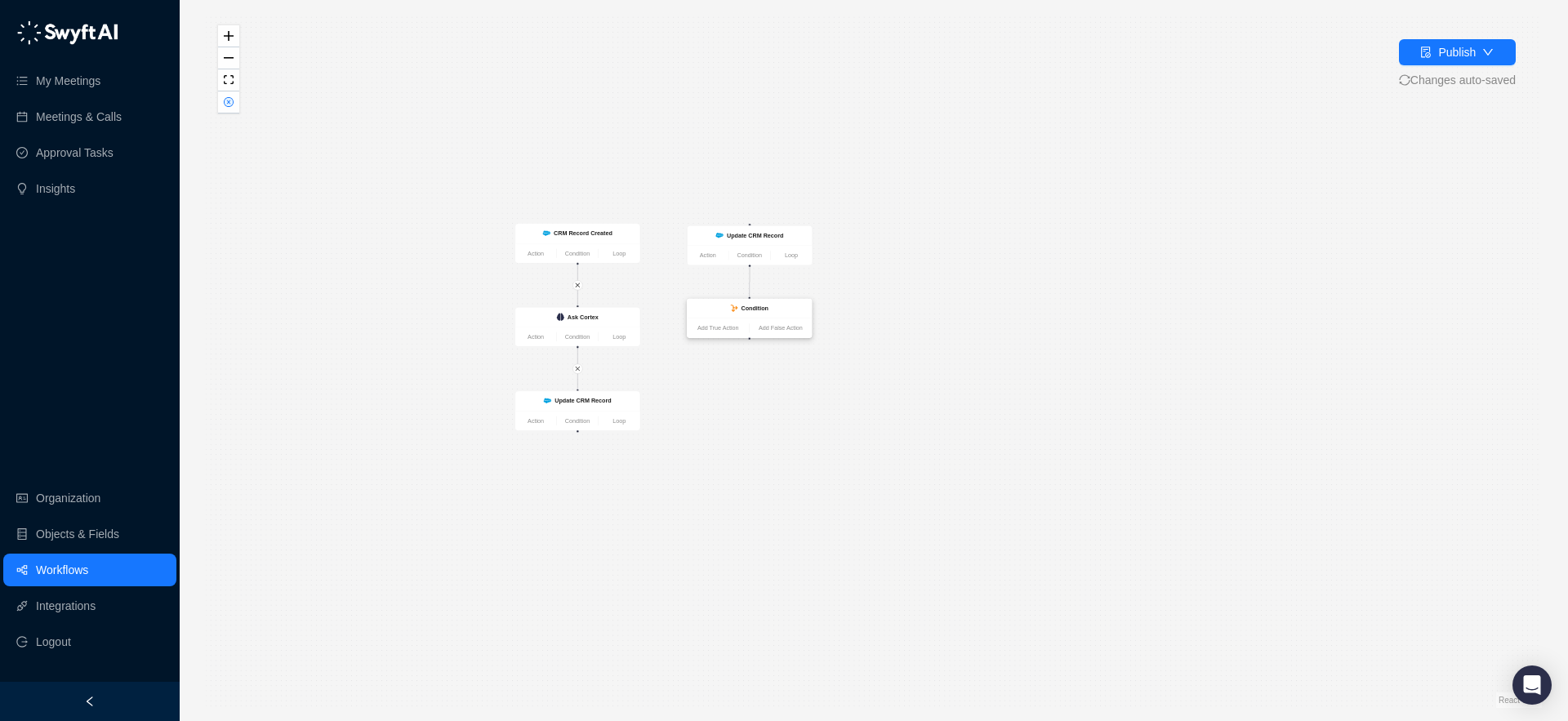 drag, startPoint x: 502, startPoint y: 372, endPoint x: 751, endPoint y: 338, distance: 251.31056 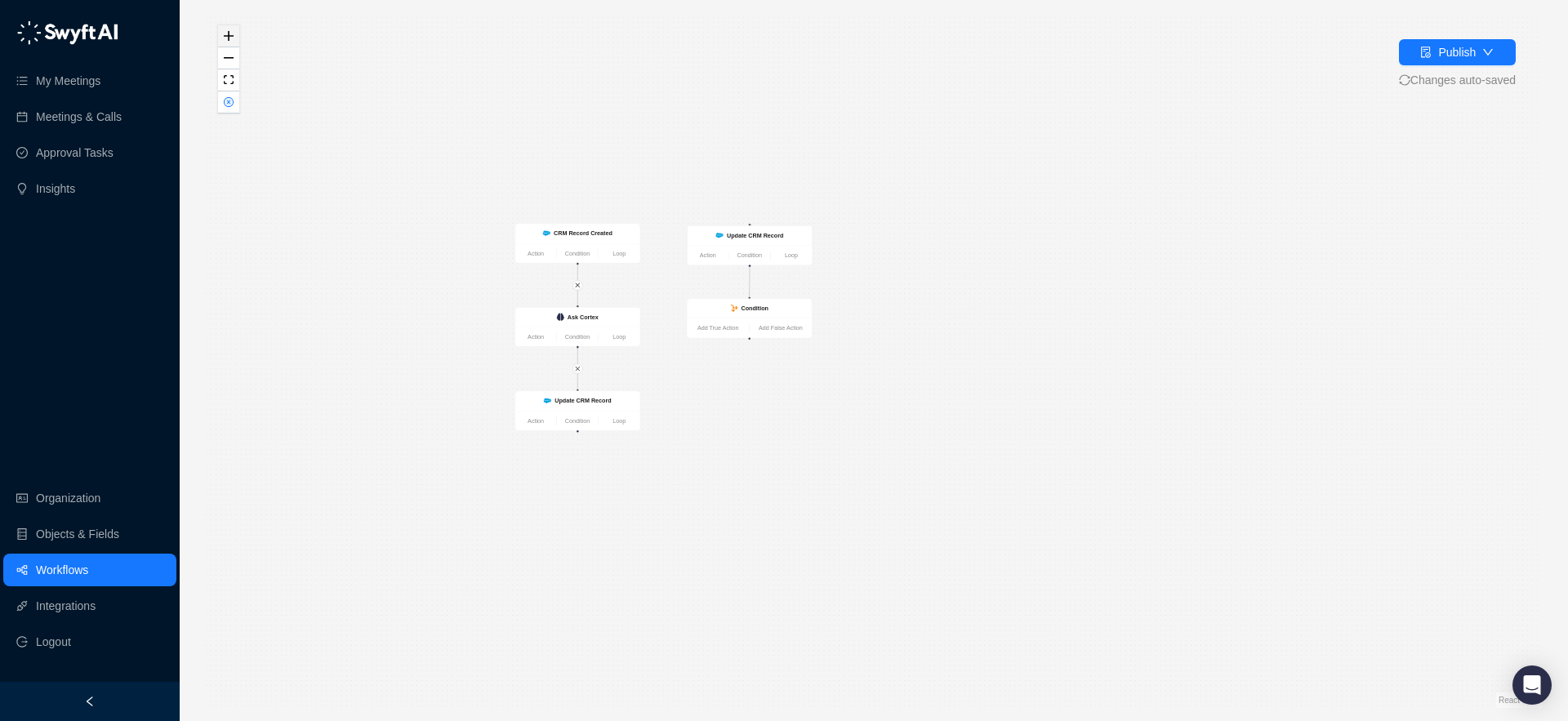 click at bounding box center (229, 36) 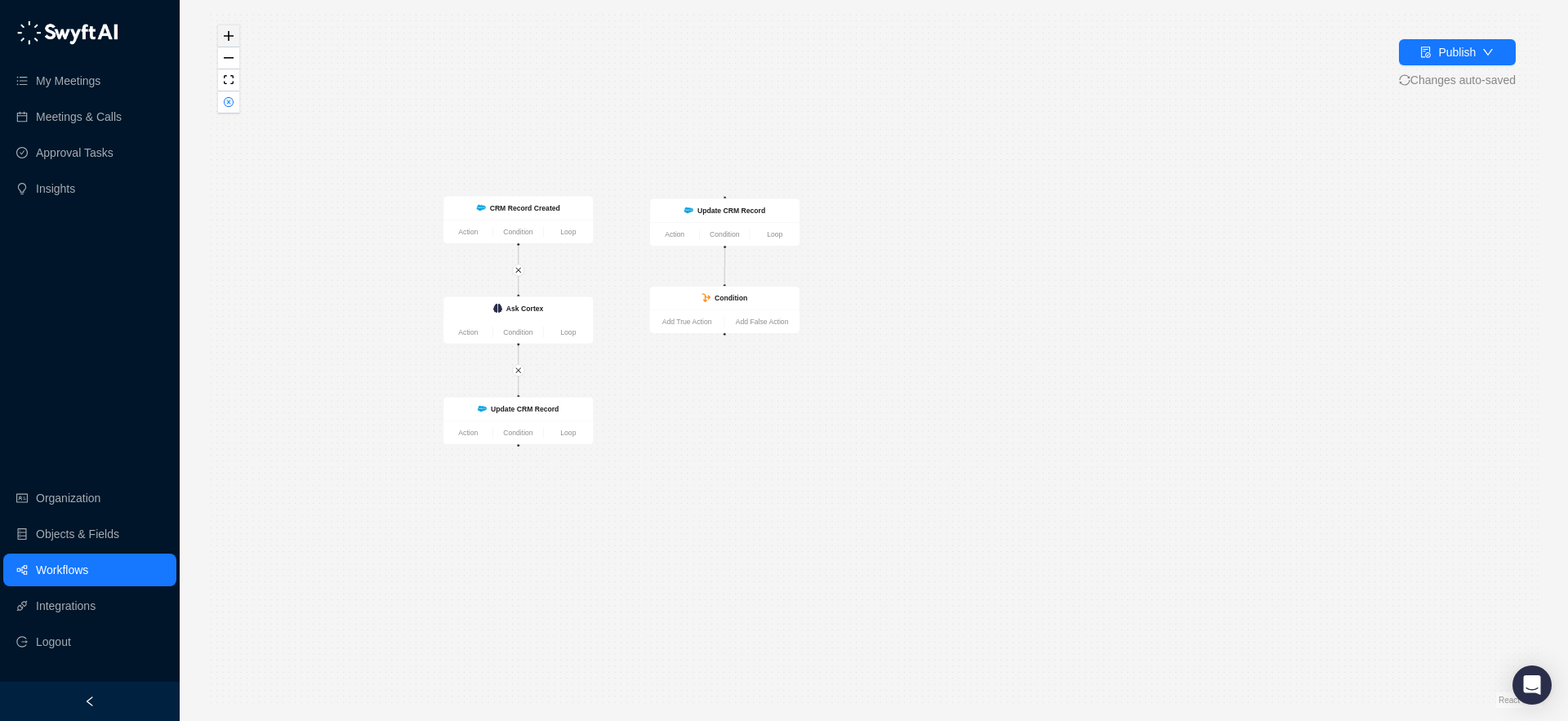 click at bounding box center [229, 36] 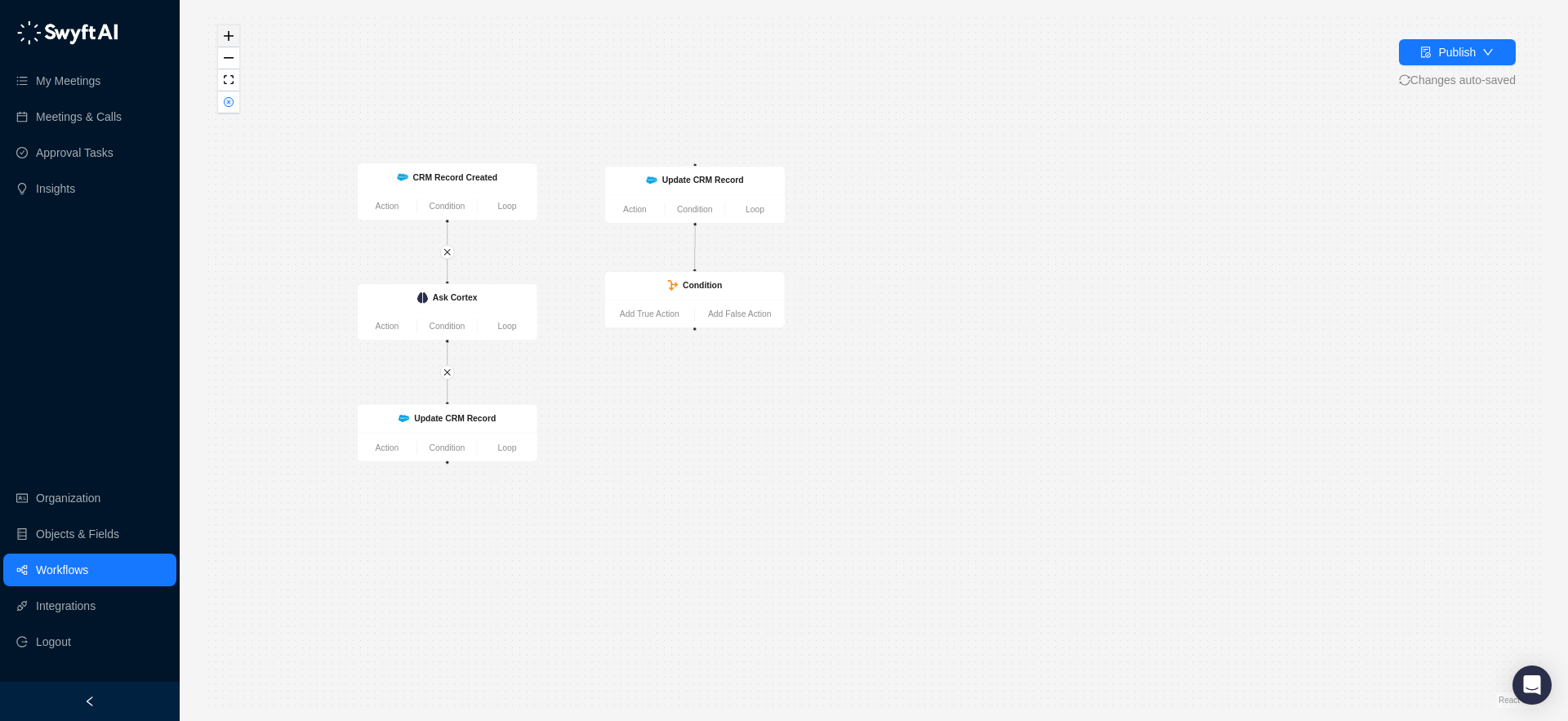 click at bounding box center (229, 36) 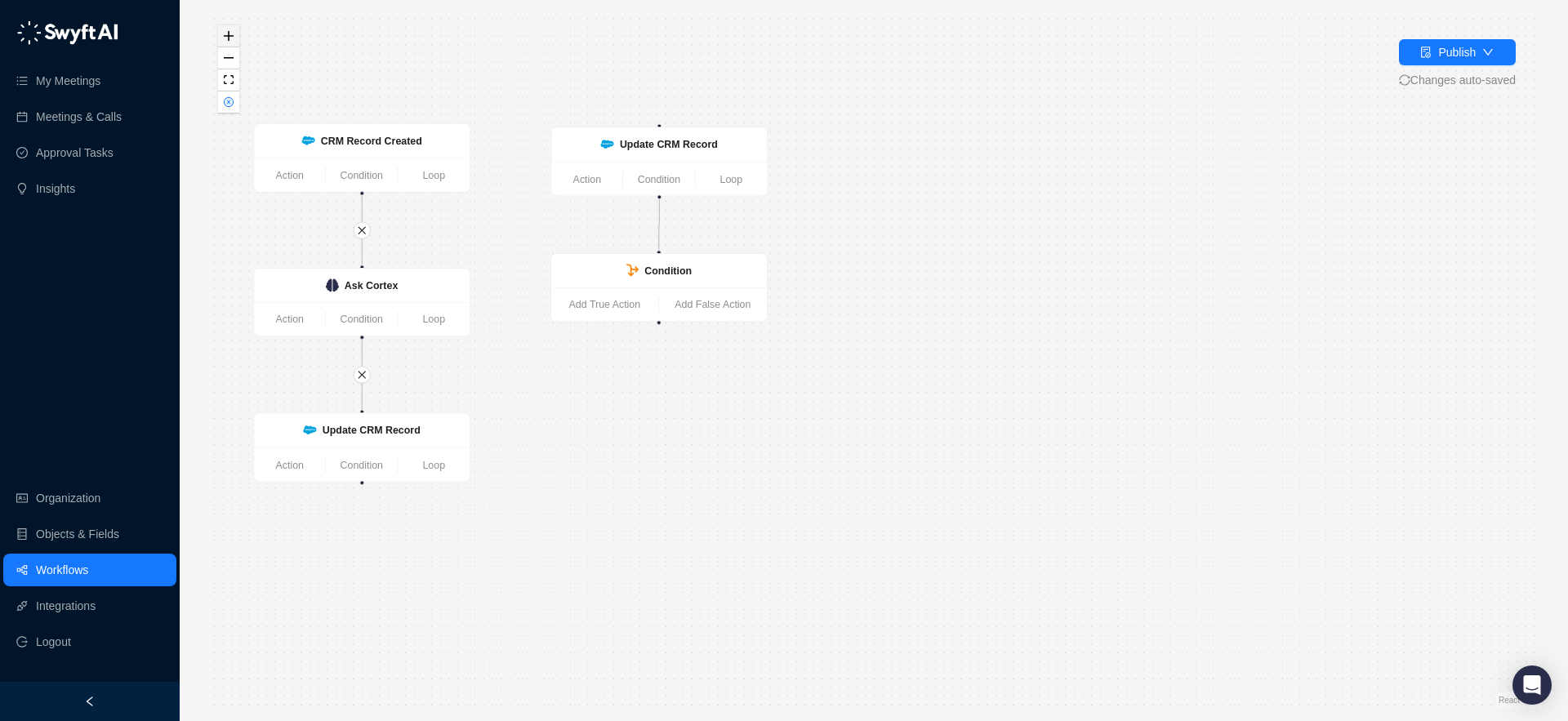 click at bounding box center (229, 36) 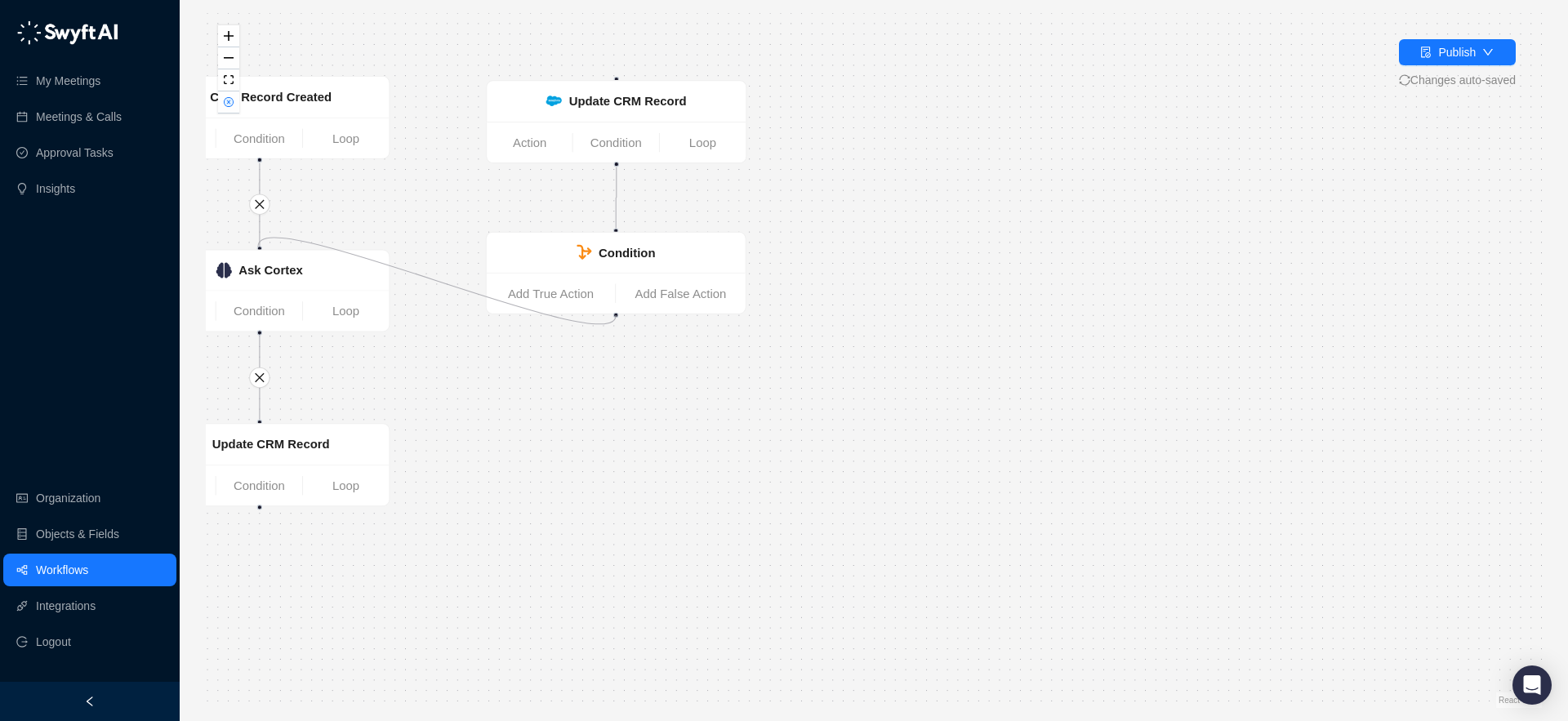 drag, startPoint x: 617, startPoint y: 315, endPoint x: 258, endPoint y: 247, distance: 365.3834 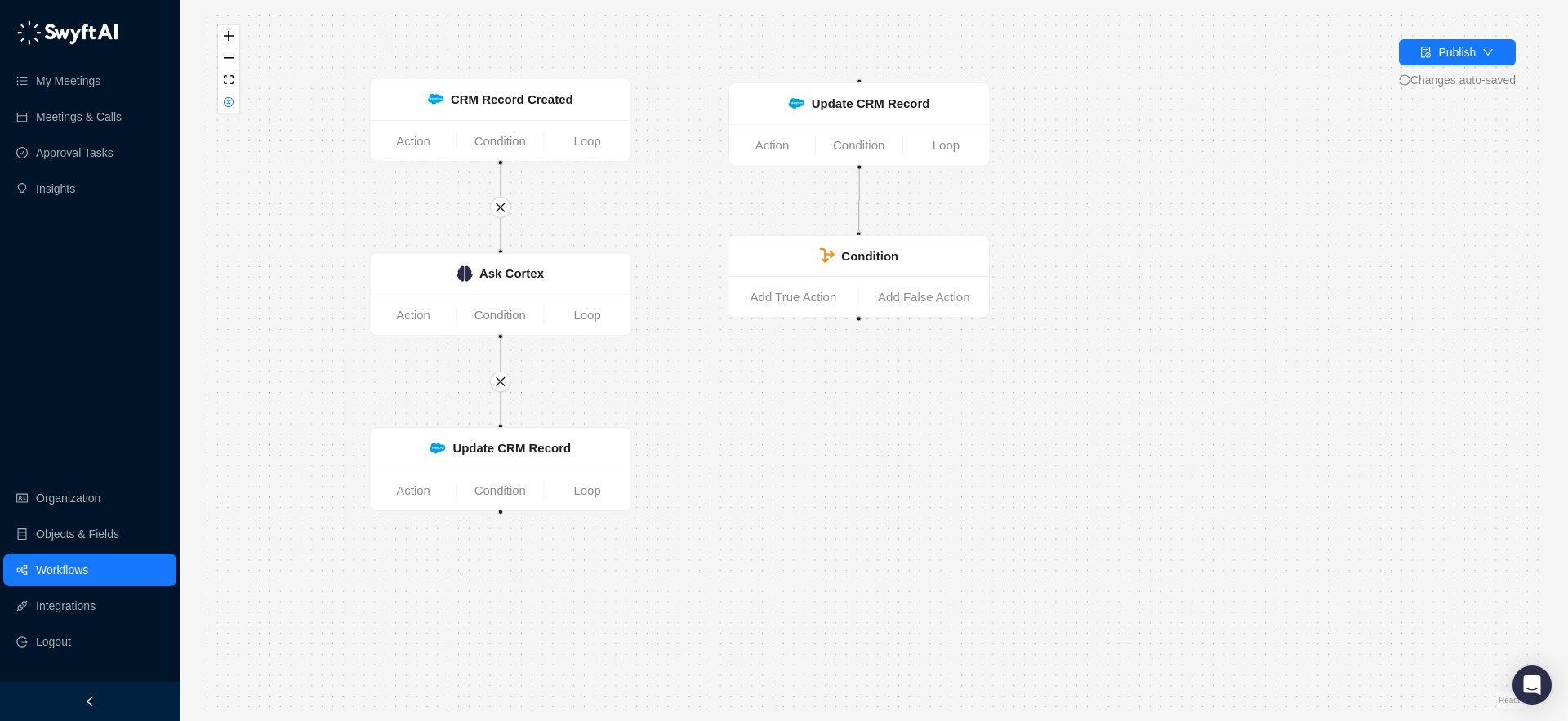 drag, startPoint x: 463, startPoint y: 533, endPoint x: 767, endPoint y: 589, distance: 309.11487 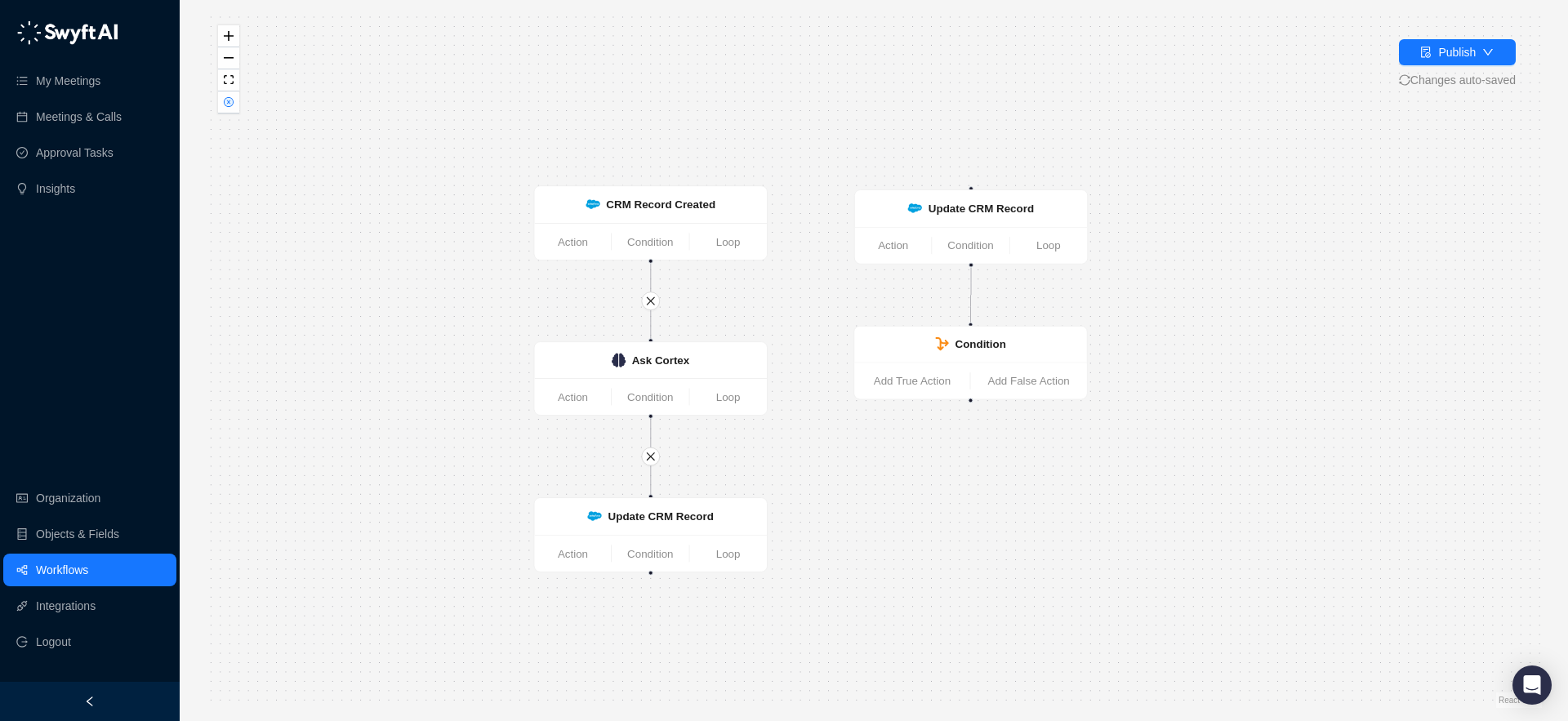 drag, startPoint x: 935, startPoint y: 484, endPoint x: 926, endPoint y: 510, distance: 27.51363 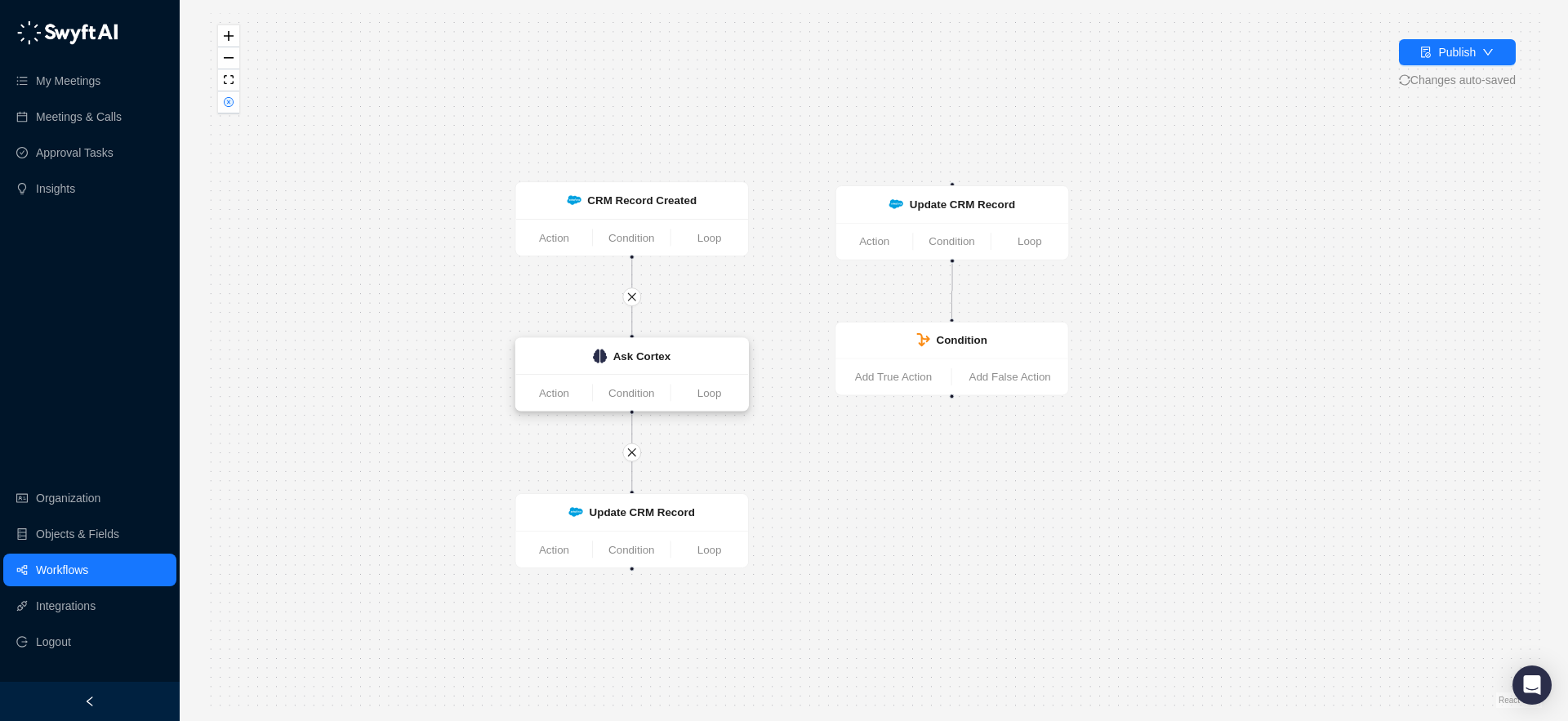 click on "Ask Cortex" at bounding box center (642, 355) 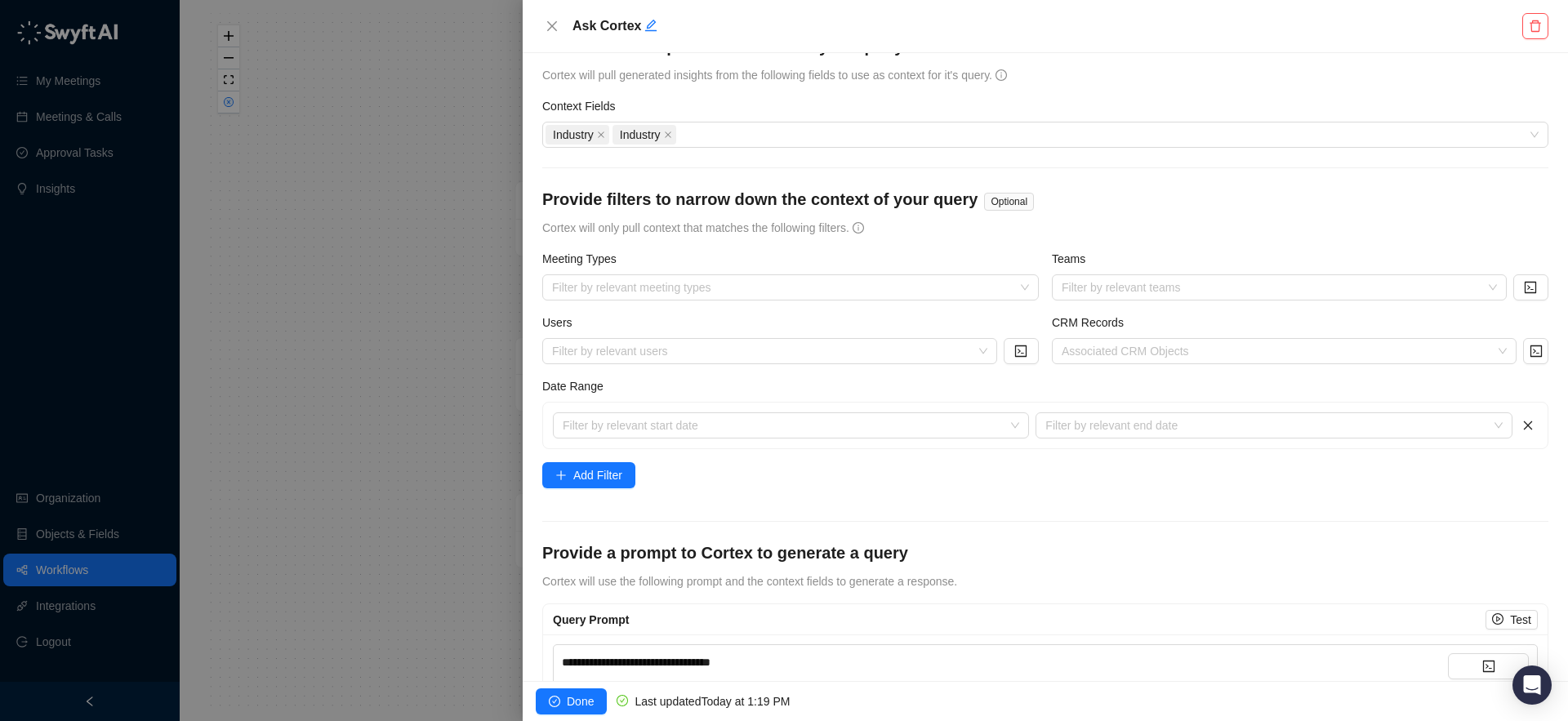 scroll, scrollTop: 78, scrollLeft: 0, axis: vertical 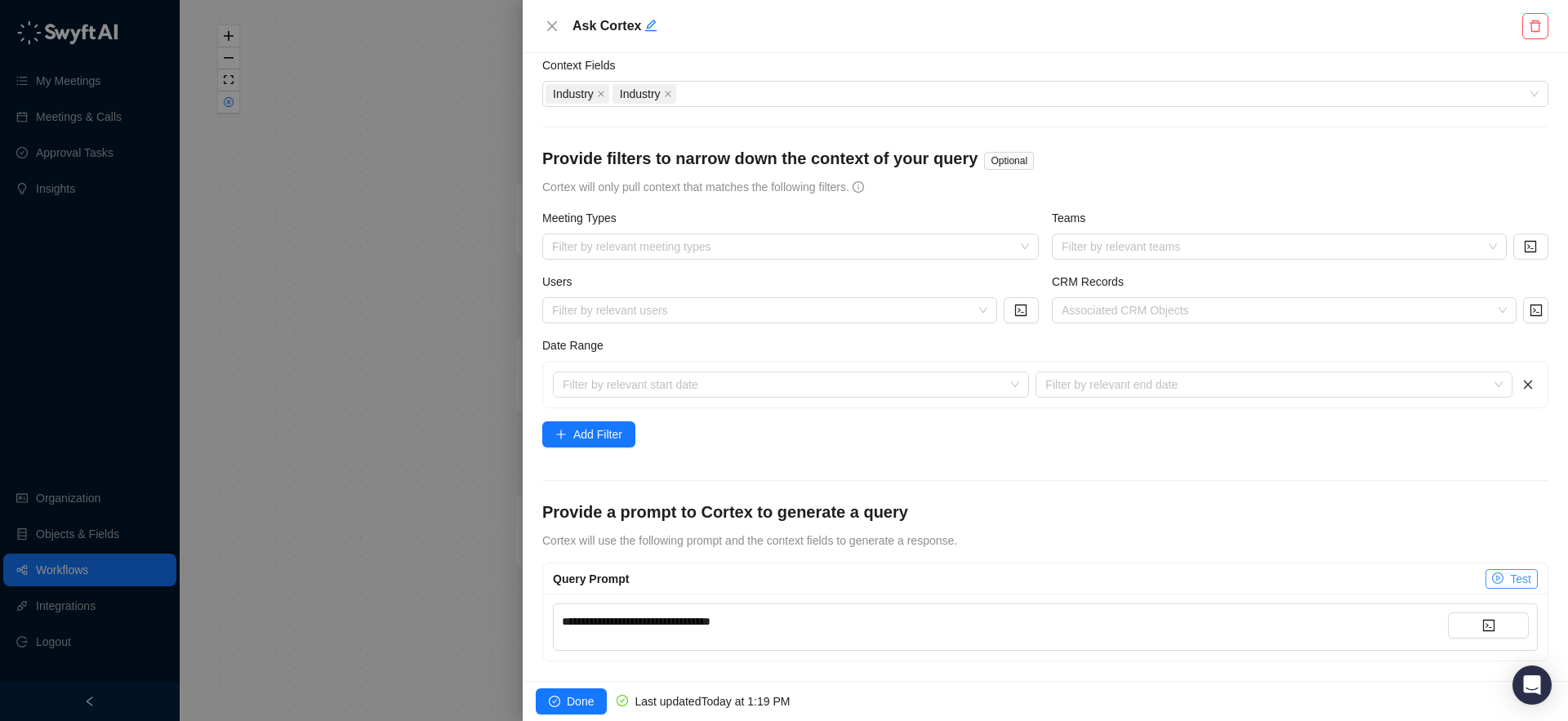 click on "Test" at bounding box center [1521, 579] 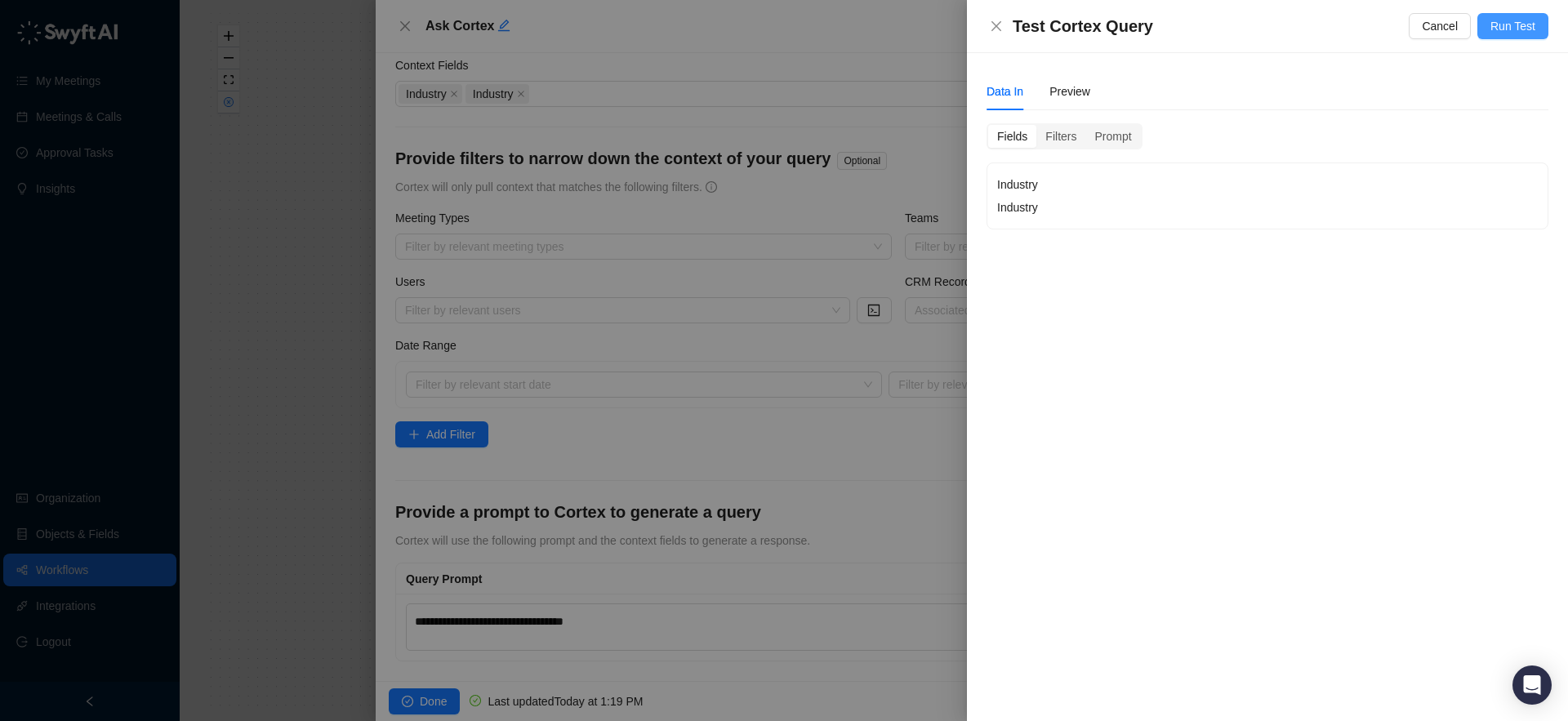 click on "Run Test" at bounding box center (1512, 26) 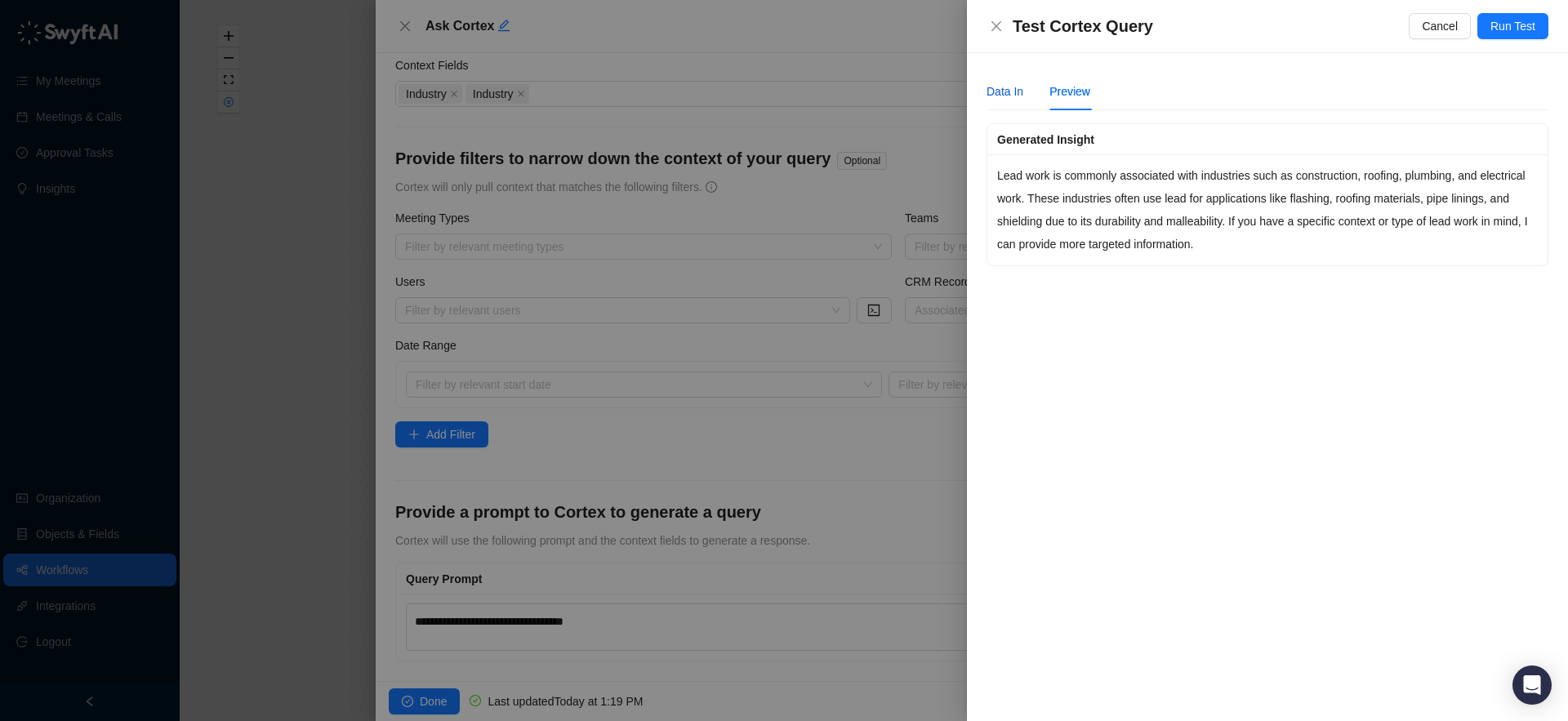 click on "Data In" at bounding box center (1004, 91) 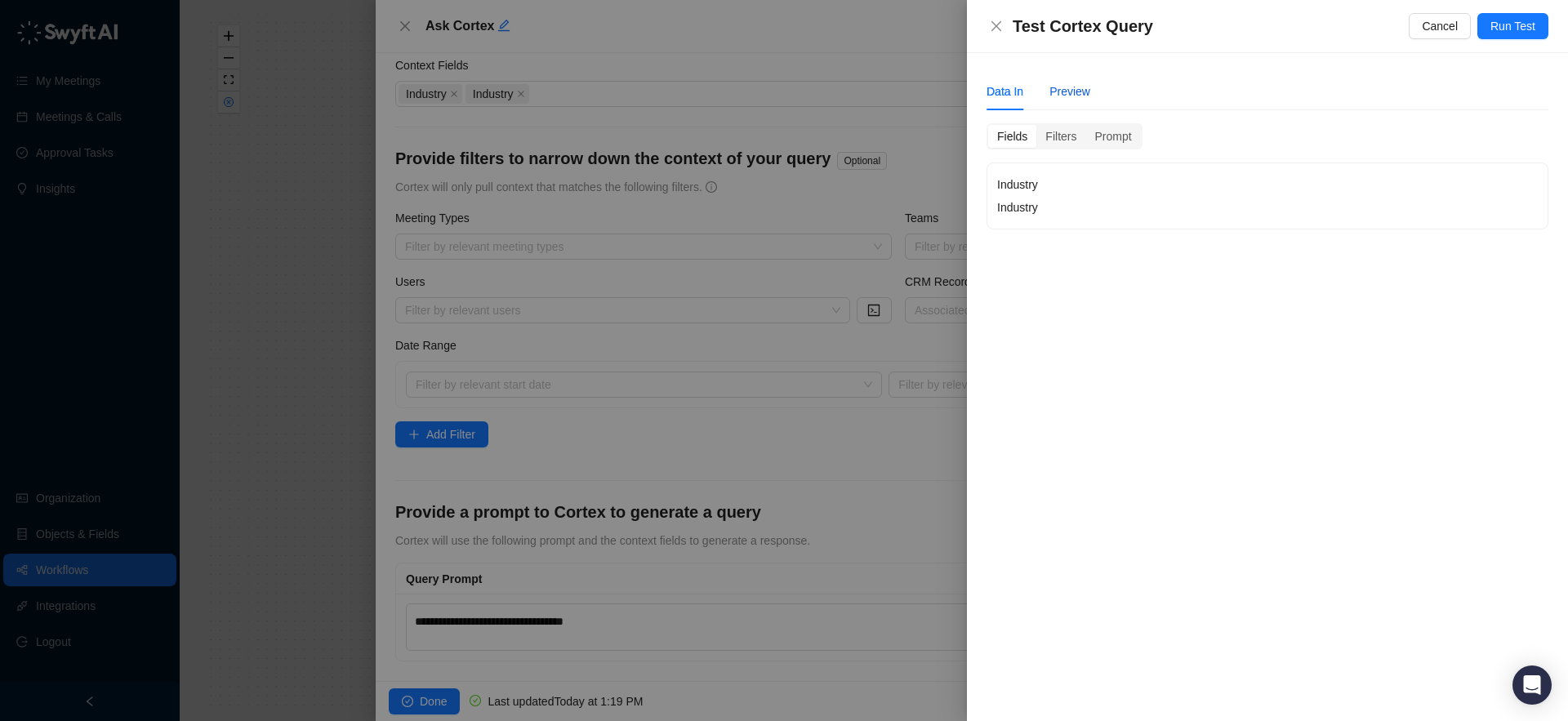 click on "Preview" at bounding box center [1070, 91] 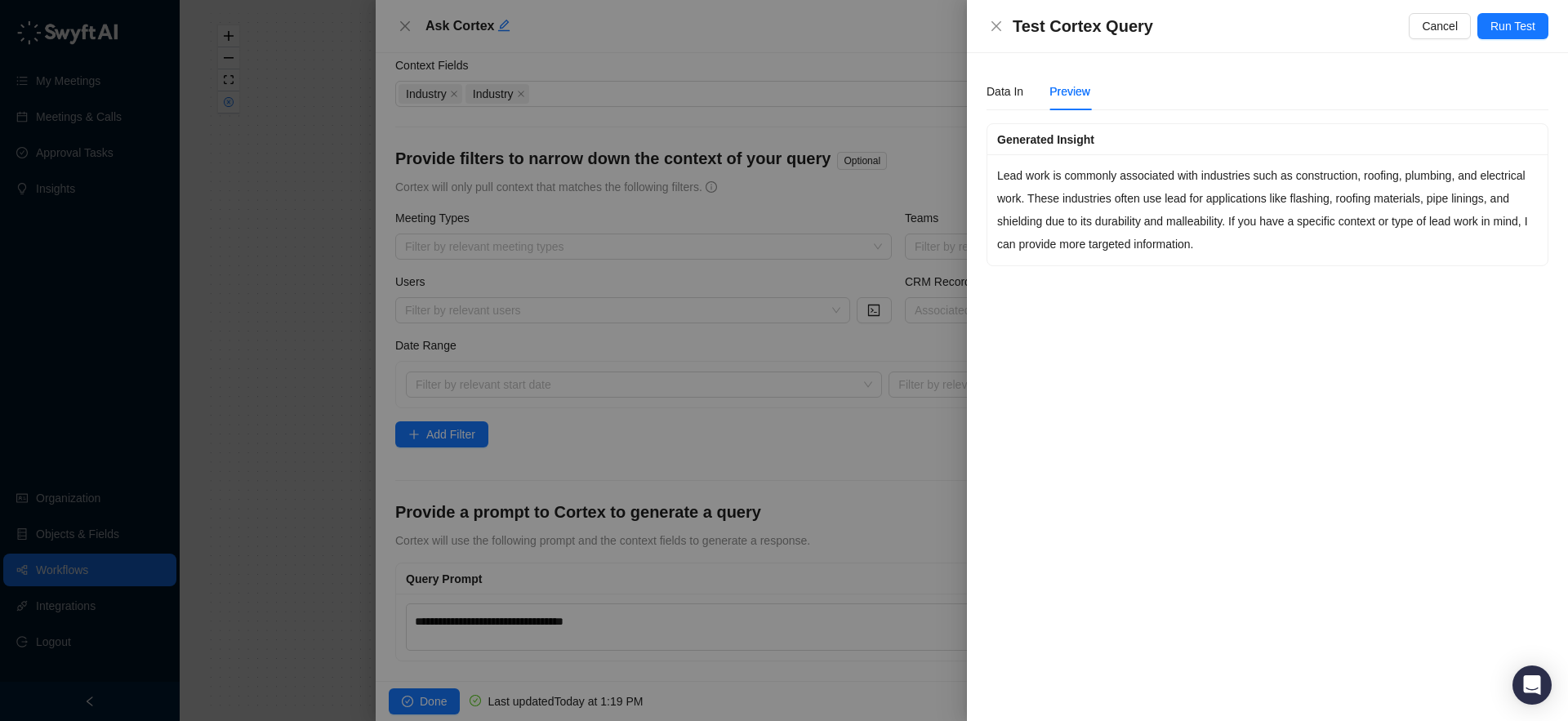 click on "Data In Preview Fields Filters Prompt Industry
Industry Generated Insight Lead work is commonly associated with industries such as construction, roofing, plumbing, and electrical work. These industries often use lead for applications like flashing, roofing materials, pipe linings, and shielding due to its durability and malleability. If you have a specific context or type of lead work in mind, I can provide more targeted information." at bounding box center (1267, 387) 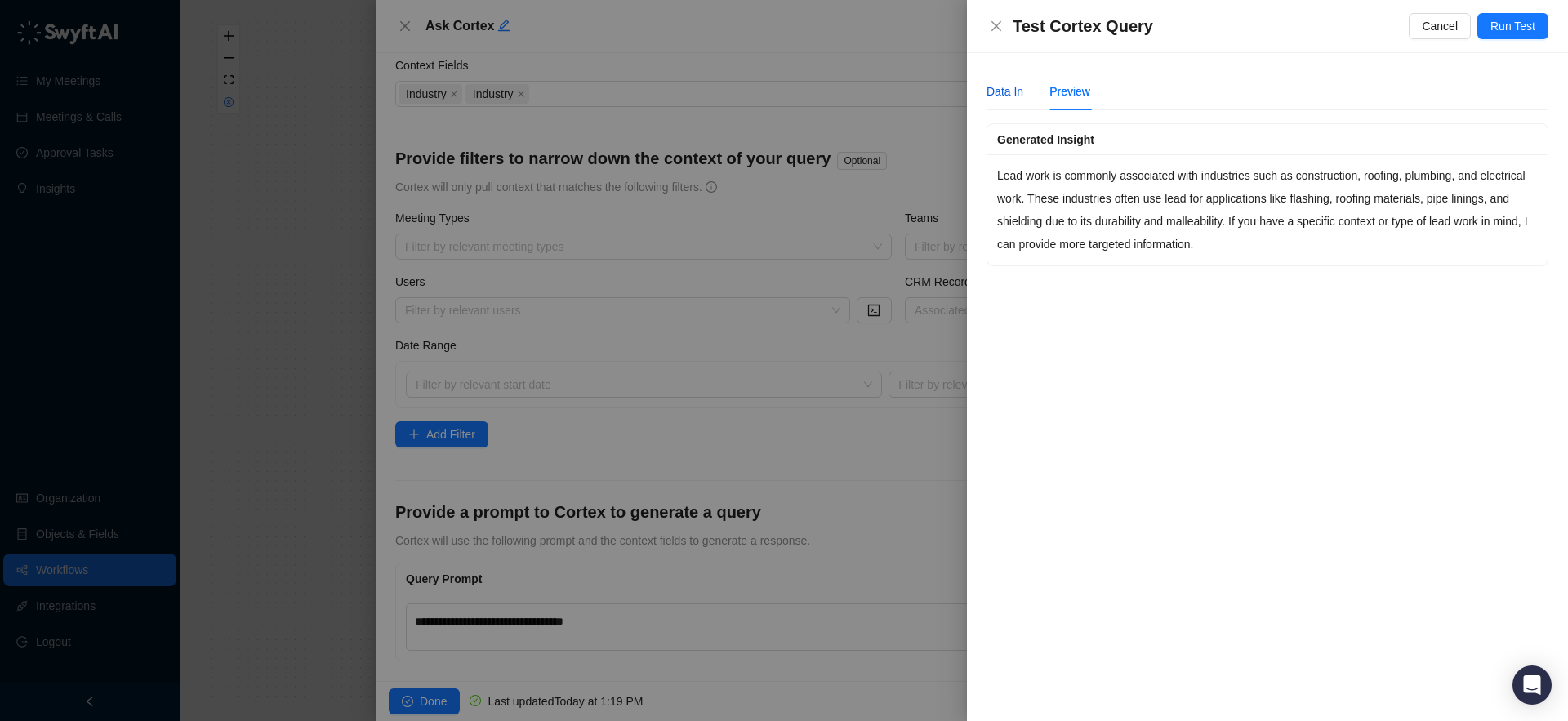 click on "Data In" at bounding box center (1004, 91) 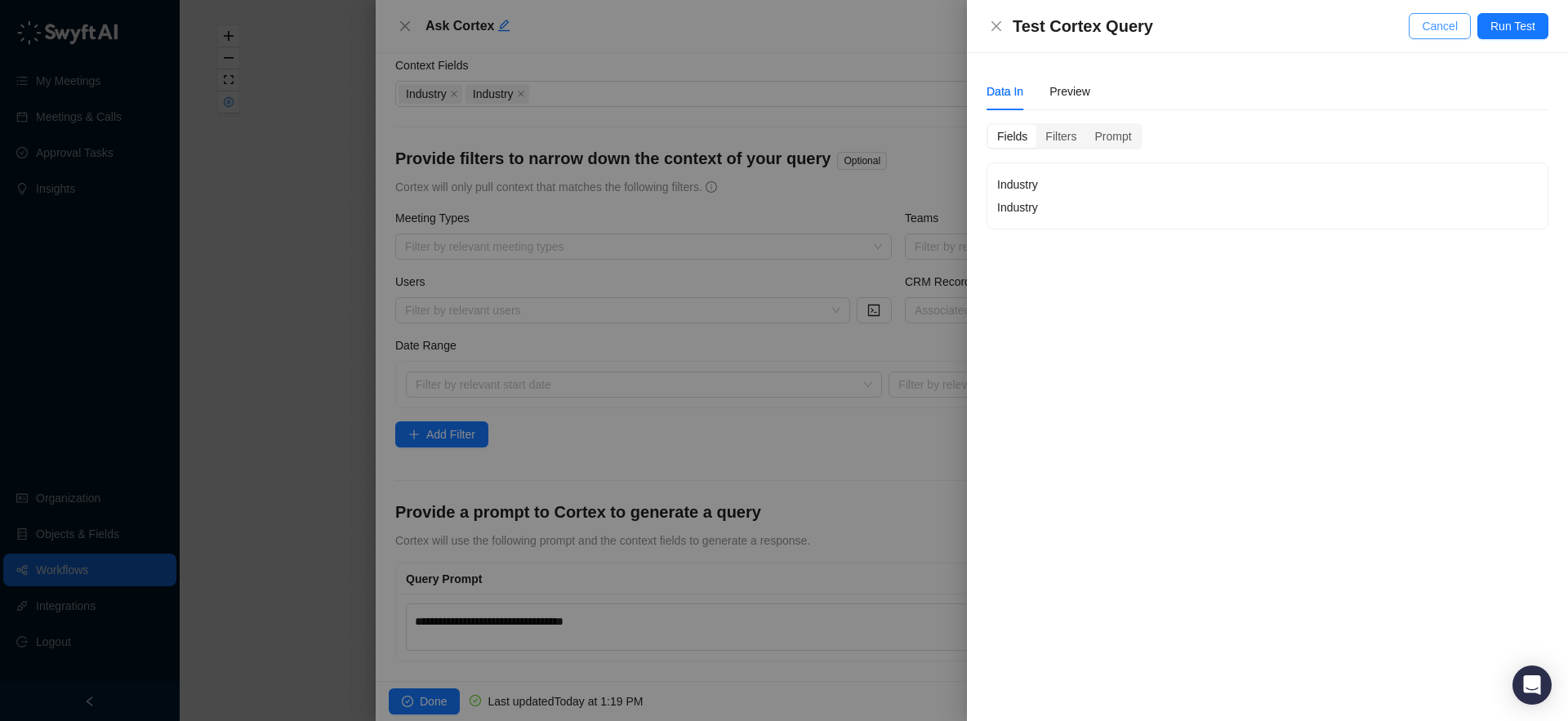 click on "Cancel" at bounding box center (1440, 26) 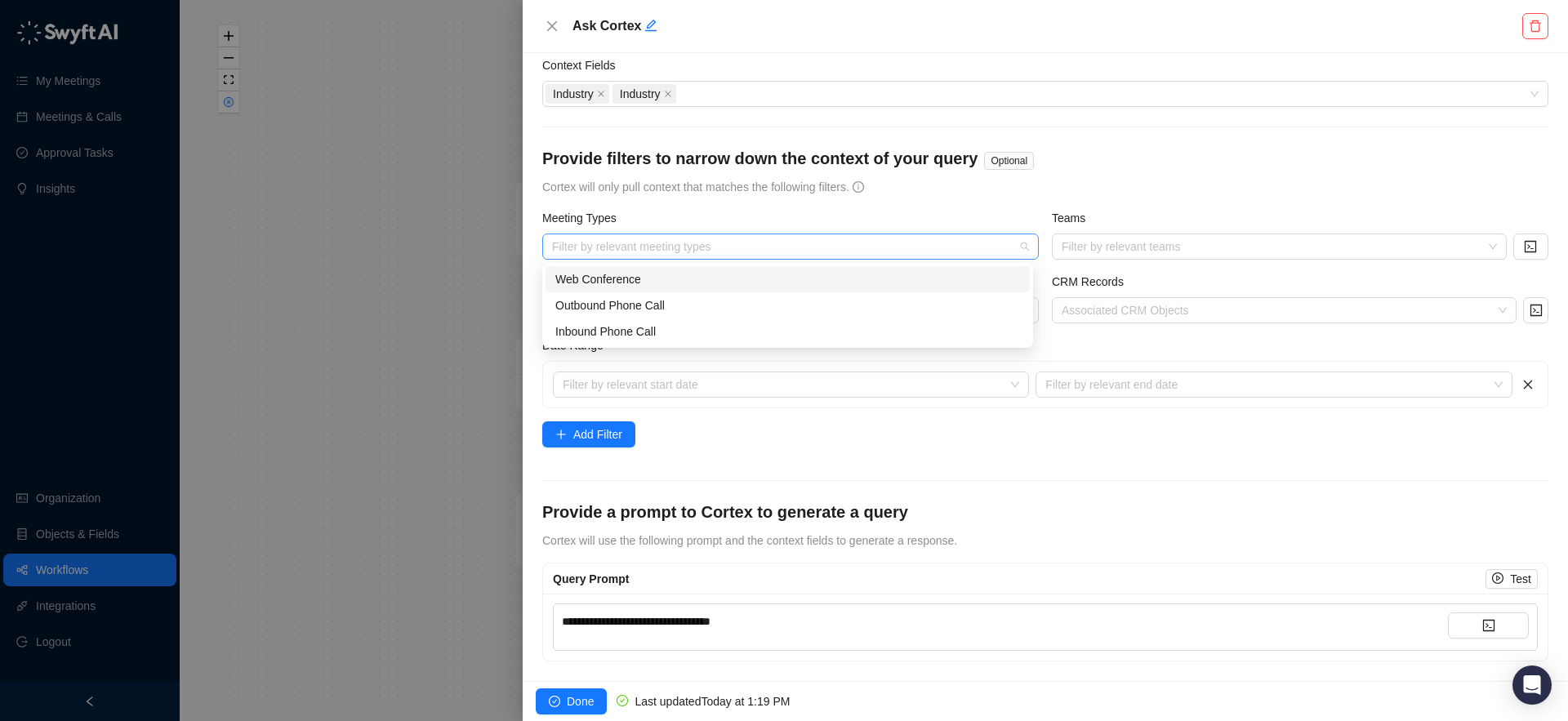 click at bounding box center (782, 247) 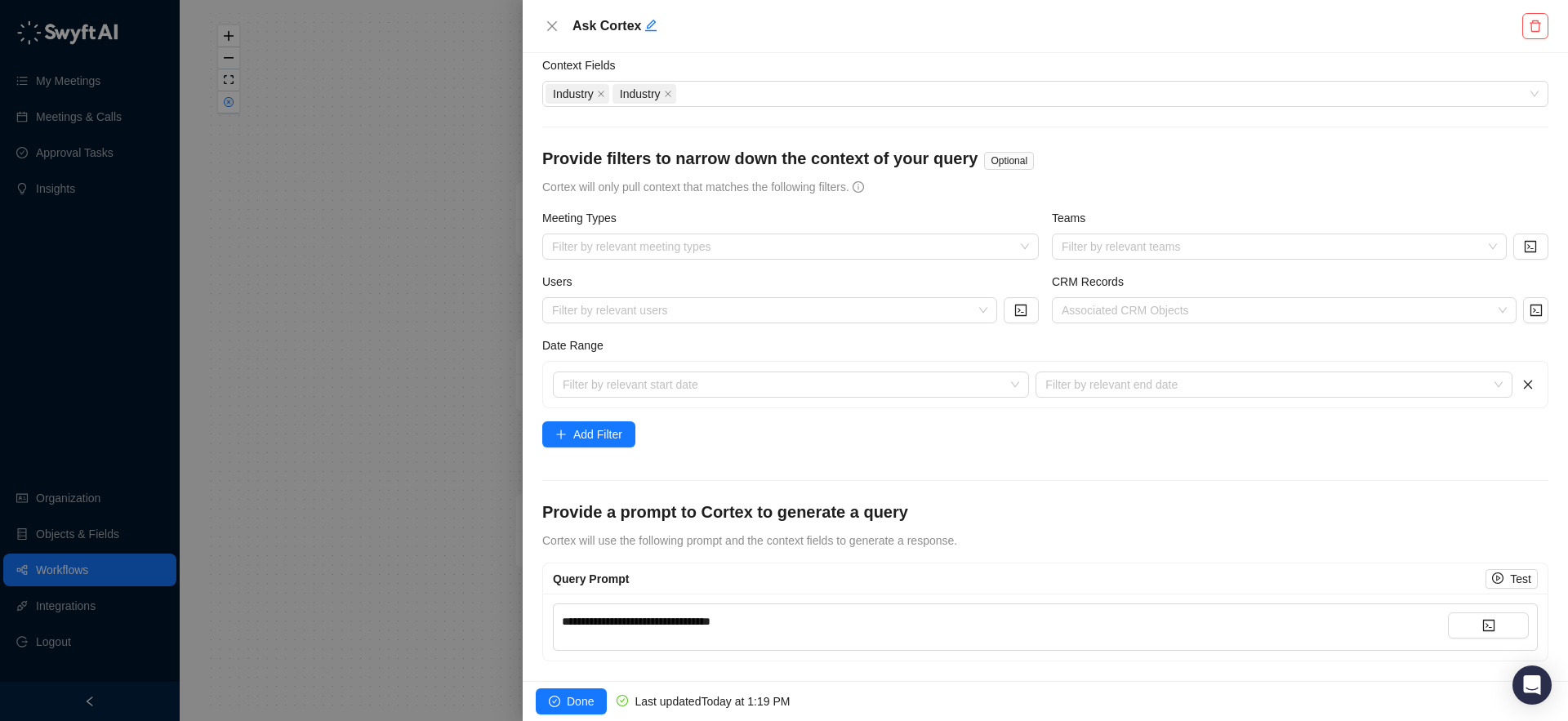 click on "Provide filters to narrow down the context of your query Optional" at bounding box center (1045, 162) 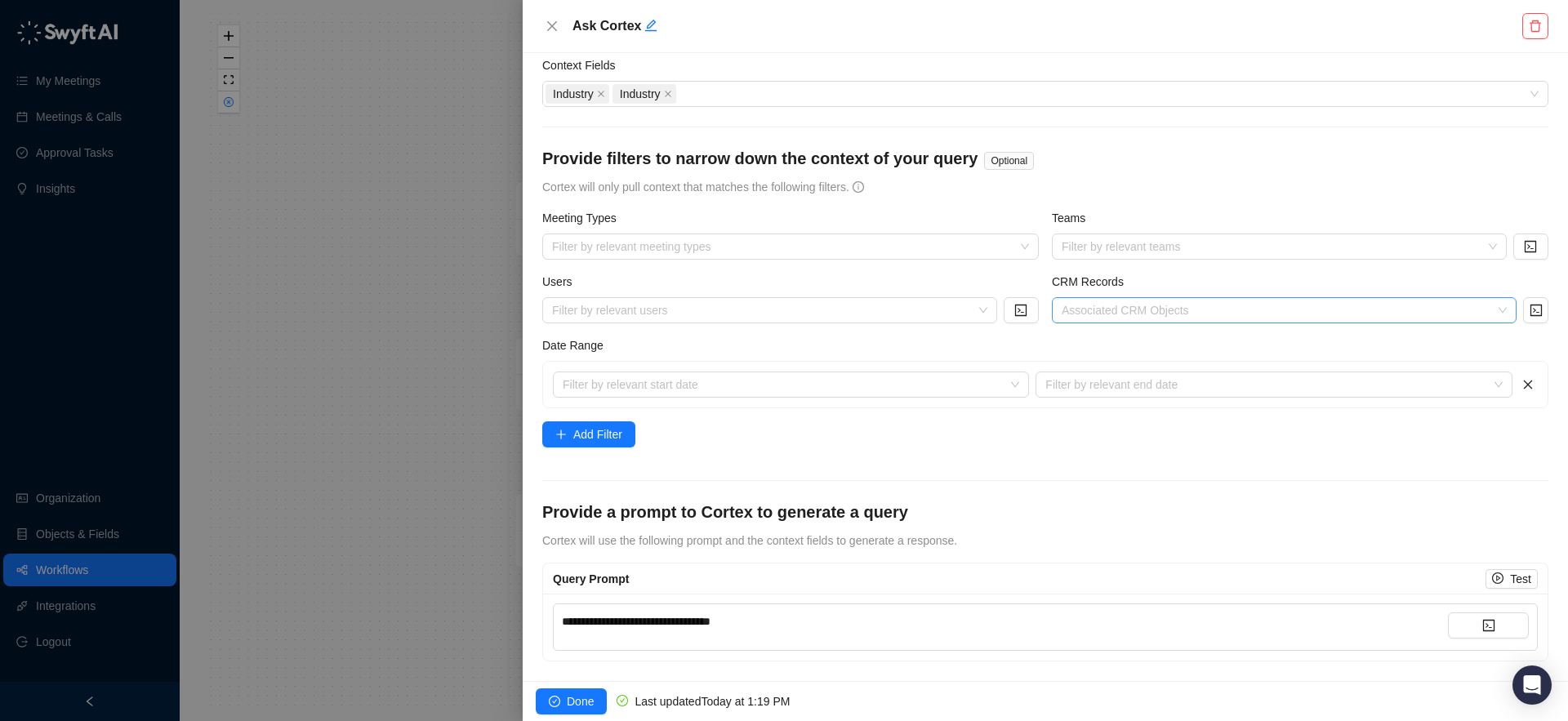 click at bounding box center (1276, 310) 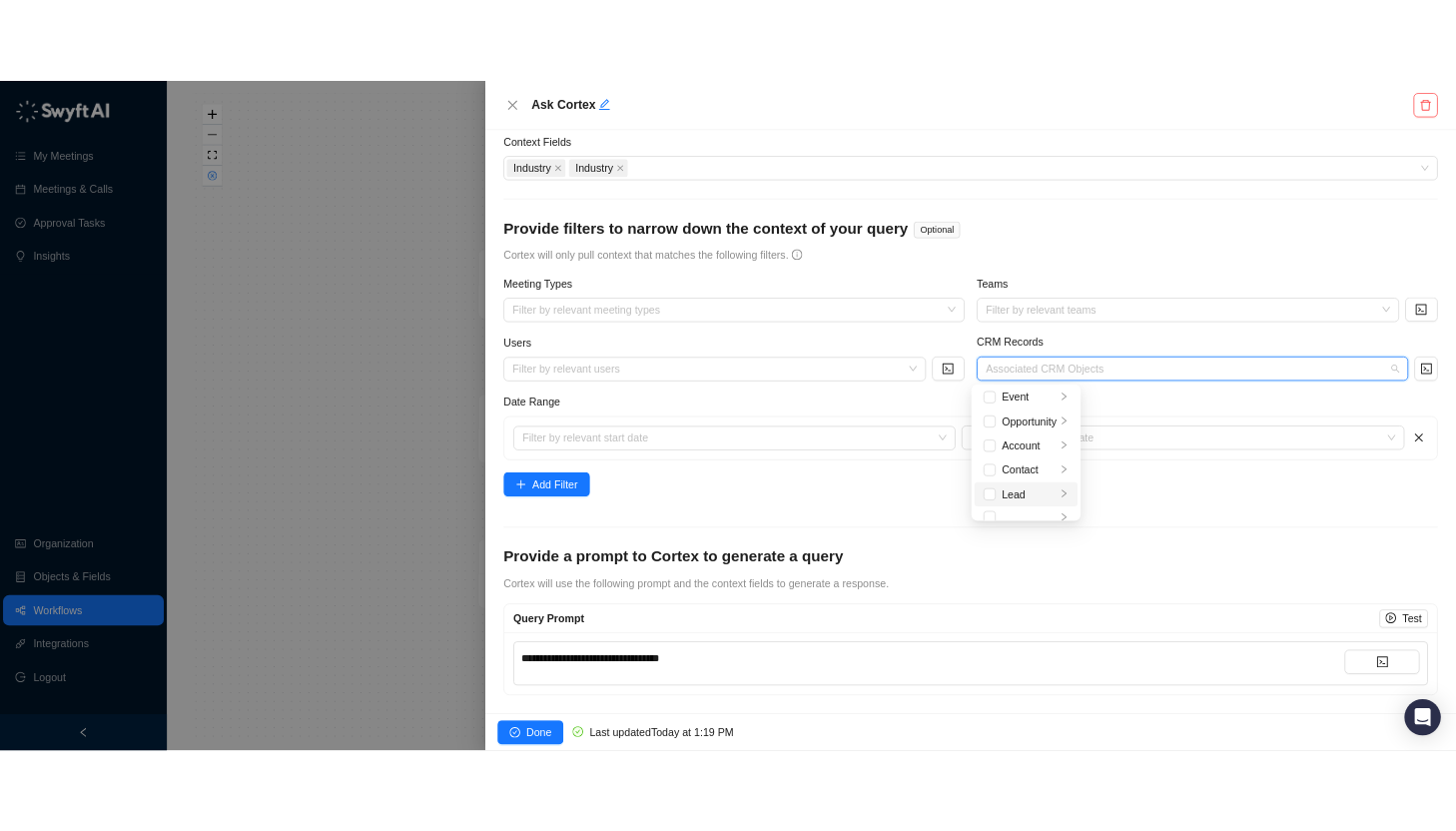 scroll, scrollTop: 4, scrollLeft: 0, axis: vertical 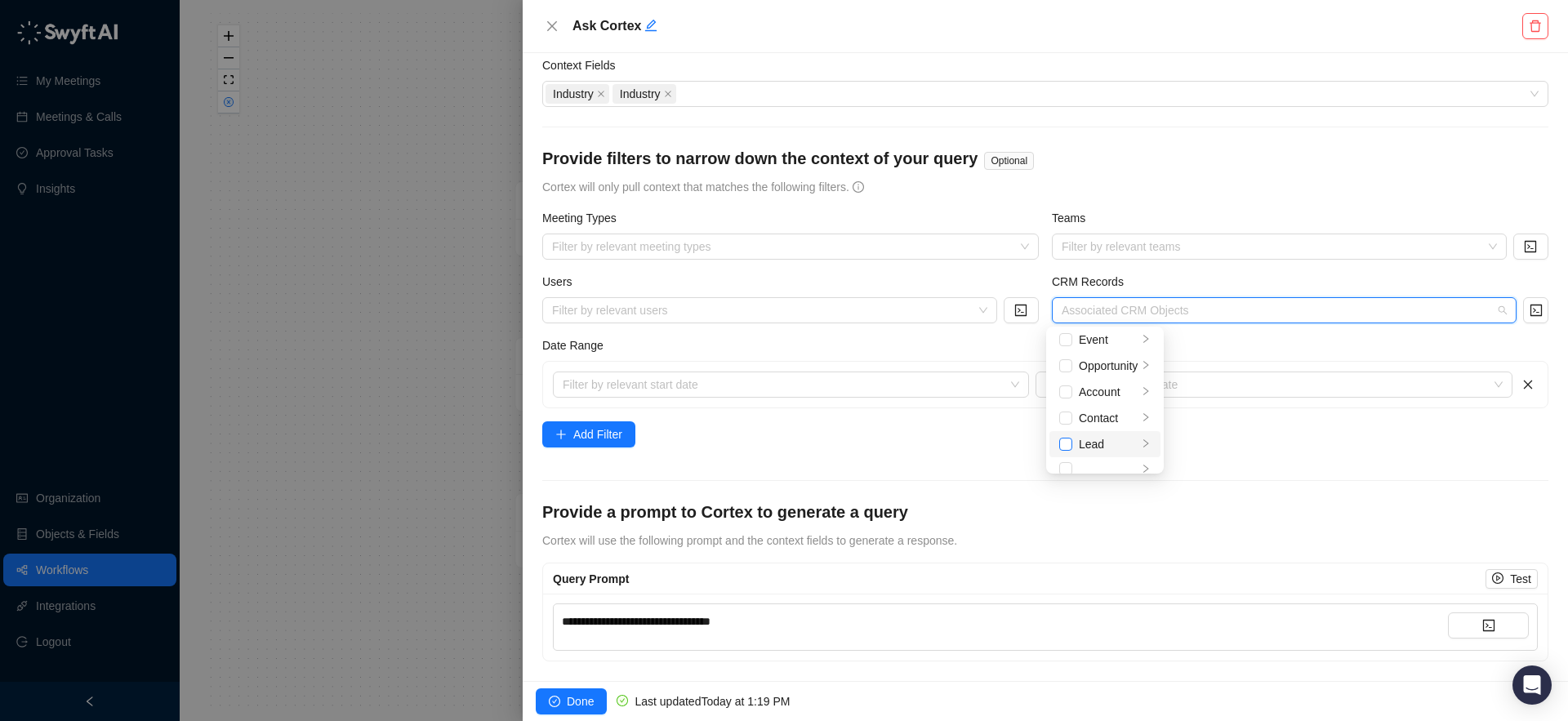 click at bounding box center [1066, 444] 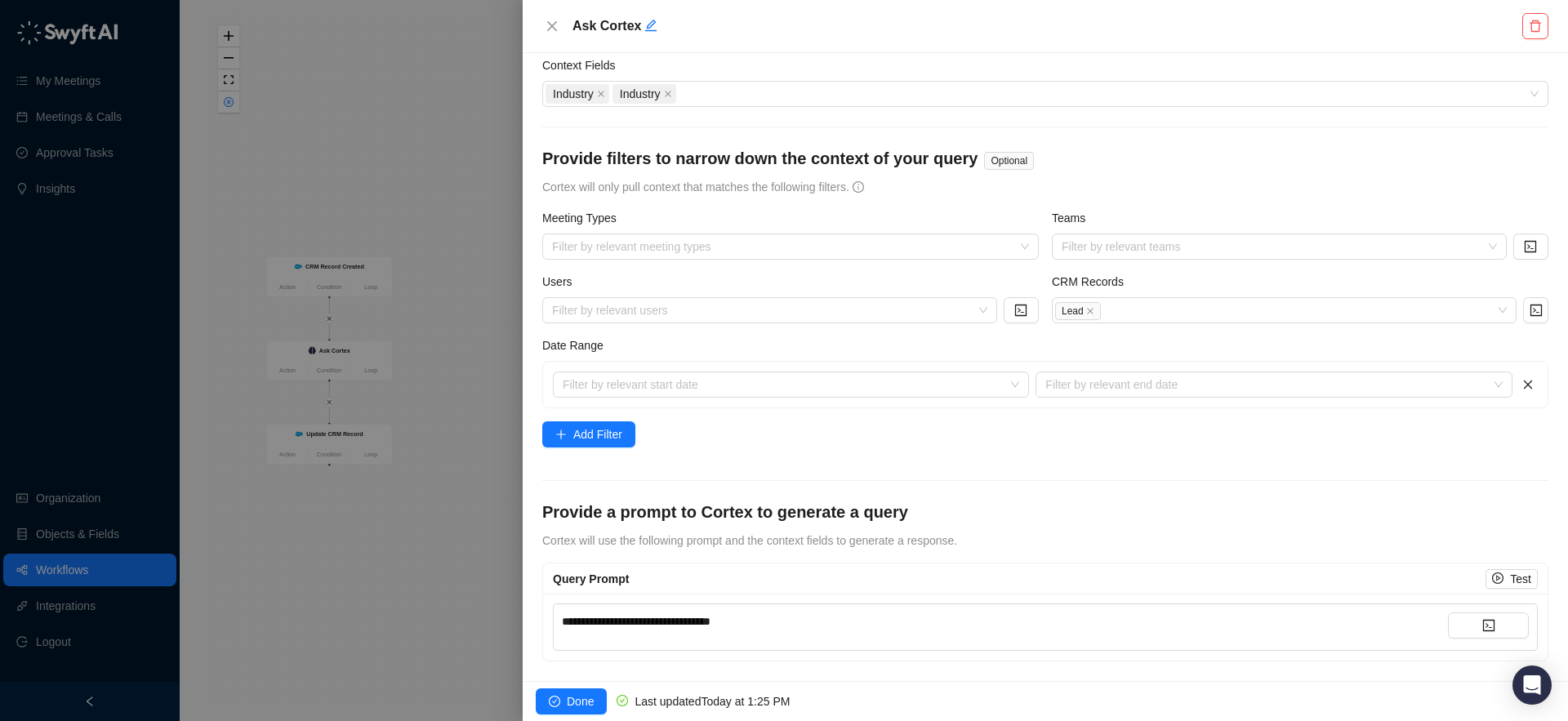 click on "Provide filters to narrow down the context of your query Optional" at bounding box center (1045, 162) 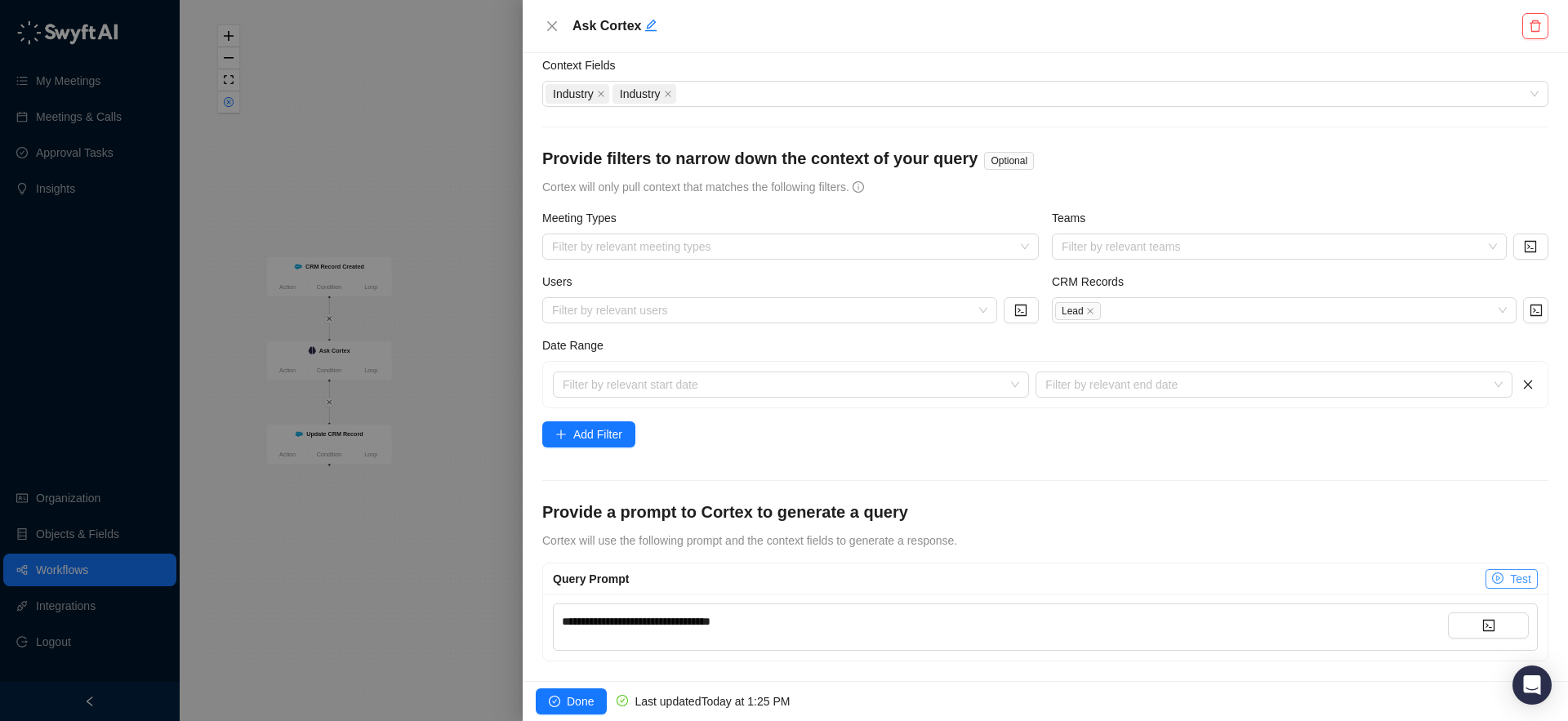 click on "Test" at bounding box center (1521, 579) 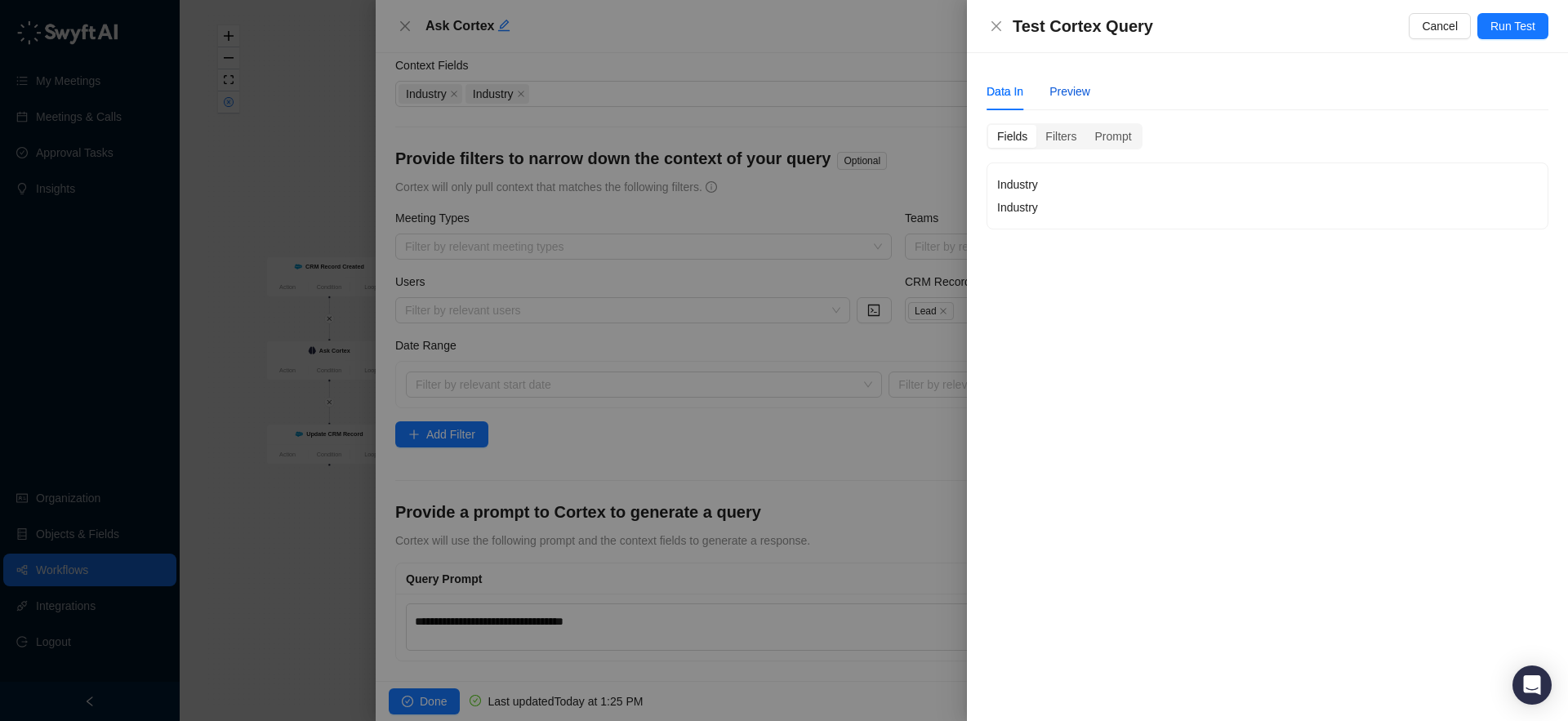 click on "Preview" at bounding box center [1070, 91] 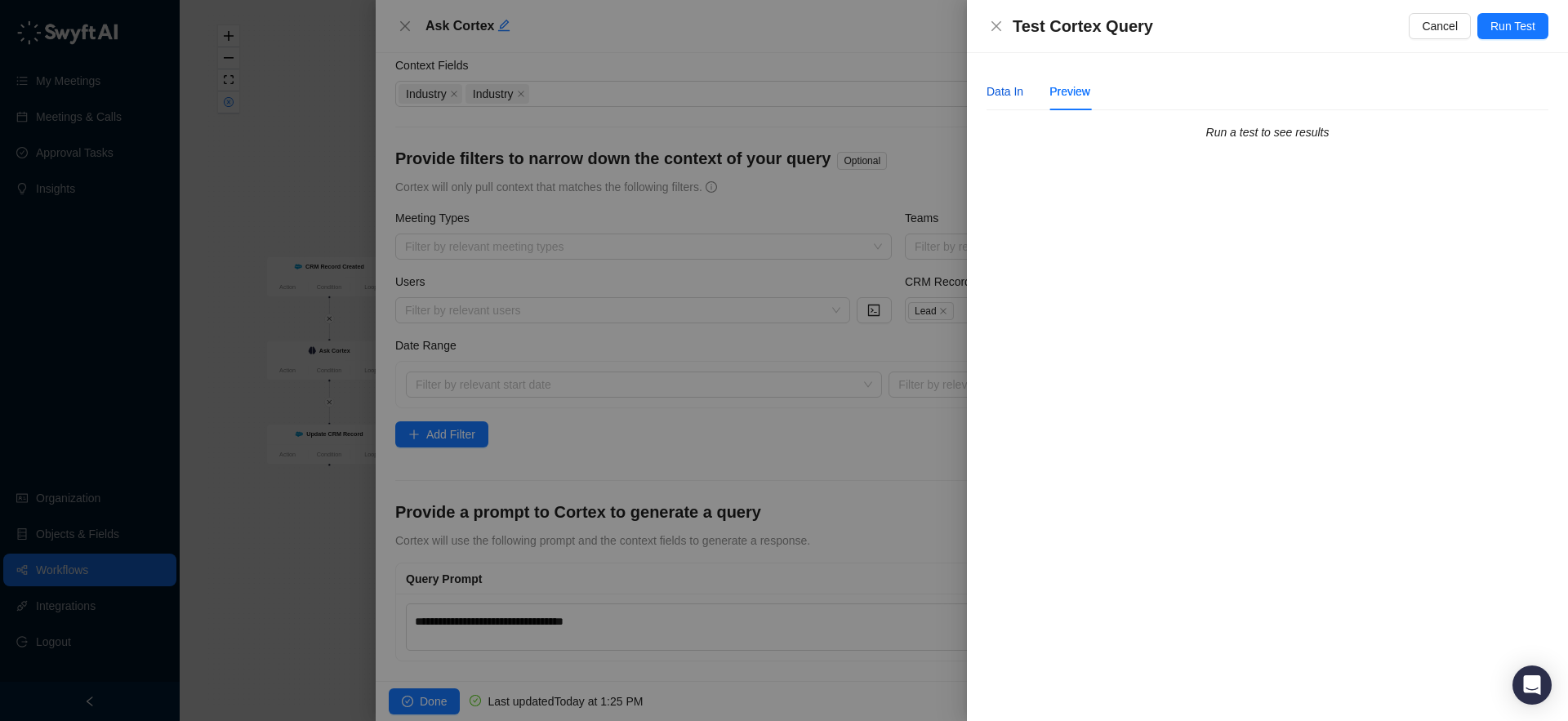 click on "Data In" at bounding box center (1004, 91) 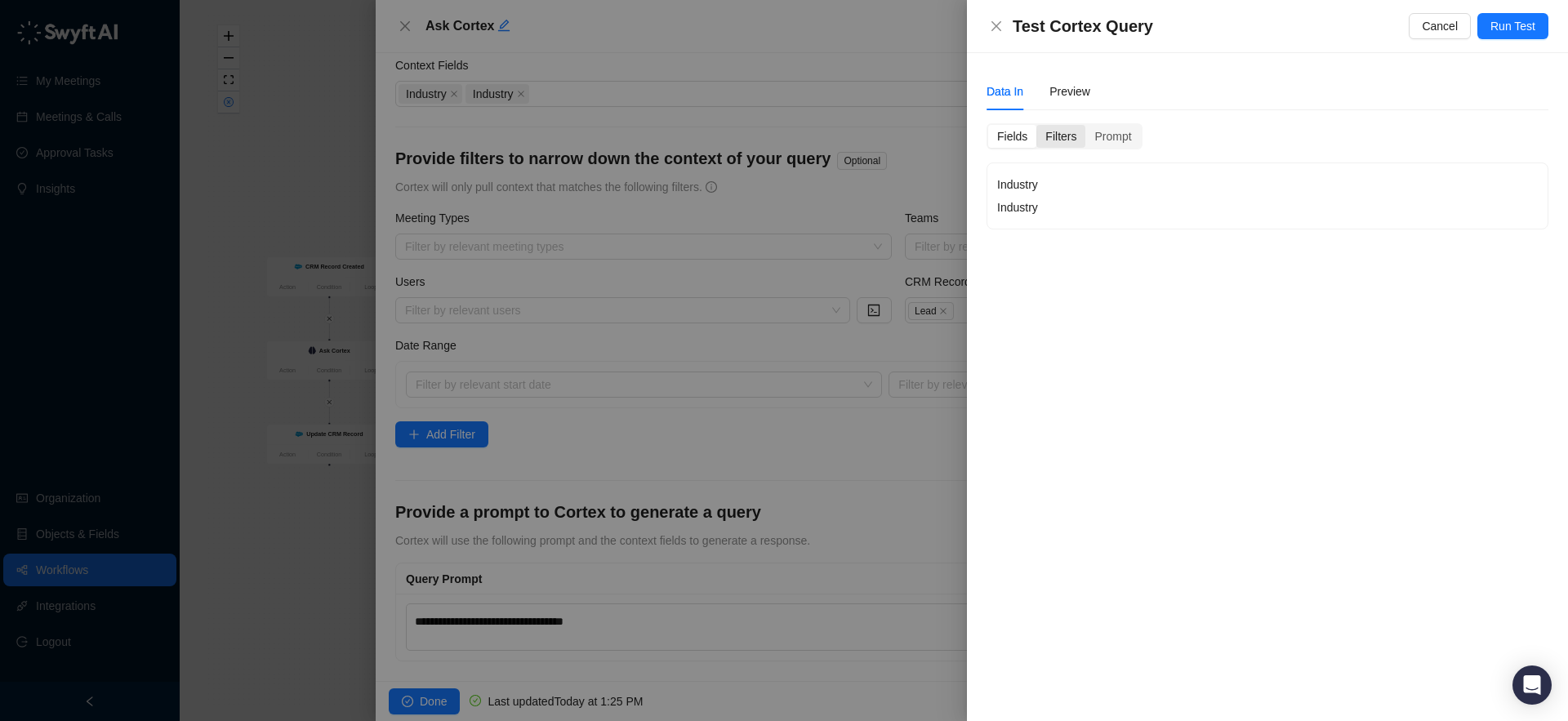 click on "Filters" at bounding box center [1061, 136] 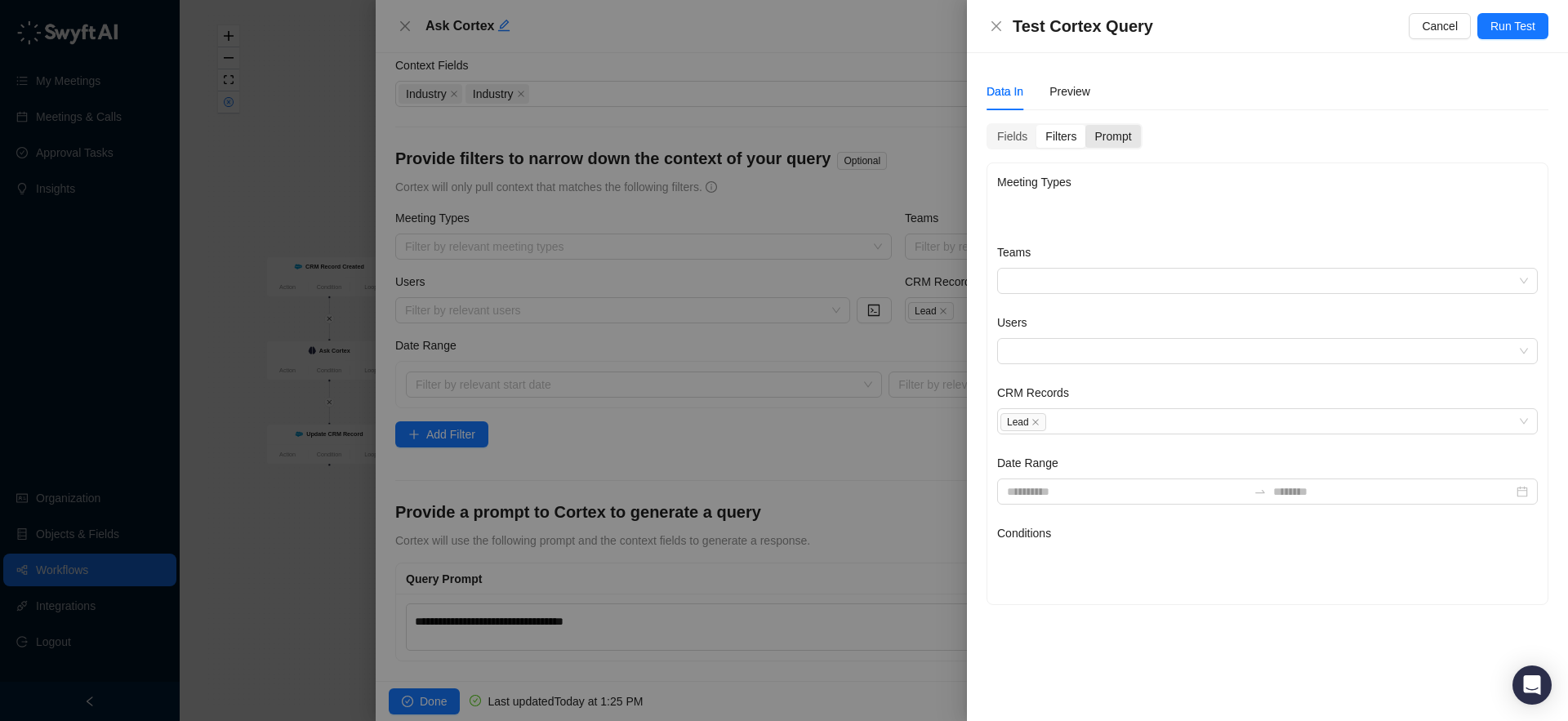 click on "Prompt" at bounding box center (1112, 136) 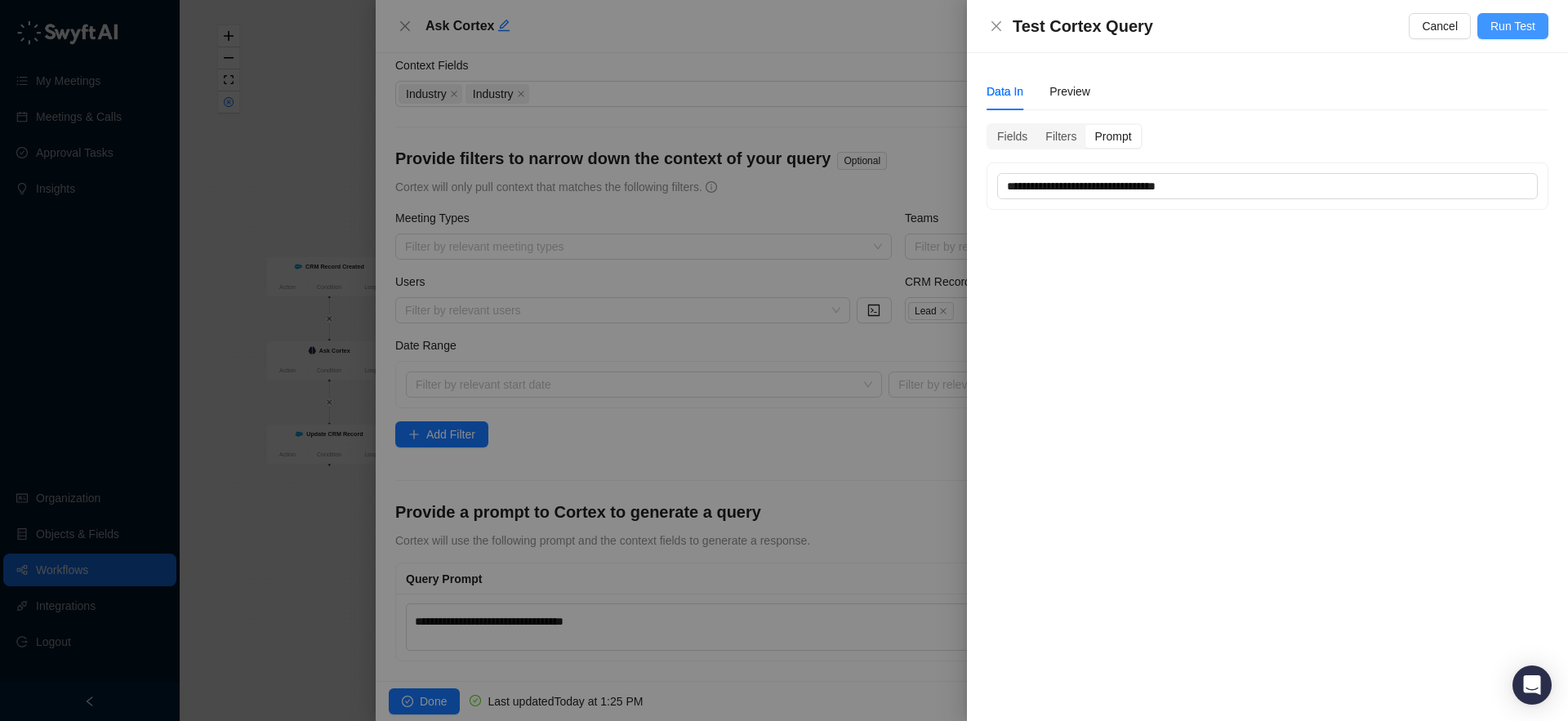 click on "Run Test" at bounding box center (1512, 26) 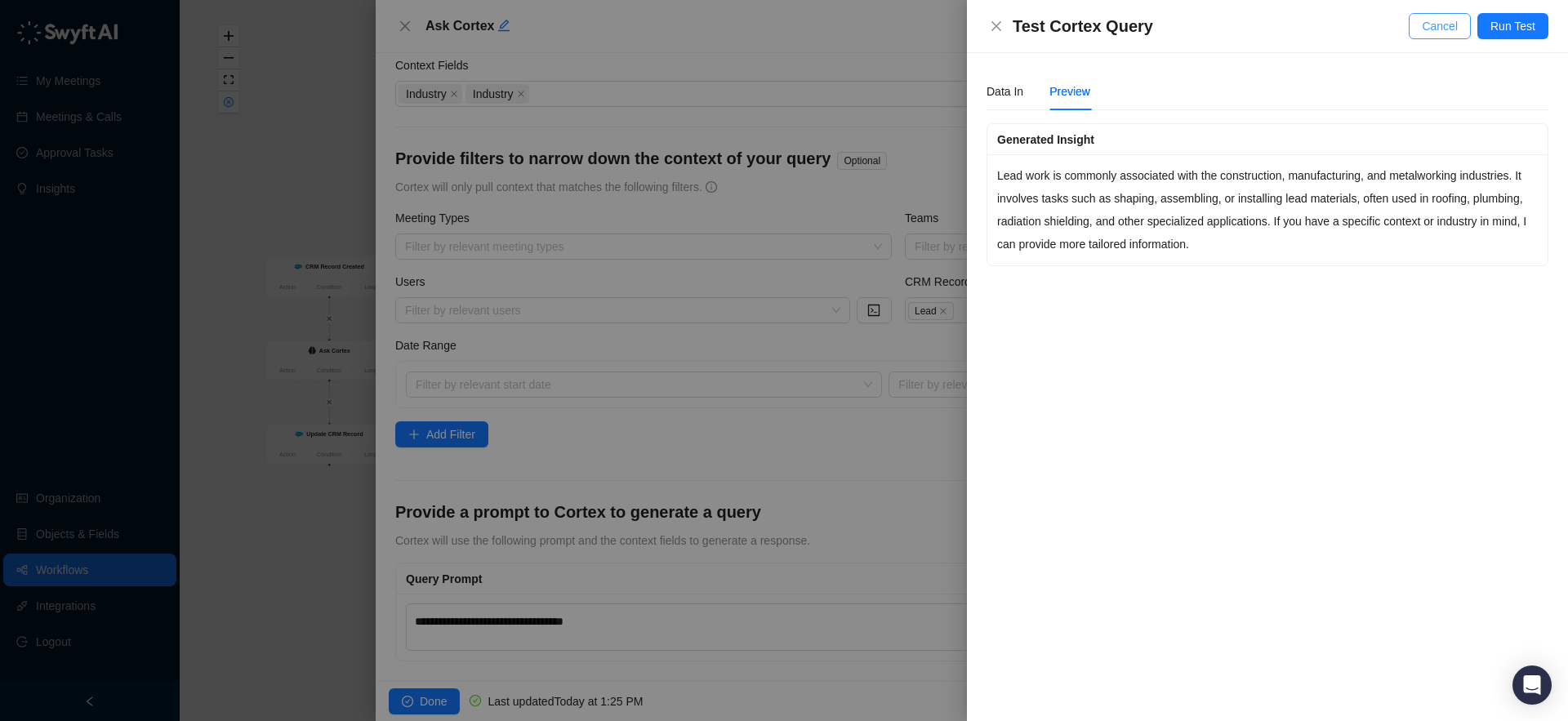 click on "Cancel" at bounding box center [1440, 26] 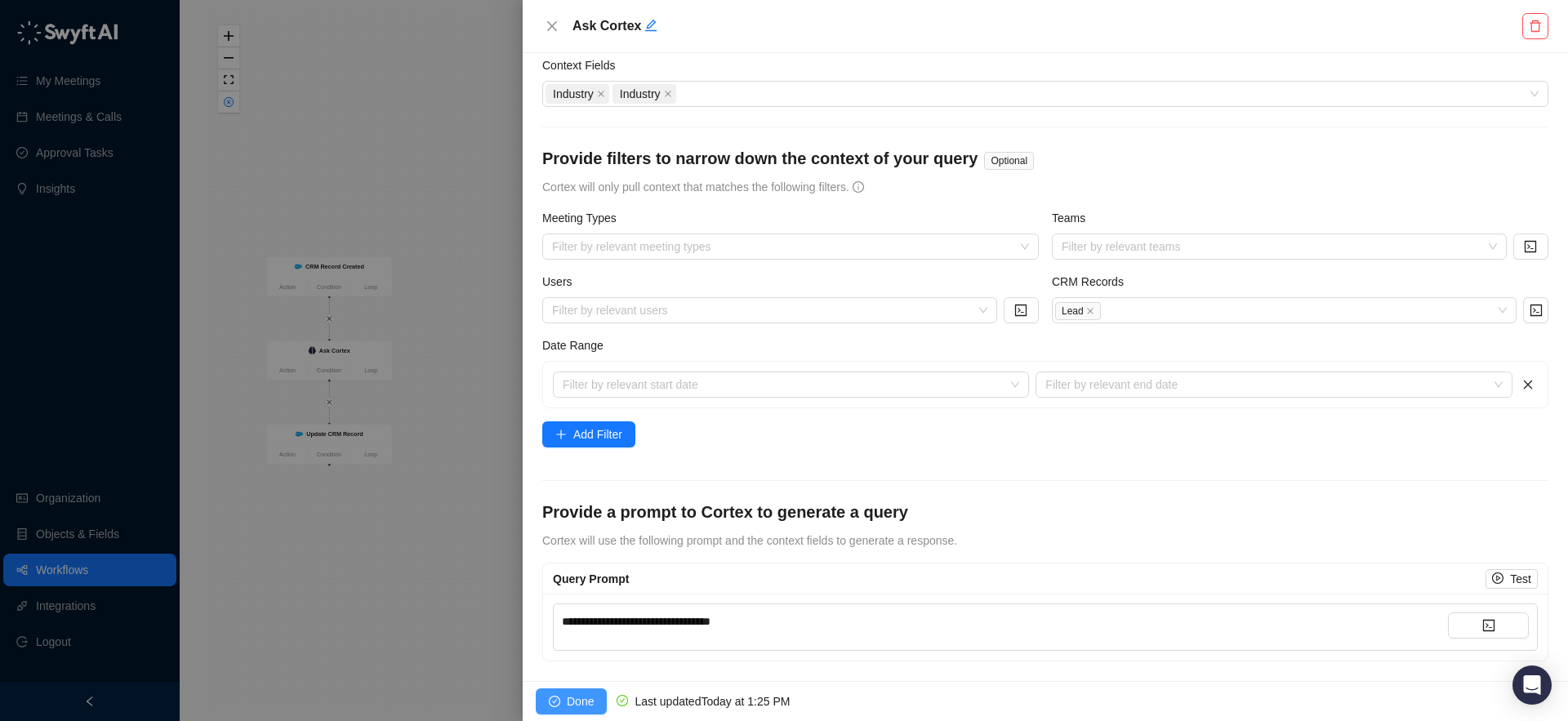 click on "Done" at bounding box center (580, 701) 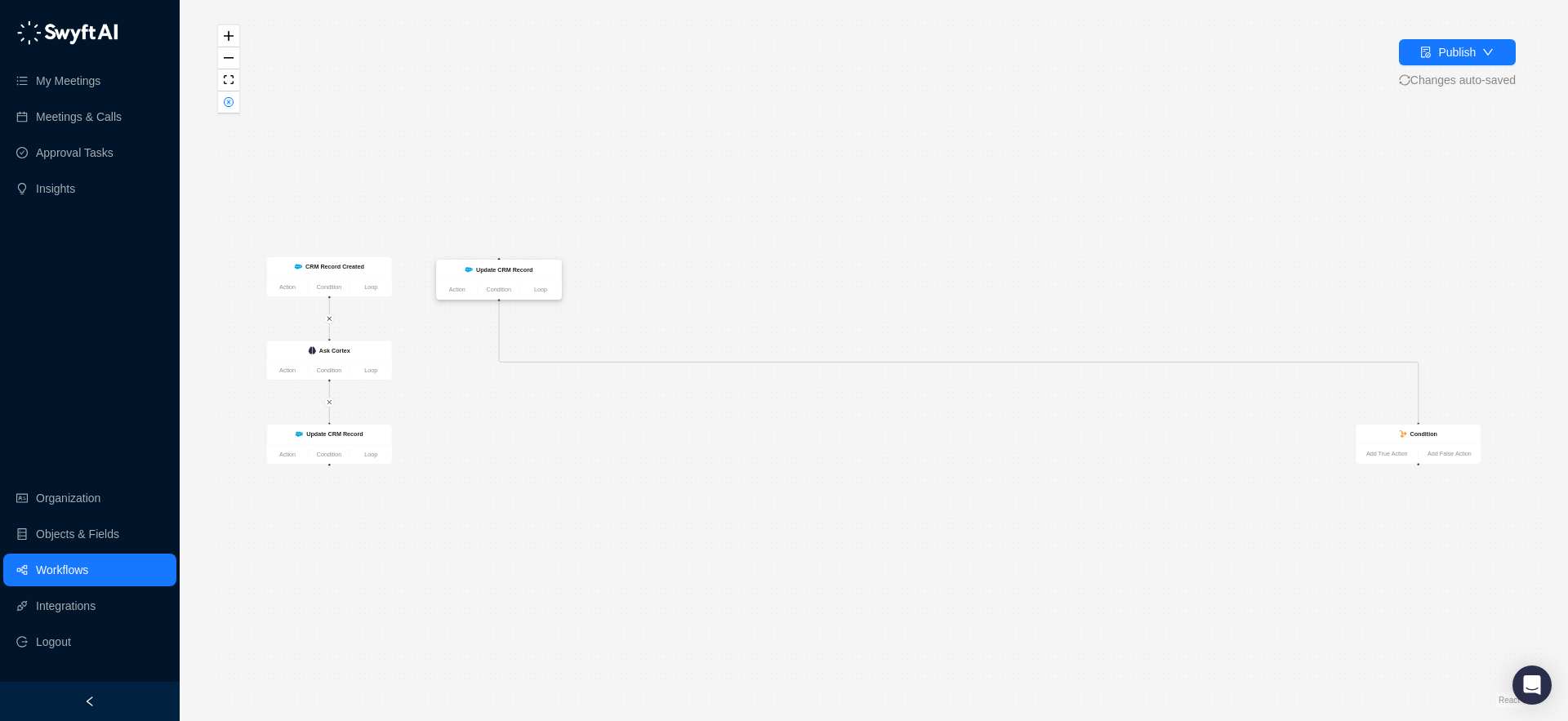 drag, startPoint x: 877, startPoint y: 346, endPoint x: 502, endPoint y: 265, distance: 383.6483 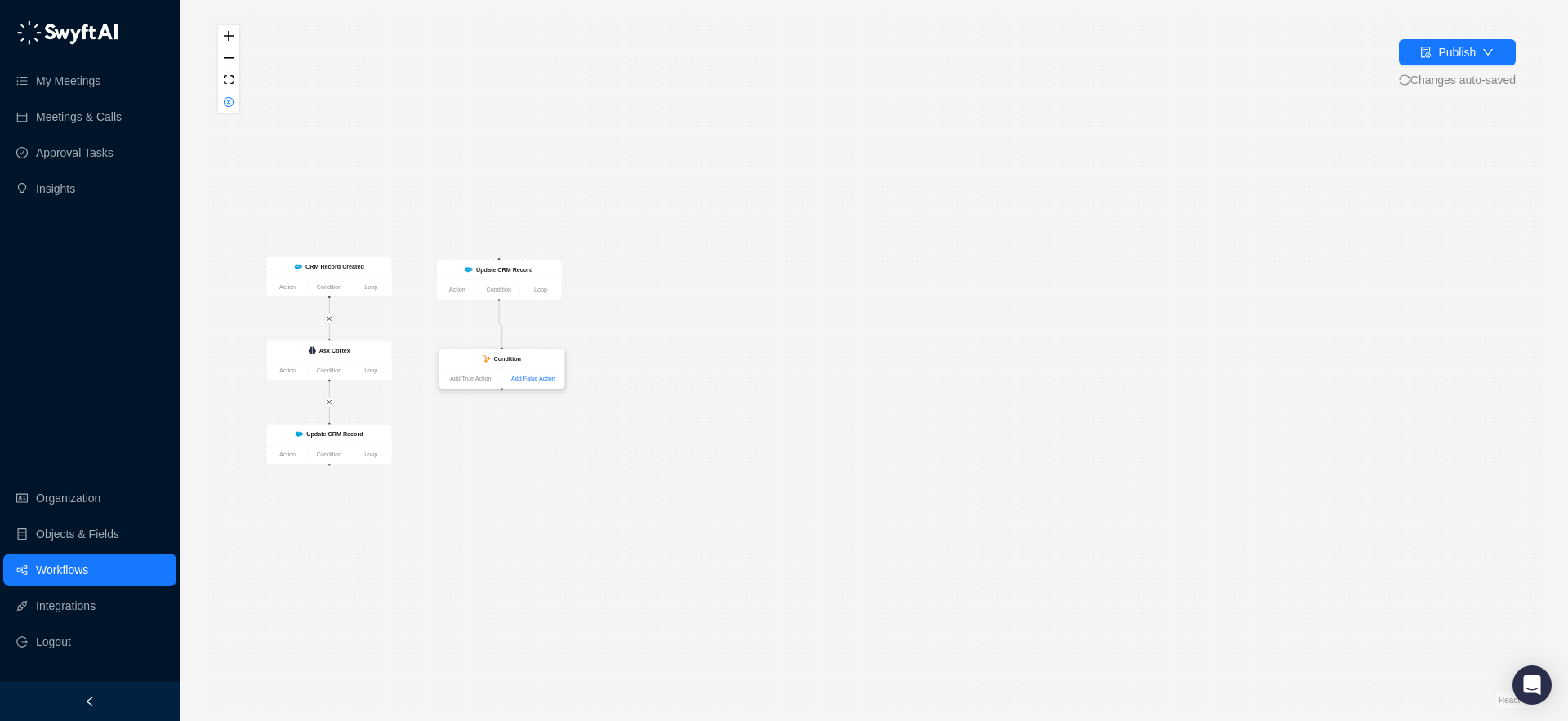 drag, startPoint x: 1365, startPoint y: 445, endPoint x: 506, endPoint y: 377, distance: 861.6873 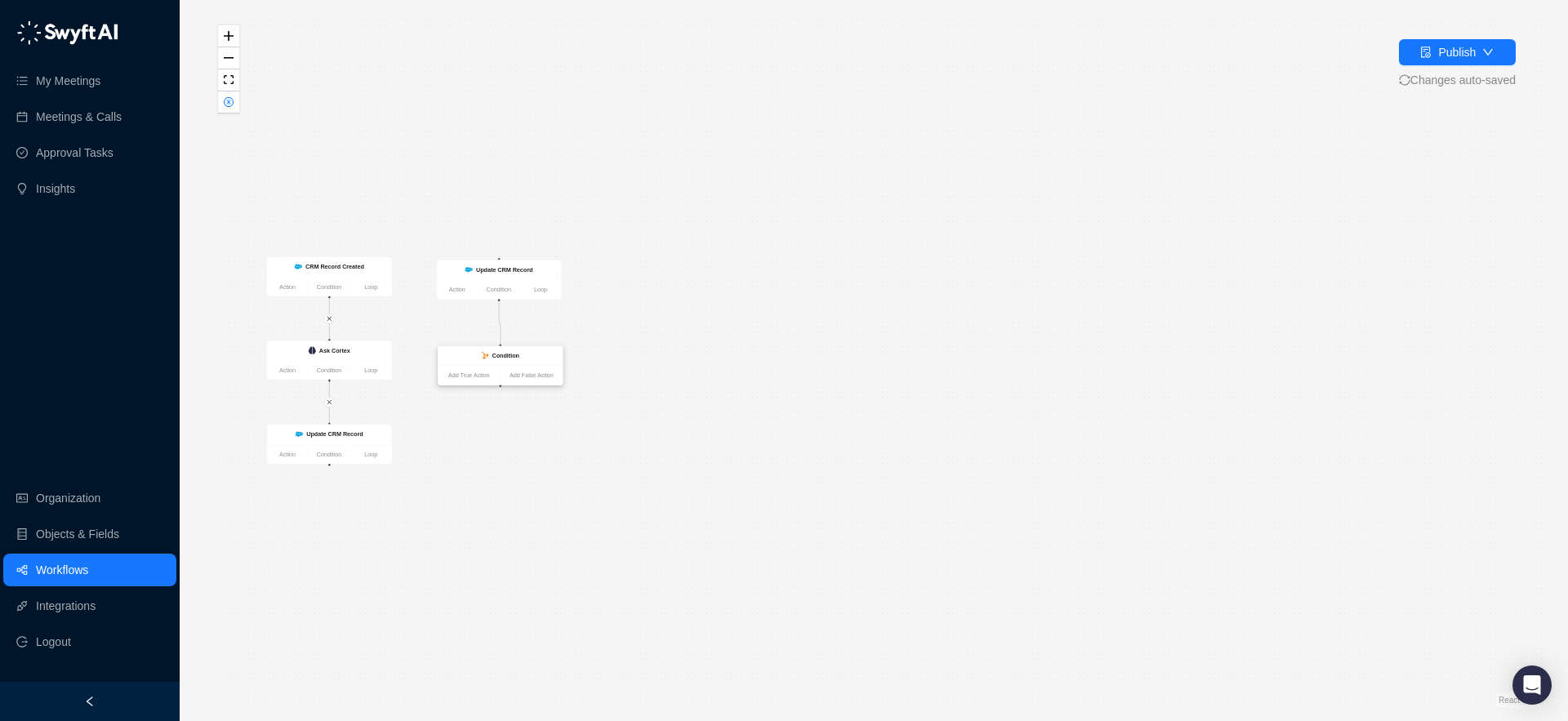 click on "Add True Action Add False Action" at bounding box center [500, 376] 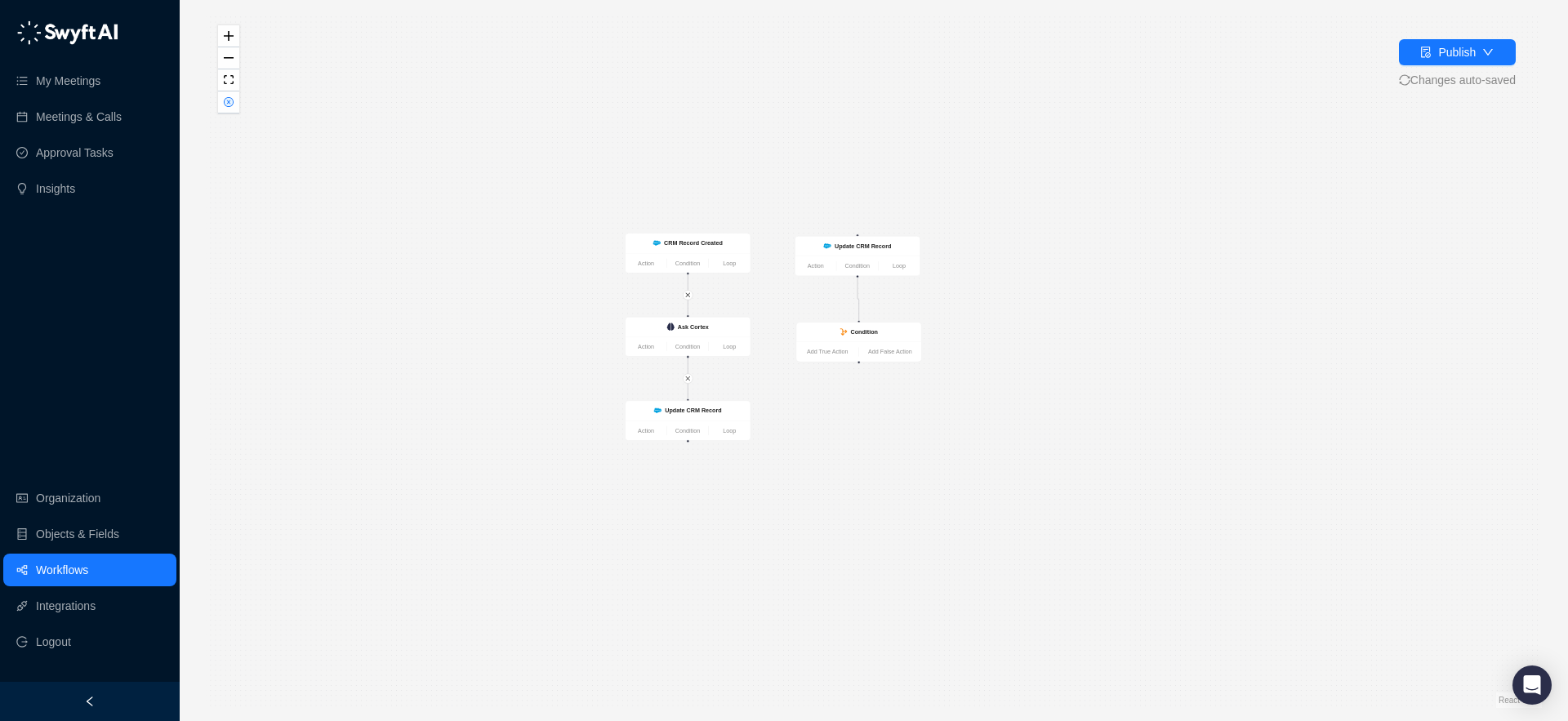 drag, startPoint x: 824, startPoint y: 294, endPoint x: 1175, endPoint y: 269, distance: 351.889 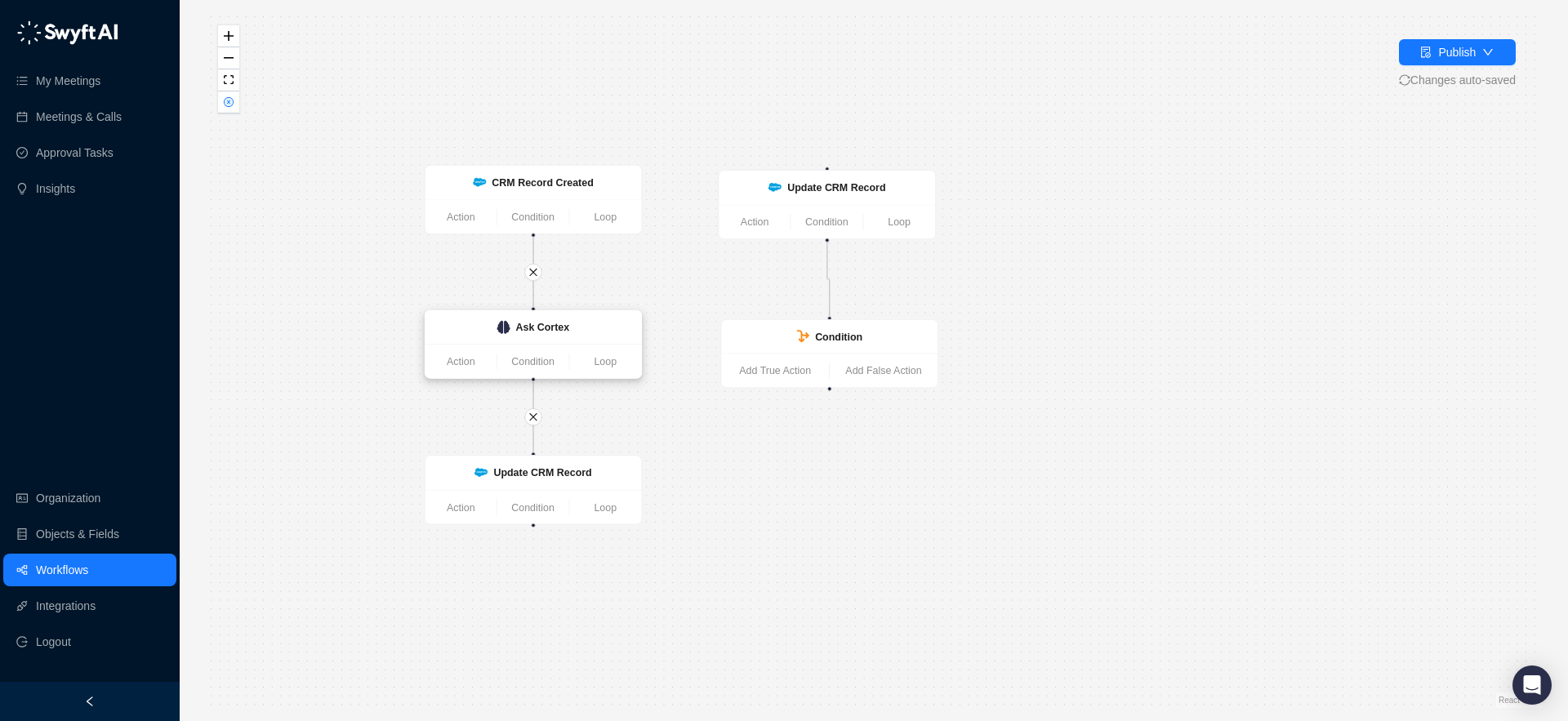 click on "Ask Cortex" at bounding box center [543, 327] 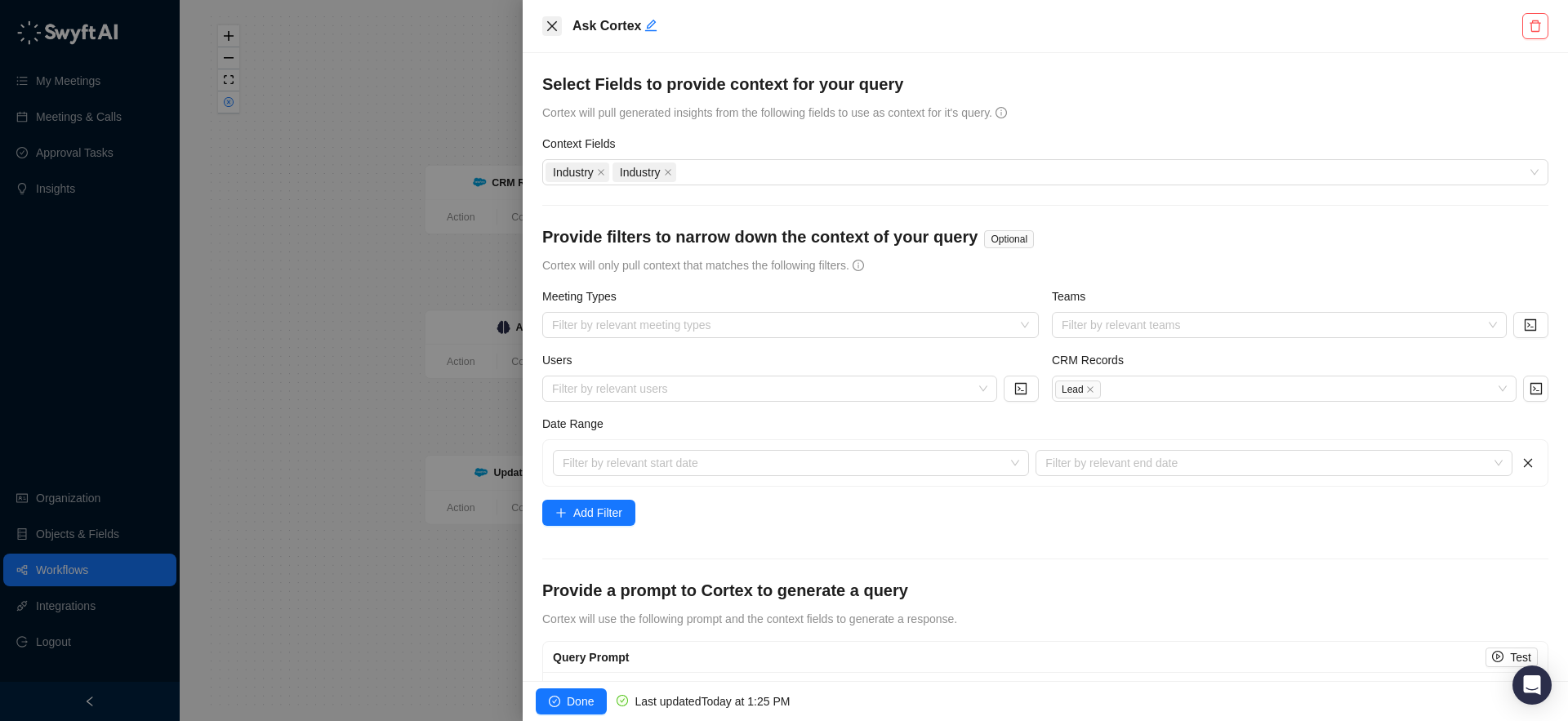 click 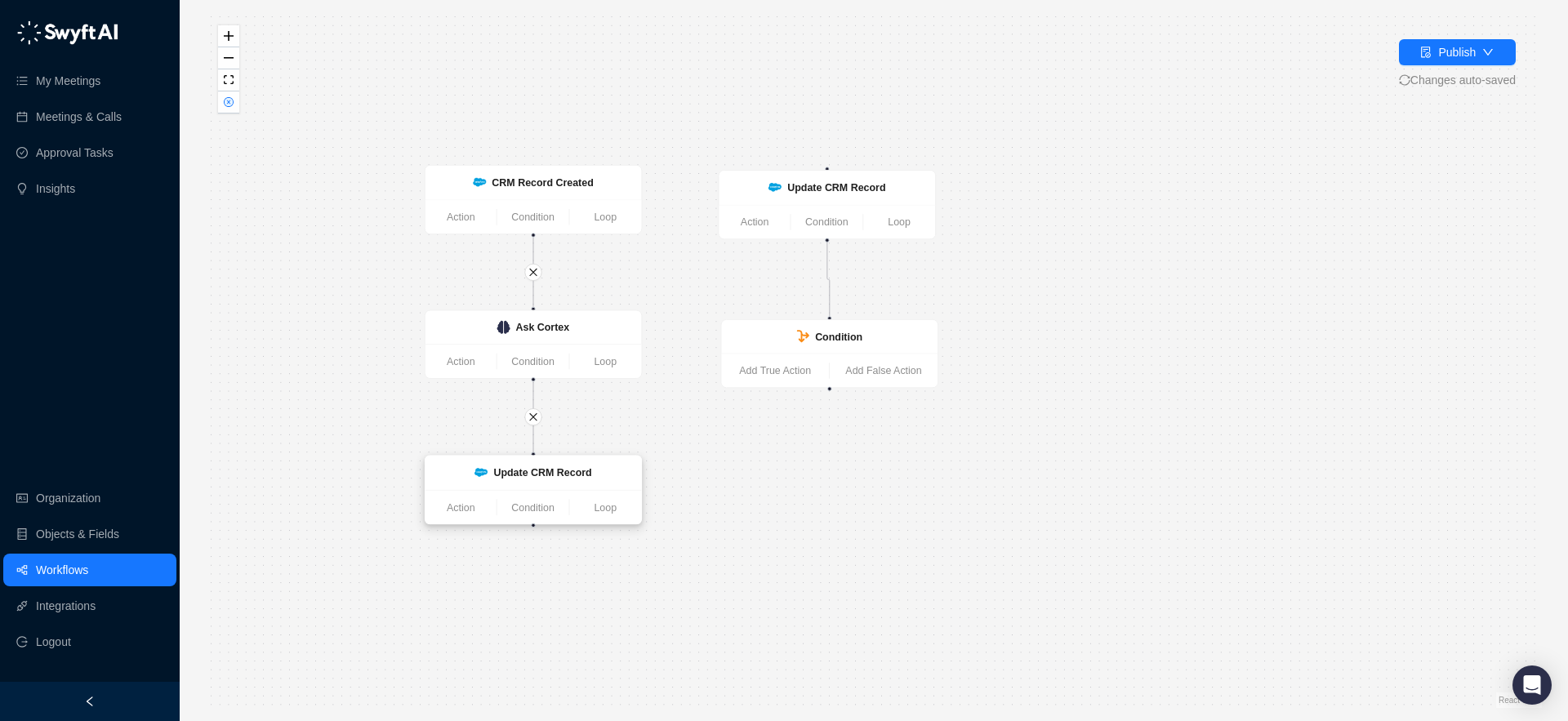 click on "Update CRM Record" at bounding box center [542, 472] 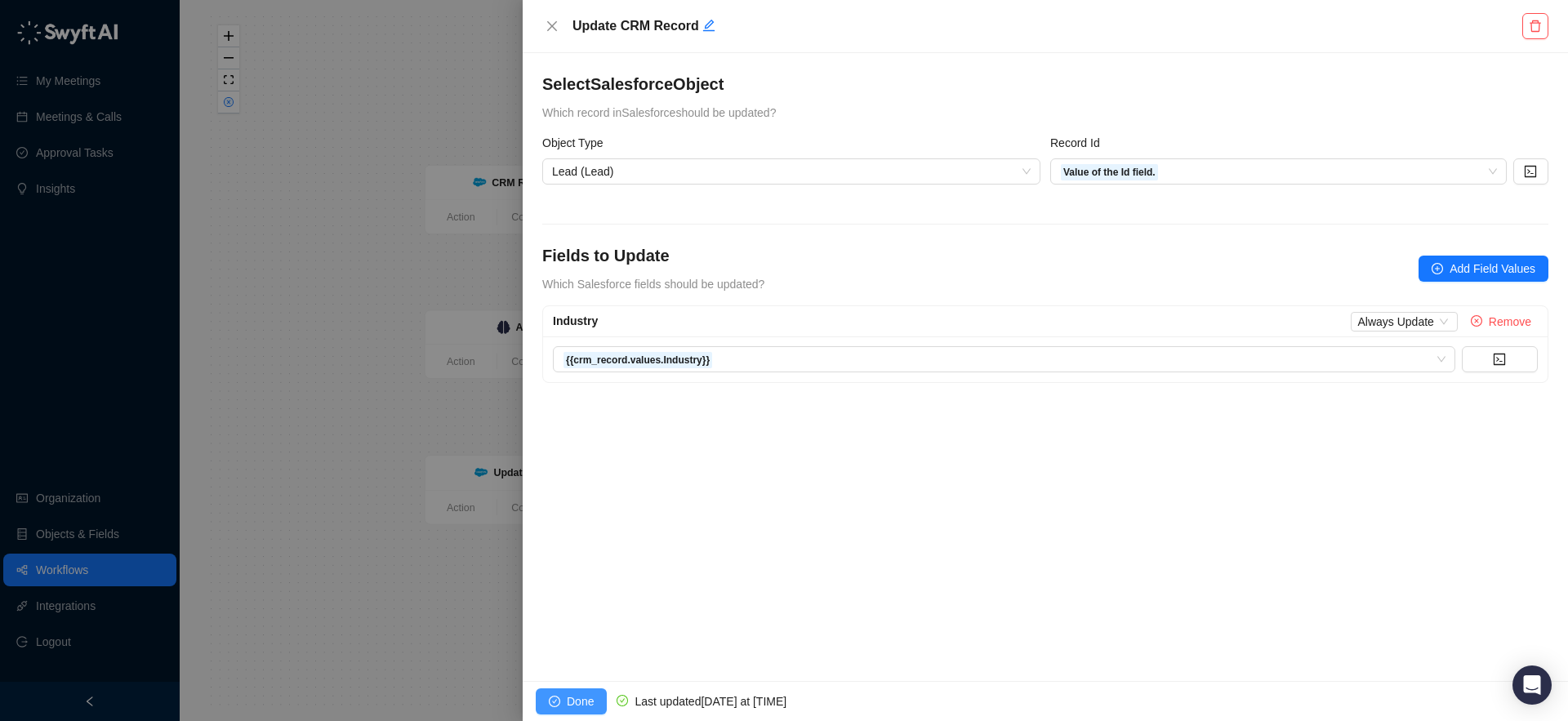 click on "Done" at bounding box center [580, 701] 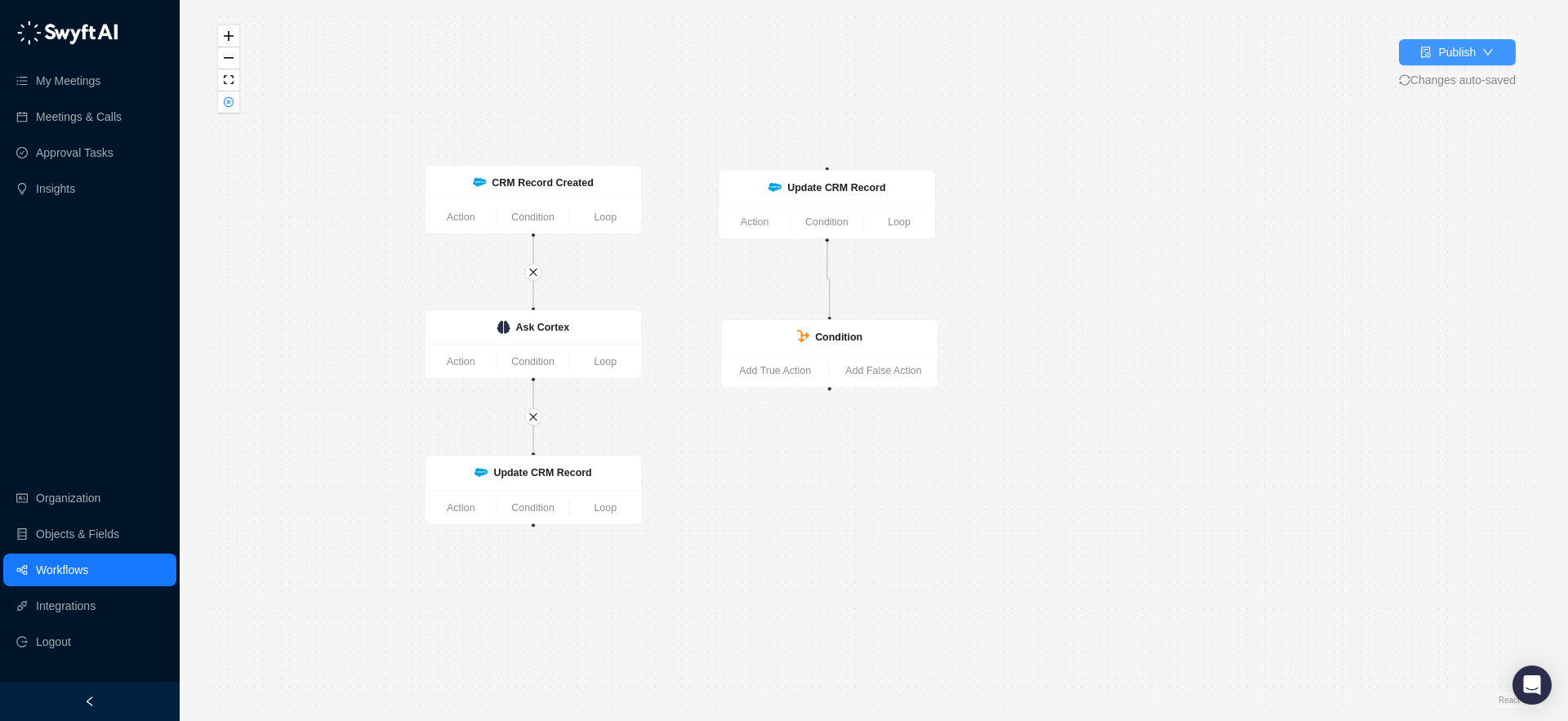 click on "Publish" at bounding box center [1457, 52] 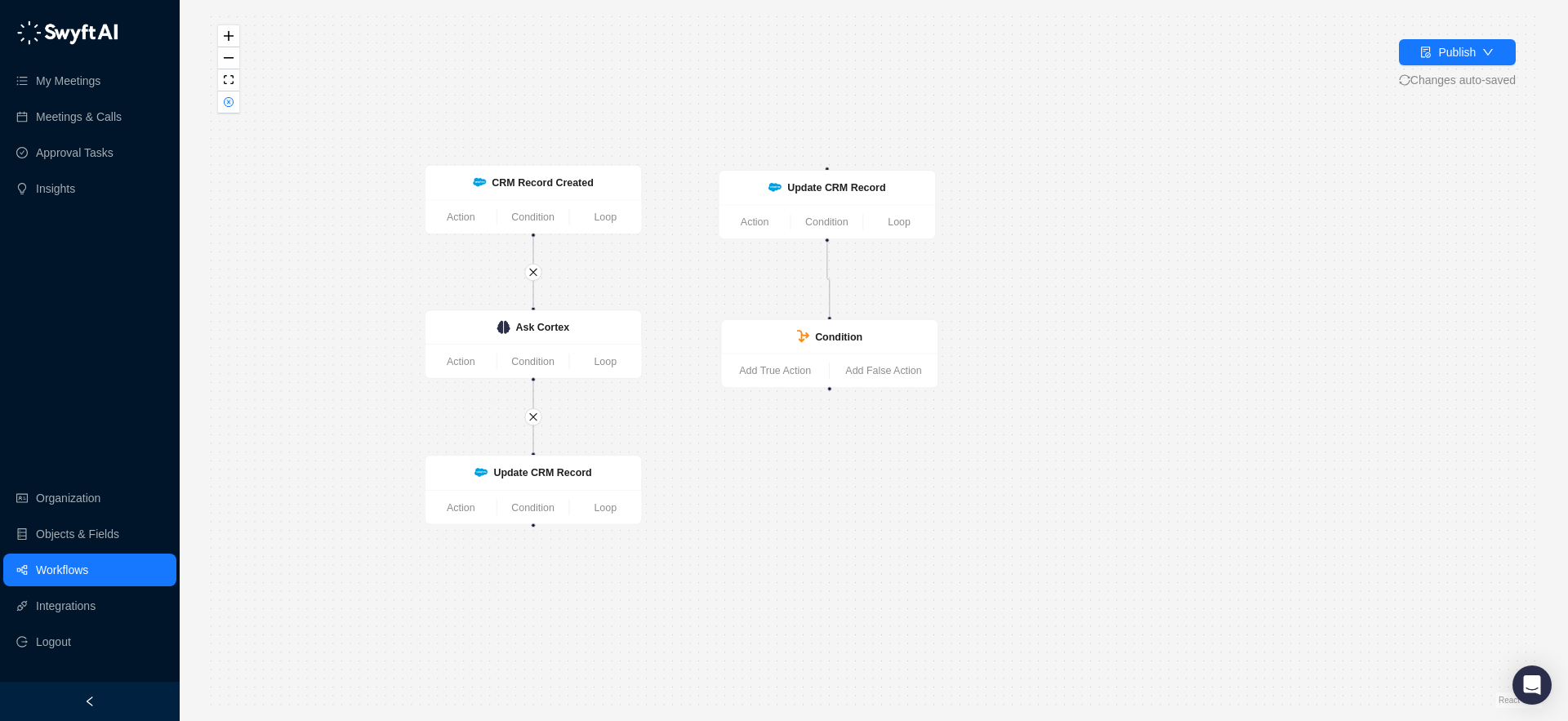 click on "CRM Record Created Action Condition Loop Update CRM Record Action Condition Loop Condition Add True Action Add False Action Ask Cortex Action Condition Loop Update CRM Record Action Condition Loop" at bounding box center [874, 360] 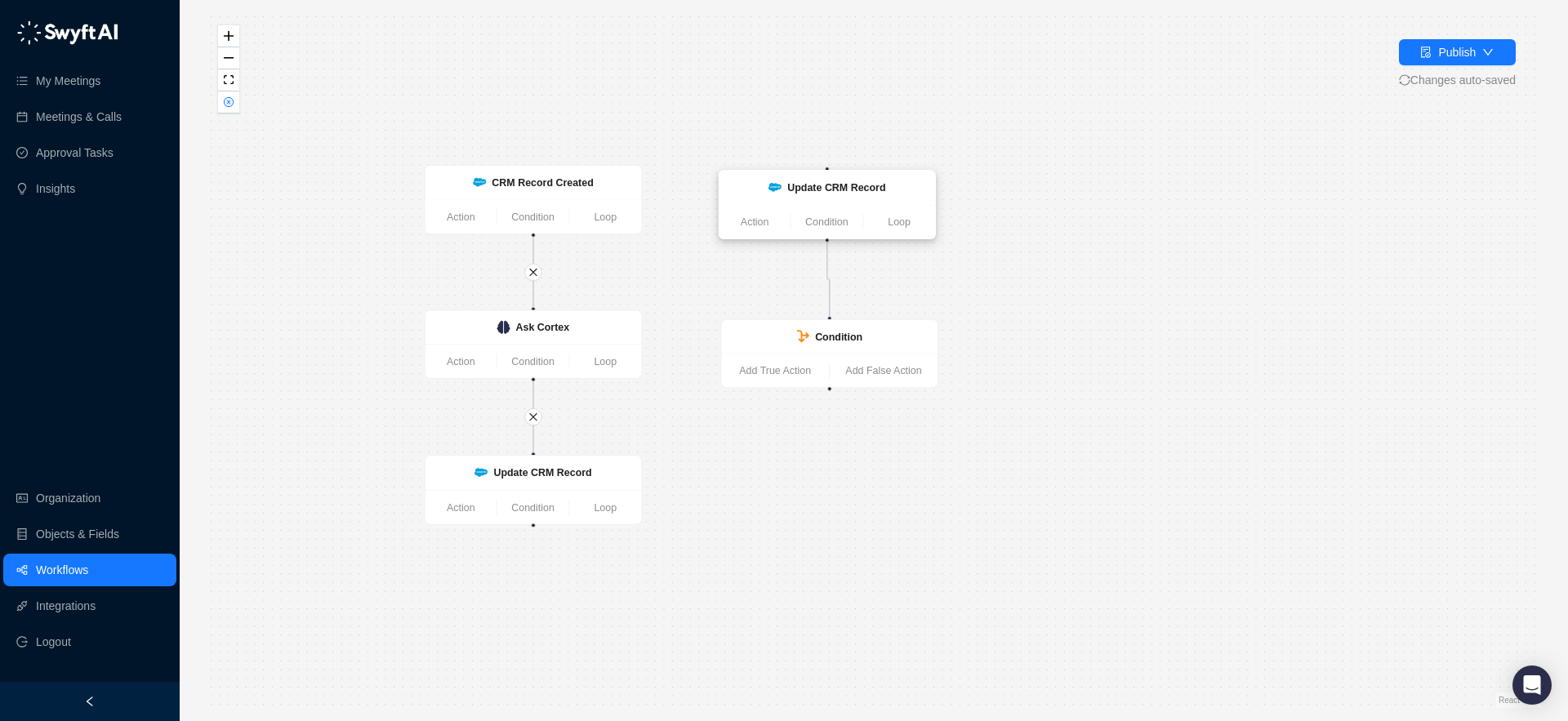 click on "Update CRM Record" at bounding box center [826, 188] 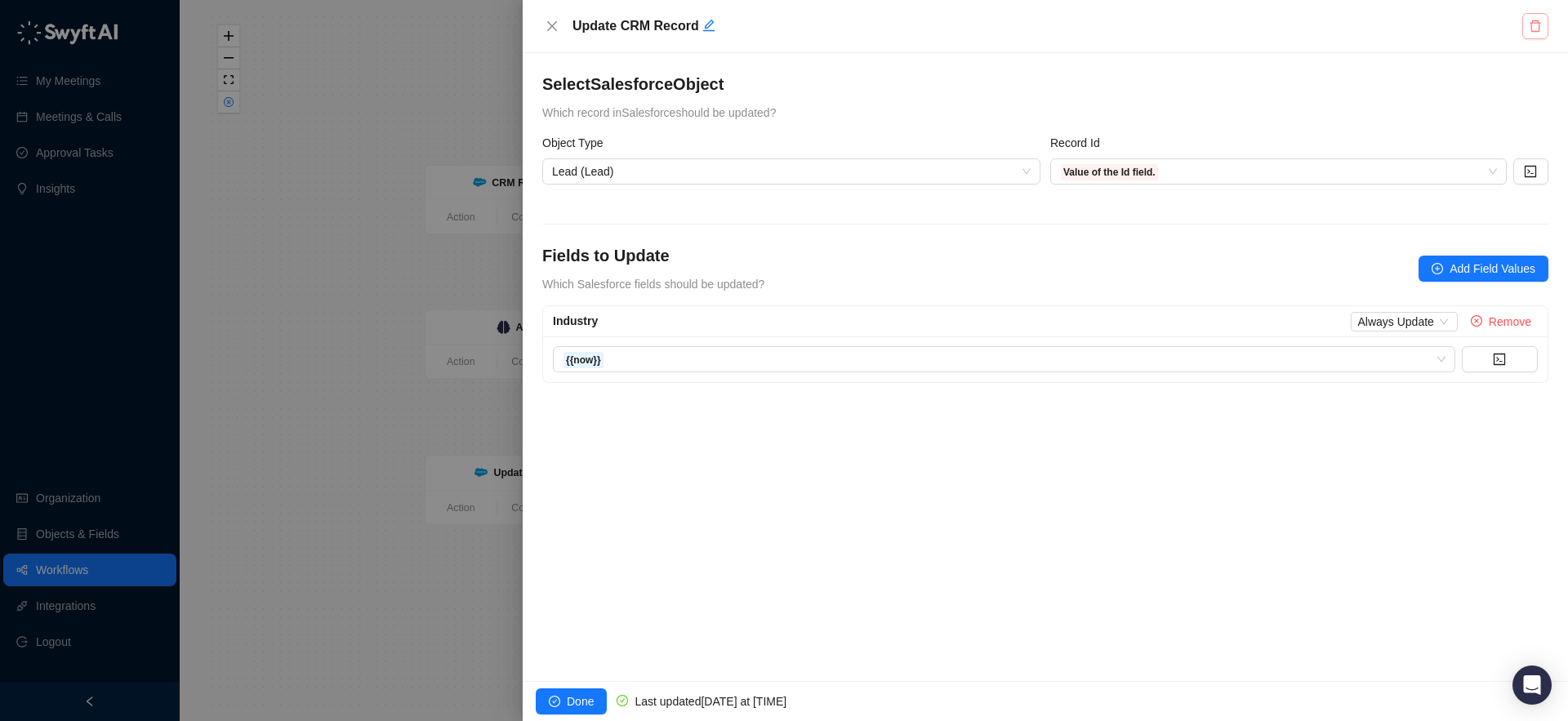 click 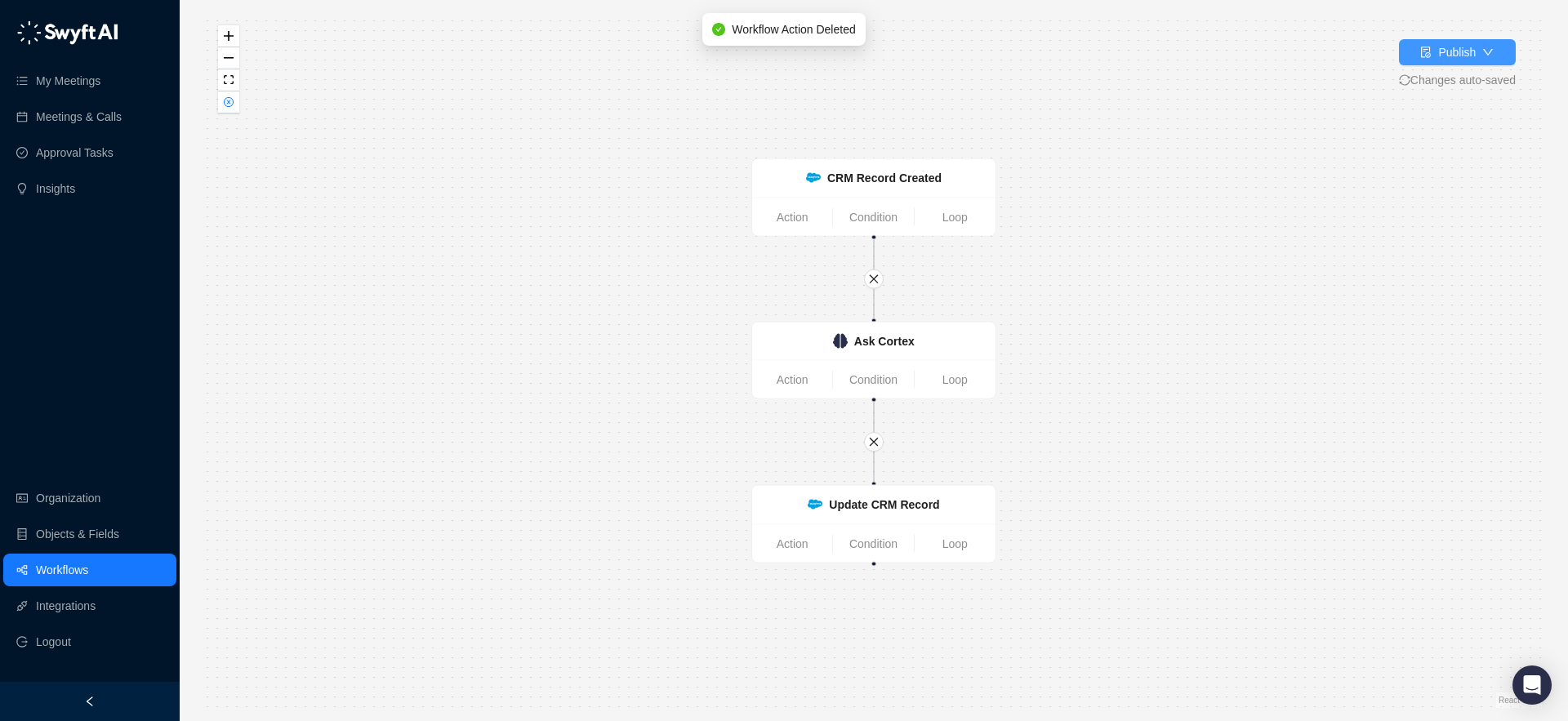 click on "Publish" at bounding box center [1457, 52] 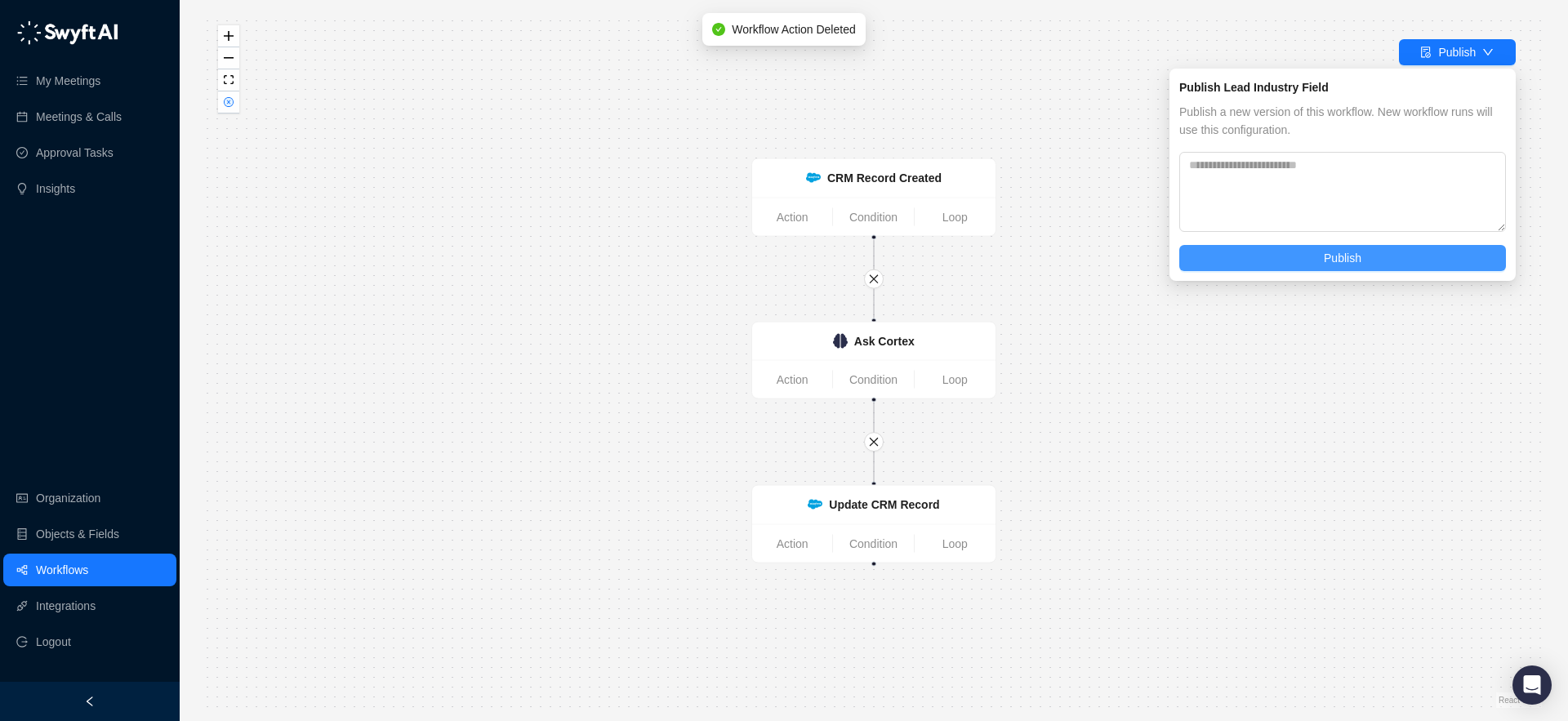click on "Publish" at bounding box center (1343, 258) 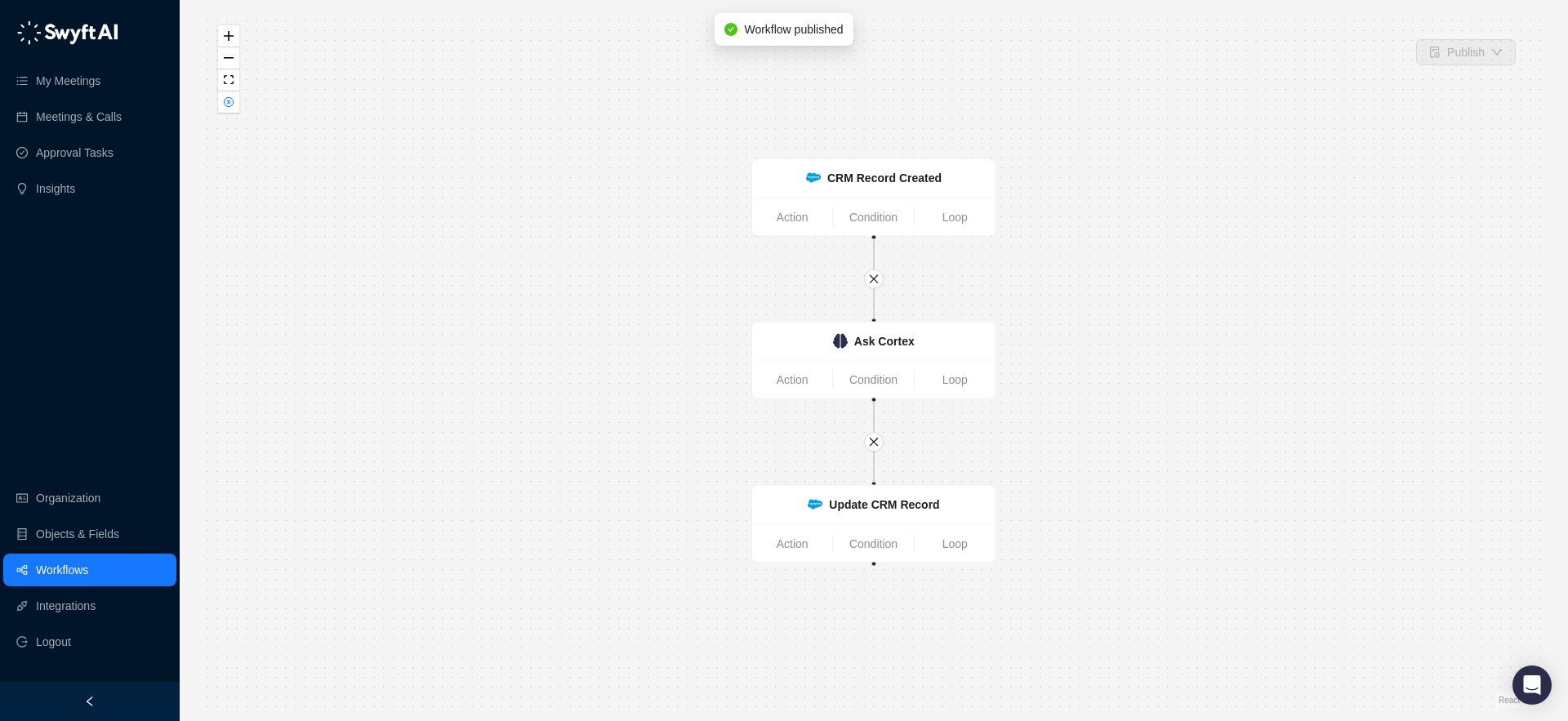 click on "CRM Record Created Action Condition Loop Ask Cortex Action Condition Loop Update CRM Record Action Condition Loop" at bounding box center (874, 360) 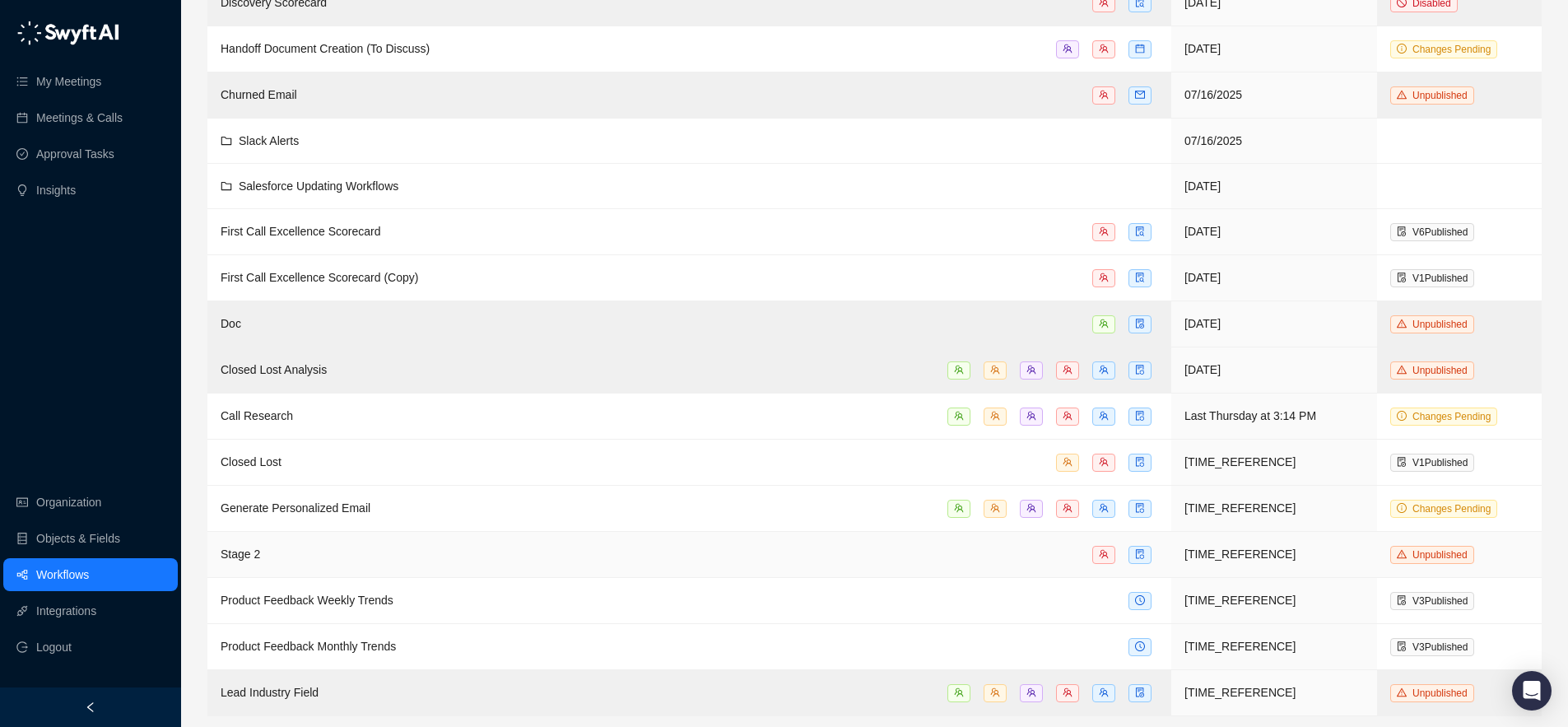 scroll, scrollTop: 394, scrollLeft: 0, axis: vertical 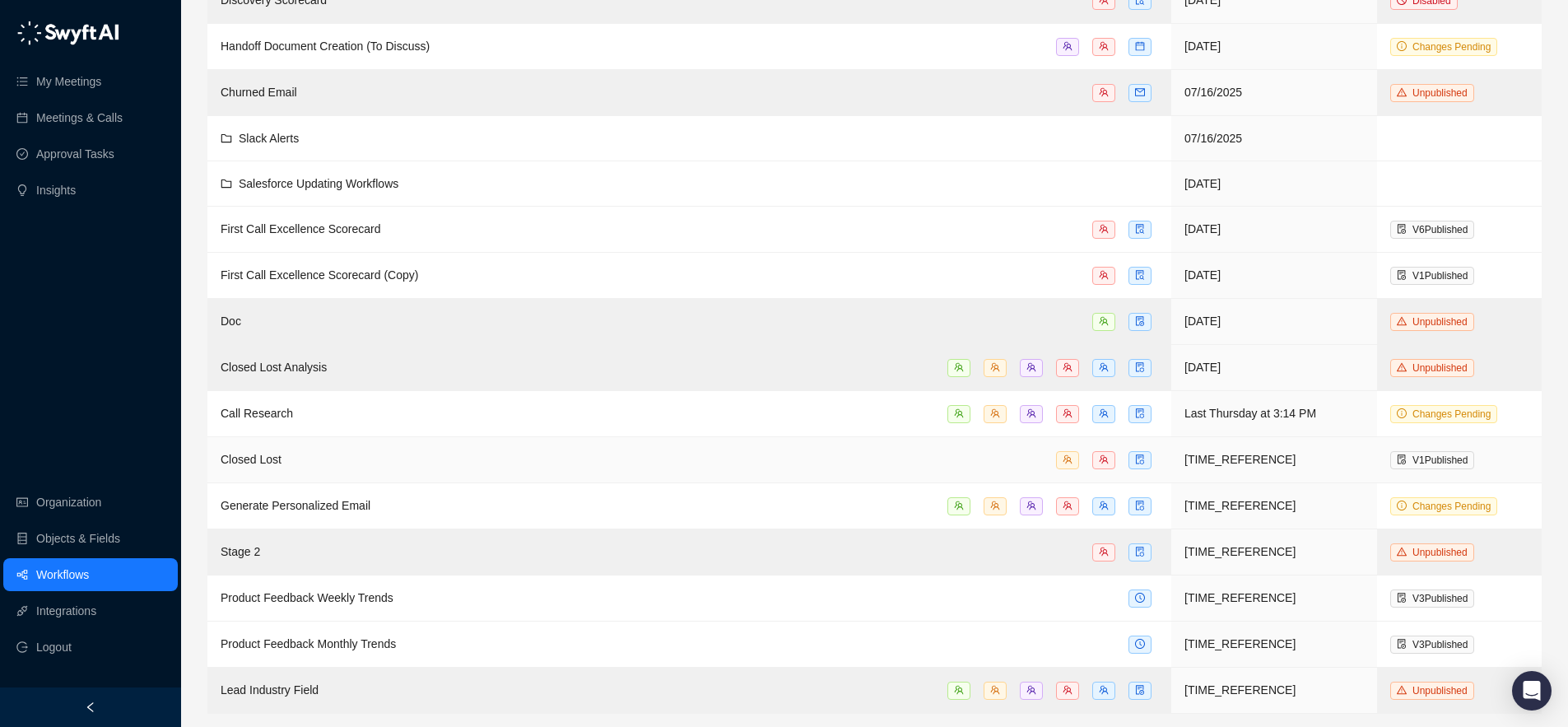 click on "Closed Lost" at bounding box center (689, 459) 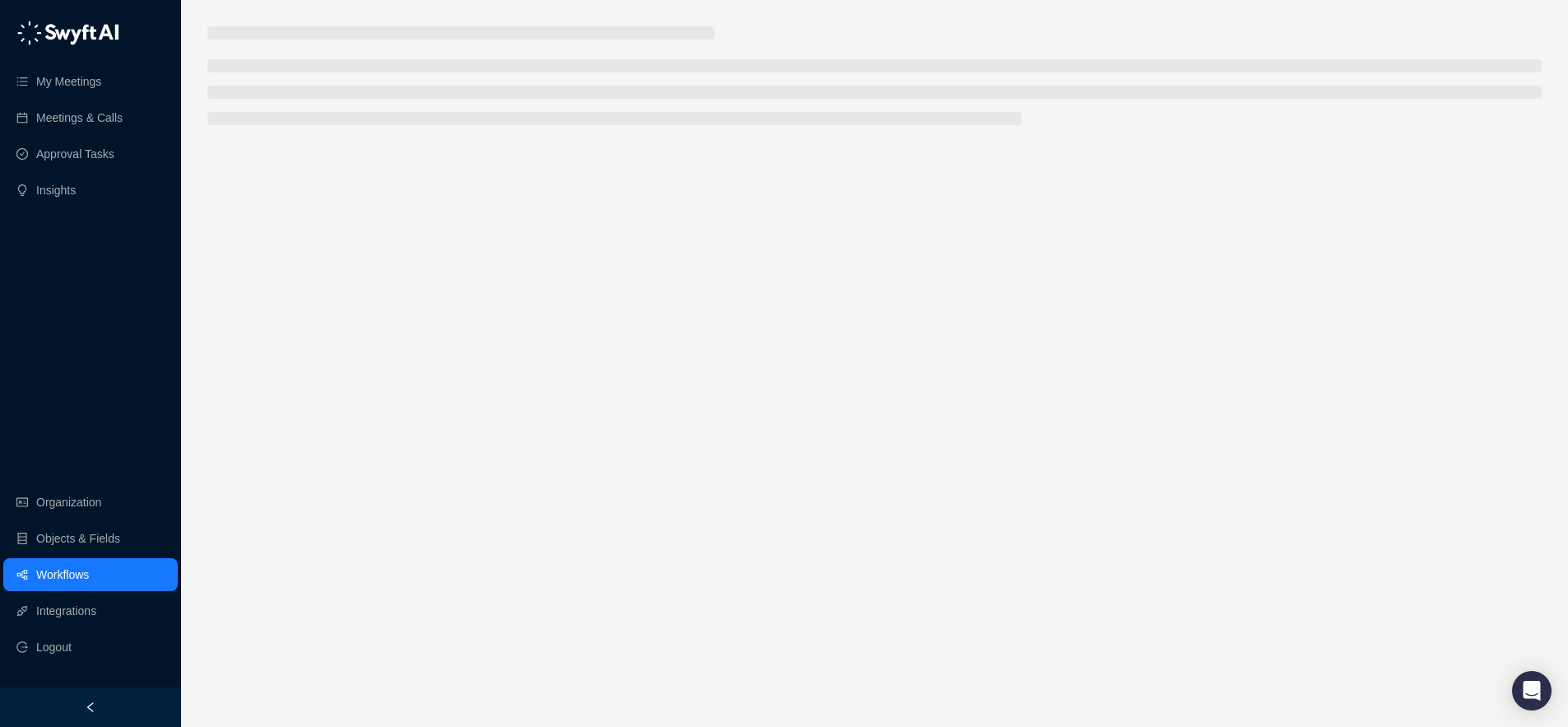 scroll, scrollTop: 0, scrollLeft: 0, axis: both 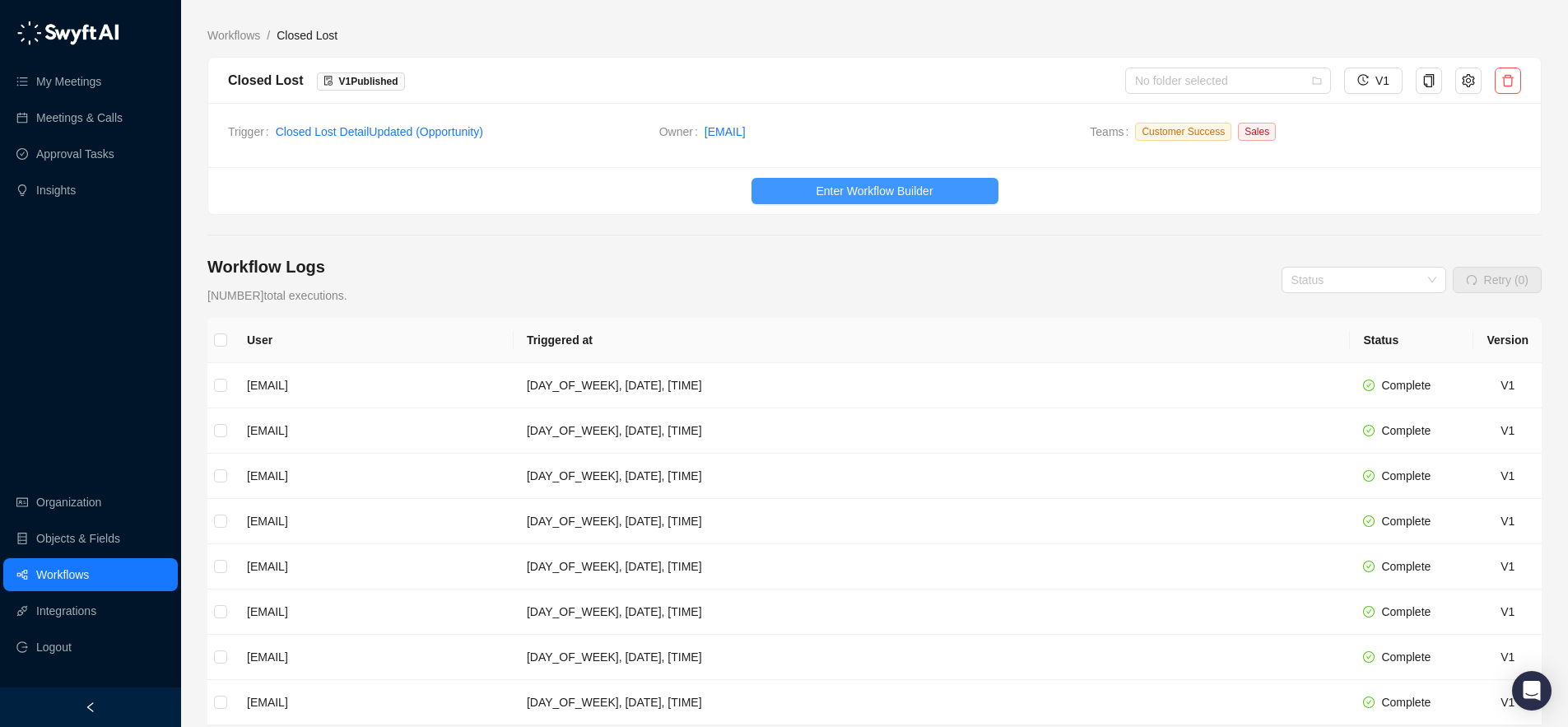 click on "Enter Workflow Builder" at bounding box center (874, 191) 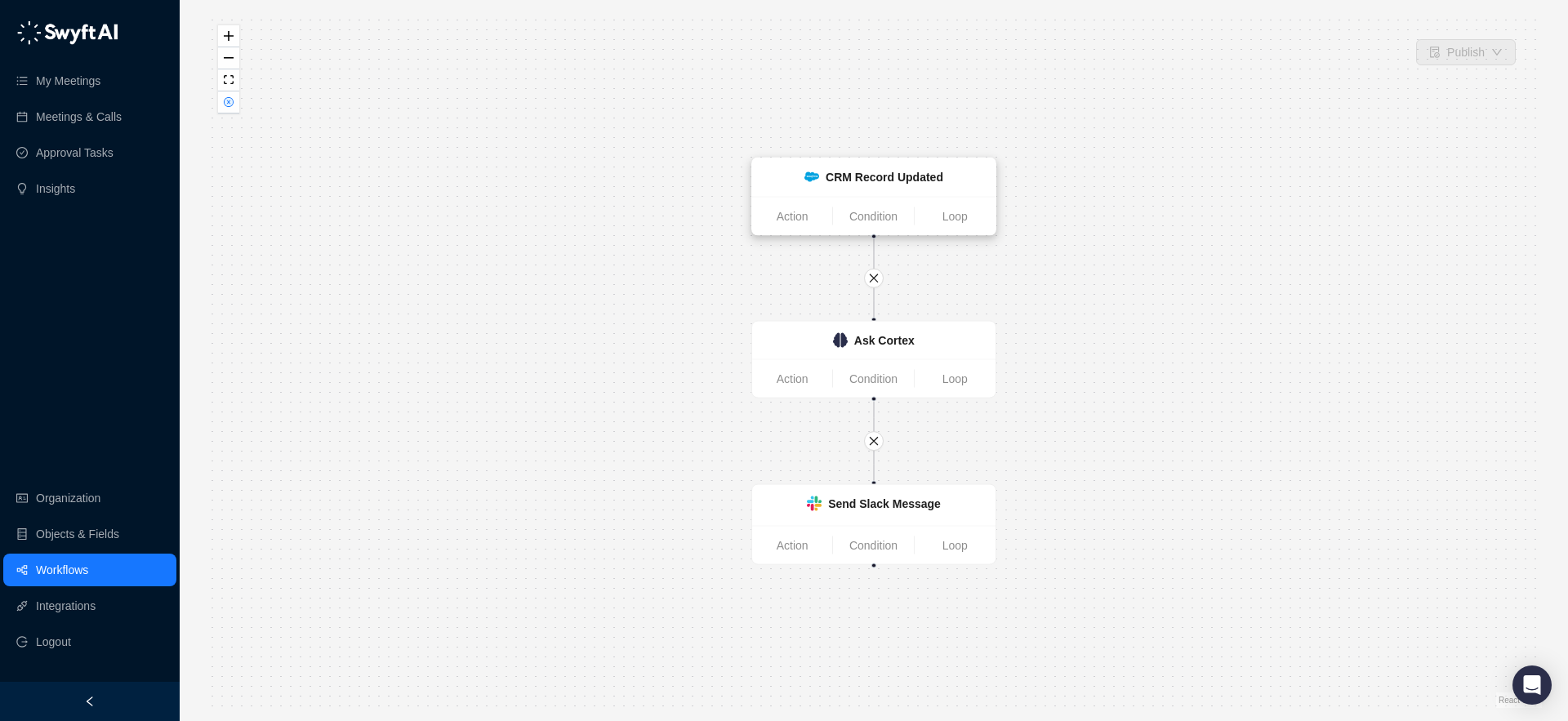 click on "CRM Record Updated" at bounding box center (874, 177) 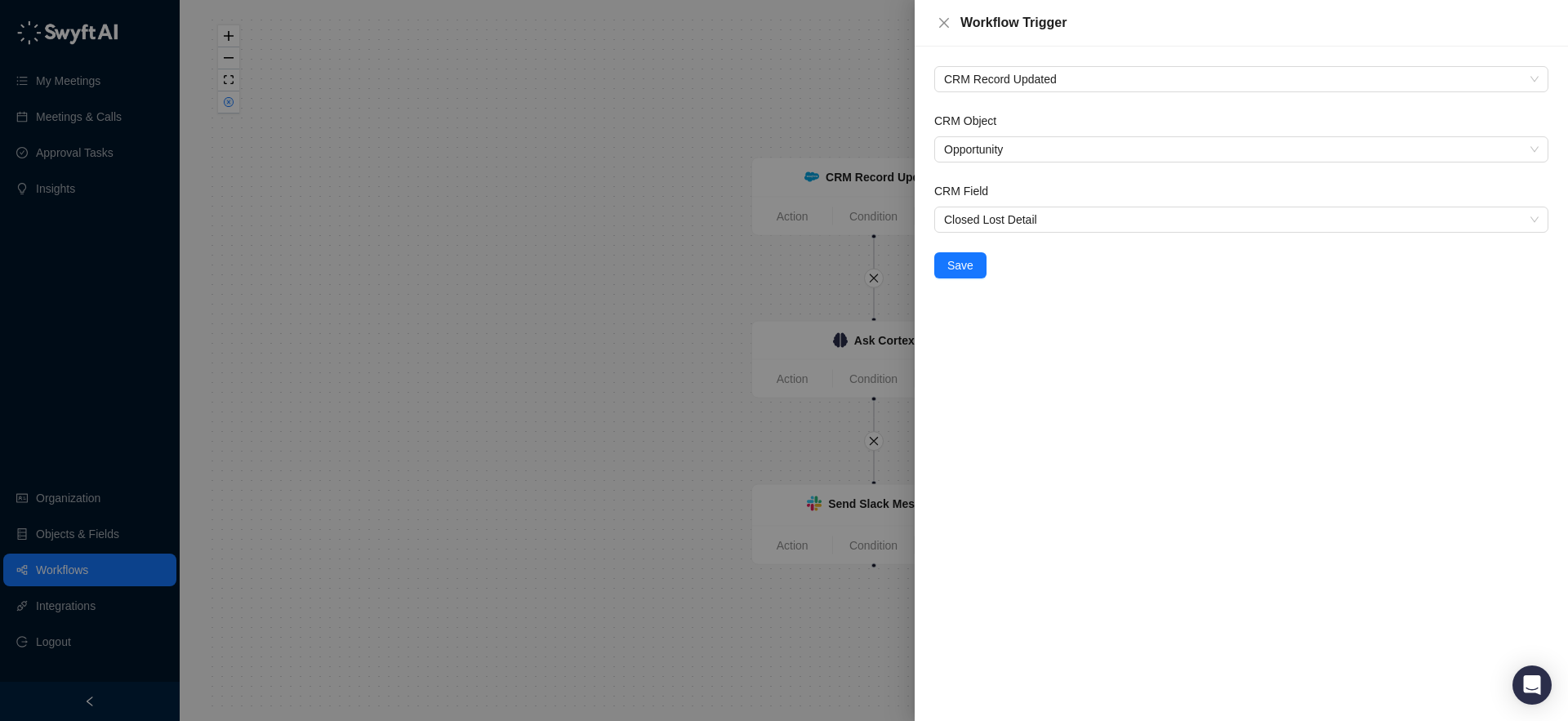 click at bounding box center [784, 360] 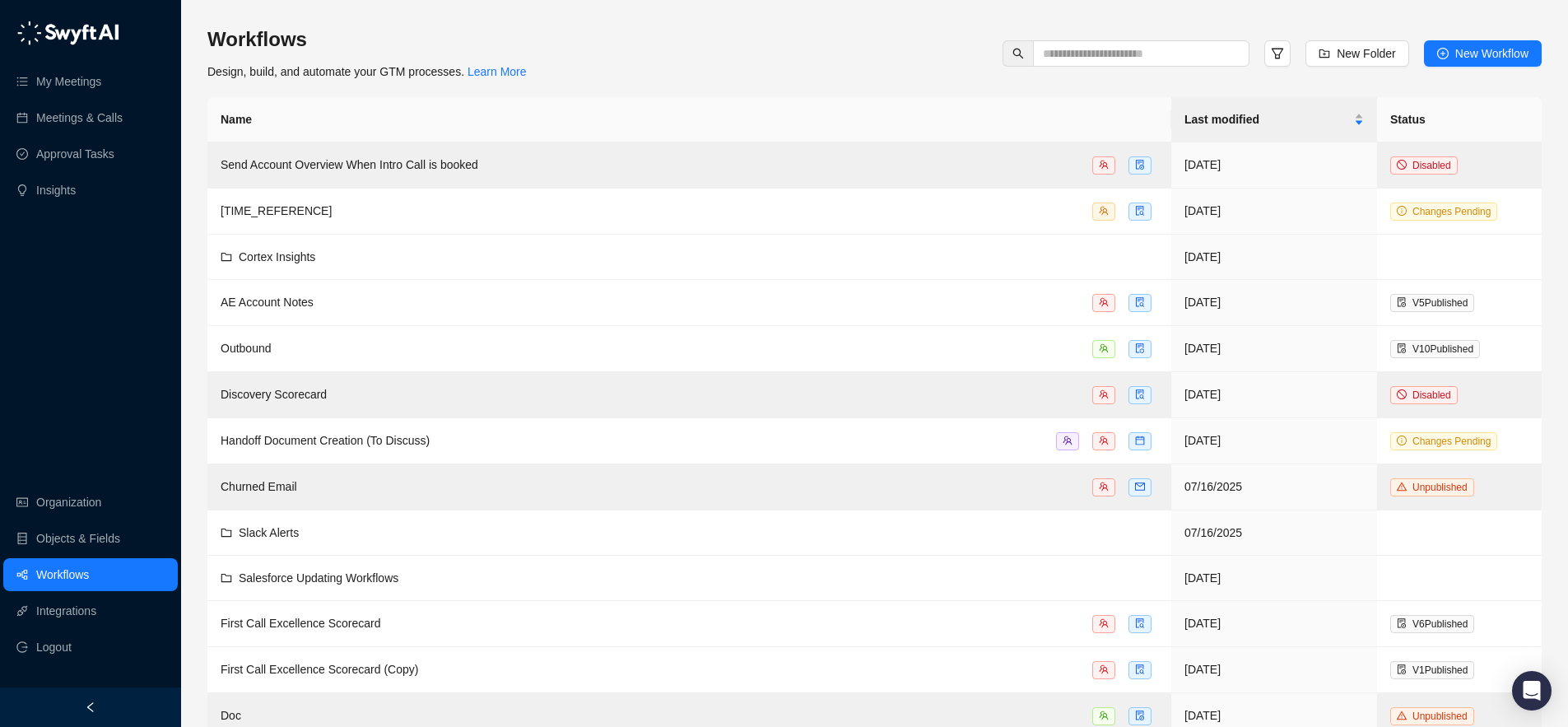 scroll, scrollTop: 394, scrollLeft: 0, axis: vertical 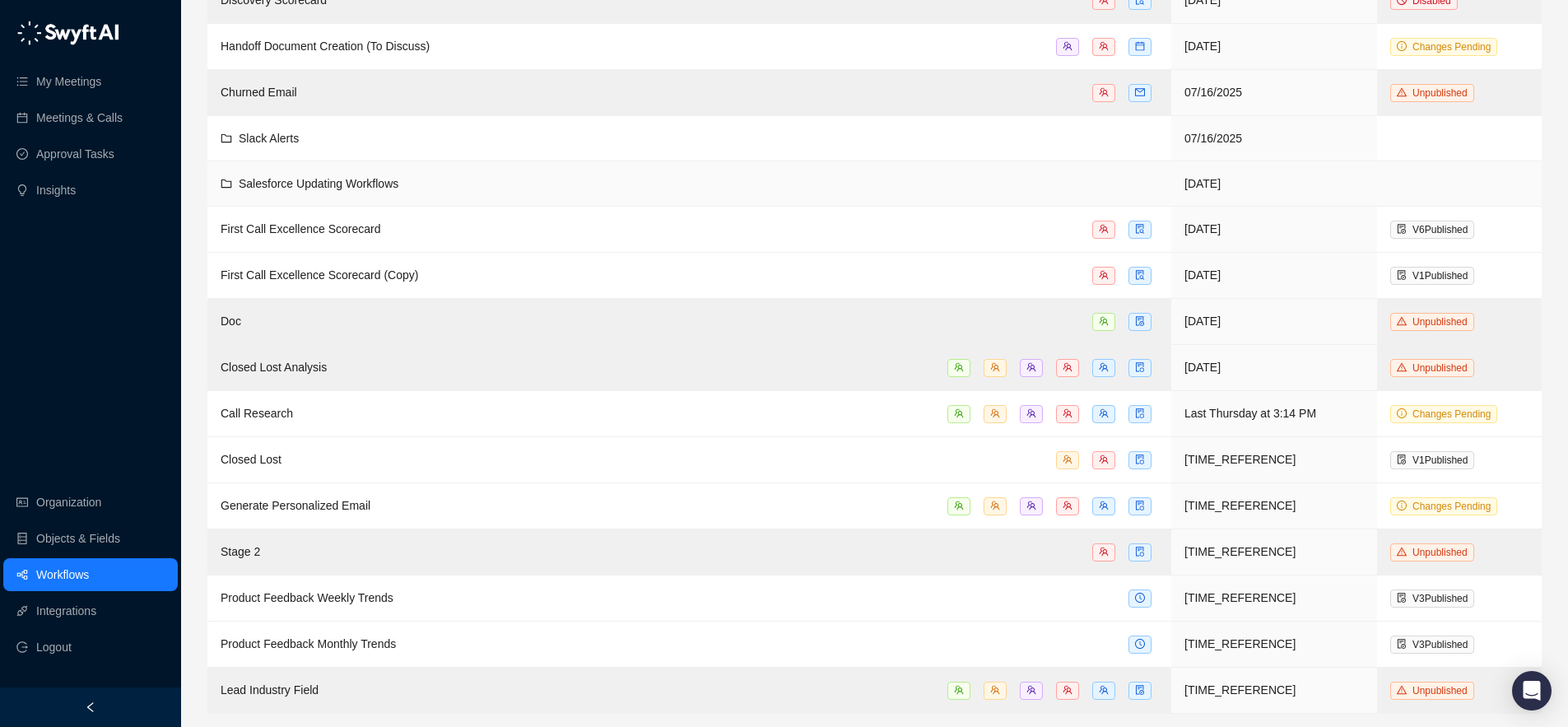 click on "Salesforce Updating Workflows" at bounding box center [319, 184] 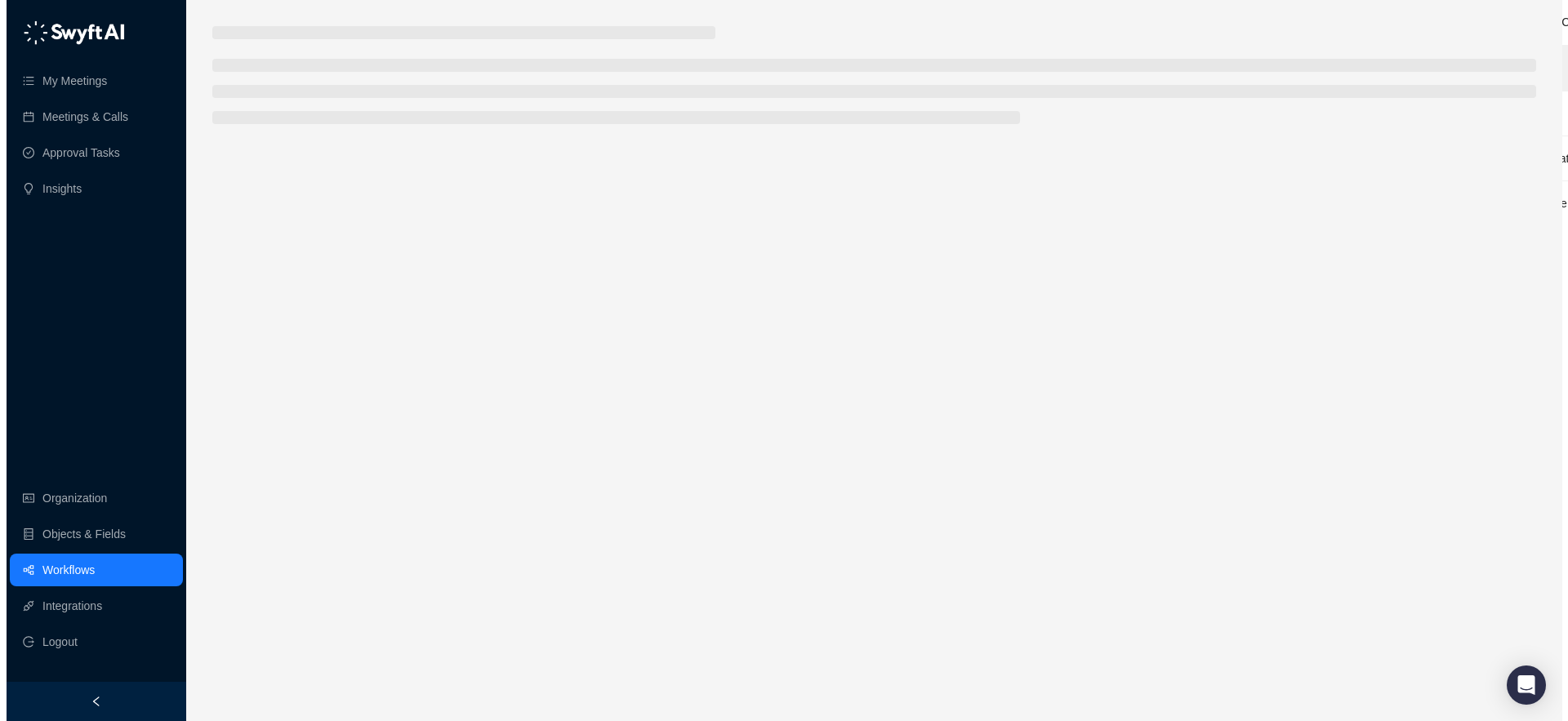 scroll, scrollTop: 0, scrollLeft: 0, axis: both 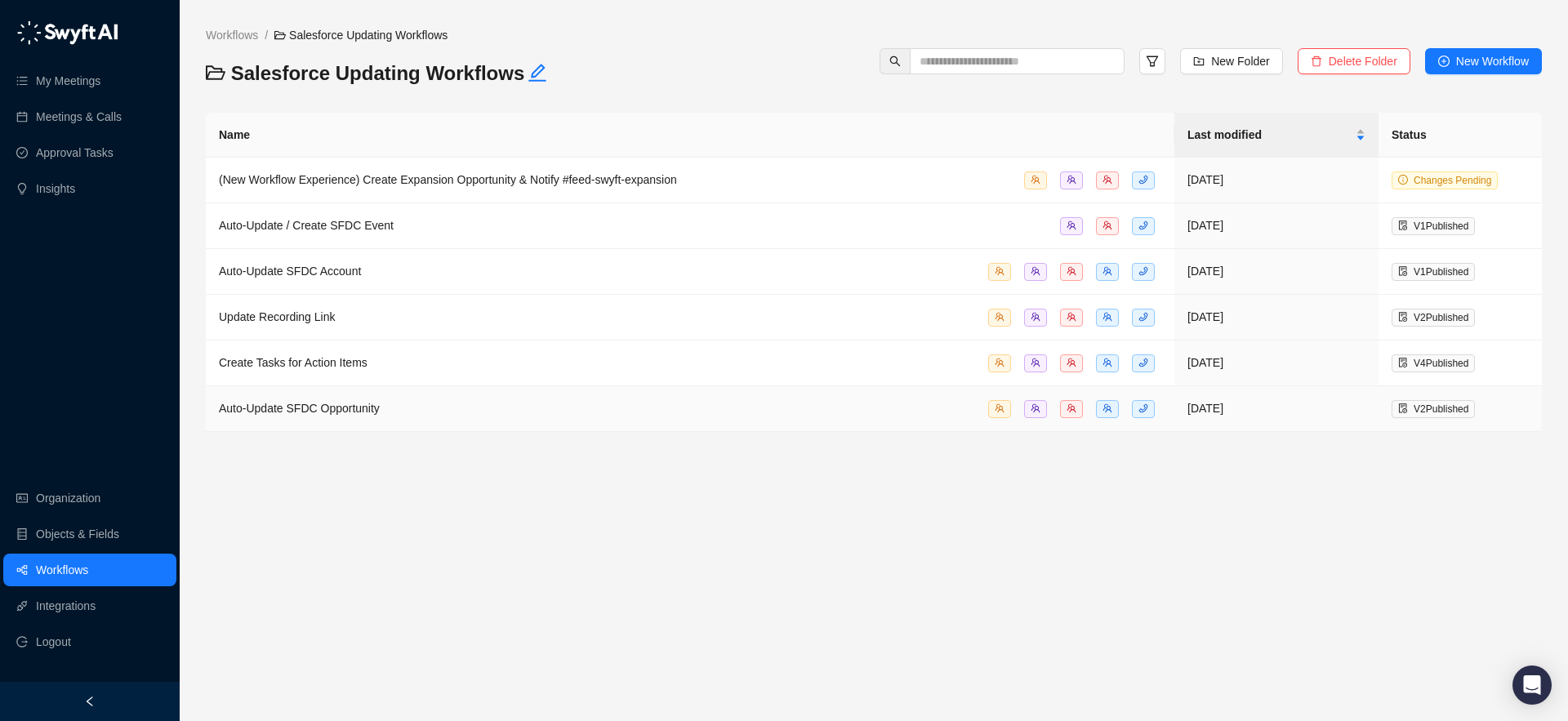 click on "Auto-Update SFDC Opportunity" at bounding box center (299, 408) 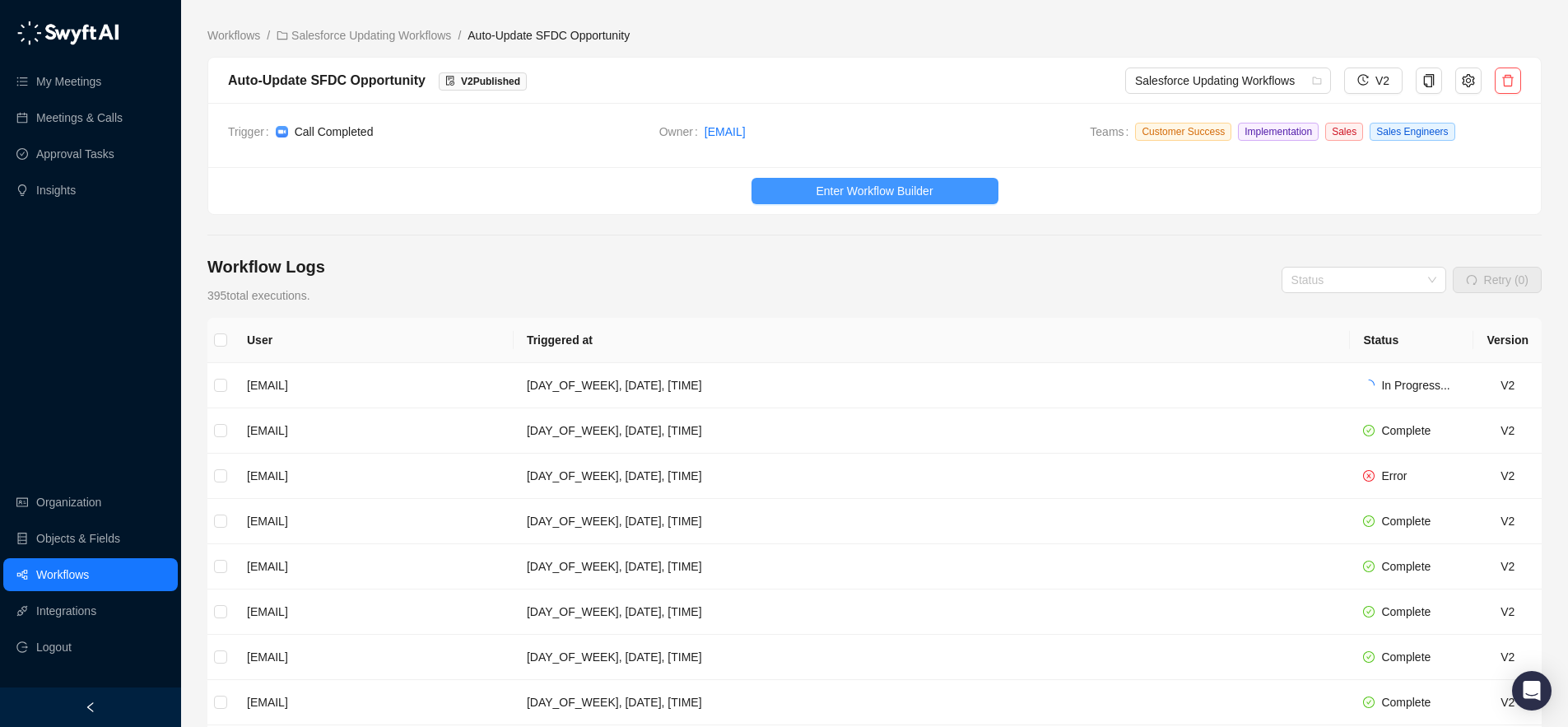 click on "Enter Workflow Builder" at bounding box center [874, 191] 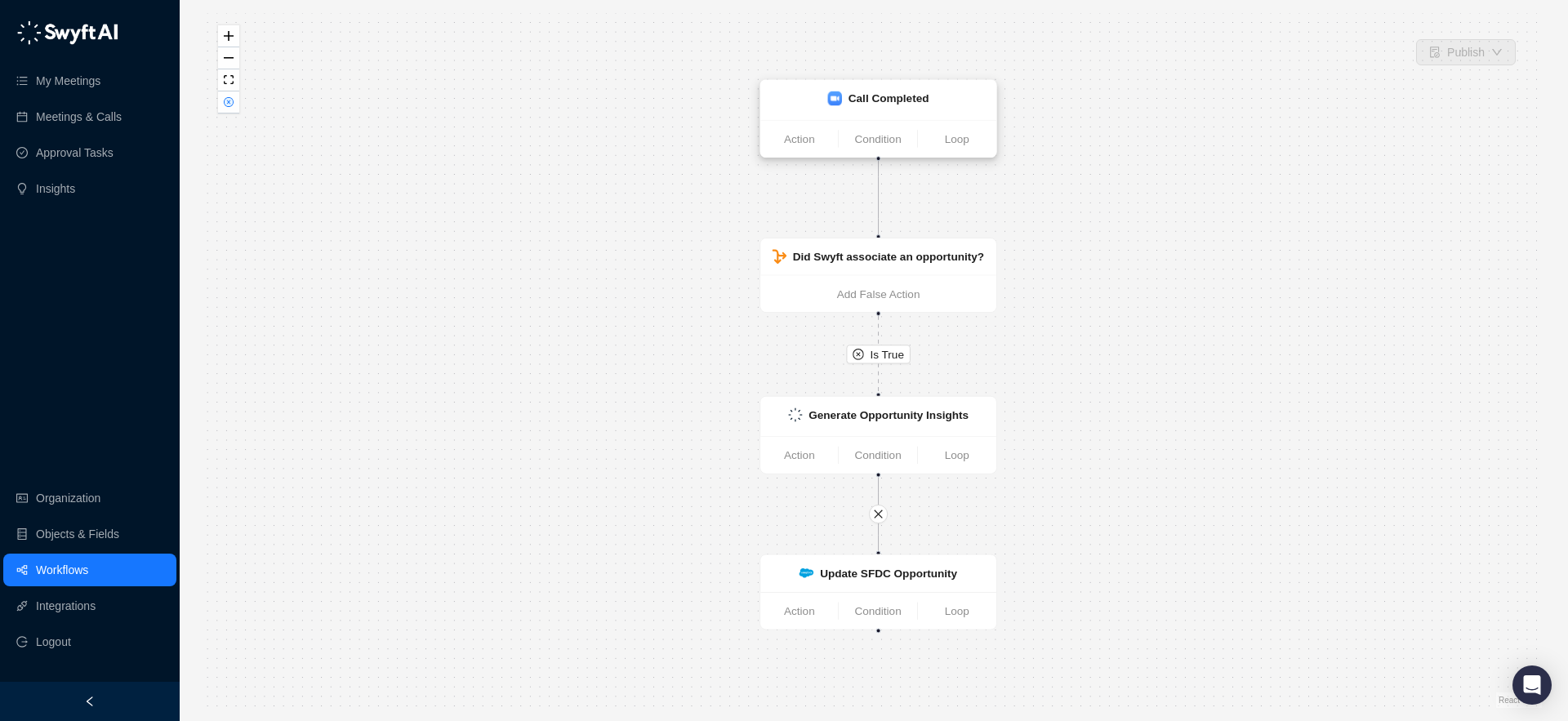 click on "Call Completed" at bounding box center [878, 100] 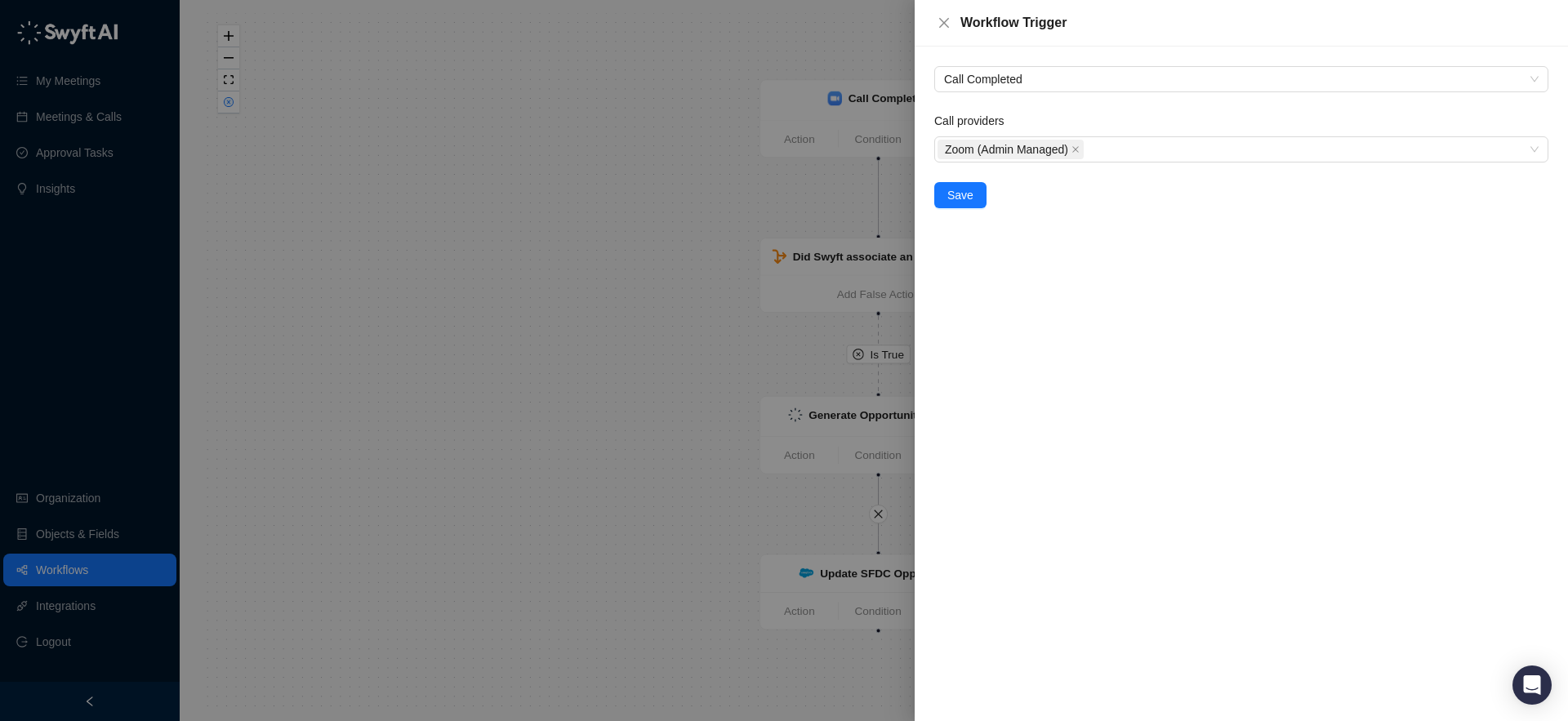 click at bounding box center [784, 360] 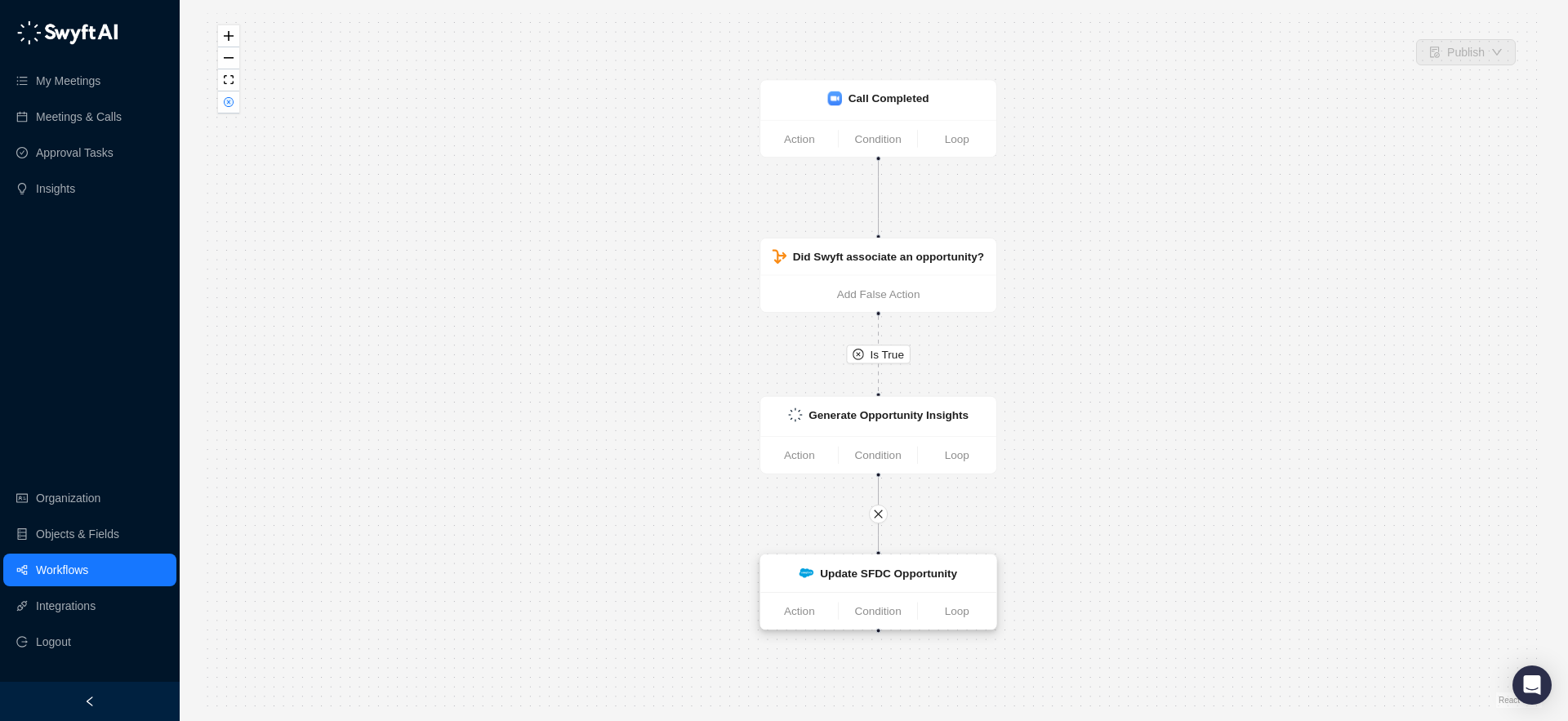 click on "Update SFDC Opportunity" at bounding box center [889, 572] 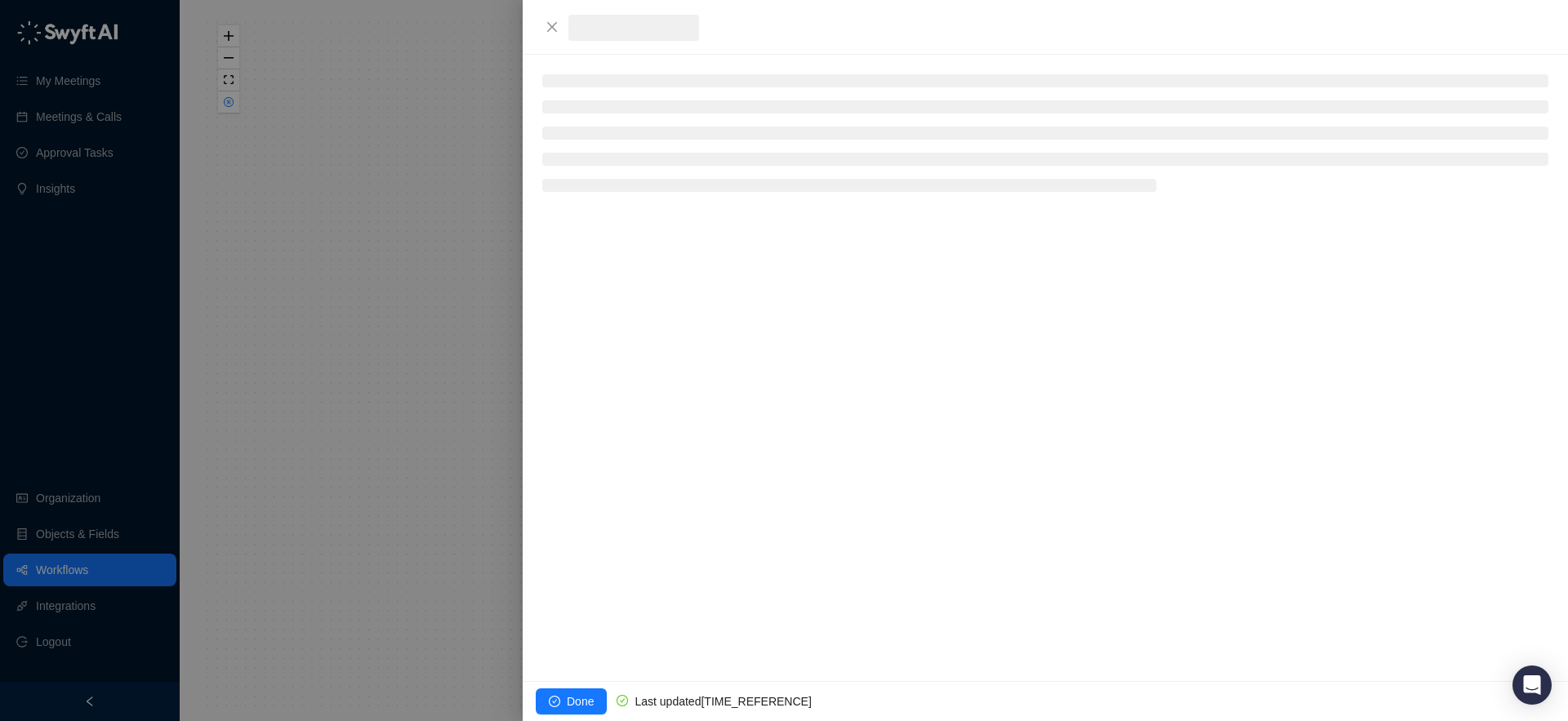 click on "Done Last updated  Today at 1:16 PM" at bounding box center (784, 360) 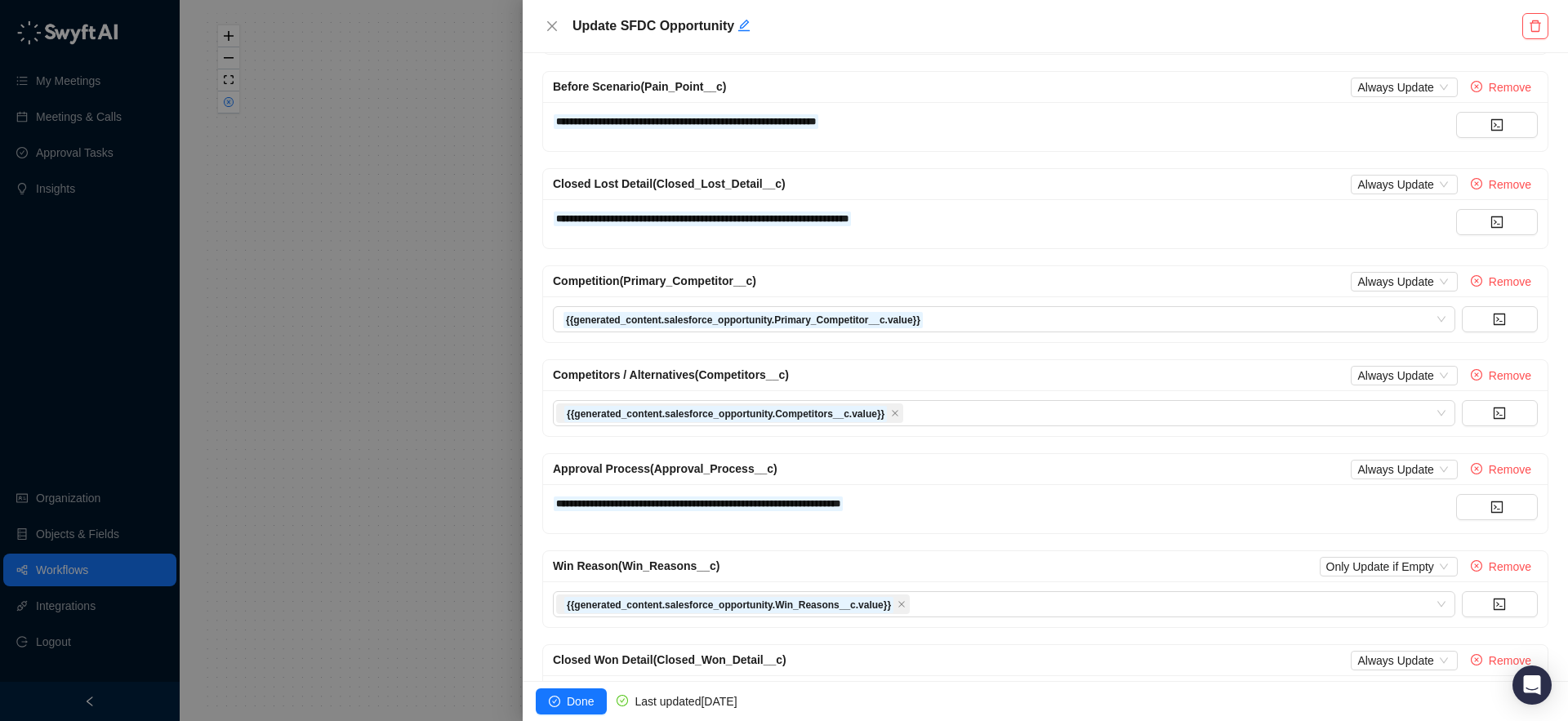 scroll, scrollTop: 536, scrollLeft: 0, axis: vertical 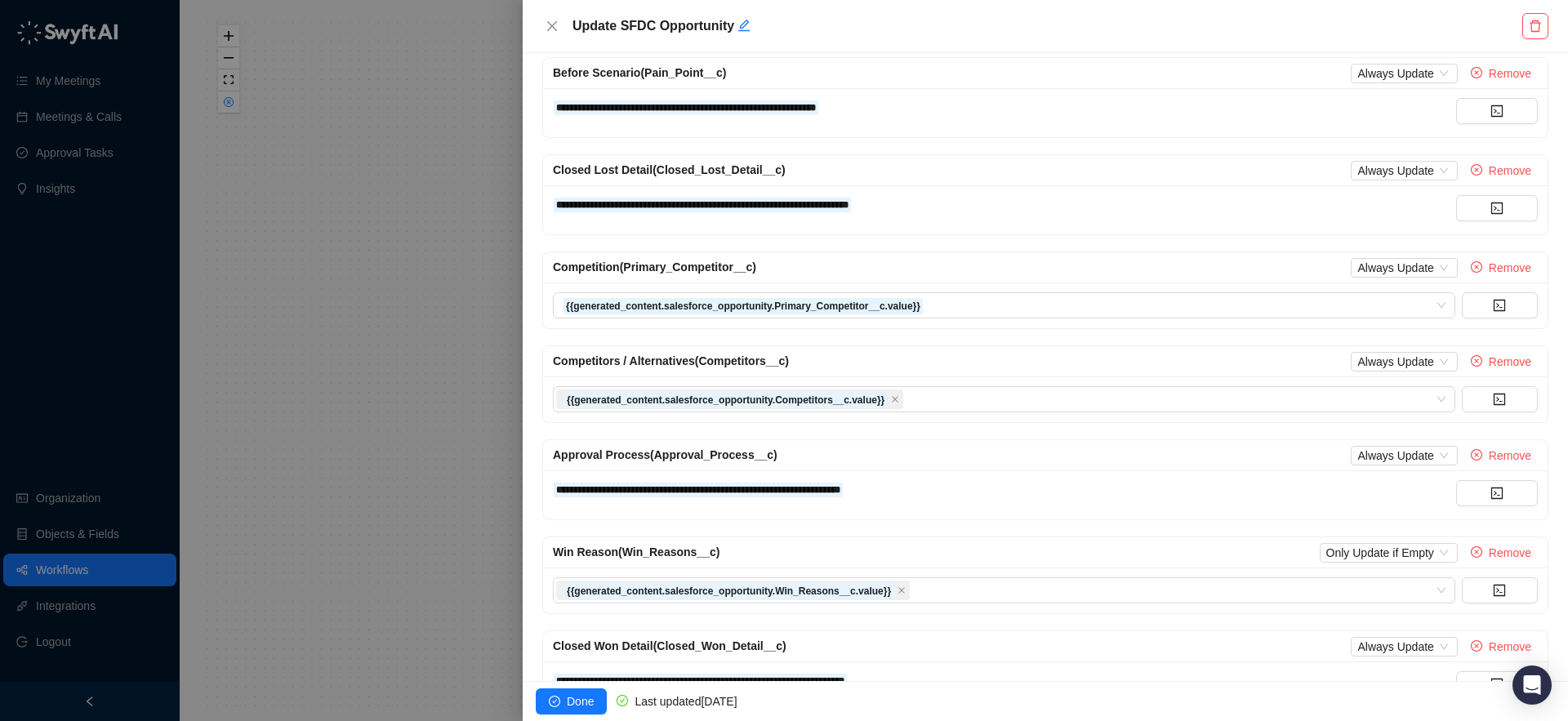 click at bounding box center (784, 360) 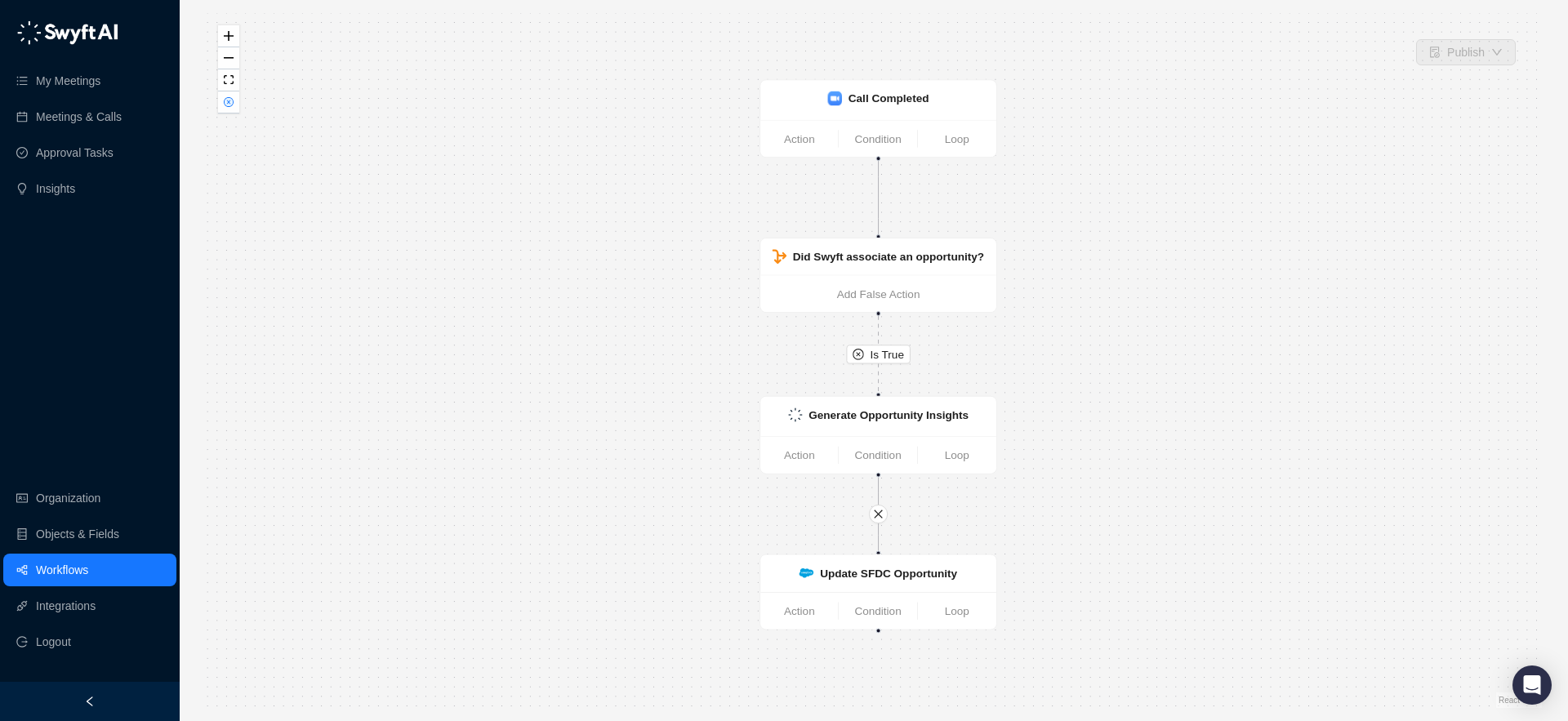 click on "Is True Update SFDC Opportunity Action Condition Loop Call Completed Action Condition Loop Did Swyft associate an opportunity? Add False Action Generate Opportunity Insights Action Condition Loop" at bounding box center [874, 360] 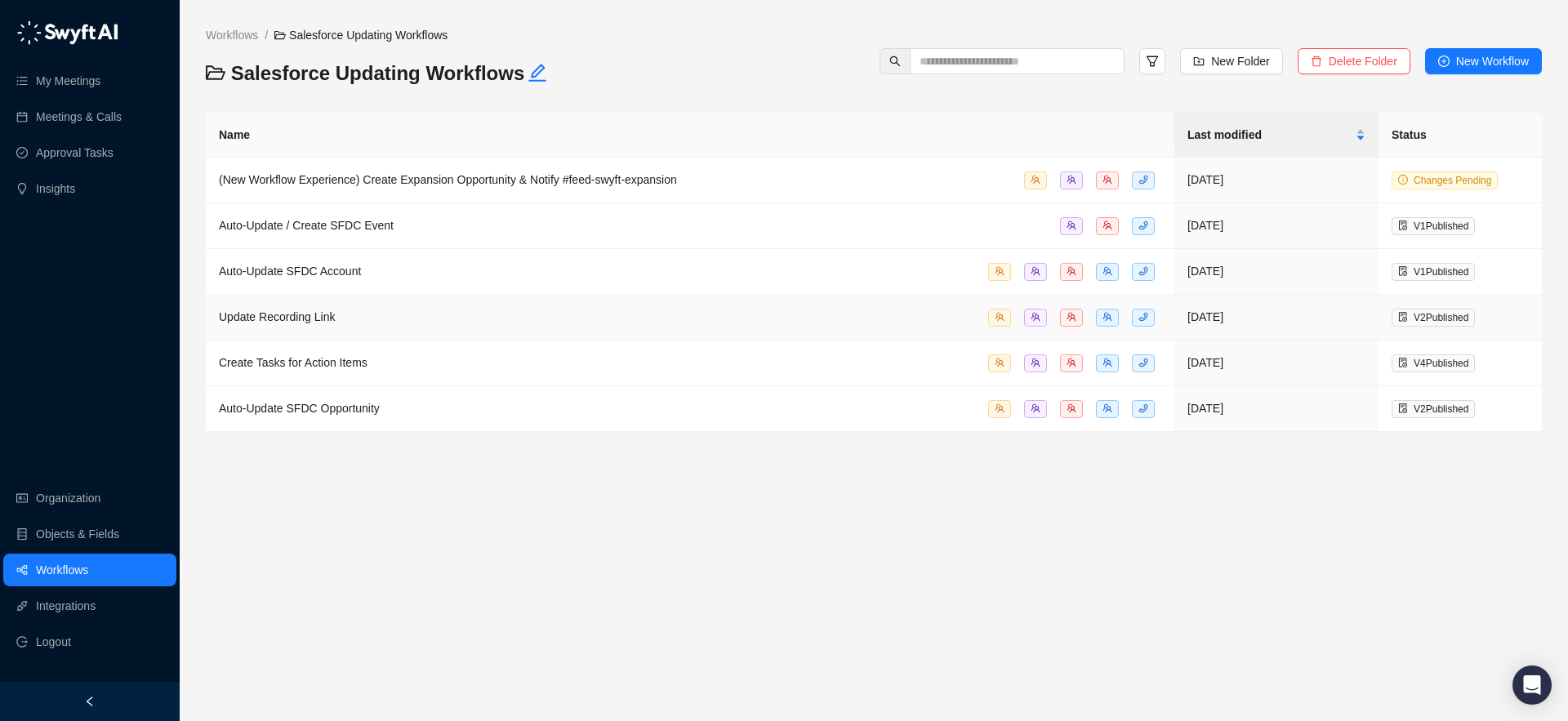 click on "Update Recording Link" at bounding box center (277, 317) 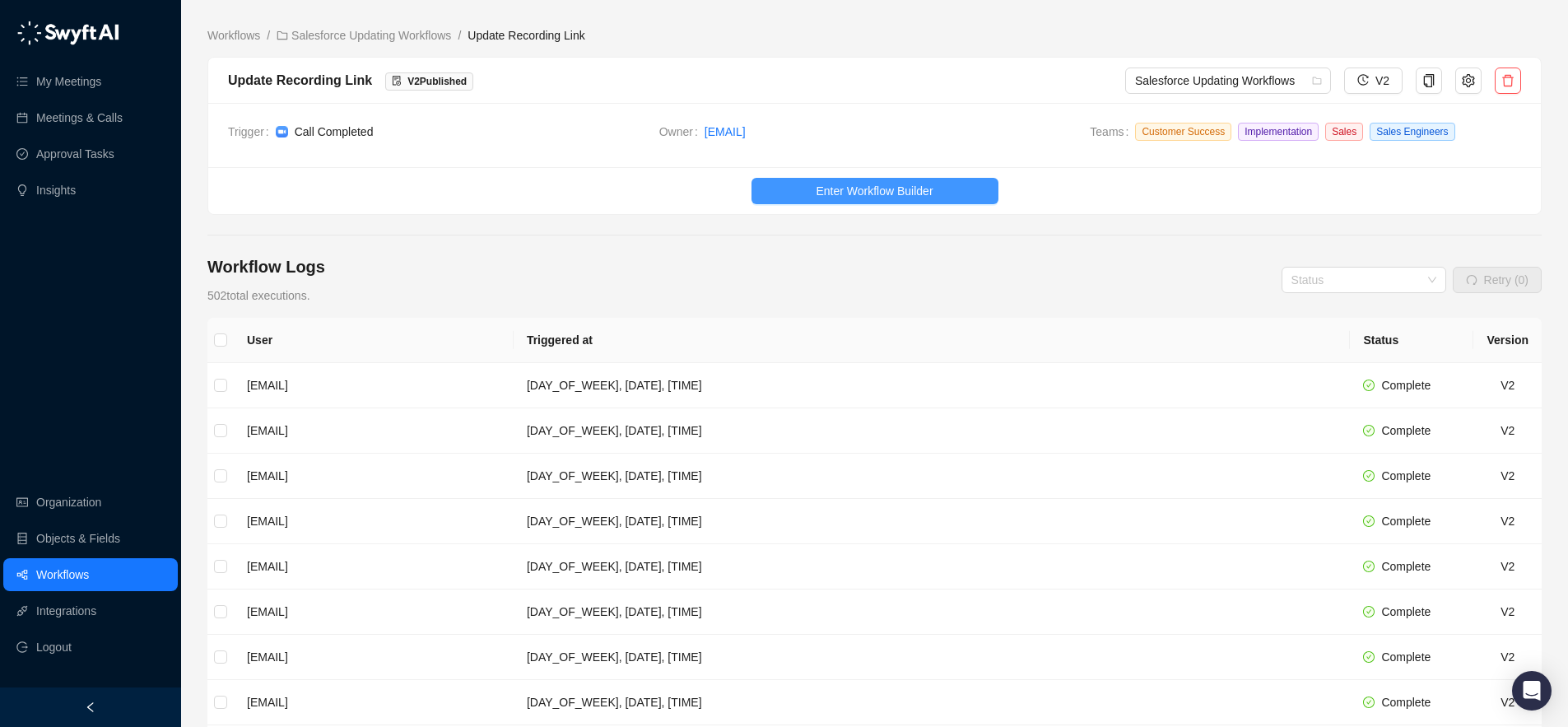 click on "Enter Workflow Builder" at bounding box center [874, 191] 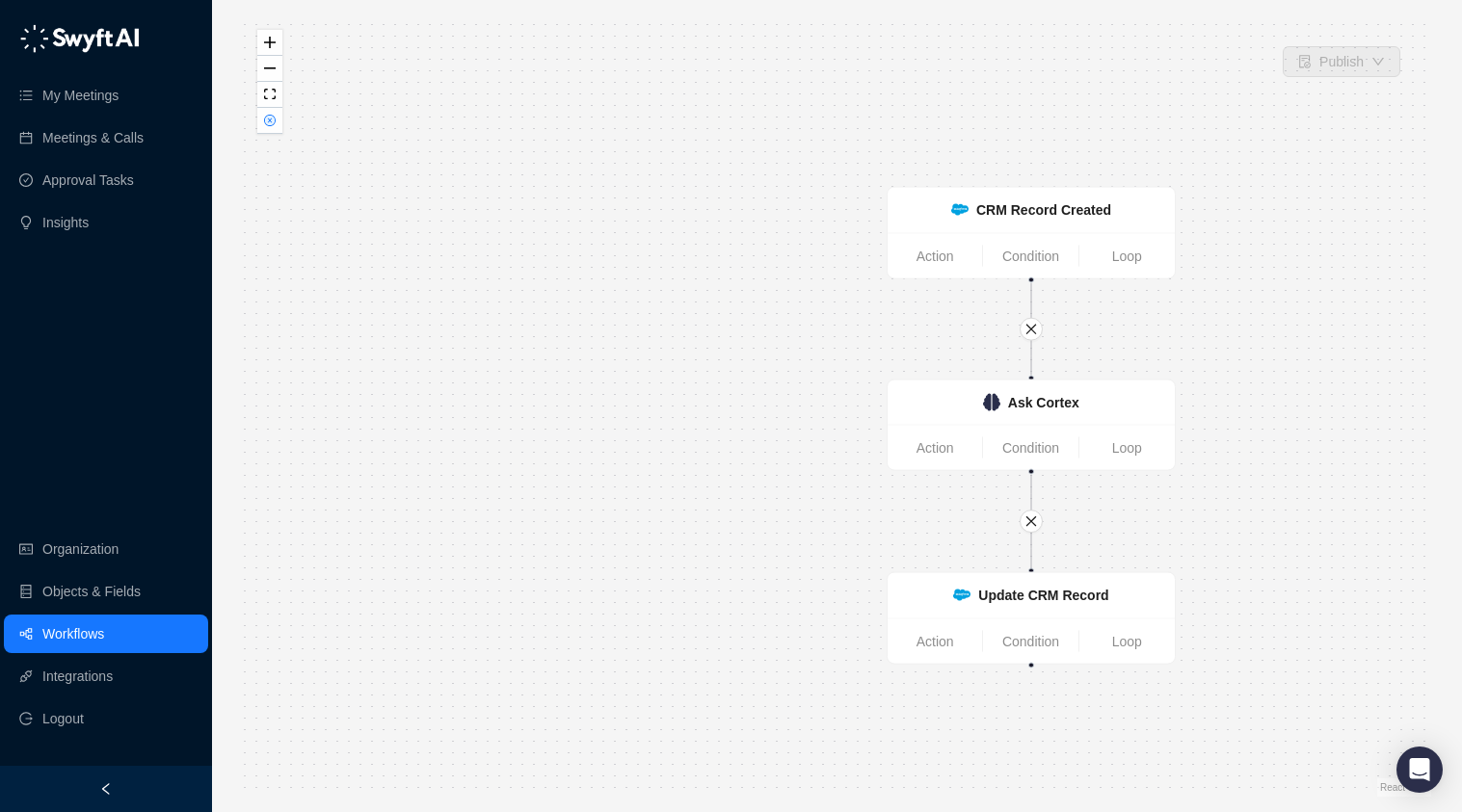 scroll, scrollTop: 0, scrollLeft: 0, axis: both 